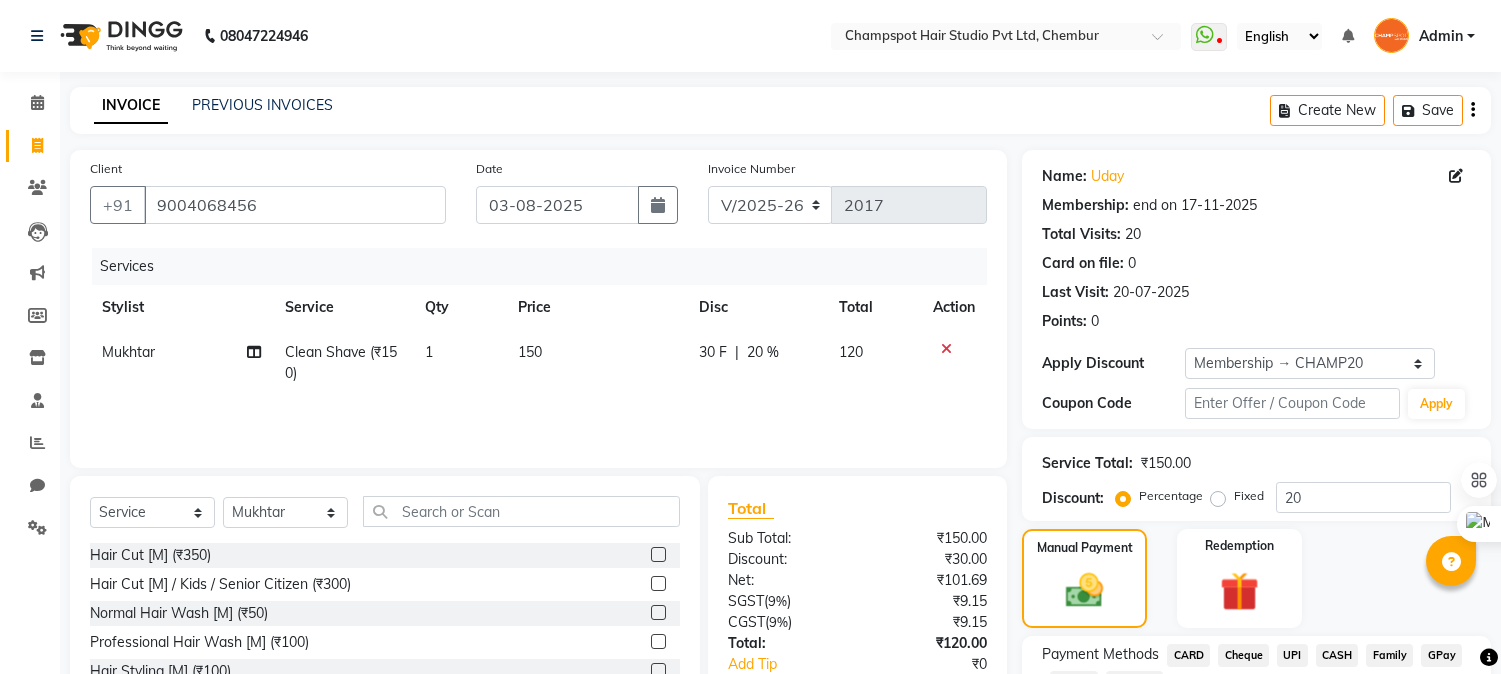 select on "7690" 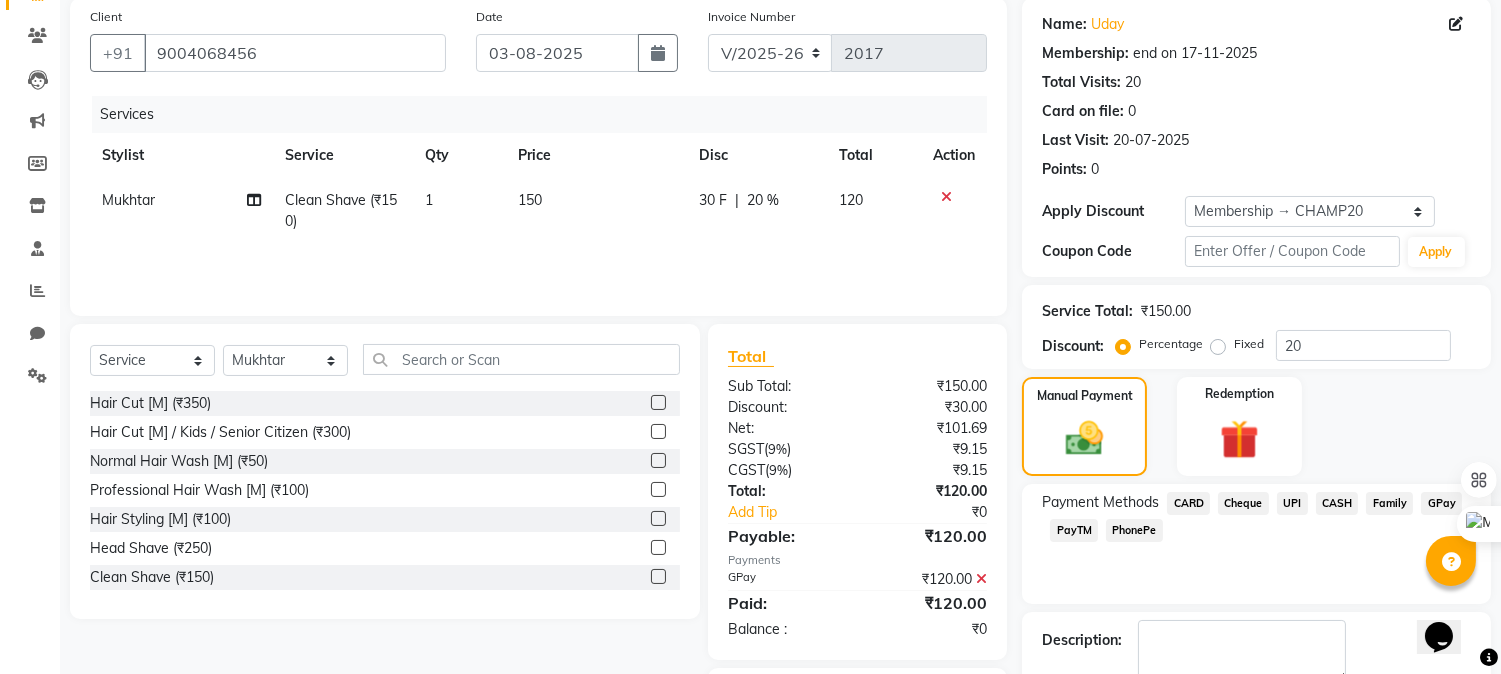 scroll, scrollTop: 0, scrollLeft: 0, axis: both 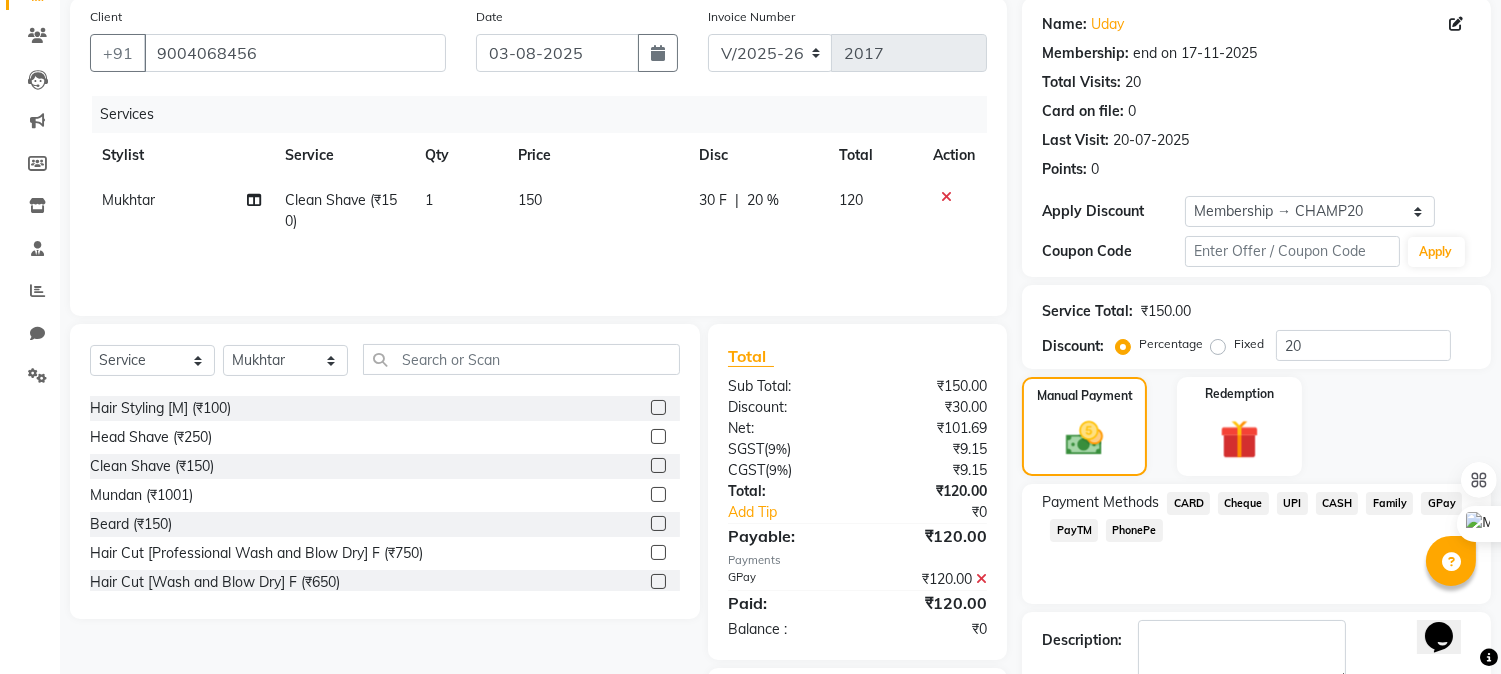 click on "Manual Payment Redemption" 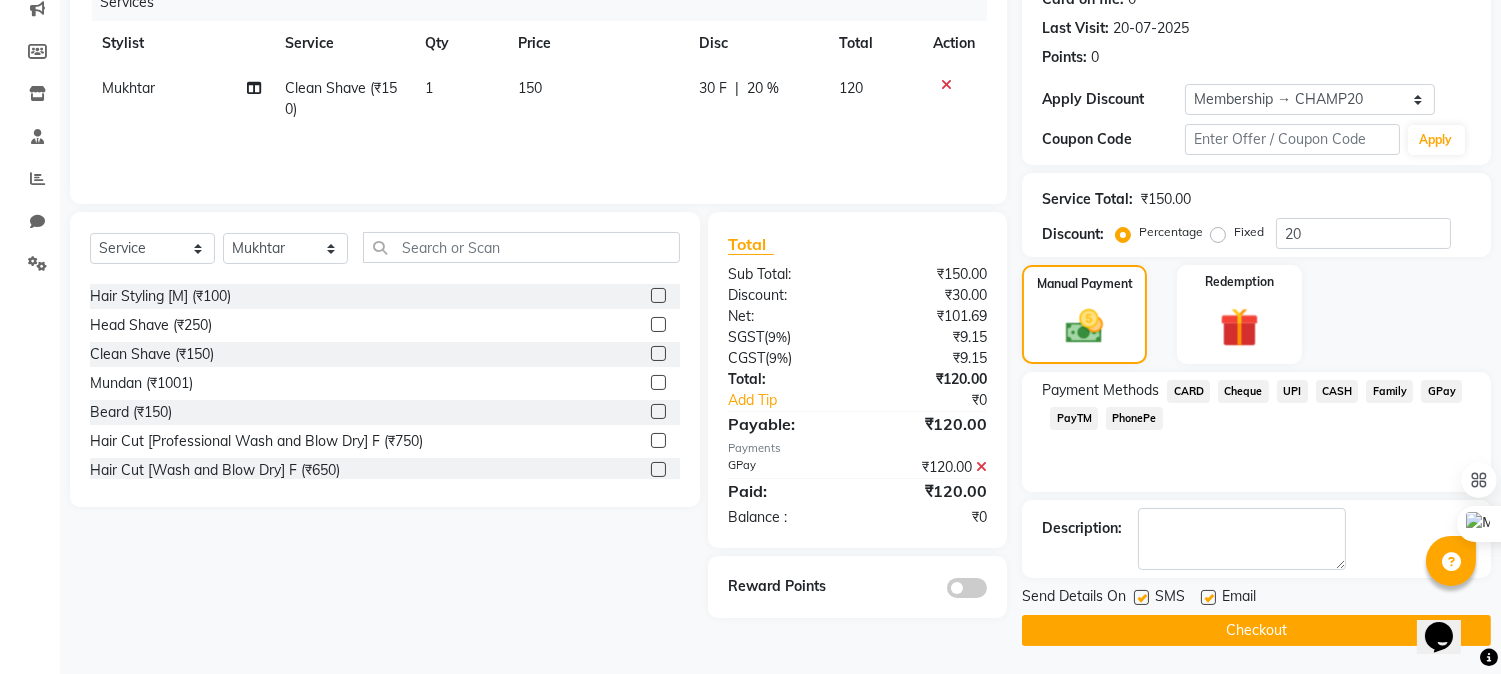 scroll, scrollTop: 265, scrollLeft: 0, axis: vertical 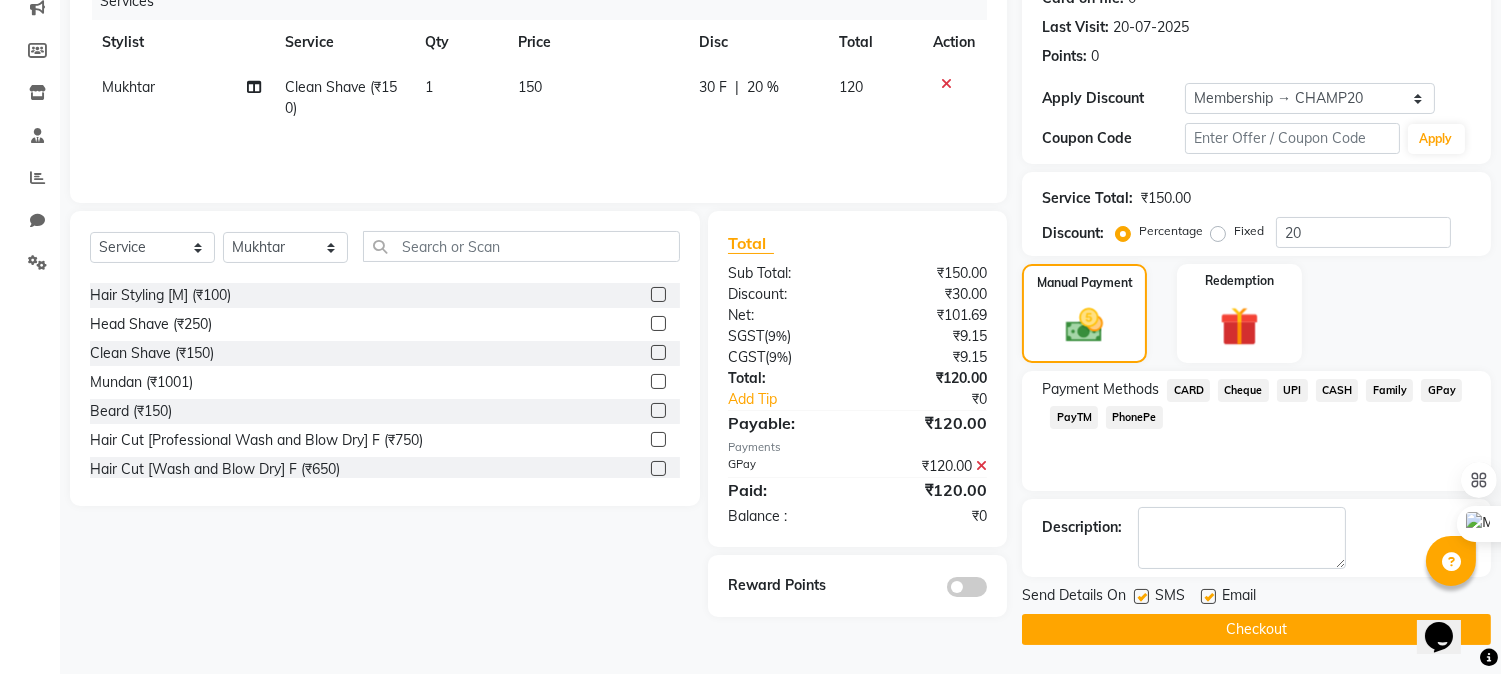 click on "Checkout" 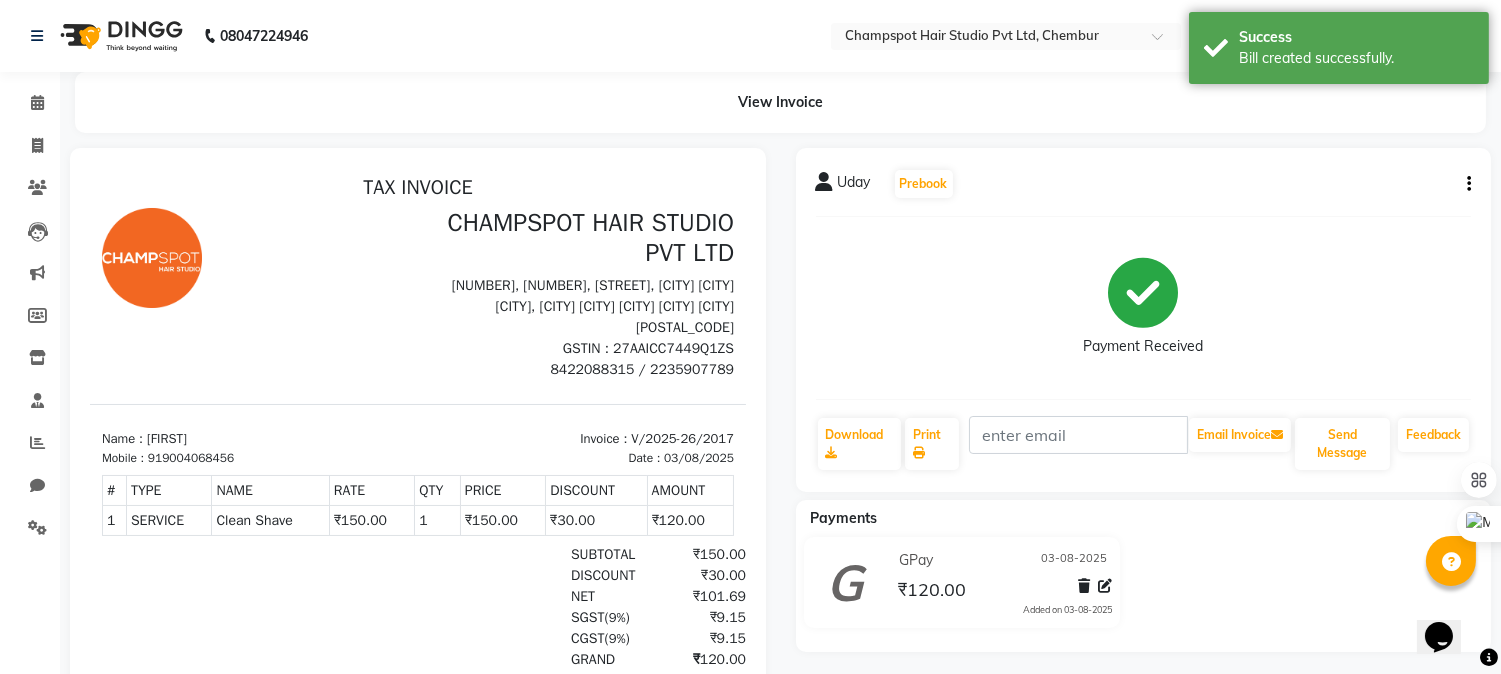 scroll, scrollTop: 0, scrollLeft: 0, axis: both 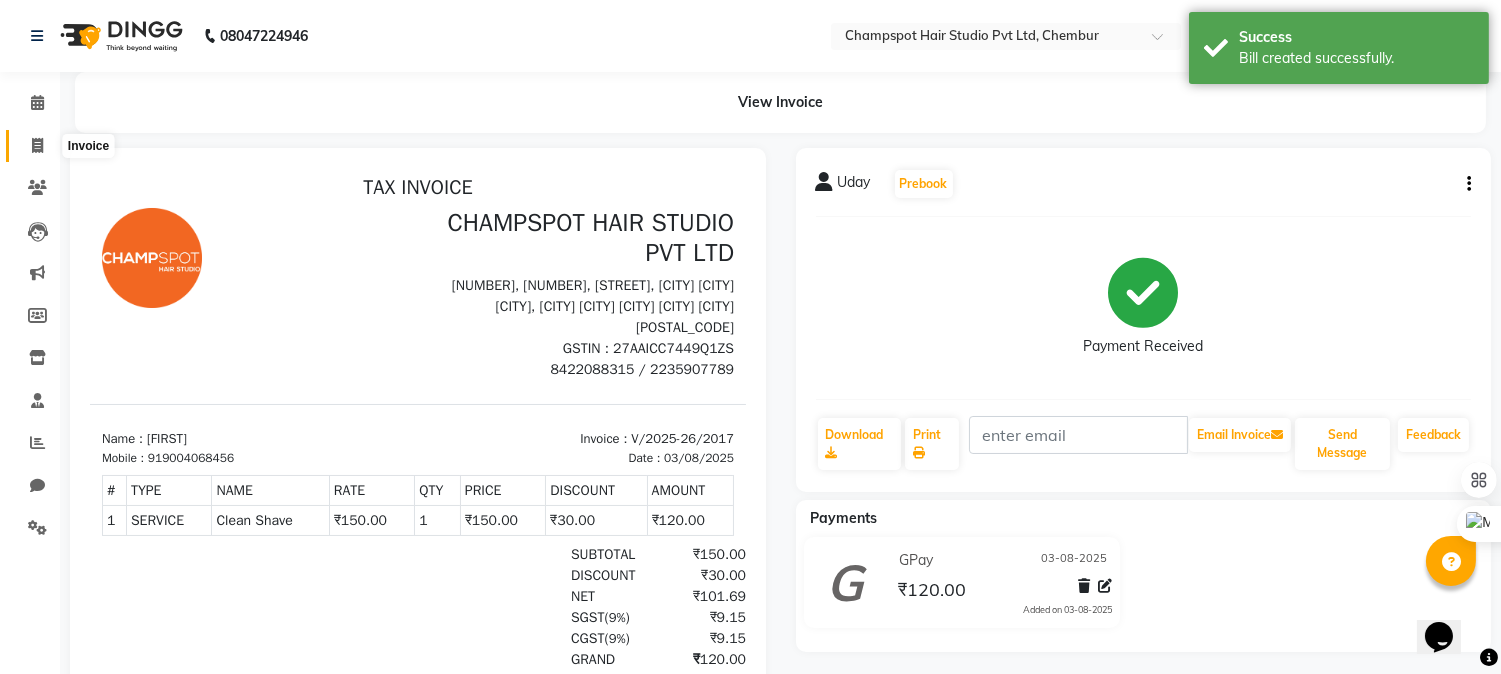 click 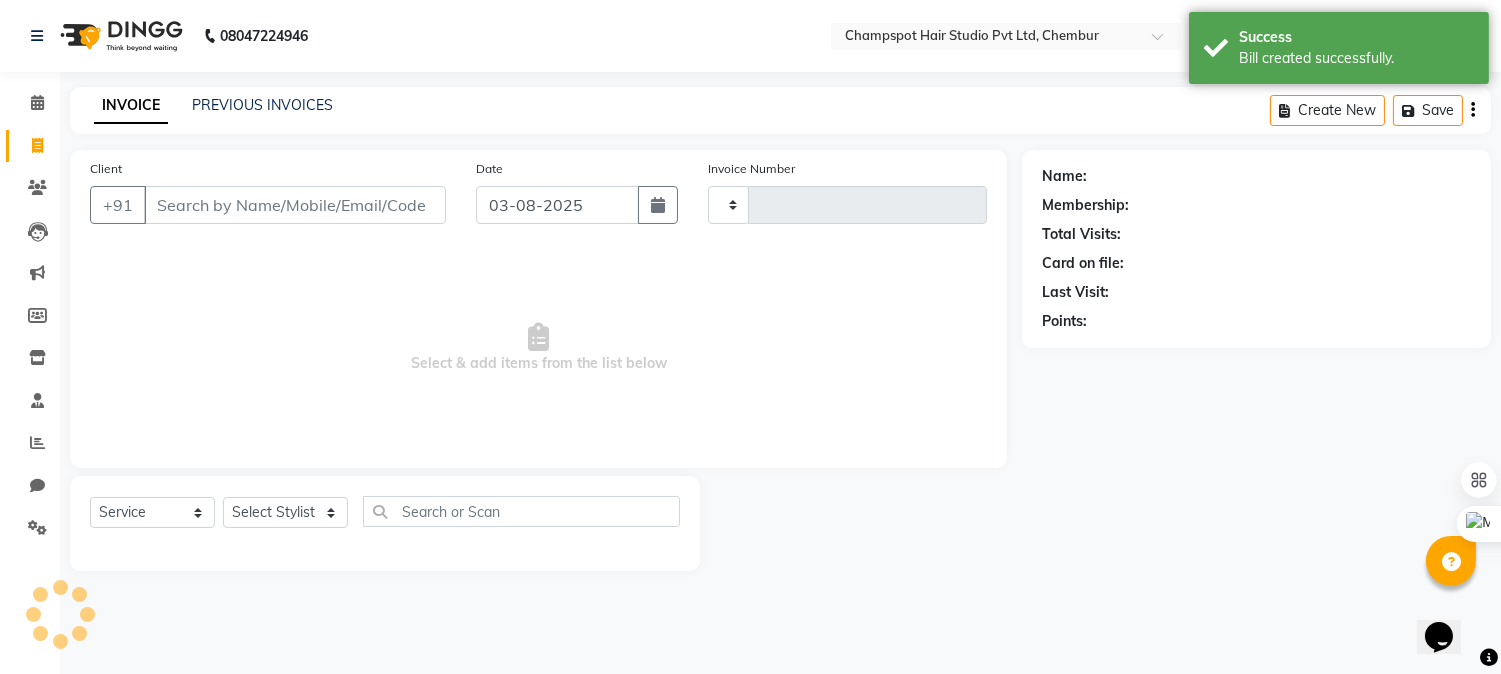type on "2018" 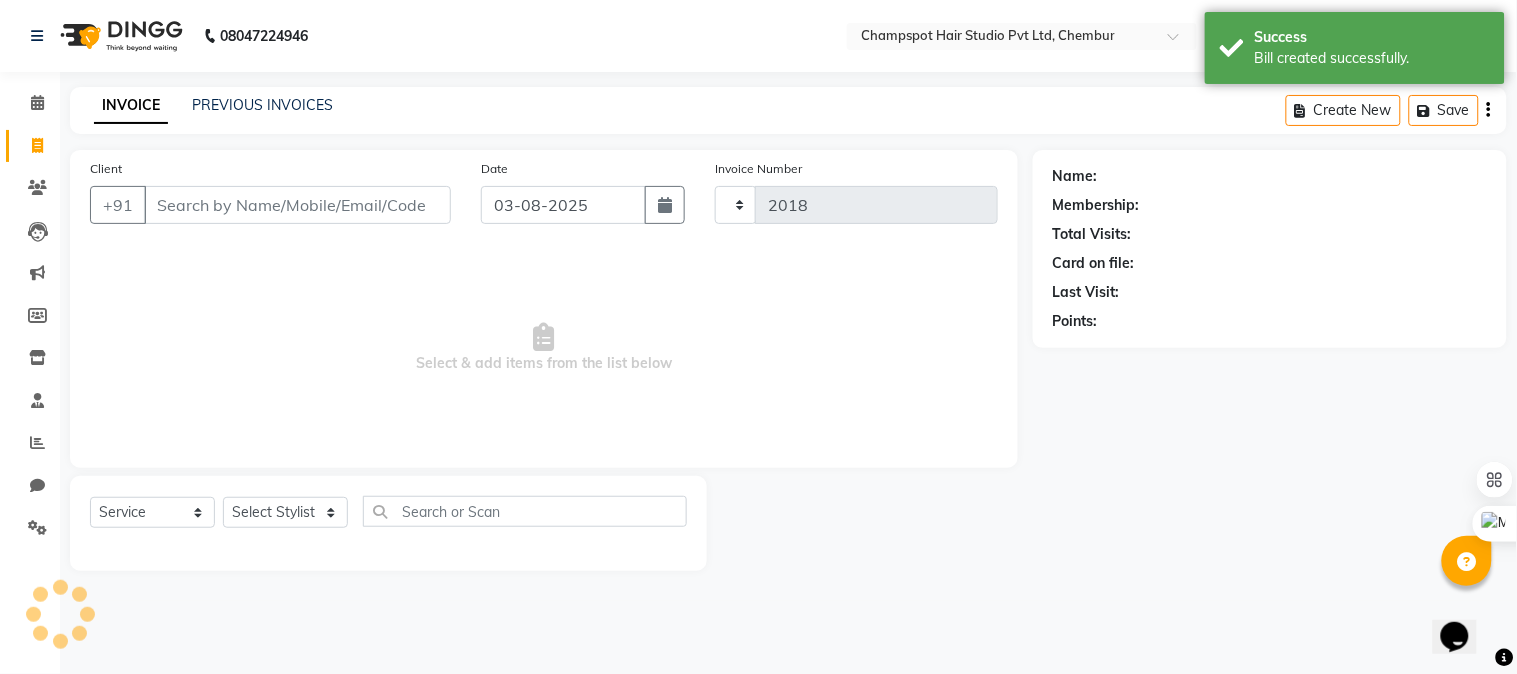 select on "7690" 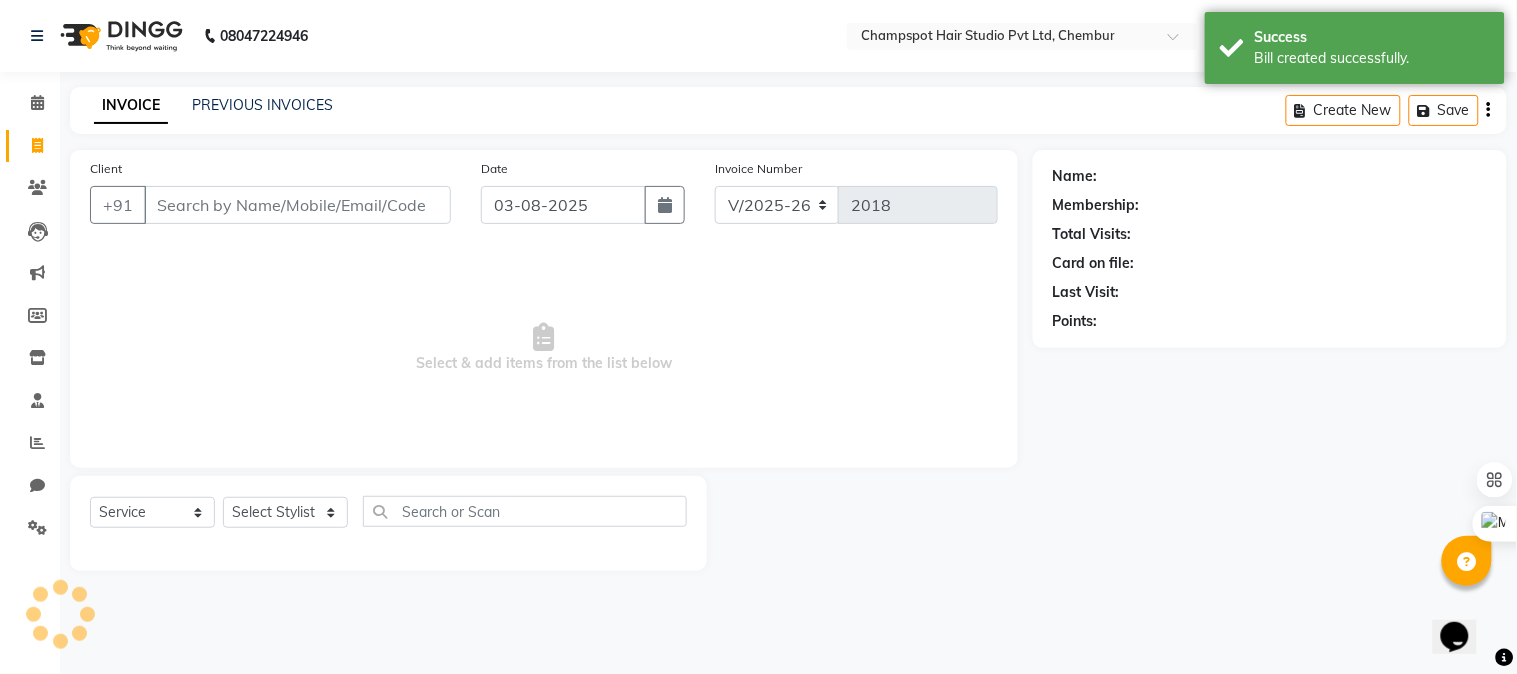click on "Client" at bounding box center (297, 205) 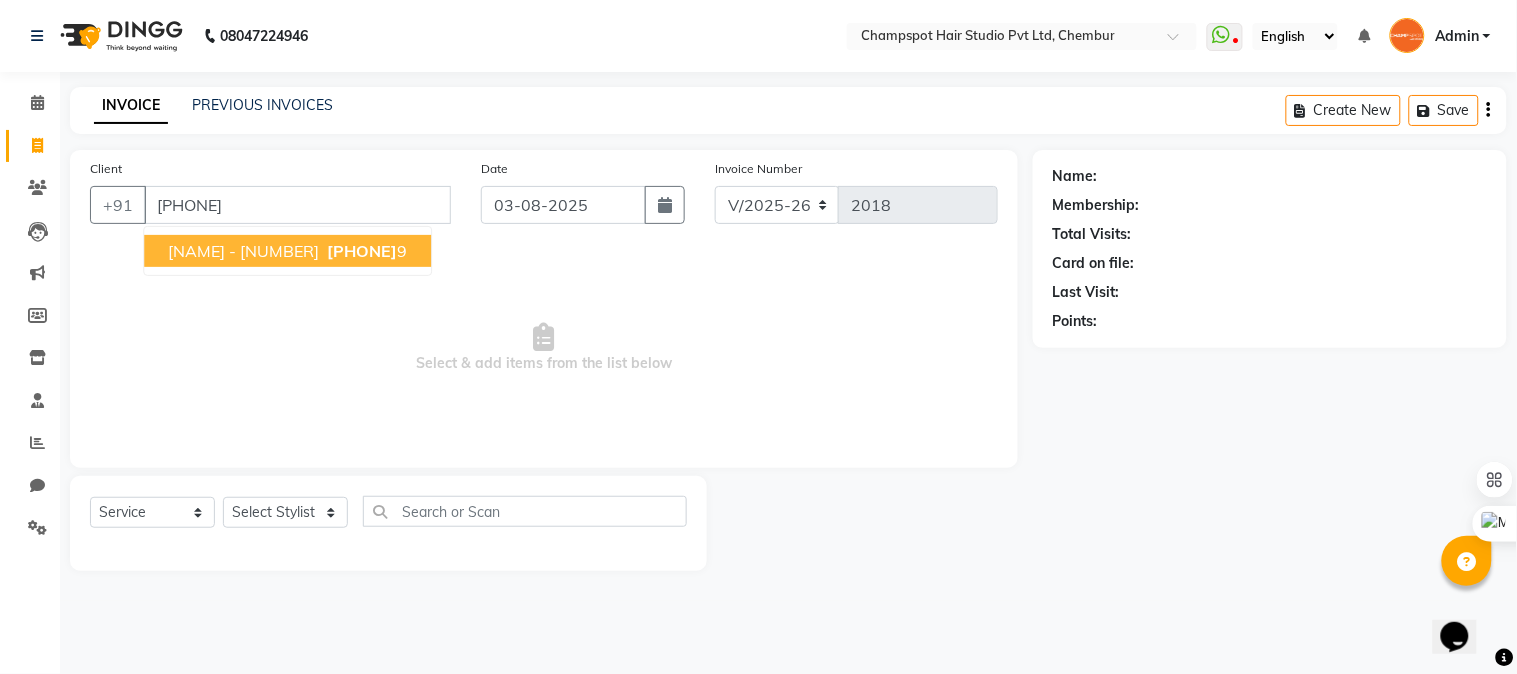type on "9137849119" 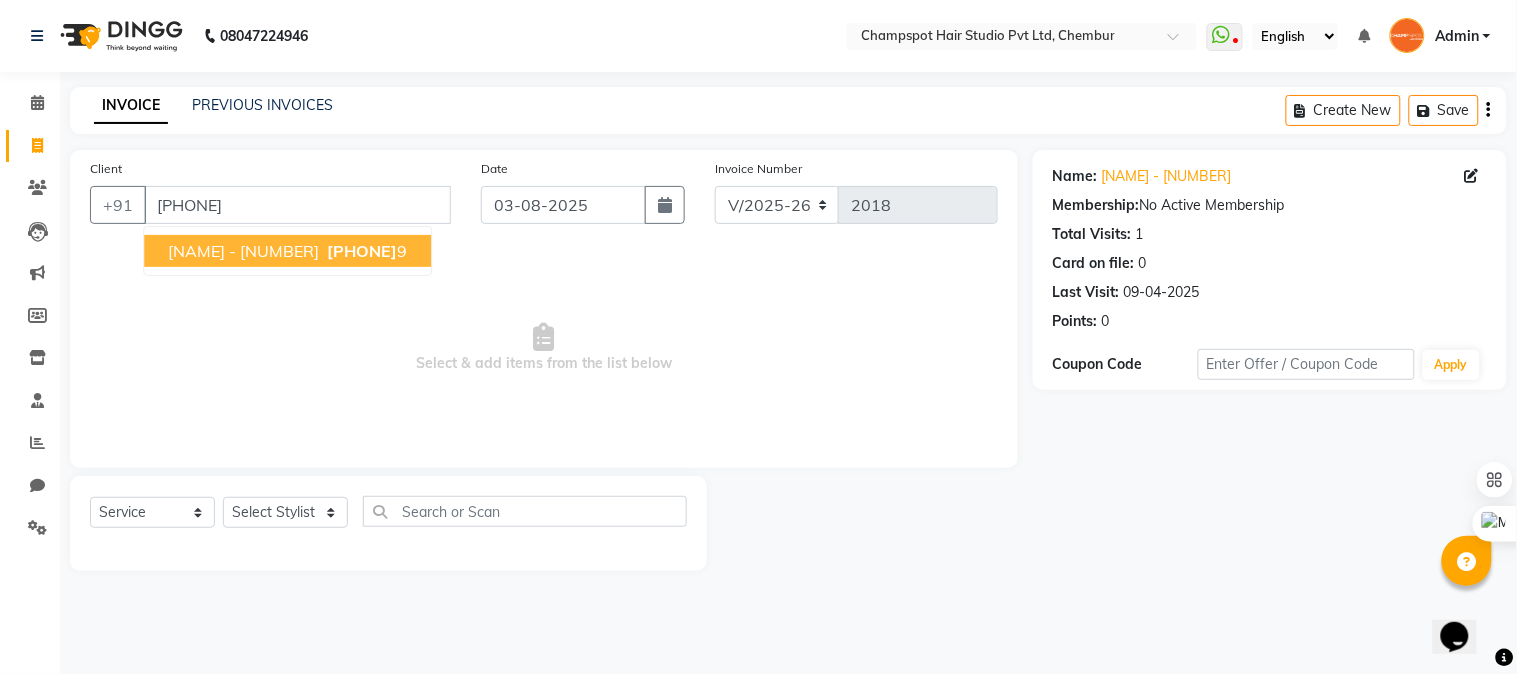 click on "913784911" at bounding box center [362, 251] 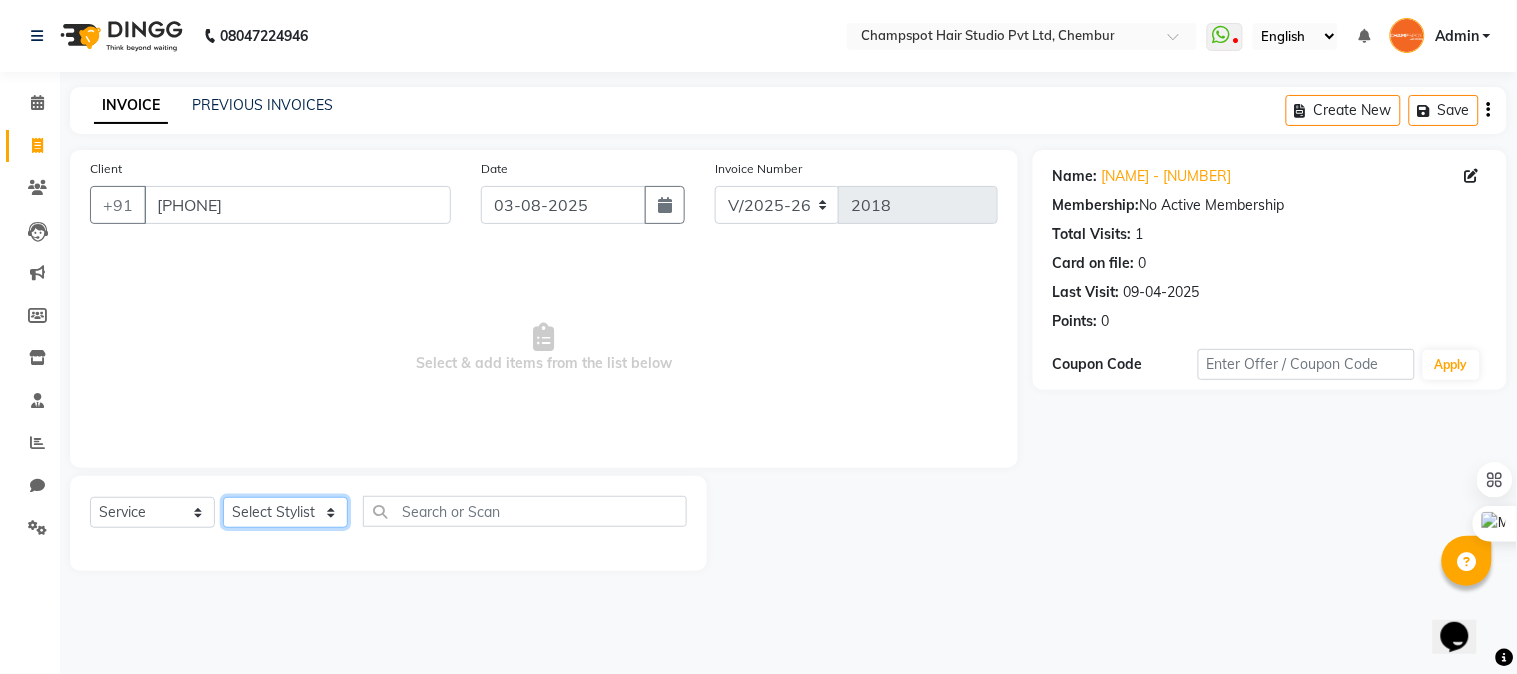 click on "Select Stylist Admin [FIRST] [LAST] [FIRST] [LAST] 	[FIRST] [LAST] [FIRST] [LAST] [FIRST] [LAST]" 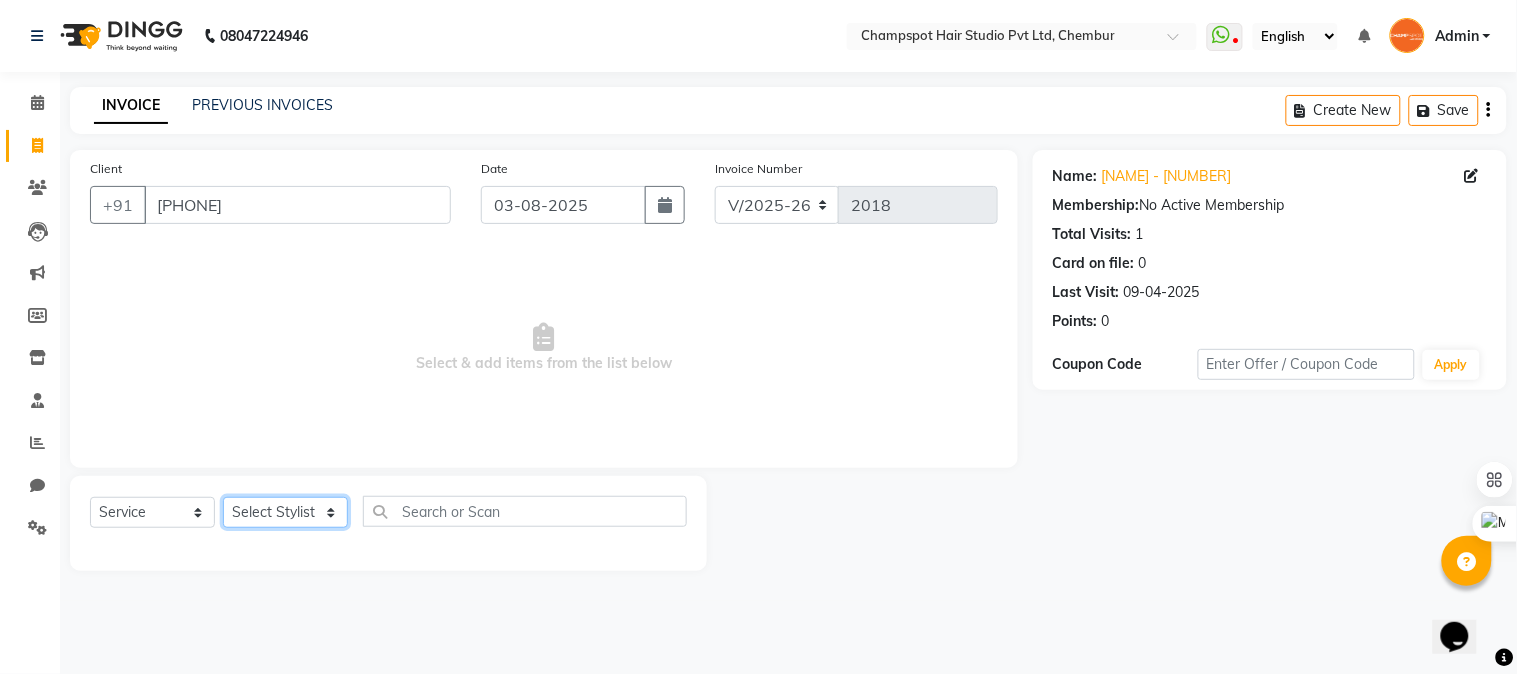 select on "70454" 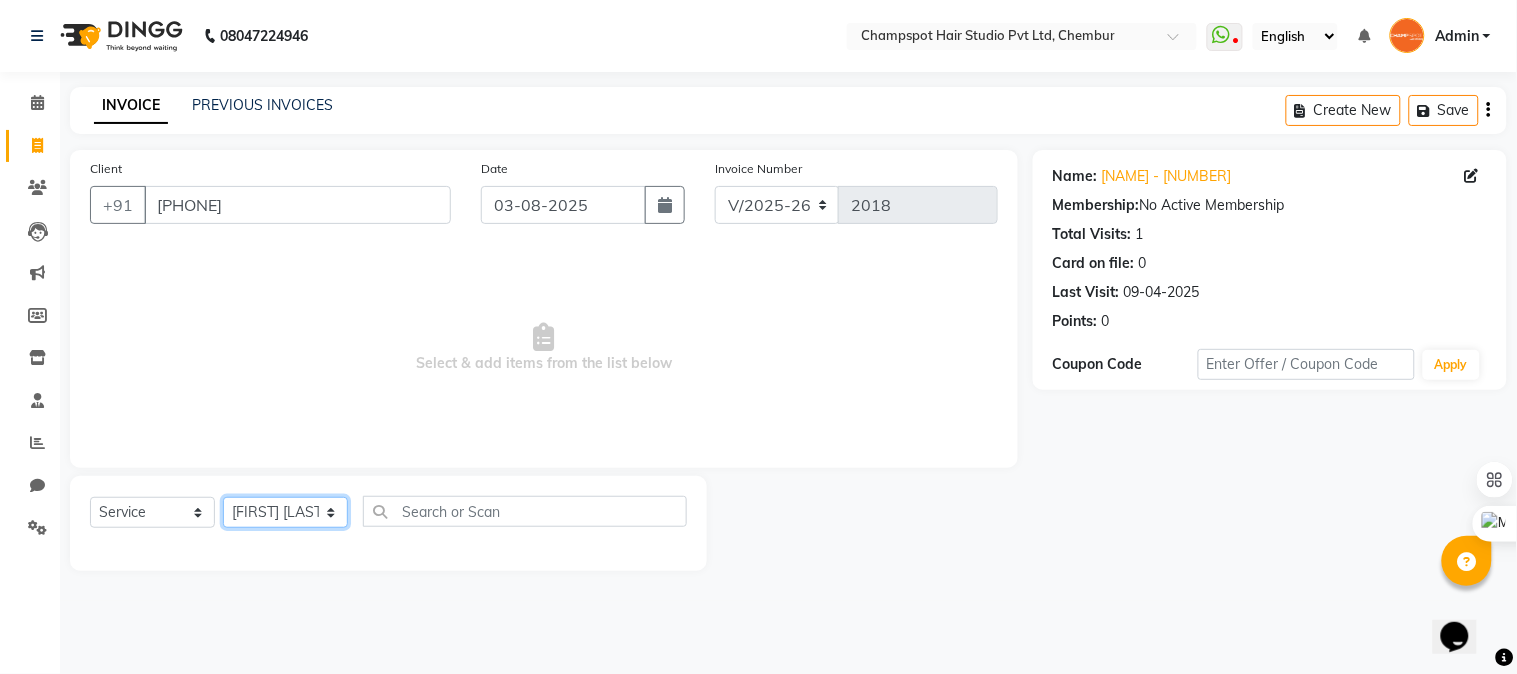 click on "Select Stylist Admin [FIRST] [LAST] [FIRST] [LAST] 	[FIRST] [LAST] [FIRST] [LAST] [FIRST] [LAST]" 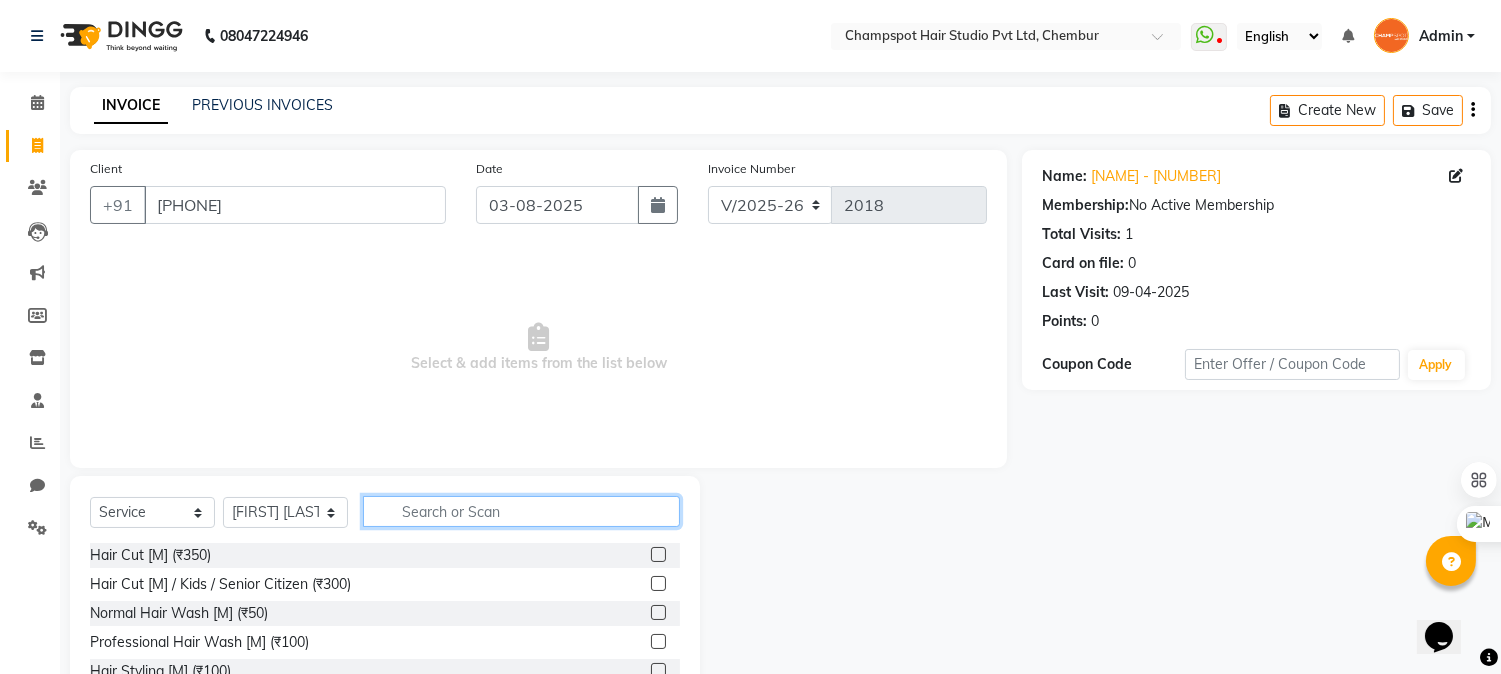 click 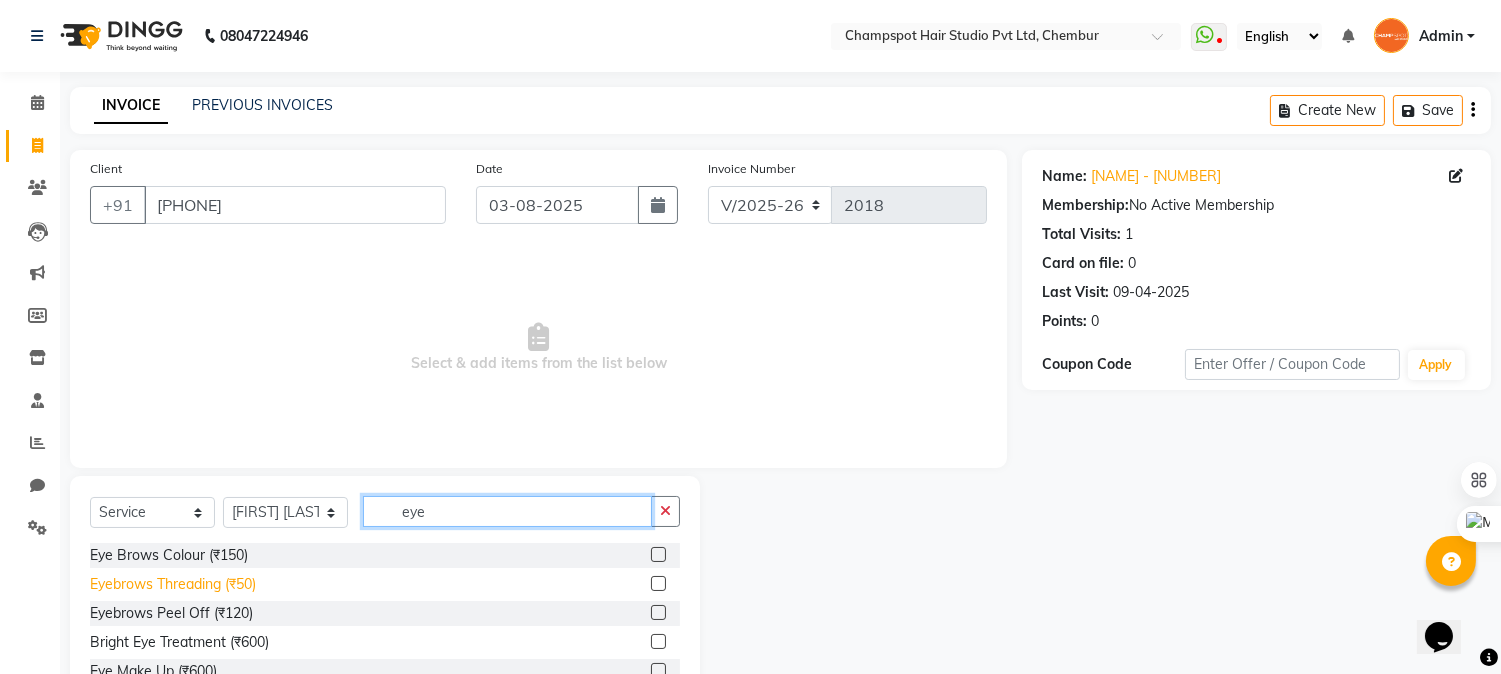 type on "eye" 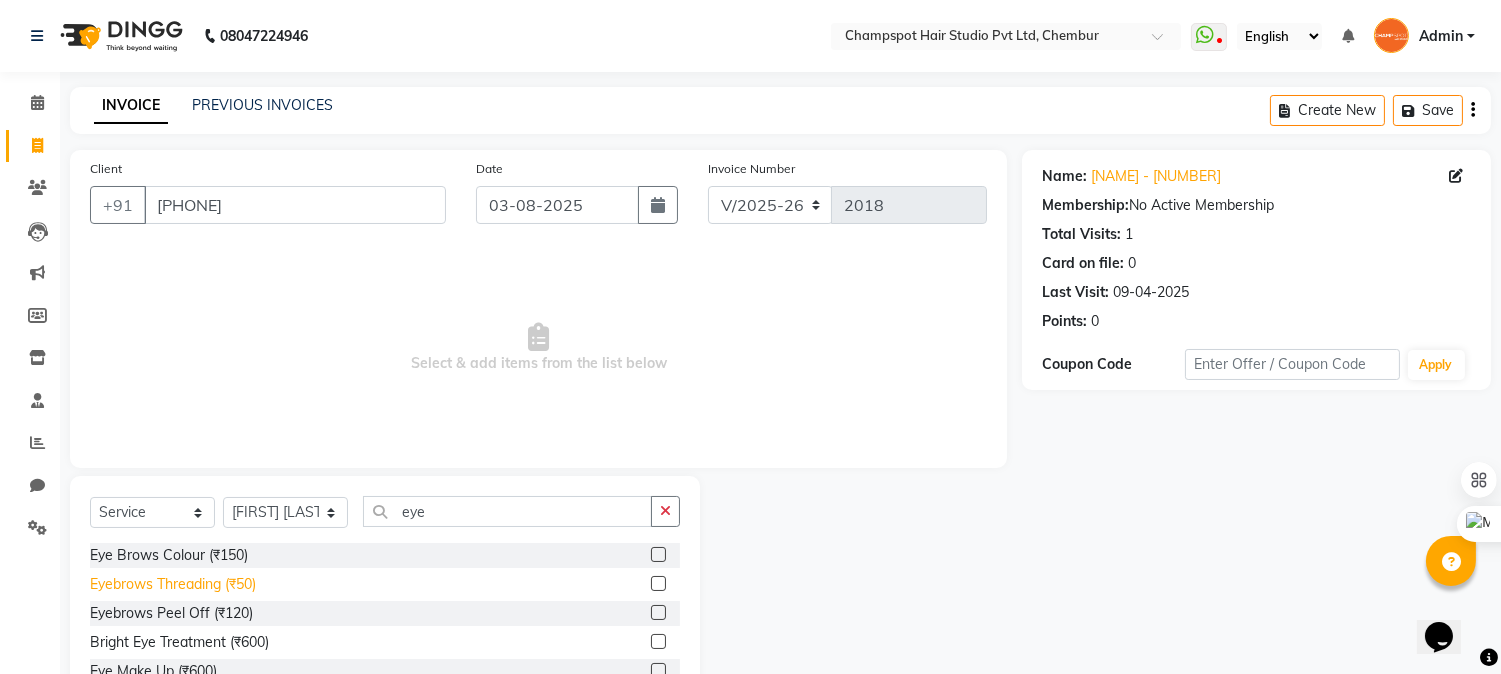 click on "Eyebrows Threading (₹50)" 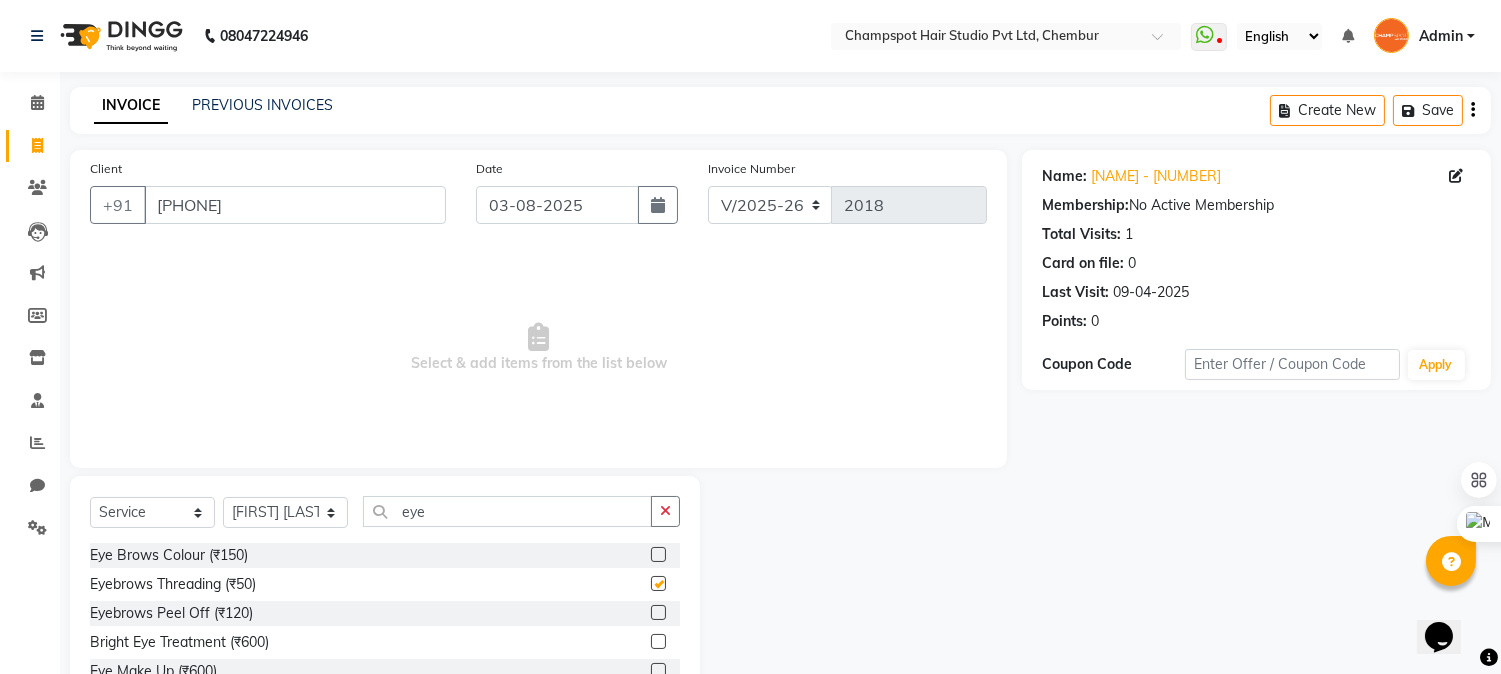 checkbox on "false" 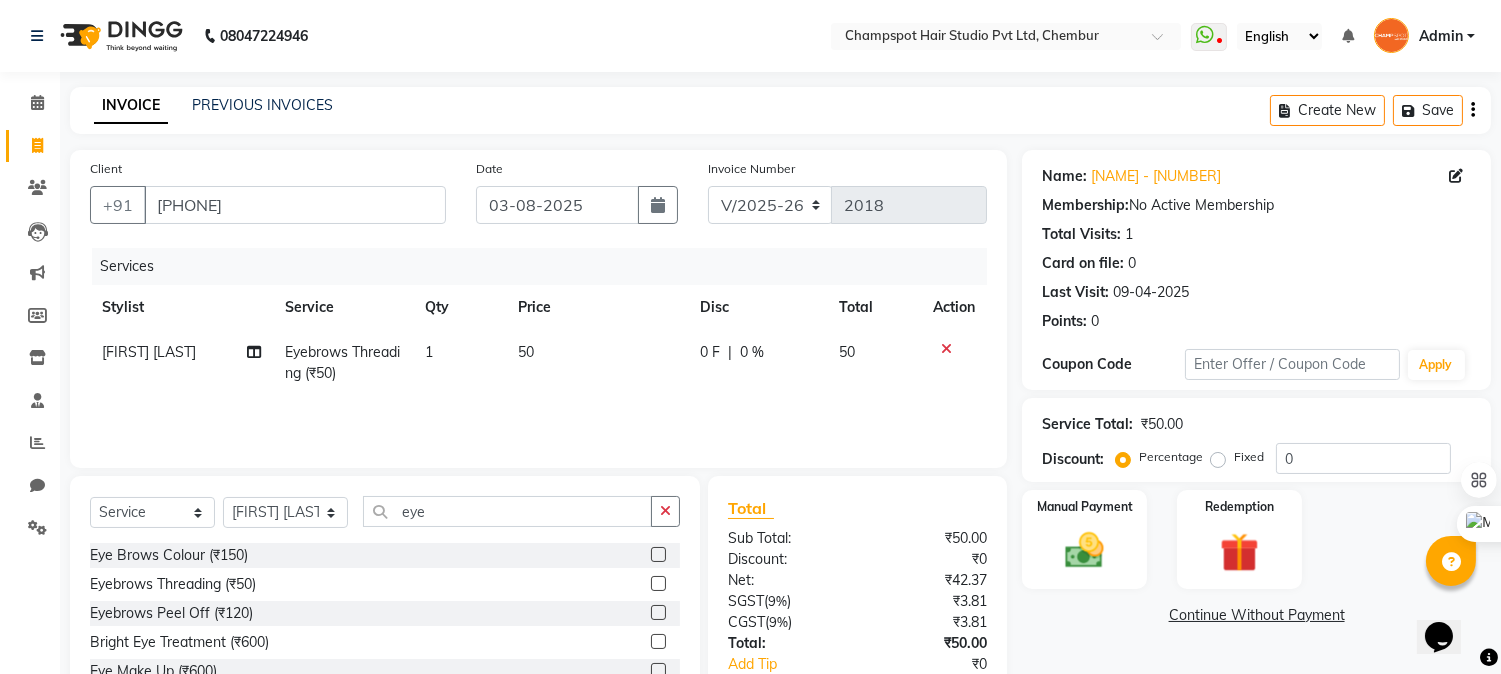 drag, startPoint x: 666, startPoint y: 511, endPoint x: 586, endPoint y: 534, distance: 83.240616 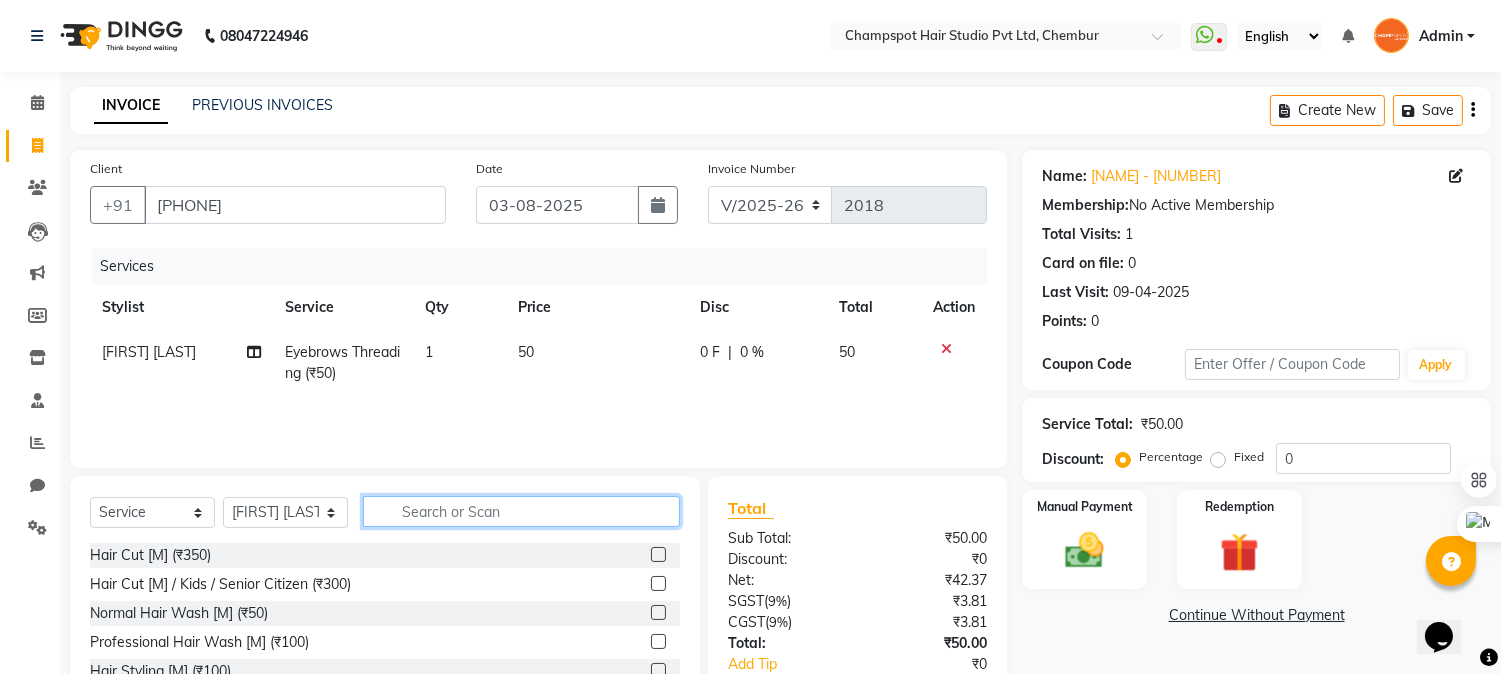 click 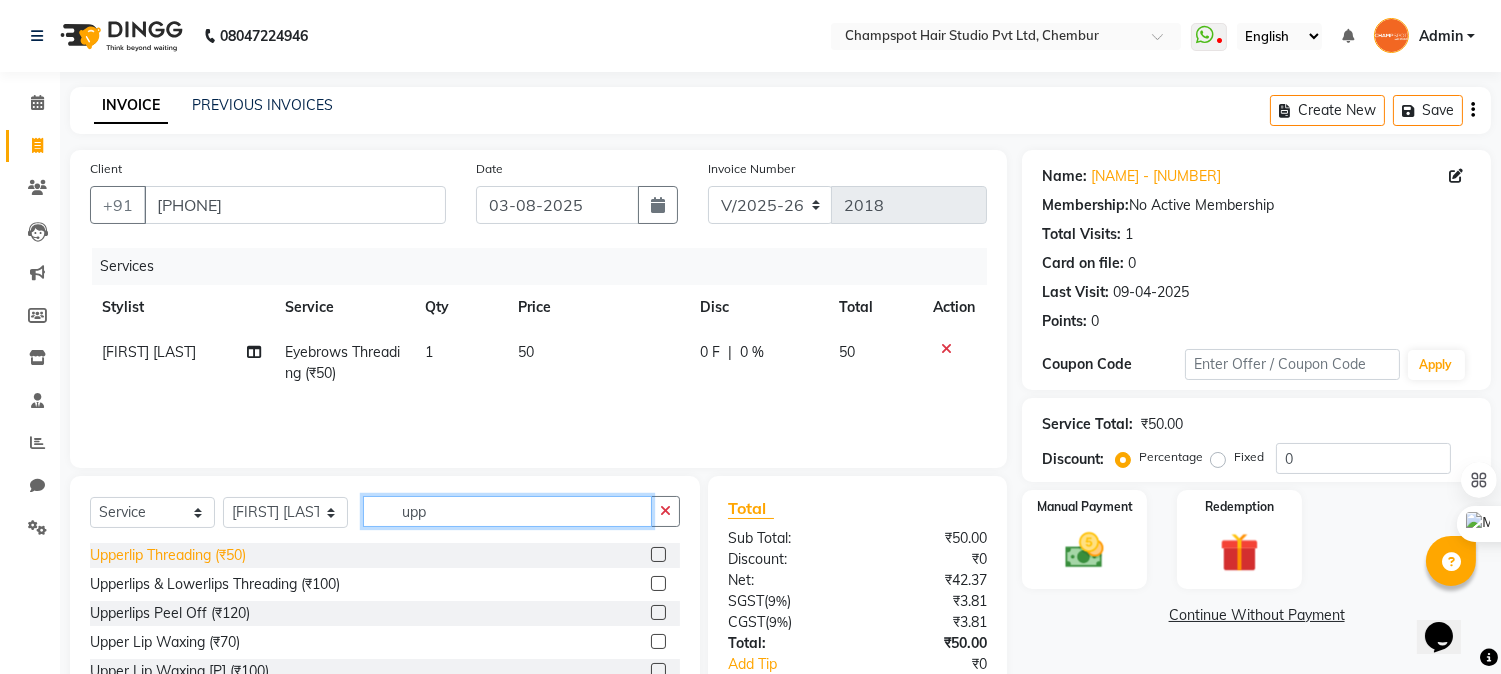 type on "upp" 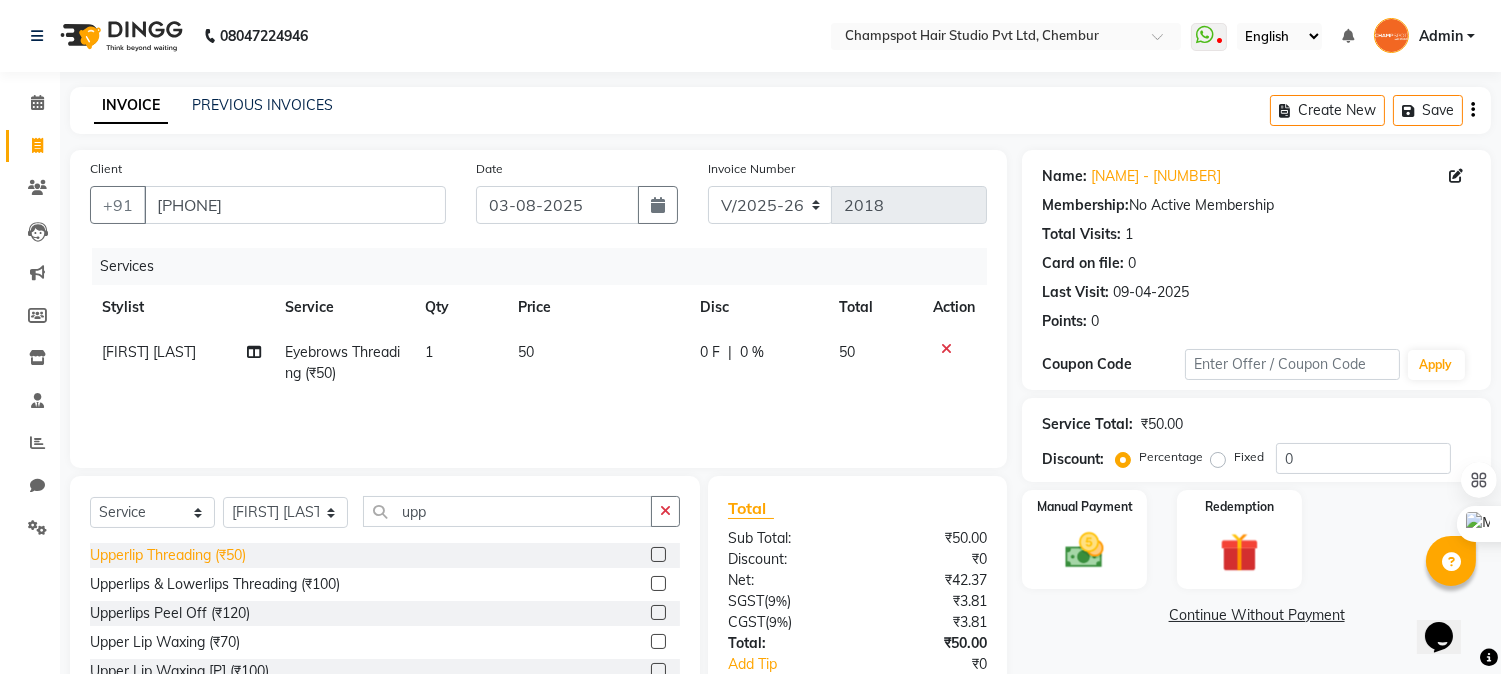 click on "Upperlip Threading (₹50)" 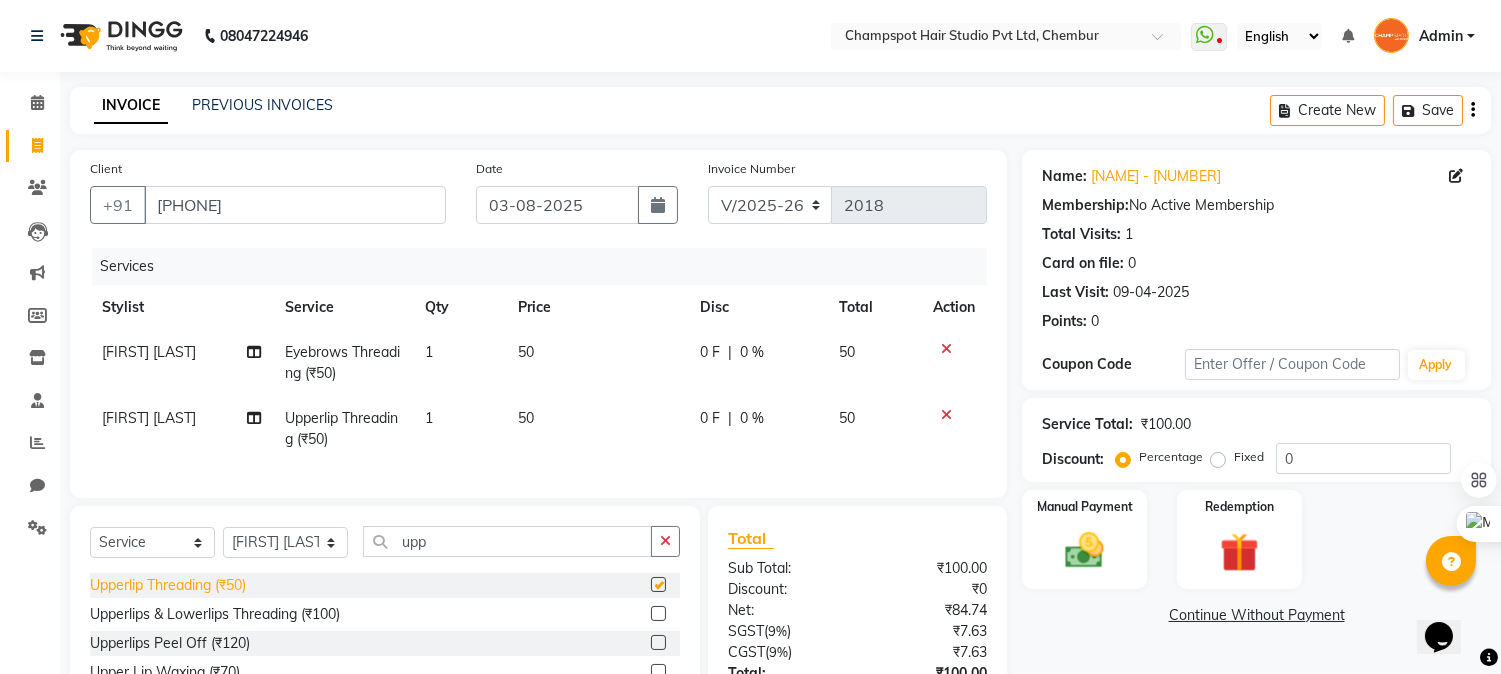 checkbox on "false" 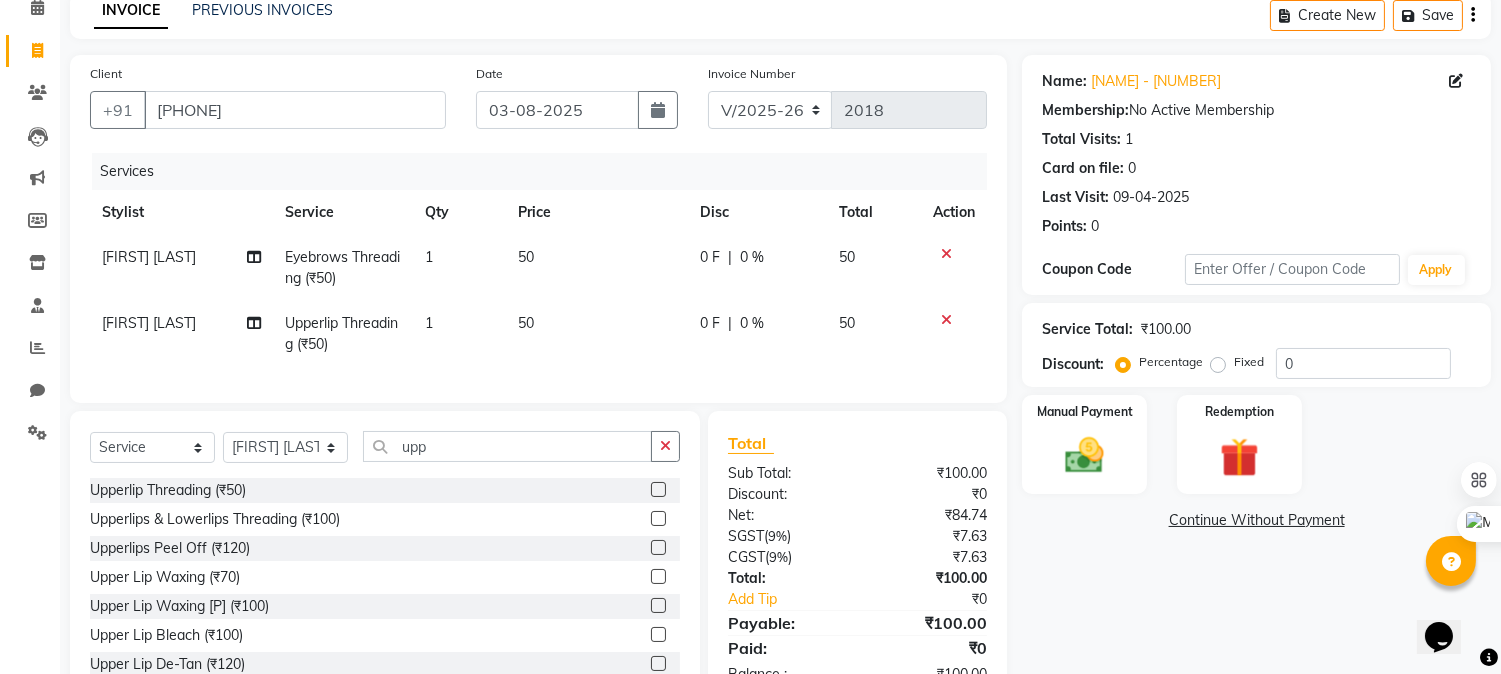 scroll, scrollTop: 173, scrollLeft: 0, axis: vertical 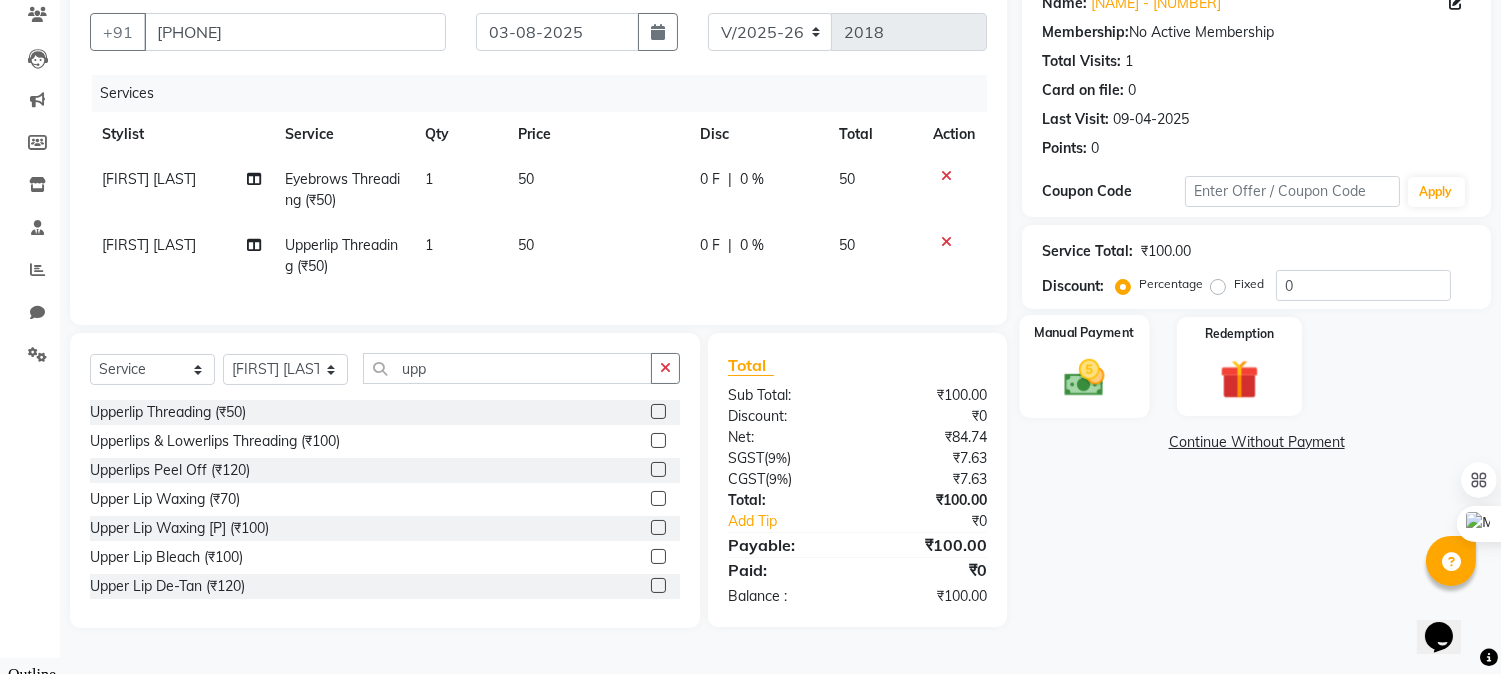 click 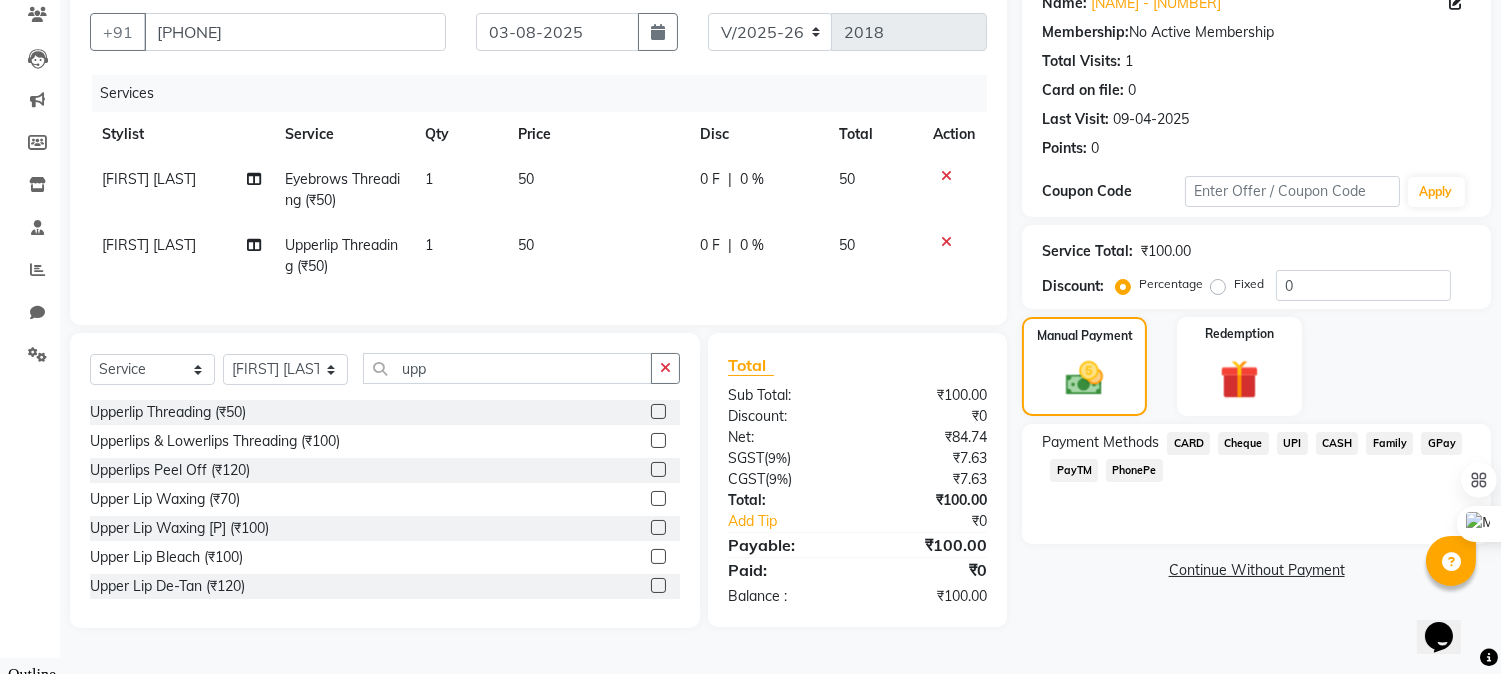 click on "GPay" 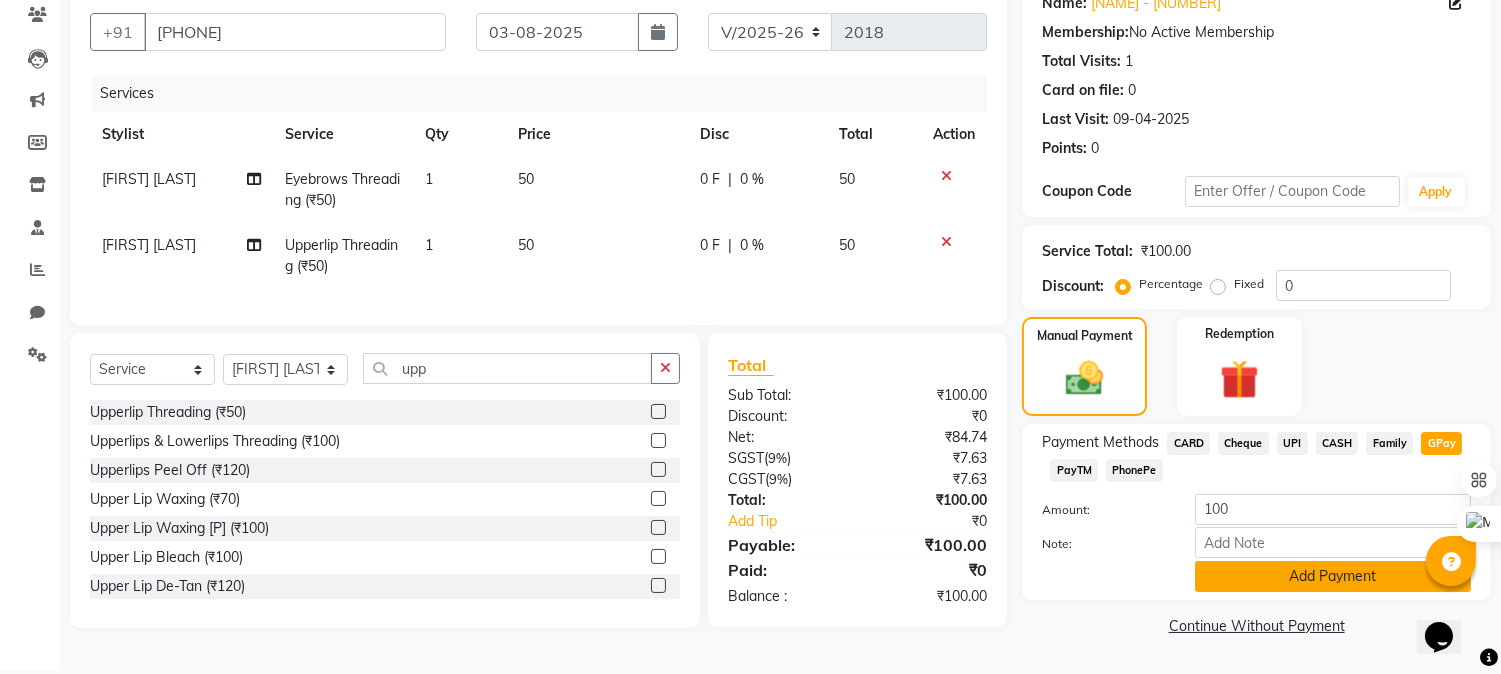 click on "Add Payment" 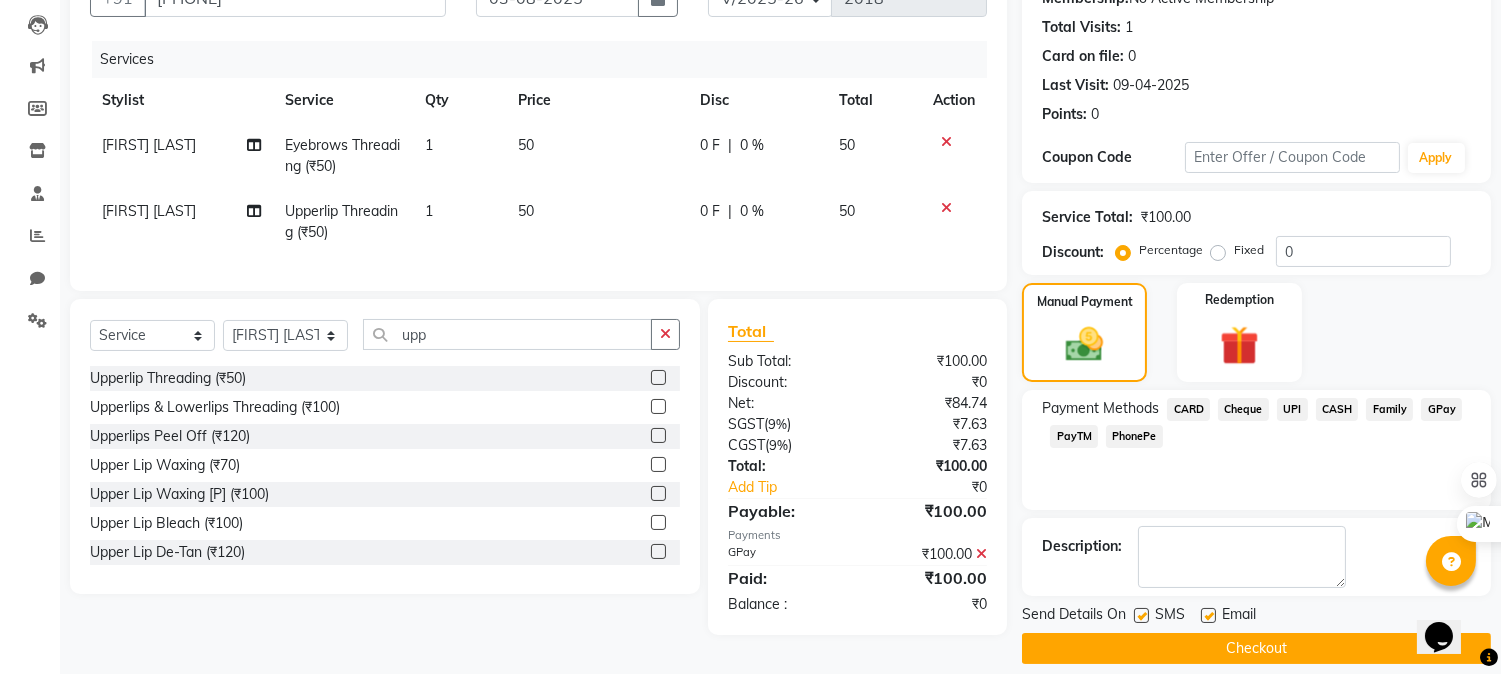 scroll, scrollTop: 225, scrollLeft: 0, axis: vertical 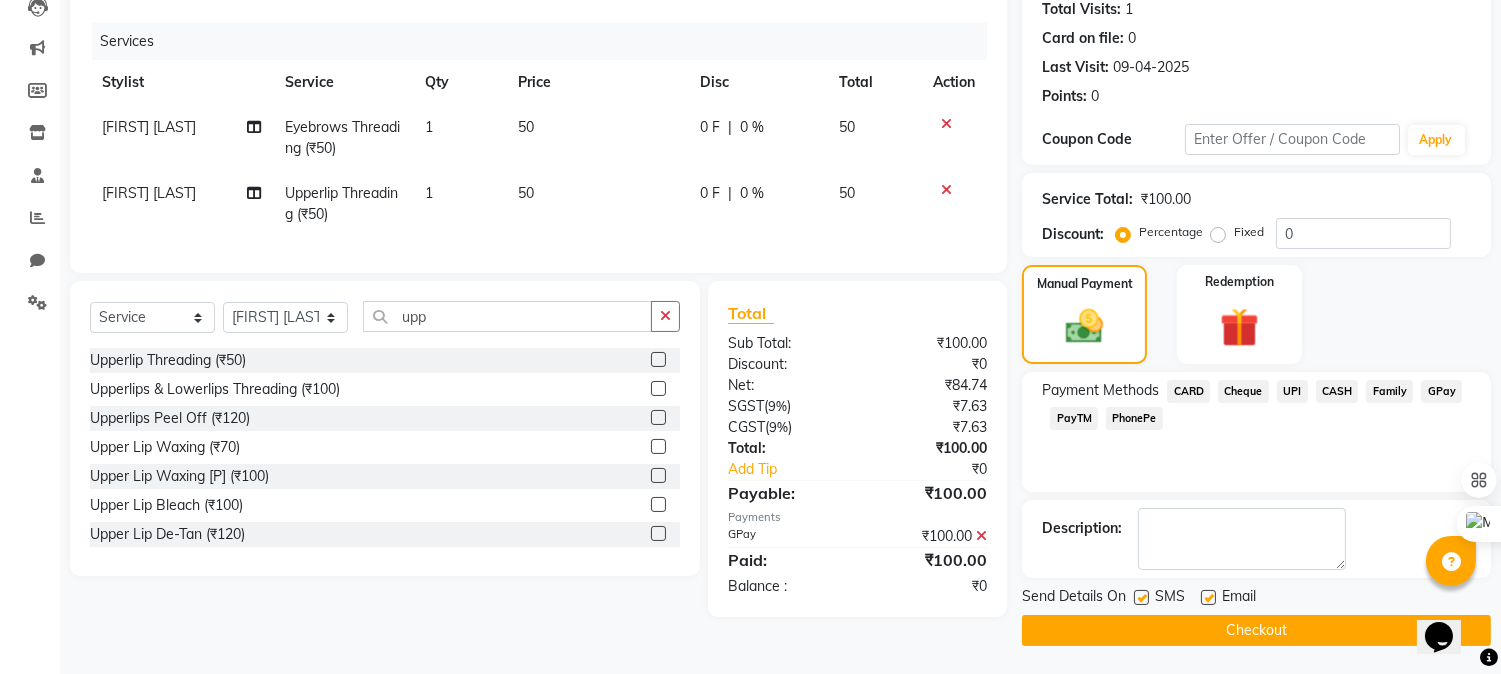 click on "Checkout" 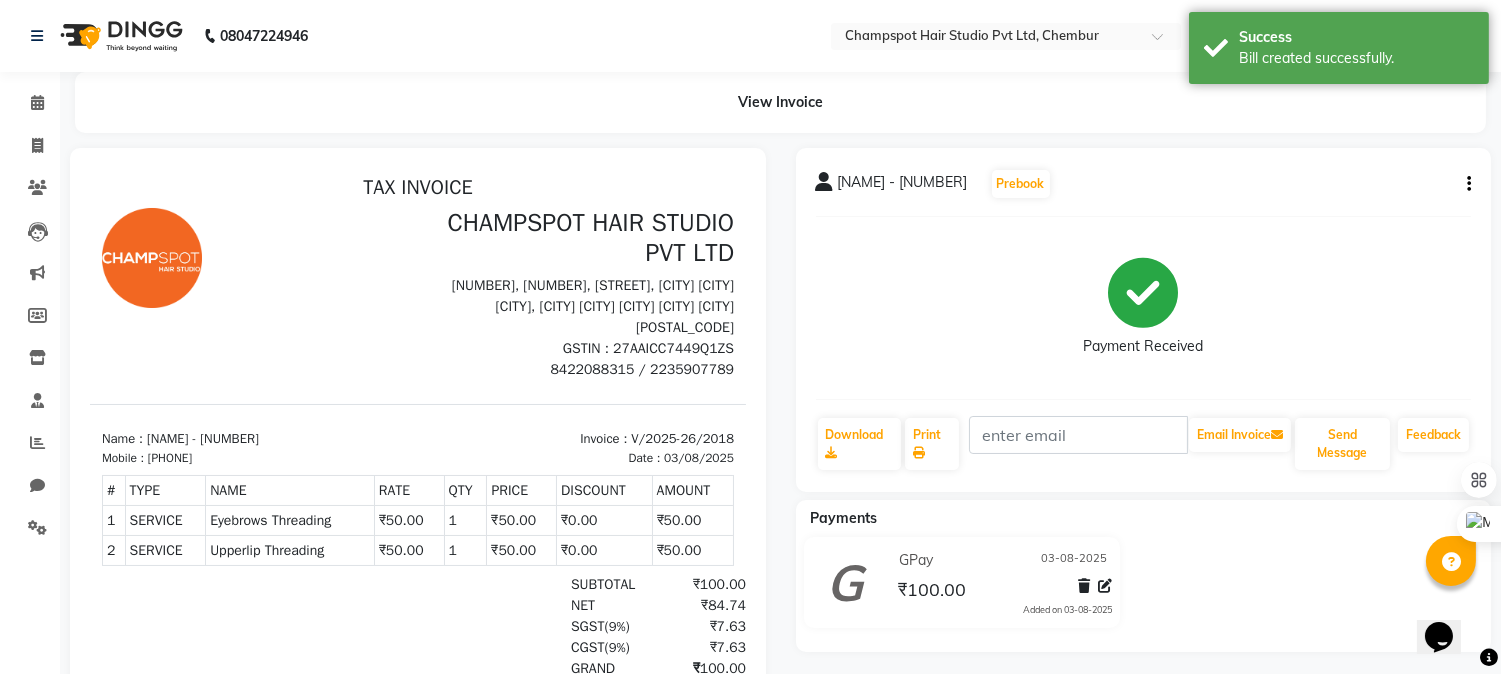 scroll, scrollTop: 0, scrollLeft: 0, axis: both 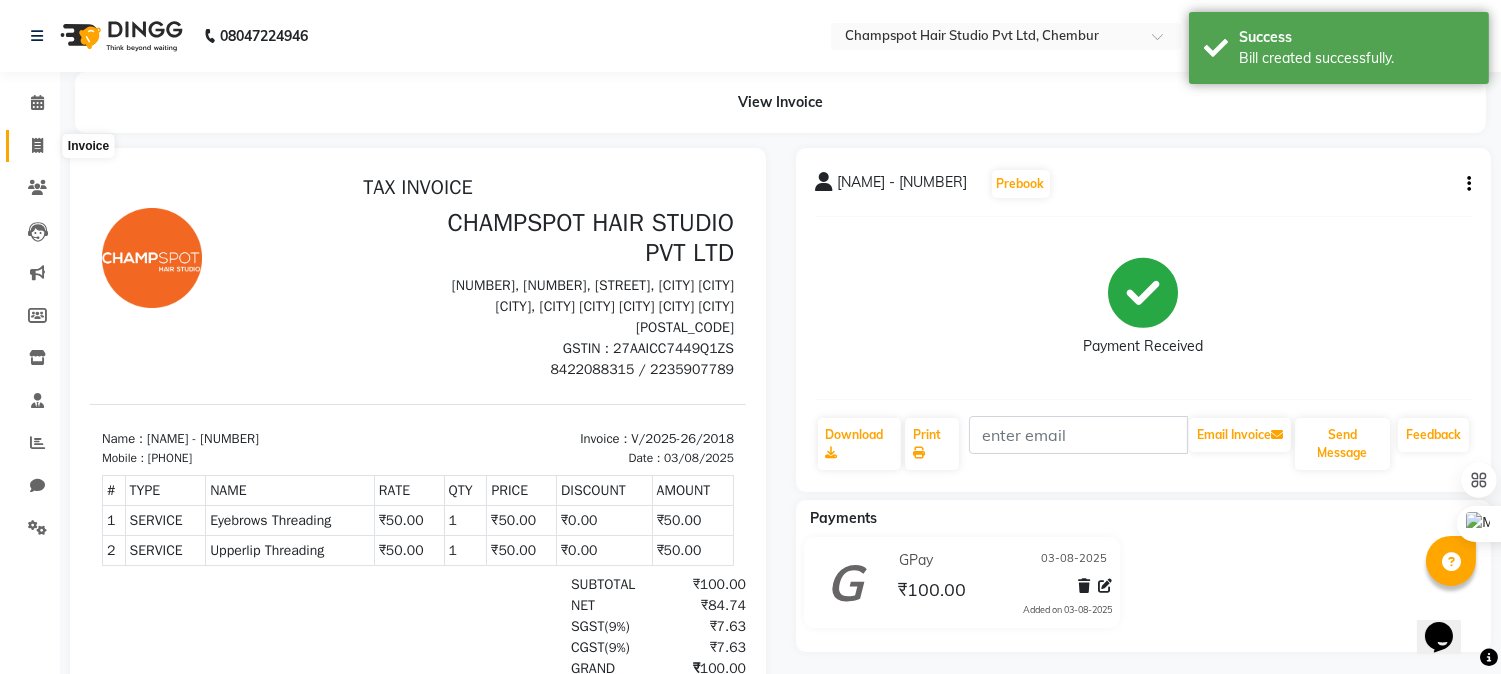click 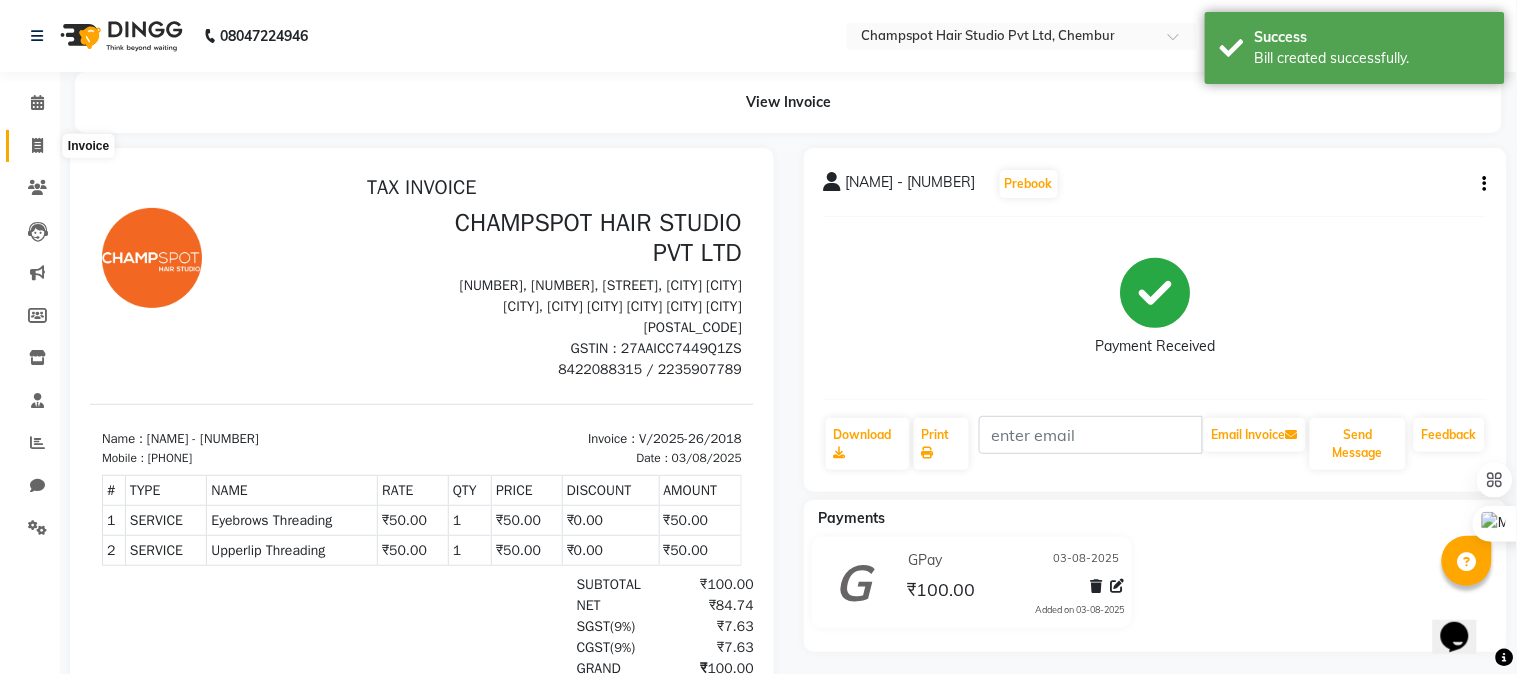 select on "7690" 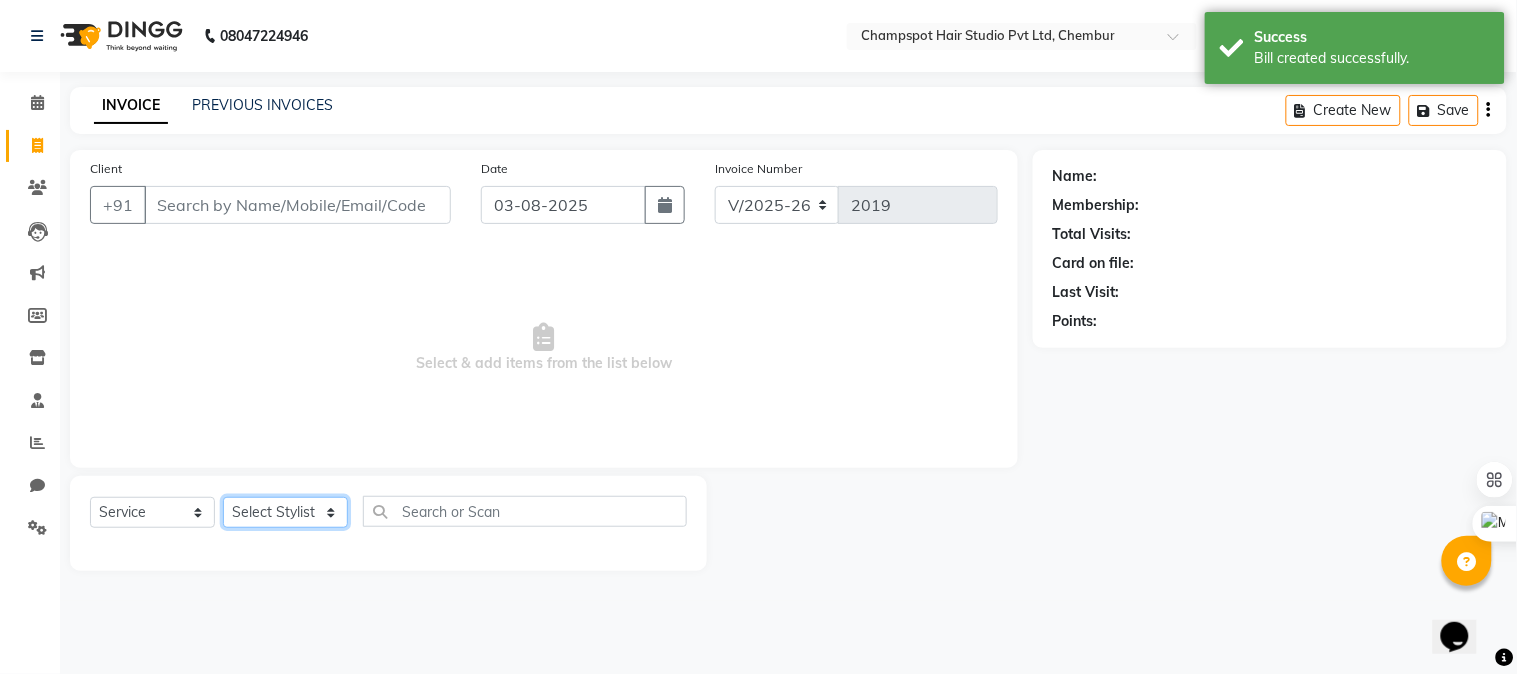 click on "Select Stylist Admin [FIRST] [LAST] [FIRST] [LAST] 	[FIRST] [LAST] [FIRST] [LAST] [FIRST] [LAST]" 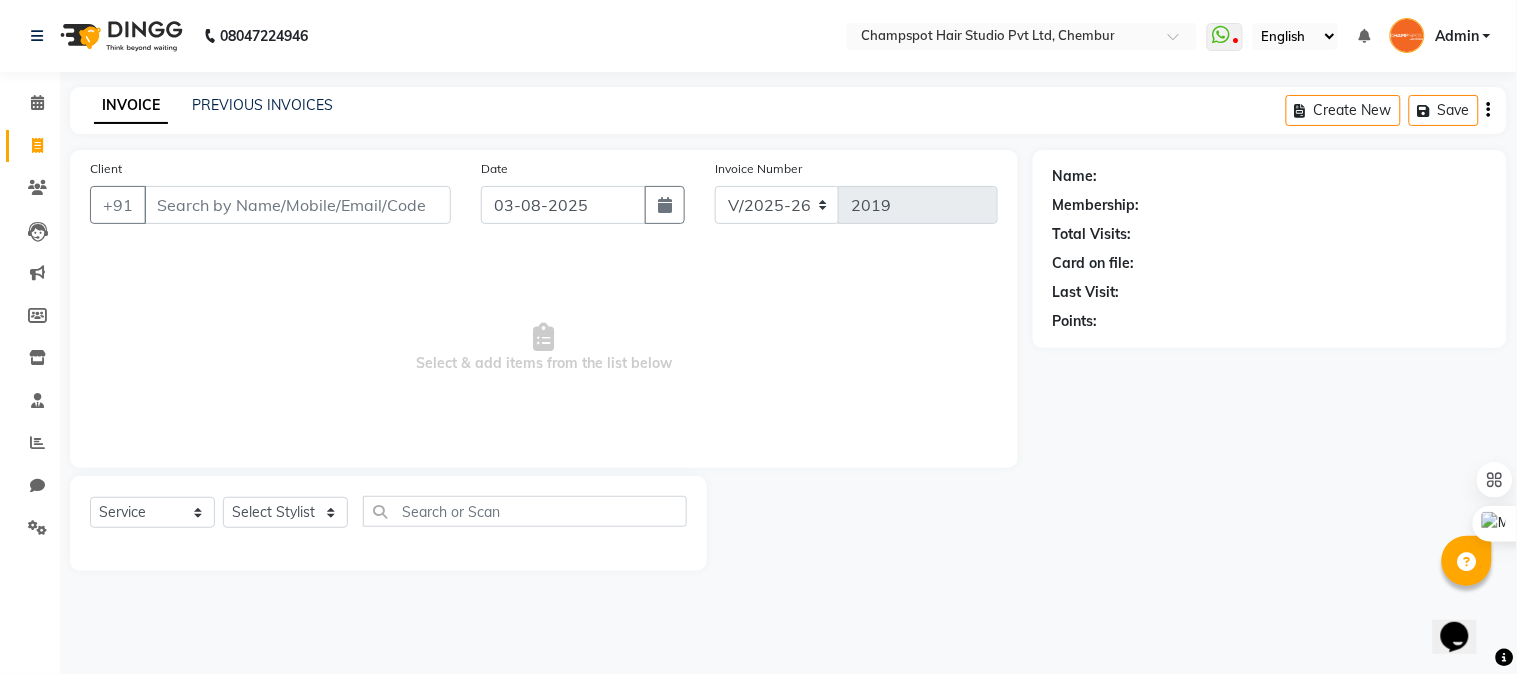 click on "Select & add items from the list below" at bounding box center (544, 348) 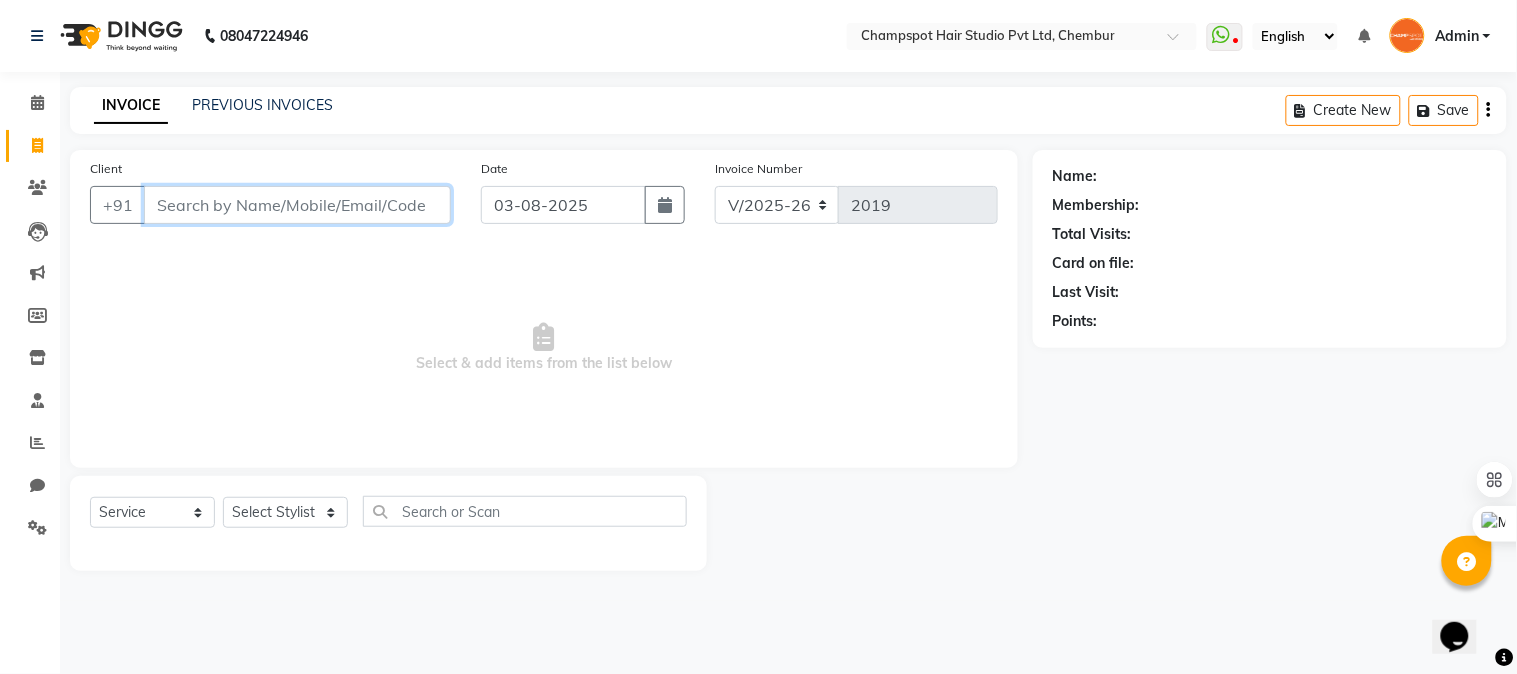 click on "Client" at bounding box center [297, 205] 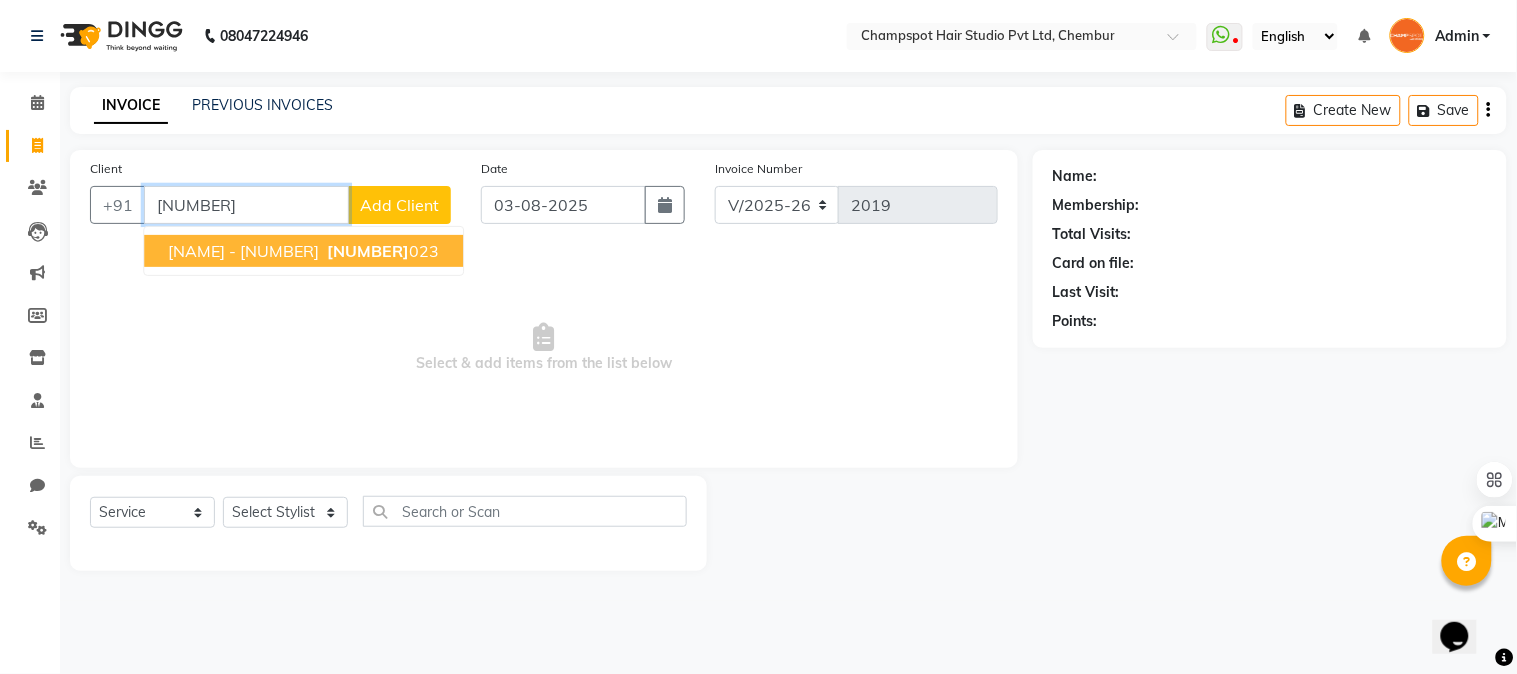 click on "CHETAN - 6023" at bounding box center (243, 251) 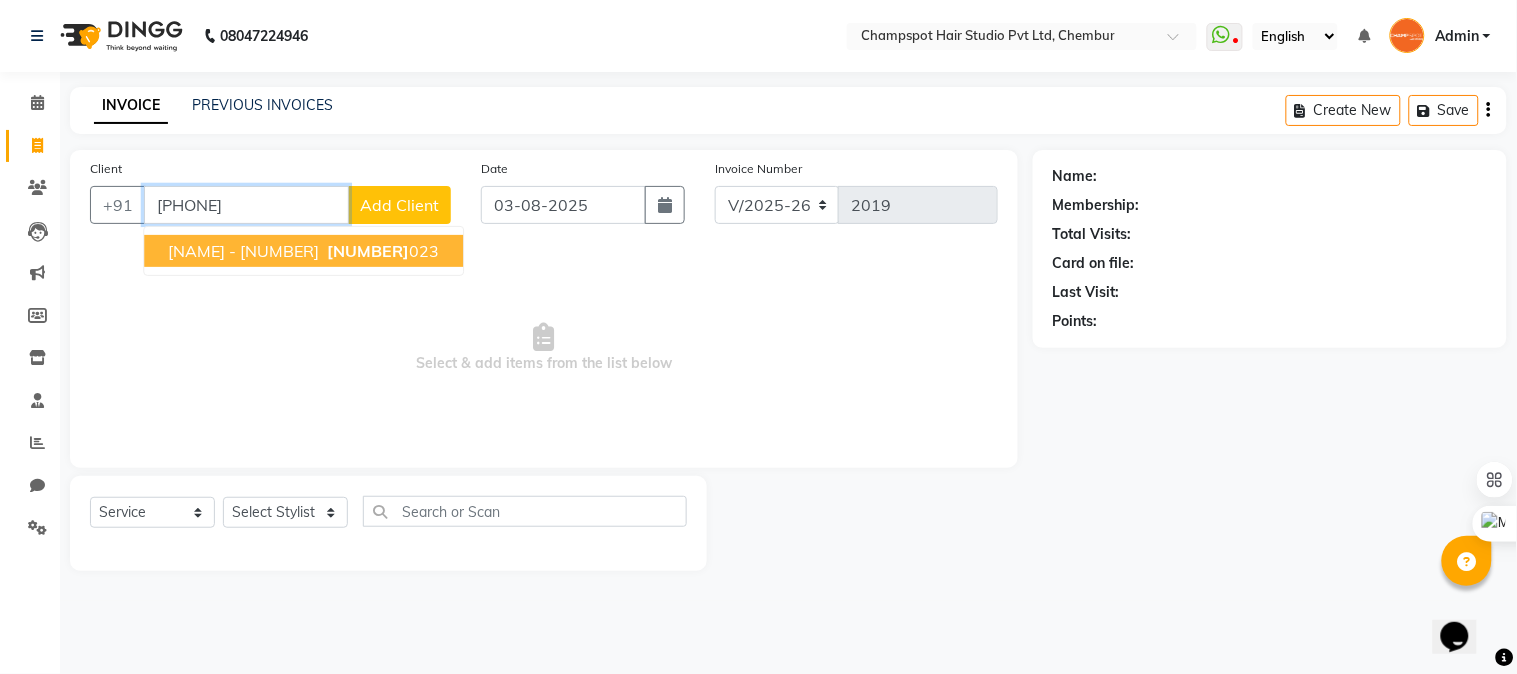 type on "8976016023" 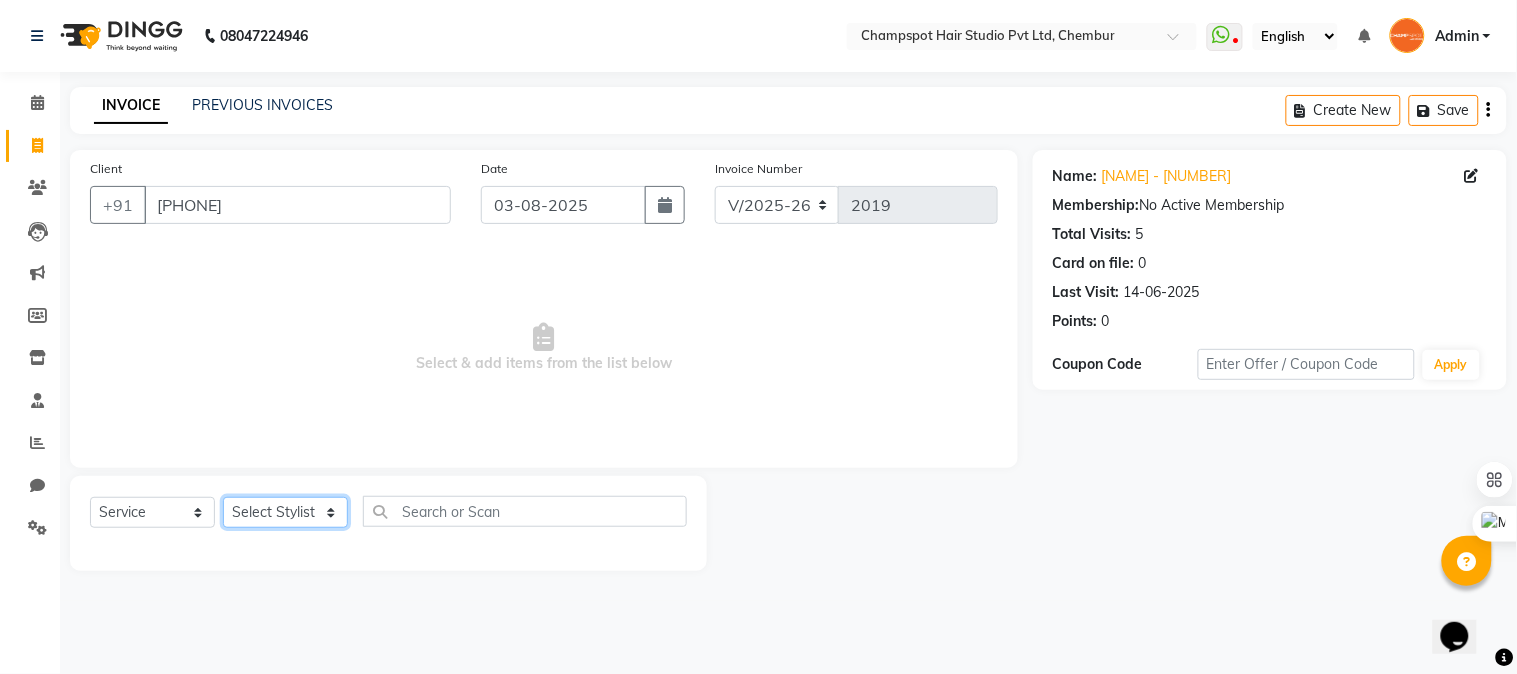 click on "Select Stylist Admin [FIRST] [LAST] [FIRST] [LAST] 	[FIRST] [LAST] [FIRST] [LAST] [FIRST] [LAST]" 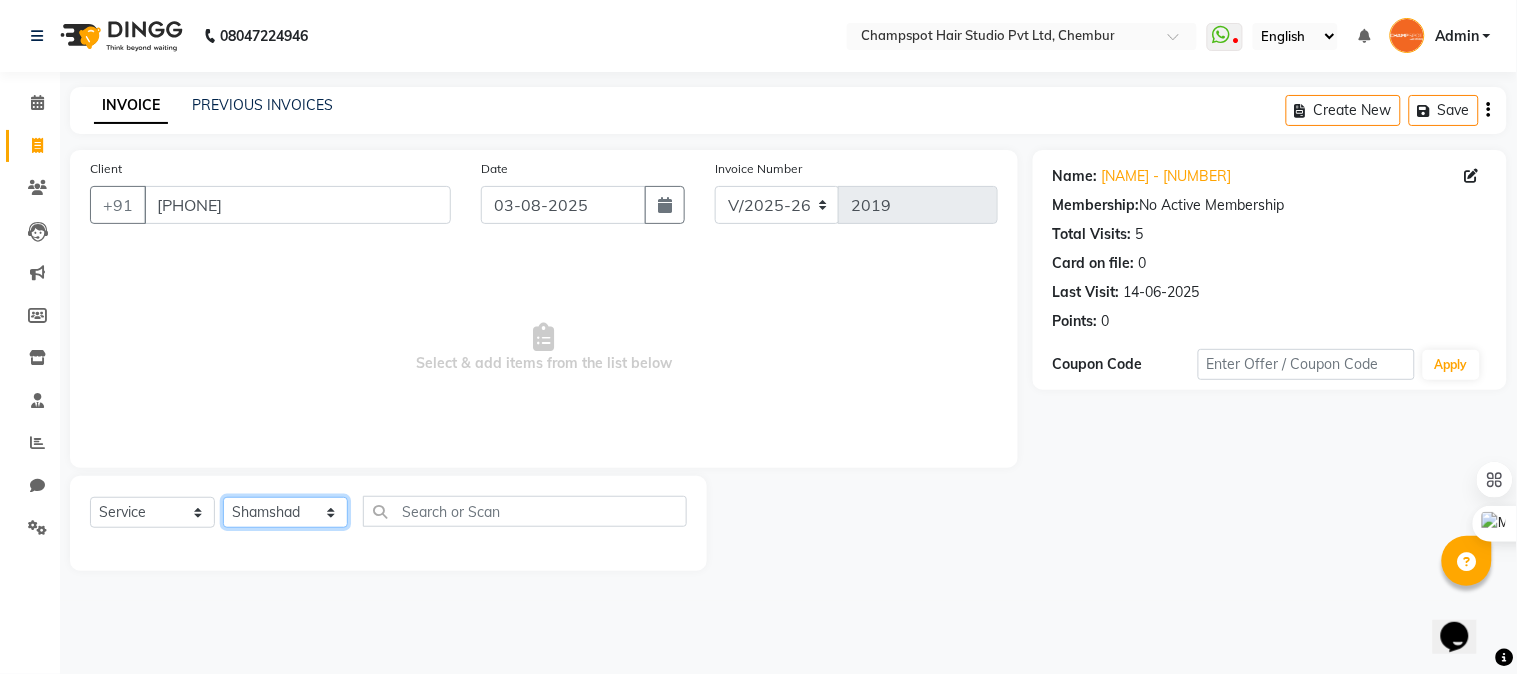 click on "Select Stylist Admin [FIRST] [LAST] [FIRST] [LAST] 	[FIRST] [LAST] [FIRST] [LAST] [FIRST] [LAST]" 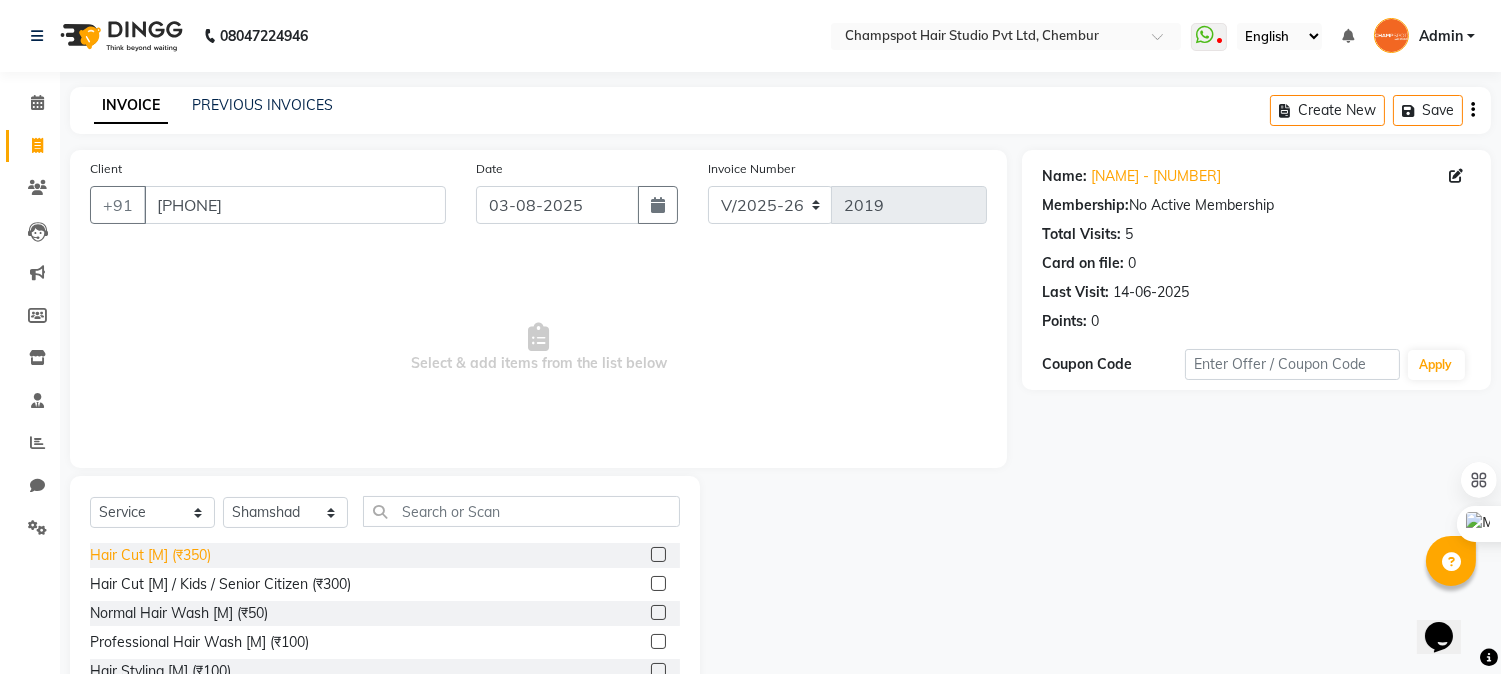 click on "Hair Cut [M] (₹350)" 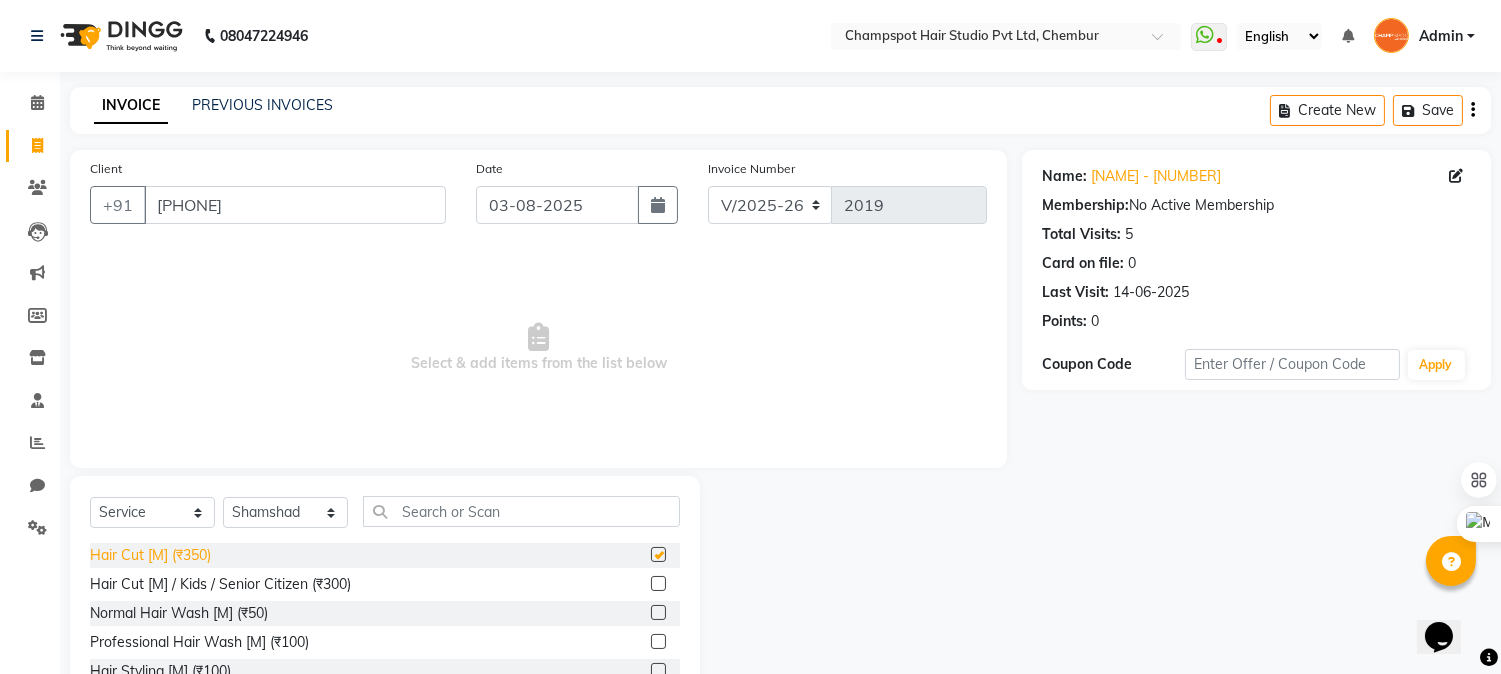 checkbox on "false" 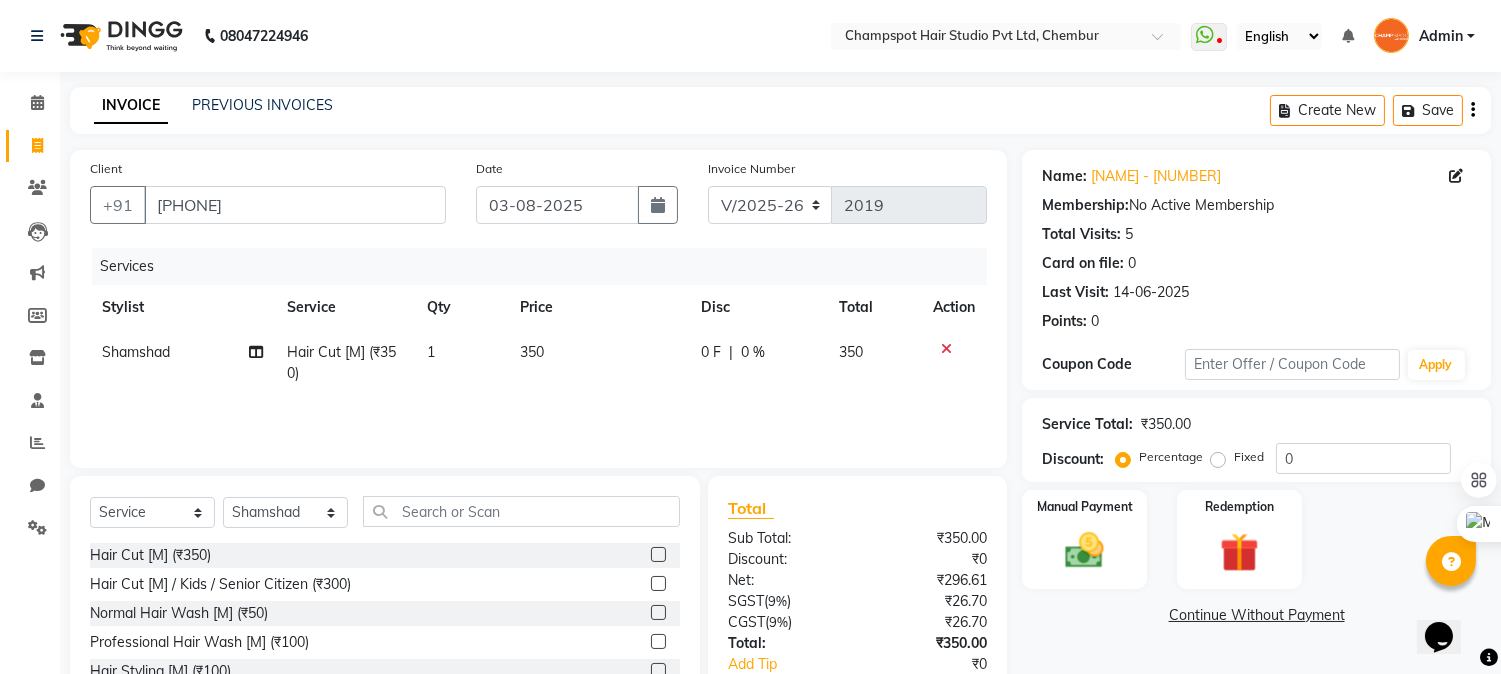 scroll, scrollTop: 111, scrollLeft: 0, axis: vertical 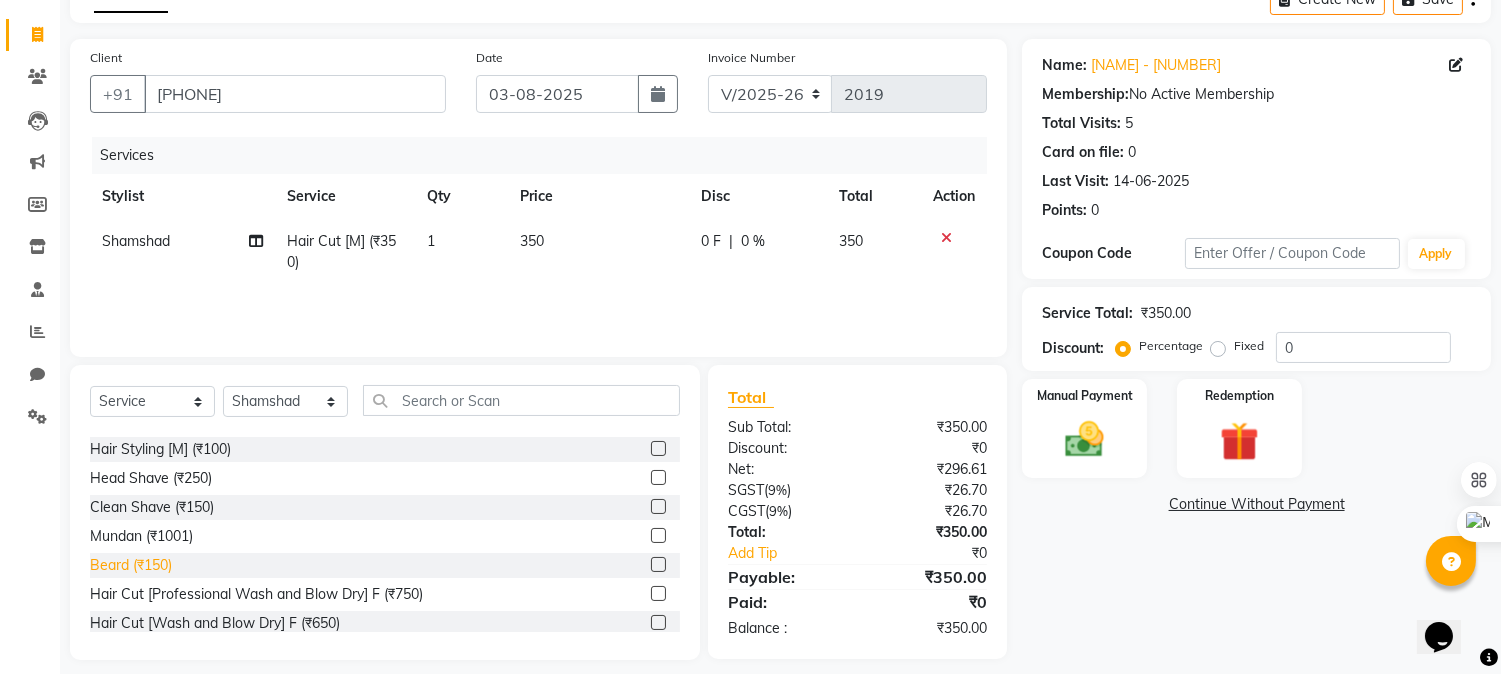 click on "Beard (₹150)" 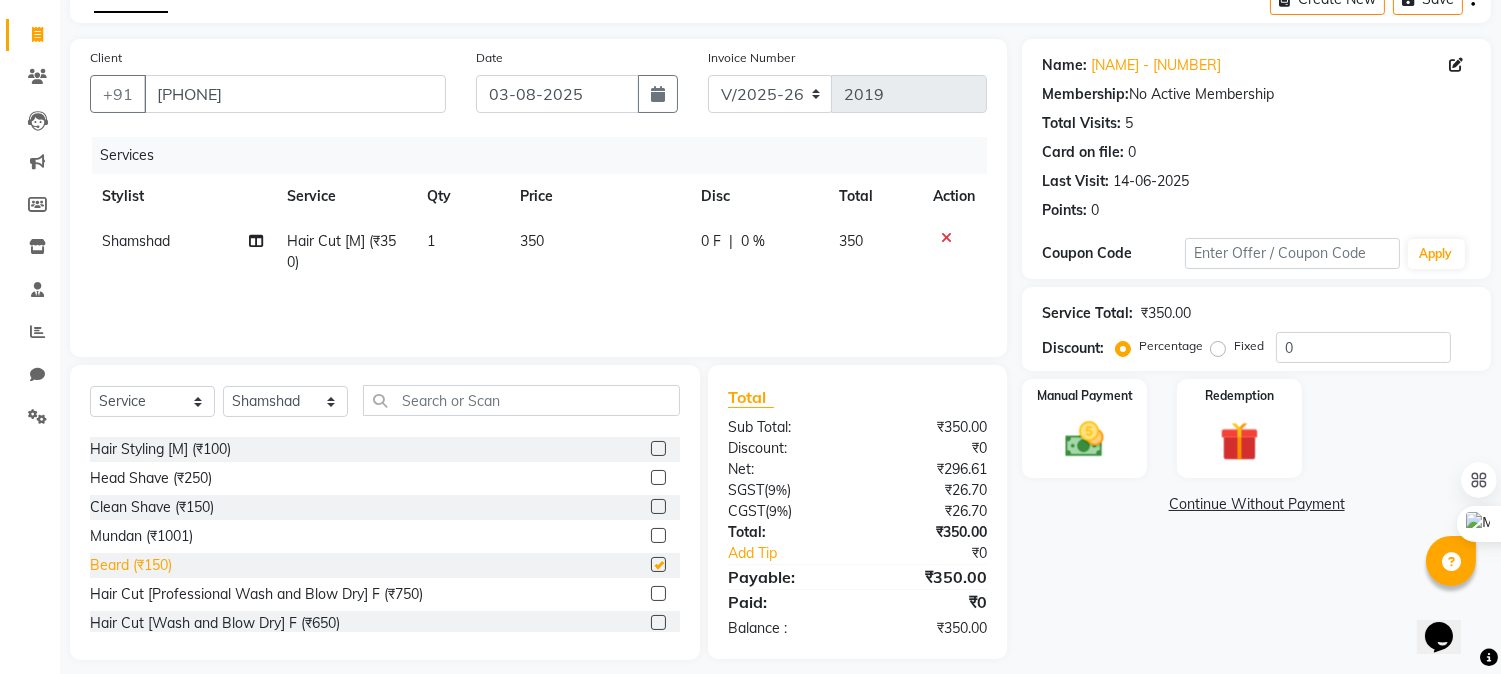checkbox on "false" 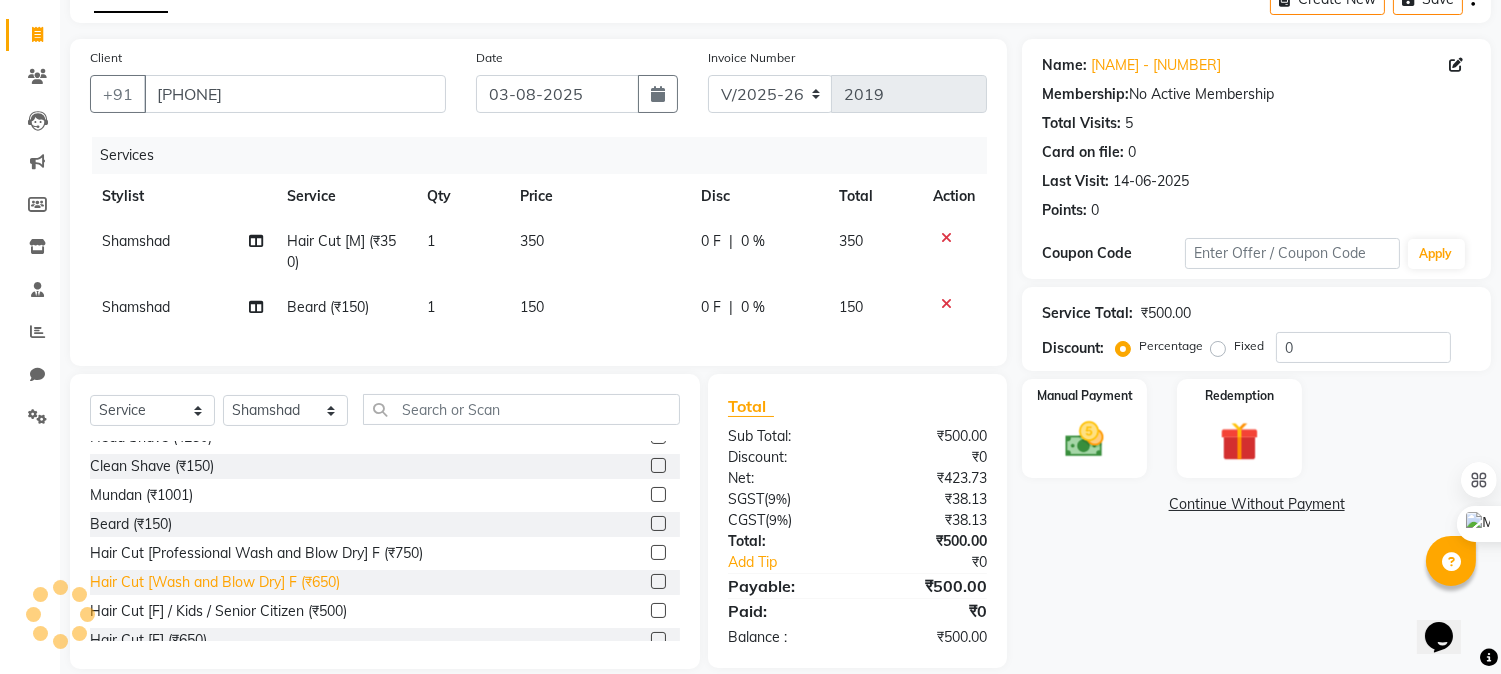scroll, scrollTop: 0, scrollLeft: 0, axis: both 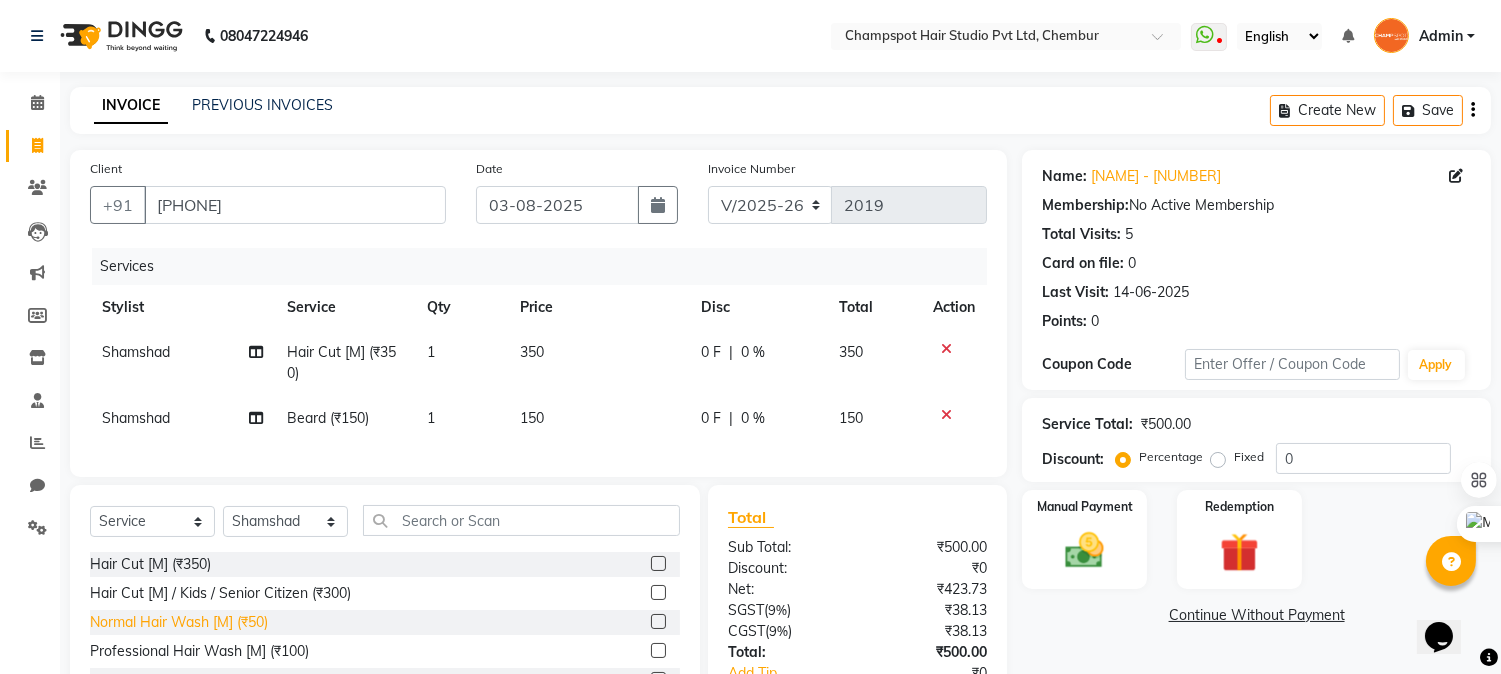 click on "Normal Hair Wash [M] (₹50)" 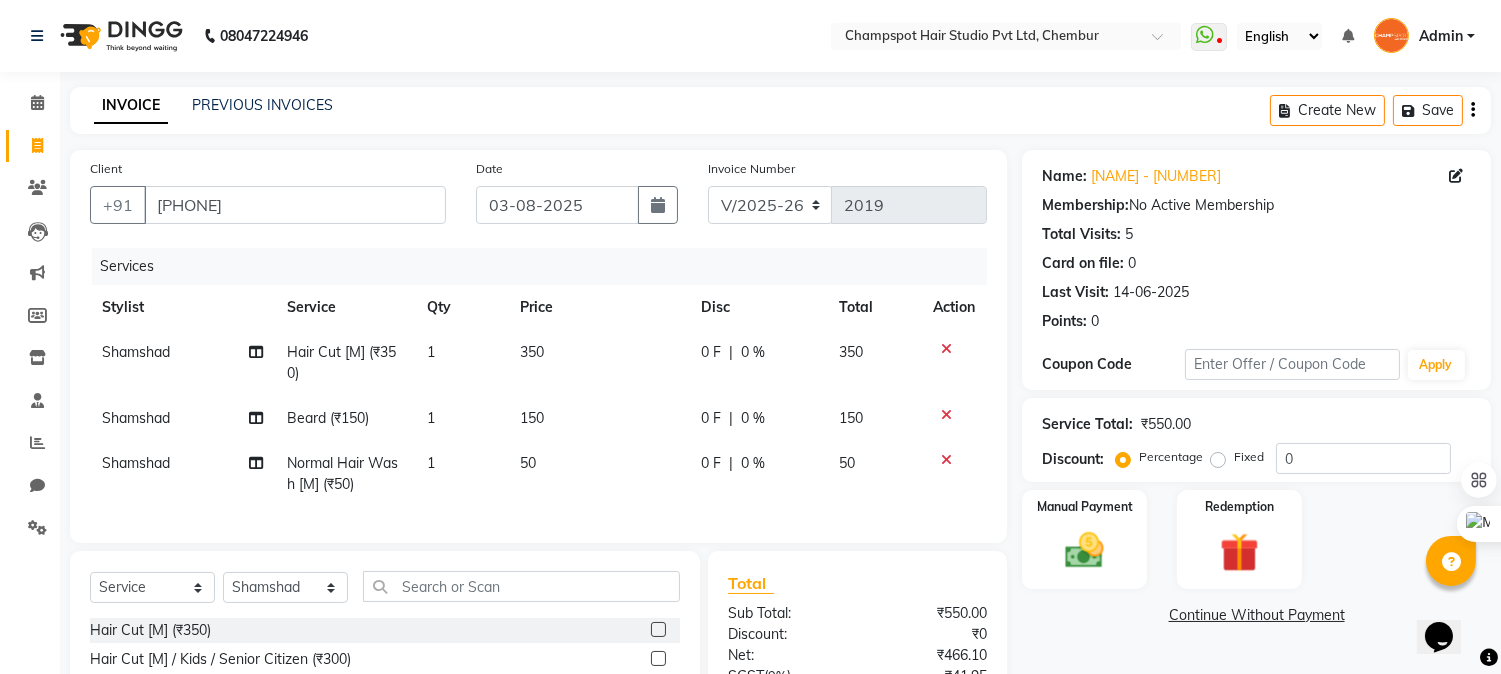 checkbox on "false" 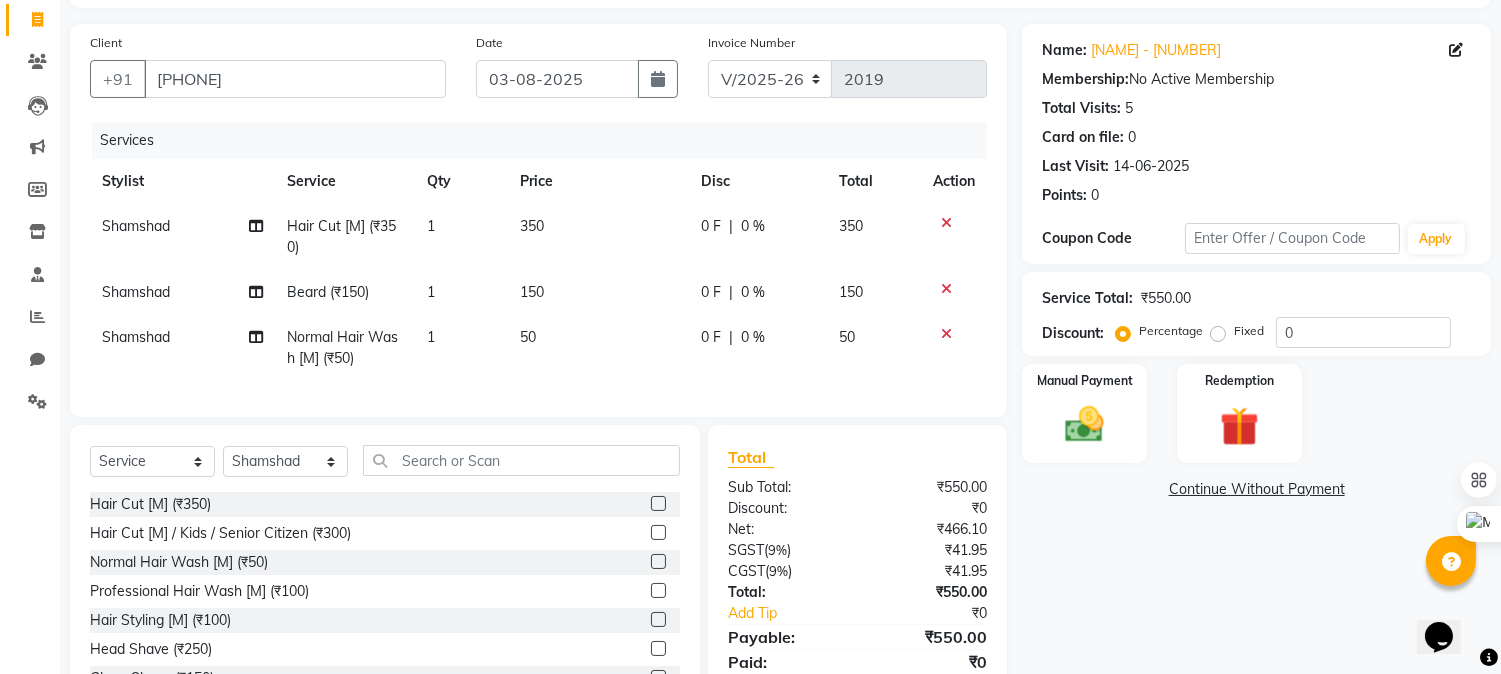 scroll, scrollTop: 217, scrollLeft: 0, axis: vertical 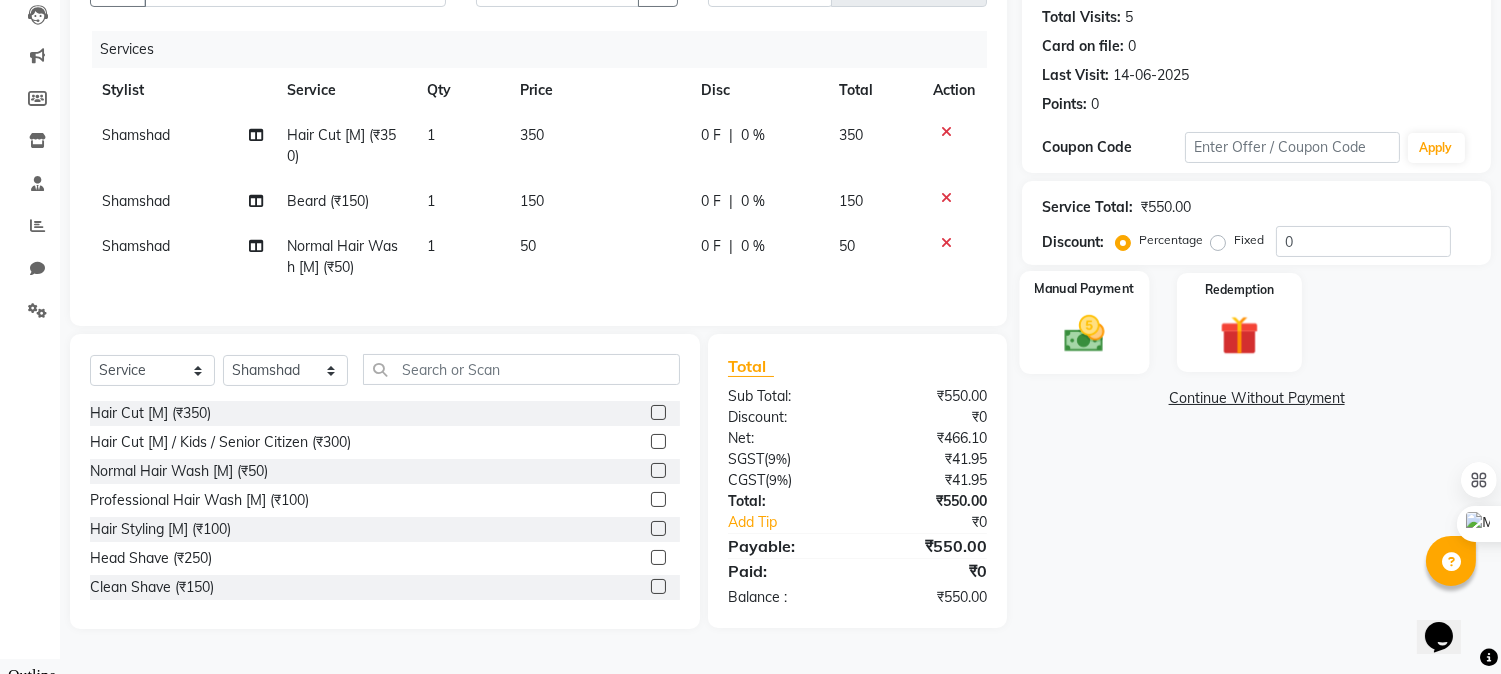 click 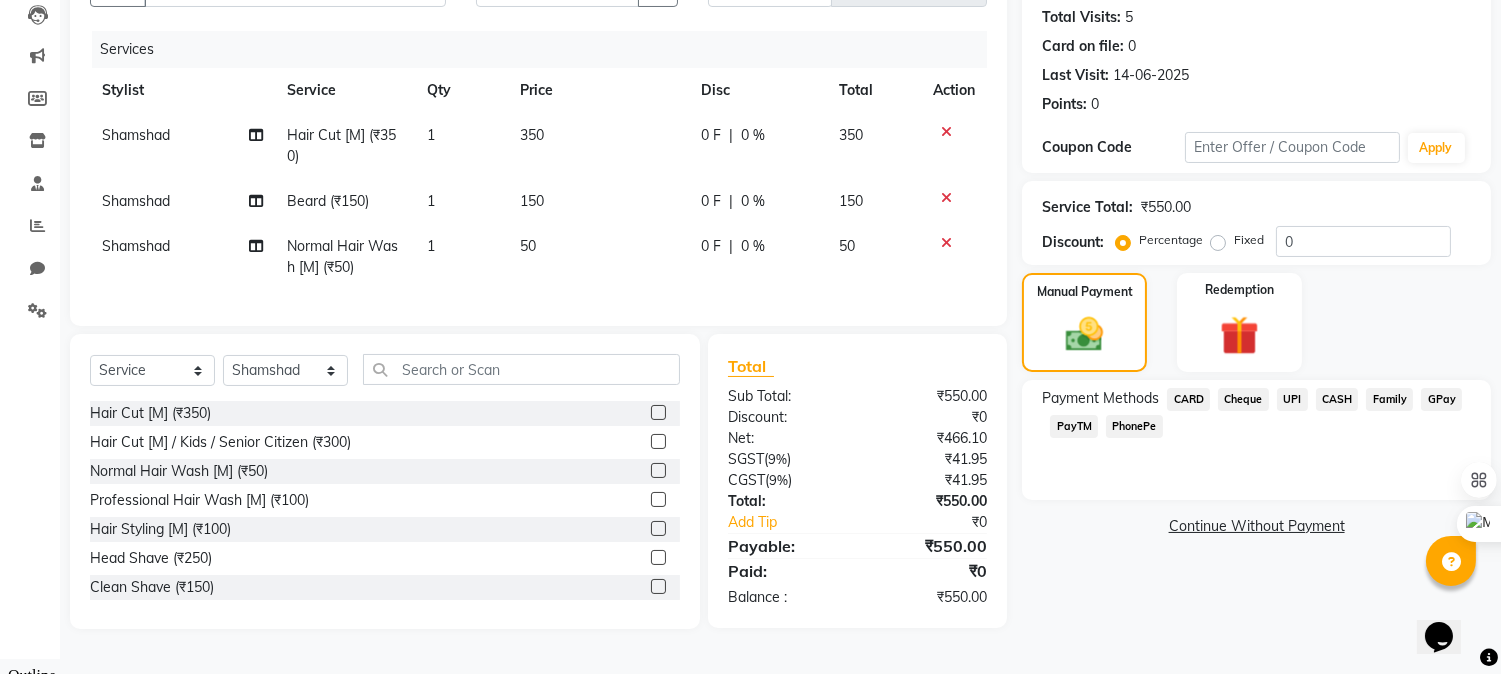 click on "GPay" 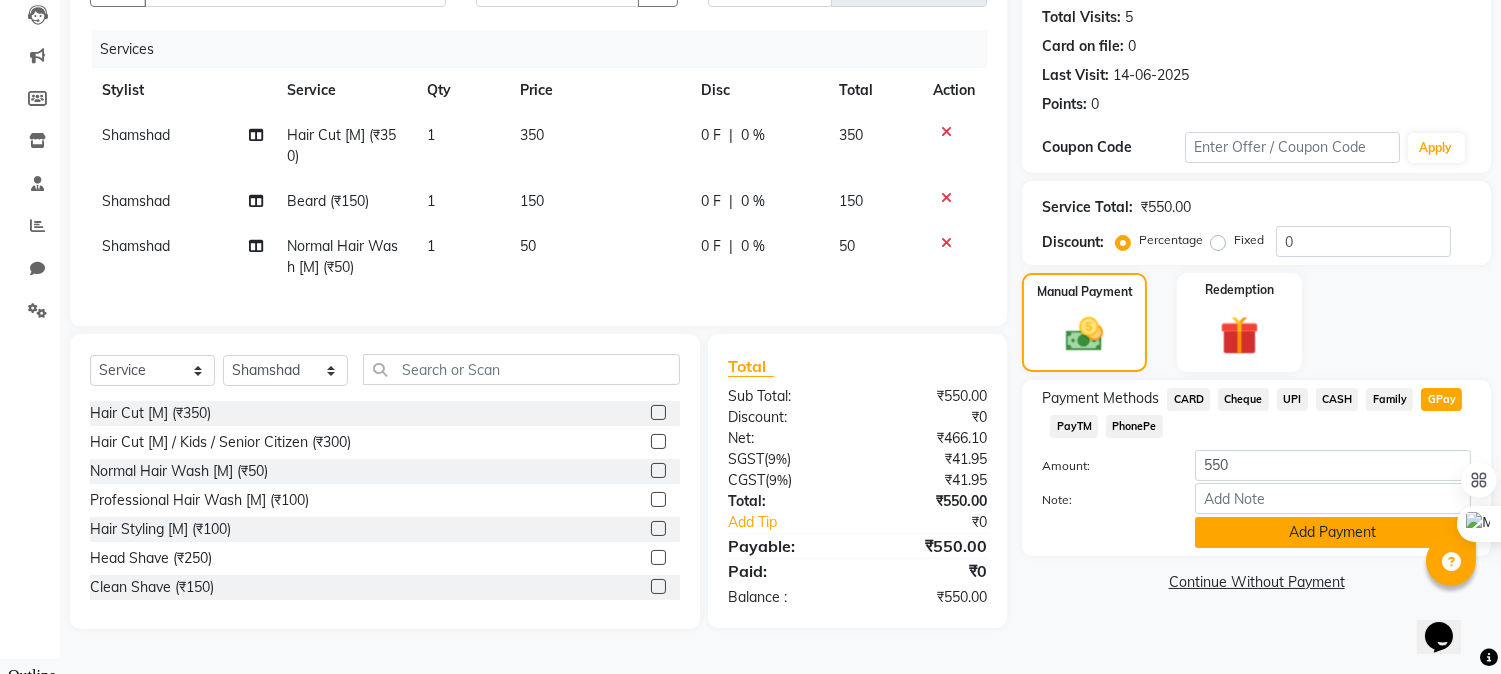click on "Add Payment" 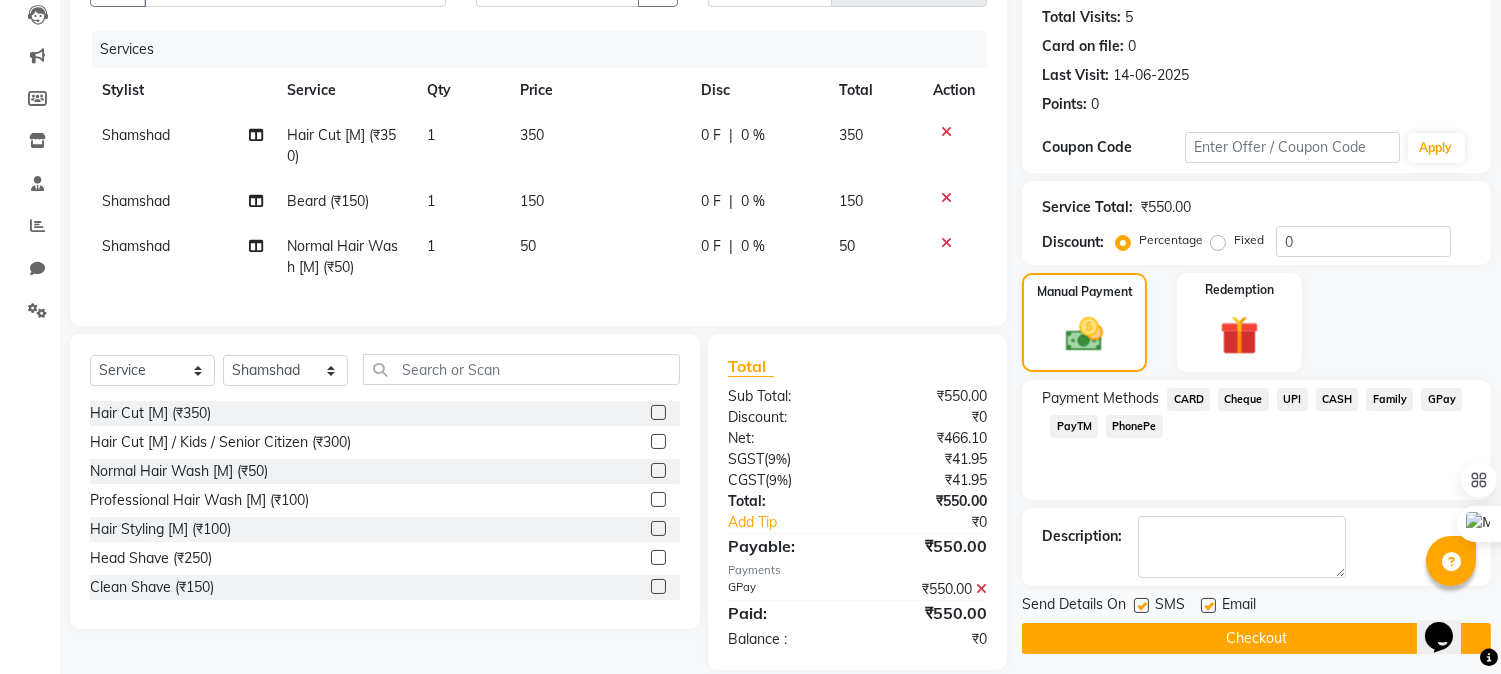 click on "Checkout" 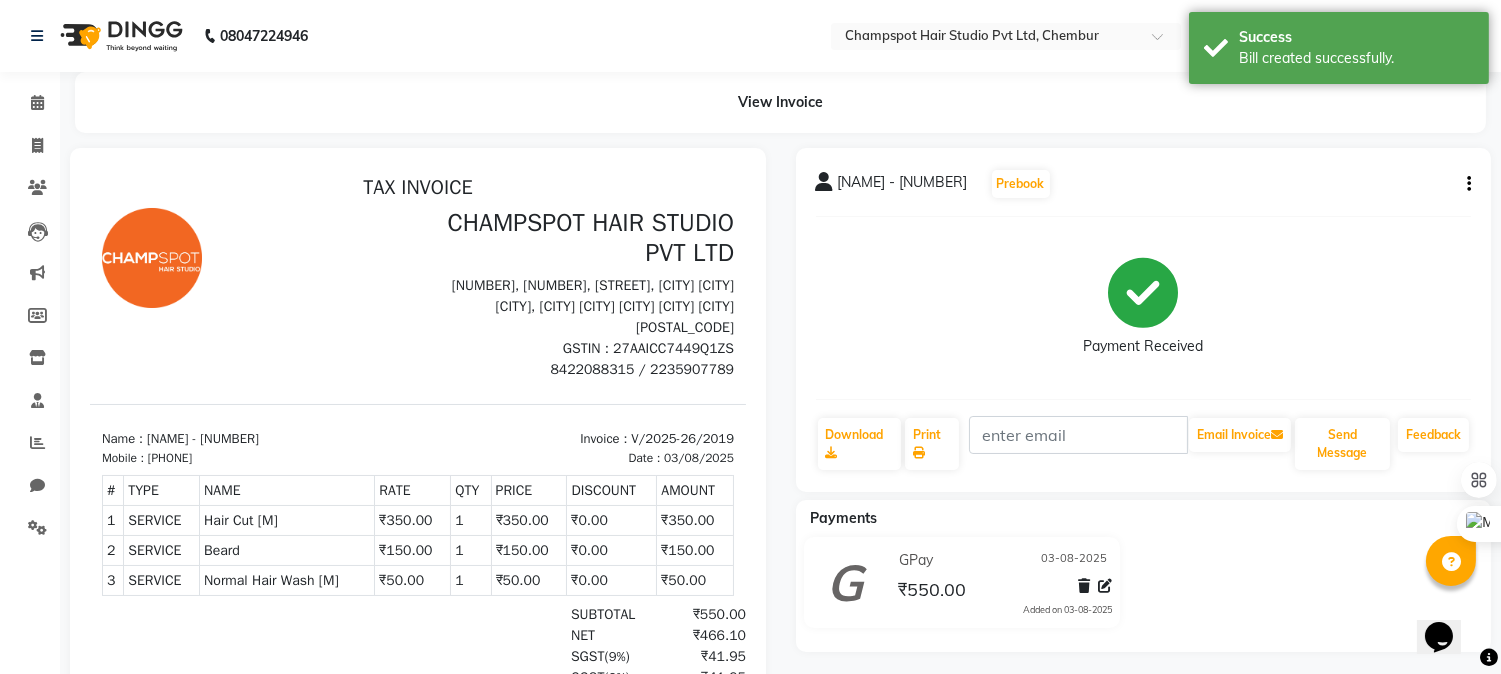 scroll, scrollTop: 0, scrollLeft: 0, axis: both 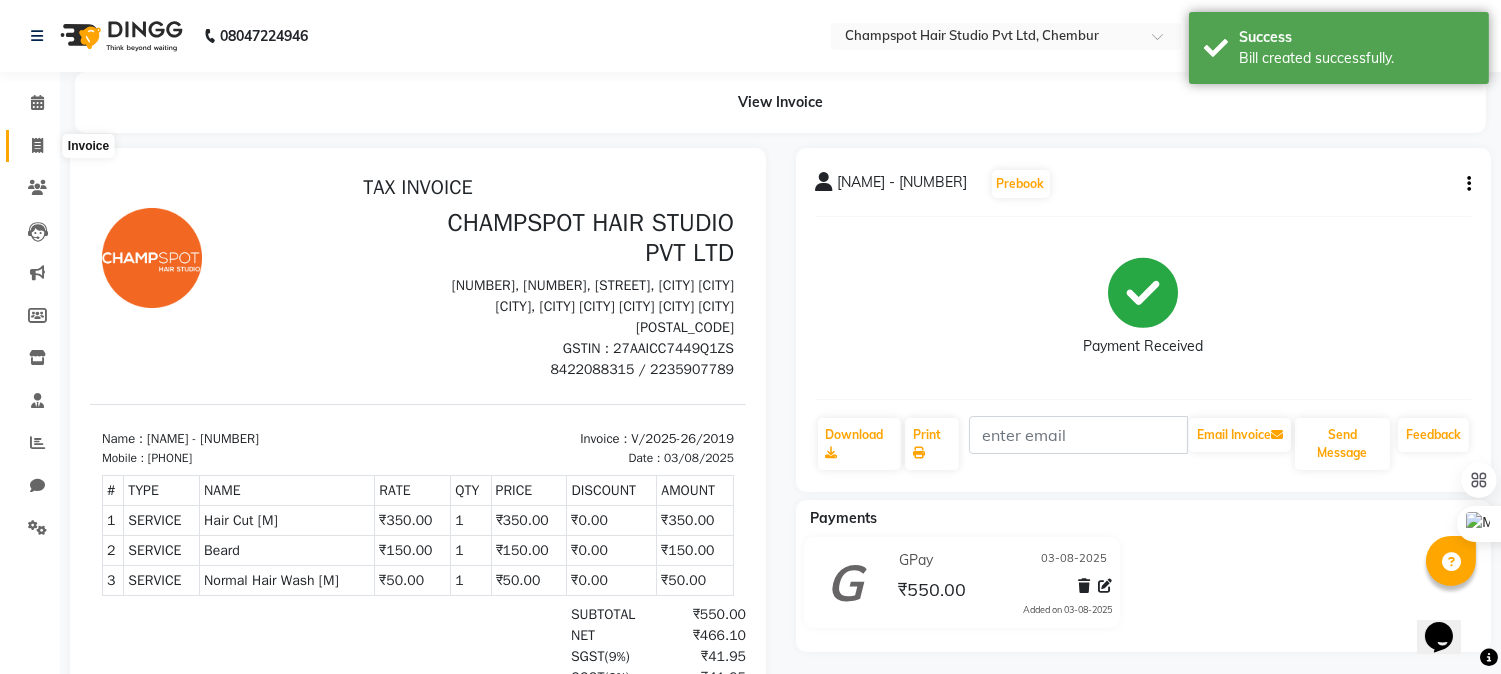 click 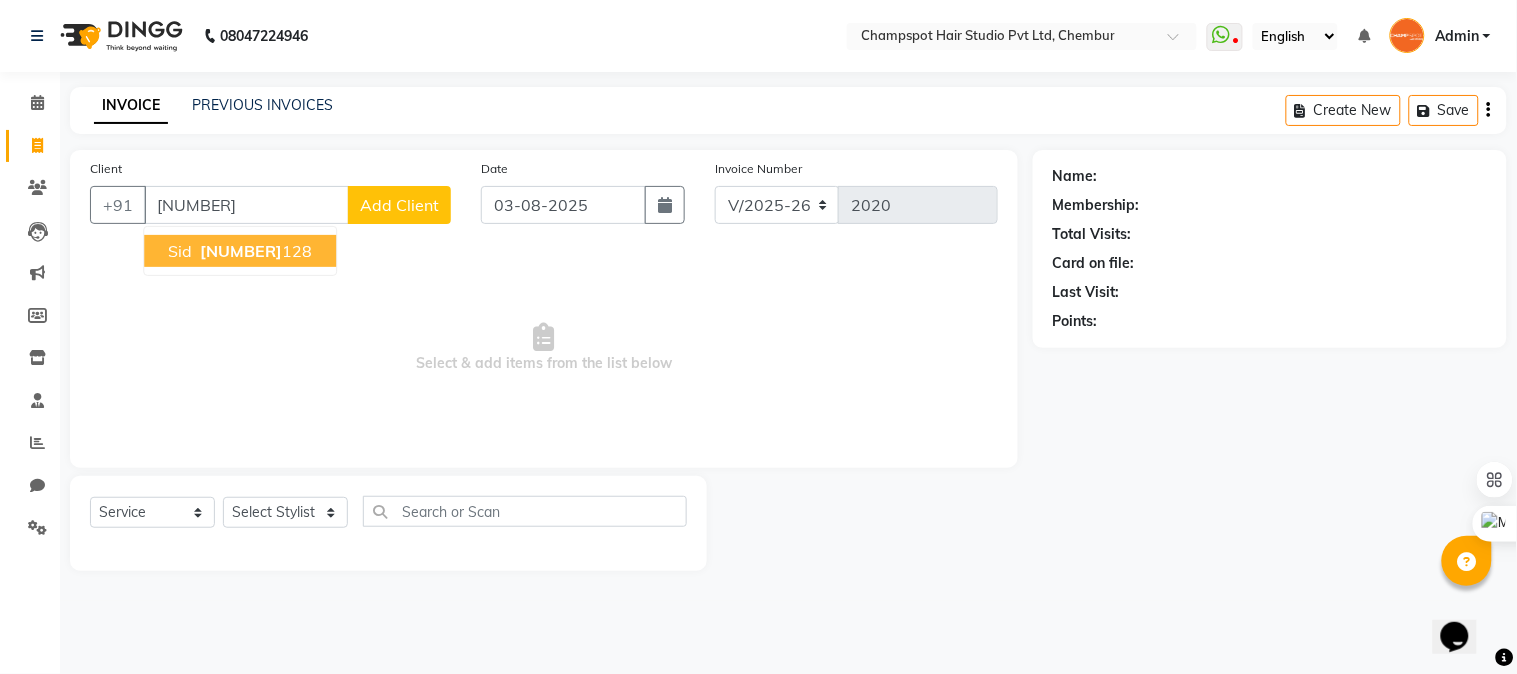 click on "Sid   9372239 128" at bounding box center (240, 251) 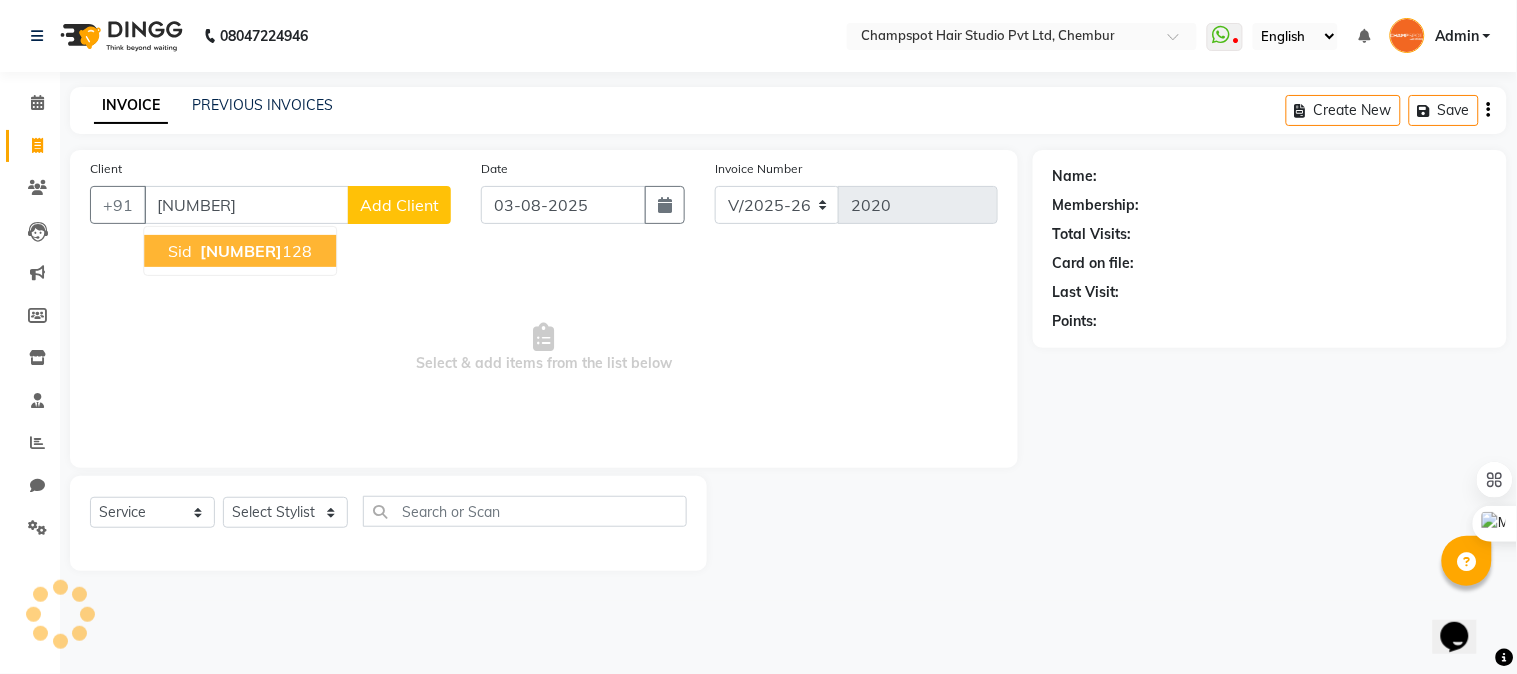 click on "9372239" at bounding box center (241, 251) 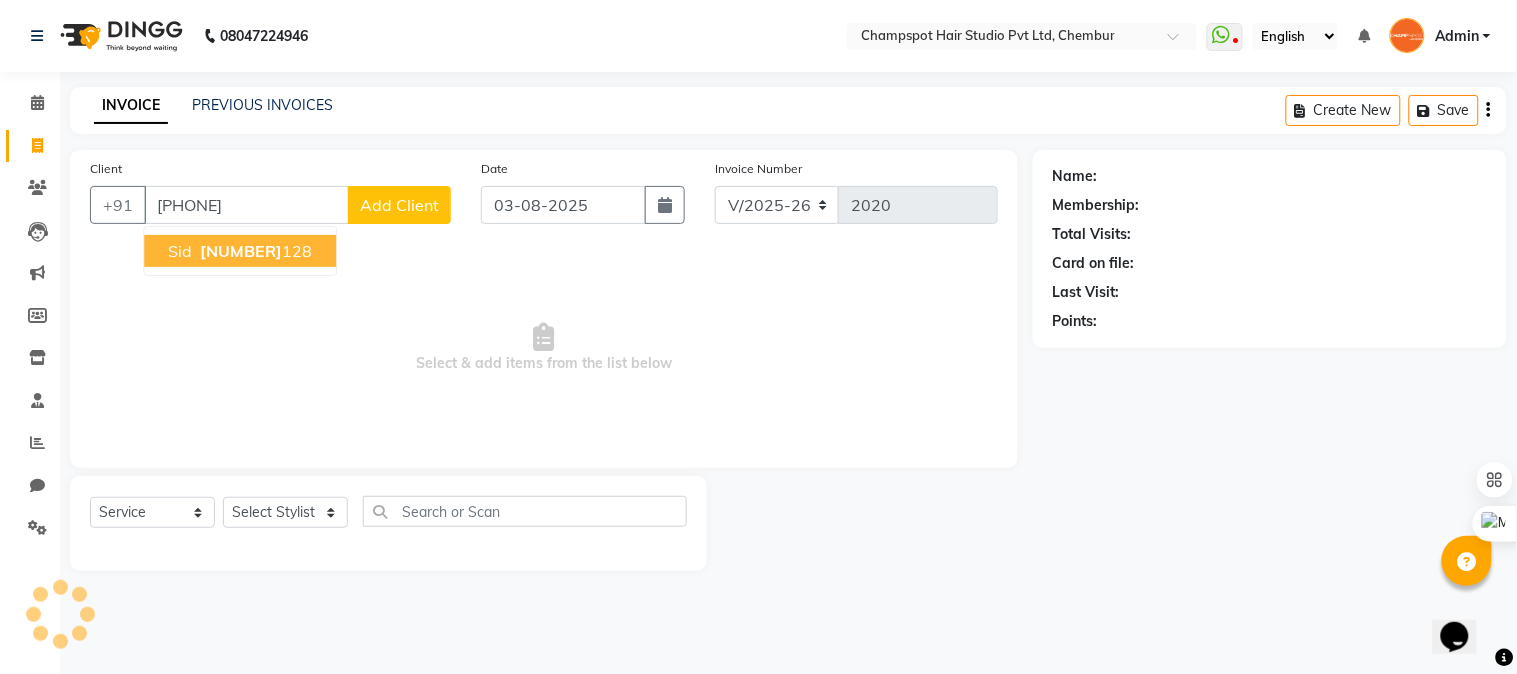 type on "9372239128" 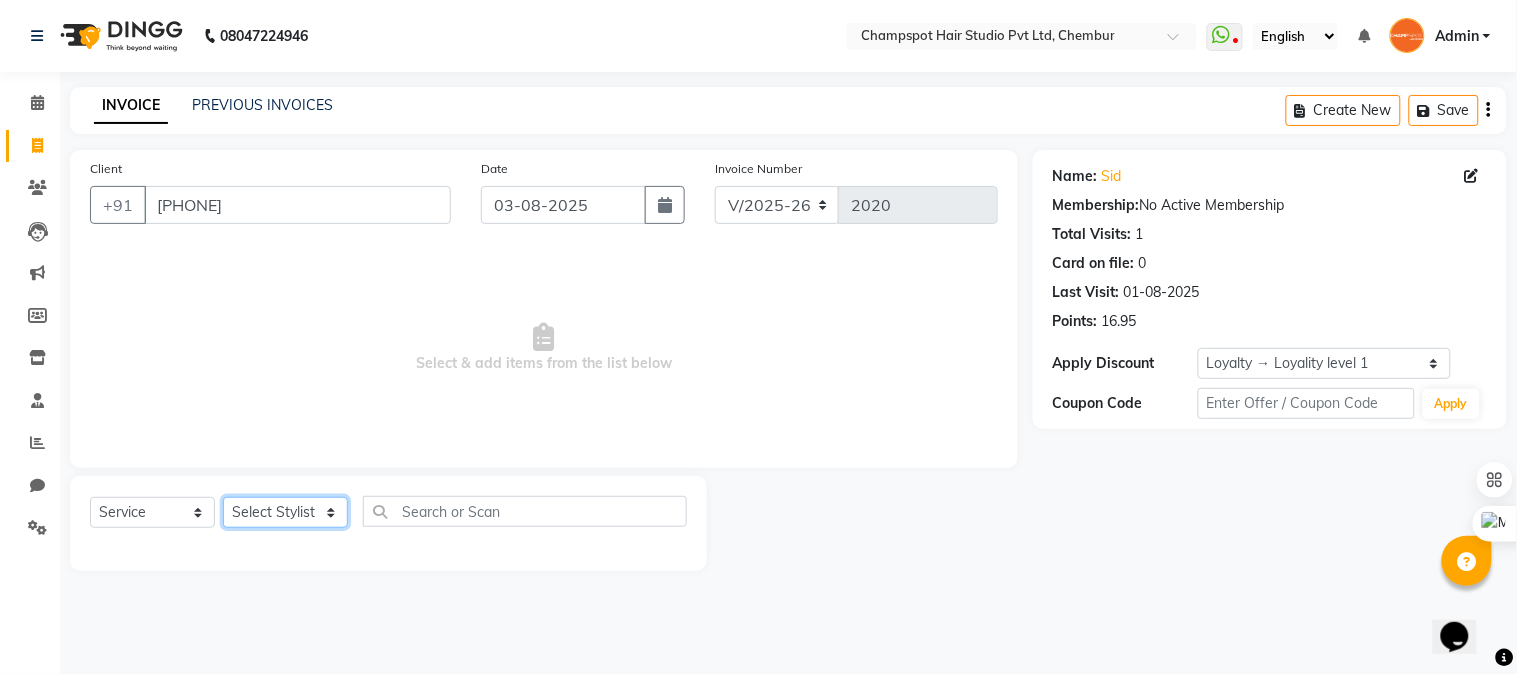 click on "Select Stylist Admin [FIRST] [LAST] [FIRST] [LAST] 	[FIRST] [LAST] [FIRST] [LAST] [FIRST] [LAST]" 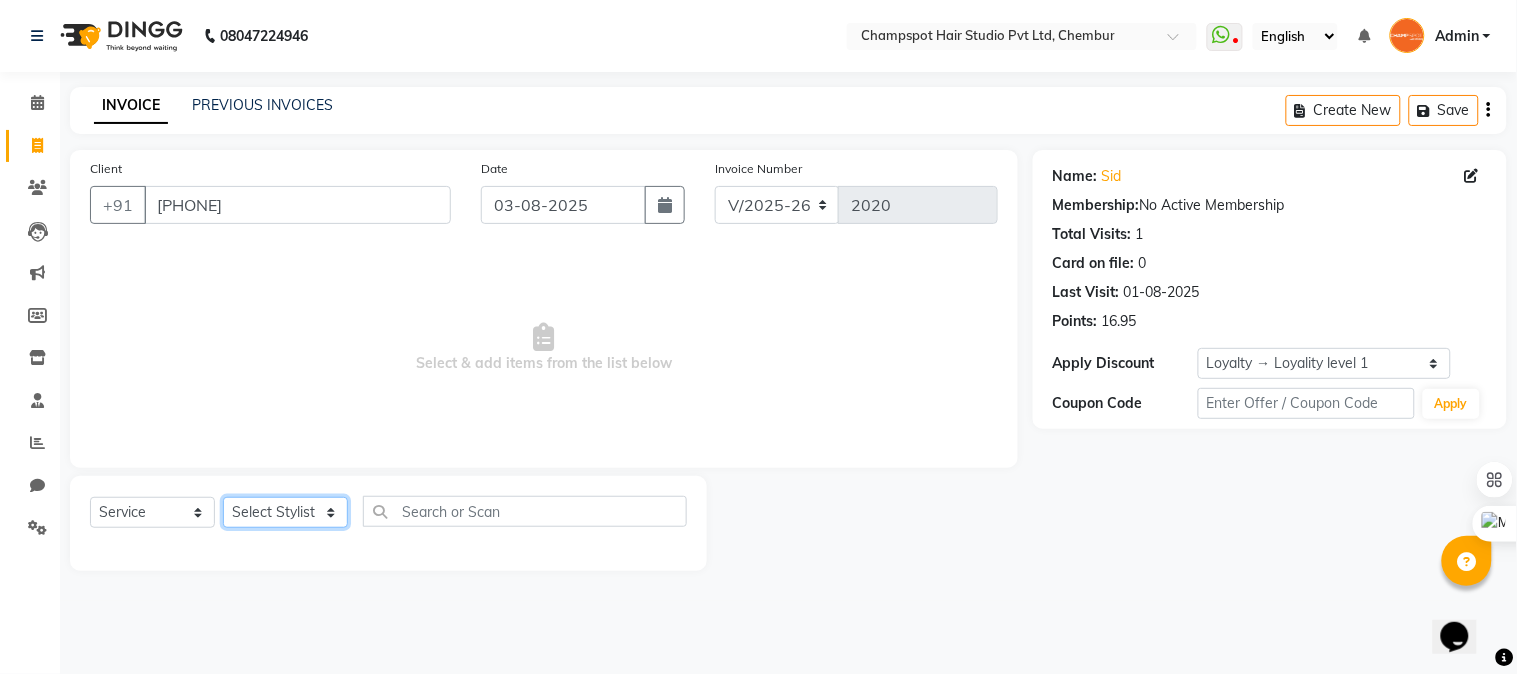 select on "69005" 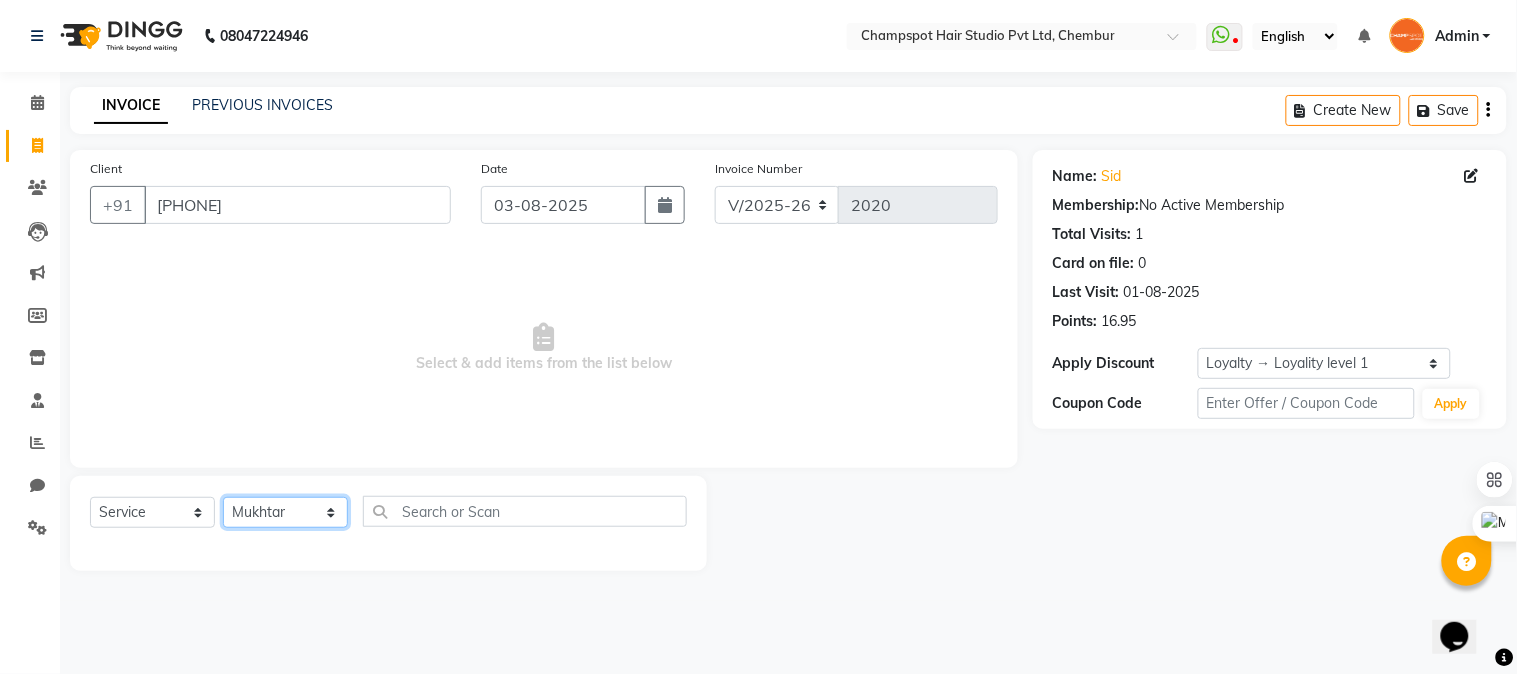 click on "Select Stylist Admin [FIRST] [LAST] [FIRST] [LAST] 	[FIRST] [LAST] [FIRST] [LAST] [FIRST] [LAST]" 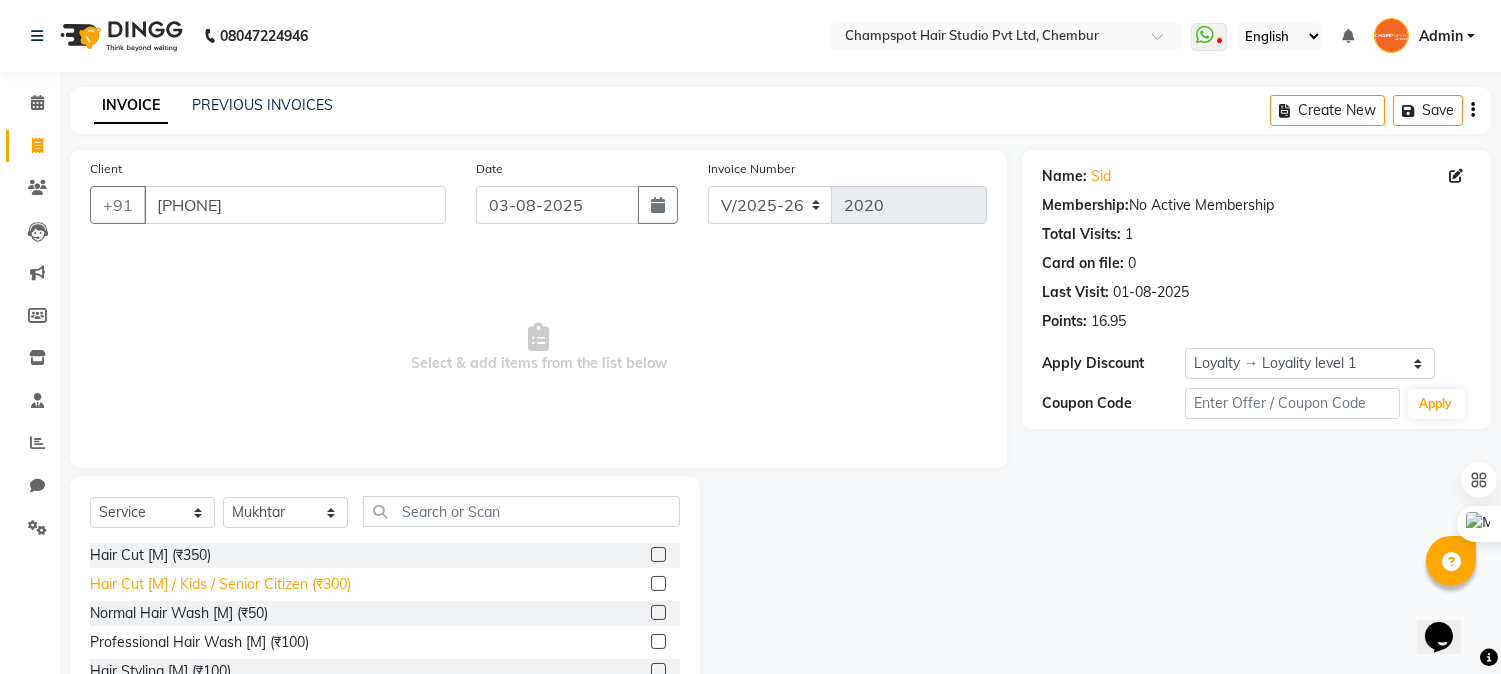 click on "Hair Cut [M] / Kids / Senior Citizen (₹300)" 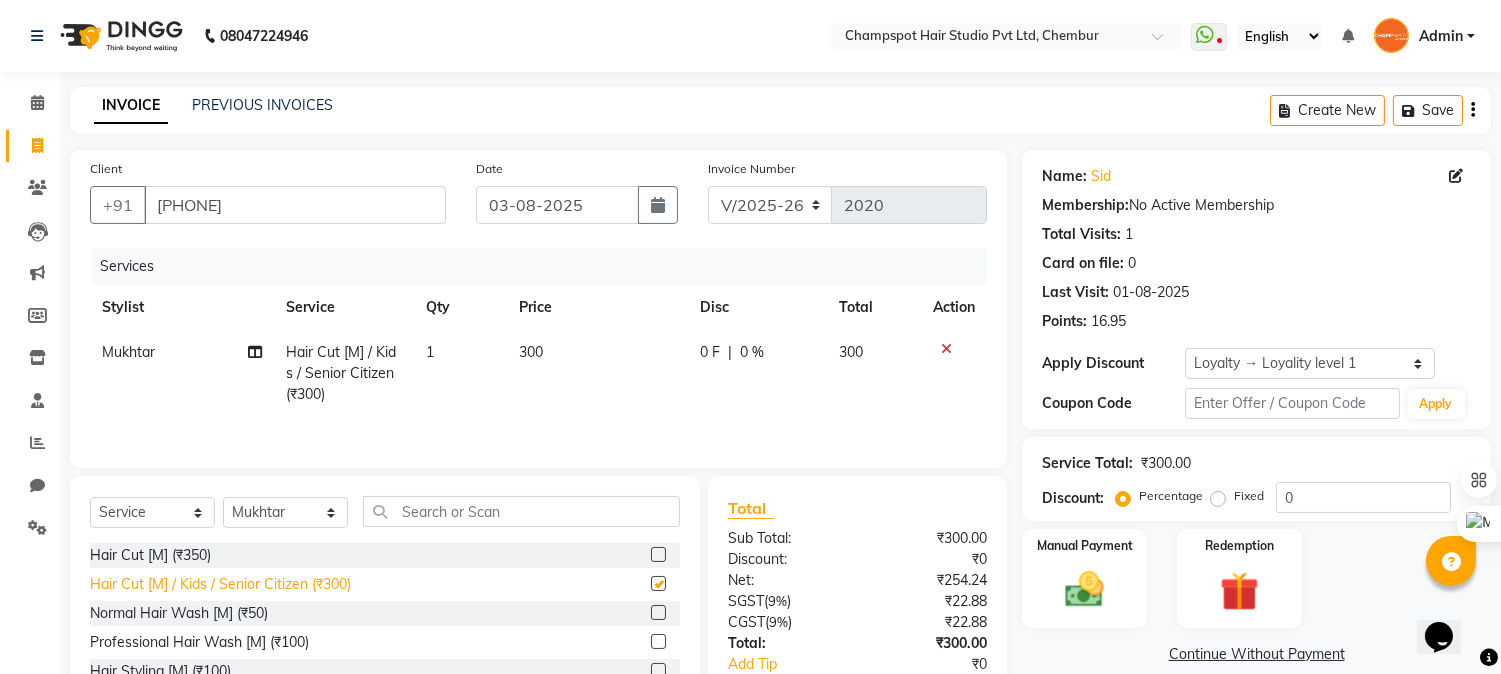 checkbox on "false" 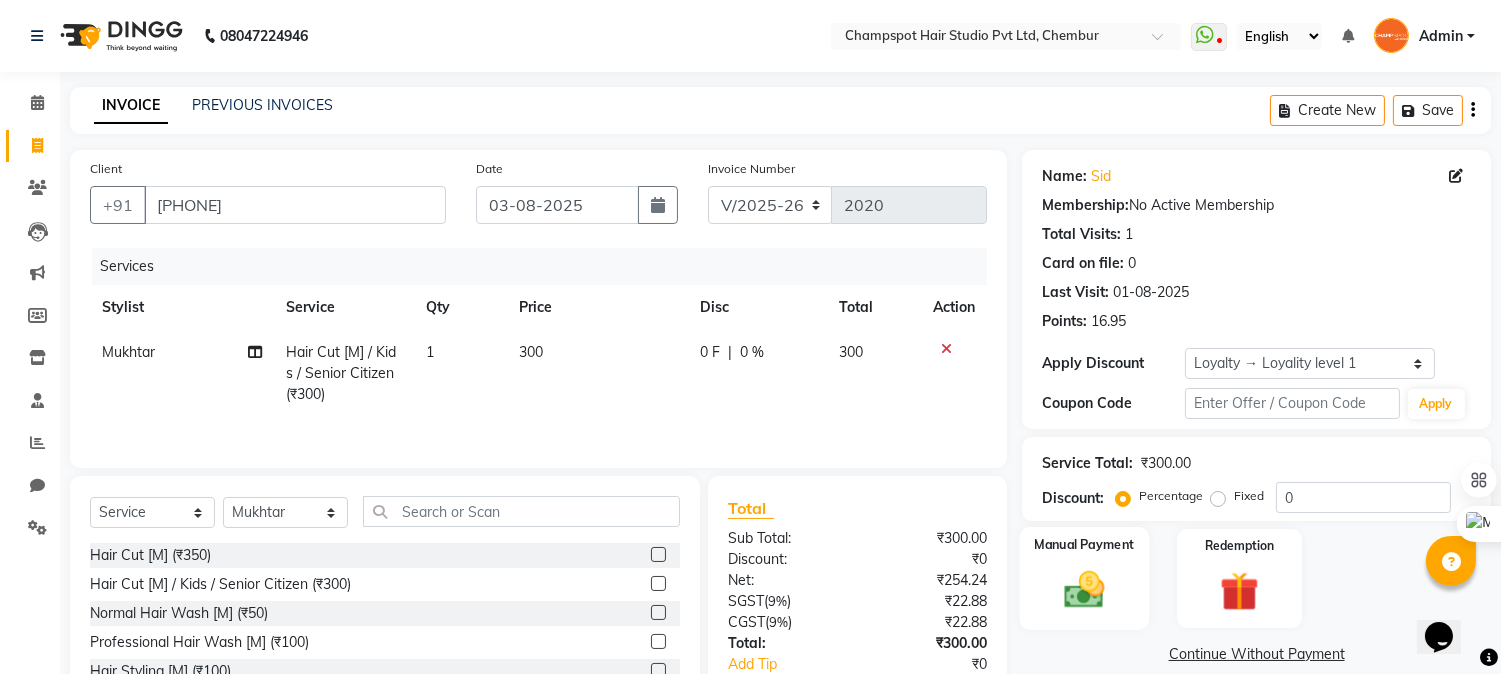 click 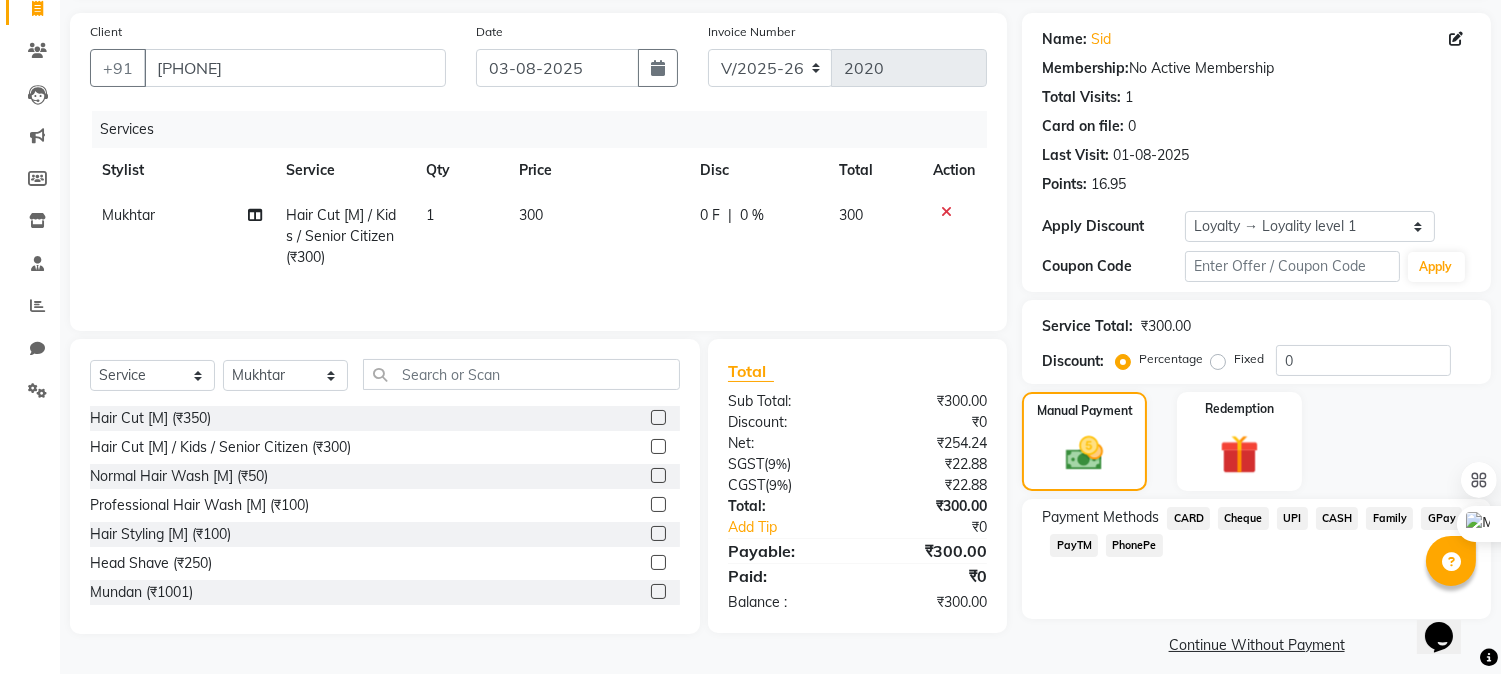 scroll, scrollTop: 152, scrollLeft: 0, axis: vertical 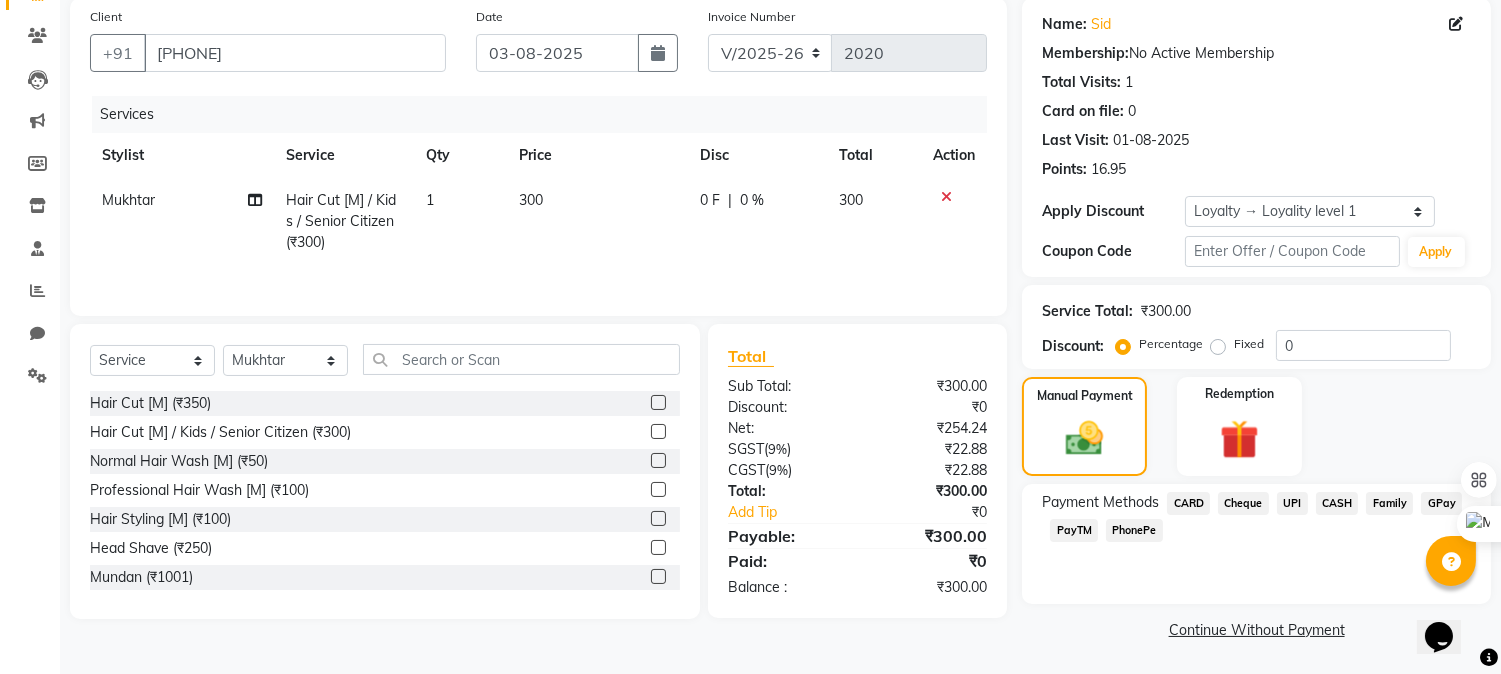 click on "GPay" 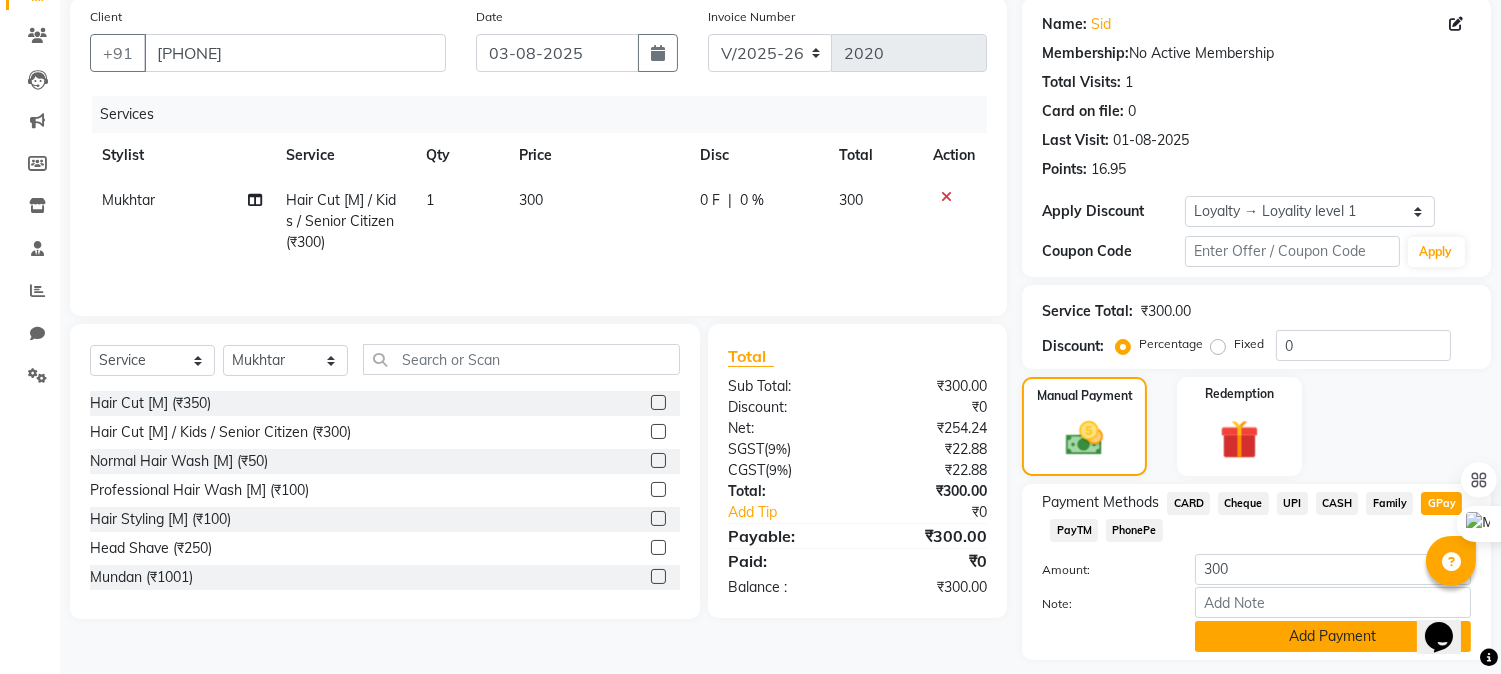 click on "Add Payment" 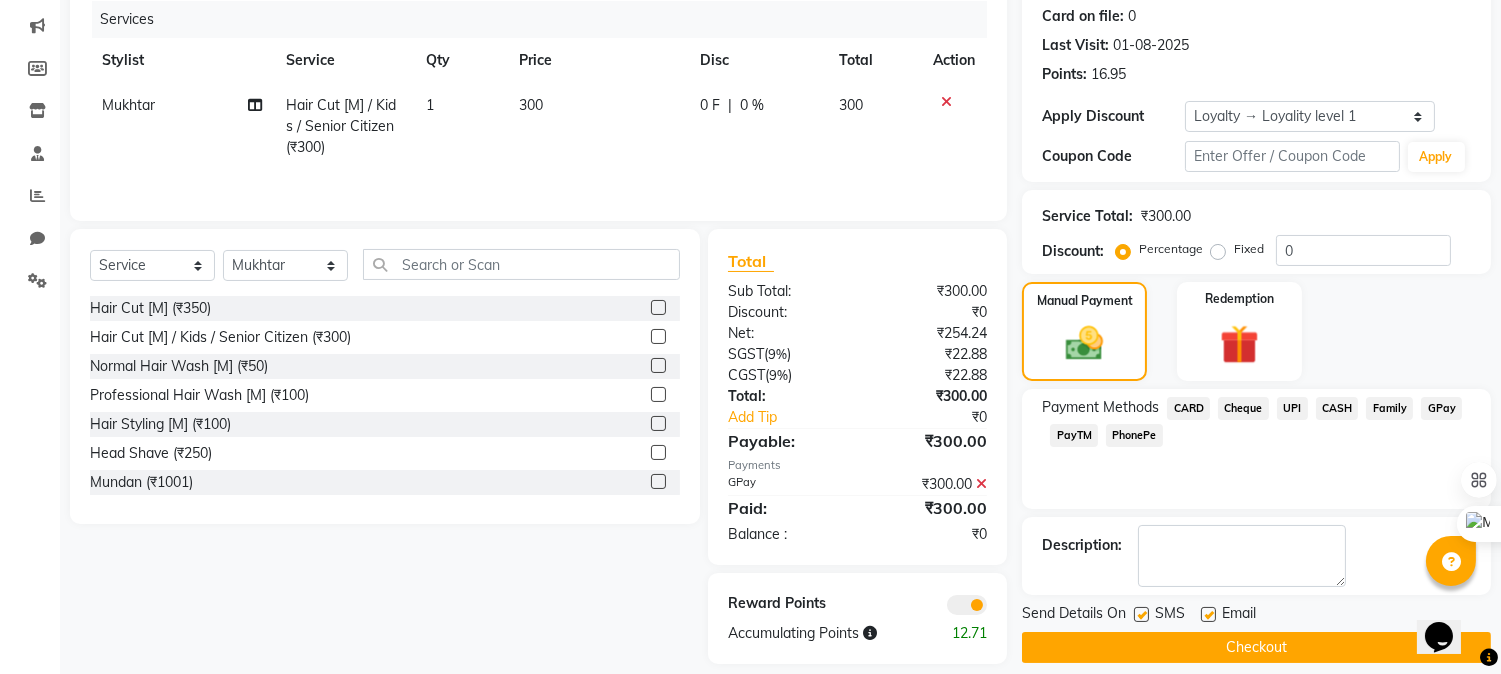 scroll, scrollTop: 268, scrollLeft: 0, axis: vertical 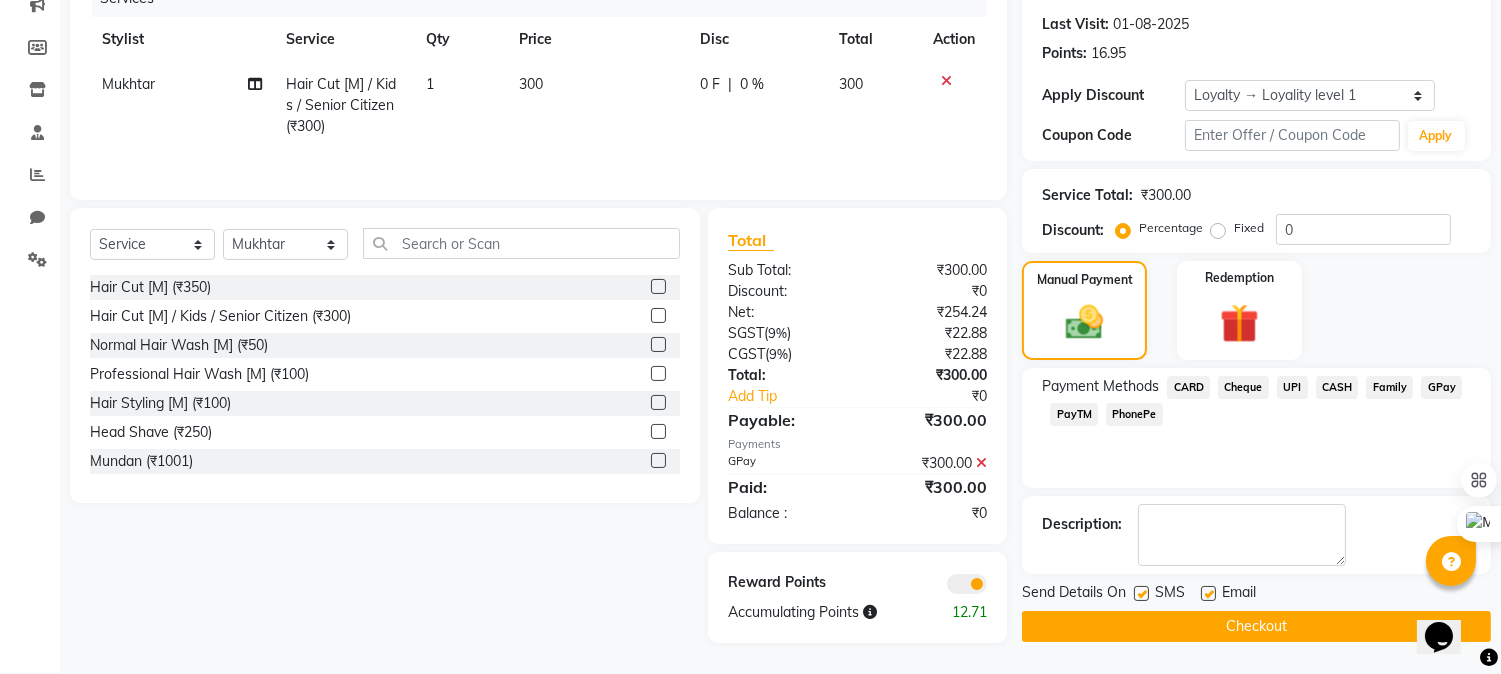 click on "Checkout" 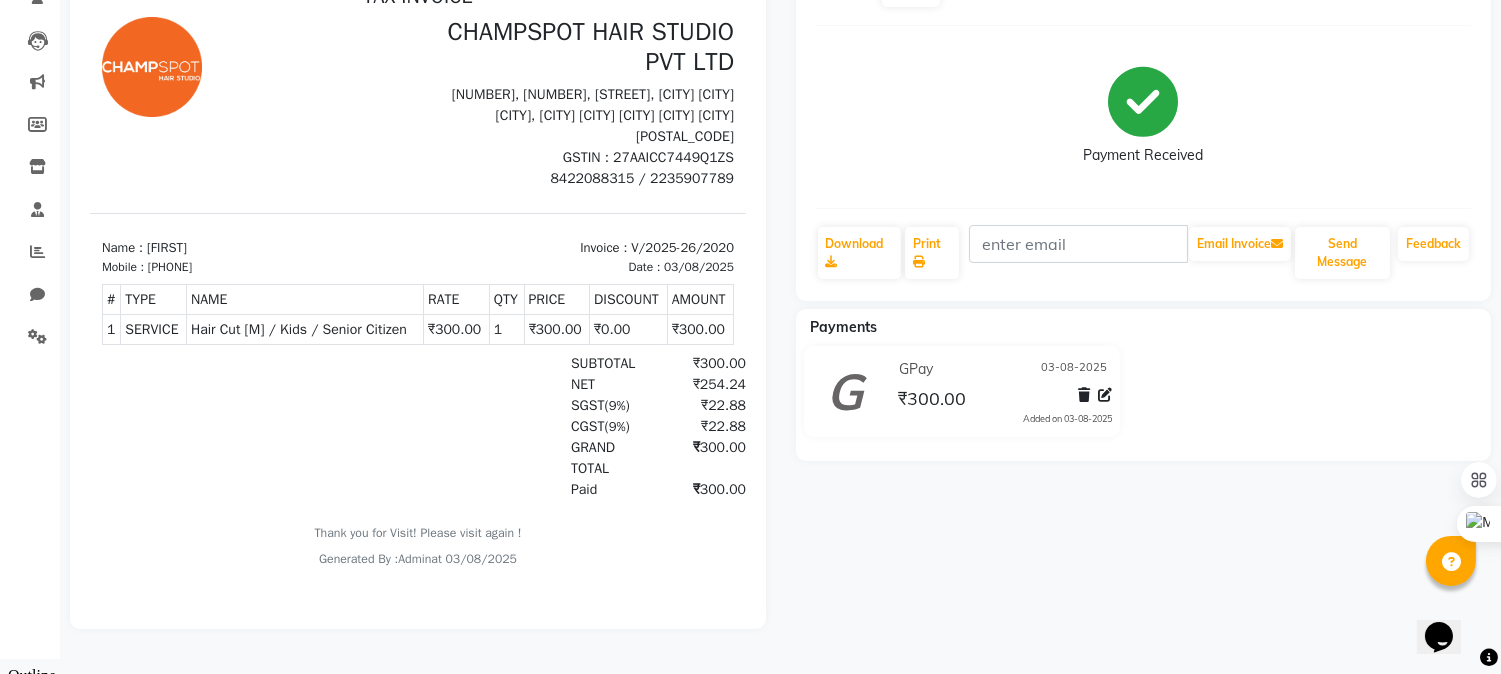 scroll, scrollTop: 80, scrollLeft: 0, axis: vertical 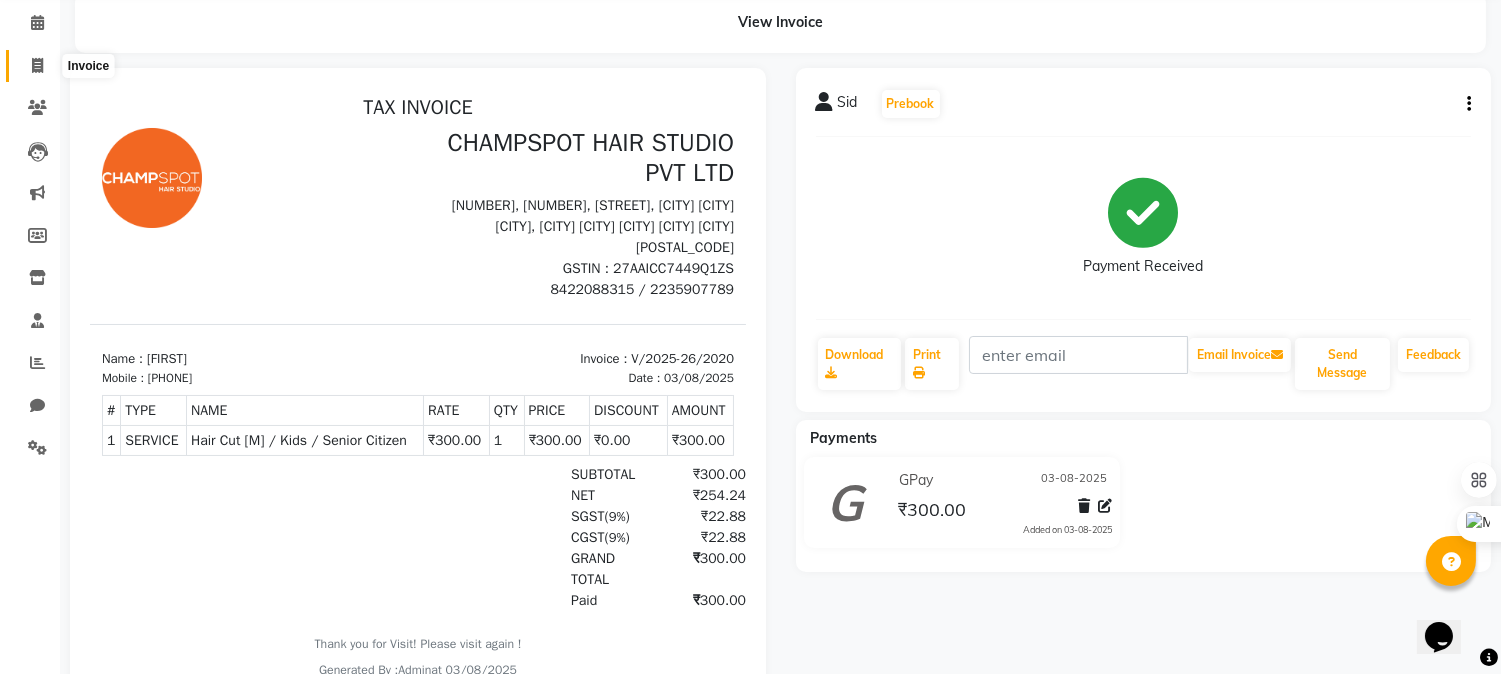 click 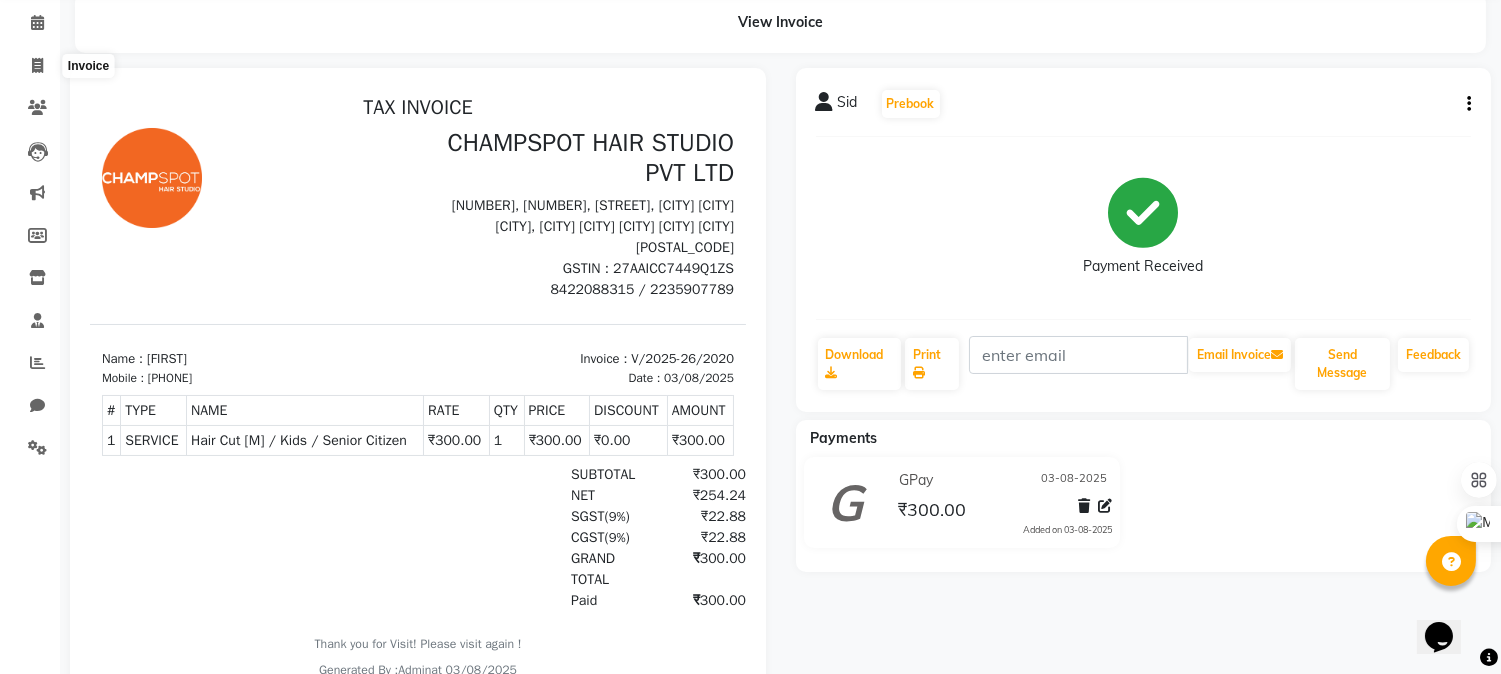 select on "service" 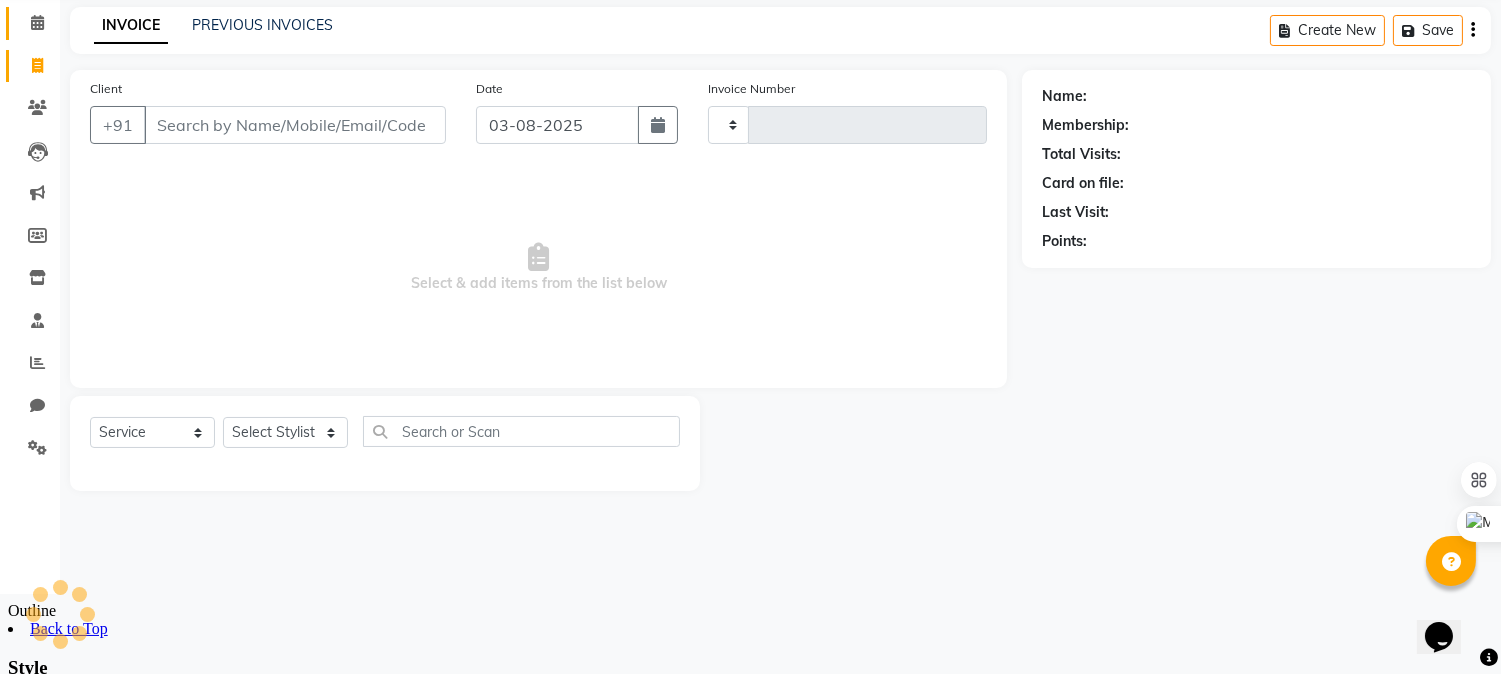 type on "2021" 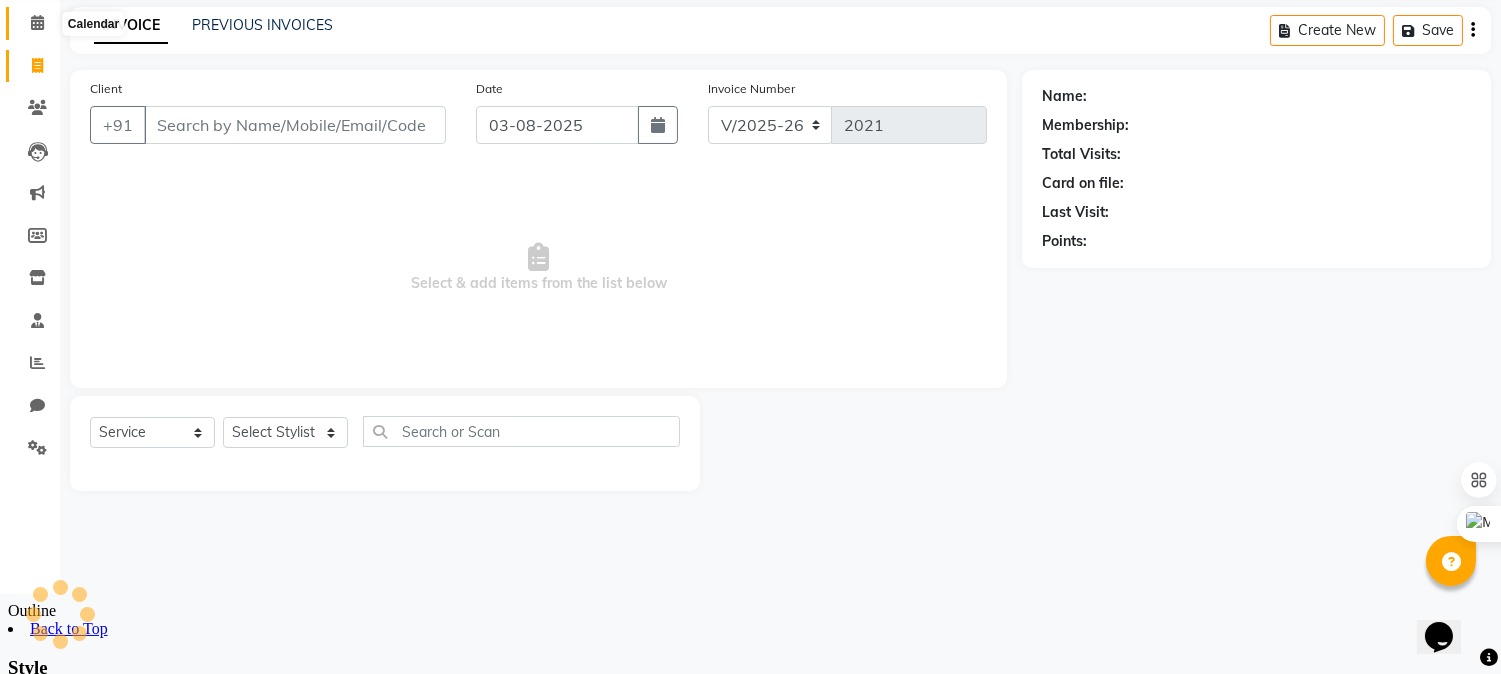 scroll, scrollTop: 0, scrollLeft: 0, axis: both 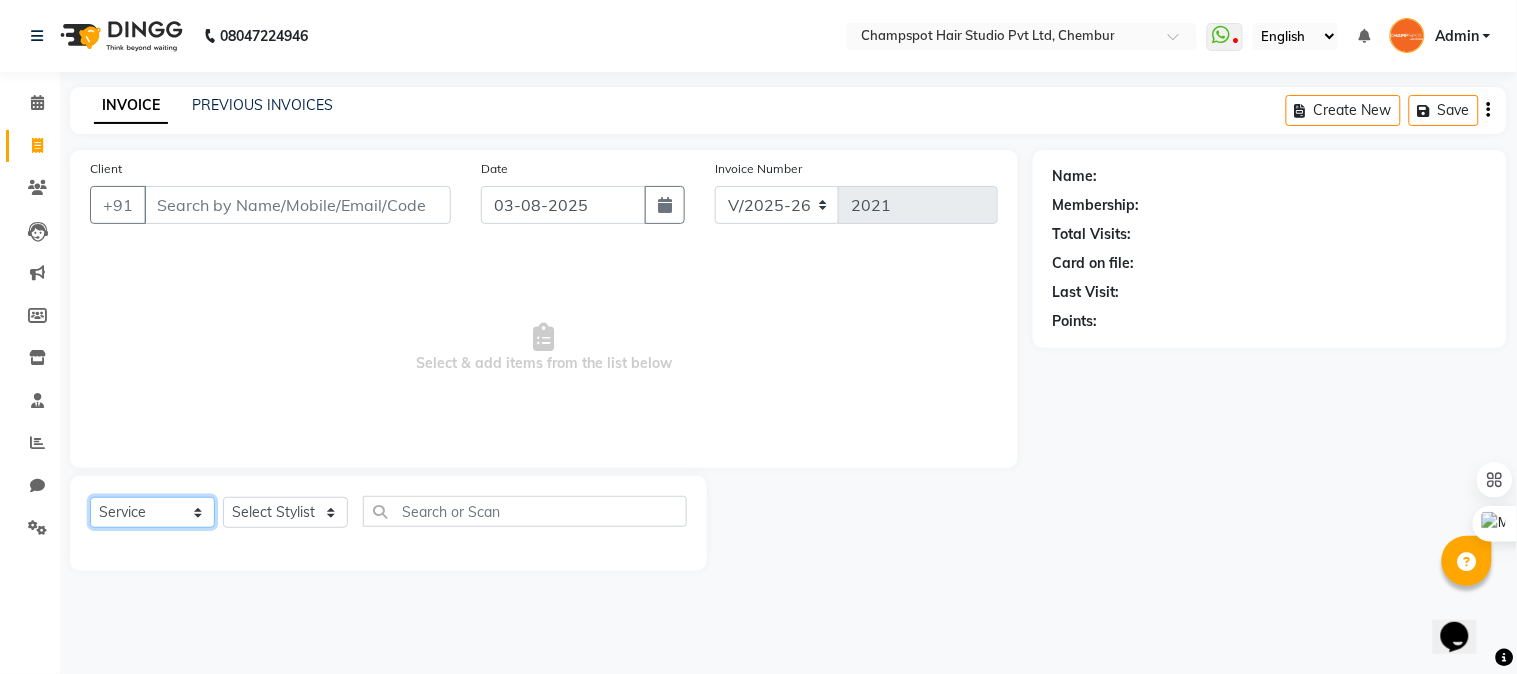 click on "Select  Service  Product  Membership  Package Voucher Prepaid Gift Card" 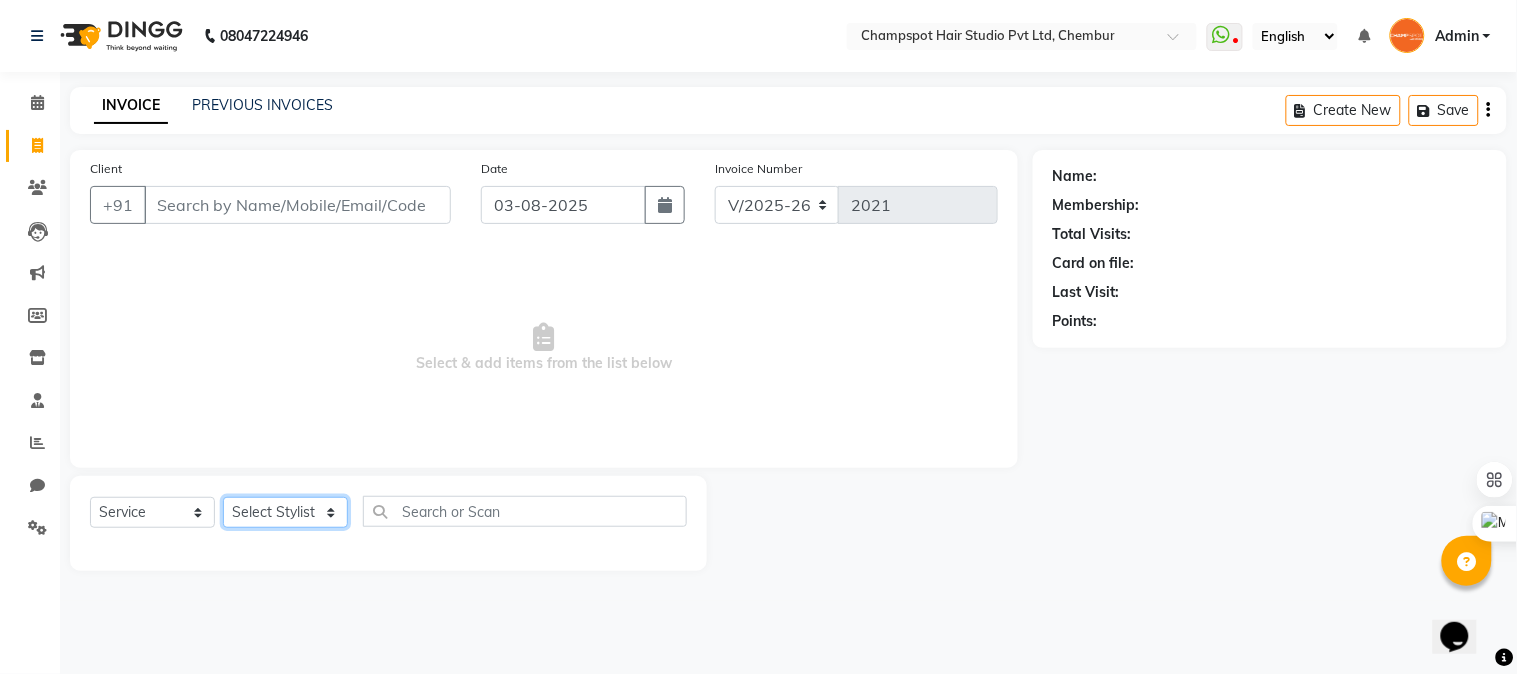 click on "Select Stylist Admin [FIRST] [LAST] [FIRST] [LAST] 	[FIRST] [LAST] [FIRST] [LAST] [FIRST] [LAST]" 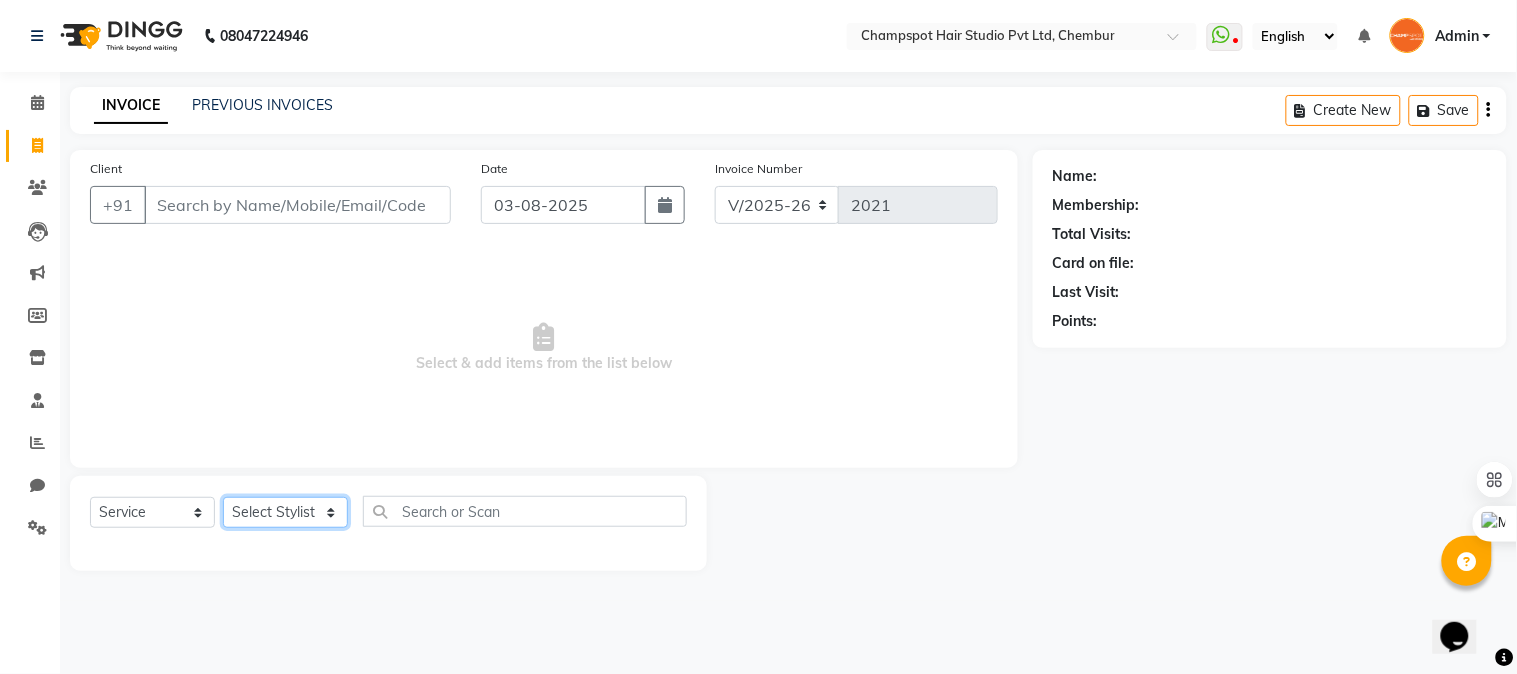 select on "69008" 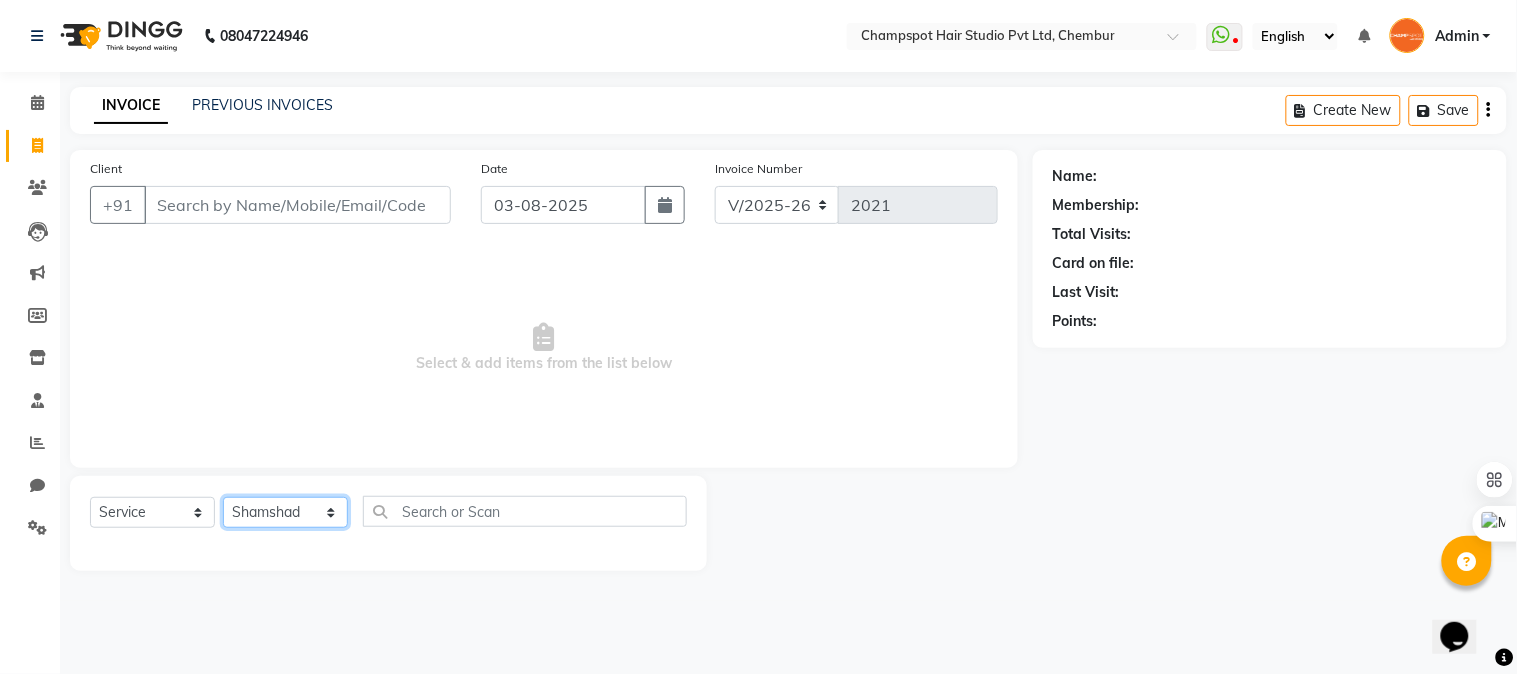 click on "Select Stylist Admin [FIRST] [LAST] [FIRST] [LAST] 	[FIRST] [LAST] [FIRST] [LAST] [FIRST] [LAST]" 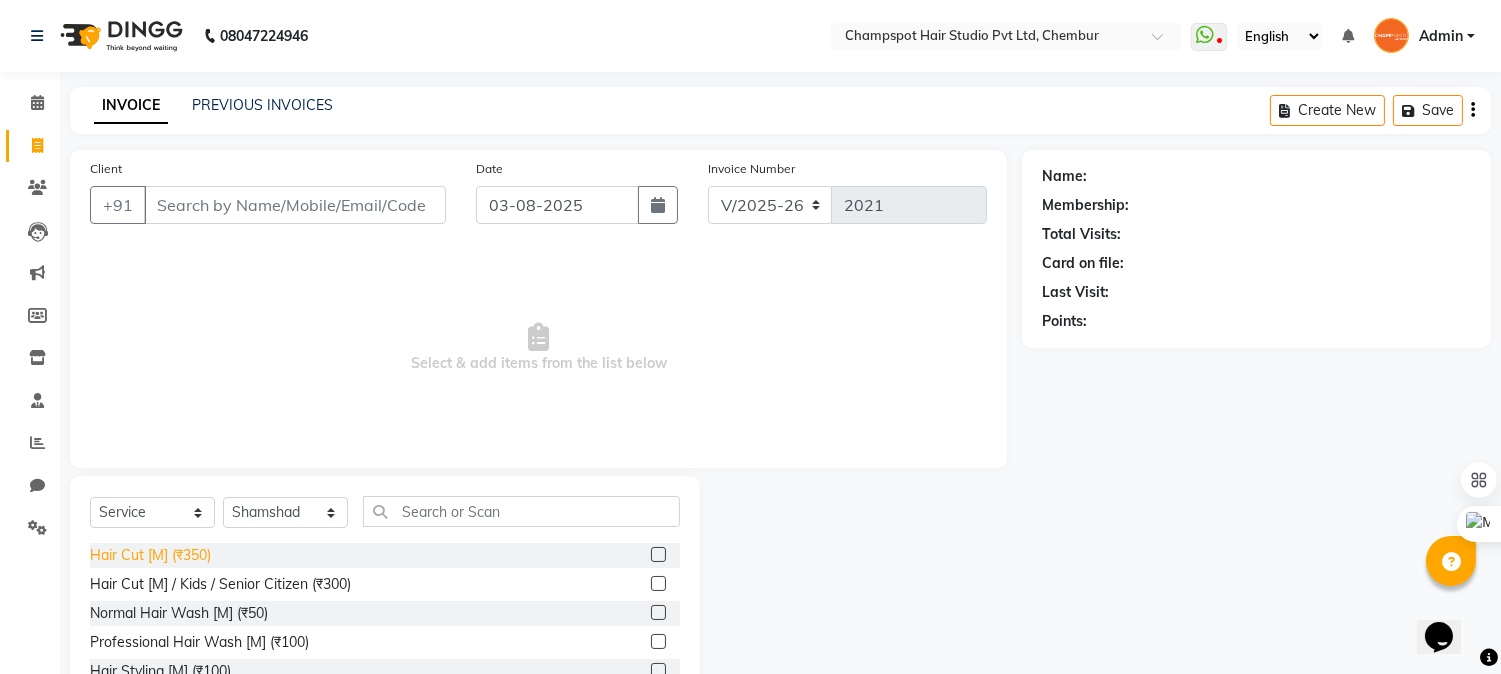 click on "Hair Cut [M] (₹350)" 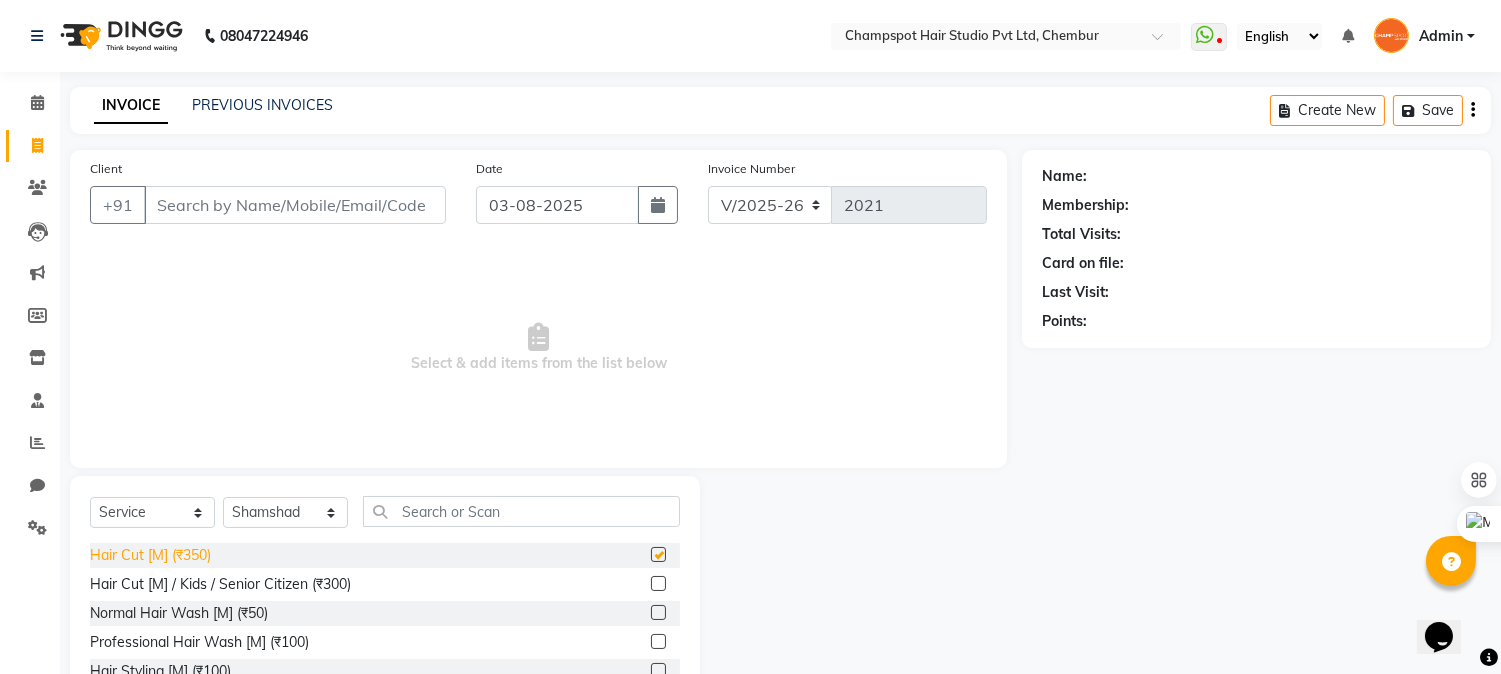 checkbox on "false" 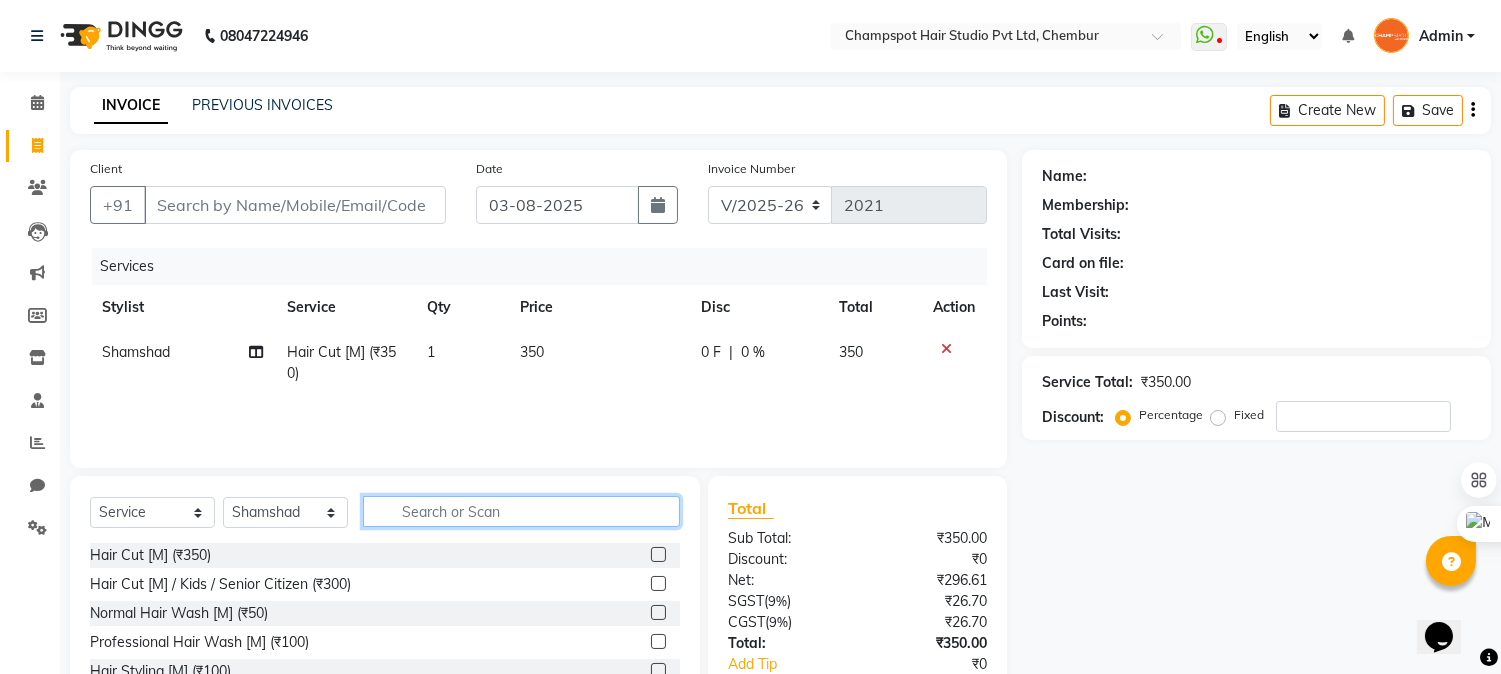 click 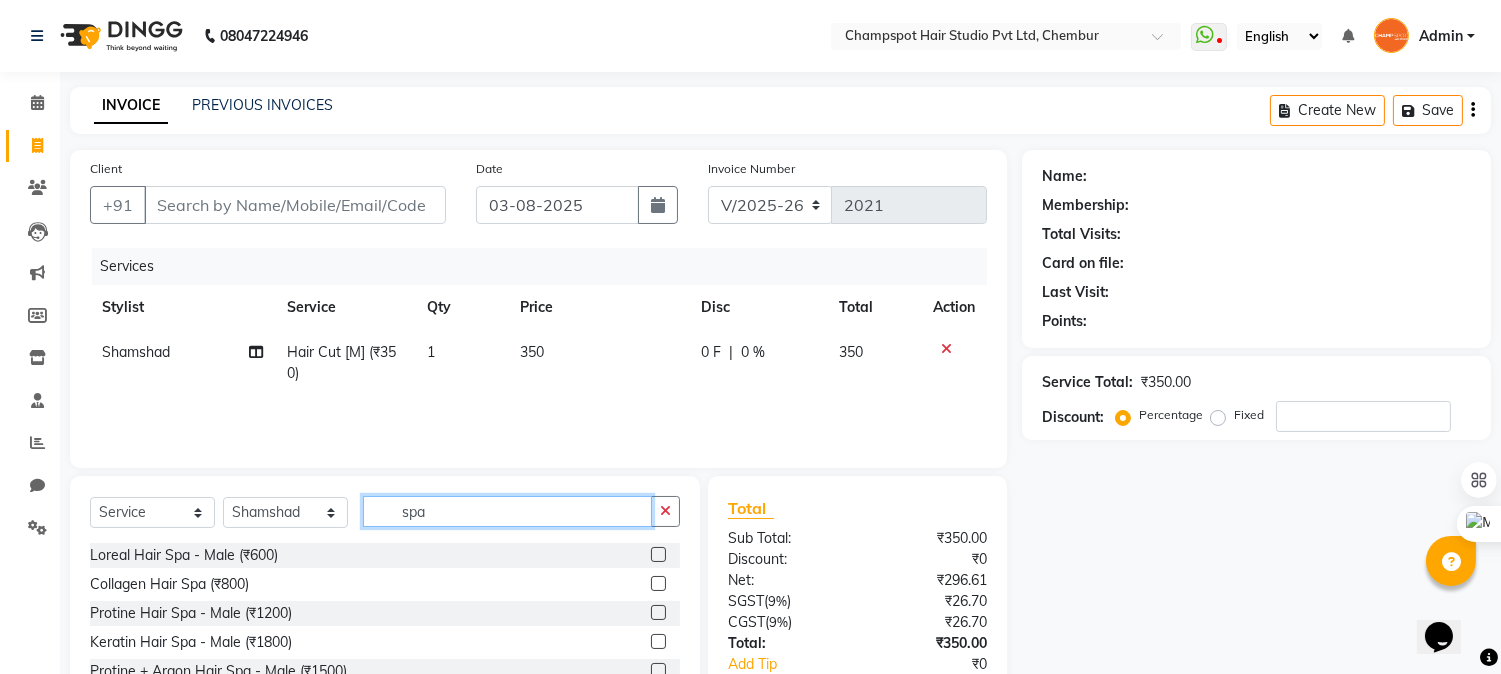 scroll, scrollTop: 111, scrollLeft: 0, axis: vertical 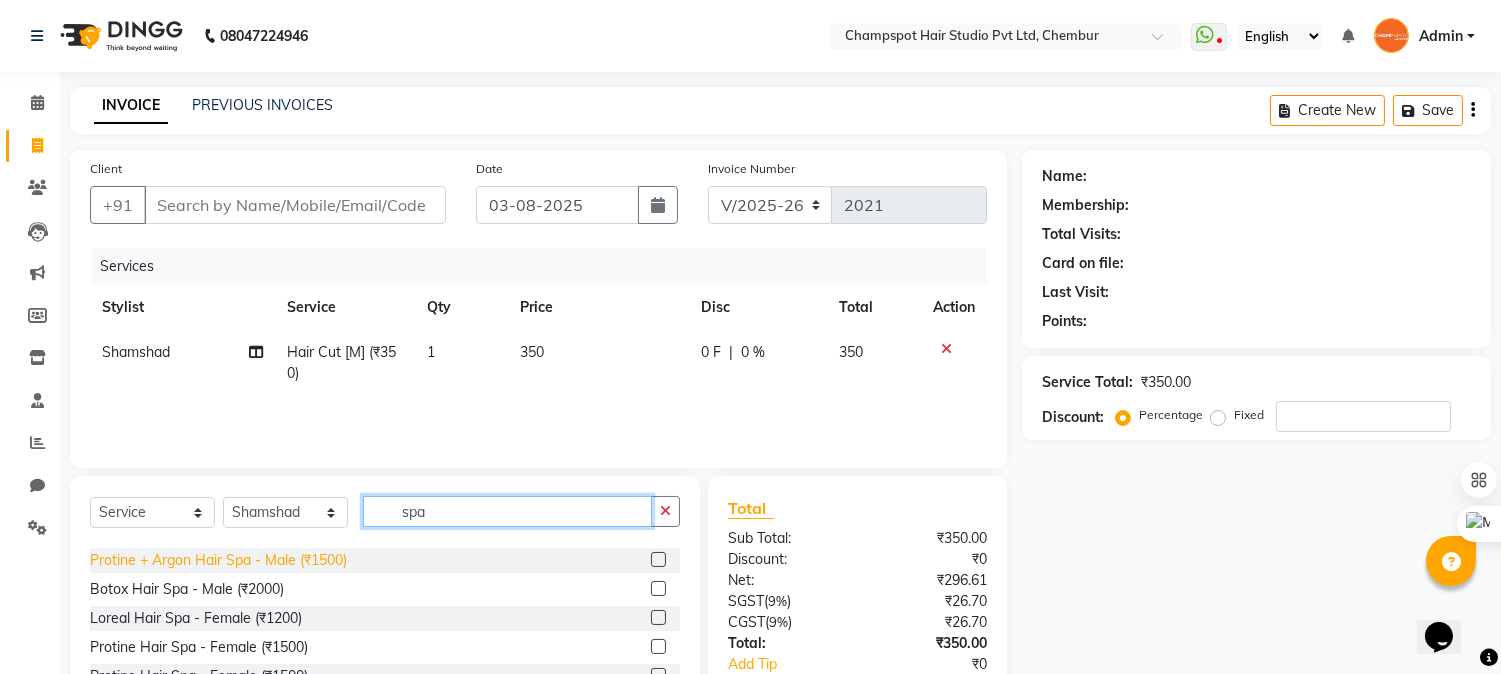 type on "spa" 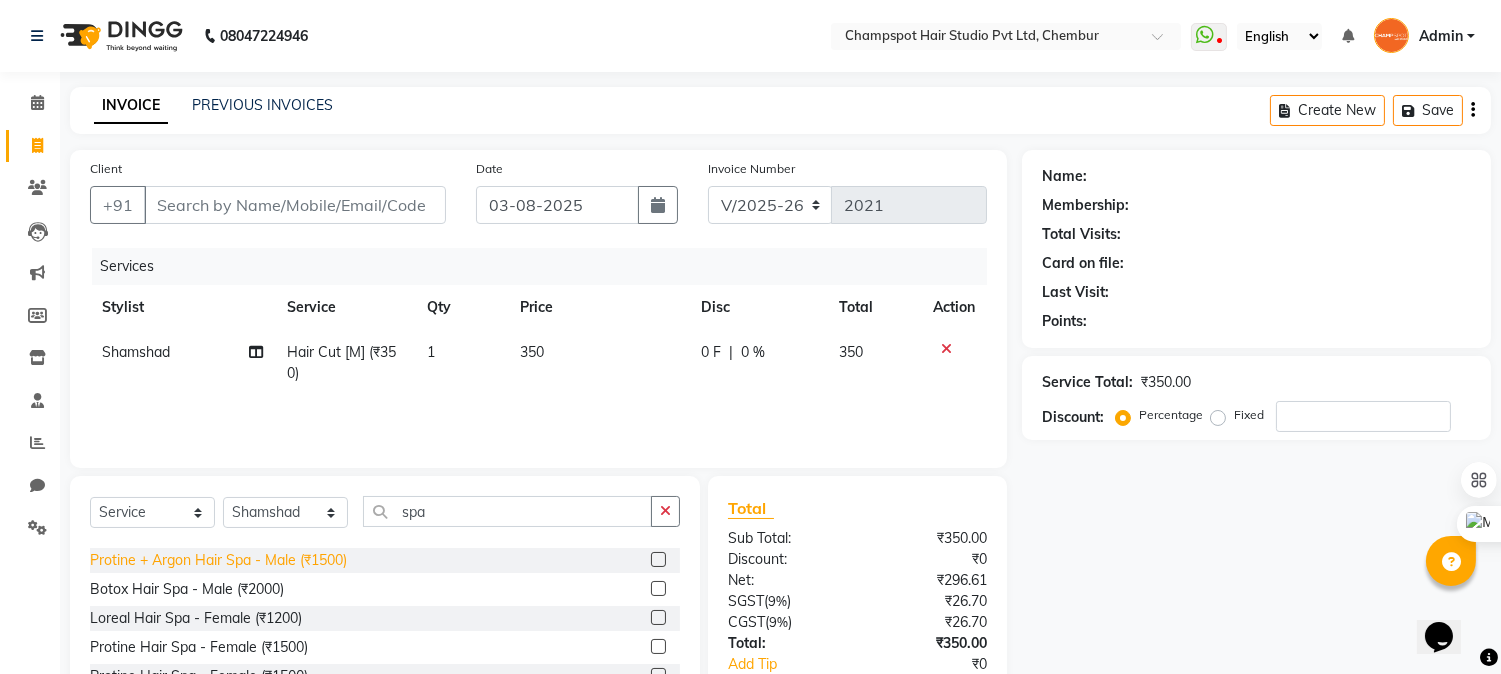 click on "Protine + Argon Hair Spa - Male (₹1500)" 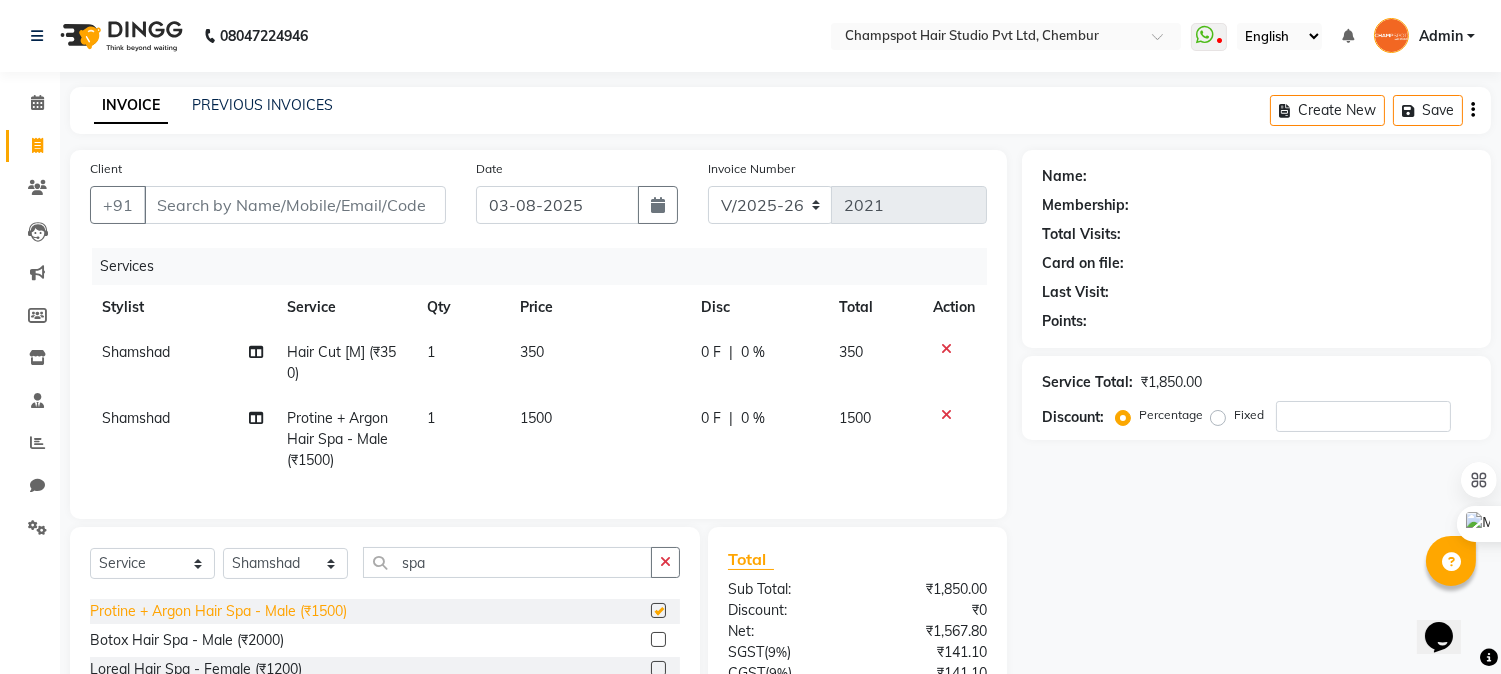 checkbox on "false" 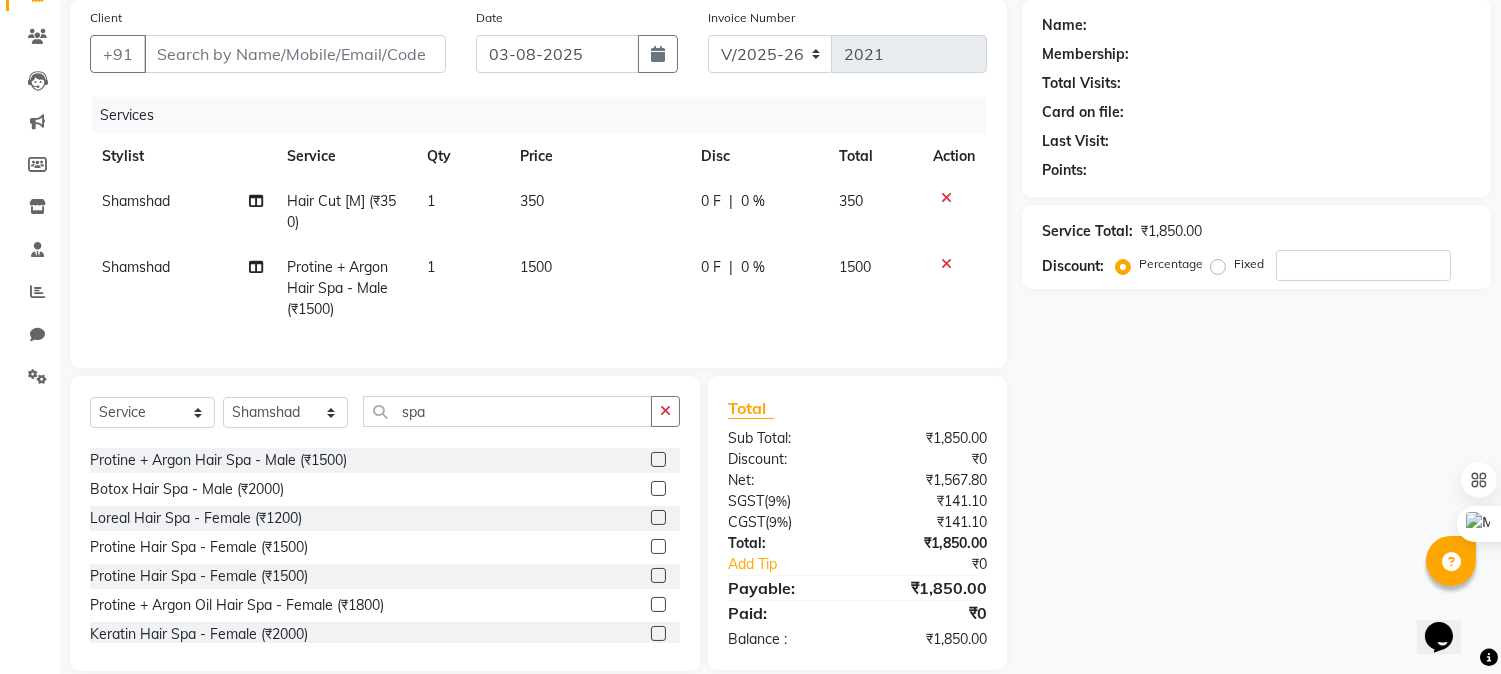 scroll, scrollTop: 194, scrollLeft: 0, axis: vertical 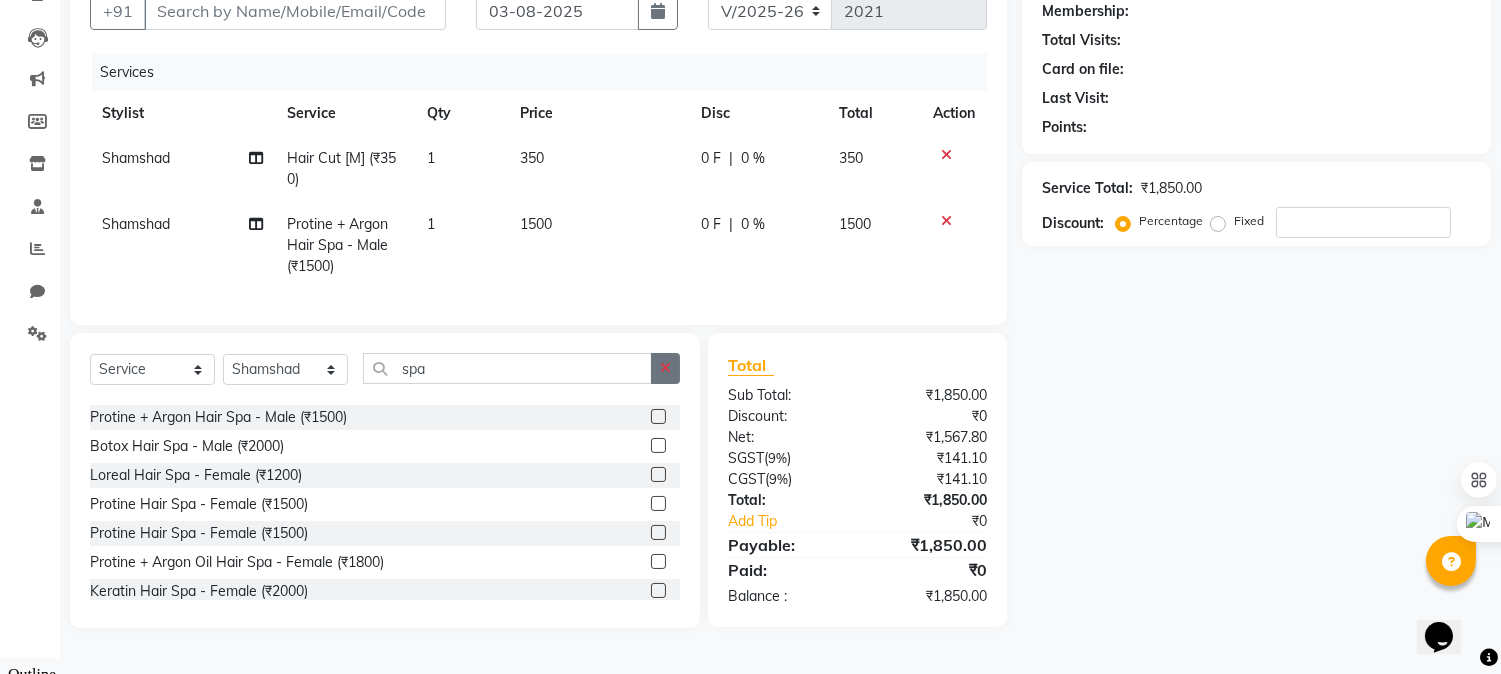 click 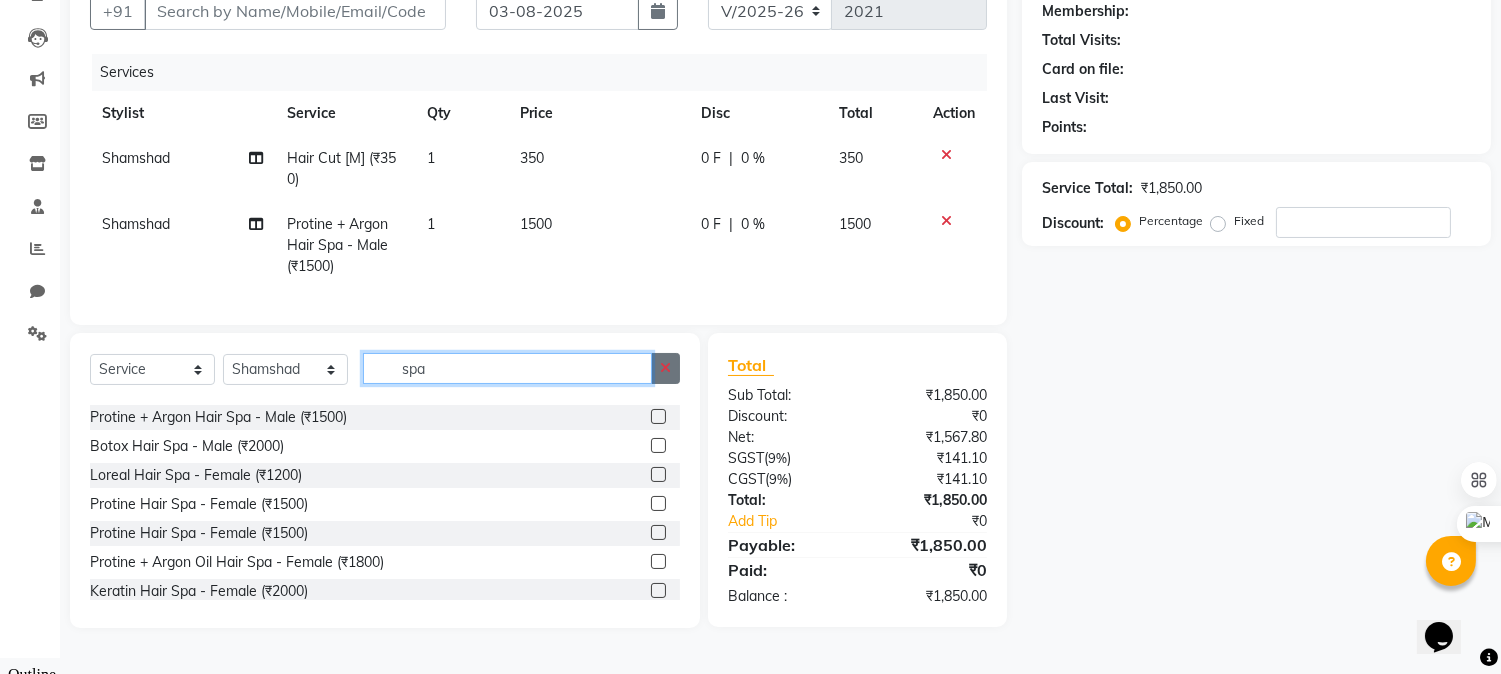 type 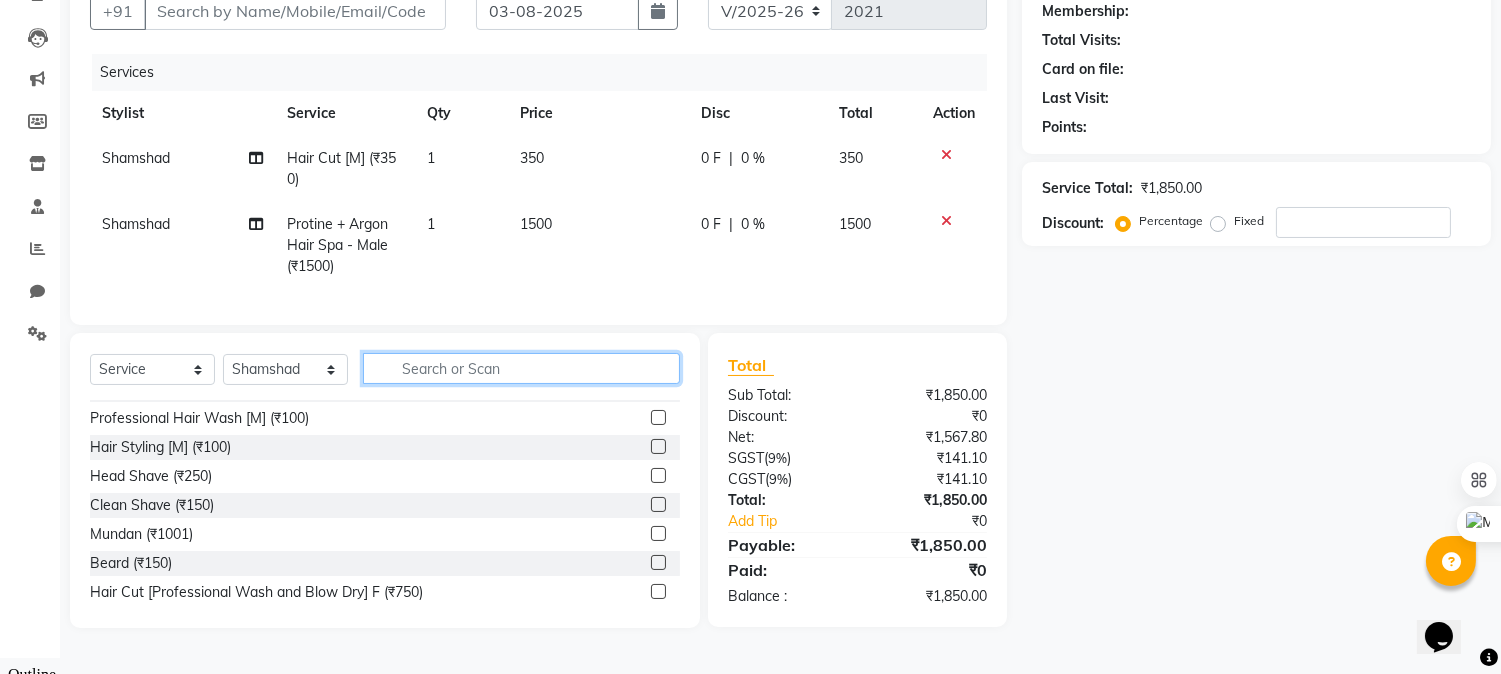 scroll, scrollTop: 0, scrollLeft: 0, axis: both 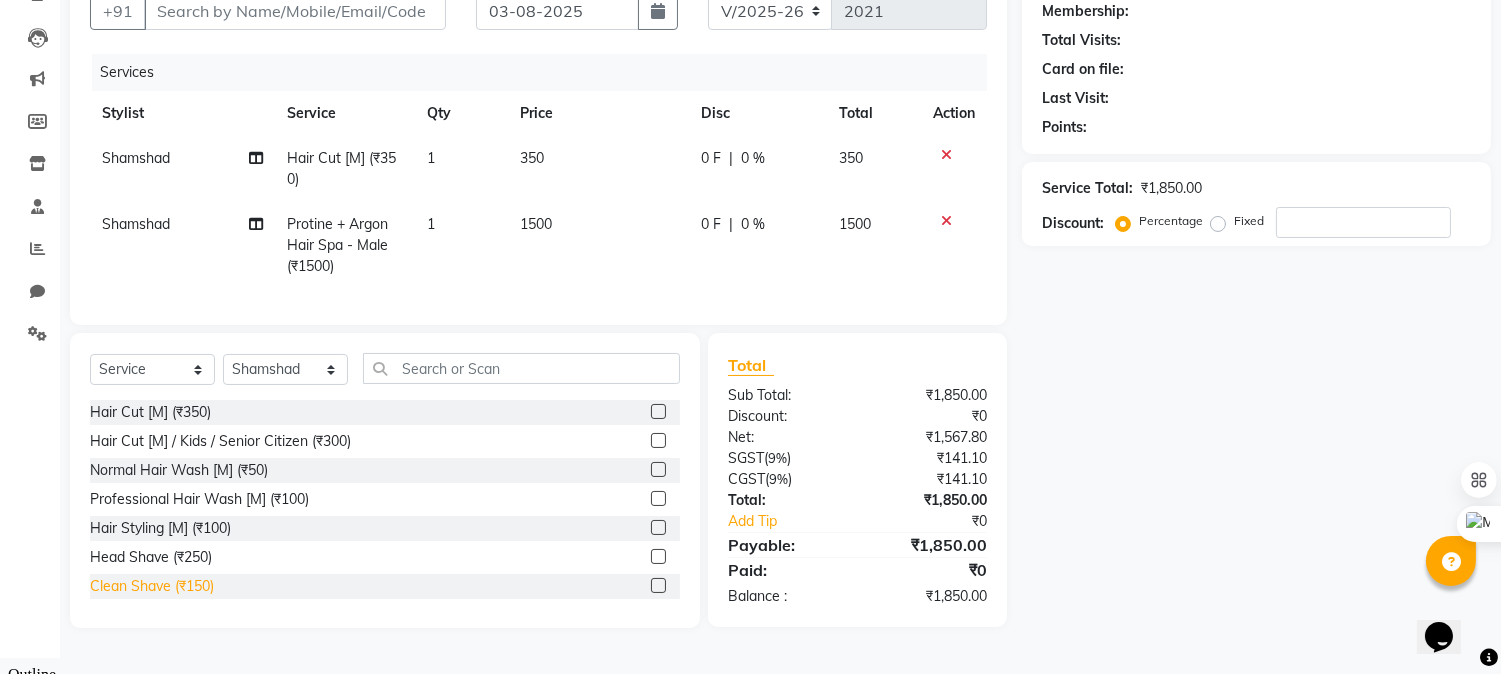 click on "Clean Shave (₹150)" 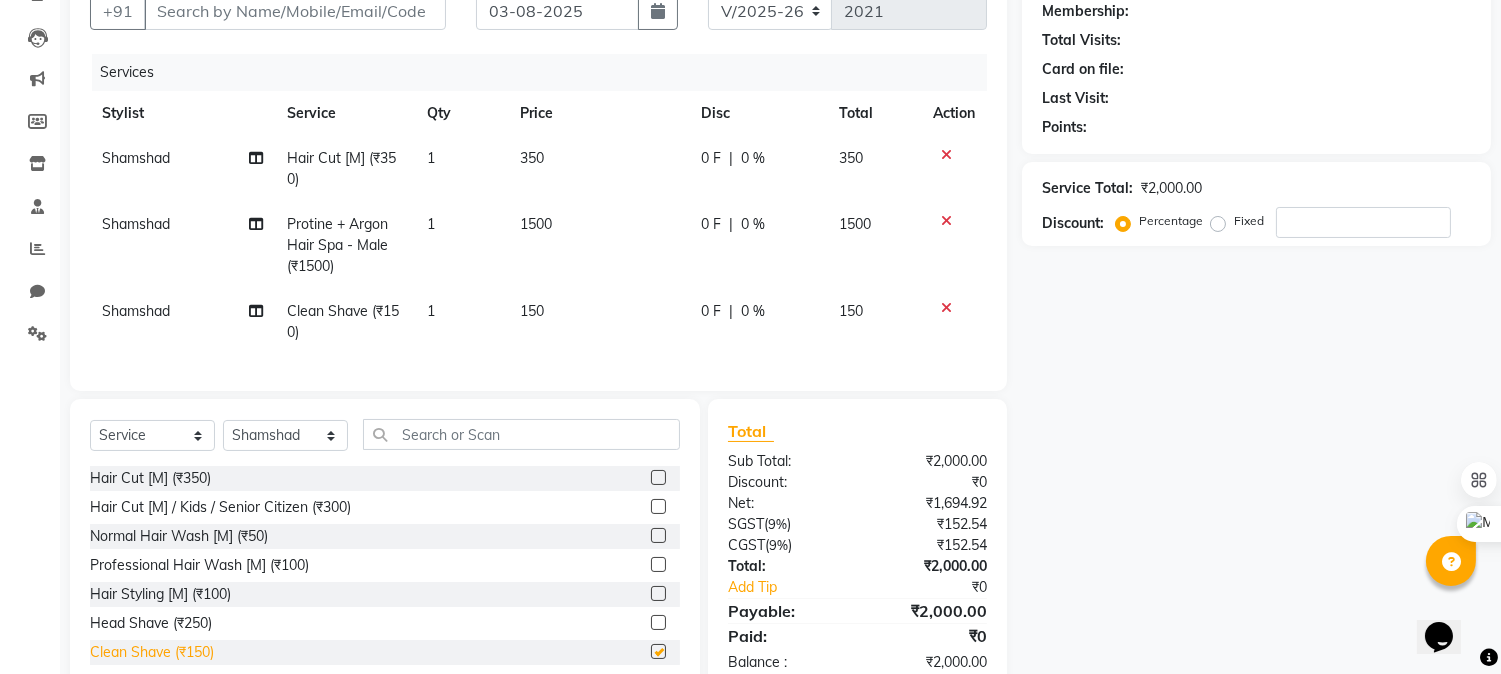 checkbox on "false" 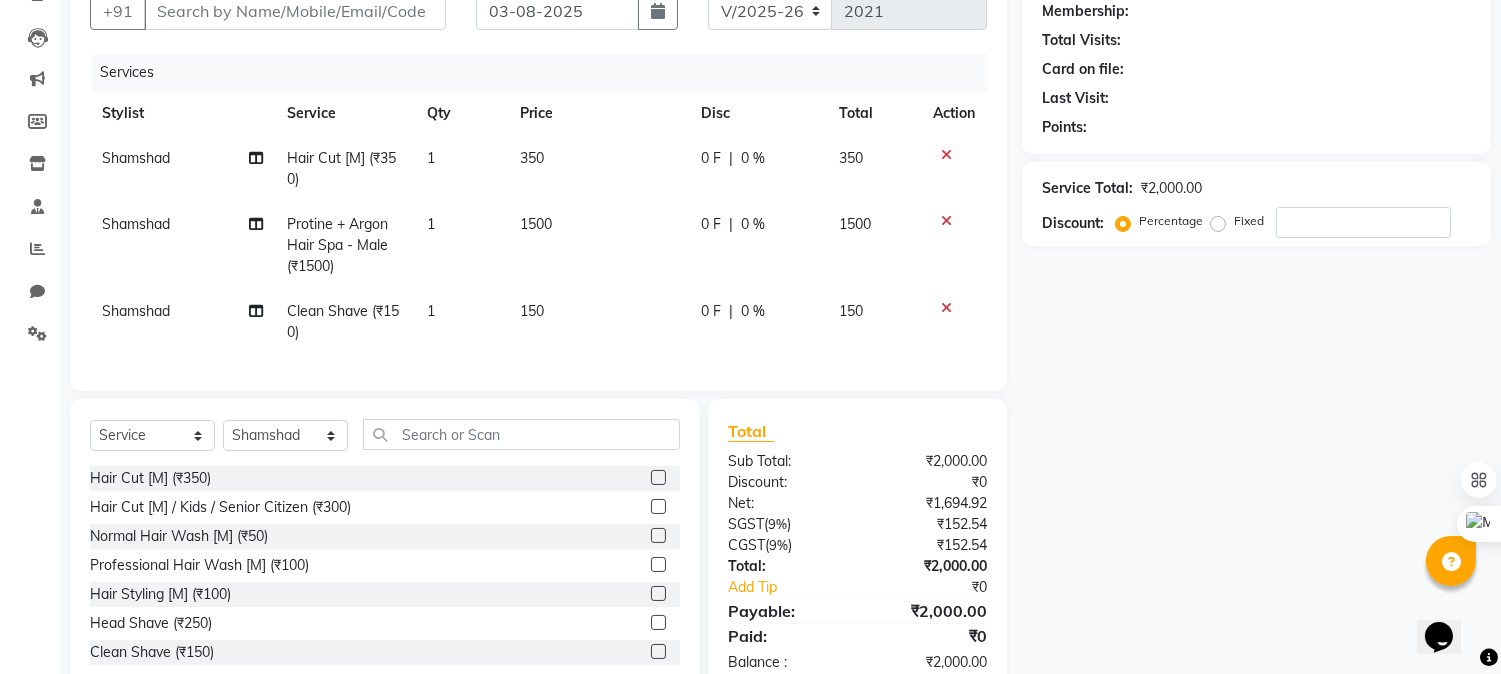 click on "0 F | 0 %" 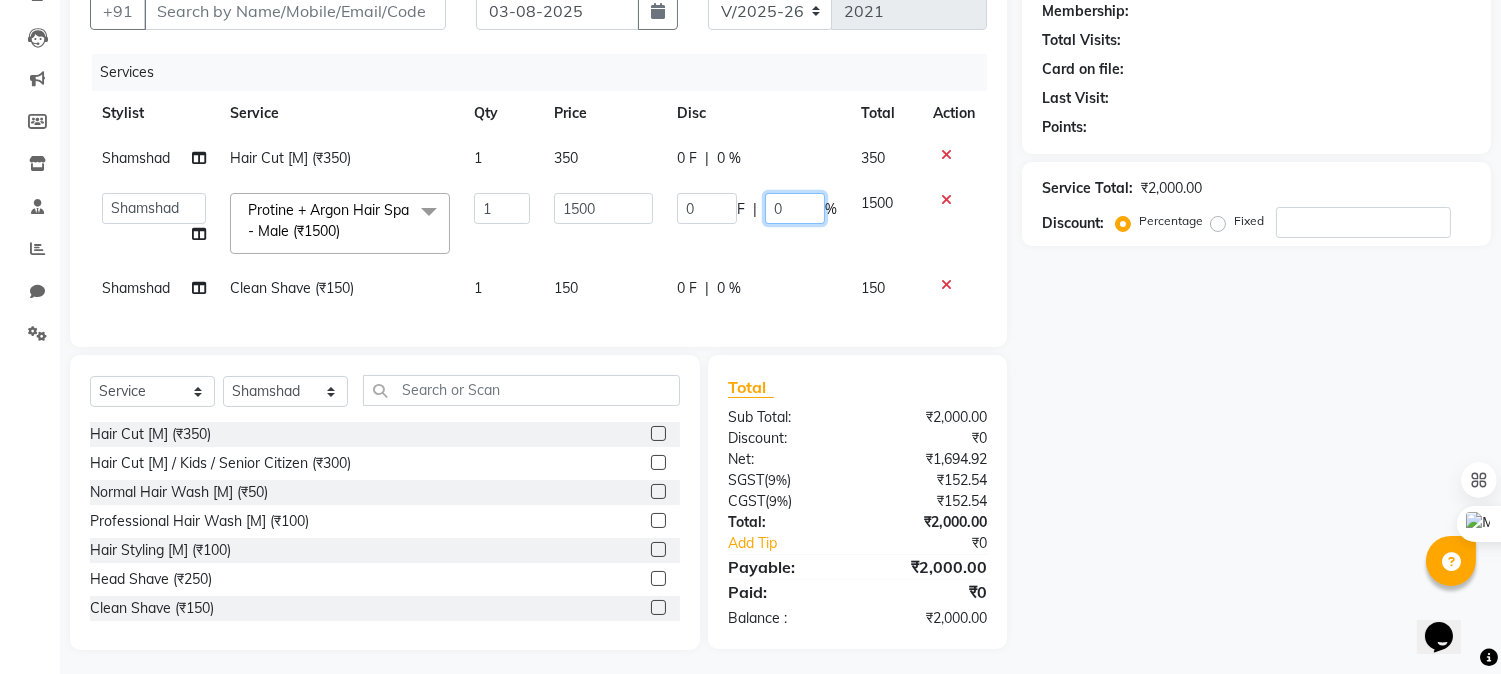 click on "0" 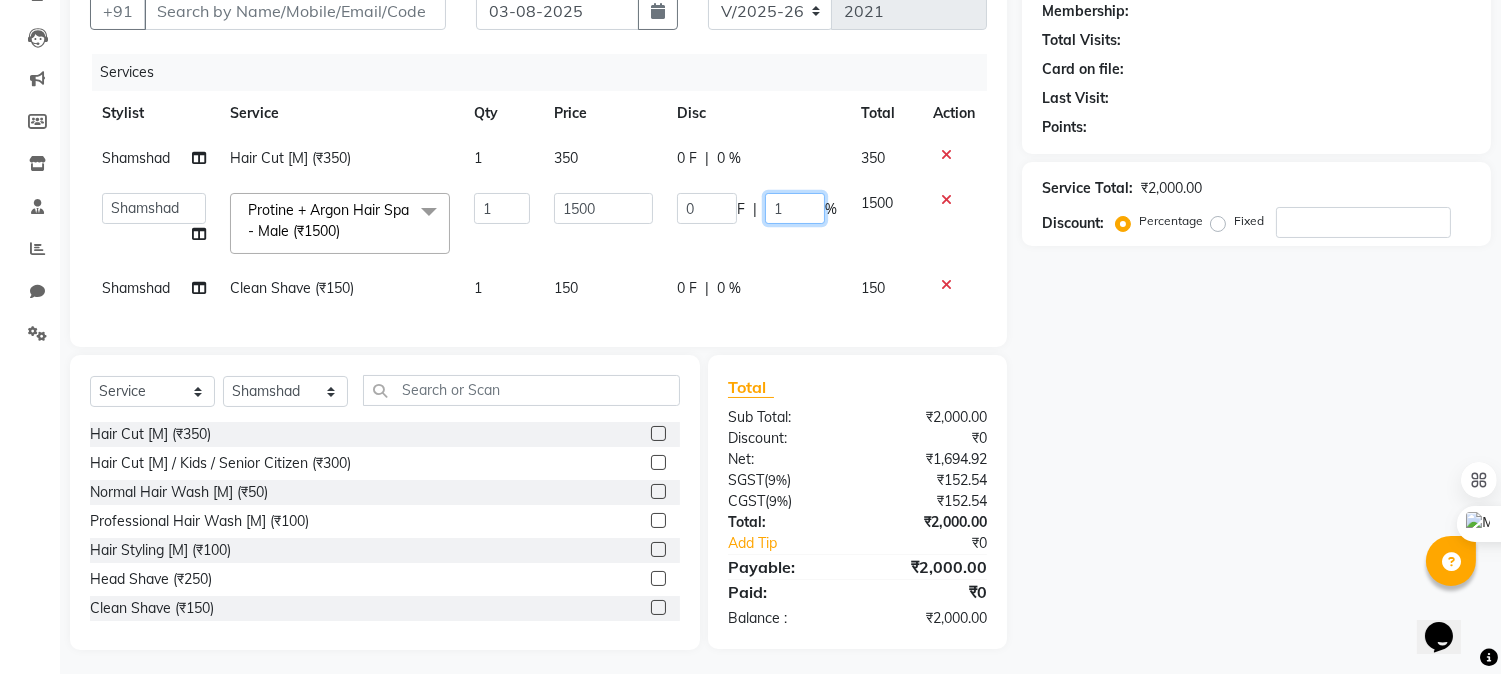 type on "15" 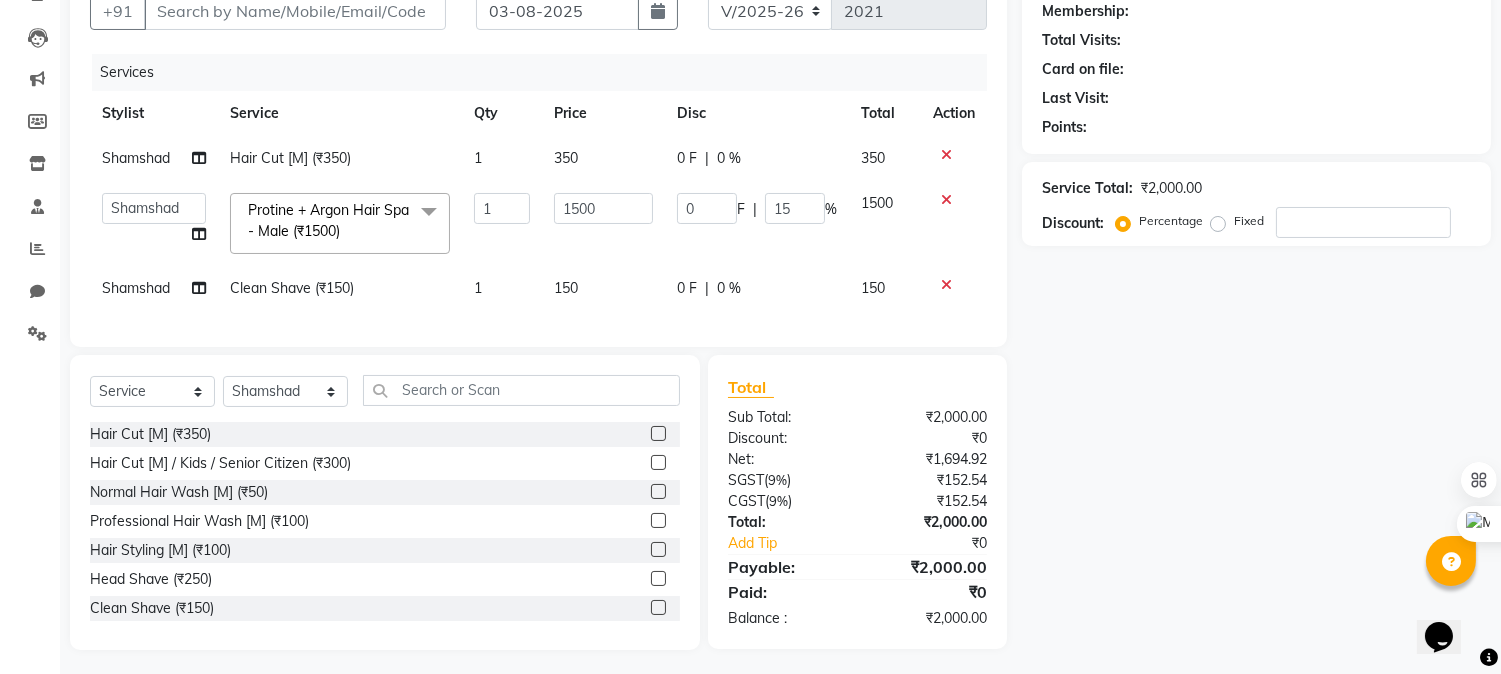 click on "0 F | 0 %" 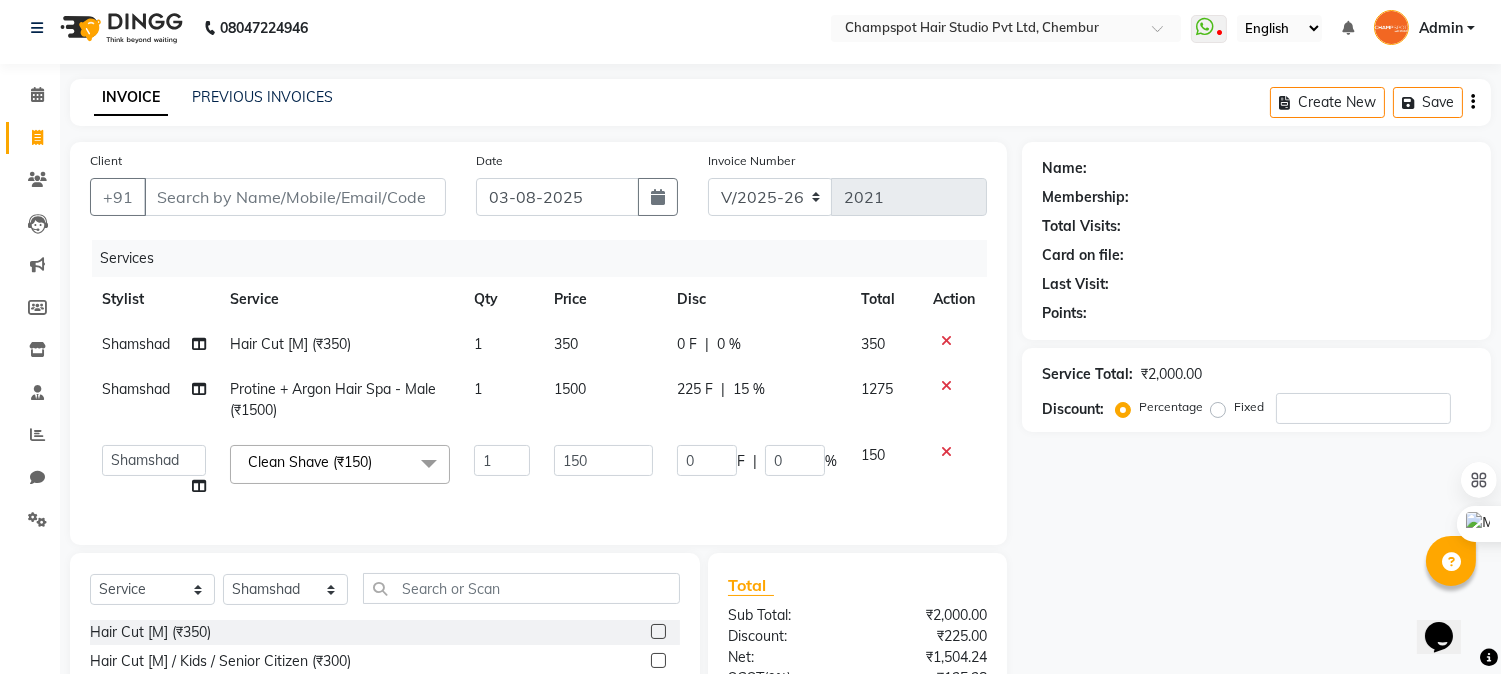 scroll, scrollTop: 0, scrollLeft: 0, axis: both 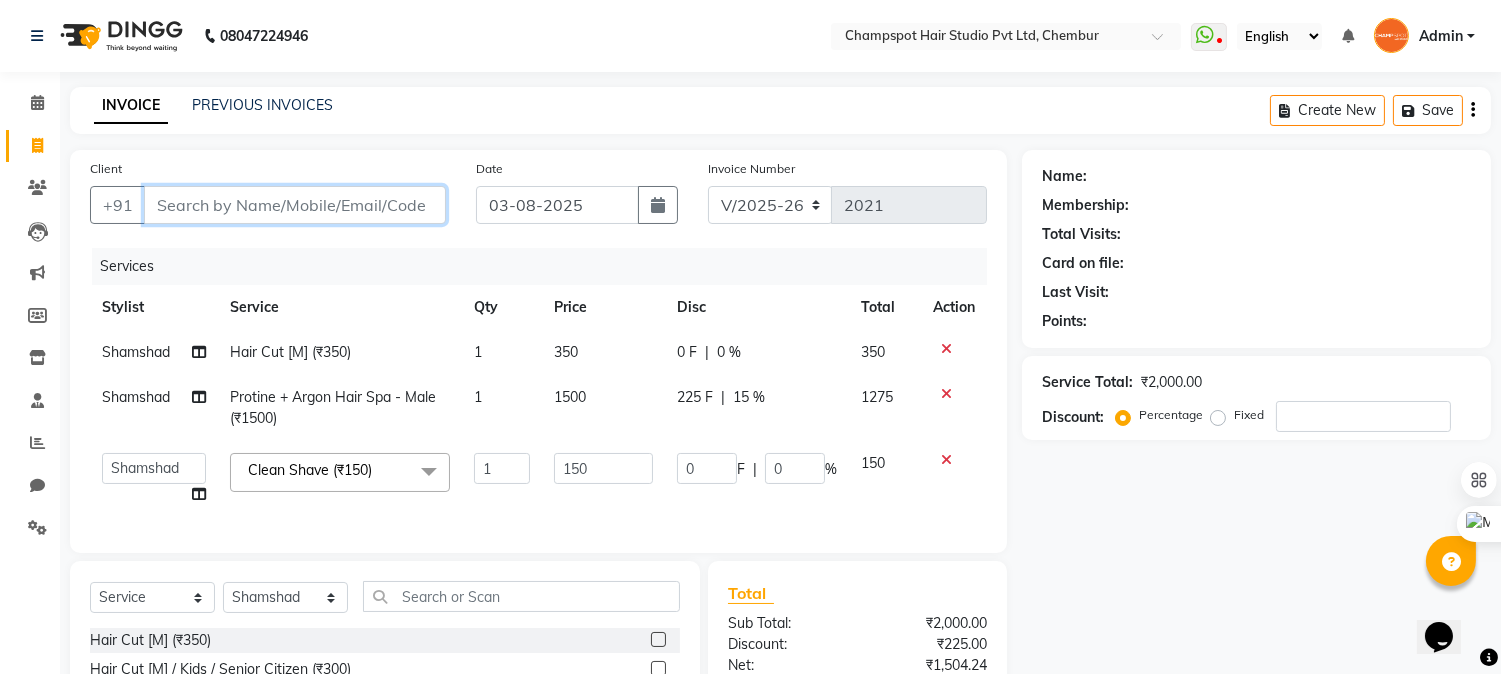 click on "Client" at bounding box center [295, 205] 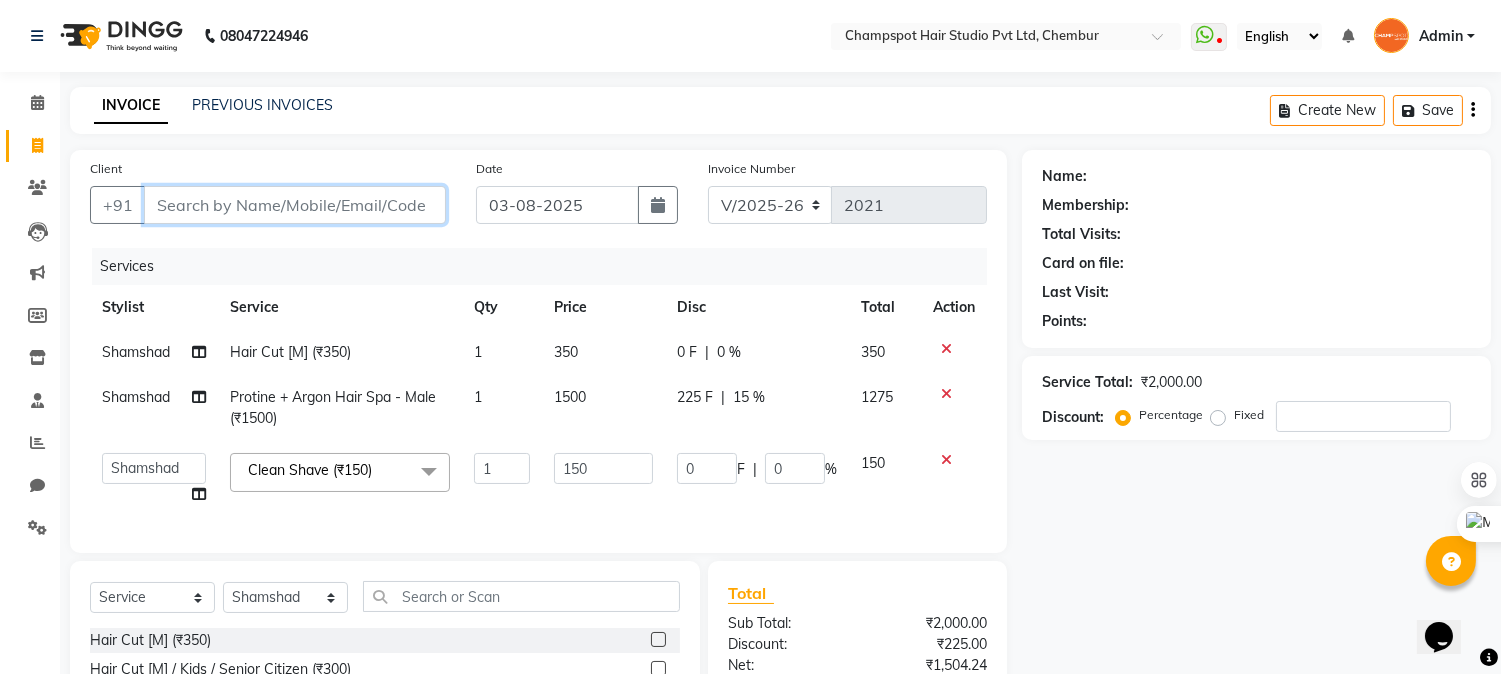 type on "7" 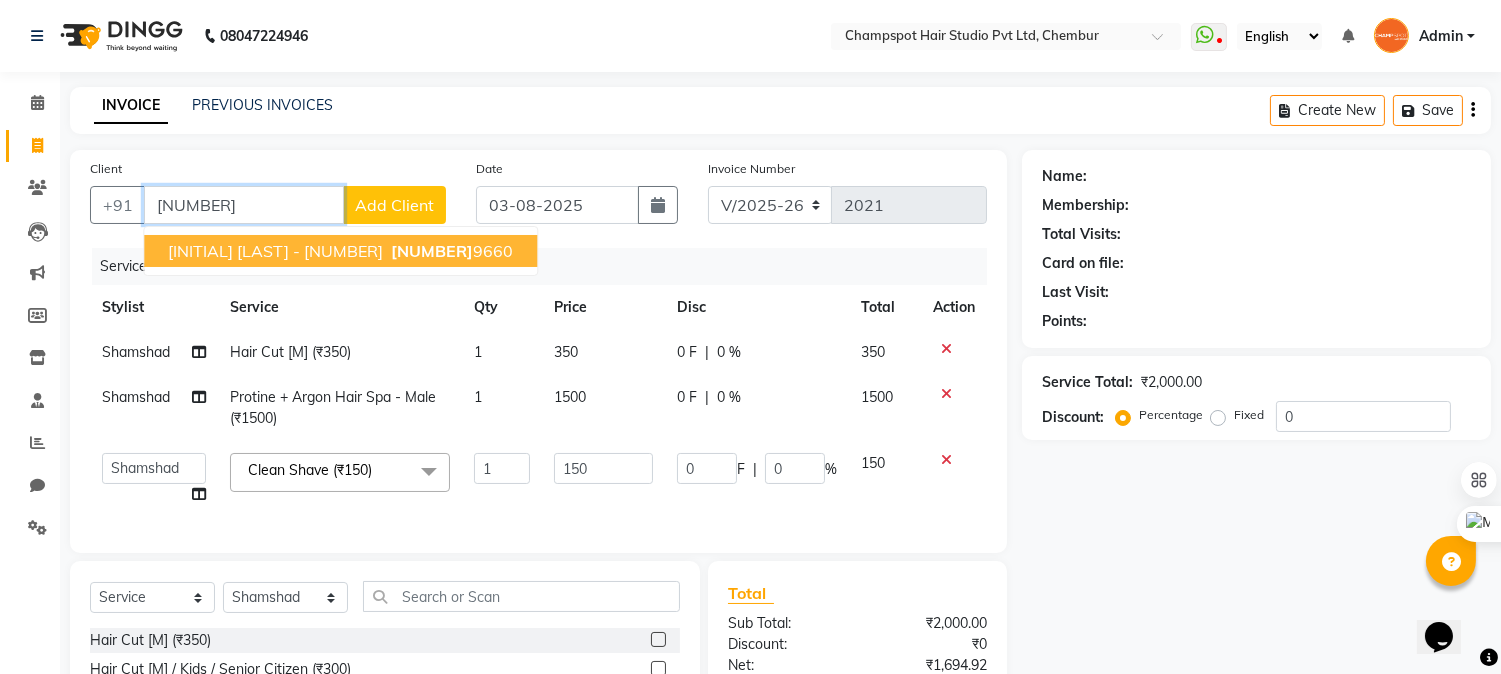 click on "758484" at bounding box center (432, 251) 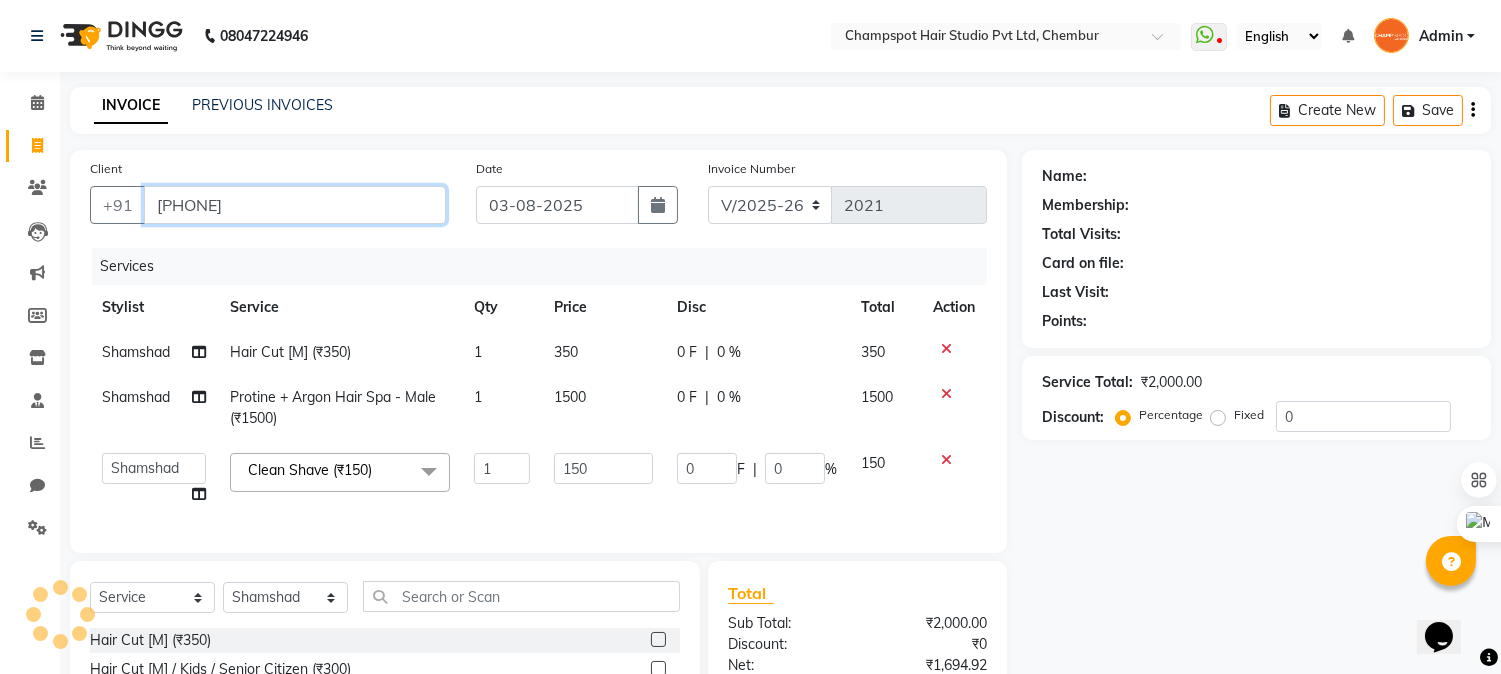 type on "7584849660" 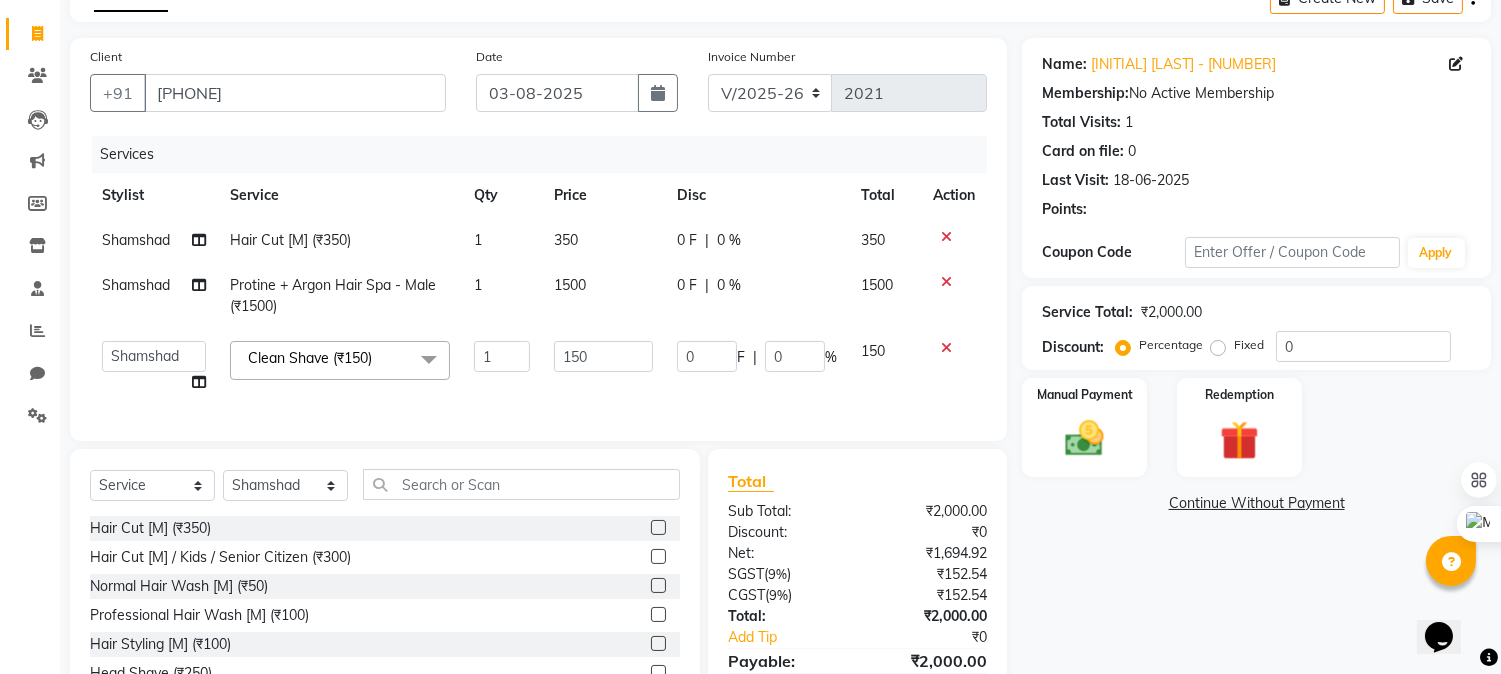 scroll, scrollTop: 227, scrollLeft: 0, axis: vertical 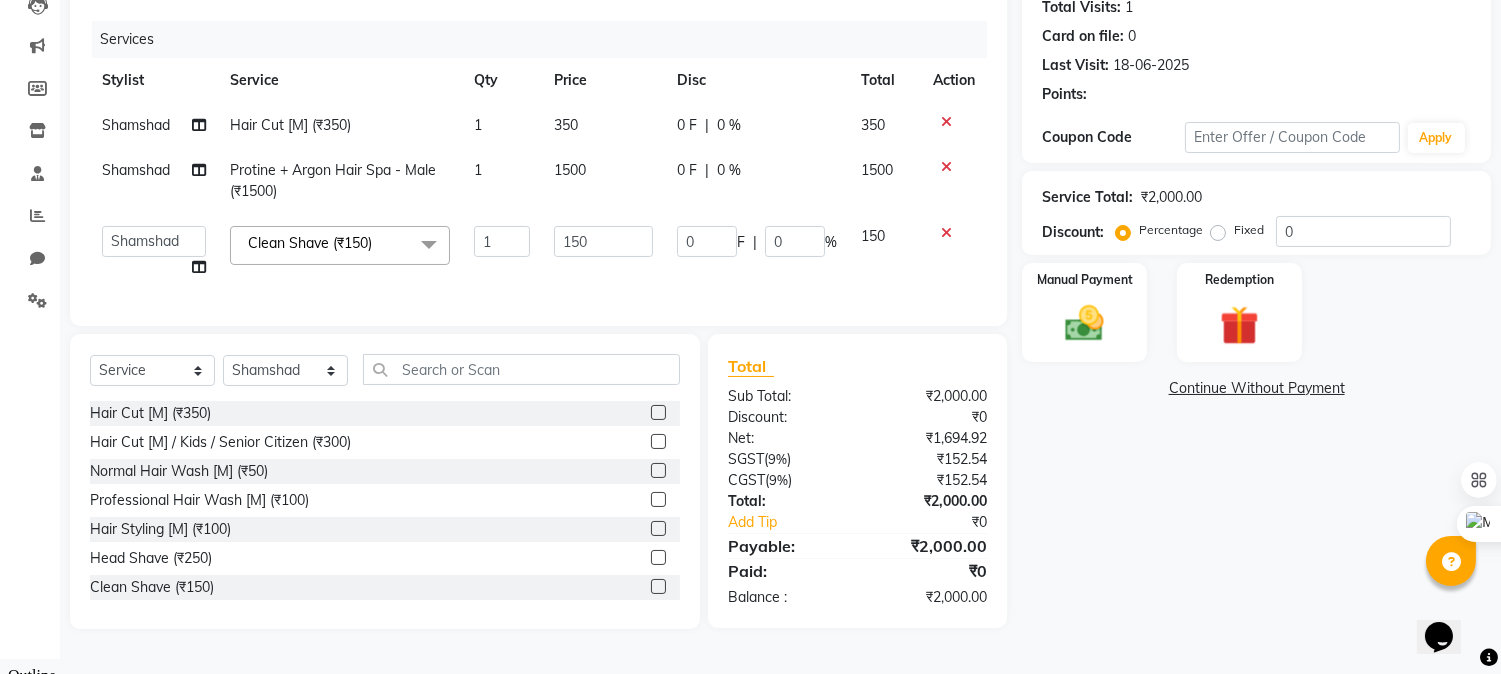 click on "0 F | 0 %" 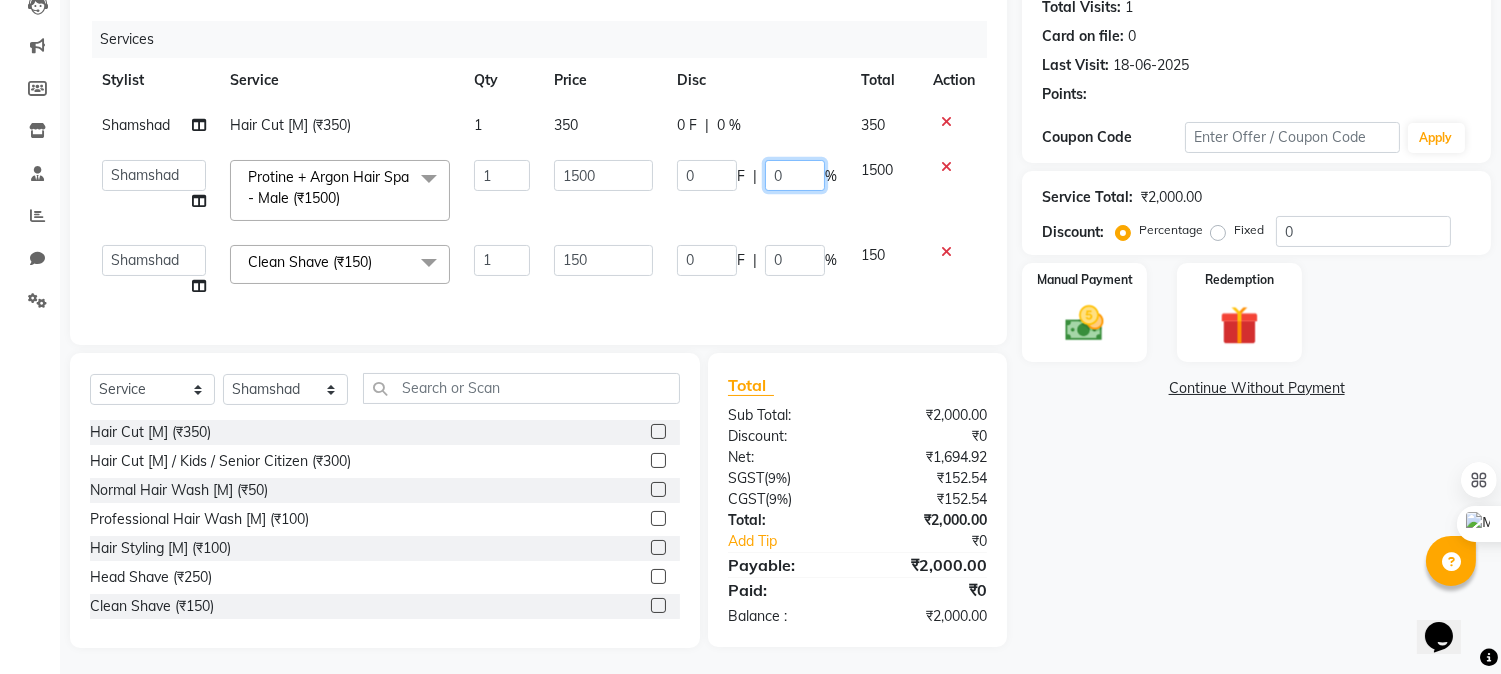 click on "0" 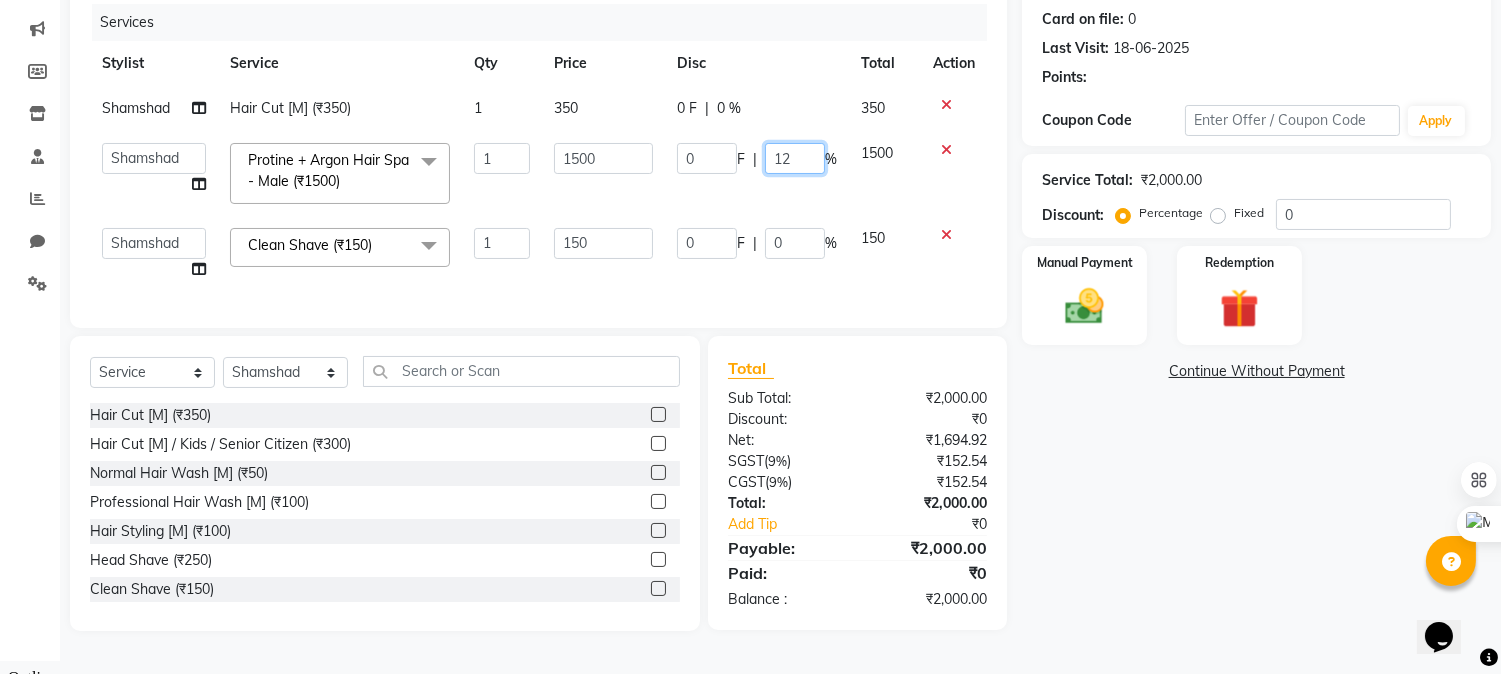 scroll, scrollTop: 247, scrollLeft: 0, axis: vertical 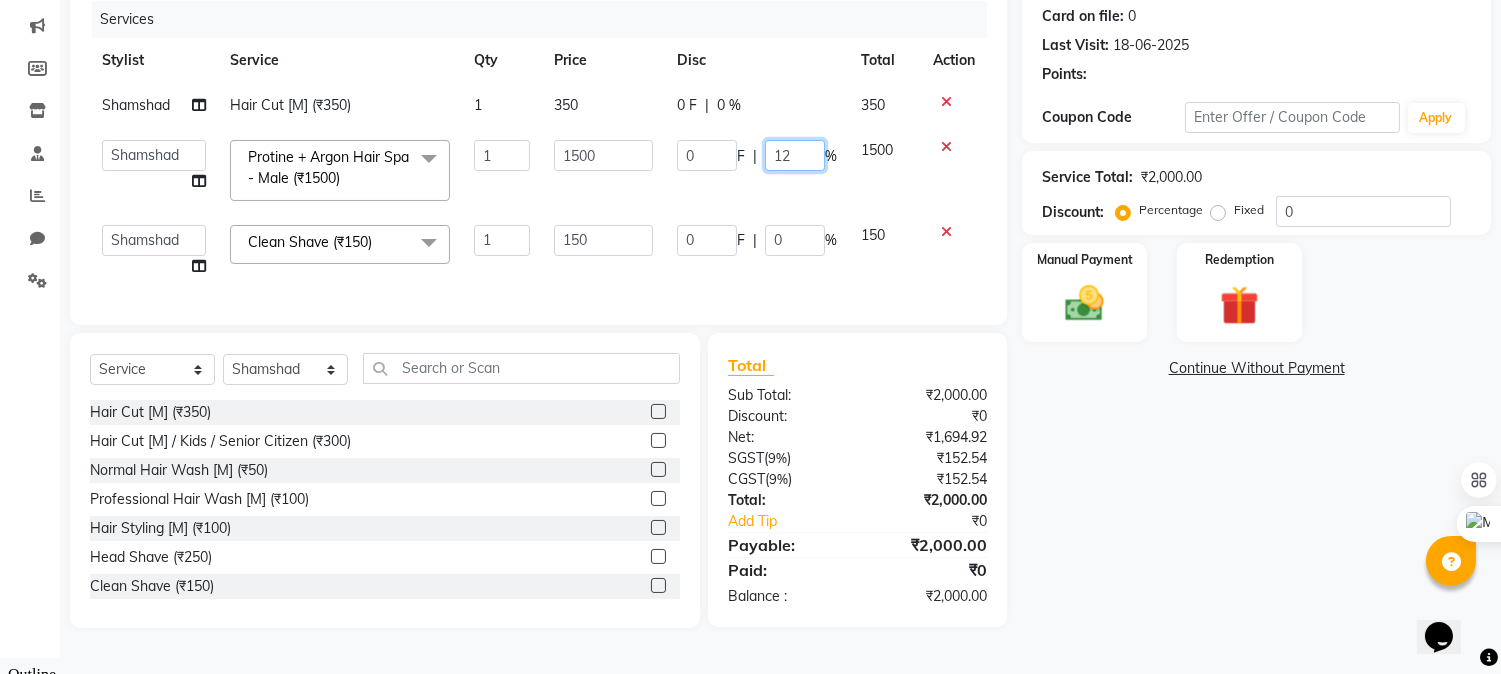 click on "12" 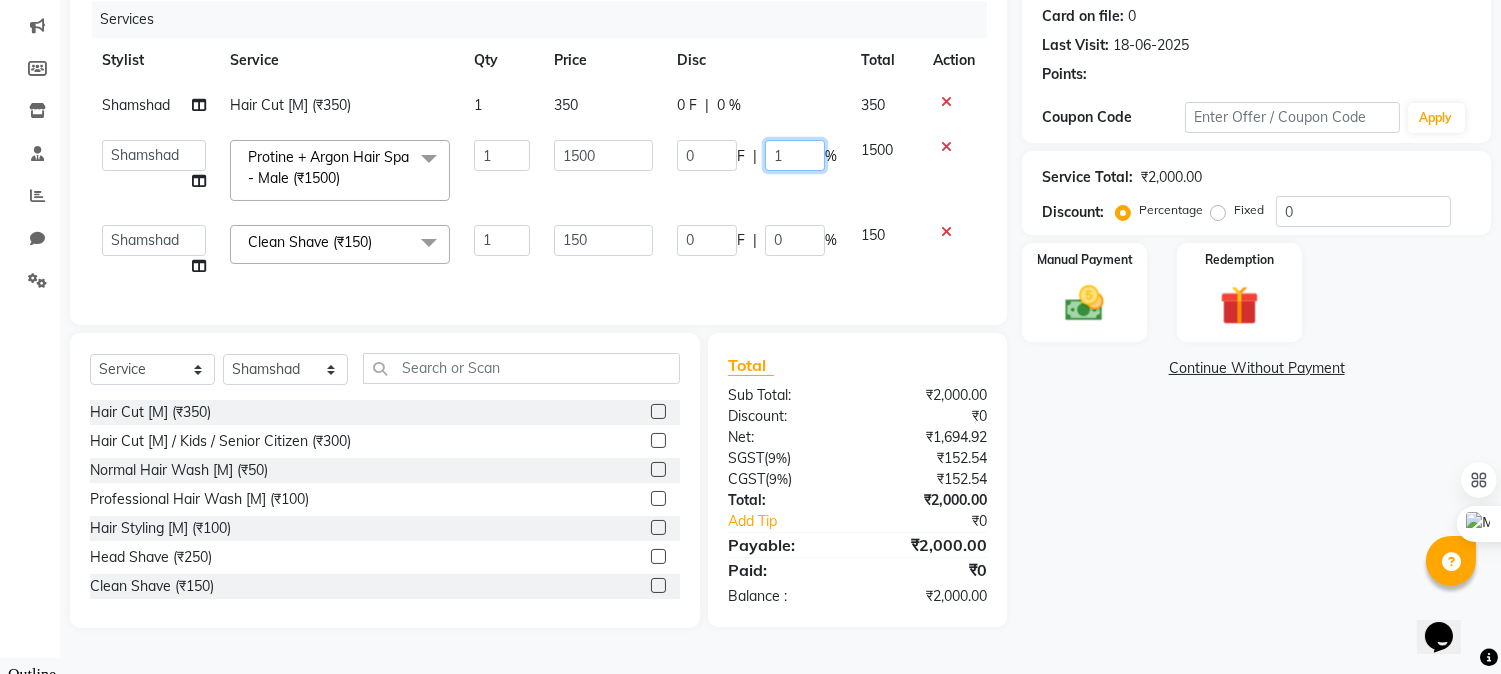 type on "15" 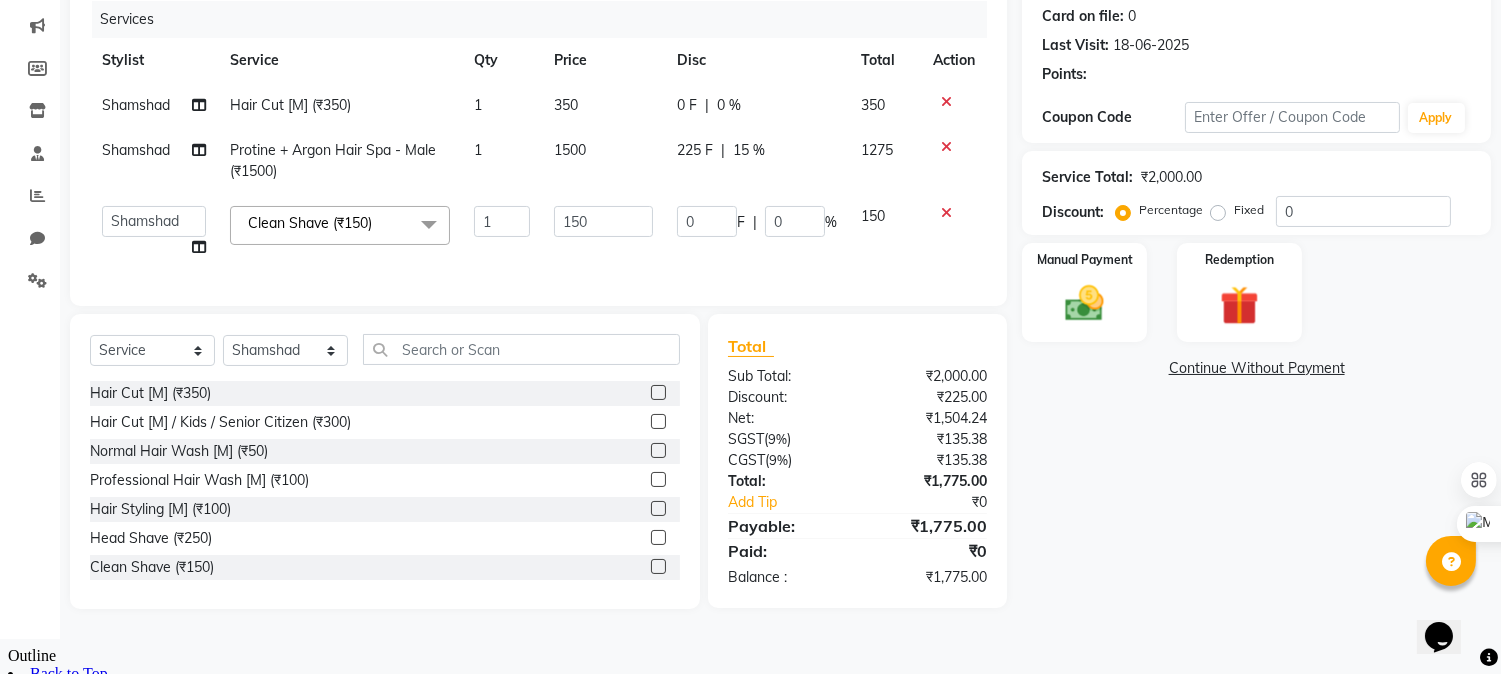 scroll, scrollTop: 227, scrollLeft: 0, axis: vertical 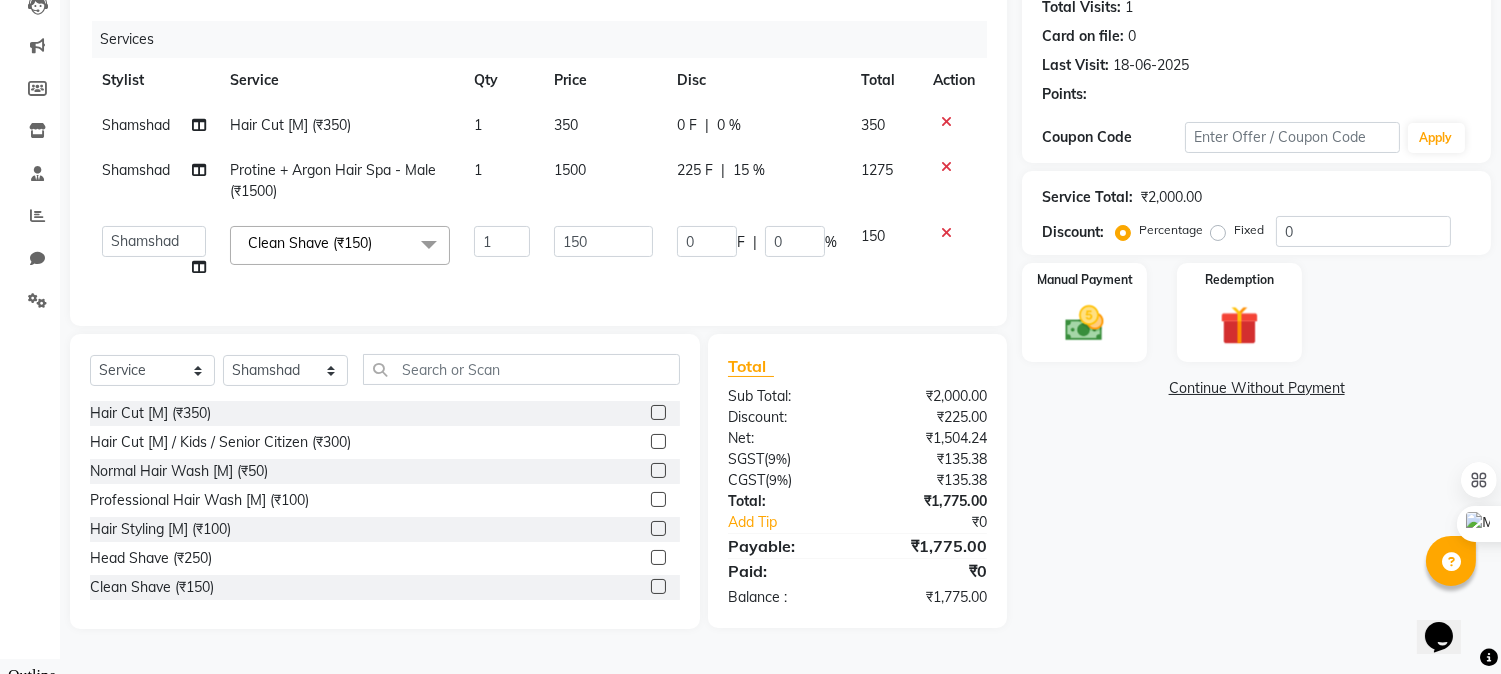 click on "150" 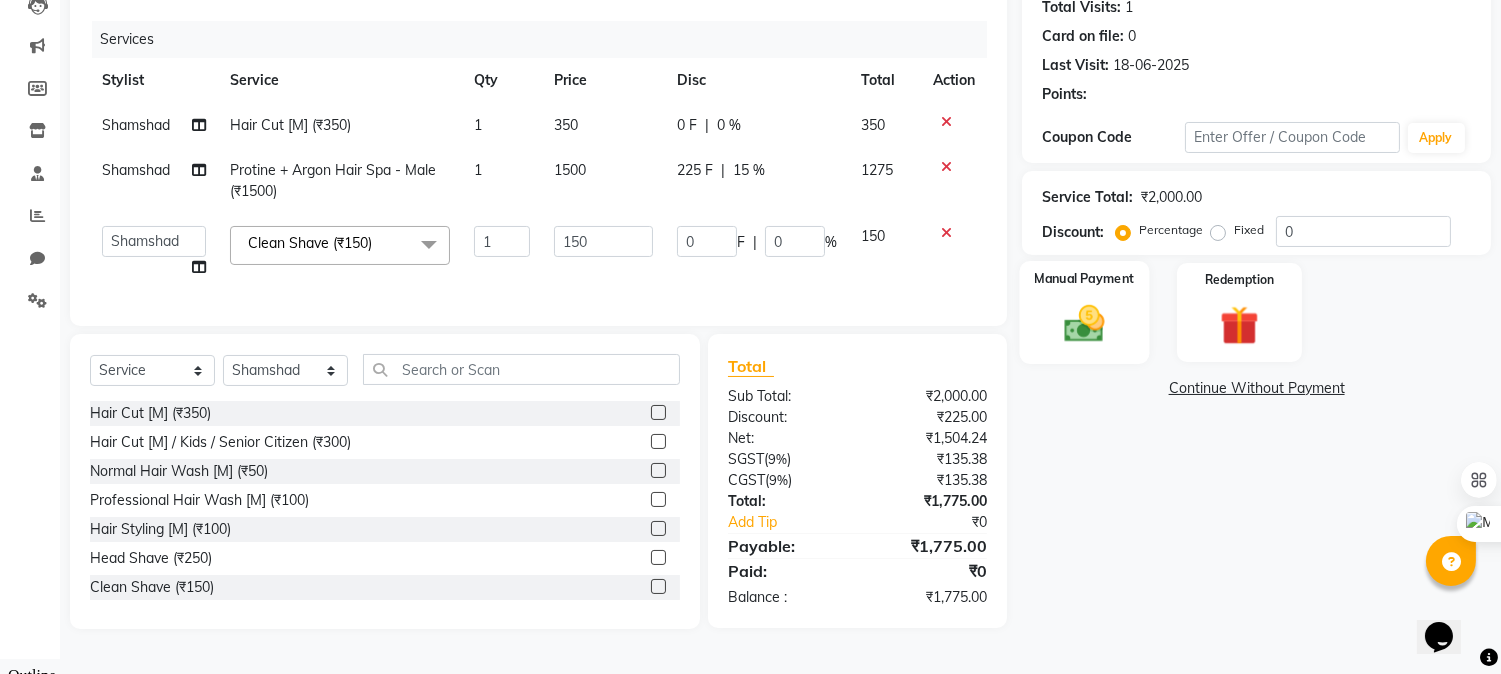 click 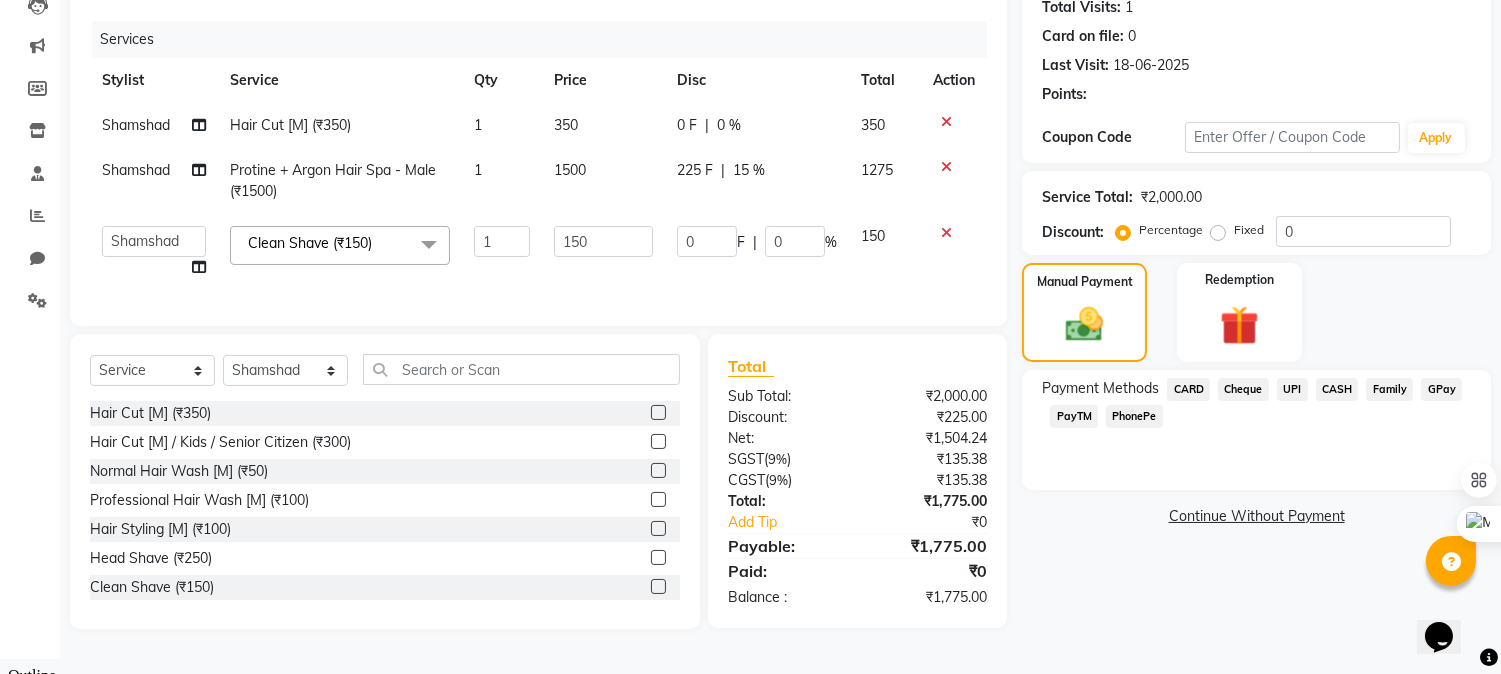 click on "GPay" 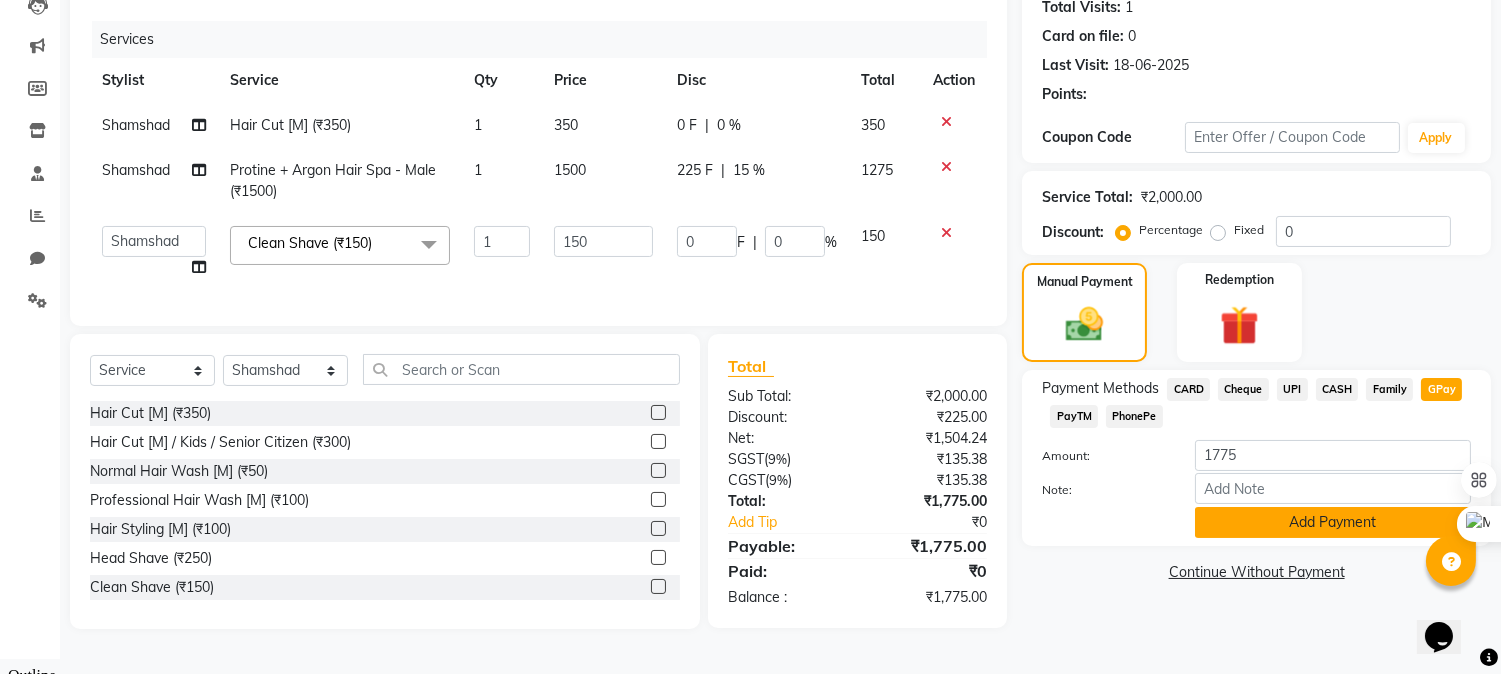 click on "Add Payment" 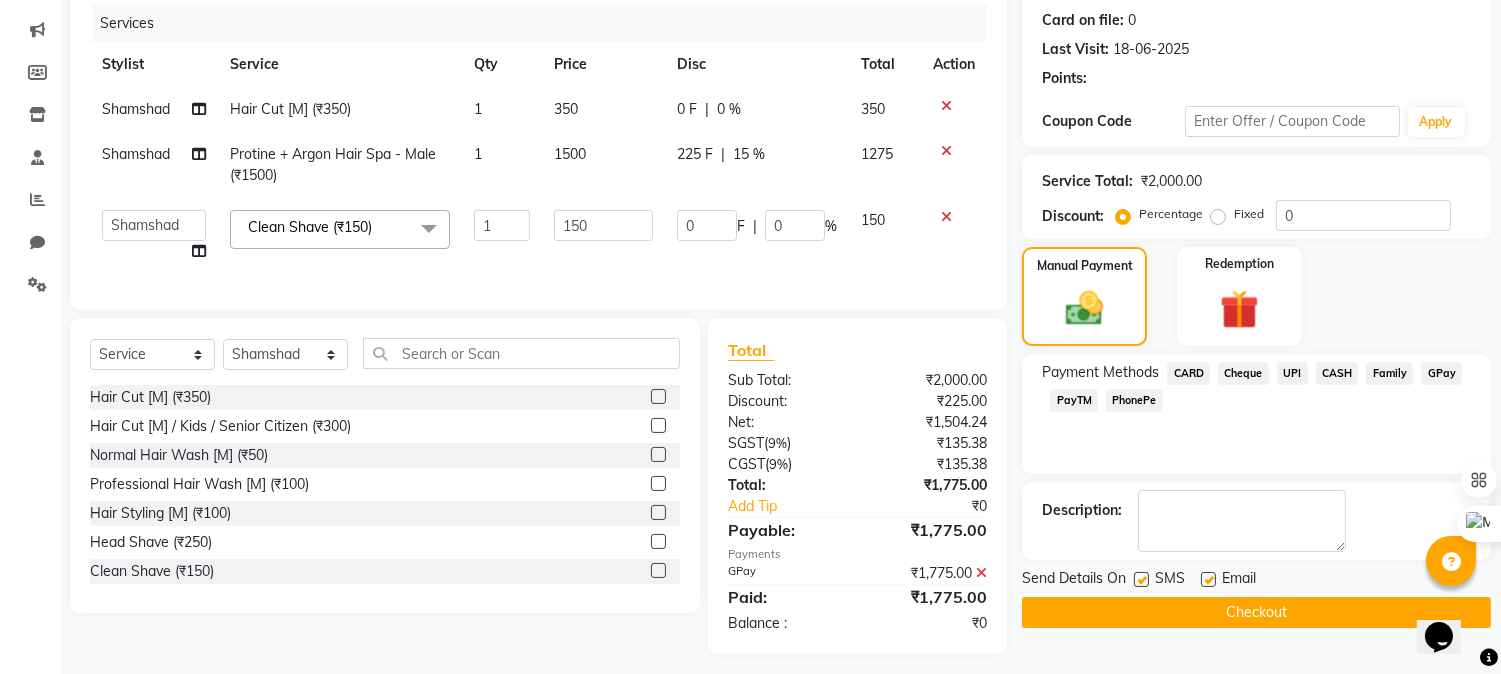 scroll, scrollTop: 268, scrollLeft: 0, axis: vertical 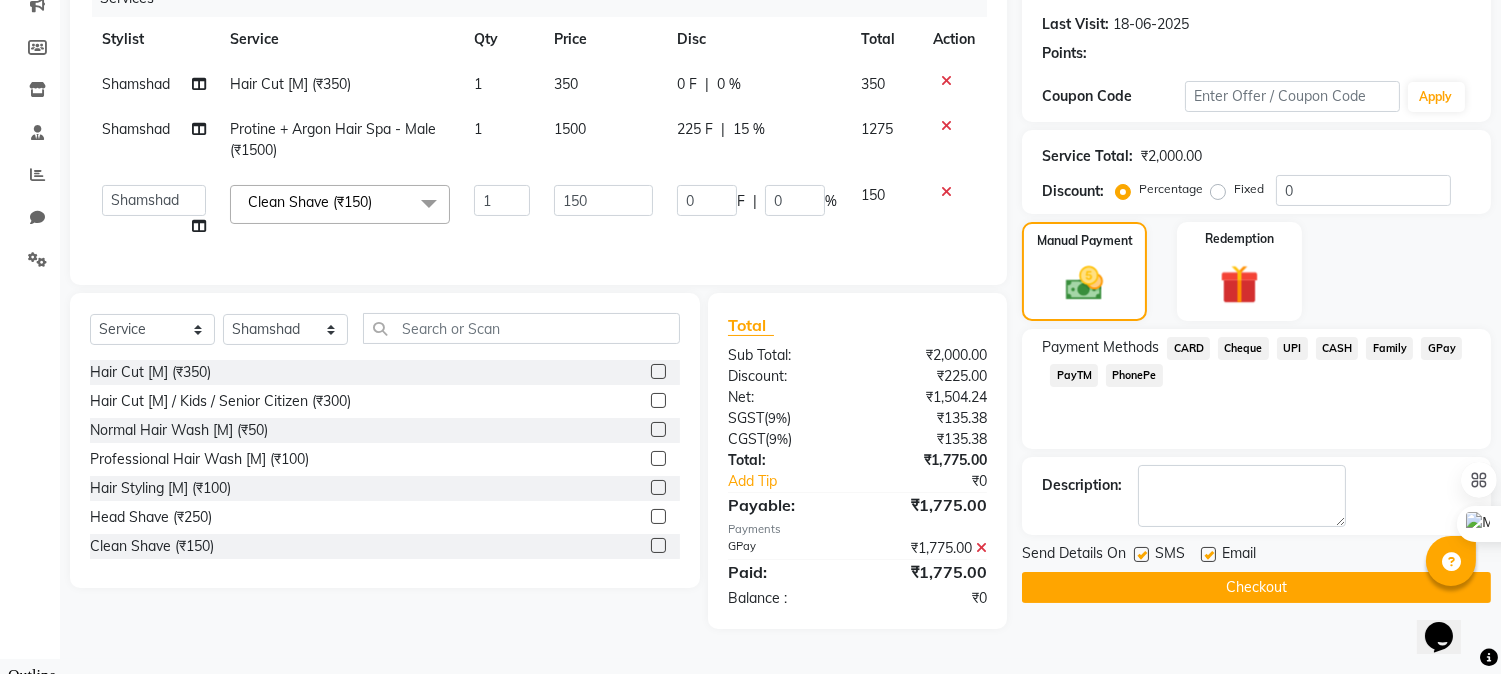 click on "Checkout" 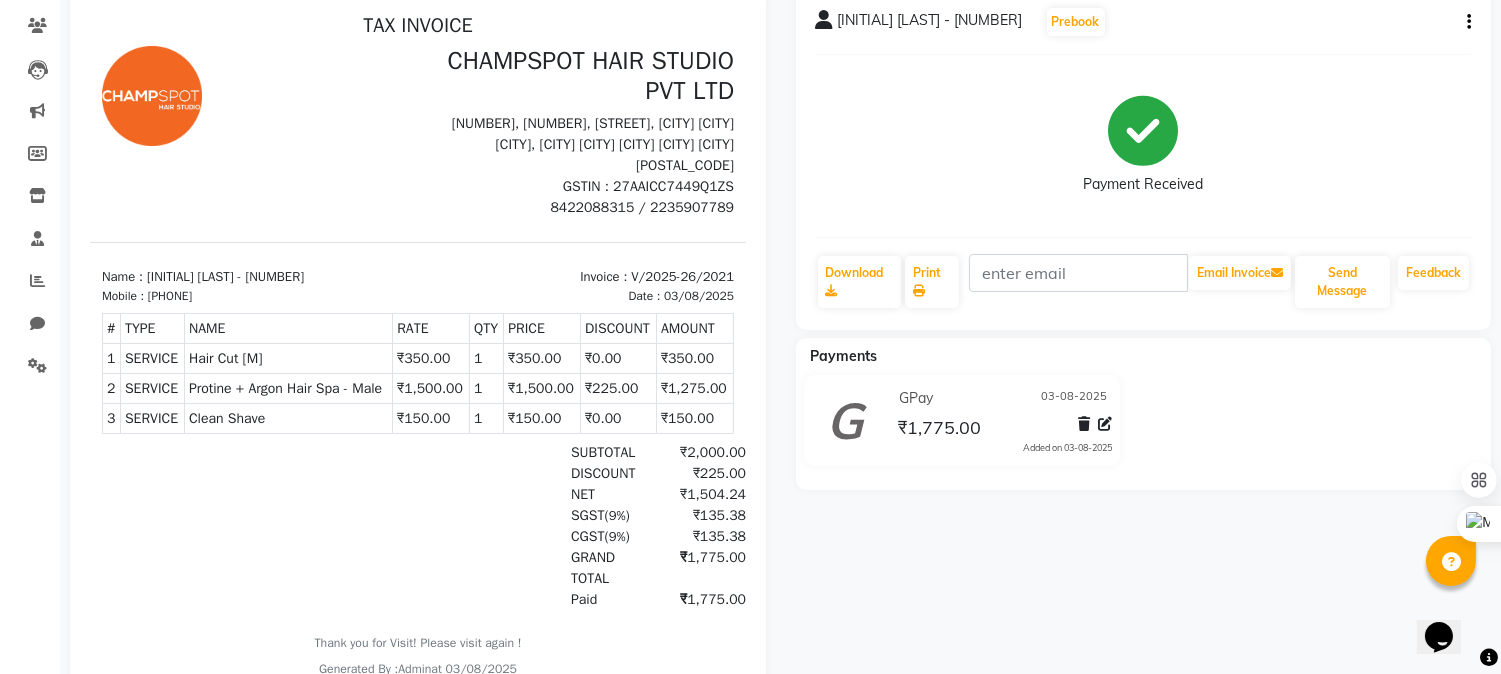 scroll, scrollTop: 0, scrollLeft: 0, axis: both 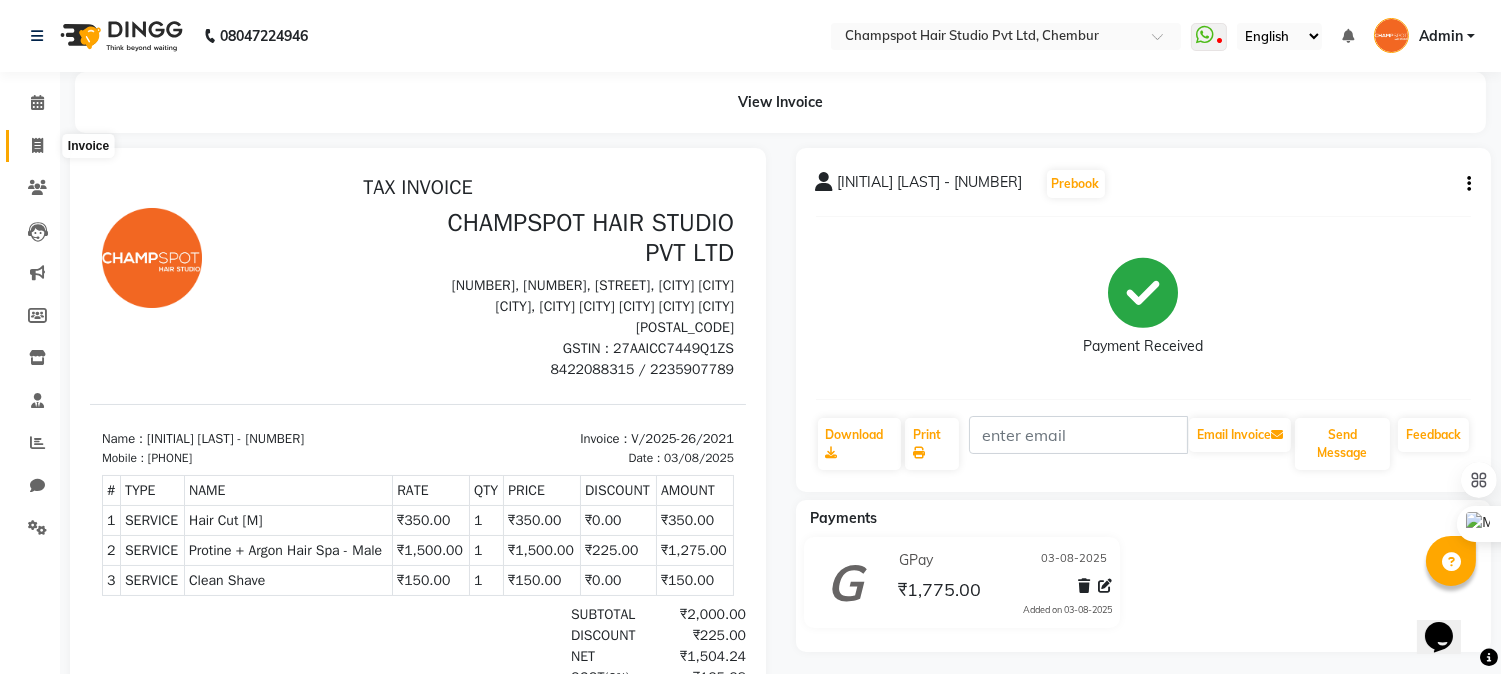 click 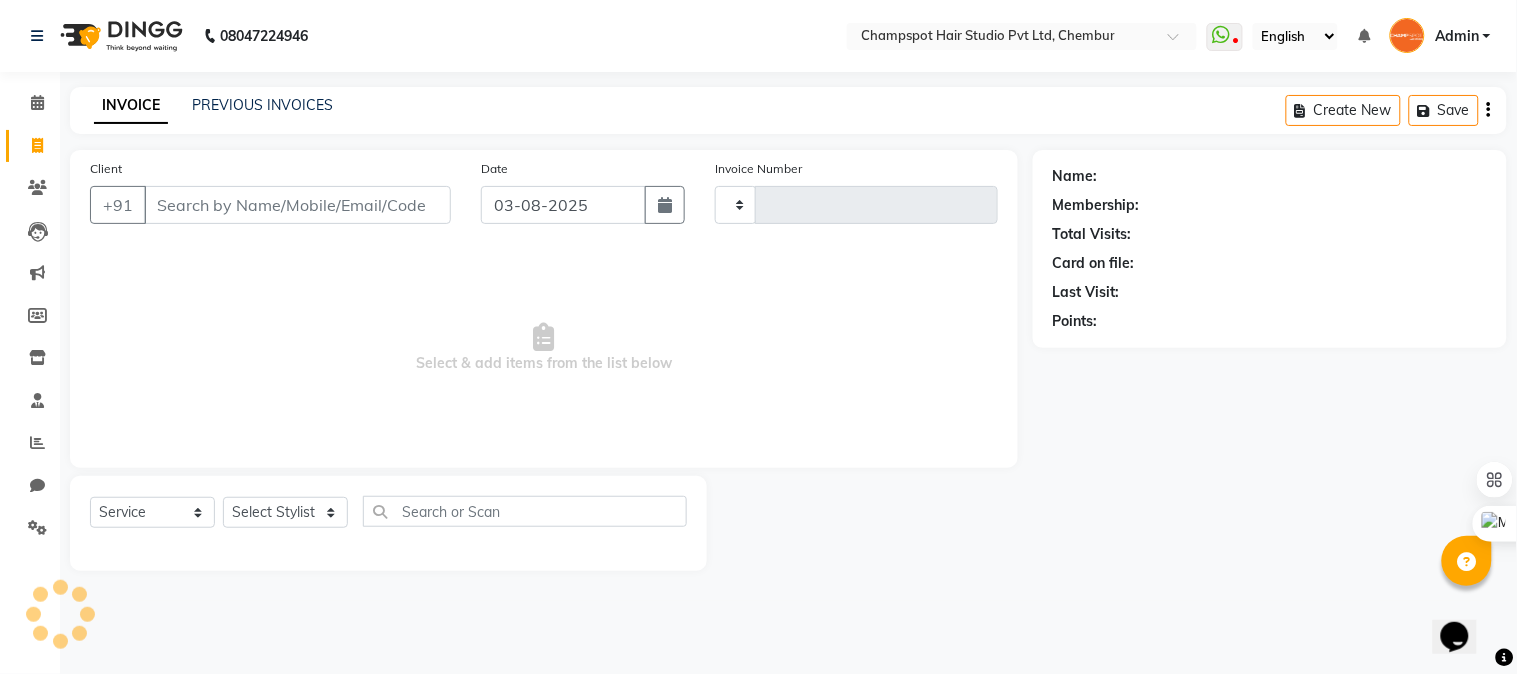 type on "2022" 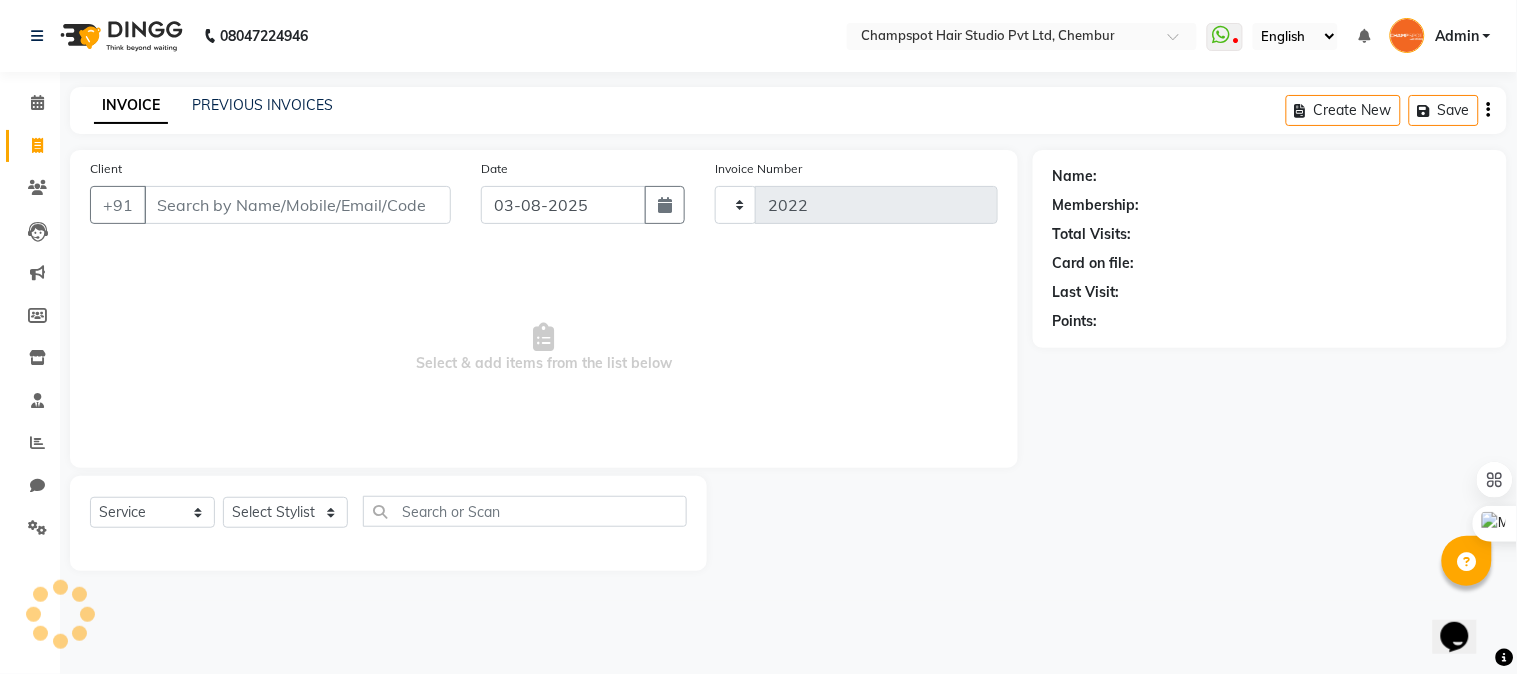 select on "7690" 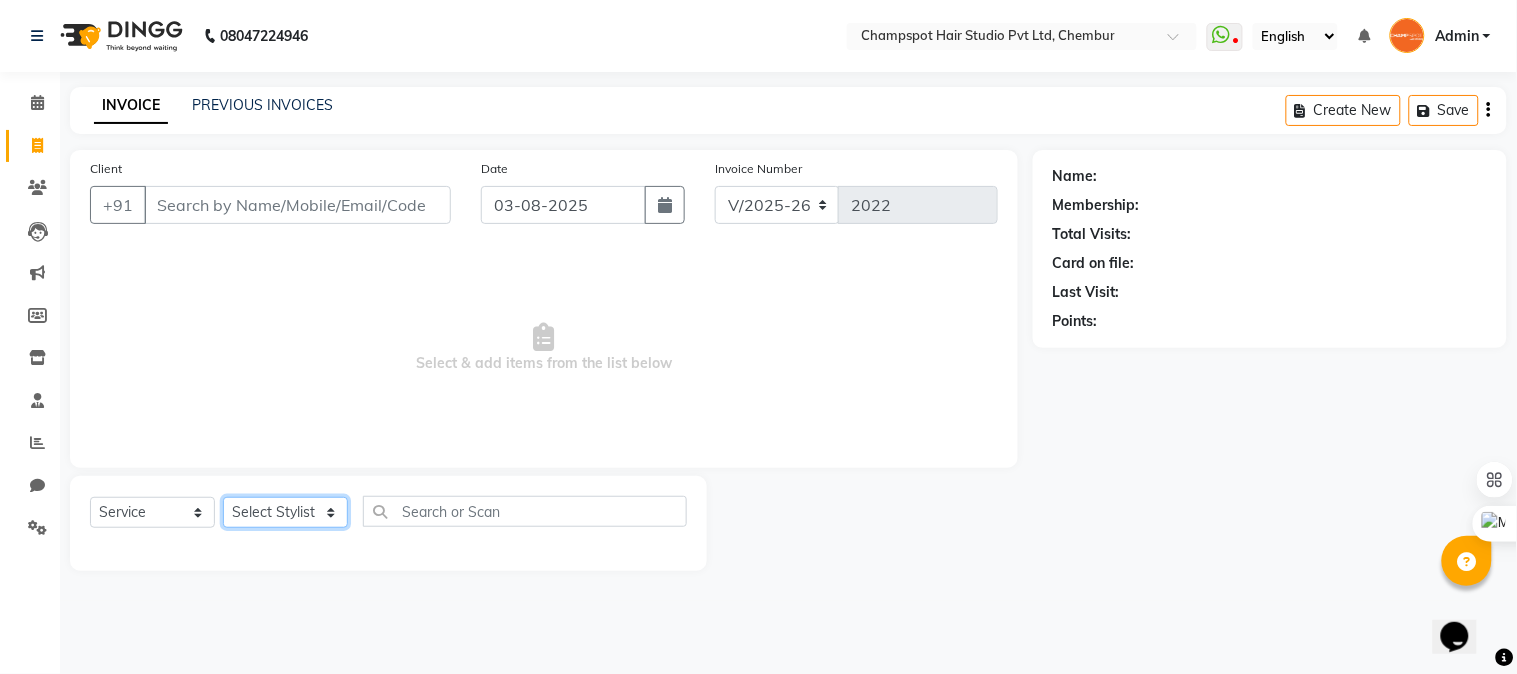 click on "Select Stylist Admin [FIRST] [LAST] [FIRST] [LAST] 	[FIRST] [LAST] [FIRST] [LAST] [FIRST] [LAST]" 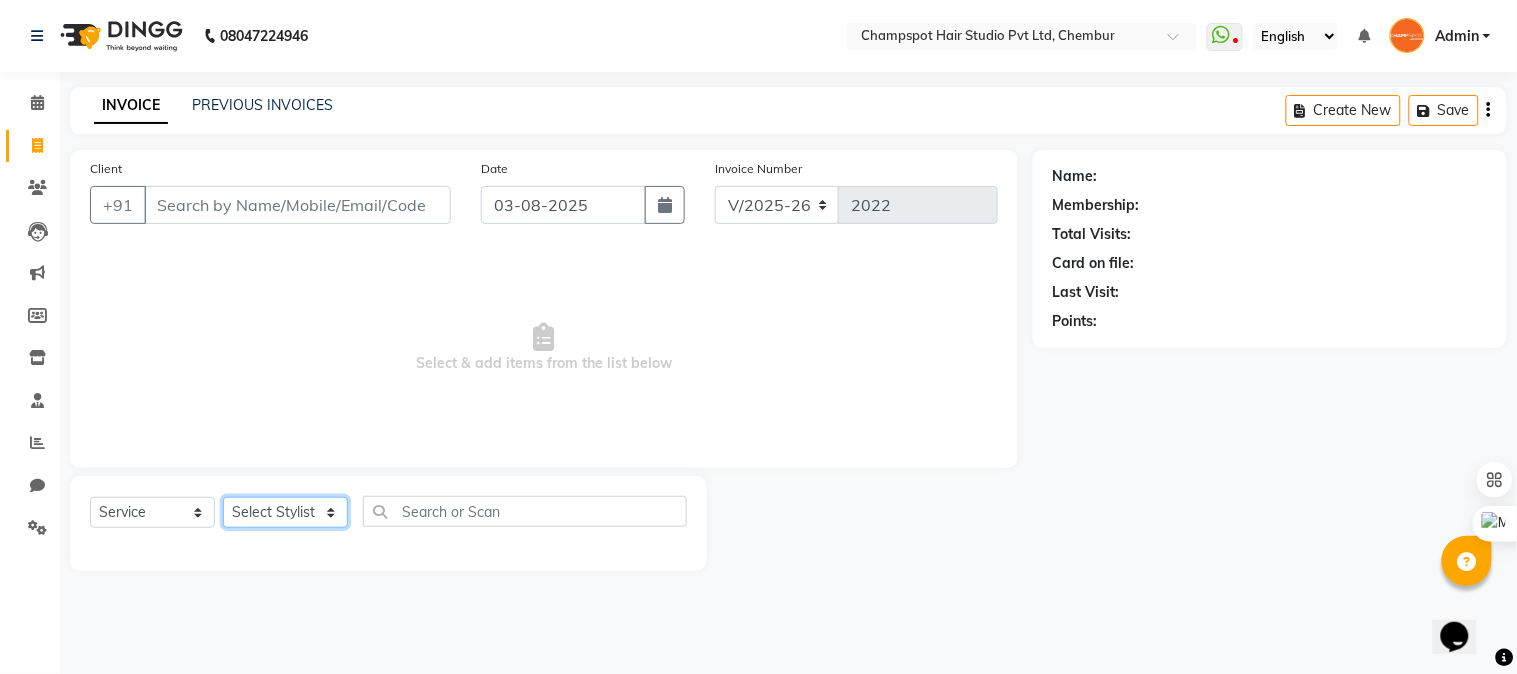 select on "69005" 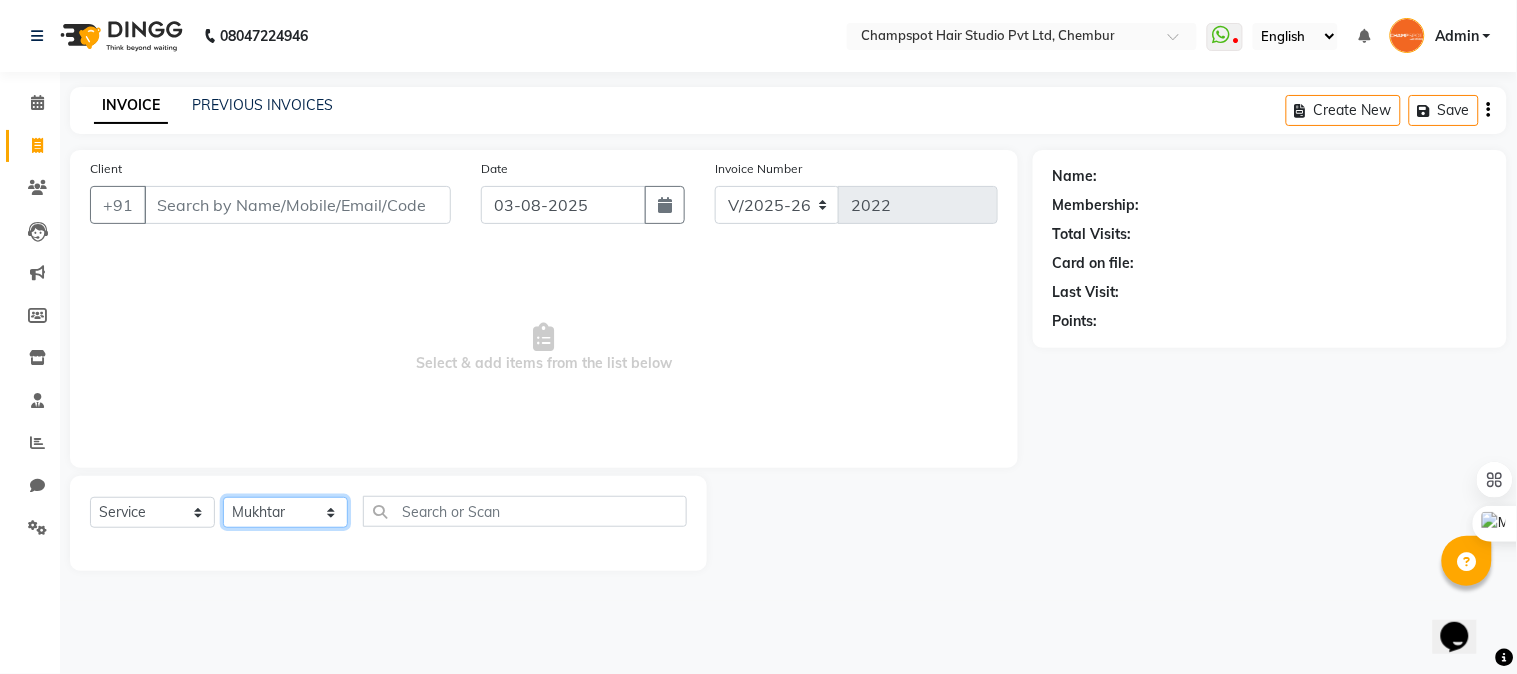 click on "Select Stylist Admin [FIRST] [LAST] [FIRST] [LAST] 	[FIRST] [LAST] [FIRST] [LAST] [FIRST] [LAST]" 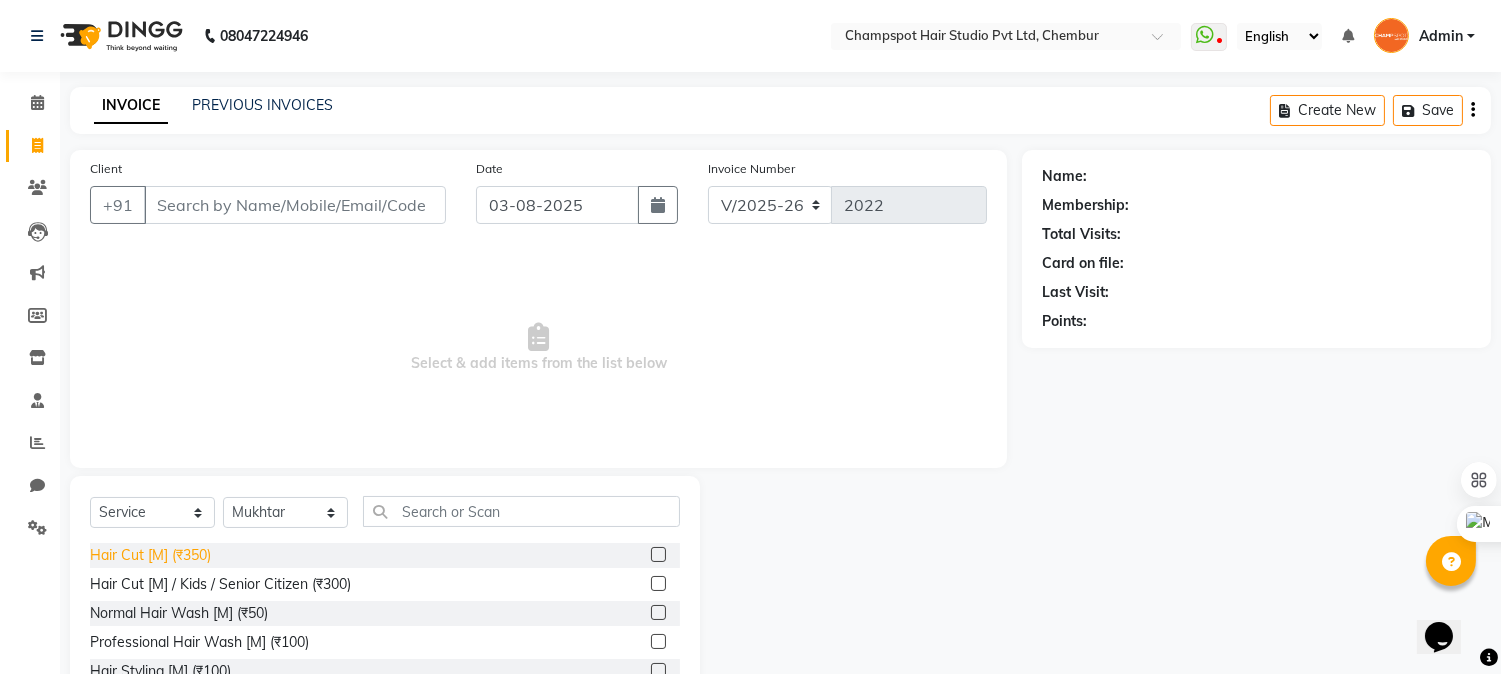 click on "Hair Cut [M] (₹350)" 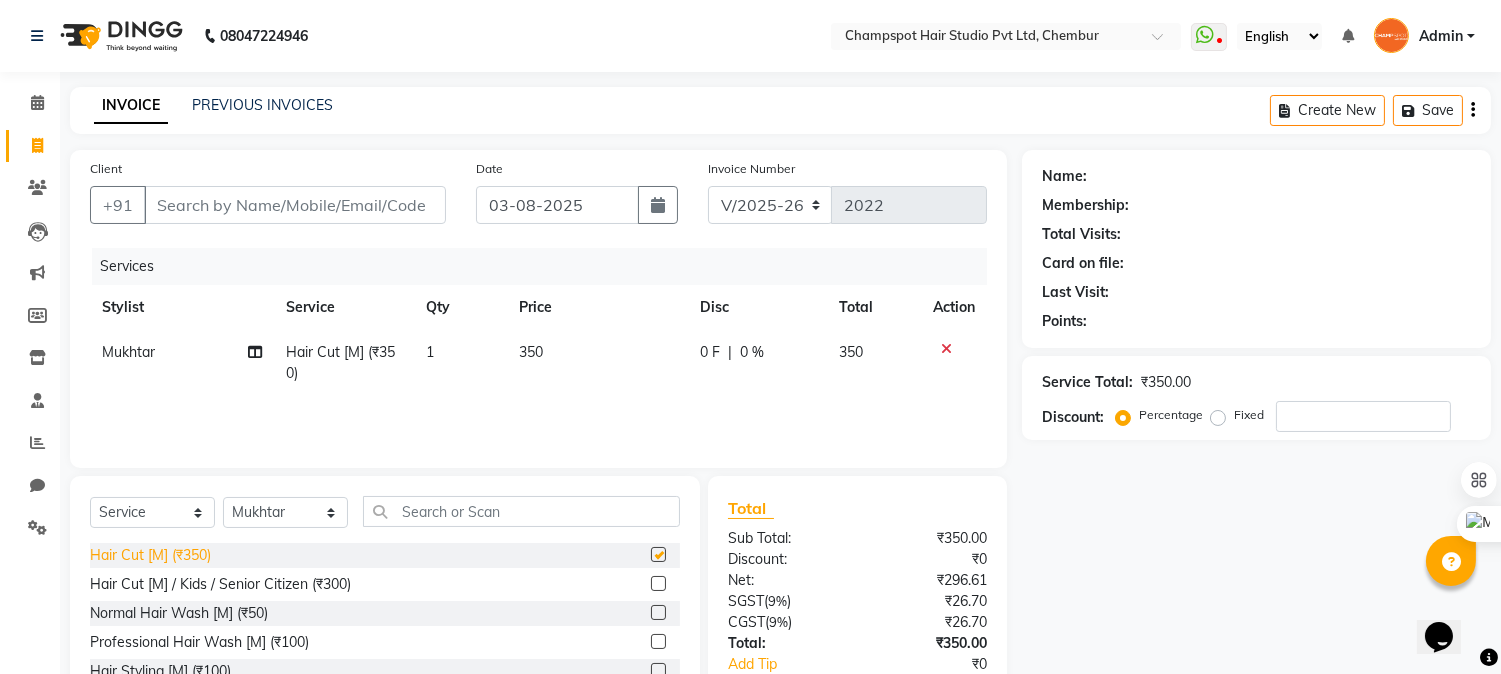 checkbox on "false" 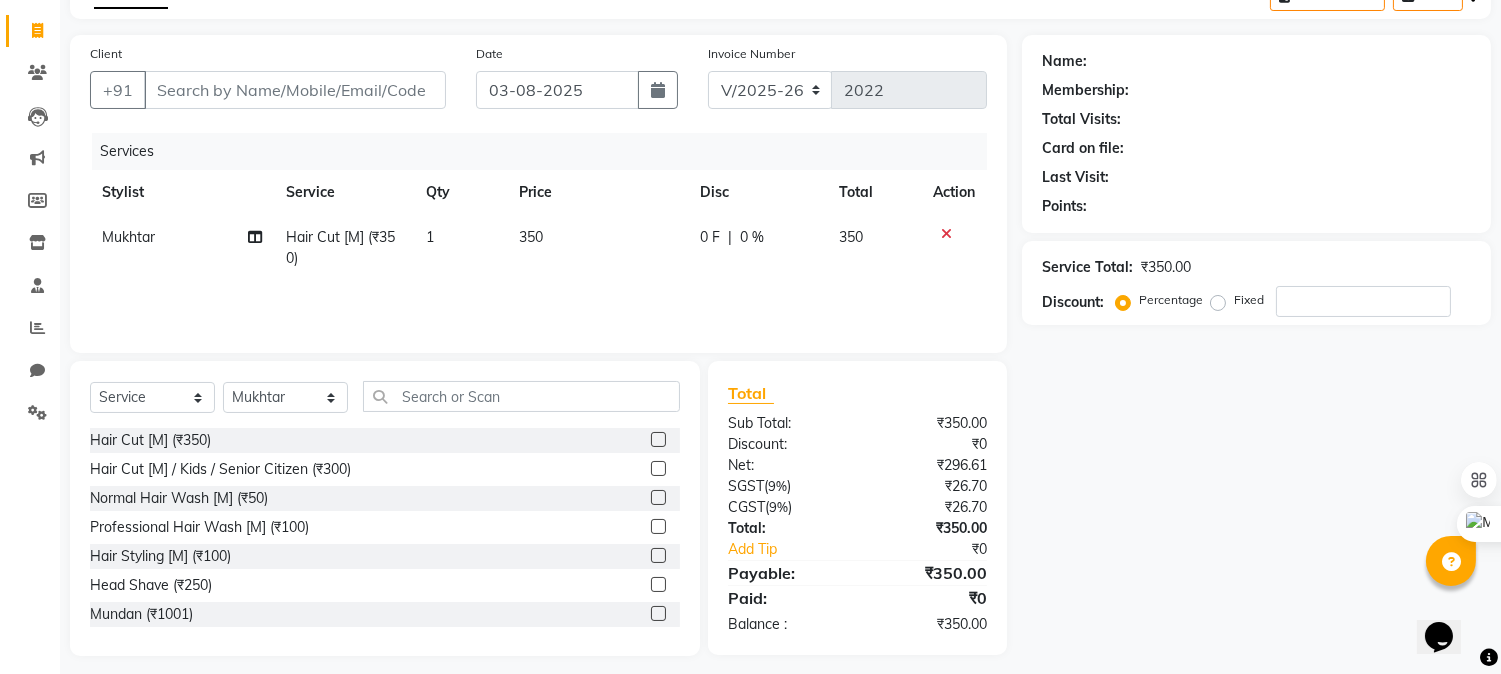 scroll, scrollTop: 126, scrollLeft: 0, axis: vertical 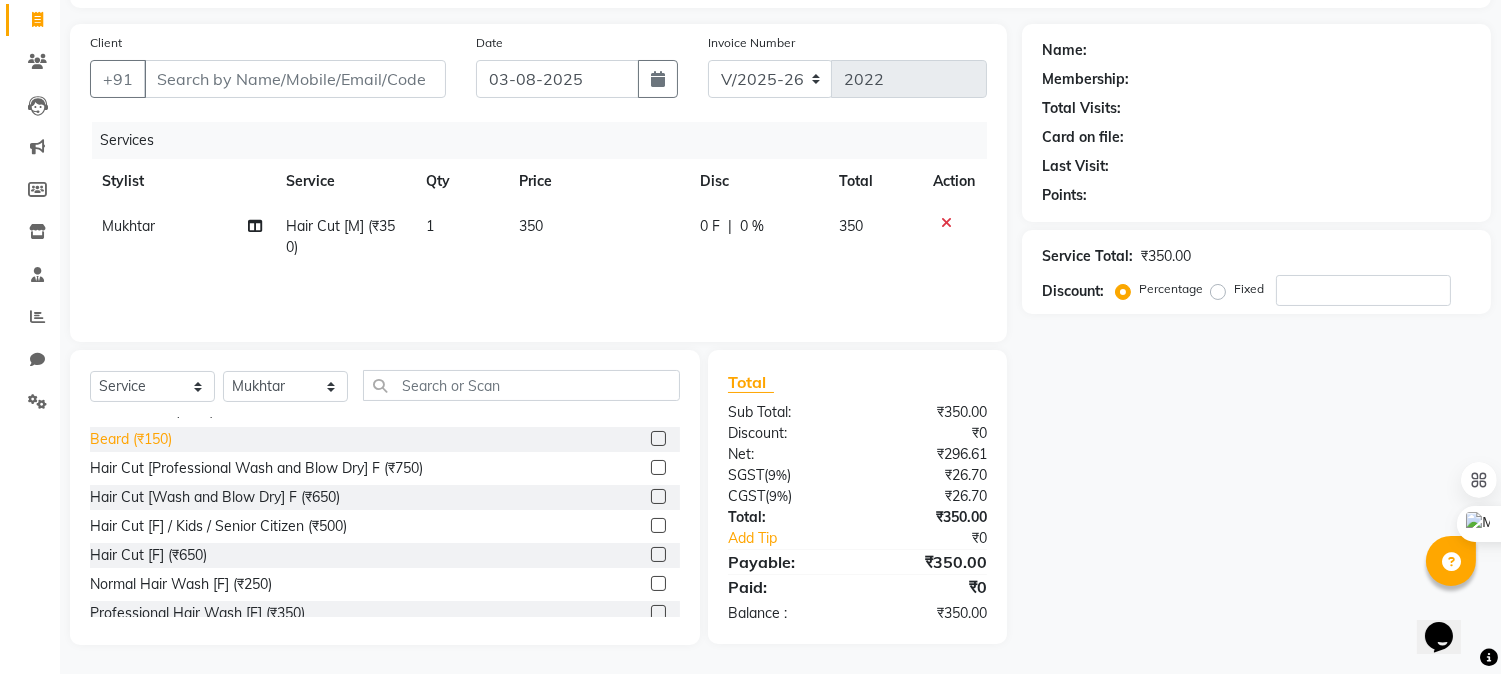 click on "Beard (₹150)" 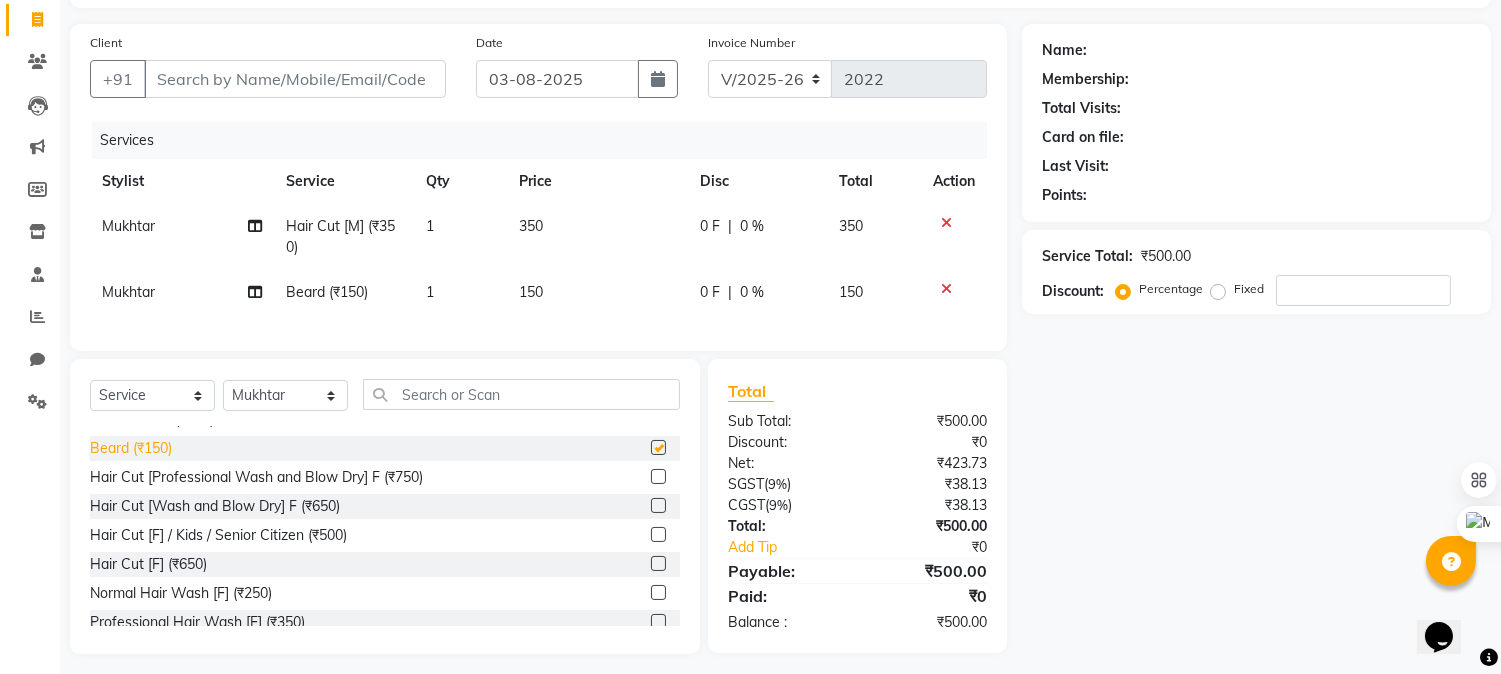 checkbox on "false" 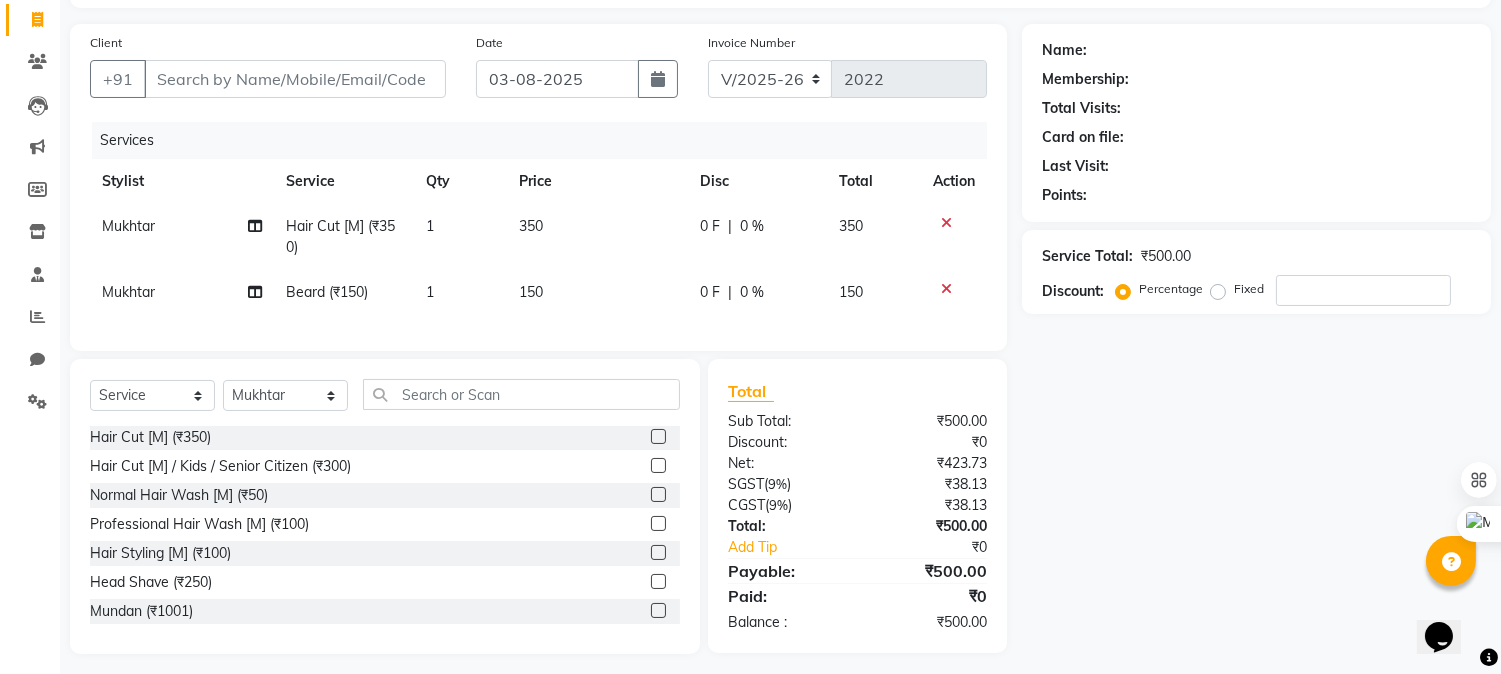 scroll, scrollTop: 0, scrollLeft: 0, axis: both 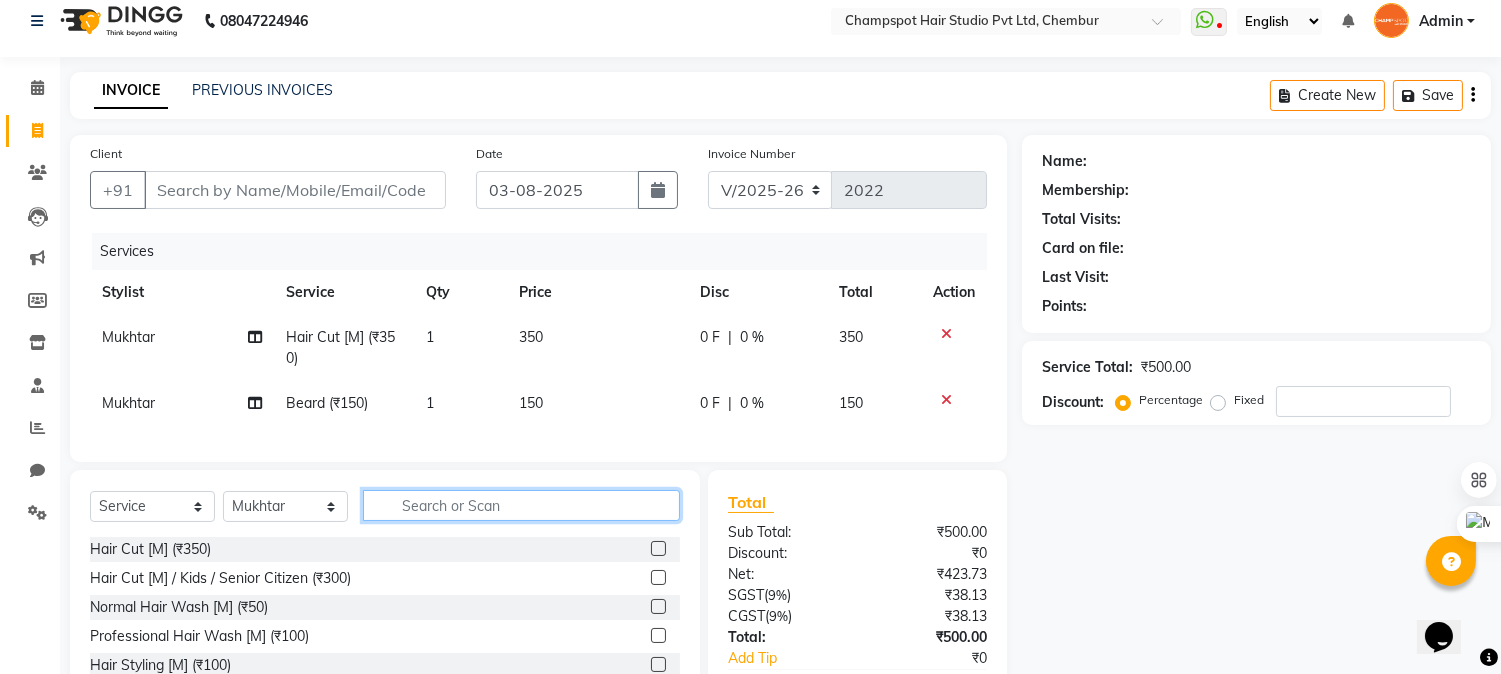 click 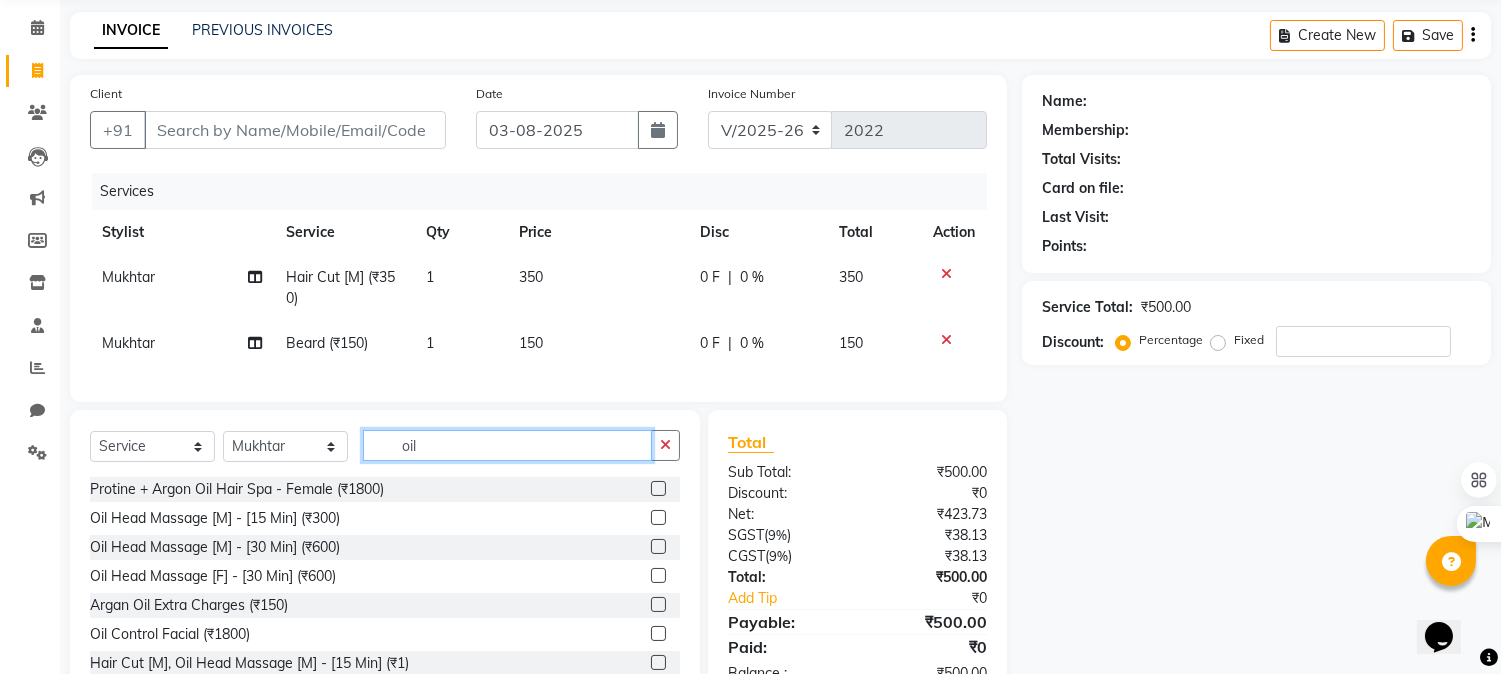 scroll, scrollTop: 126, scrollLeft: 0, axis: vertical 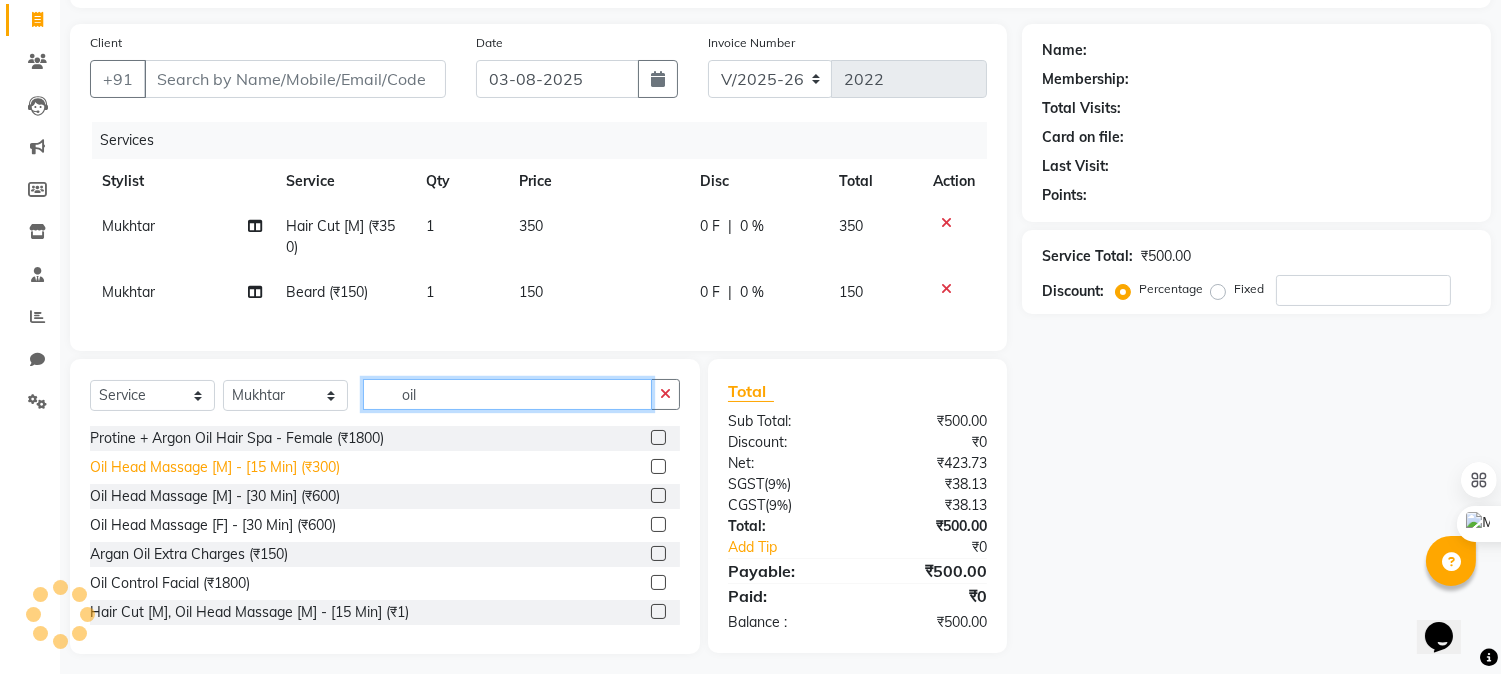 type on "oil" 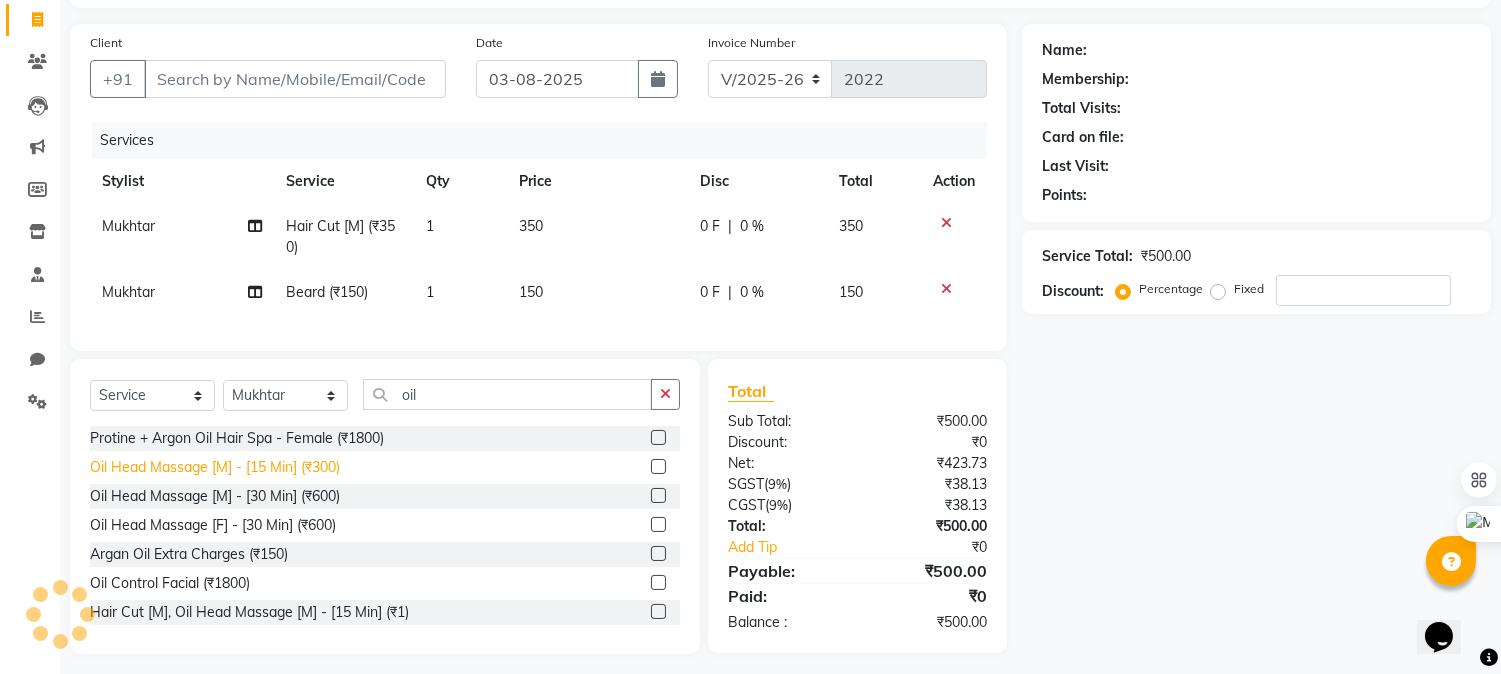 click on "Oil Head Massage [M] - [15 Min] (₹300)" 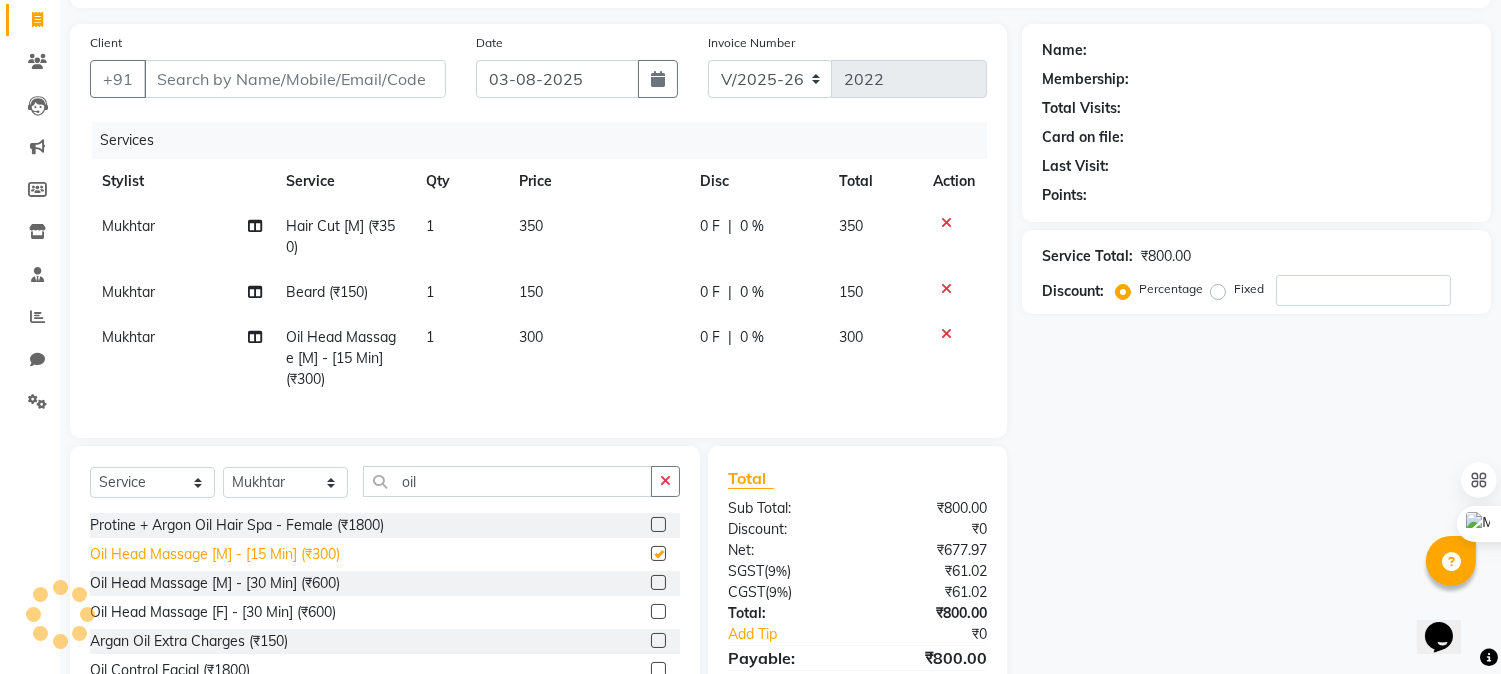 checkbox on "false" 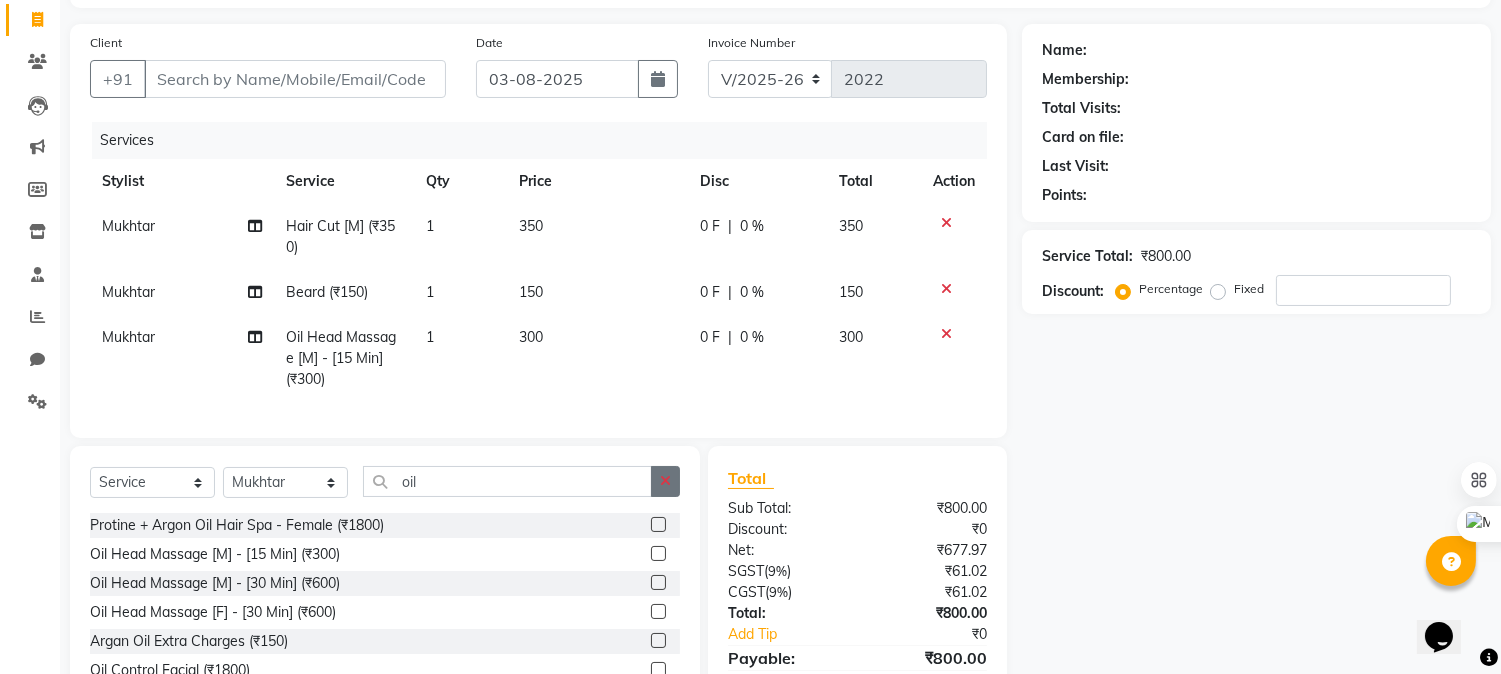 click 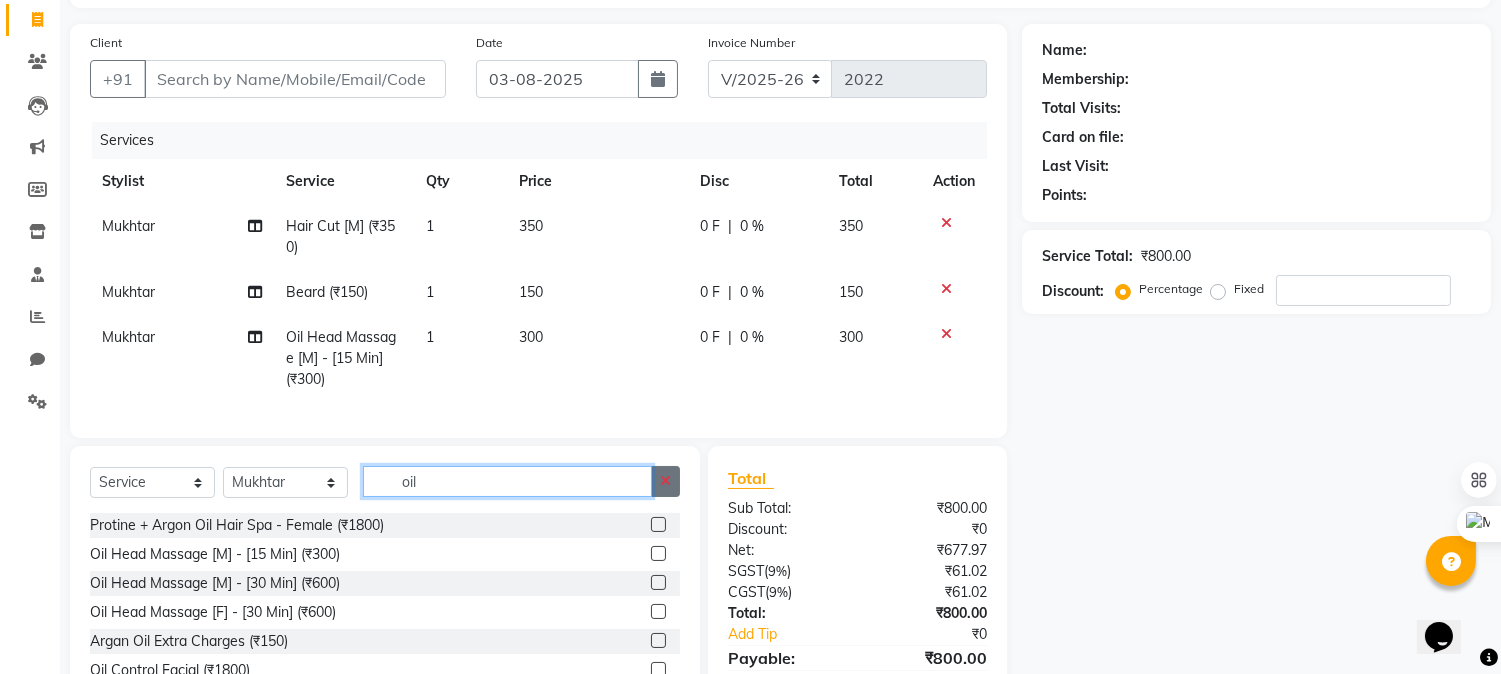 type 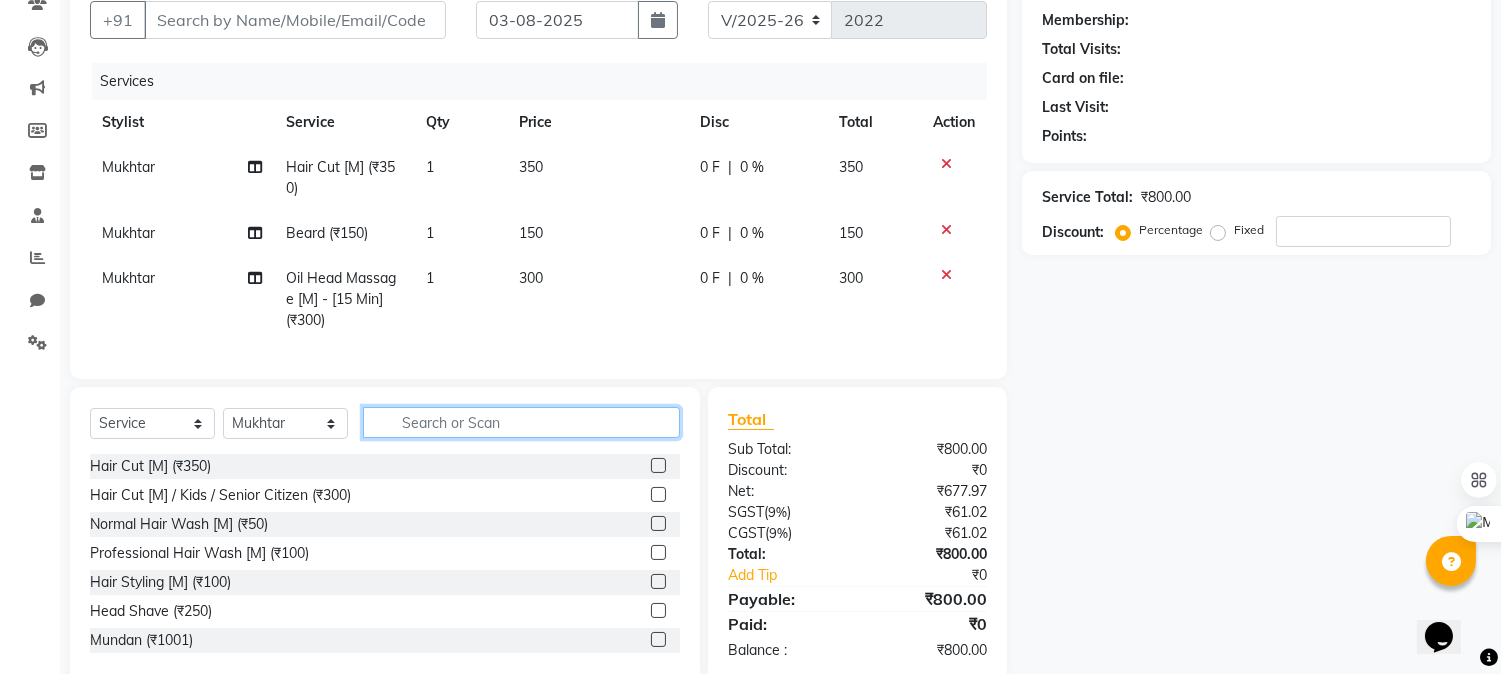 scroll, scrollTop: 238, scrollLeft: 0, axis: vertical 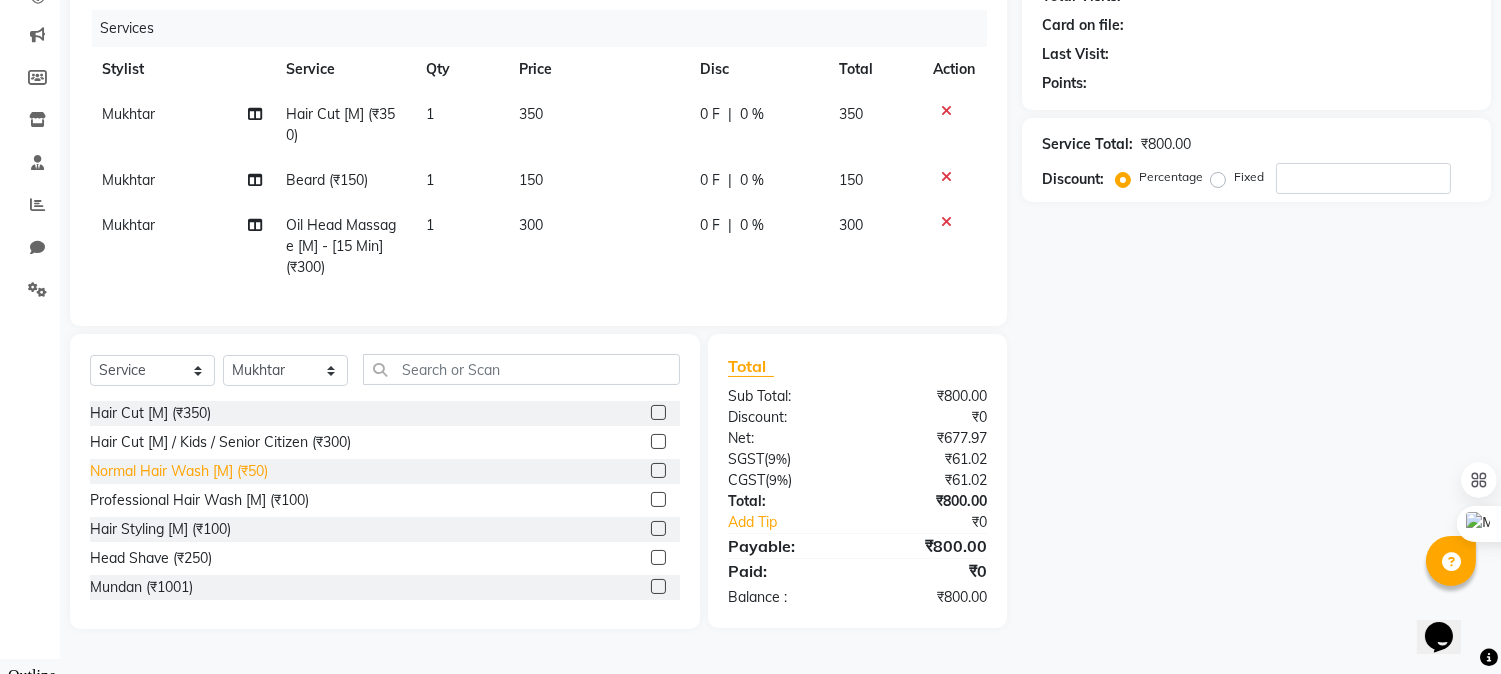 click on "Normal Hair Wash [M] (₹50)" 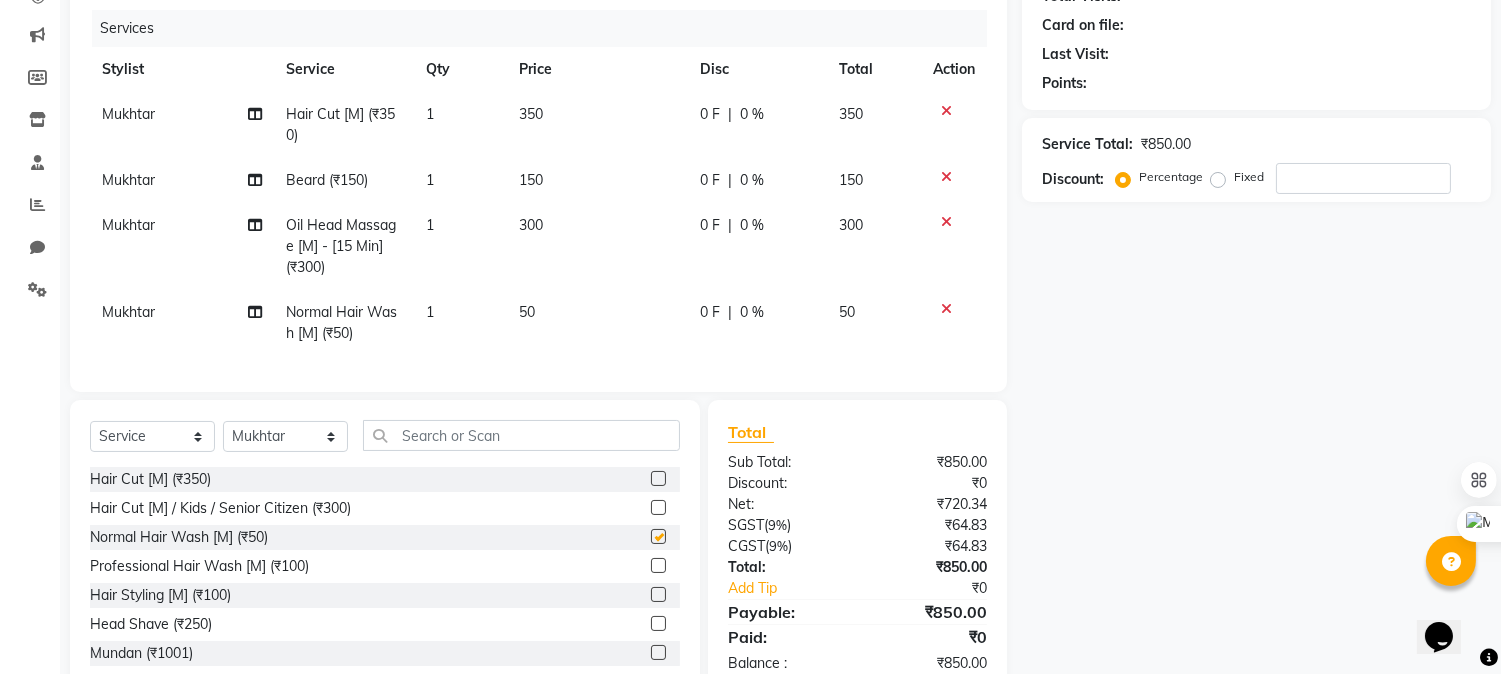checkbox on "false" 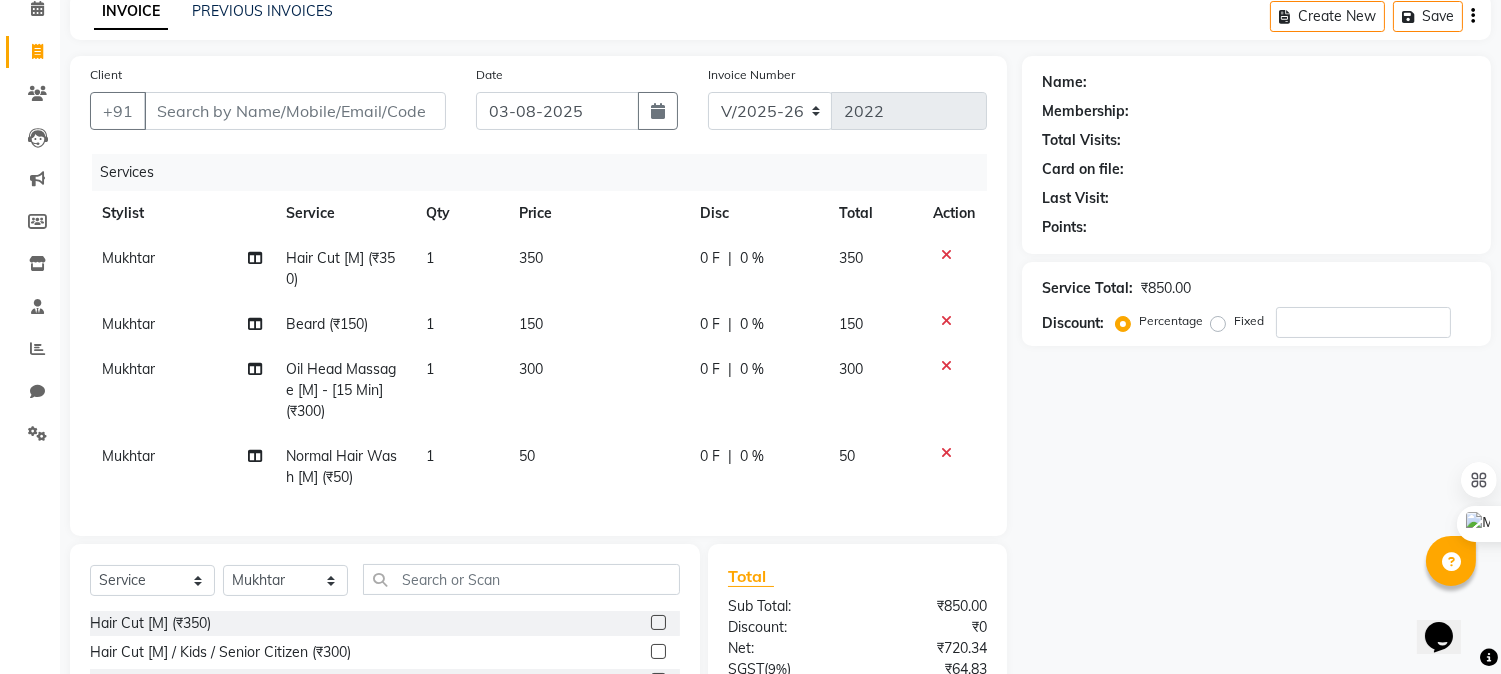 scroll, scrollTop: 0, scrollLeft: 0, axis: both 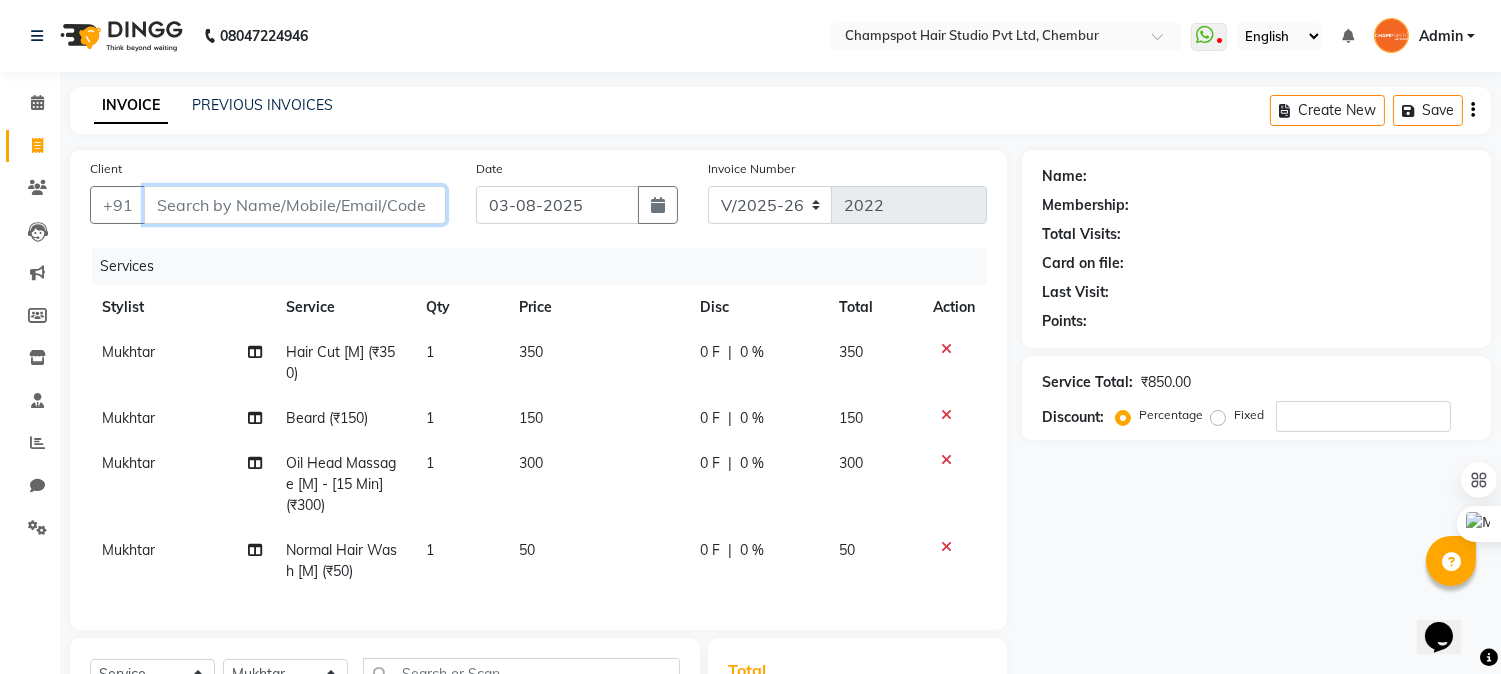 click on "Client" at bounding box center (295, 205) 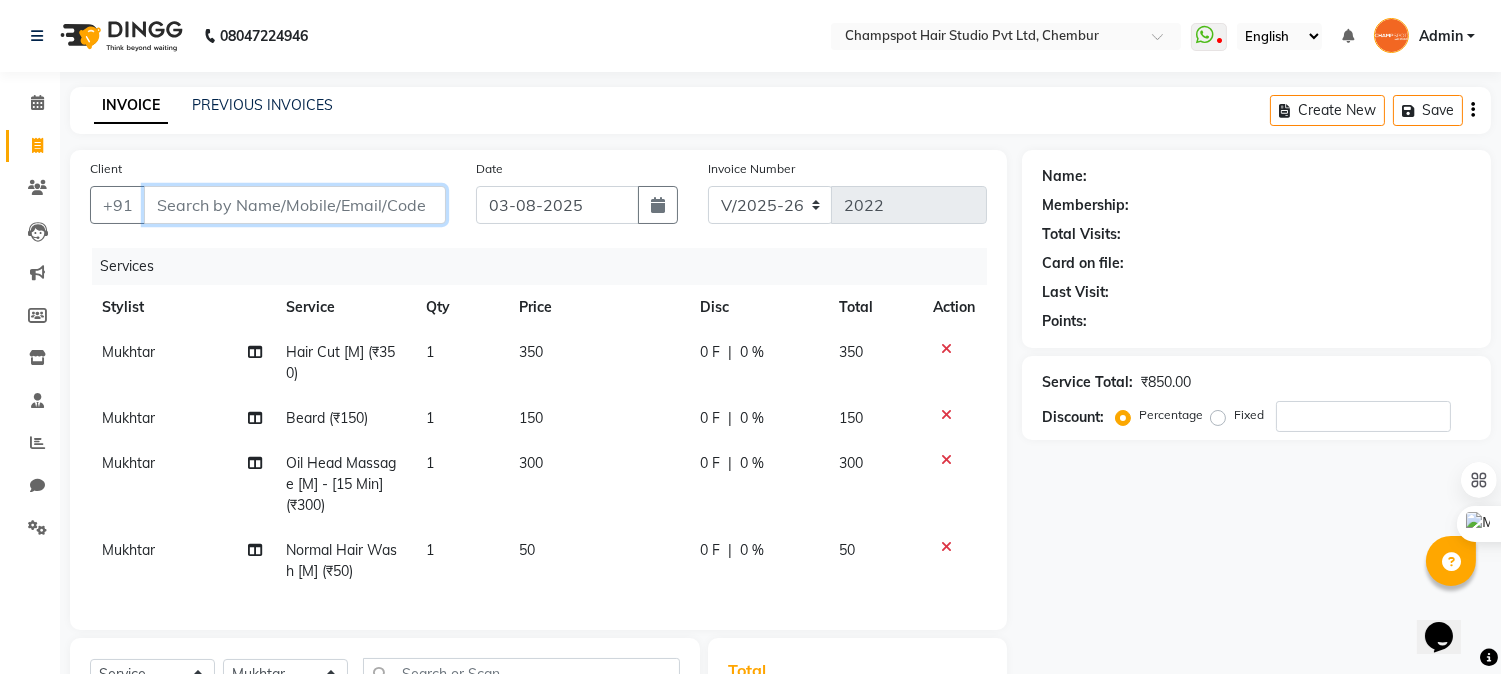 type on "9" 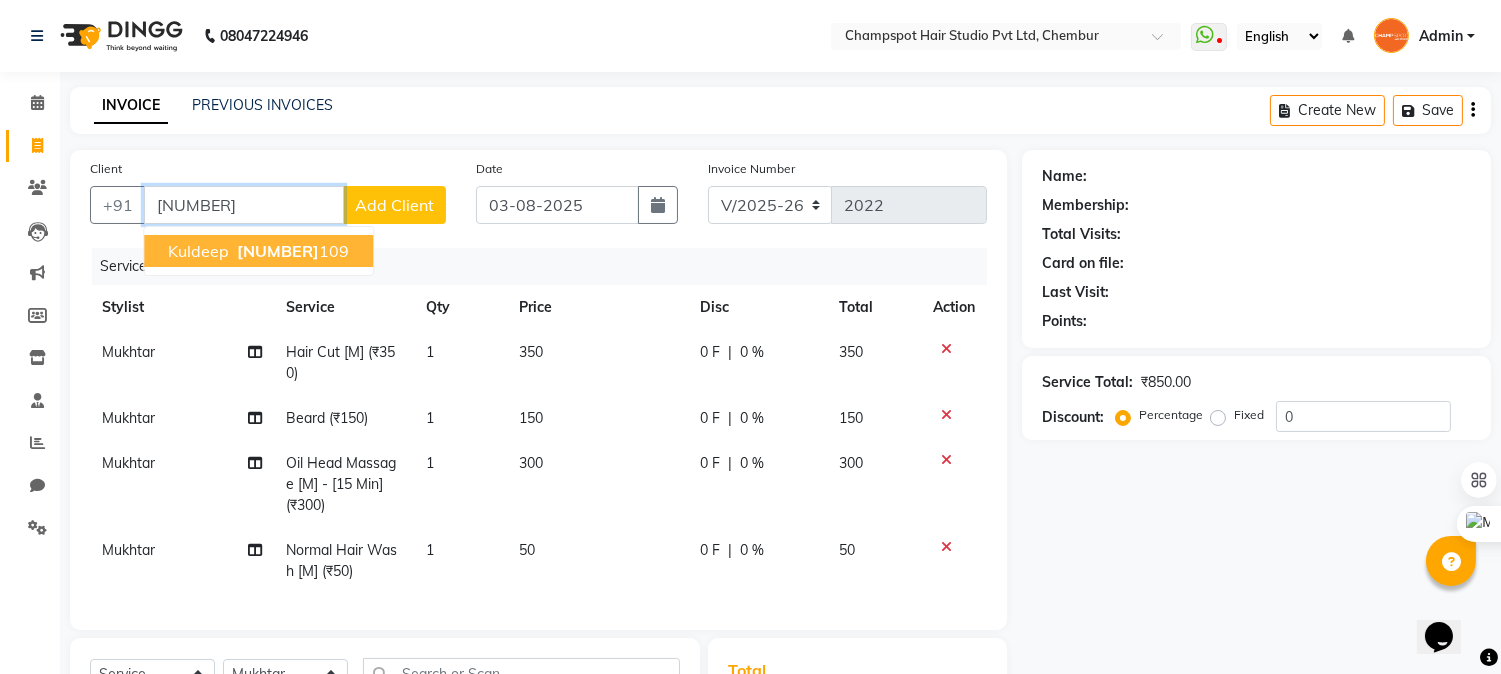 click on "9971888 109" at bounding box center [291, 251] 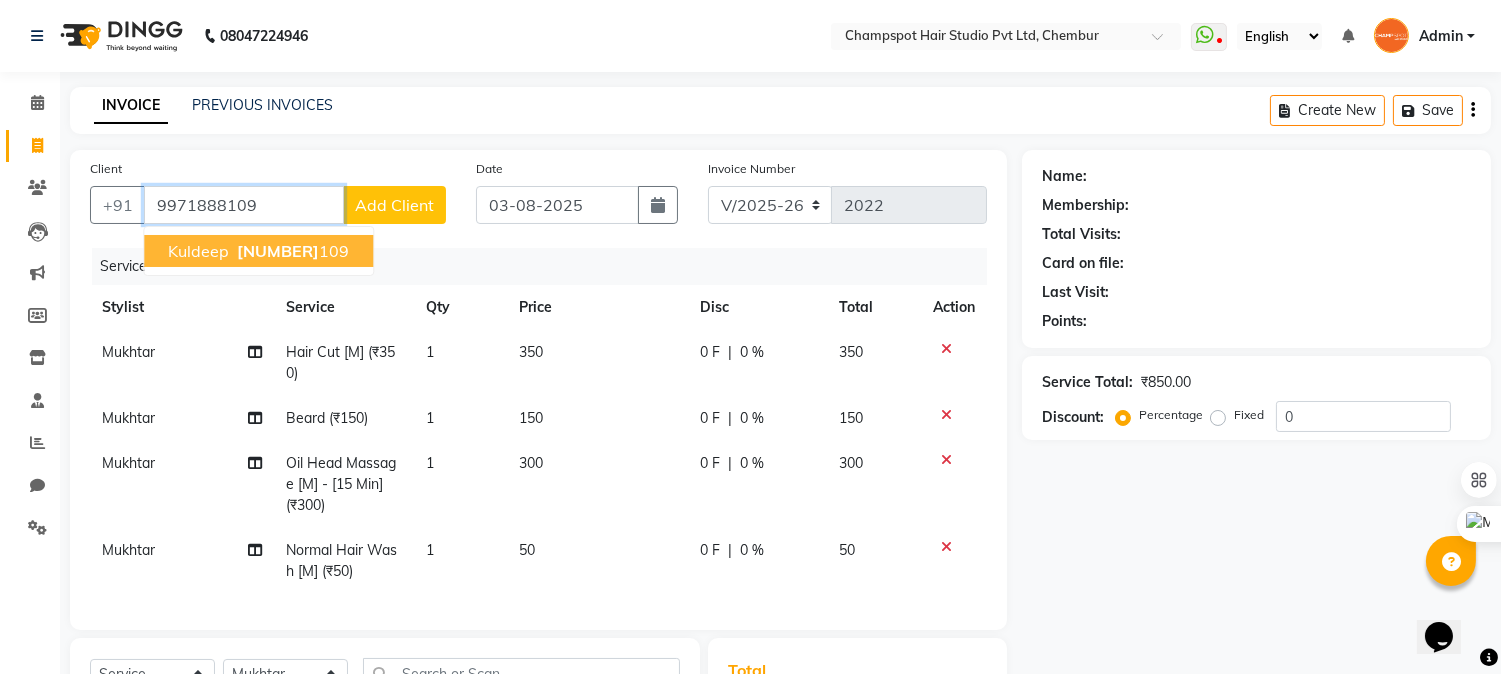 type on "9971888109" 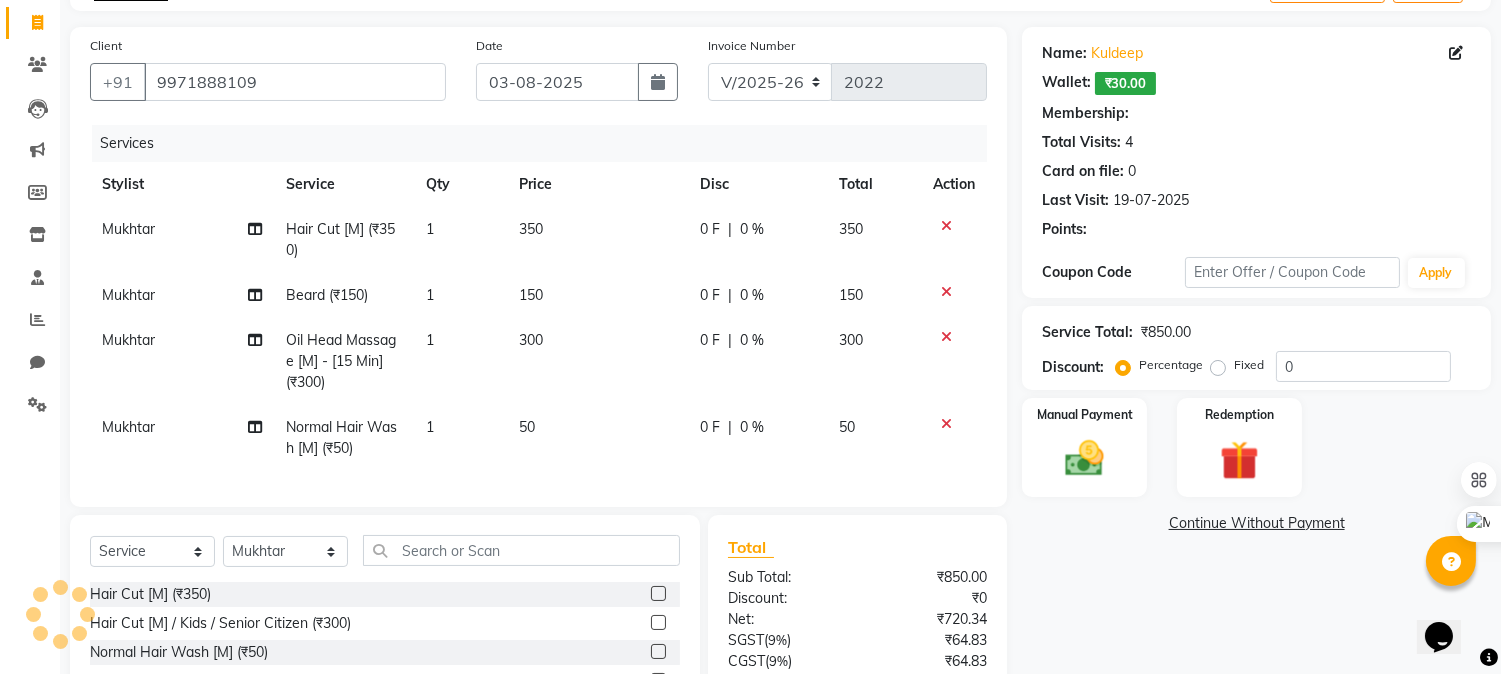 scroll, scrollTop: 305, scrollLeft: 0, axis: vertical 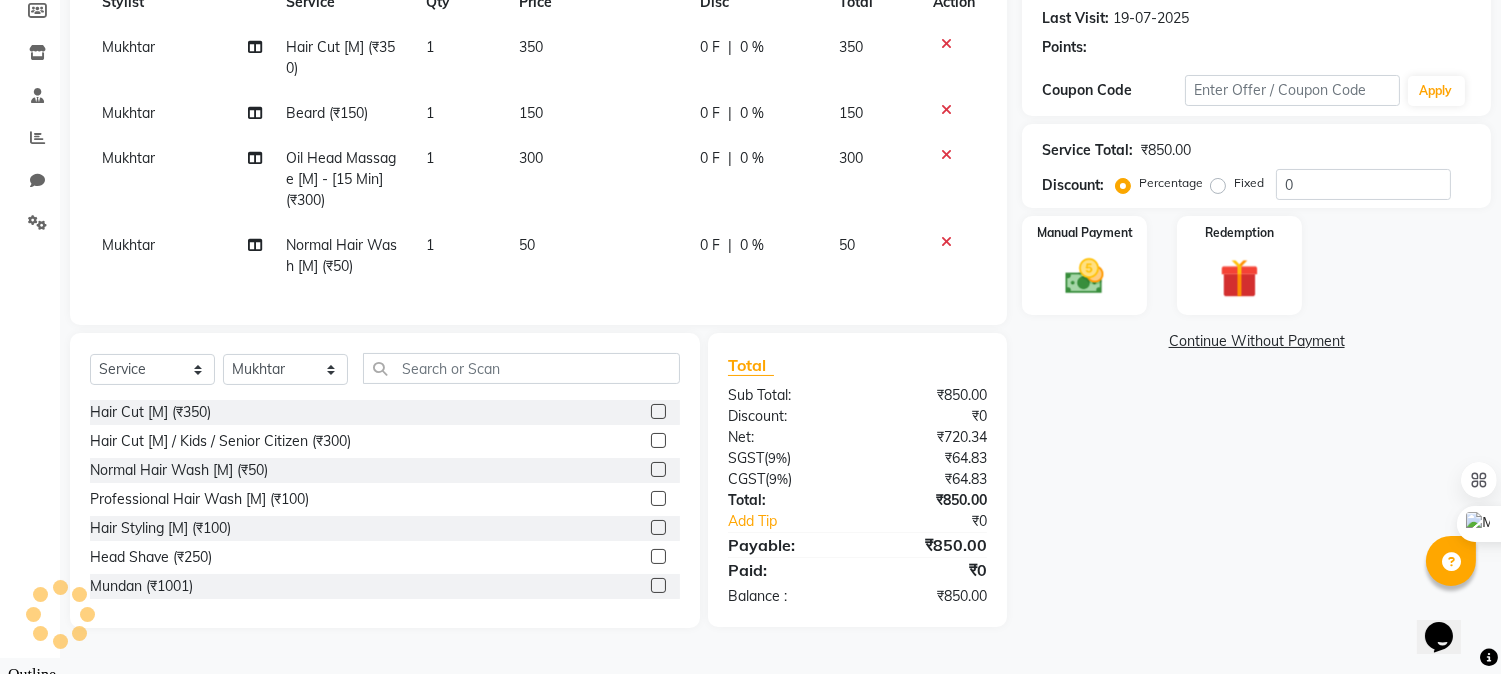 select on "2: Object" 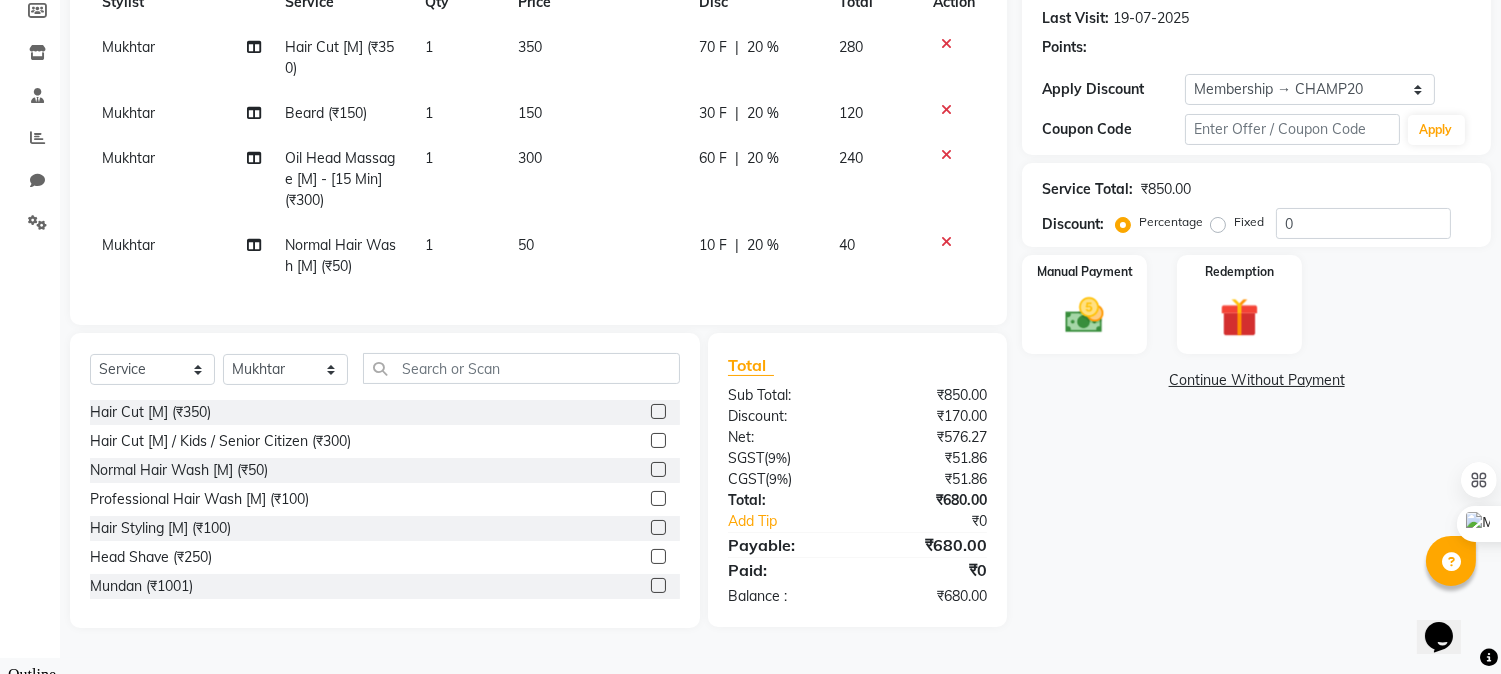 type on "20" 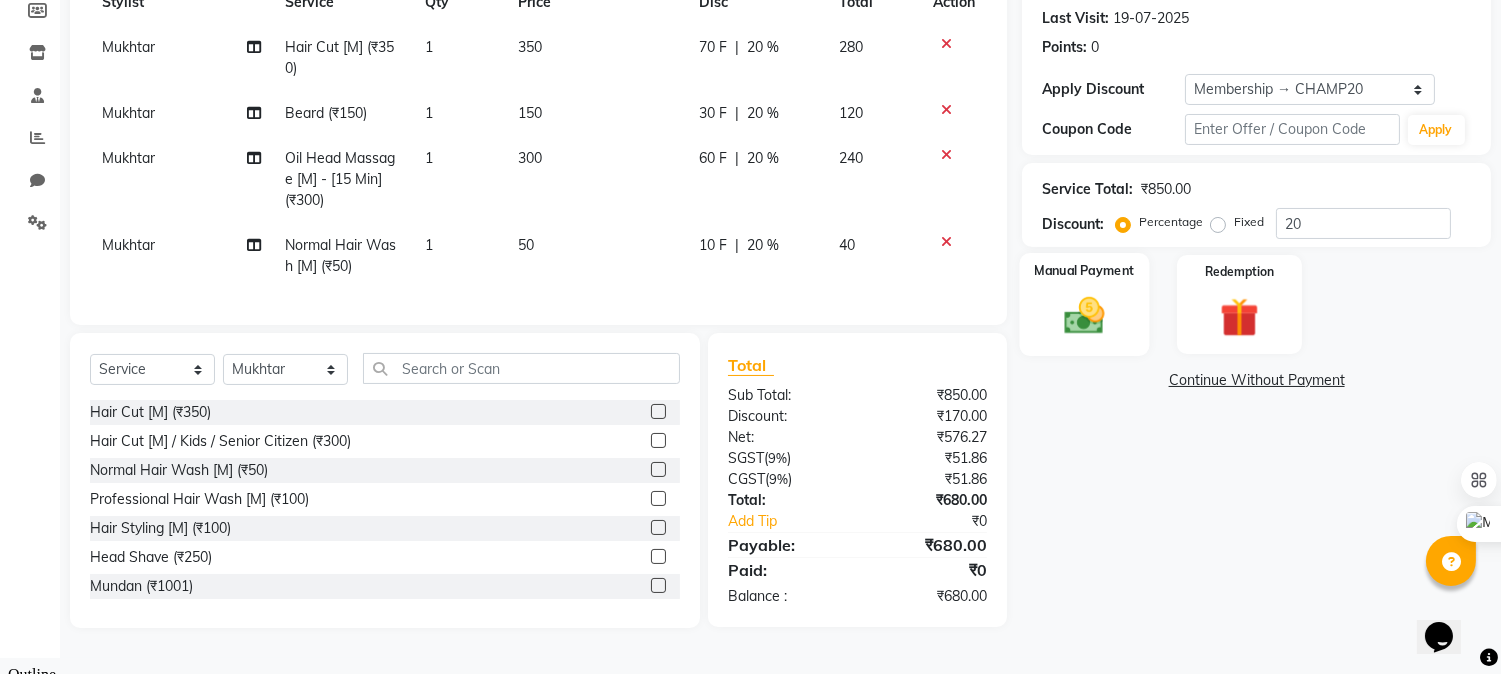 click 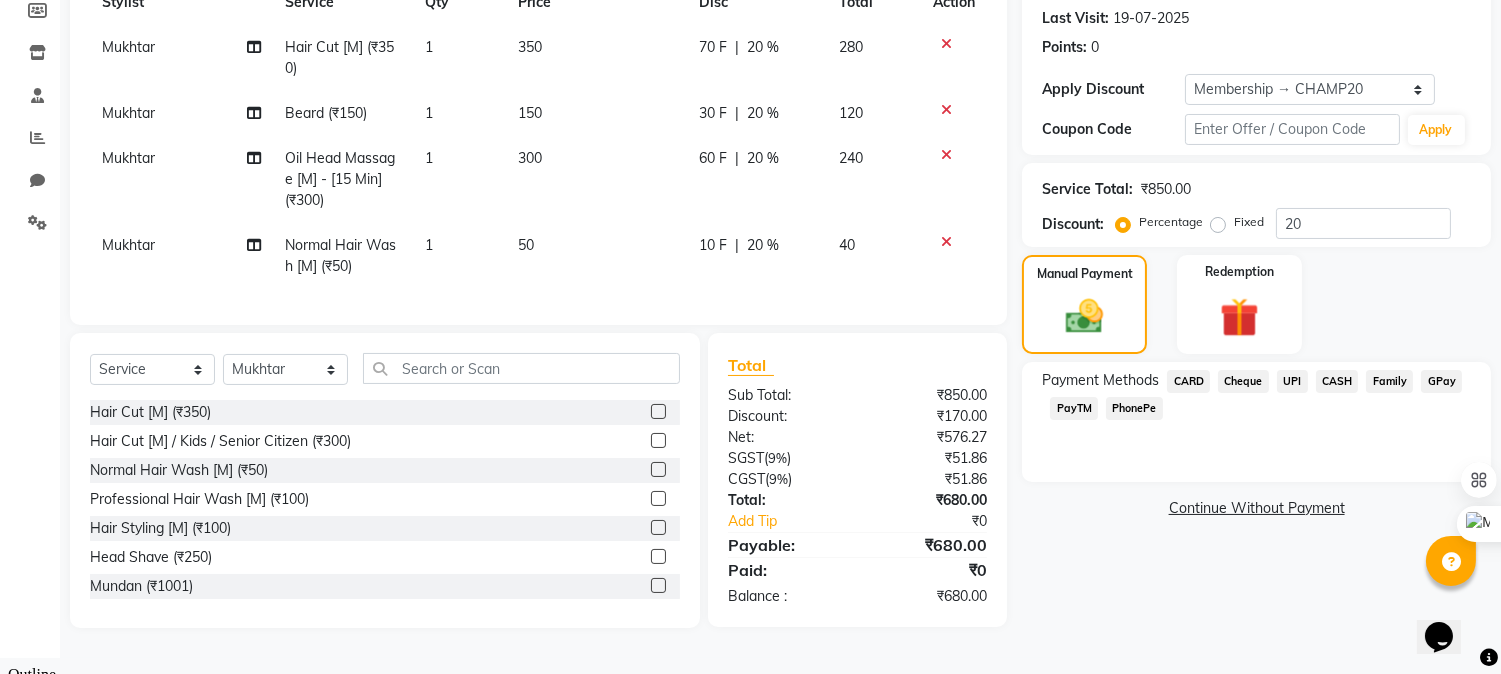 click on "Cheque" 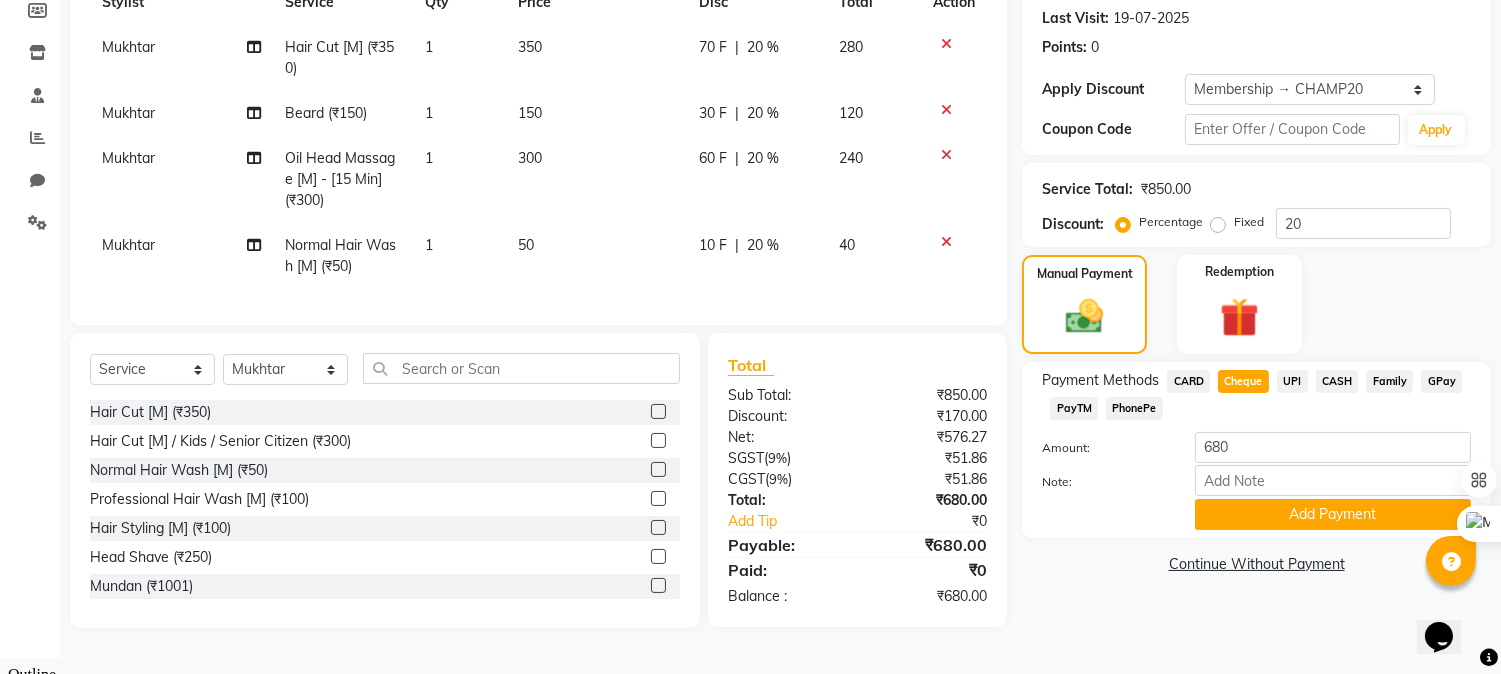 click on "UPI" 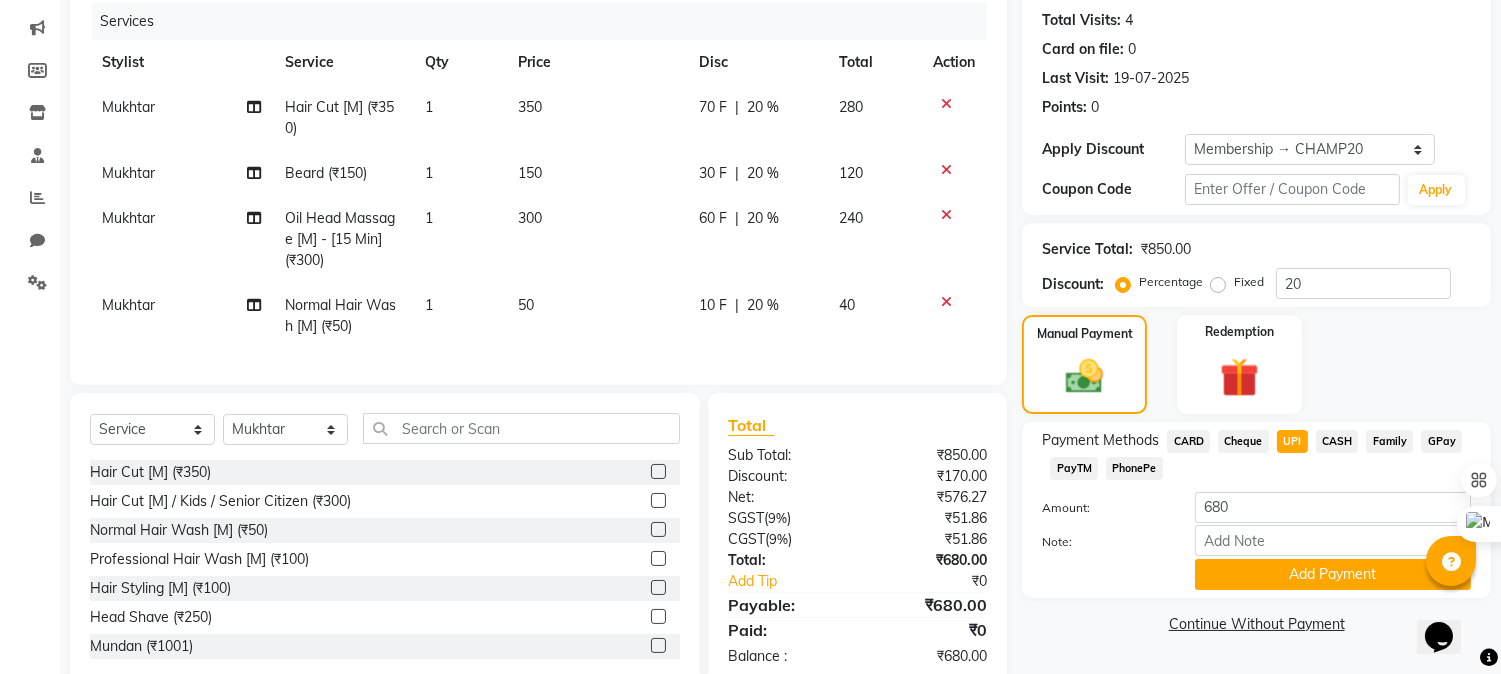 scroll, scrollTop: 194, scrollLeft: 0, axis: vertical 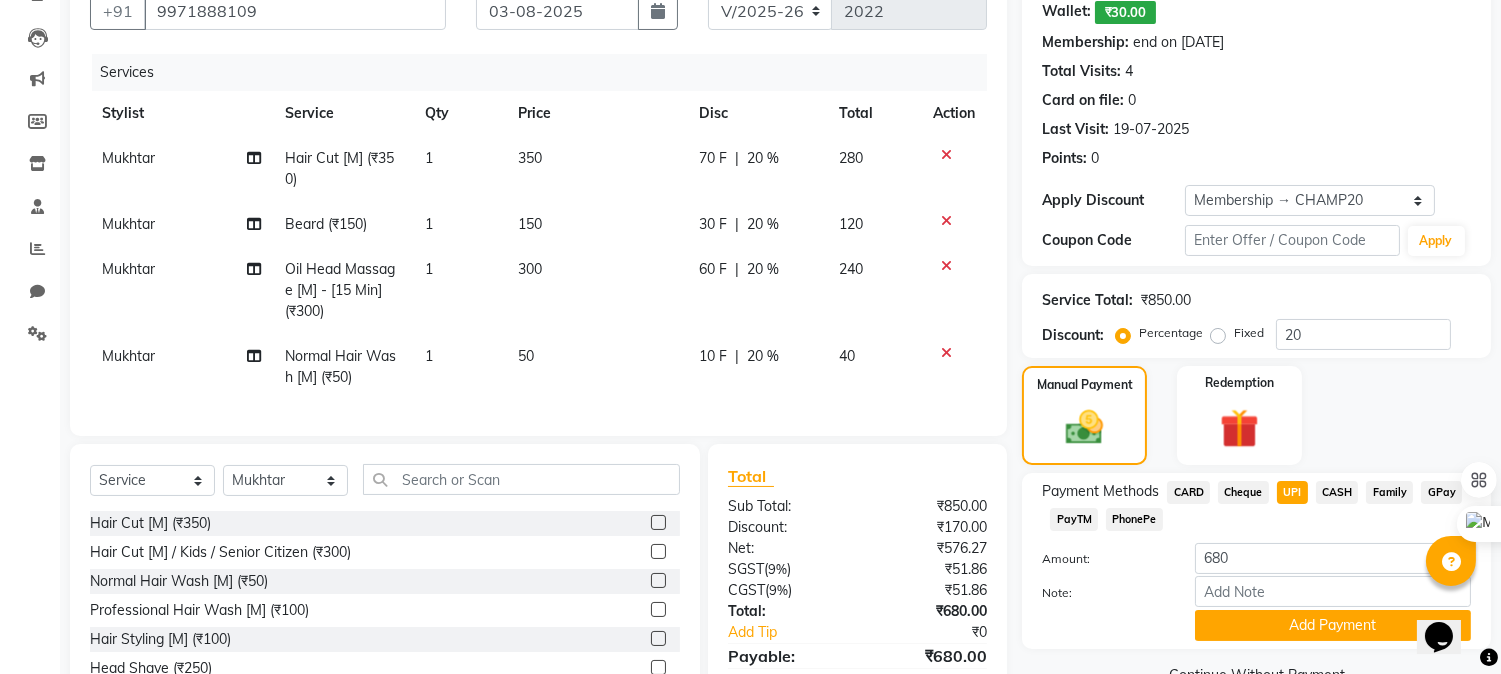 click 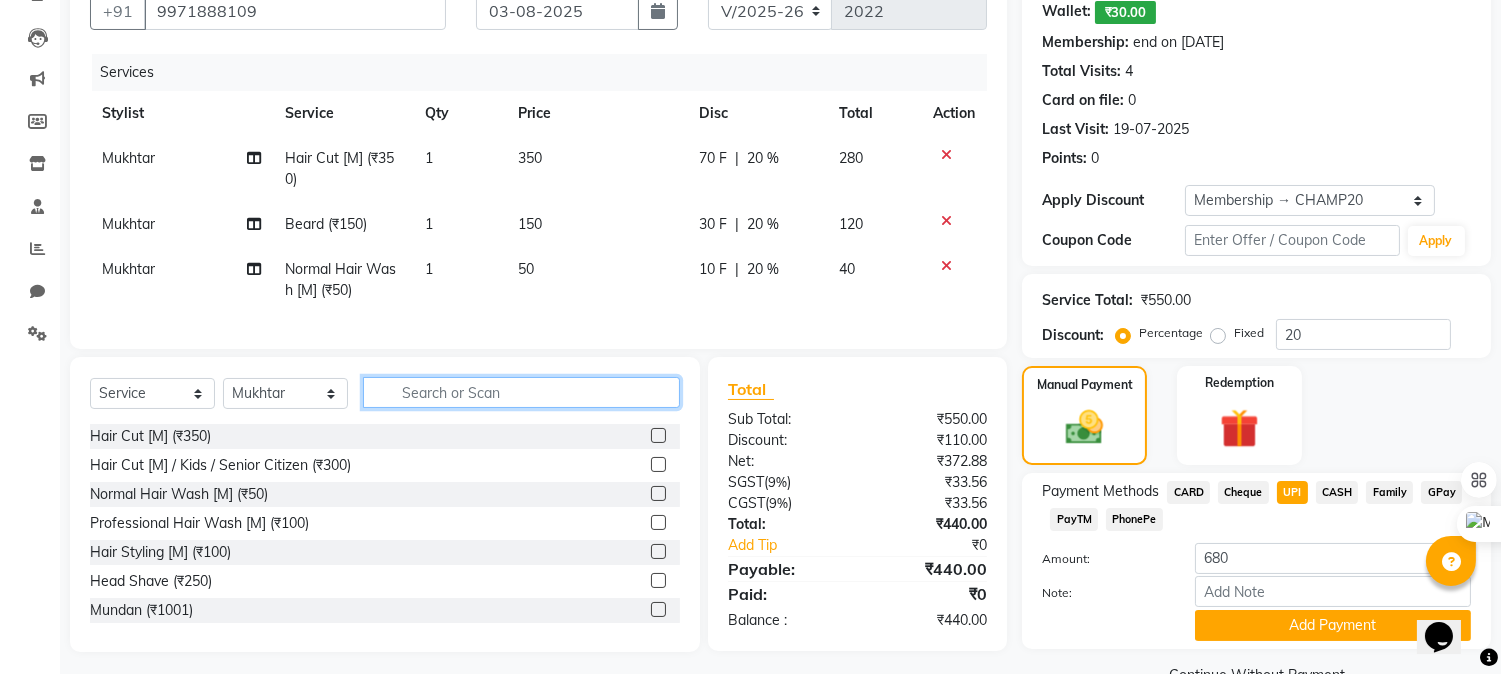 click 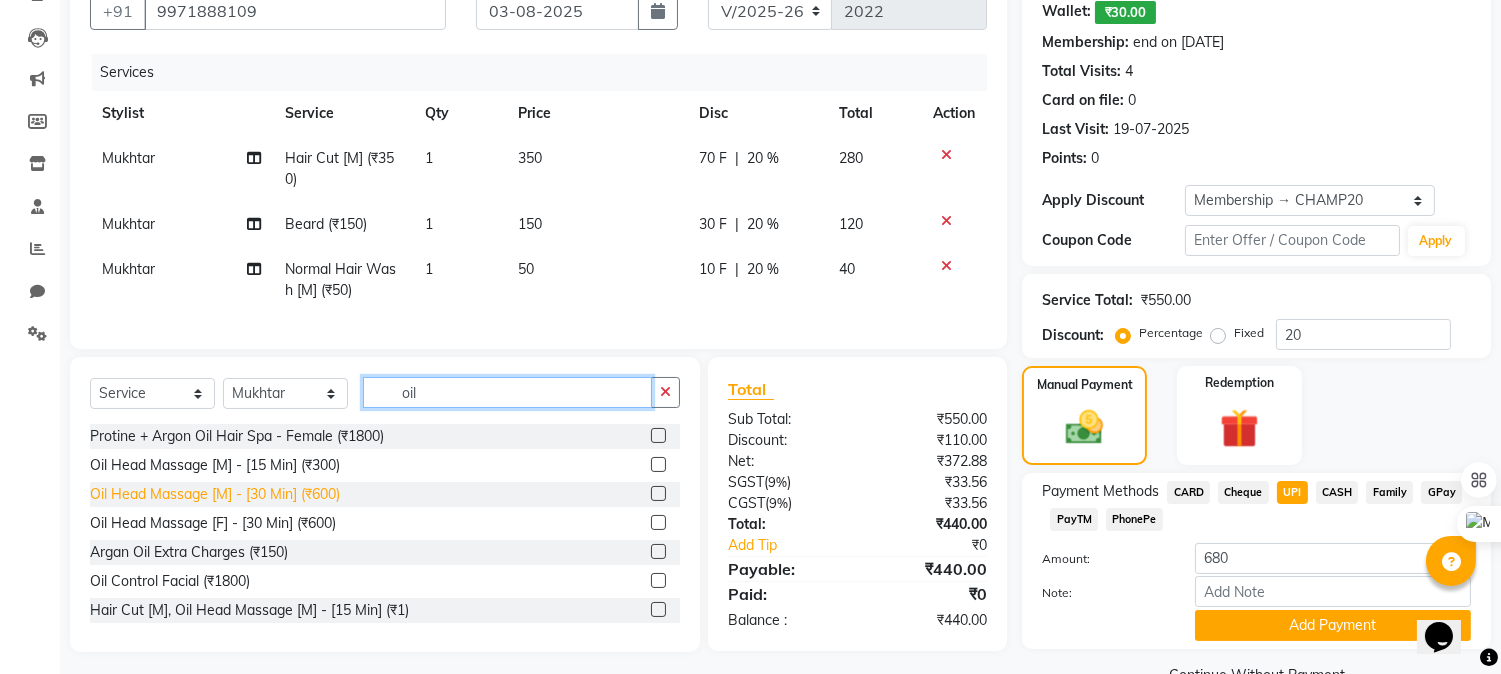 type on "oil" 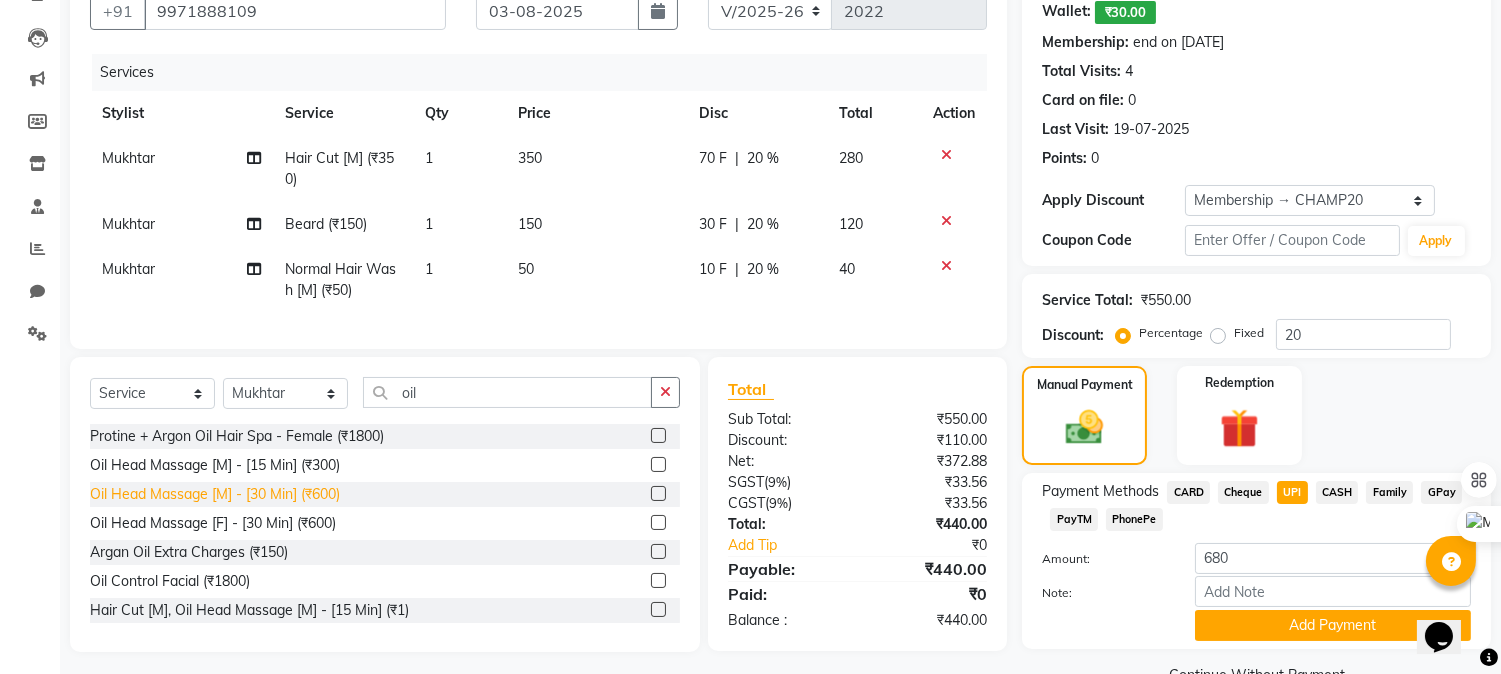 click on "Oil Head Massage [M] - [30 Min] (₹600)" 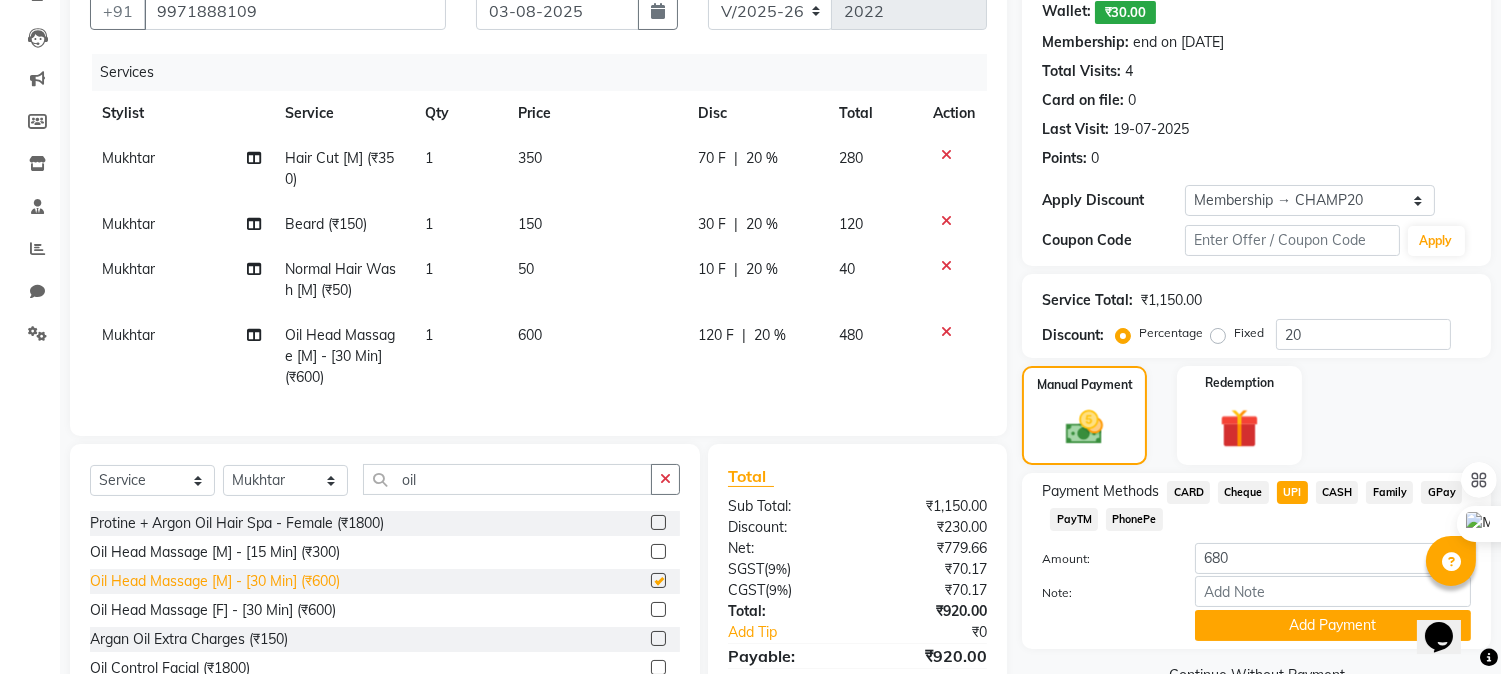 checkbox on "false" 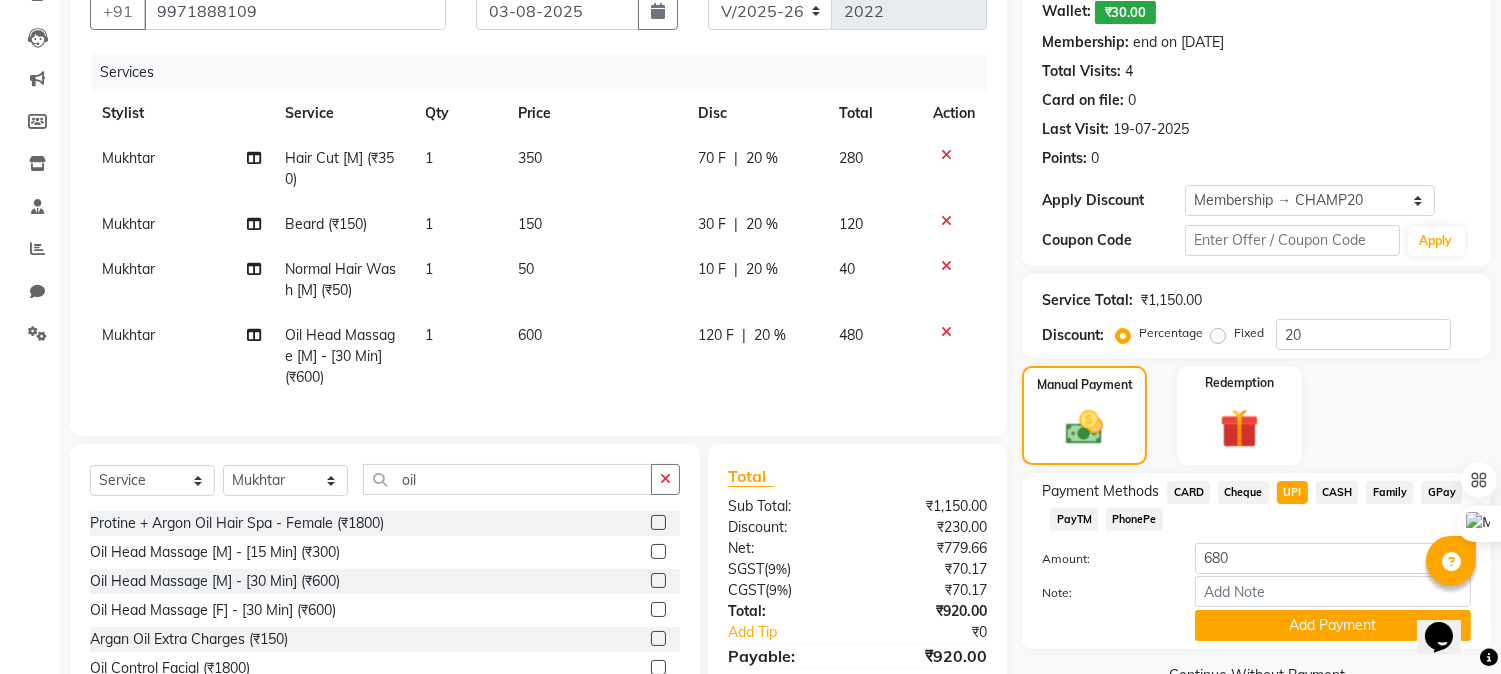 scroll, scrollTop: 305, scrollLeft: 0, axis: vertical 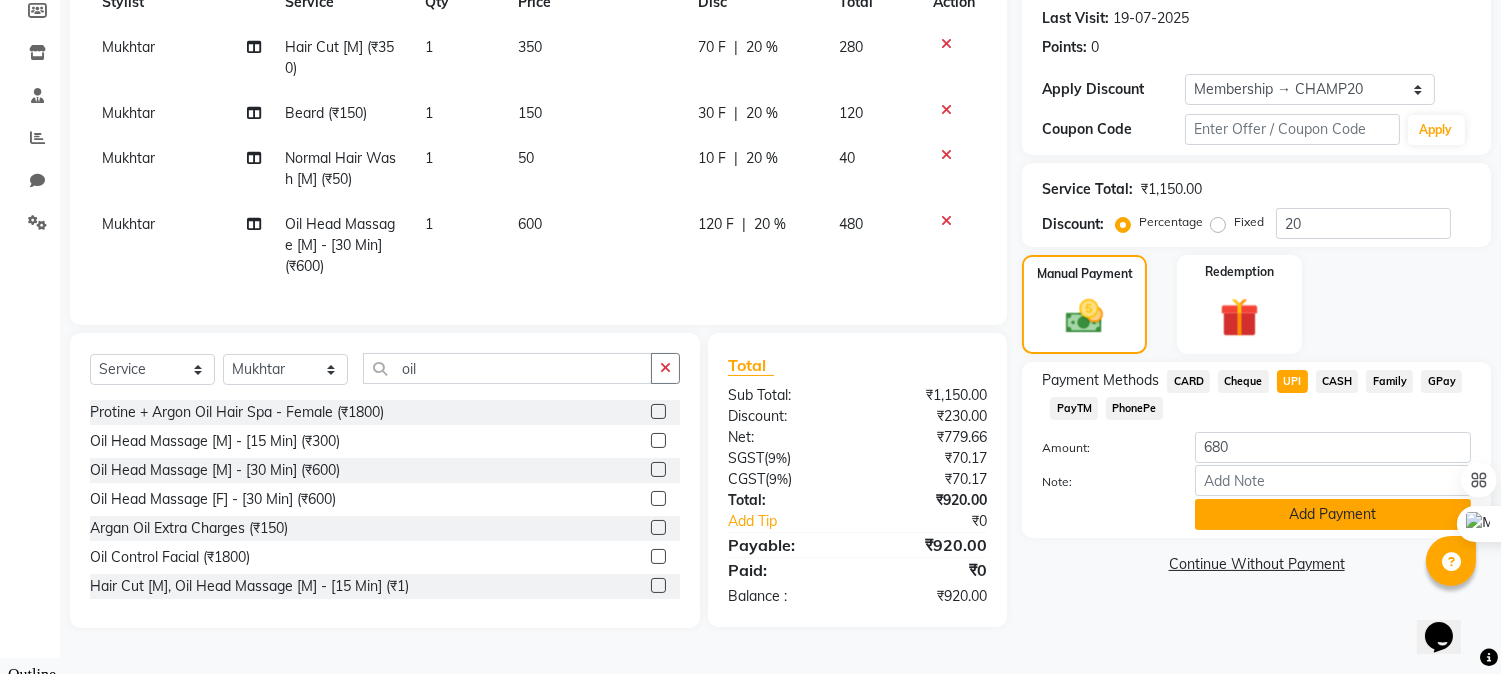 click on "Add Payment" 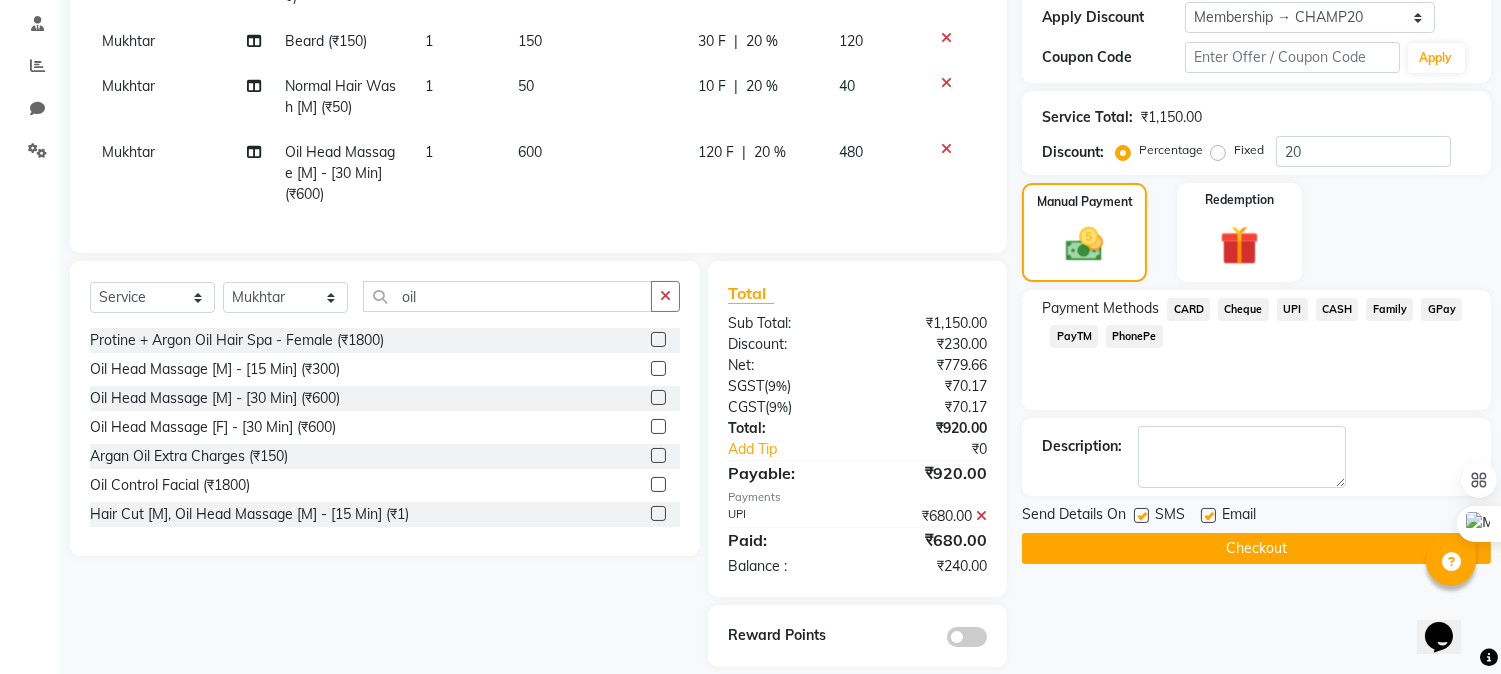 scroll, scrollTop: 416, scrollLeft: 0, axis: vertical 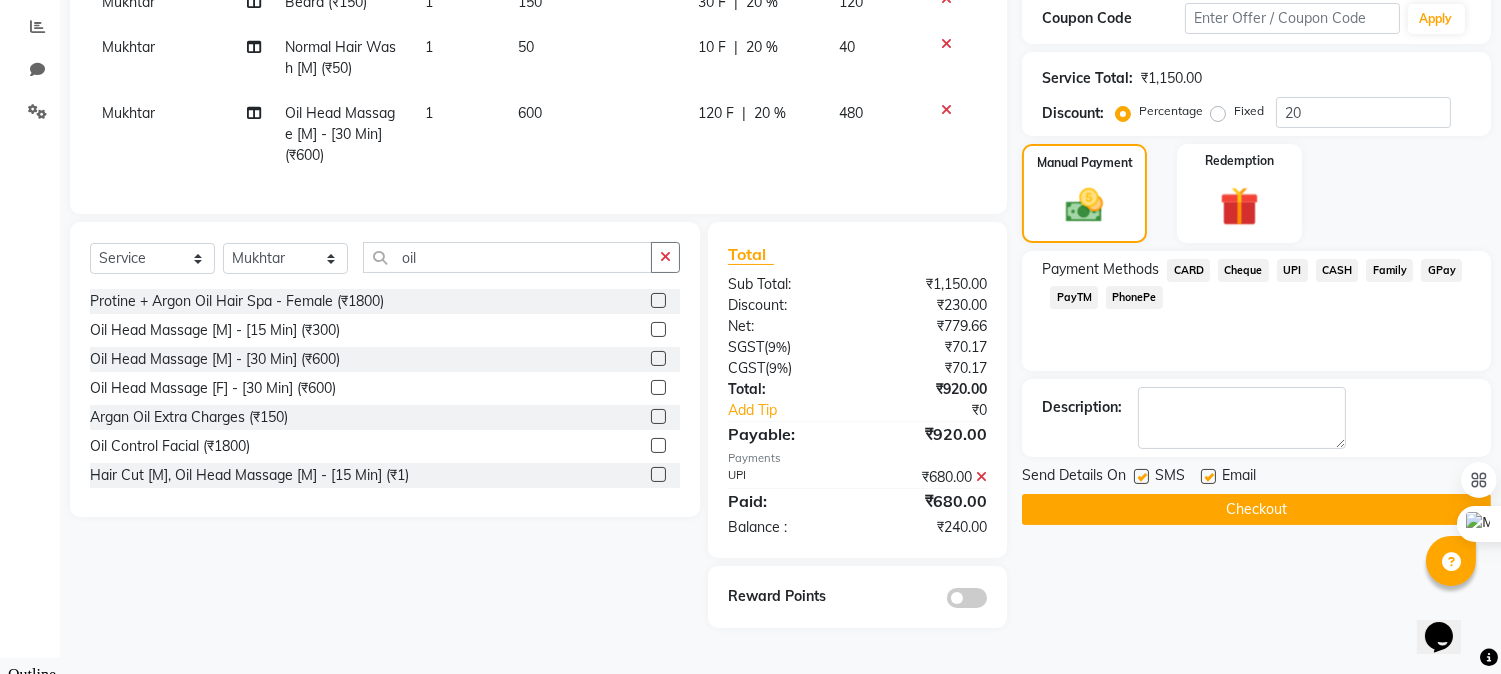 click on "Checkout" 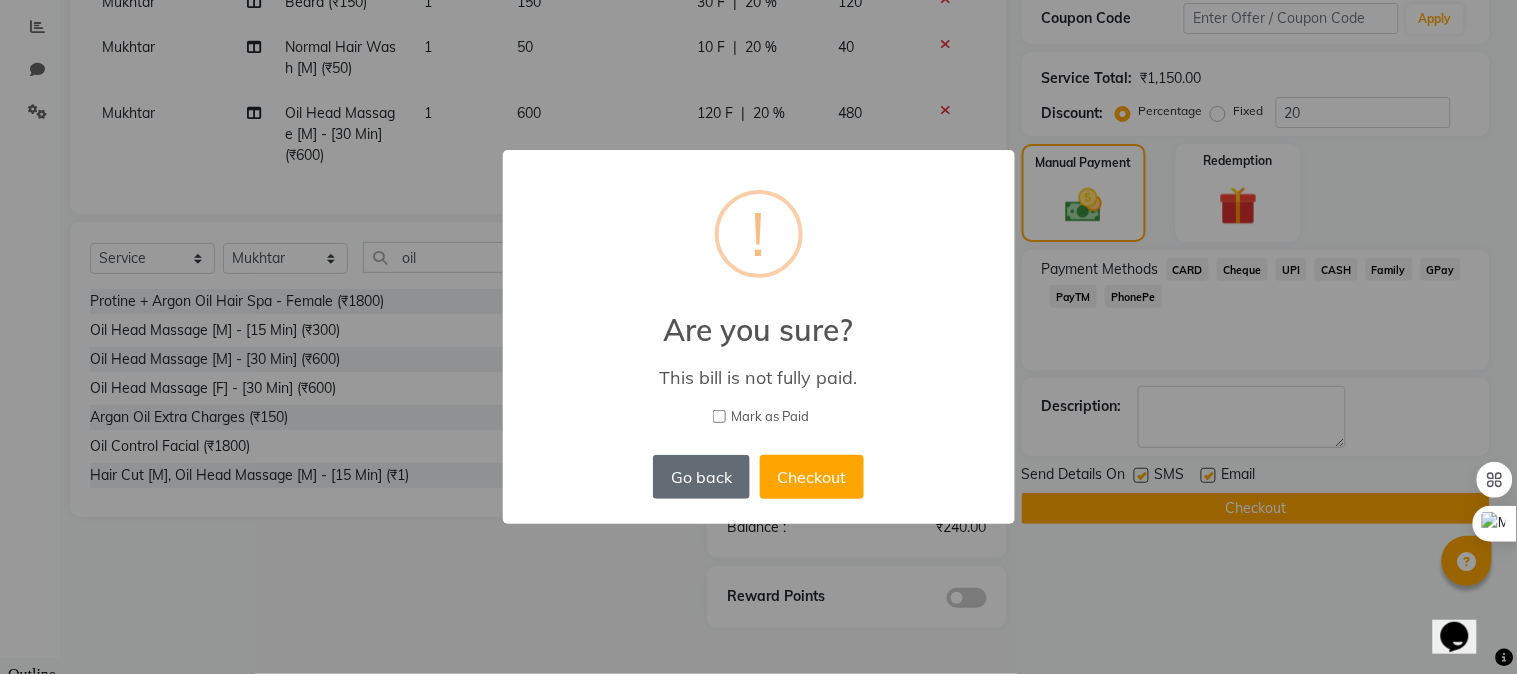 click on "Go back" at bounding box center [701, 477] 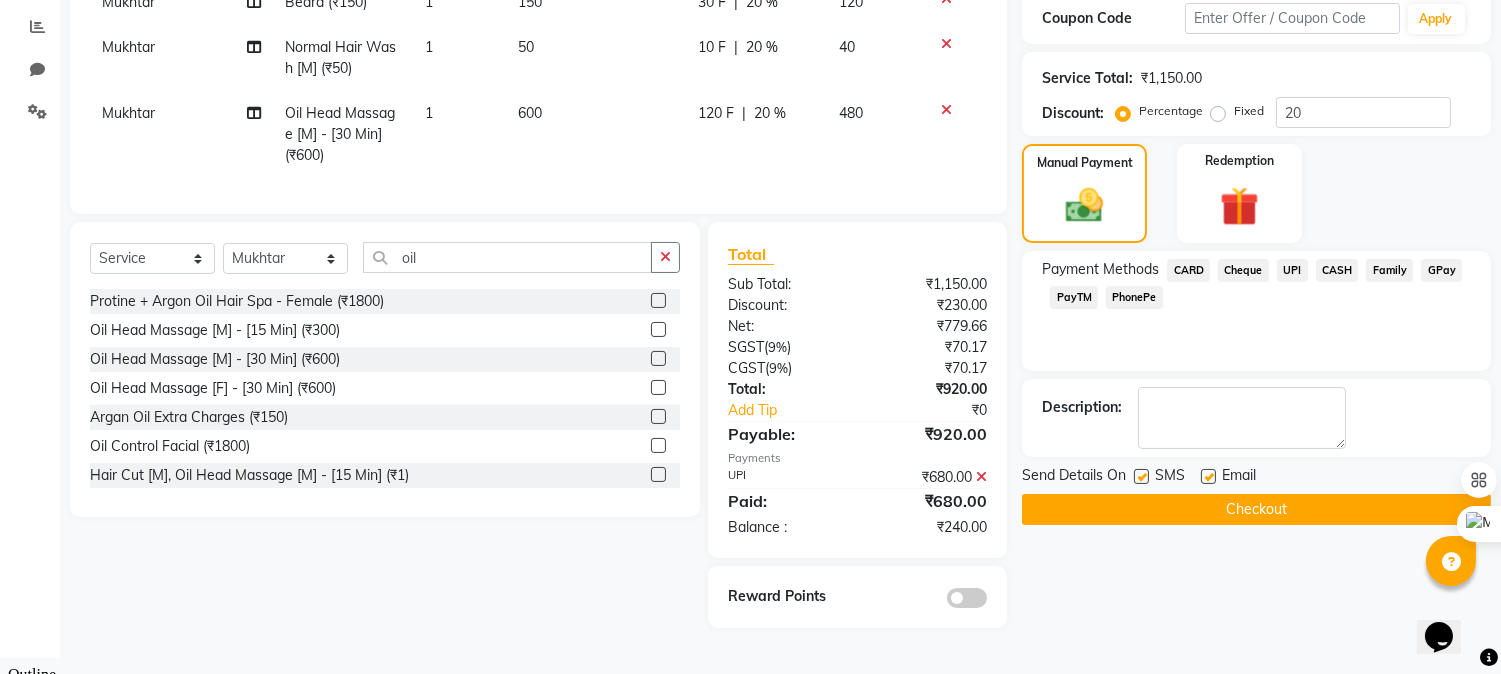 click 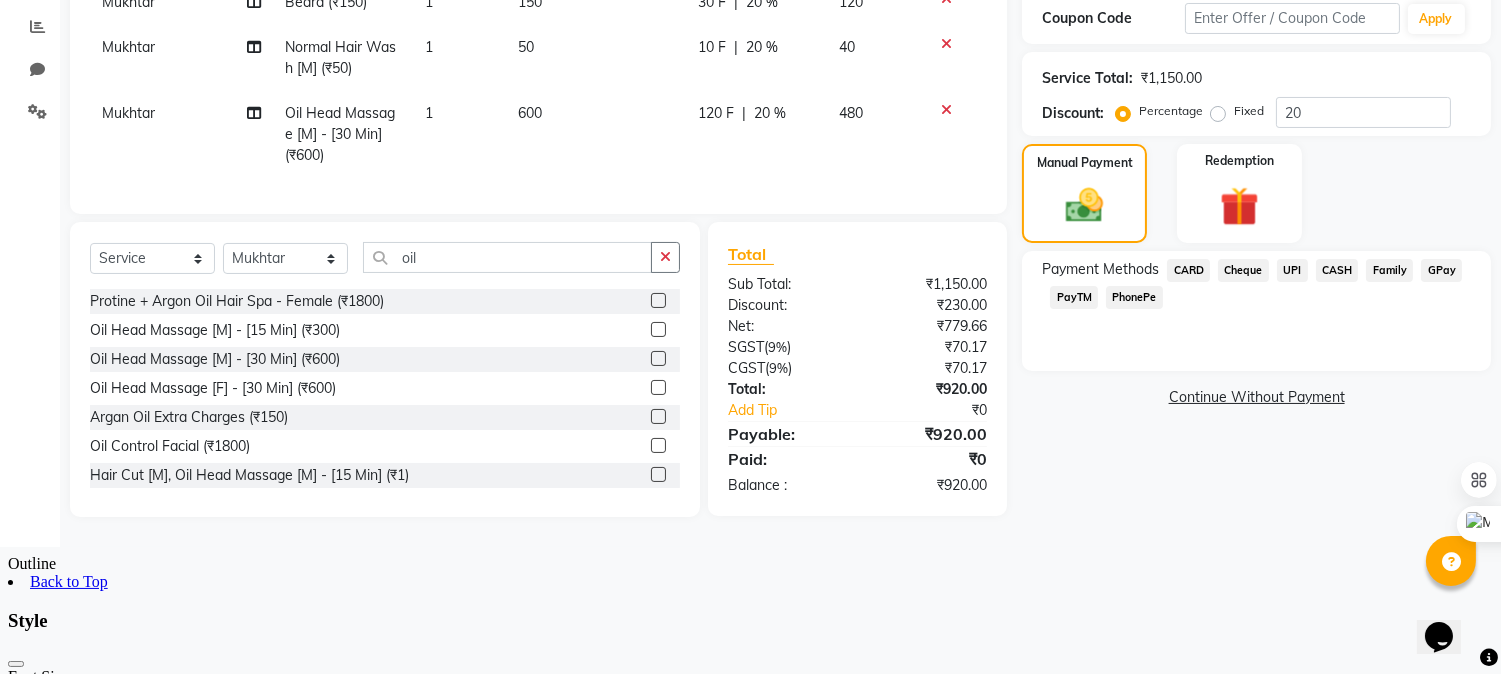 scroll, scrollTop: 305, scrollLeft: 0, axis: vertical 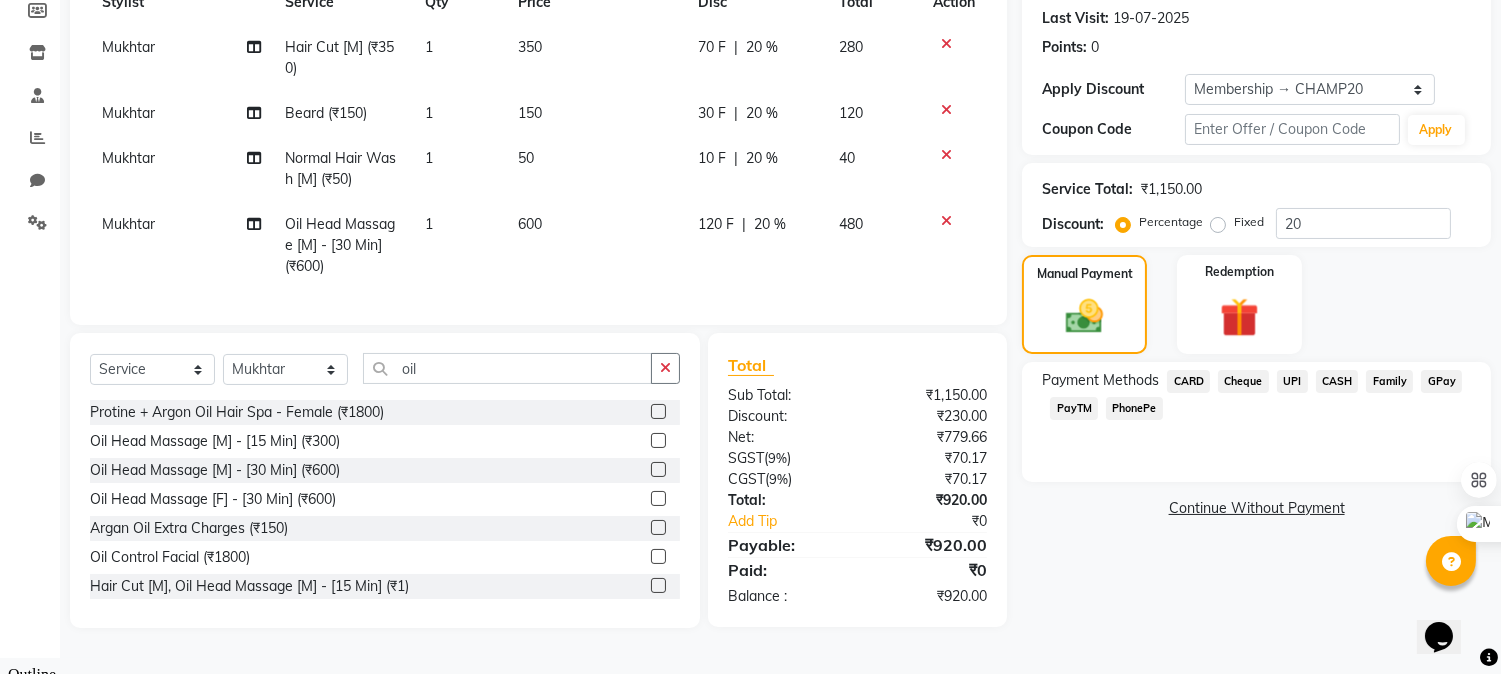 click on "UPI" 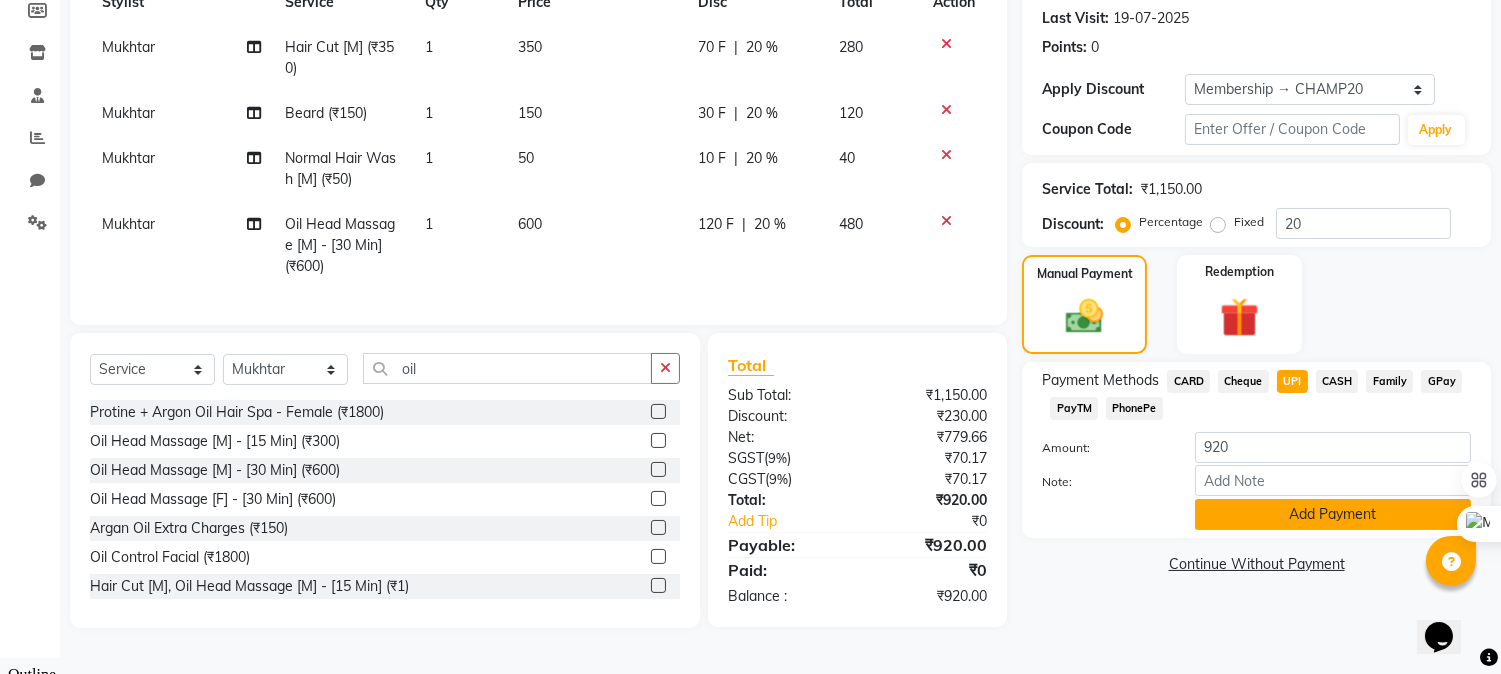 click on "Add Payment" 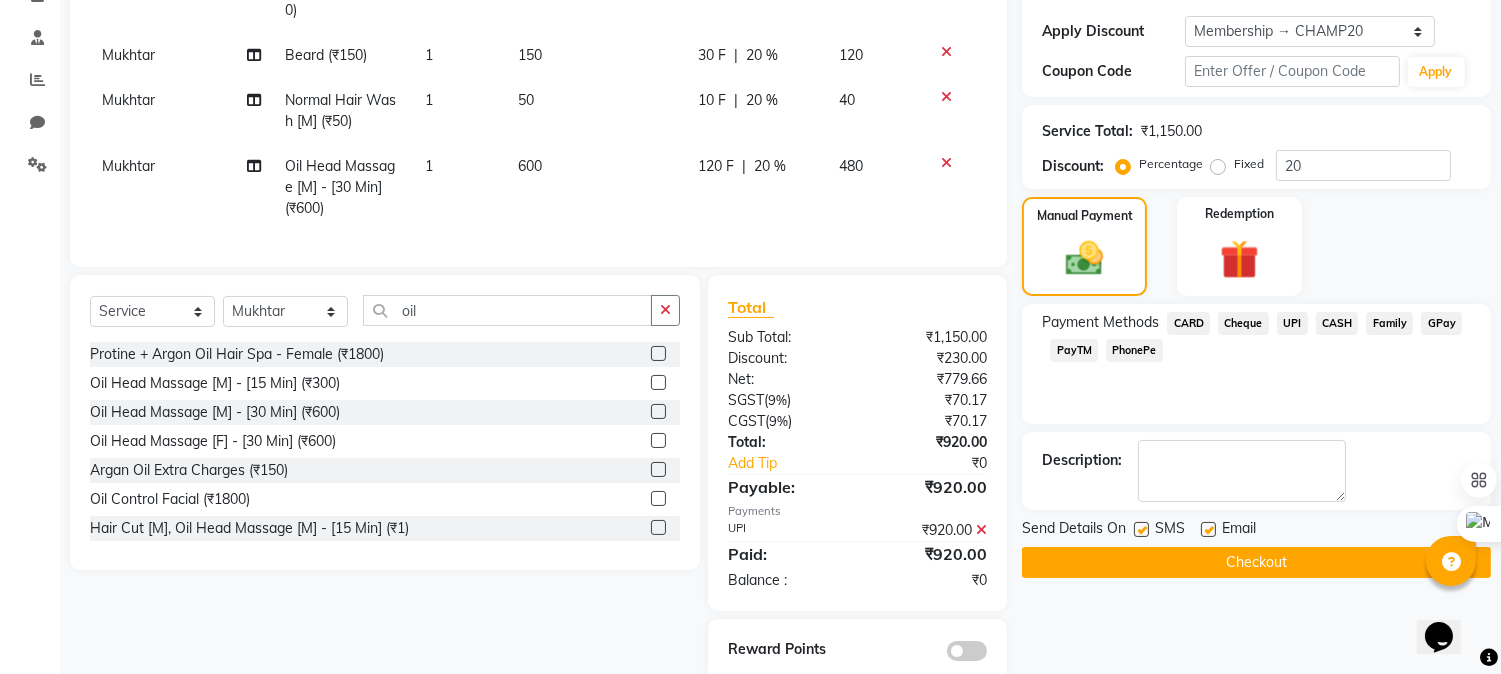 scroll, scrollTop: 416, scrollLeft: 0, axis: vertical 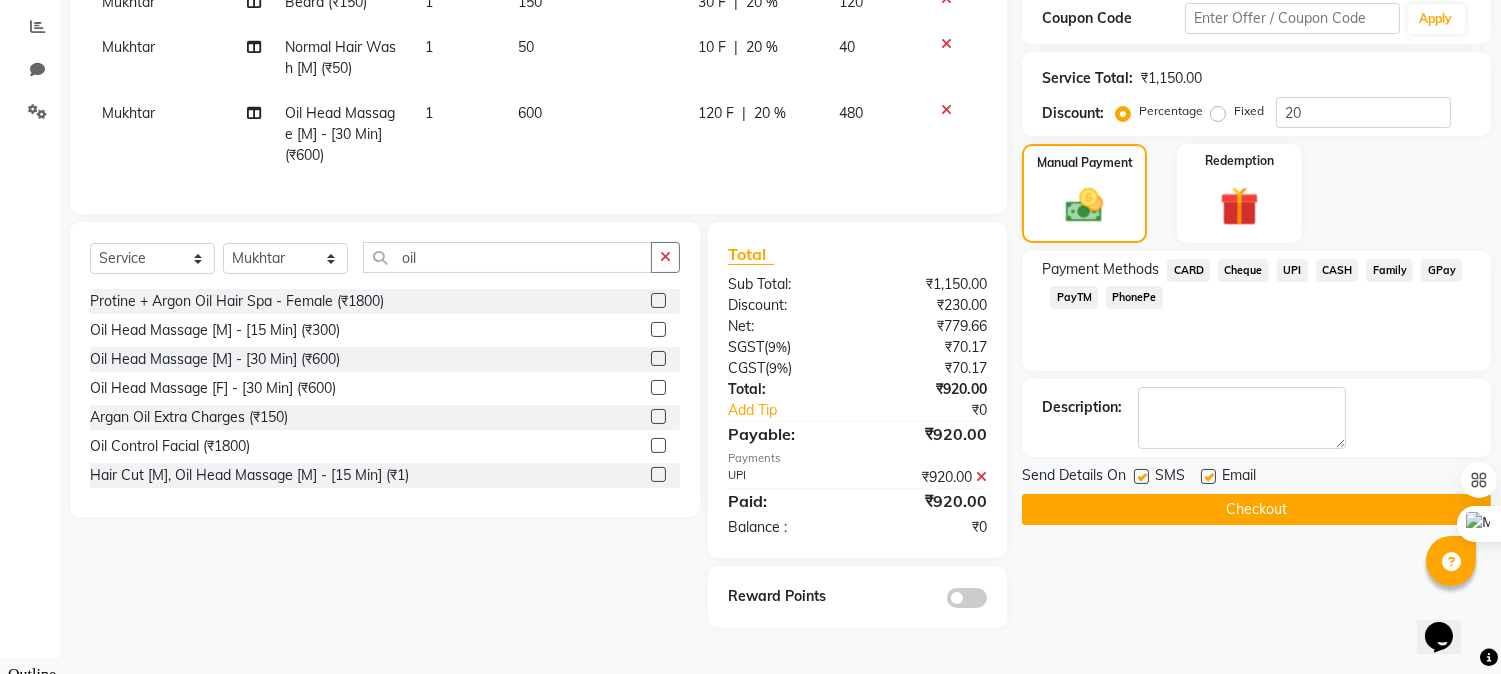 click on "Checkout" 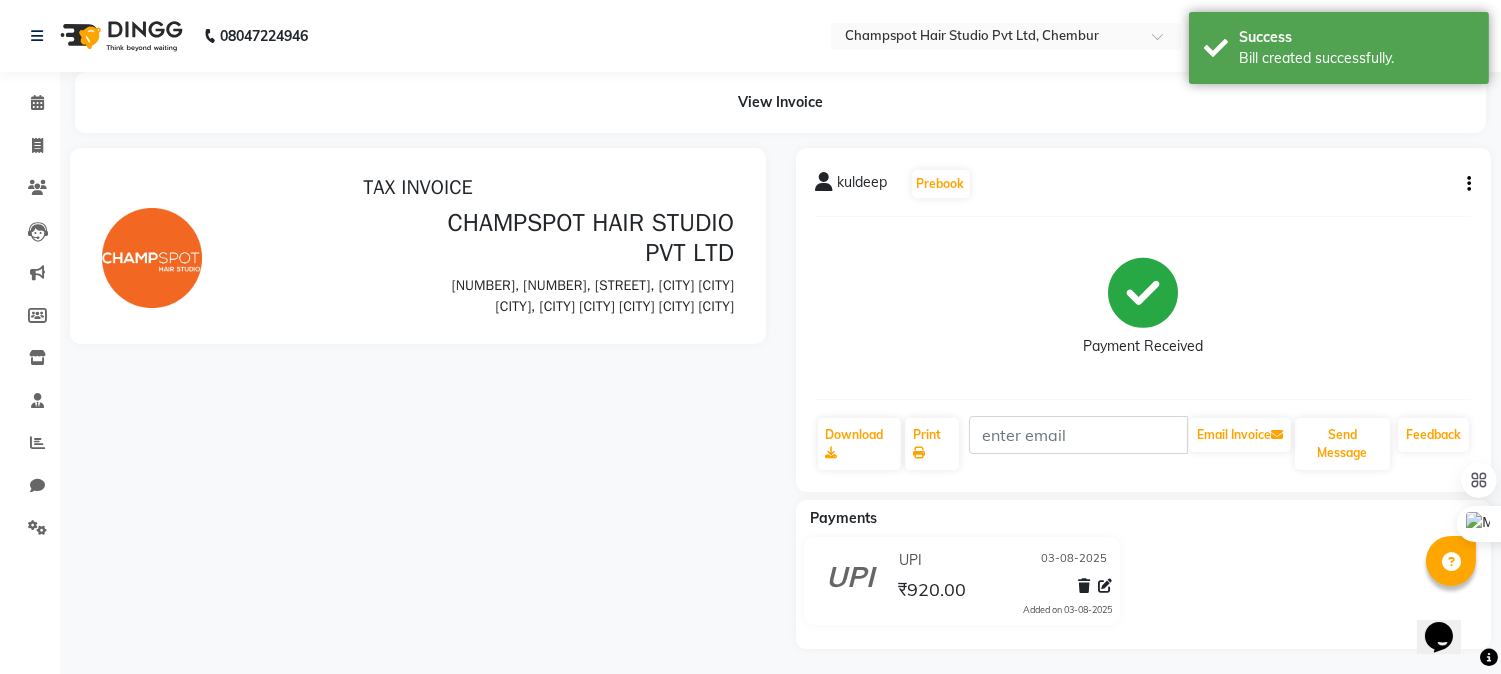 scroll, scrollTop: 0, scrollLeft: 0, axis: both 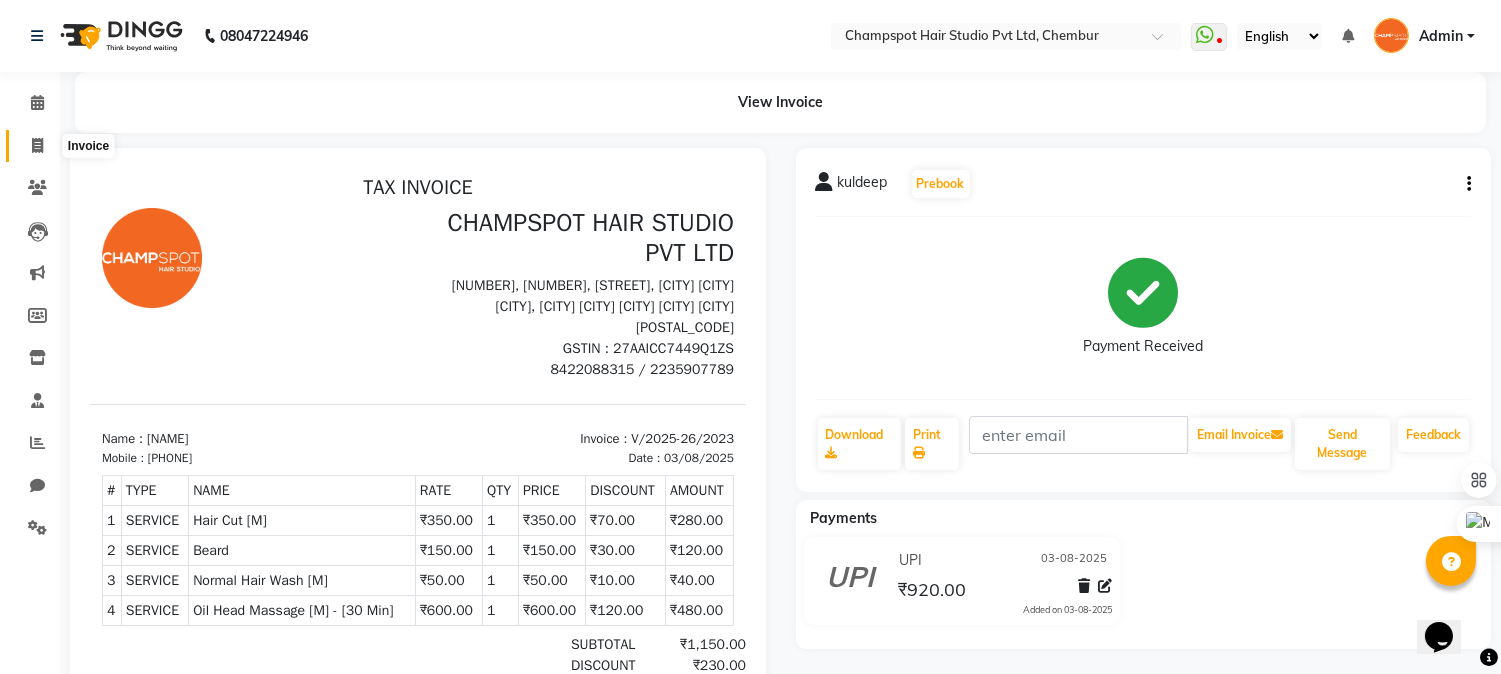 click 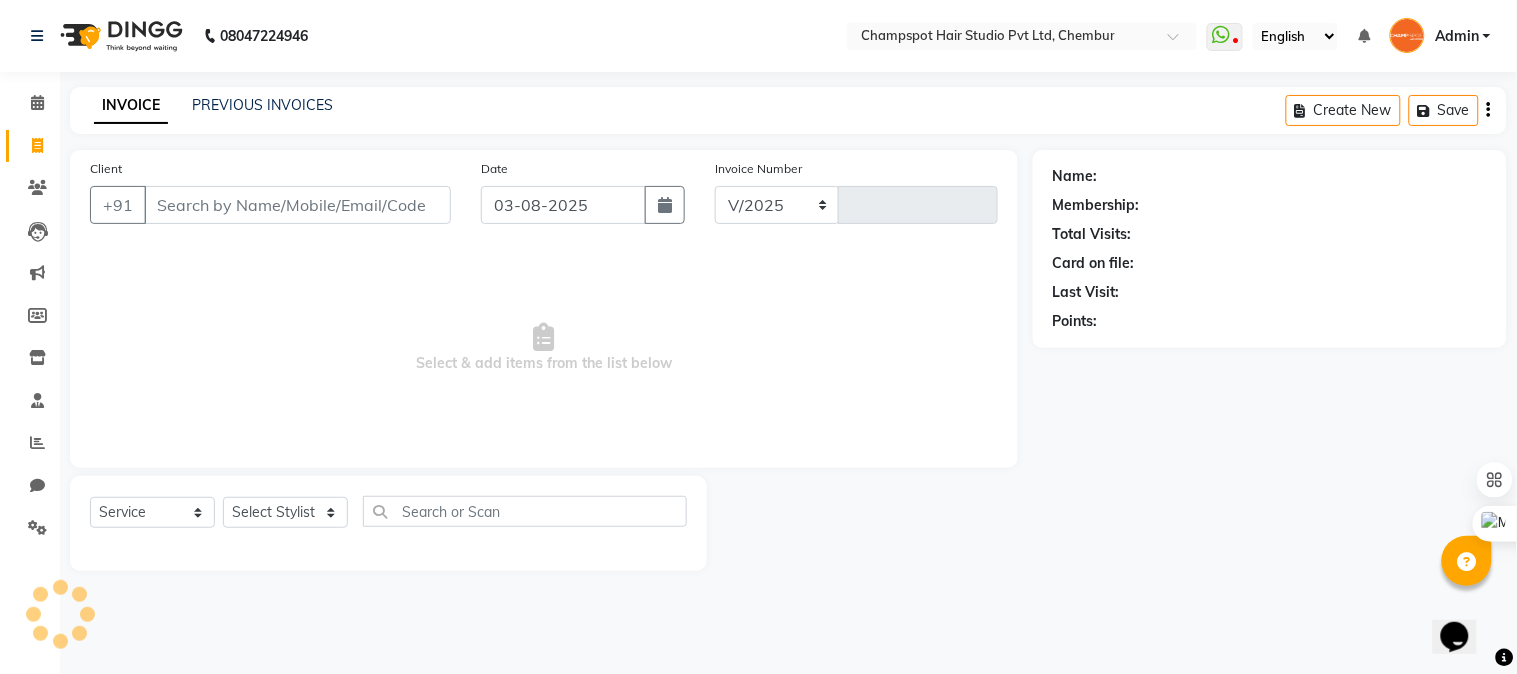 select on "7690" 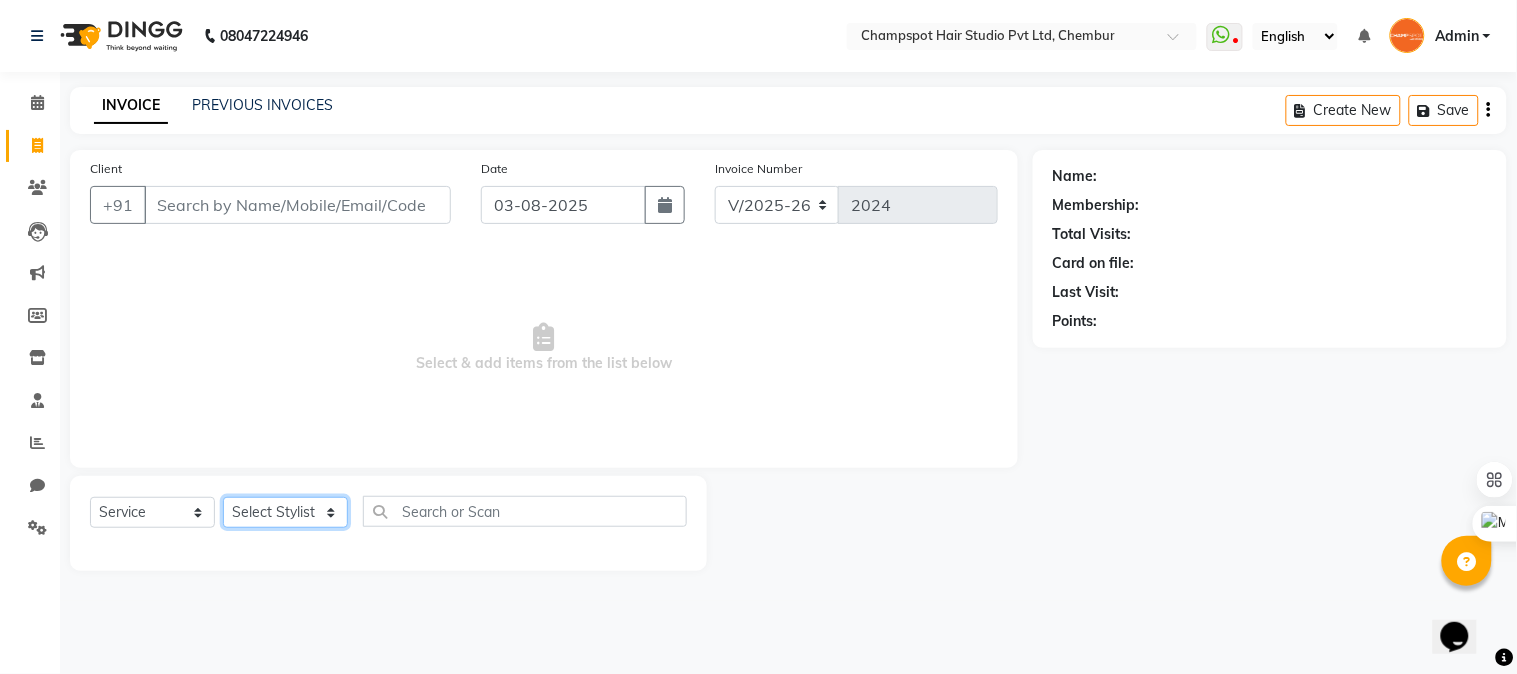 click on "Select Stylist Admin [FIRST] [LAST] [FIRST] [LAST] 	[FIRST] [LAST] [FIRST] [LAST] [FIRST] [LAST]" 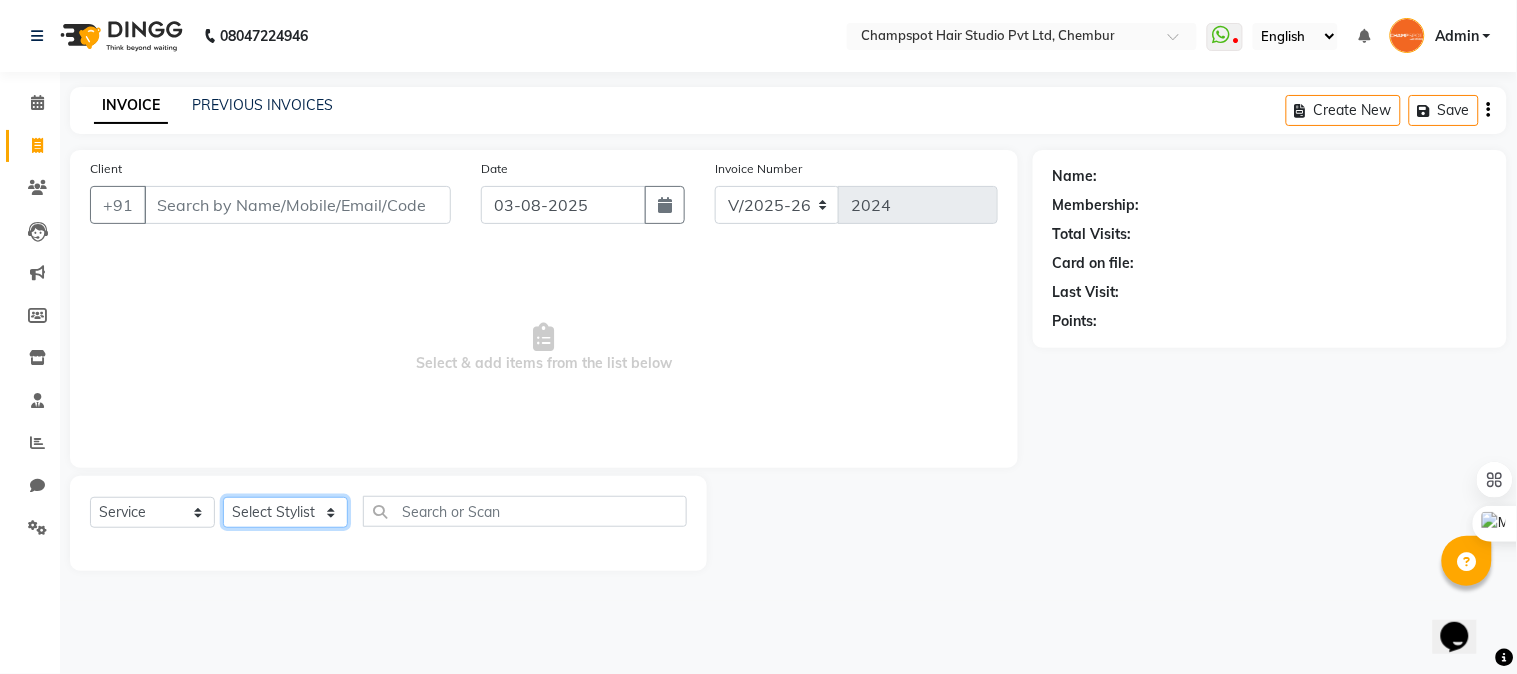select on "69008" 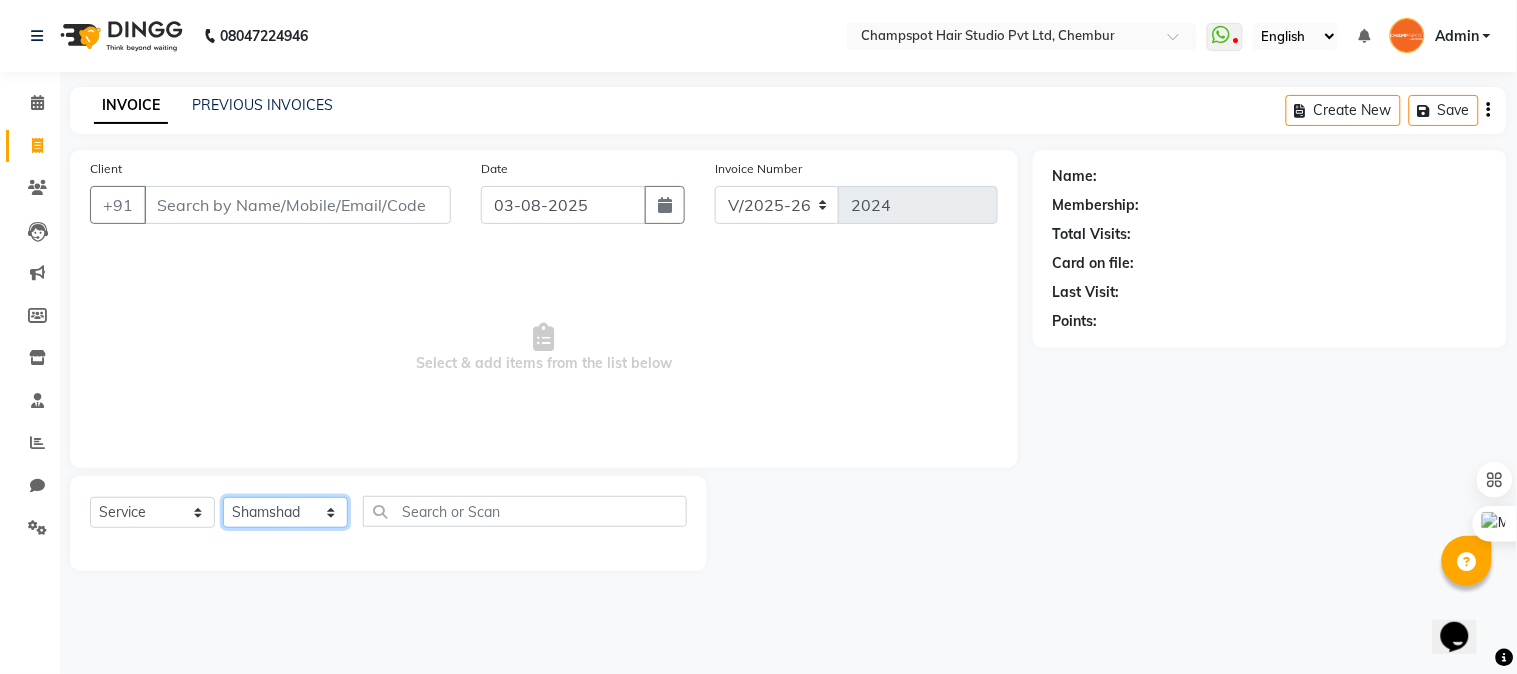 click on "Select Stylist Admin [FIRST] [LAST] [FIRST] [LAST] 	[FIRST] [LAST] [FIRST] [LAST] [FIRST] [LAST]" 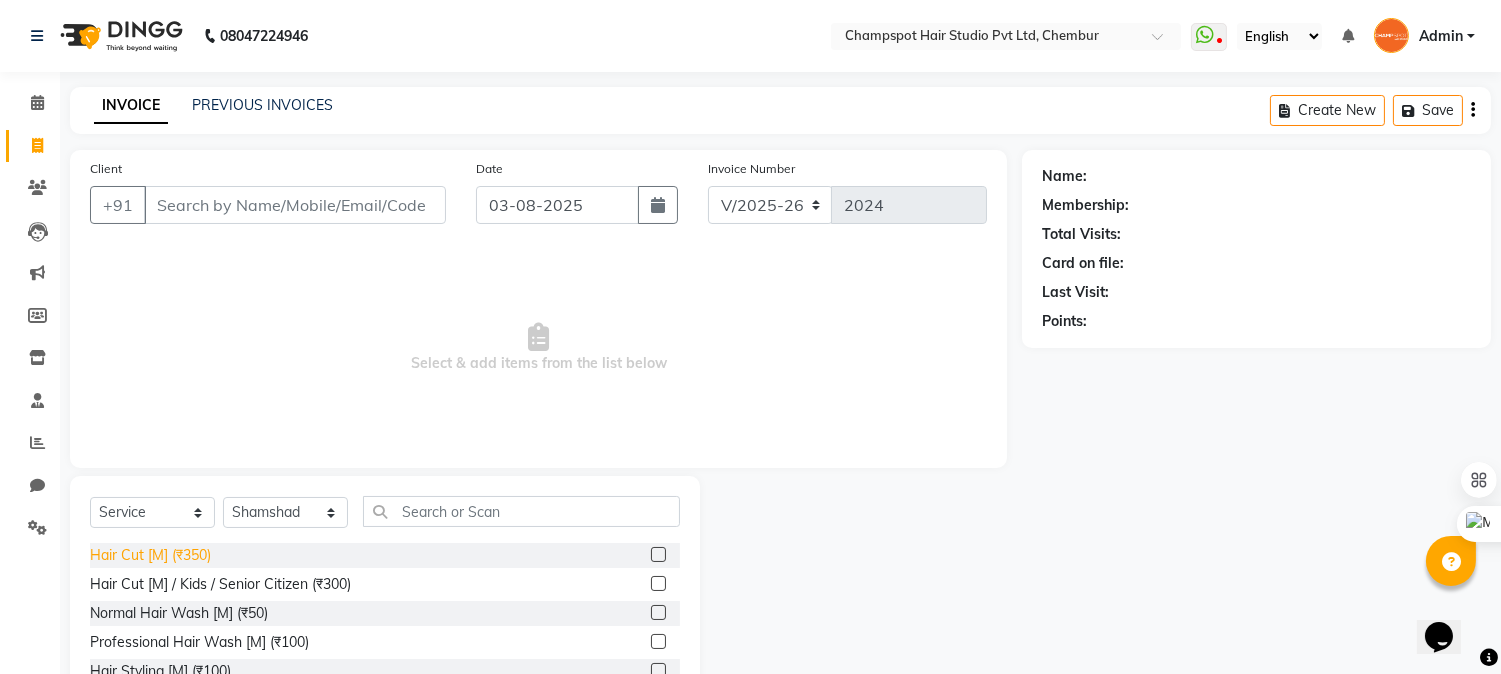 click on "Hair Cut [M] (₹350)" 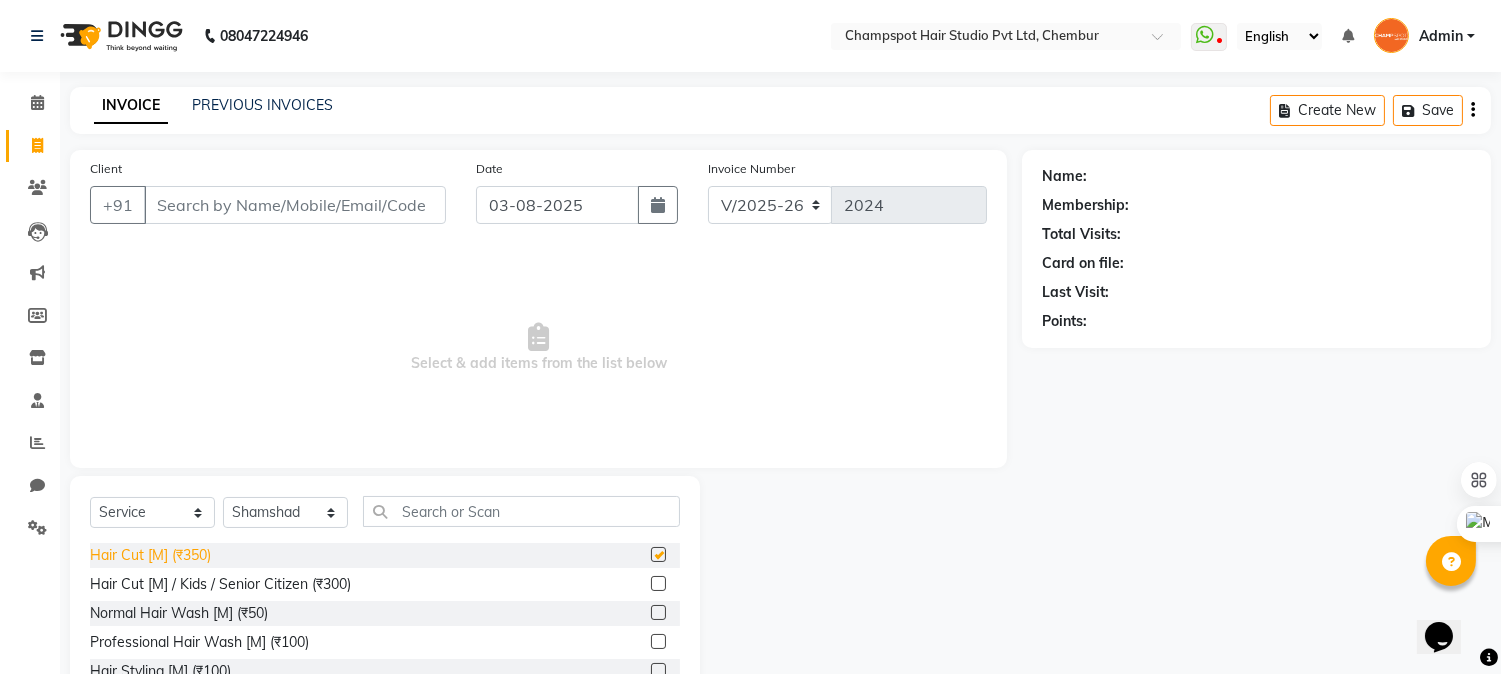 checkbox on "false" 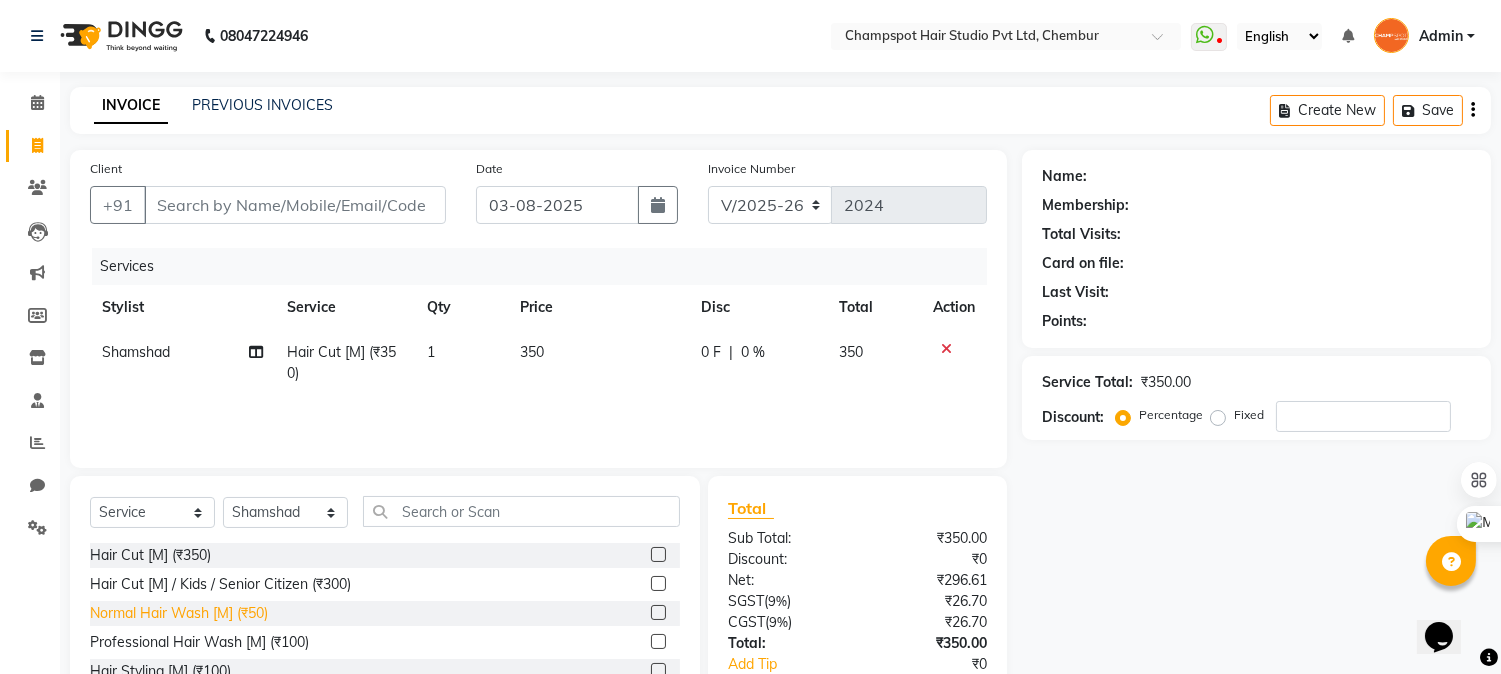 click on "Normal Hair Wash [M] (₹50)" 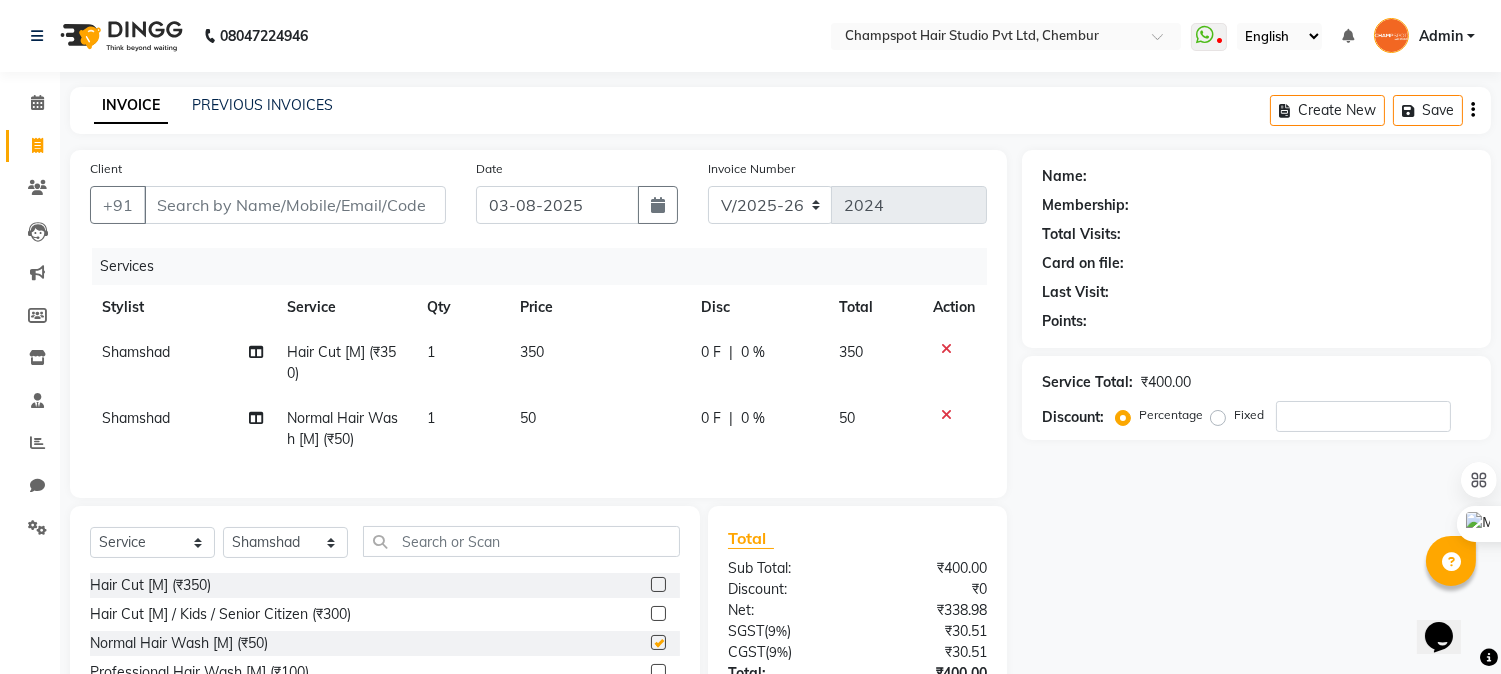 checkbox on "false" 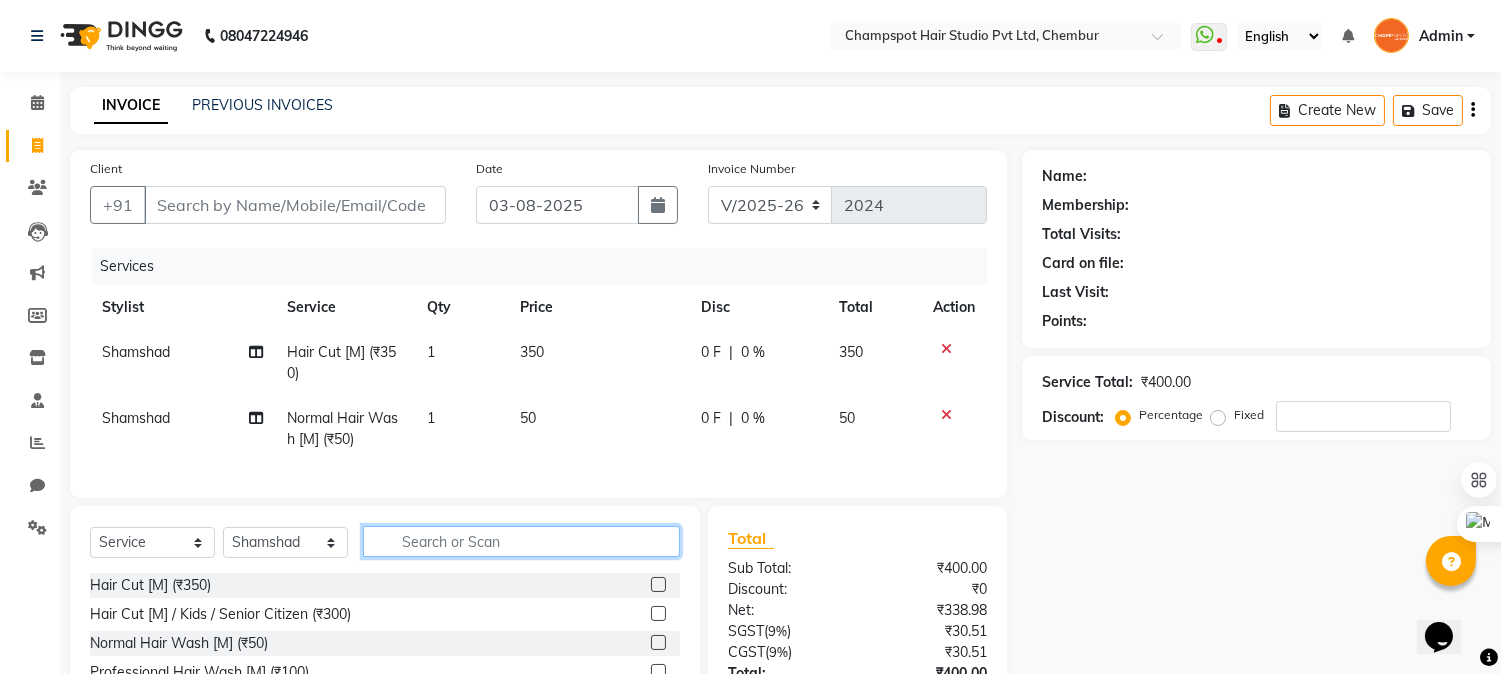click 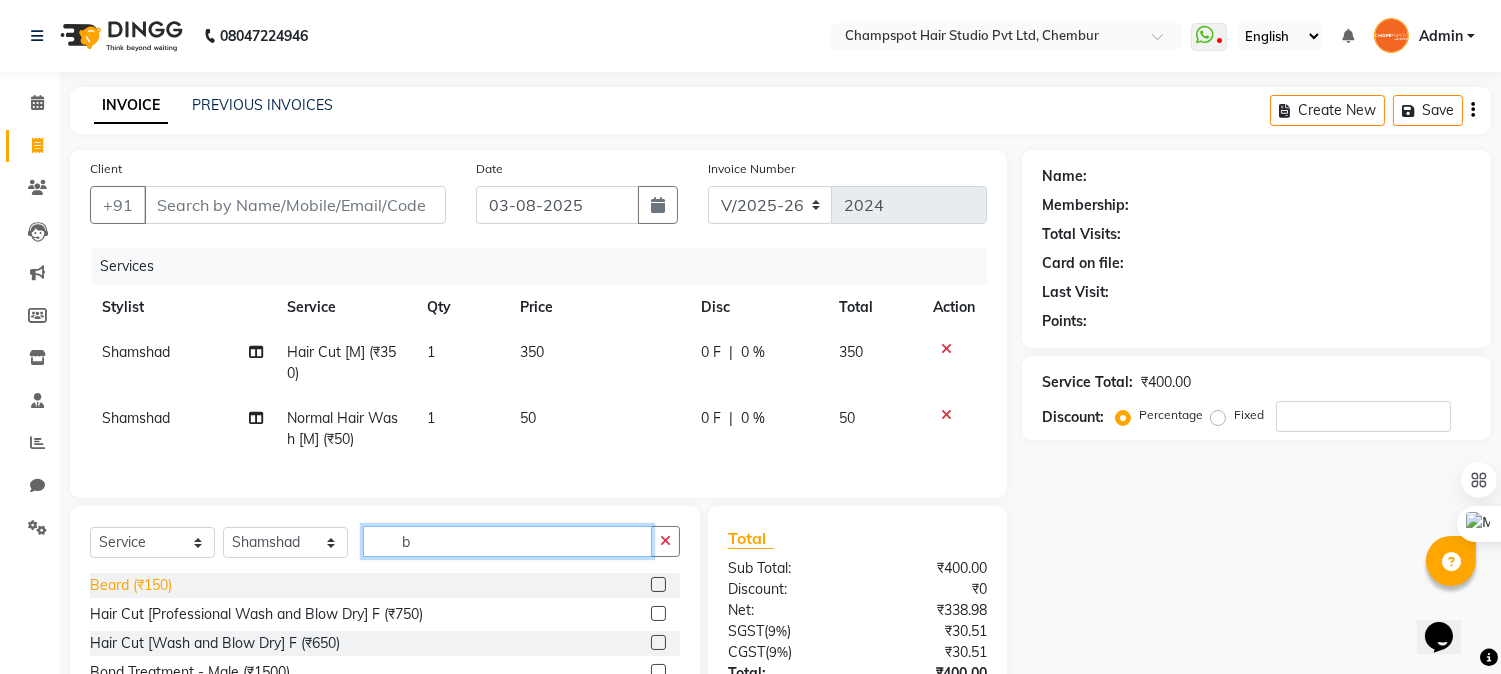 type on "b" 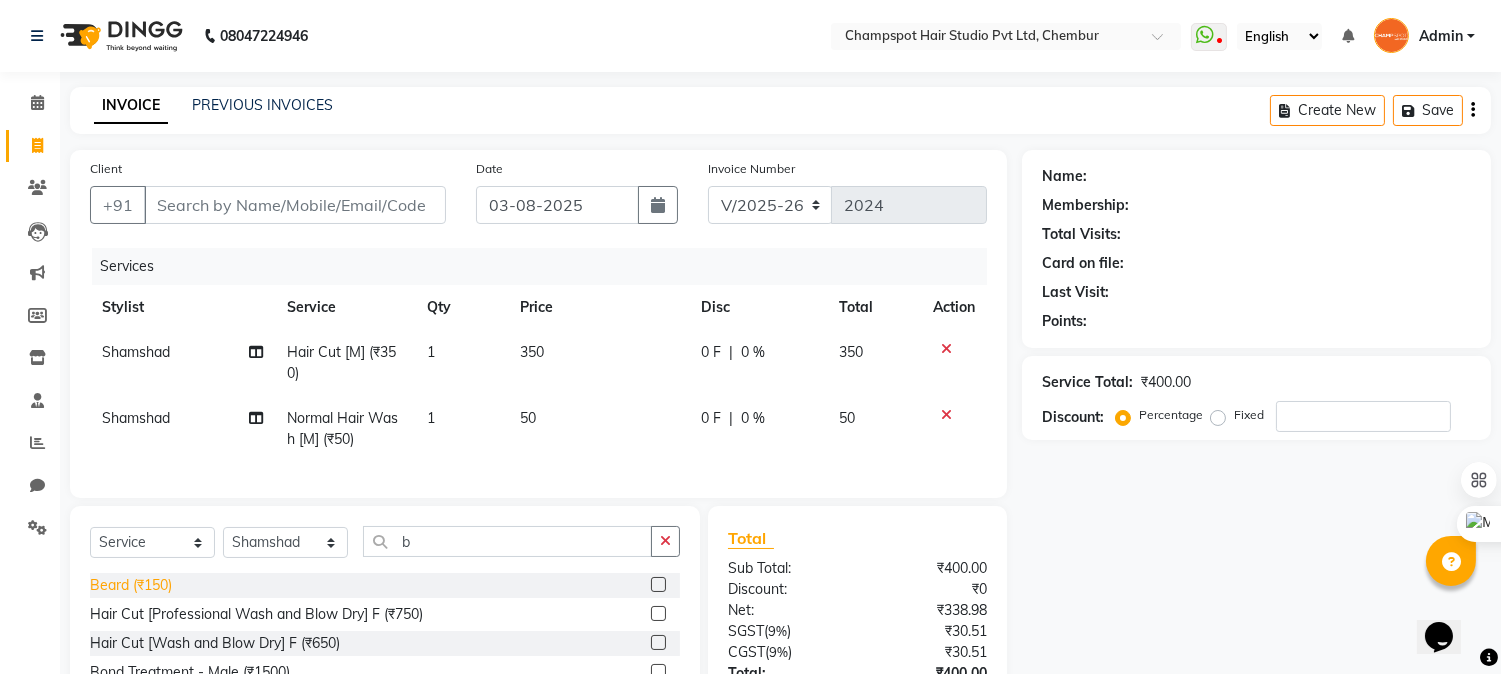 click on "Beard (₹150)" 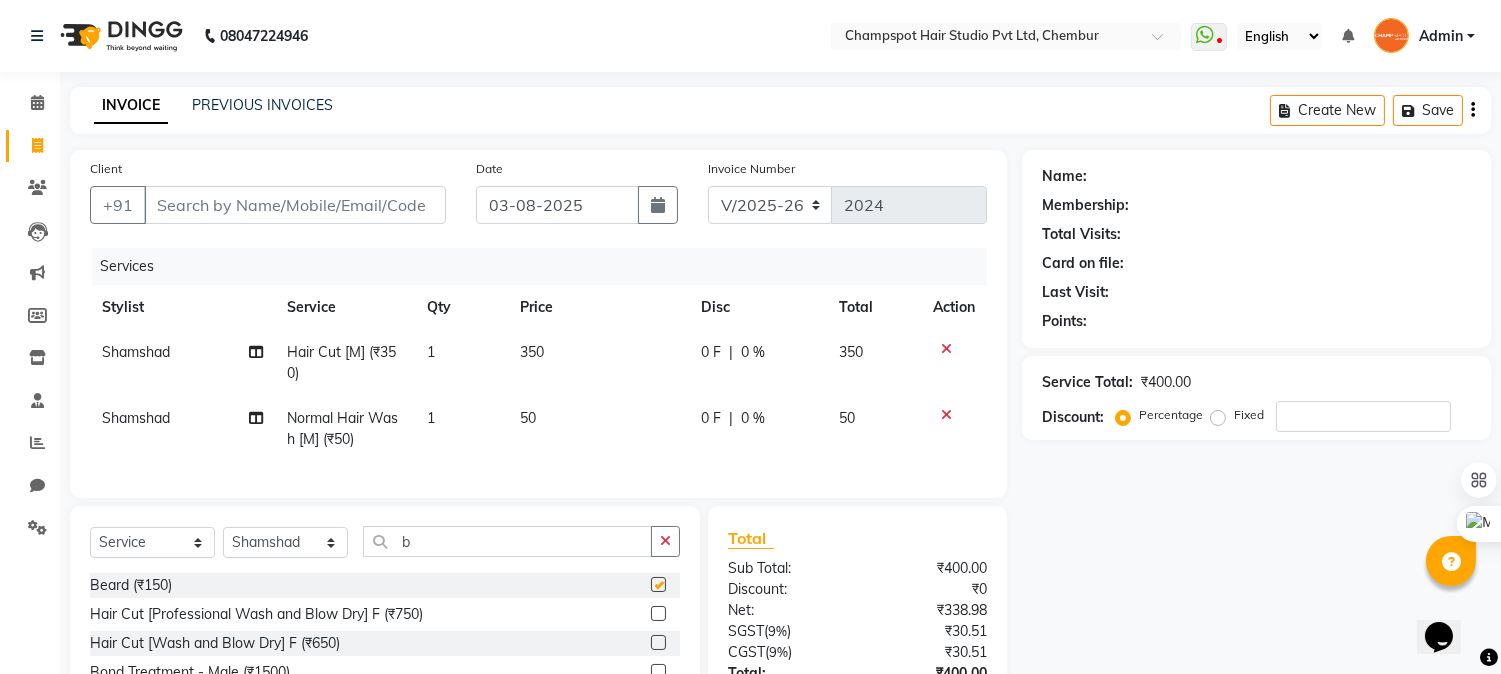 checkbox on "false" 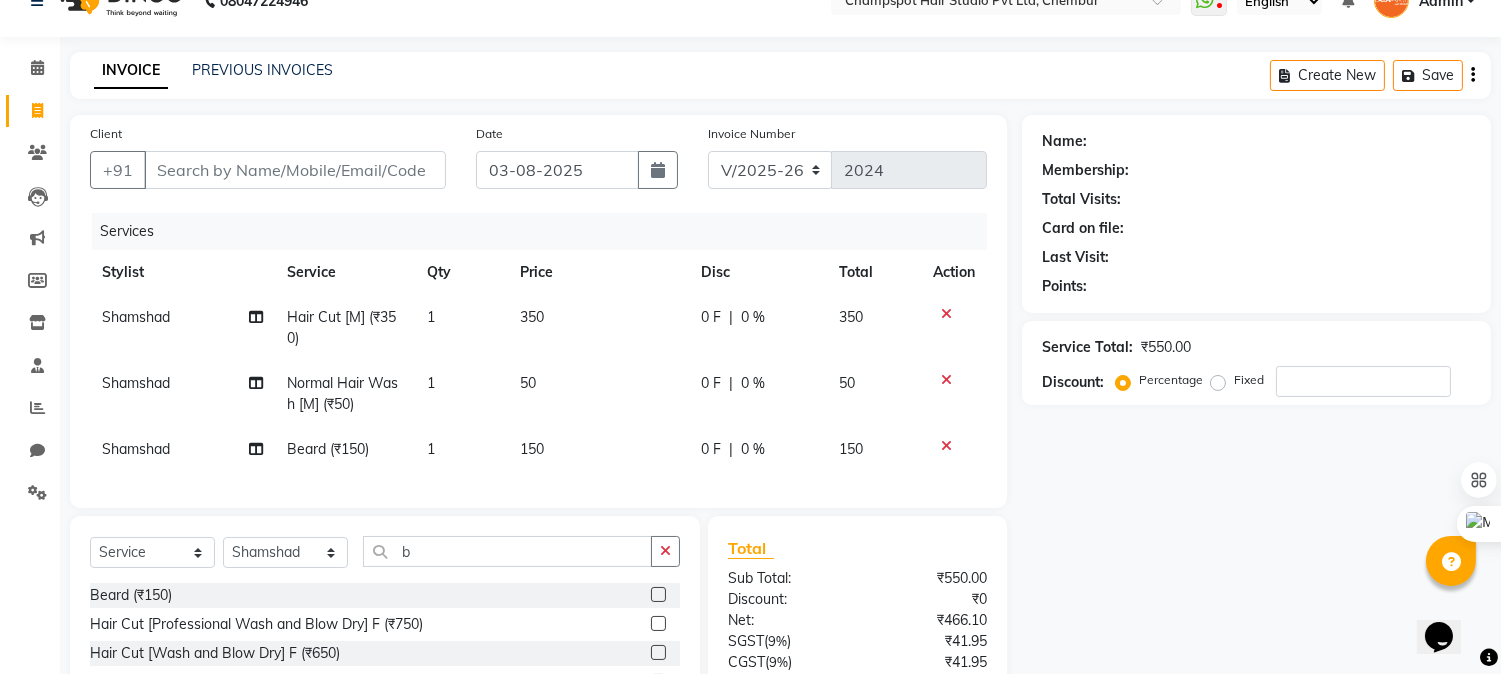 scroll, scrollTop: 0, scrollLeft: 0, axis: both 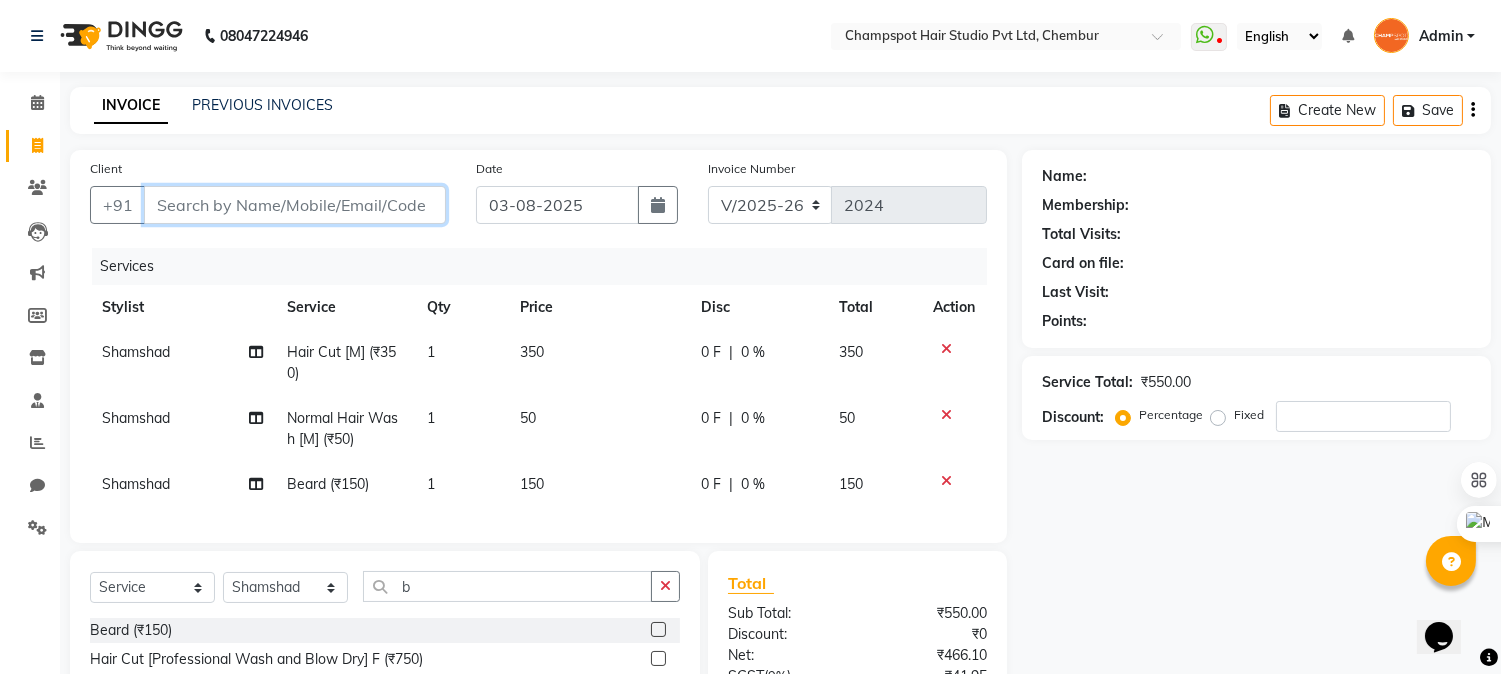 click on "Client" at bounding box center [295, 205] 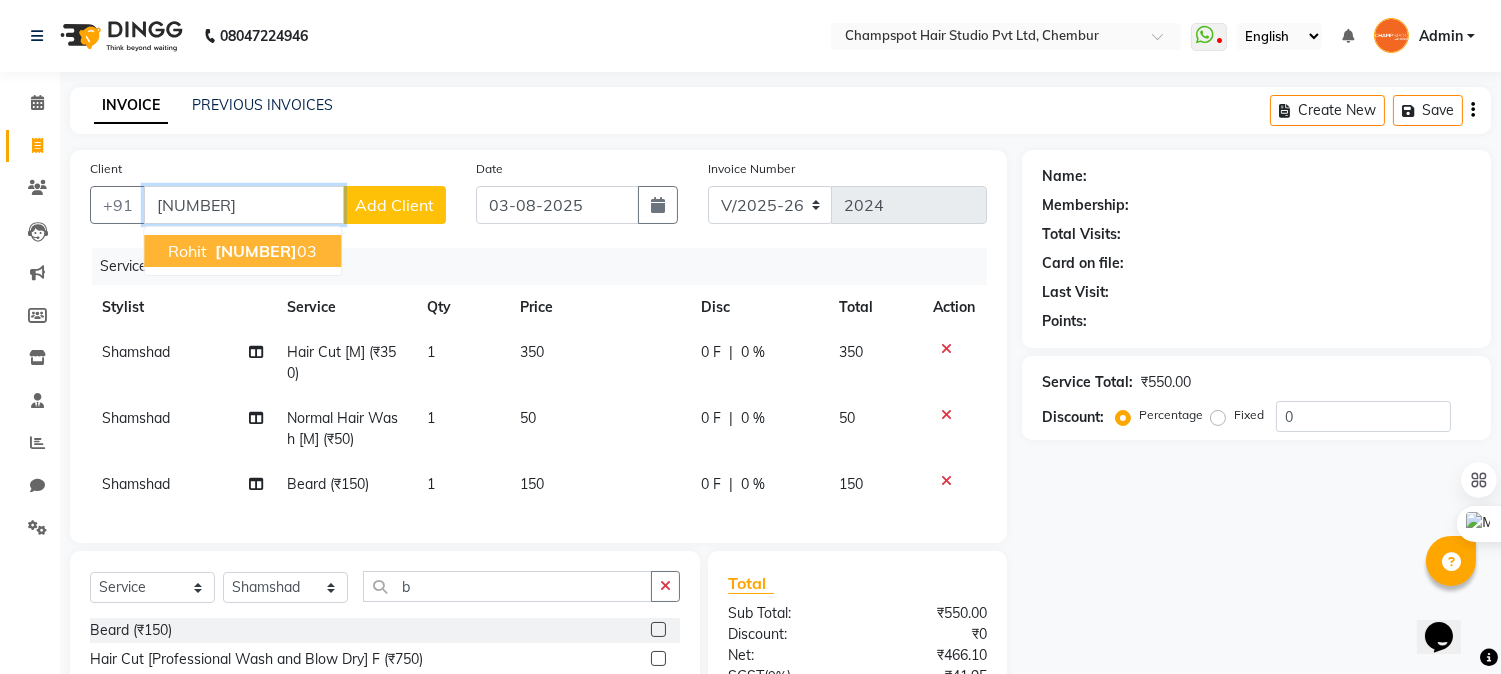click on "87652944" at bounding box center (256, 251) 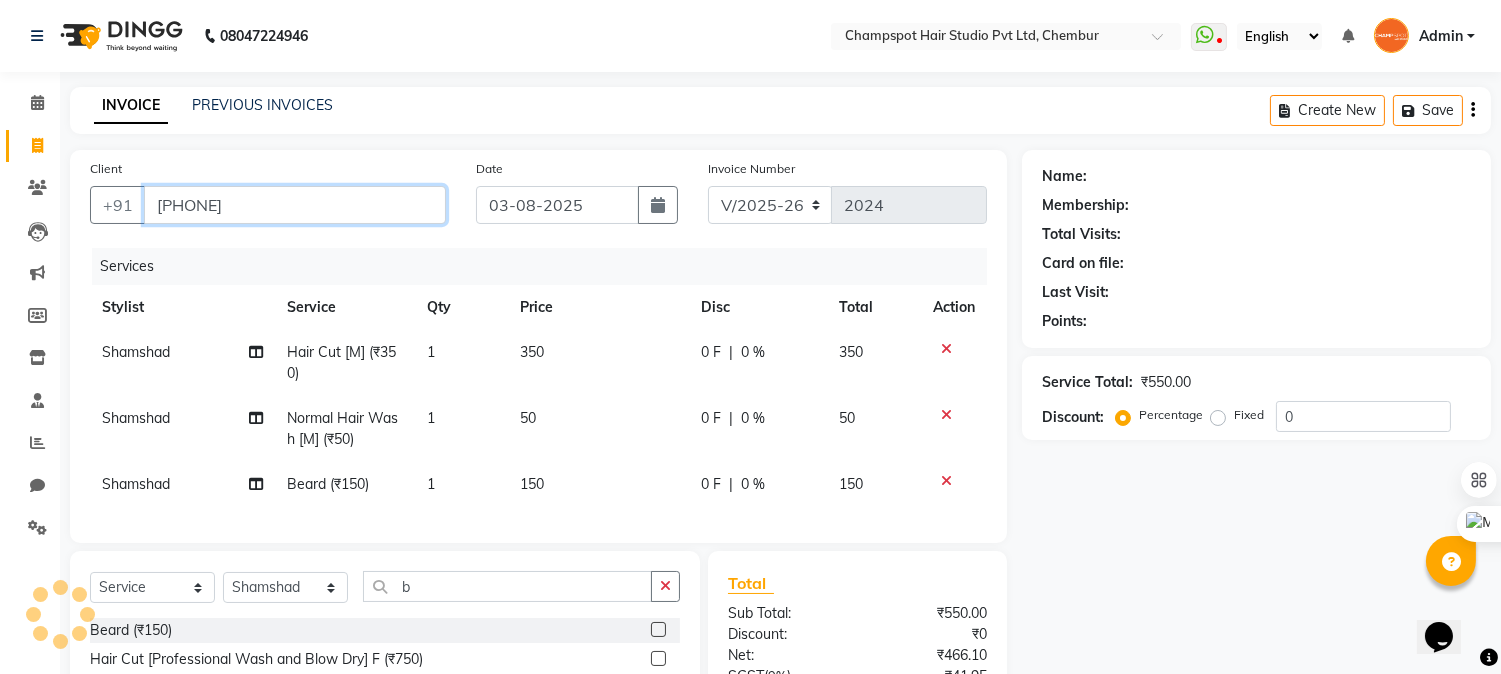 type on "8765294403" 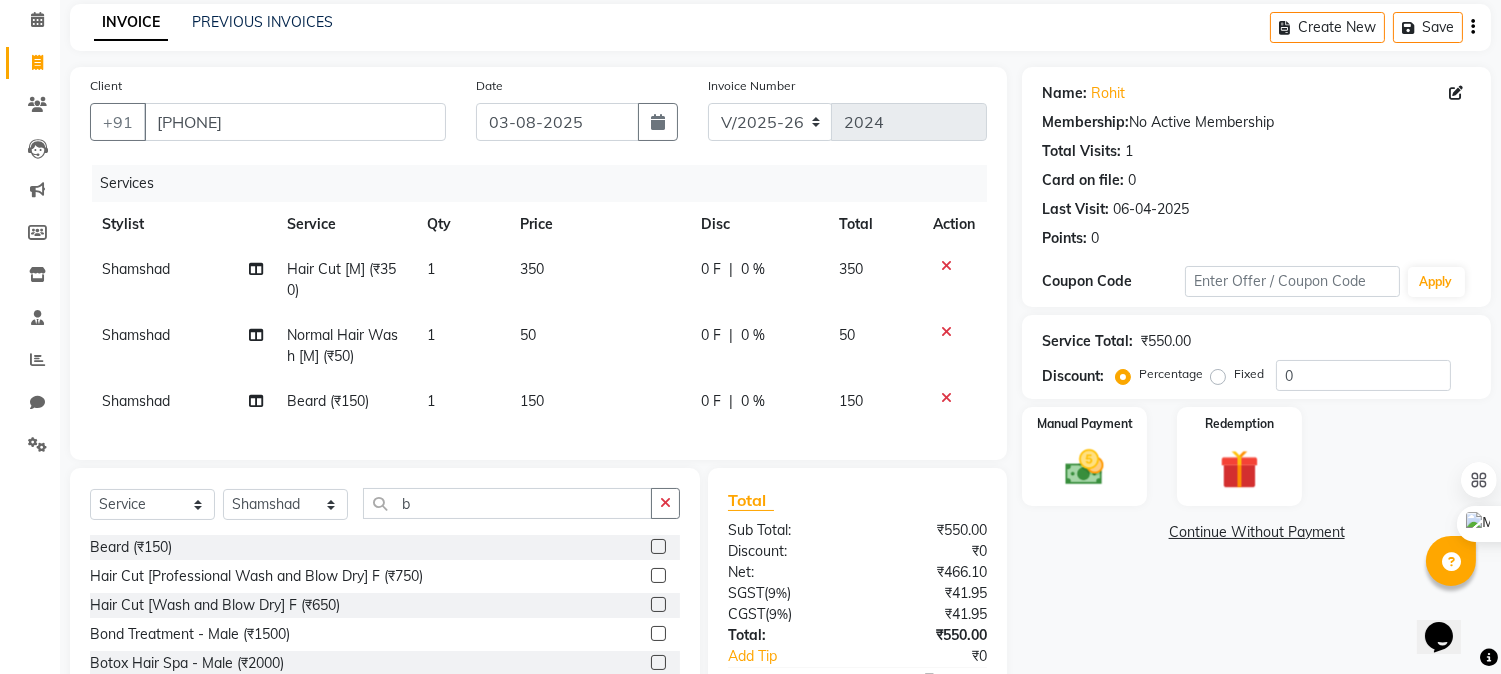 scroll, scrollTop: 218, scrollLeft: 0, axis: vertical 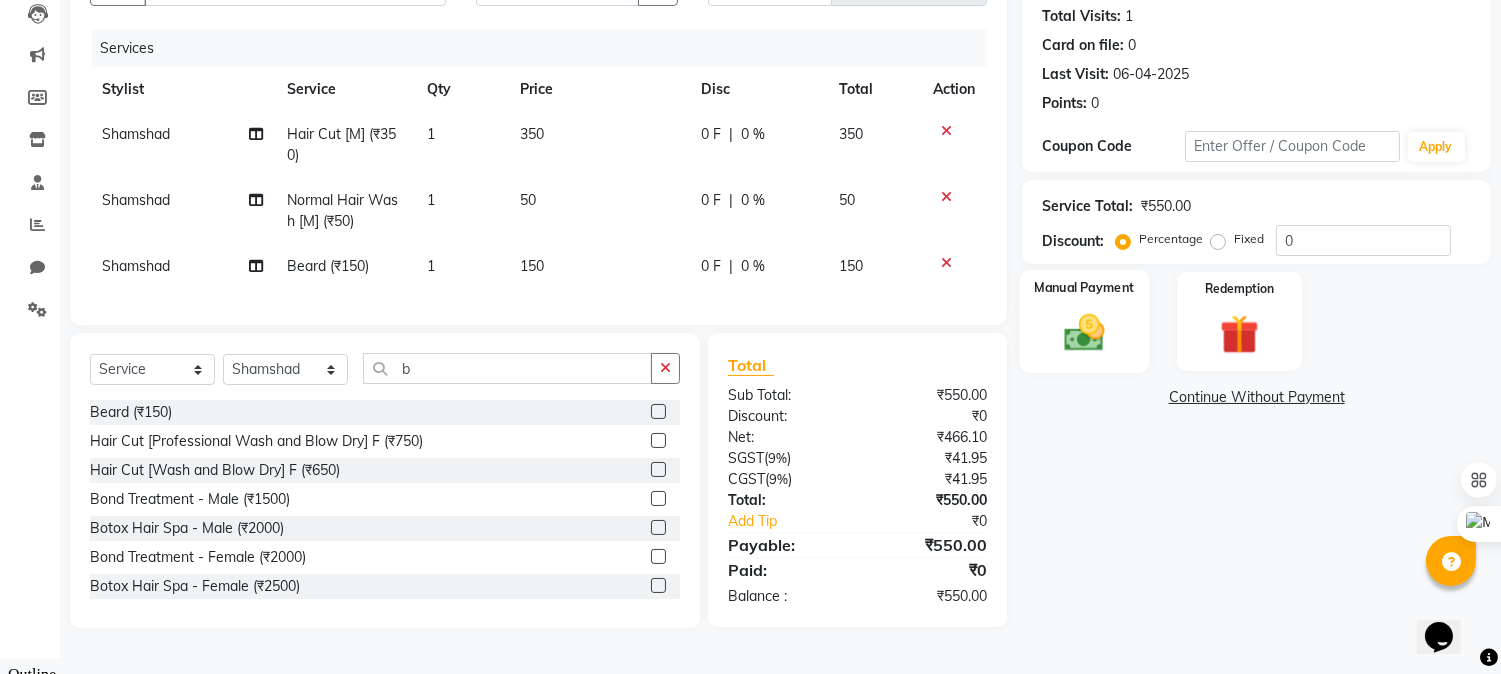 click 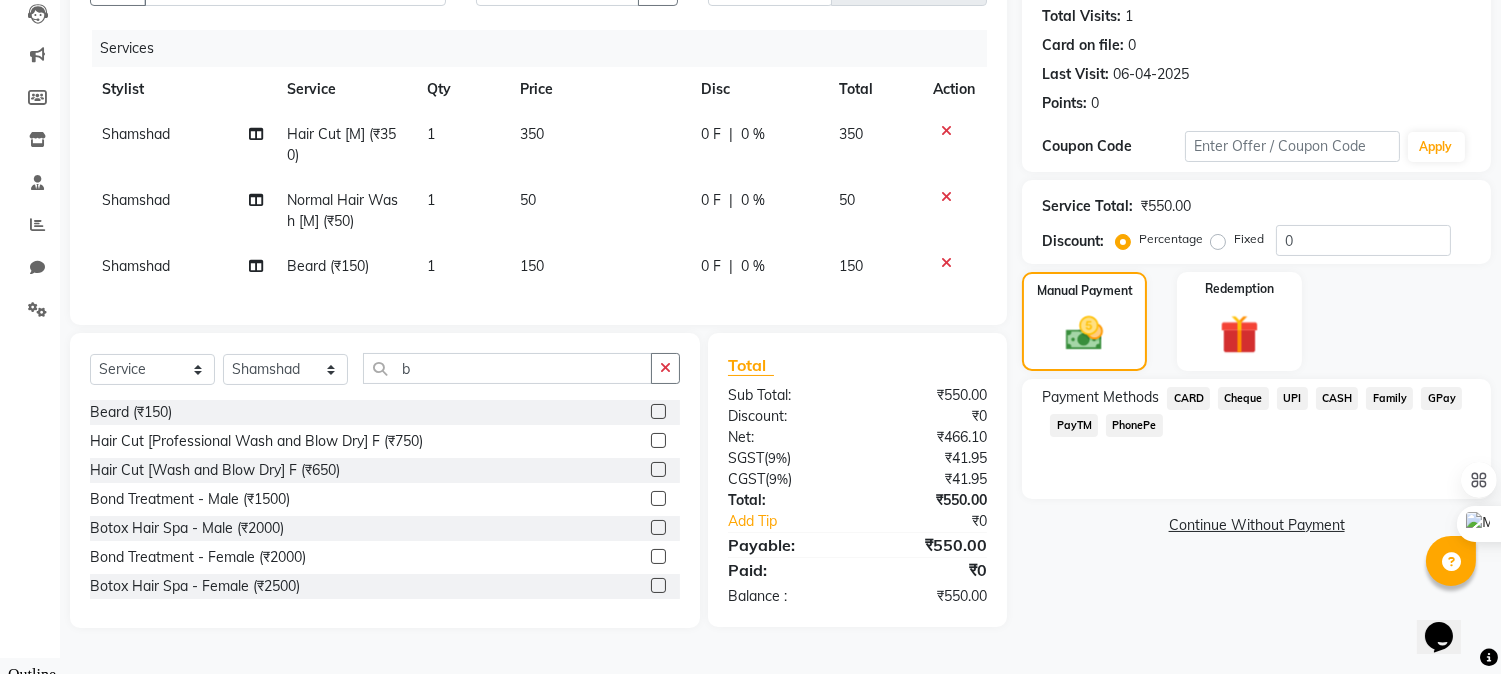 click on "UPI" 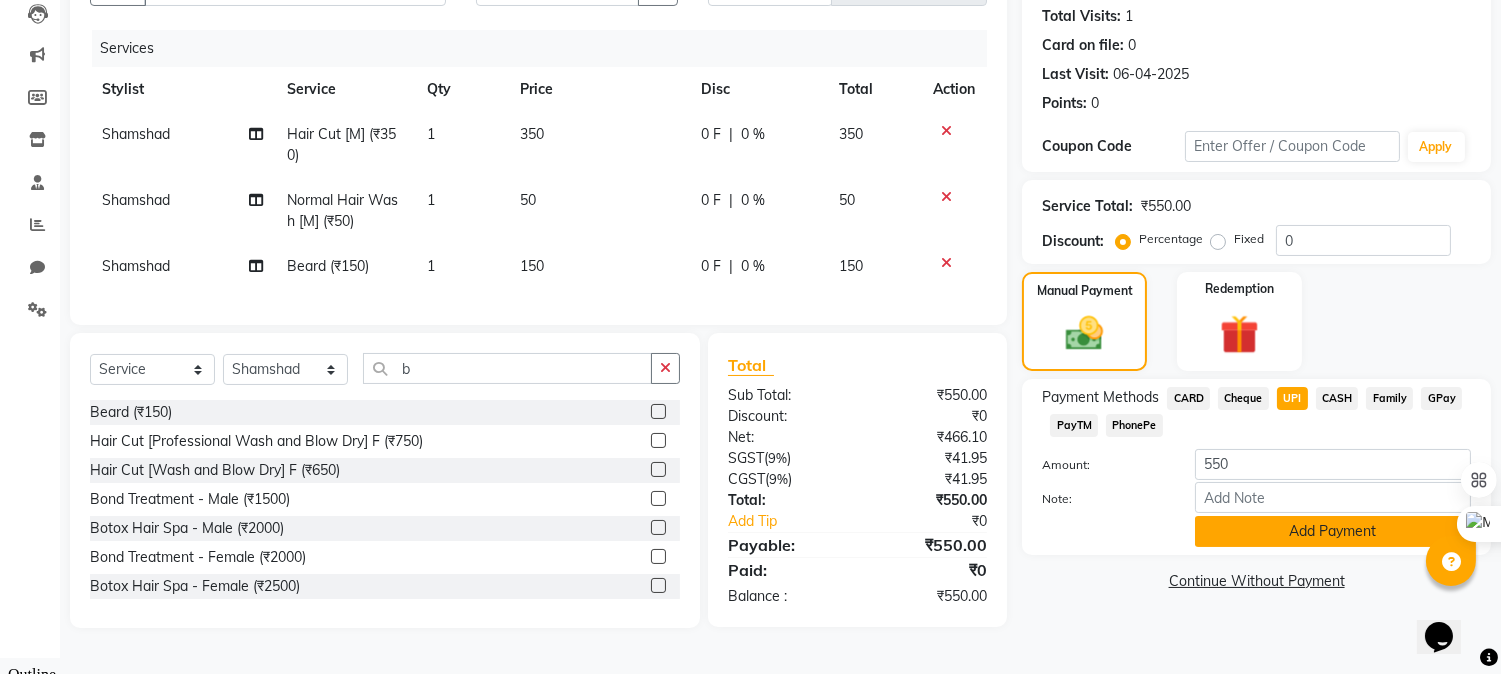 click on "Add Payment" 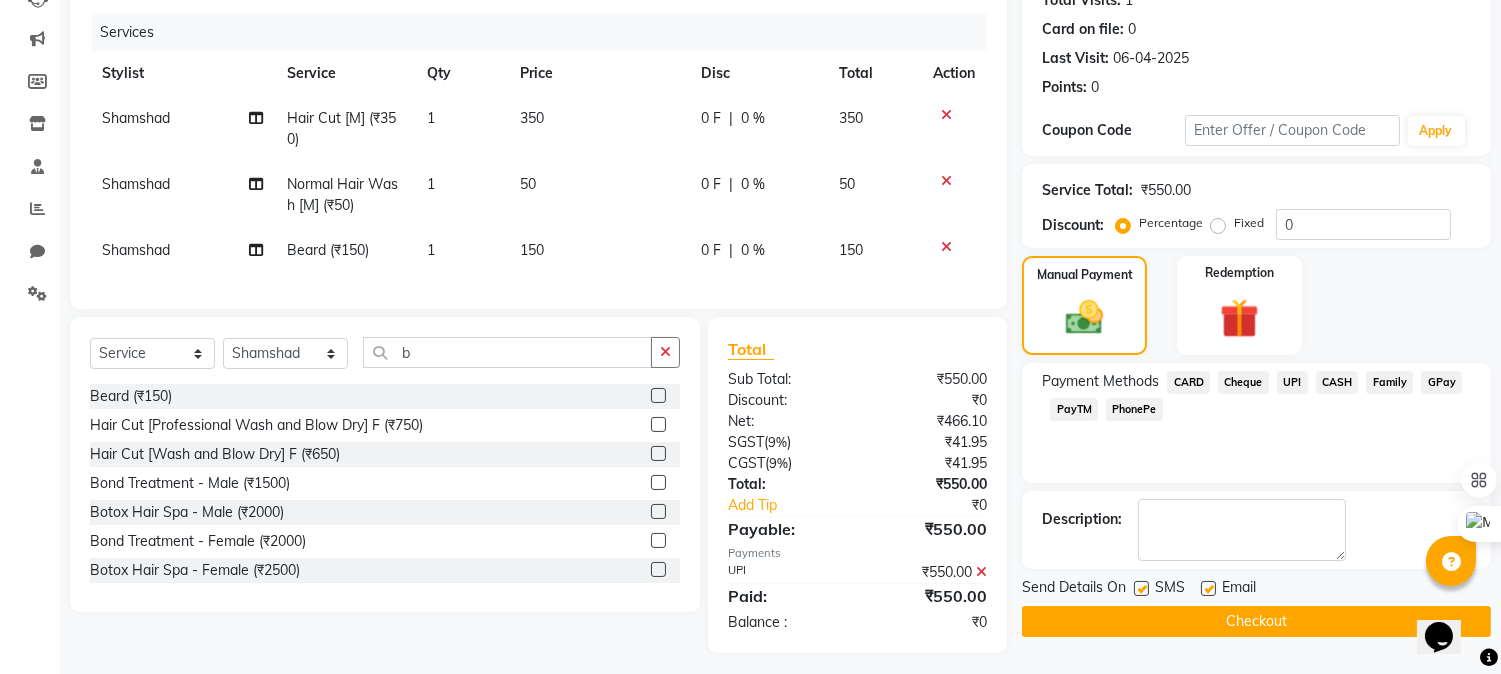 scroll, scrollTop: 258, scrollLeft: 0, axis: vertical 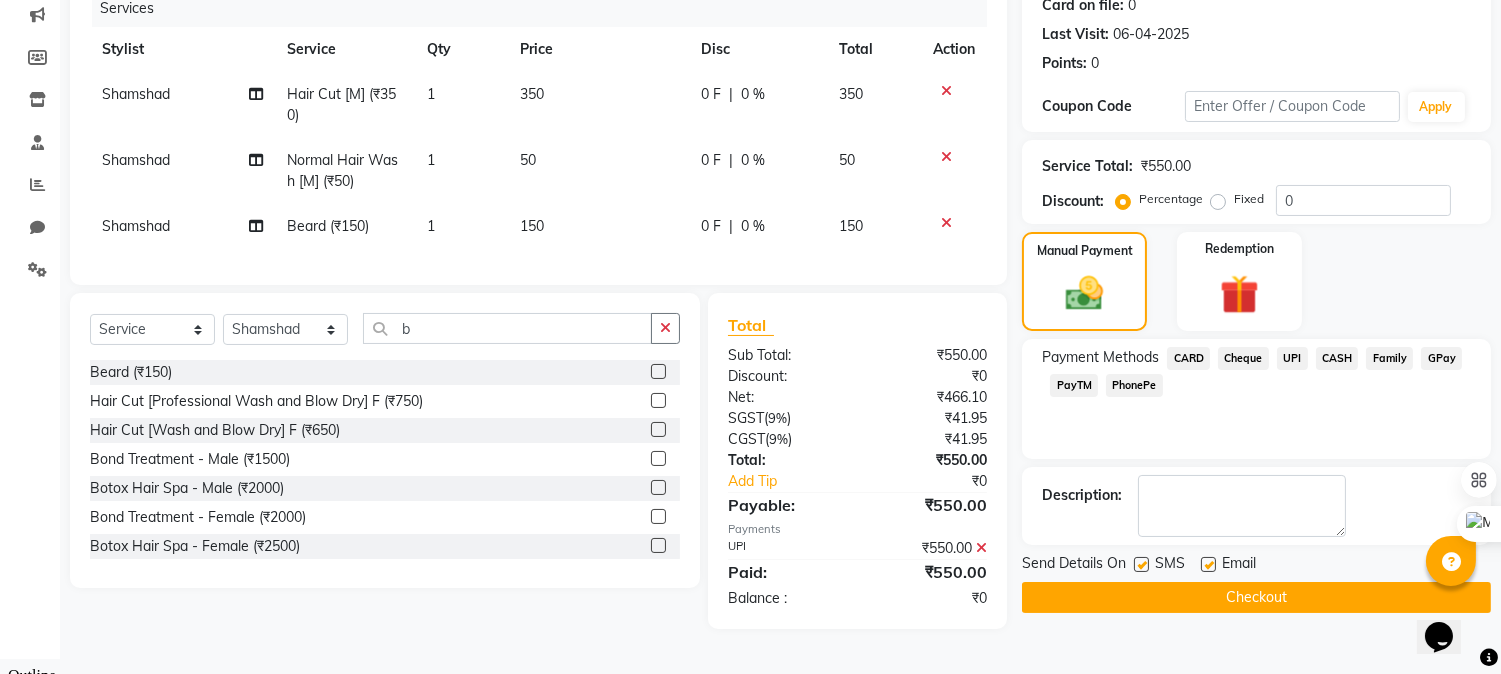 click on "Checkout" 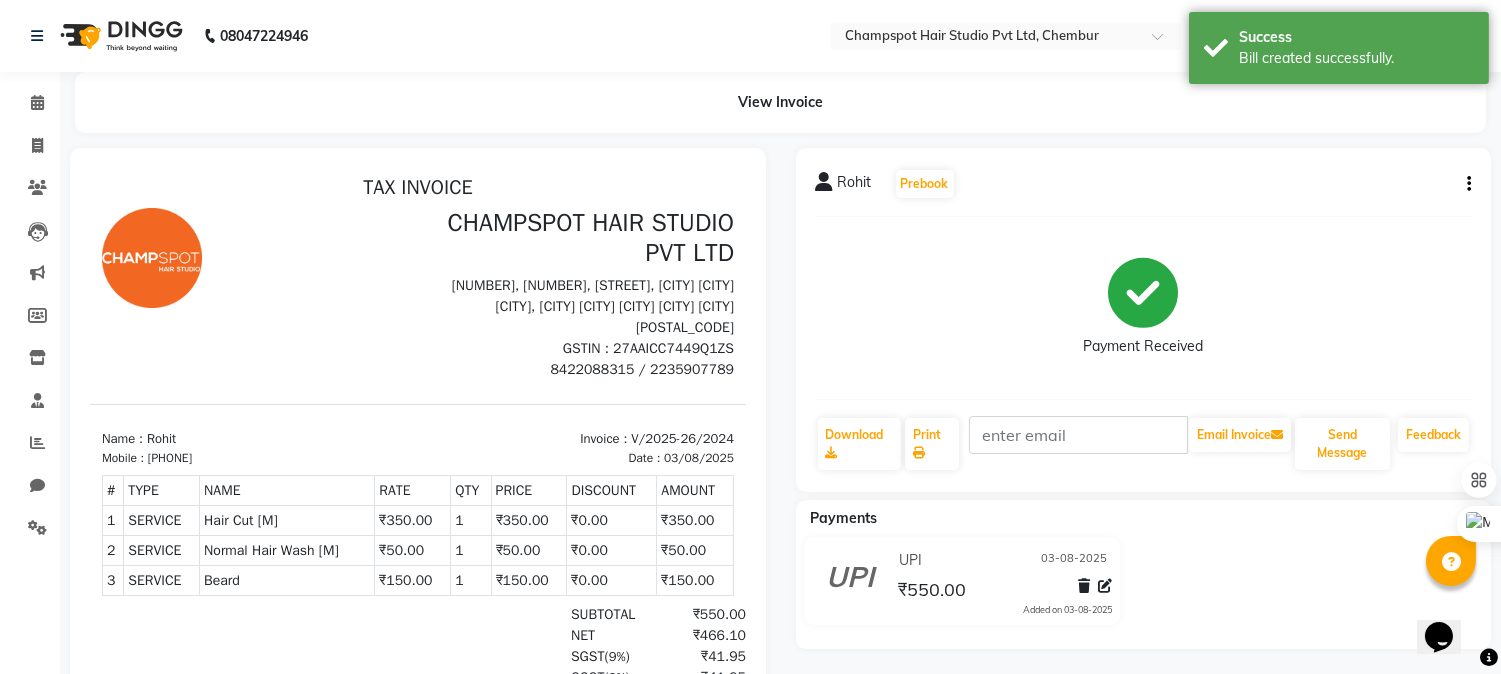 scroll, scrollTop: 0, scrollLeft: 0, axis: both 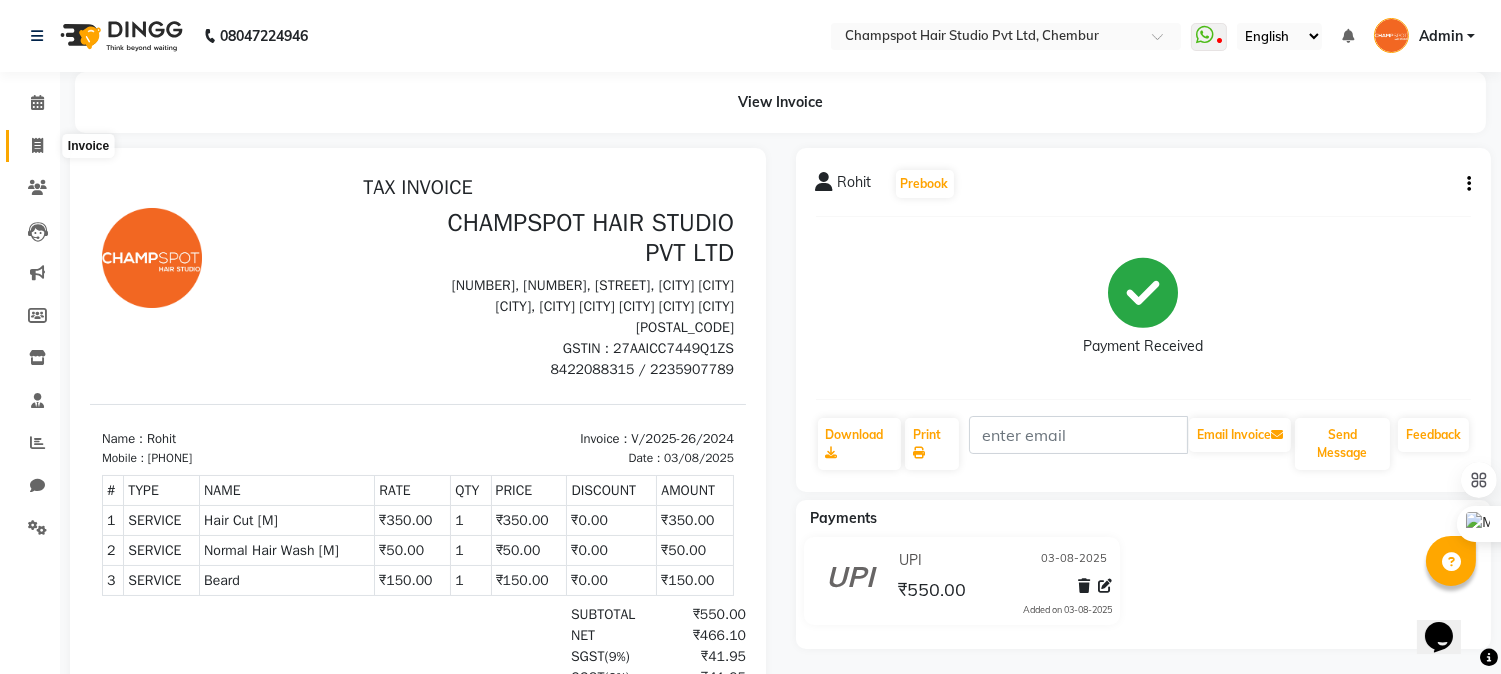 click 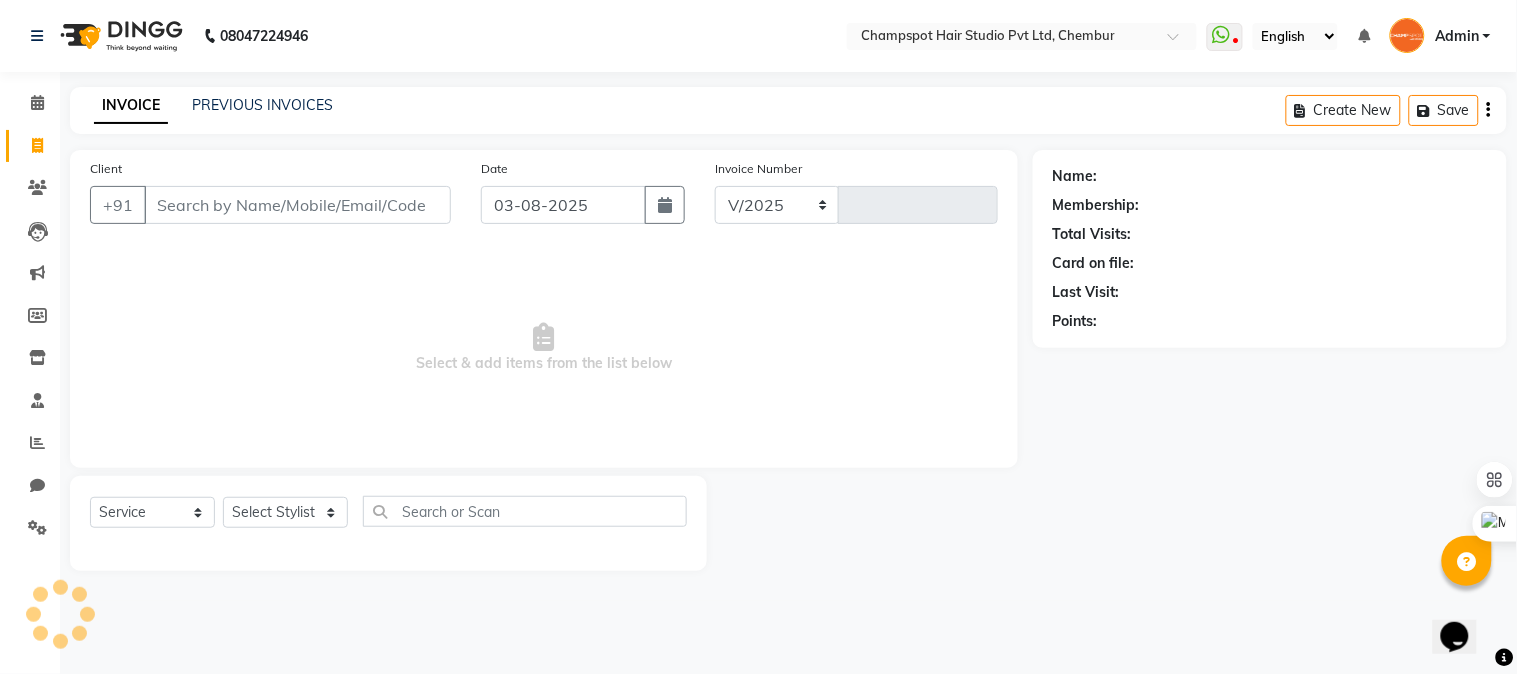 select on "7690" 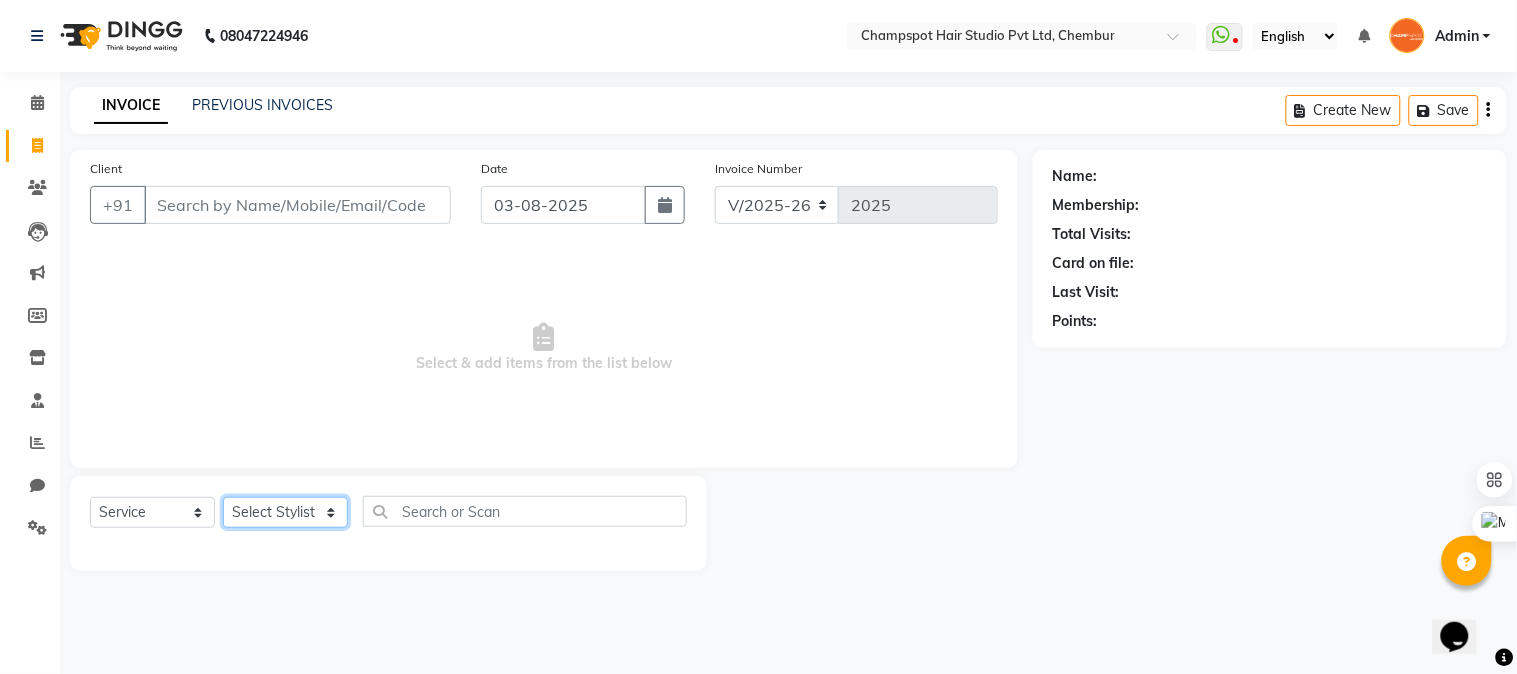 click on "Select Stylist" 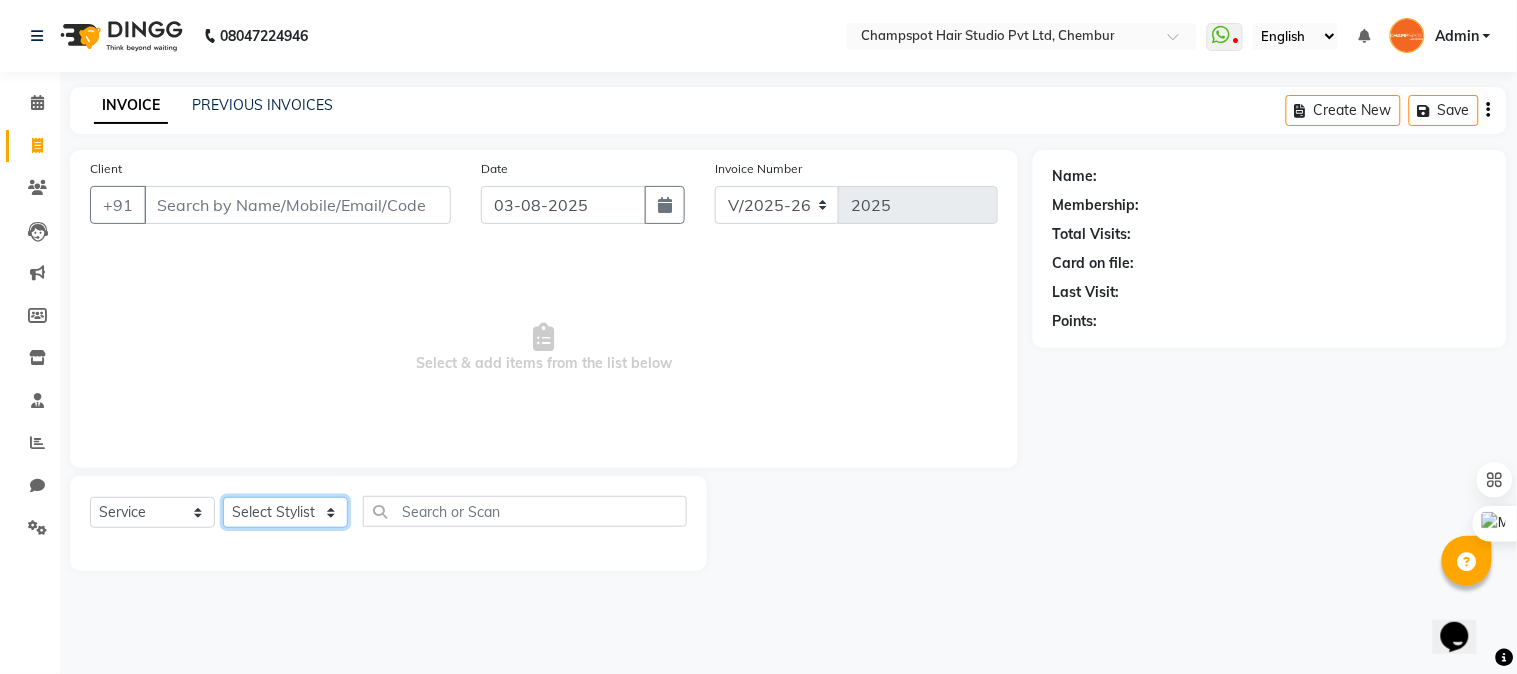 select on "70454" 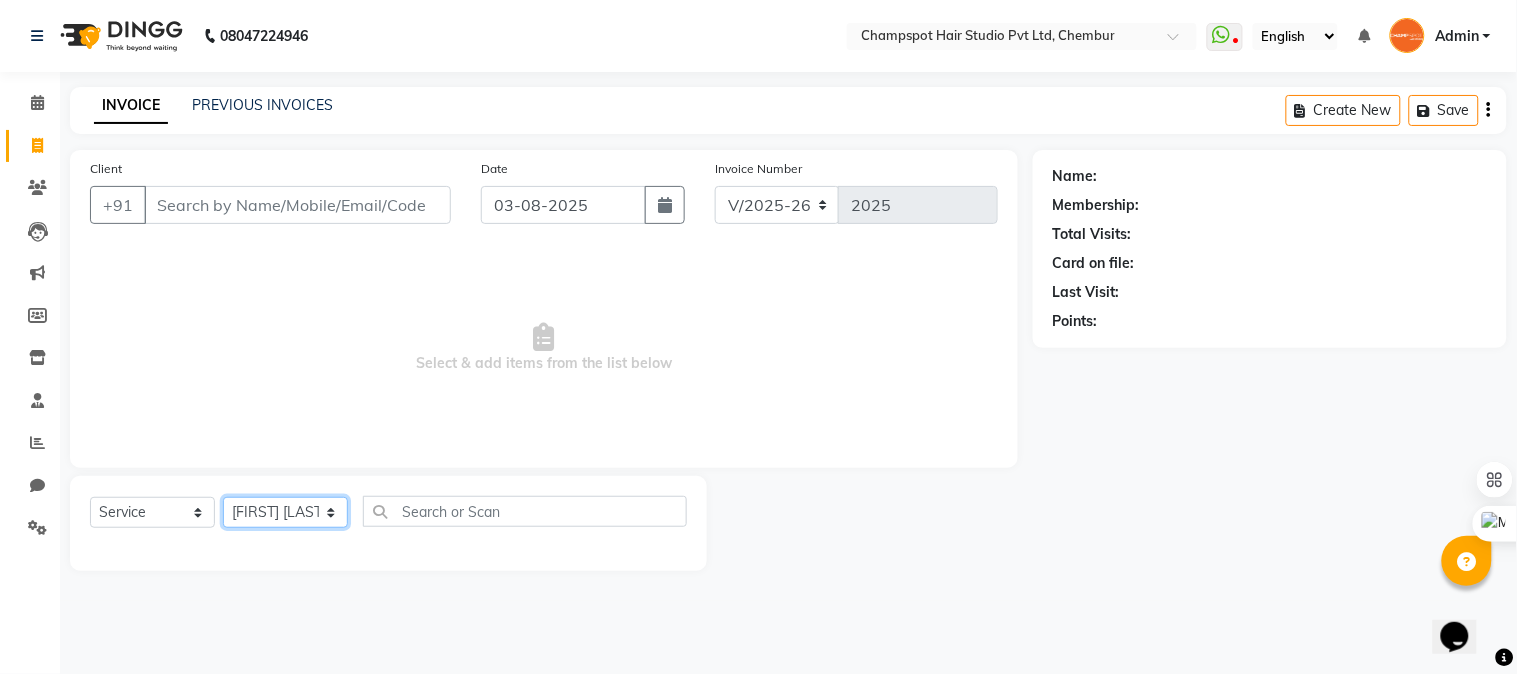 click on "Select Stylist Admin [FIRST] [LAST] [FIRST] [LAST] 	[FIRST] [LAST] [FIRST] [LAST] [FIRST] [LAST]" 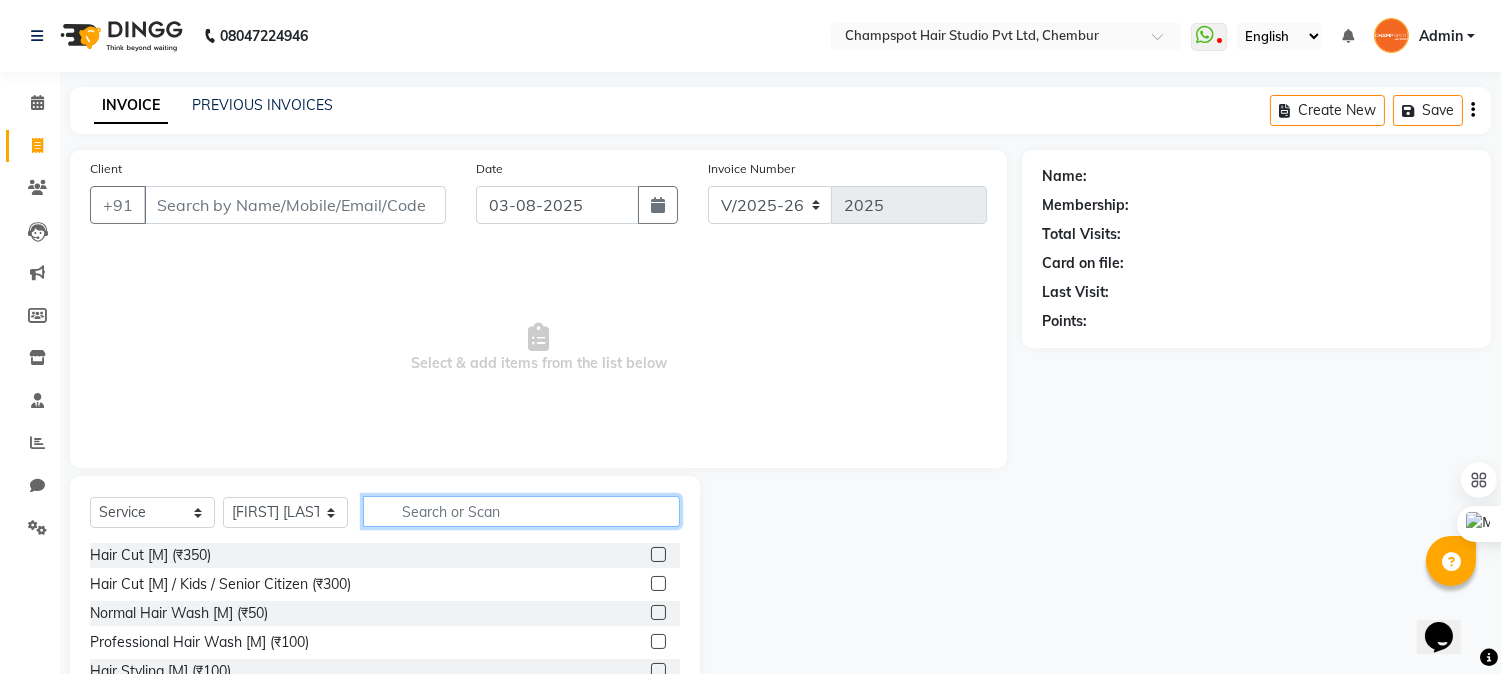 click 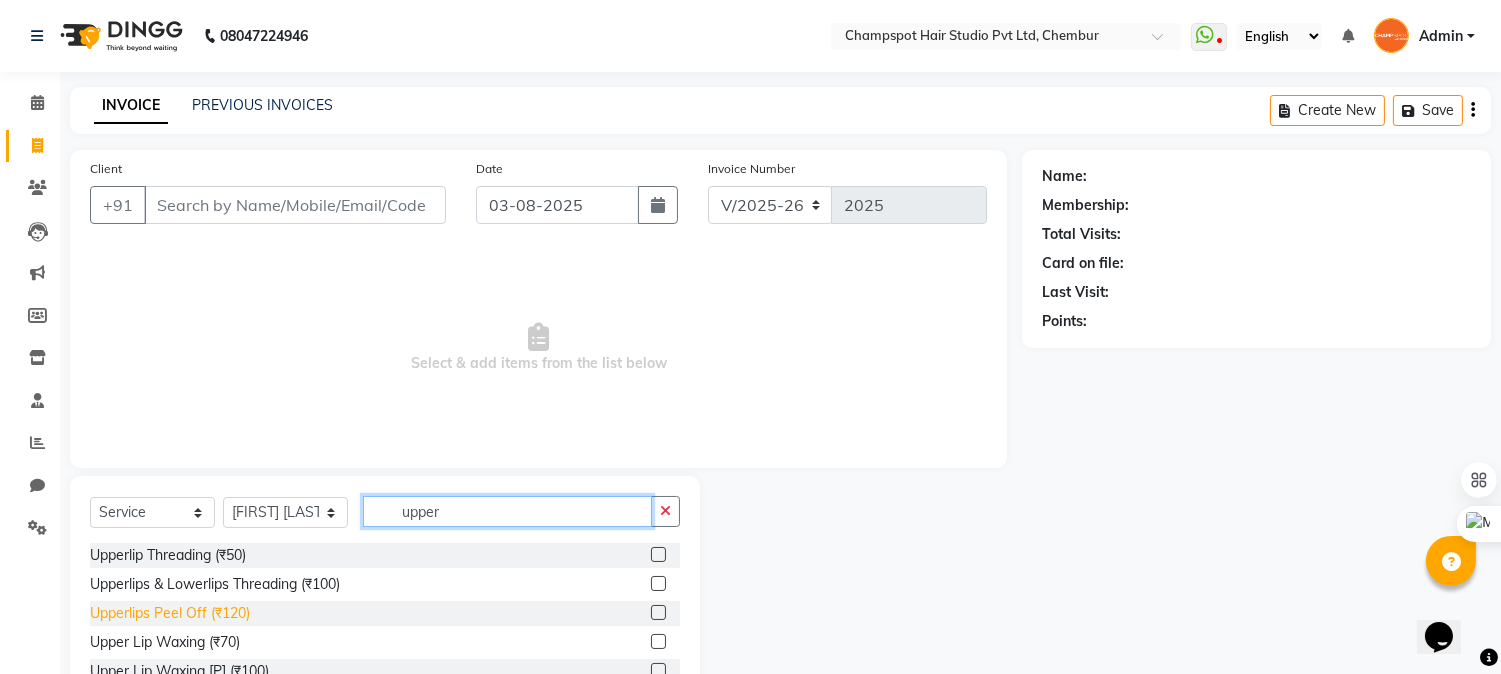 type on "upper" 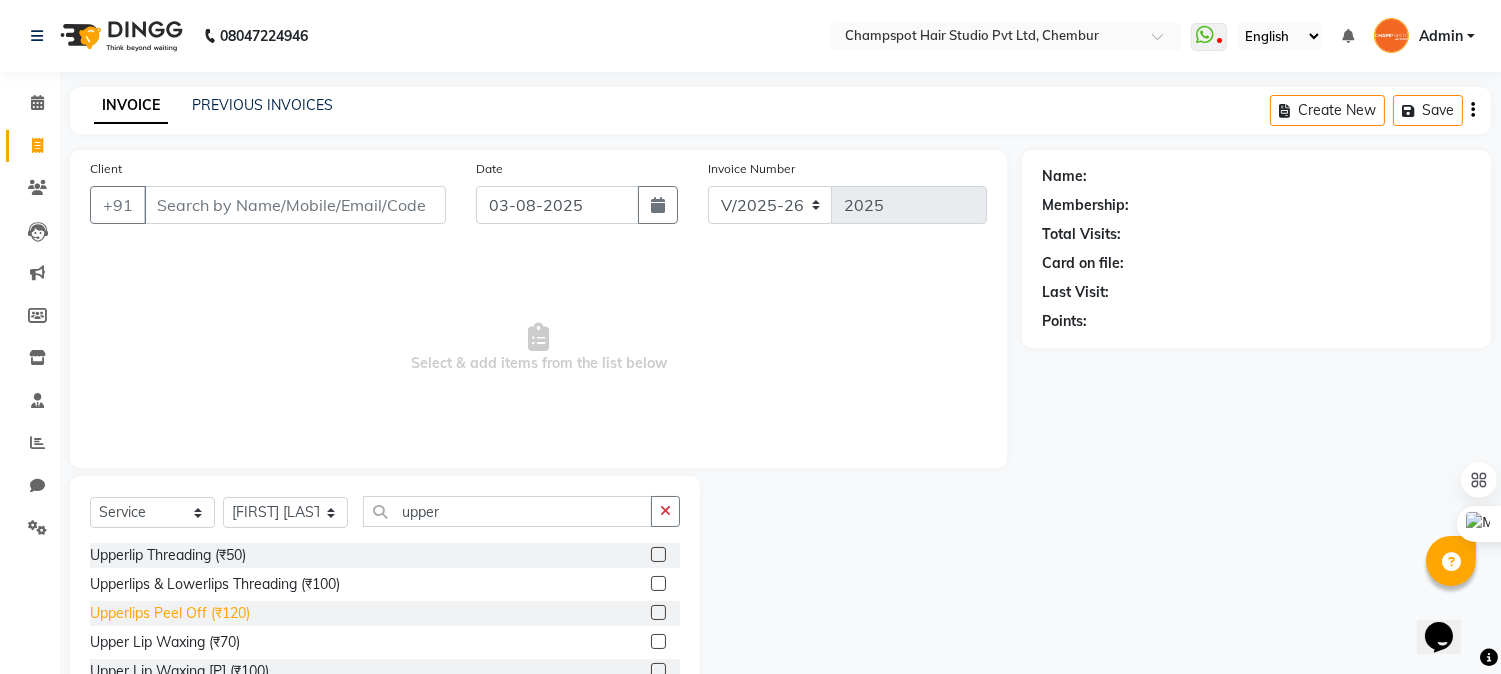 click on "Upperlips Peel Off (₹120)" 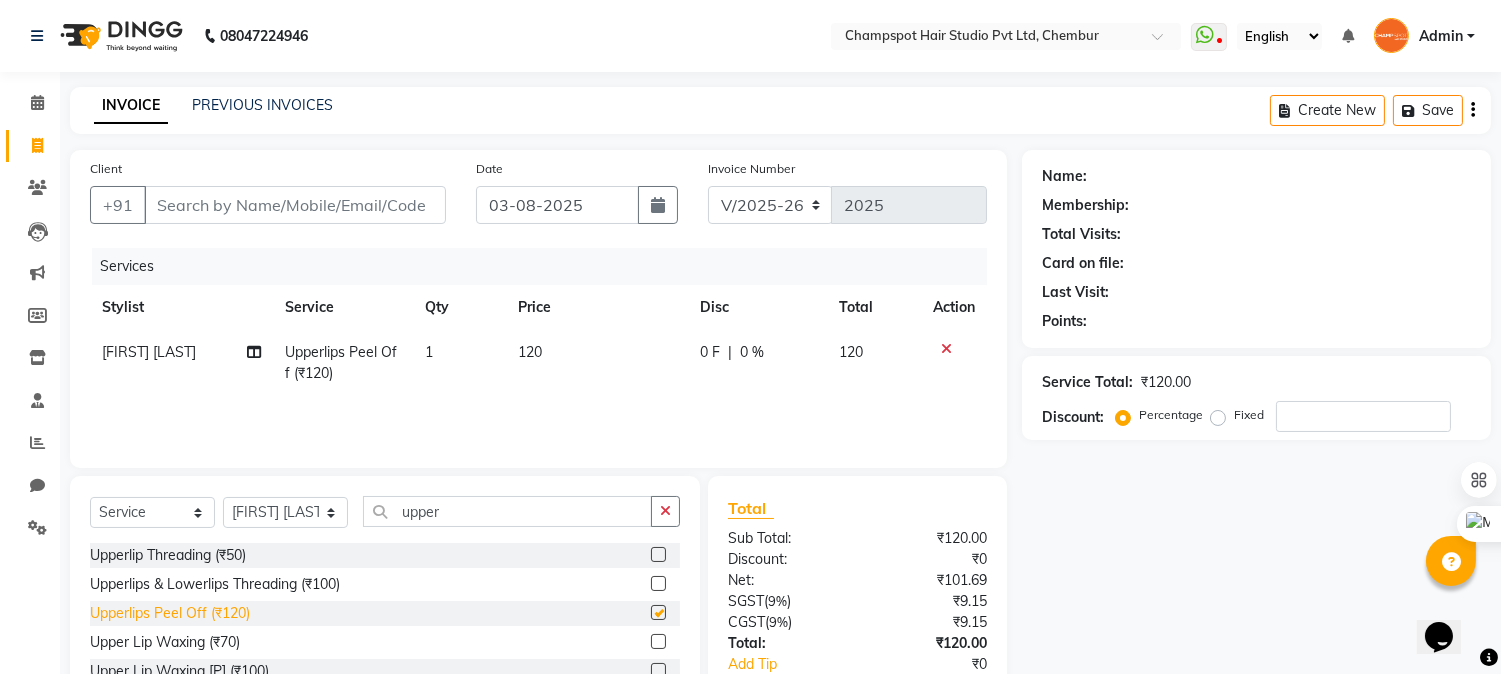 checkbox on "false" 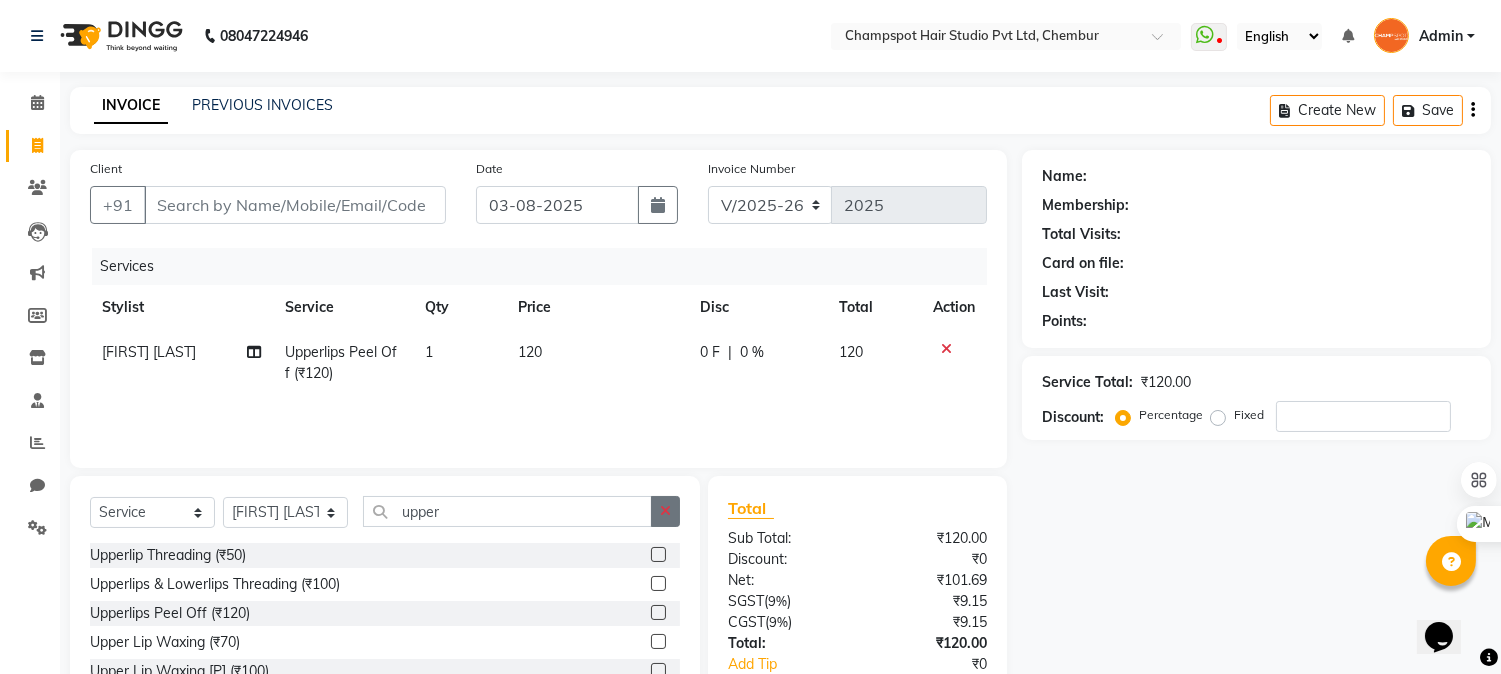 click 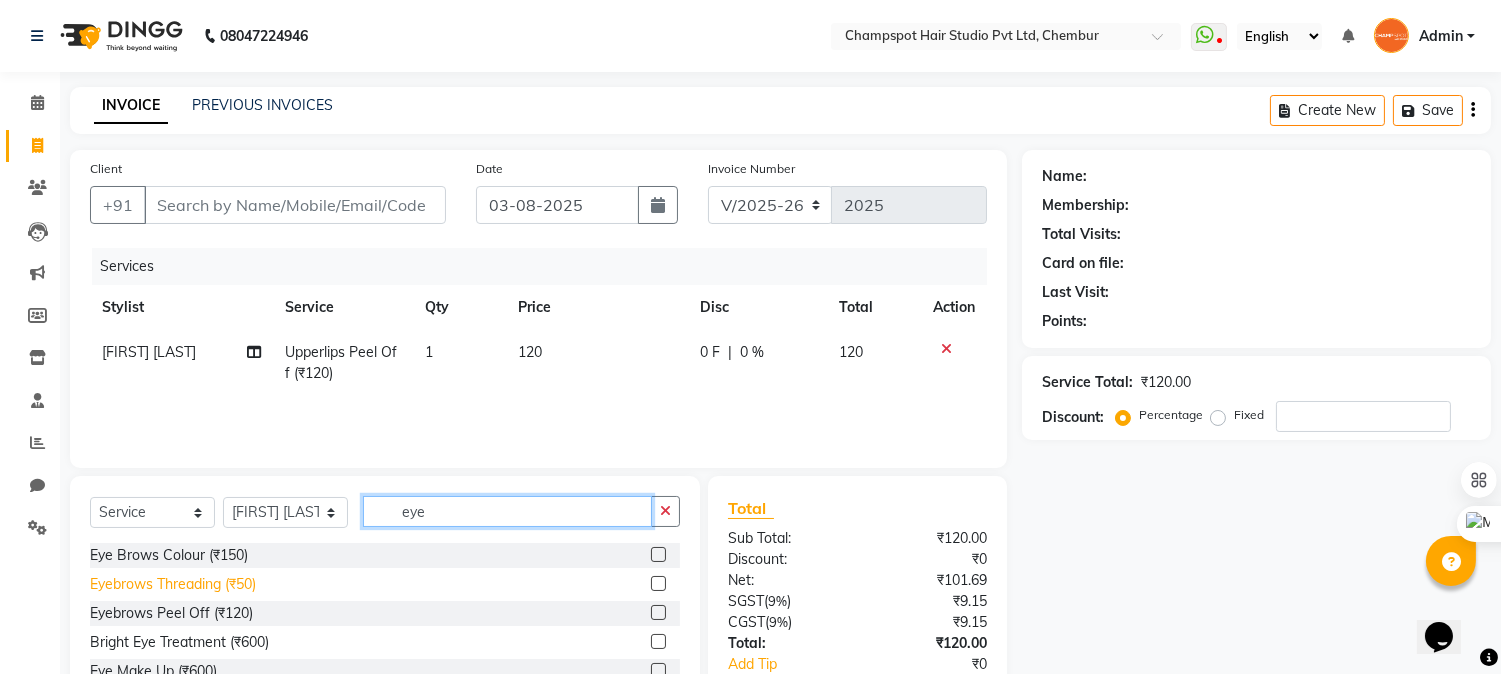 type on "eye" 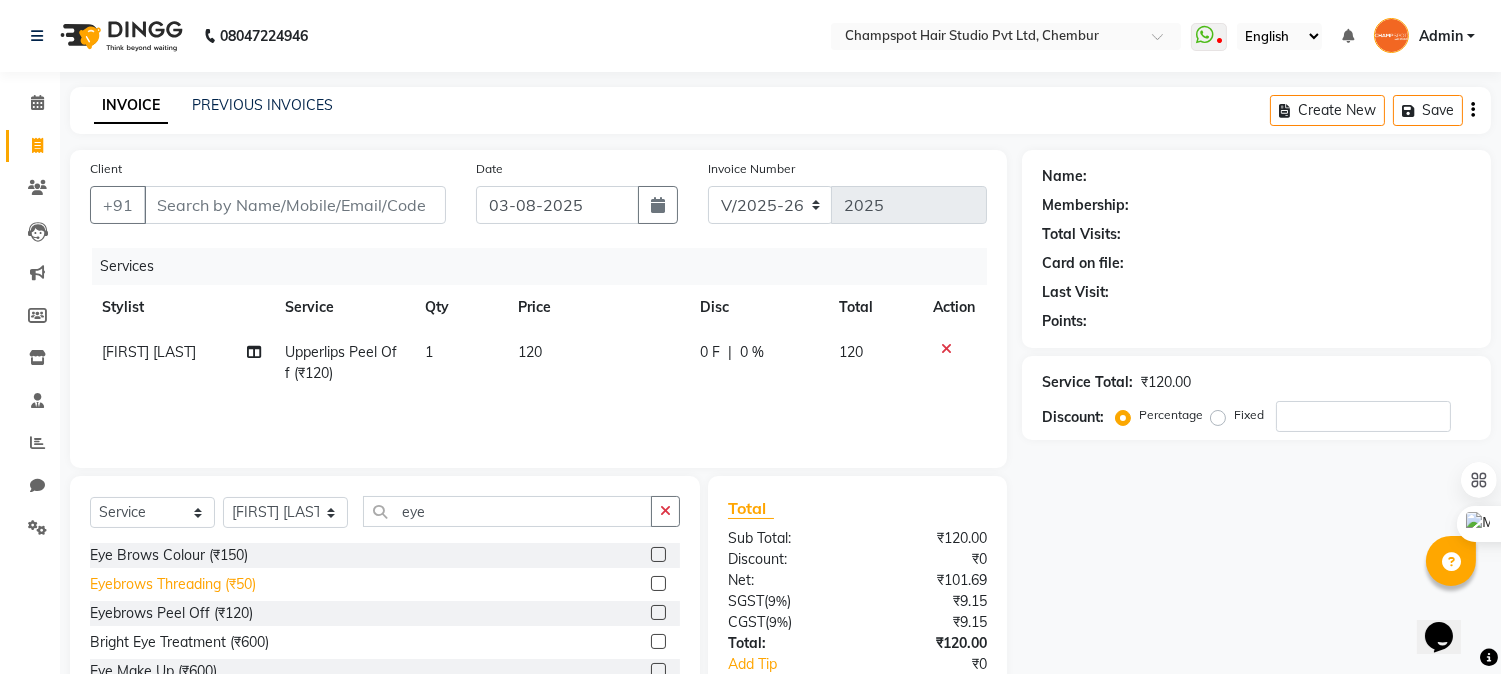 click on "Eyebrows Threading (₹50)" 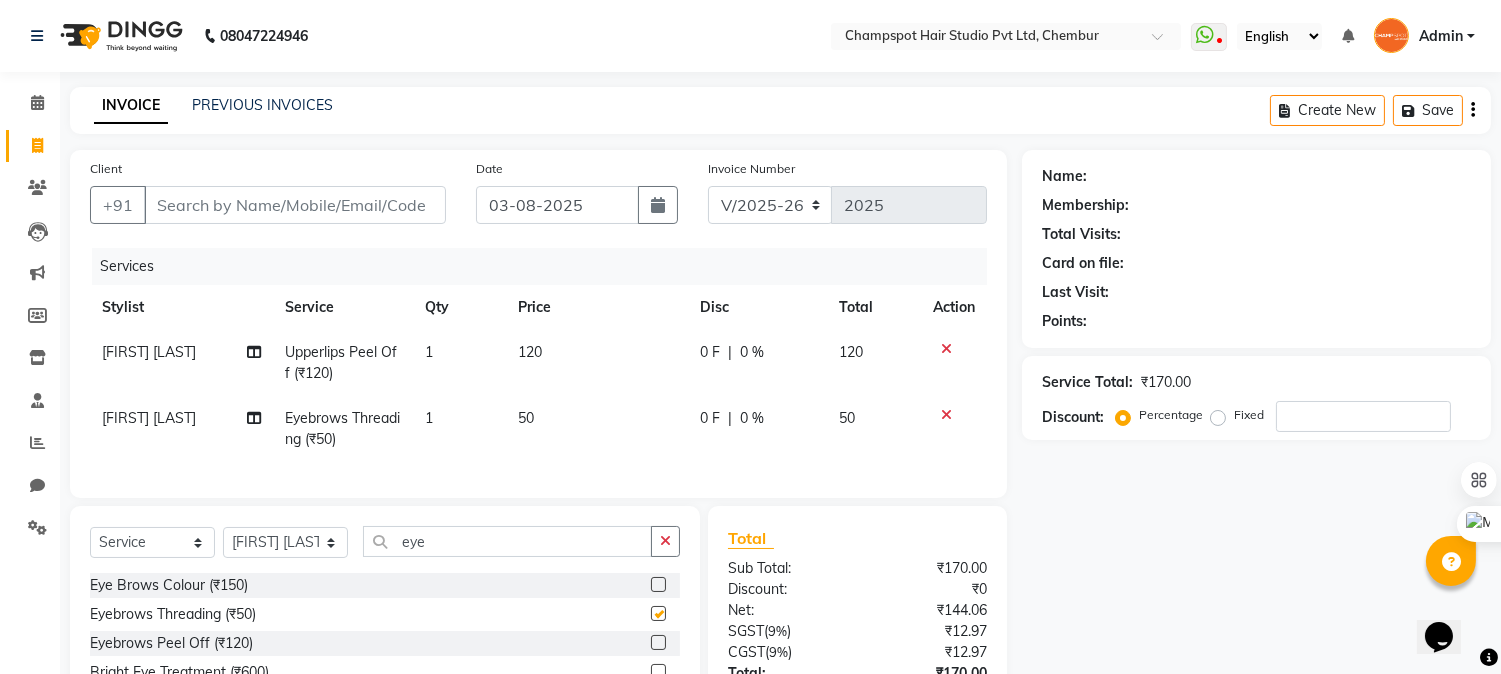 checkbox on "false" 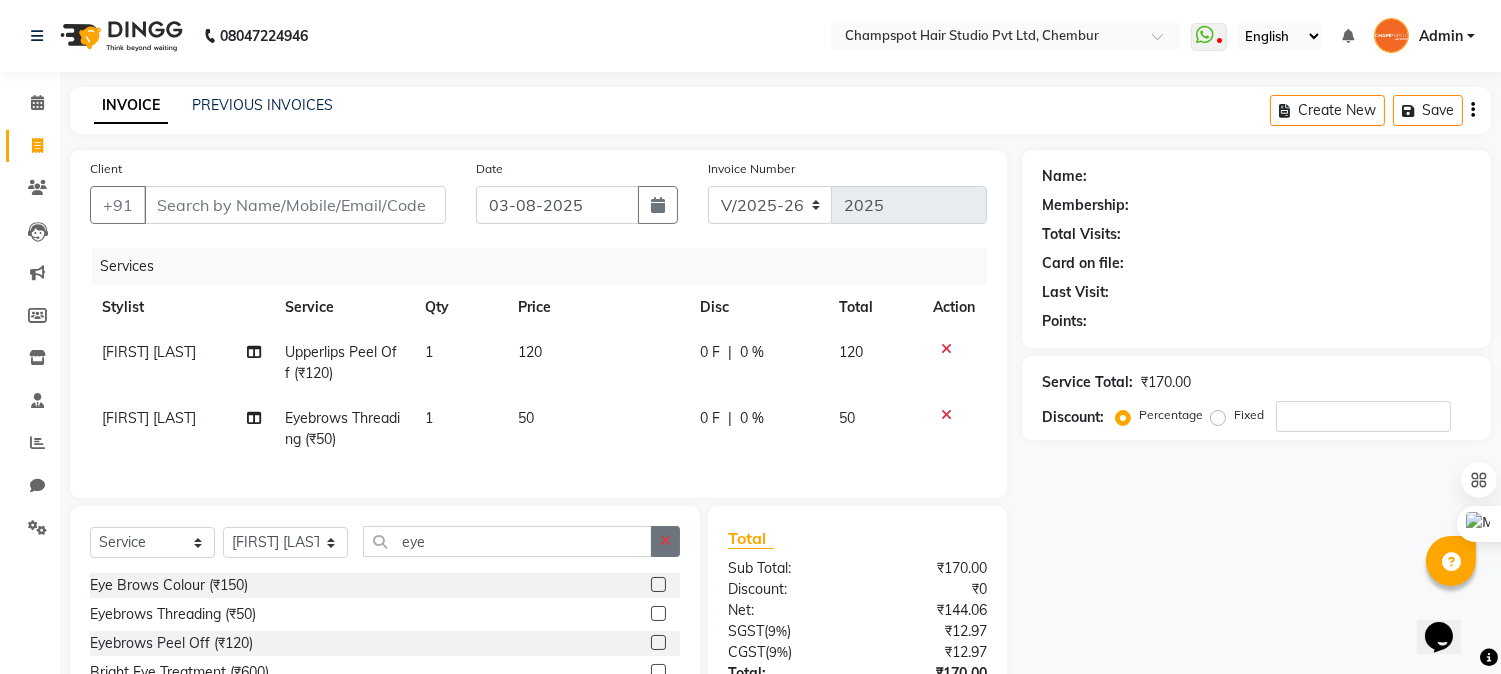 click 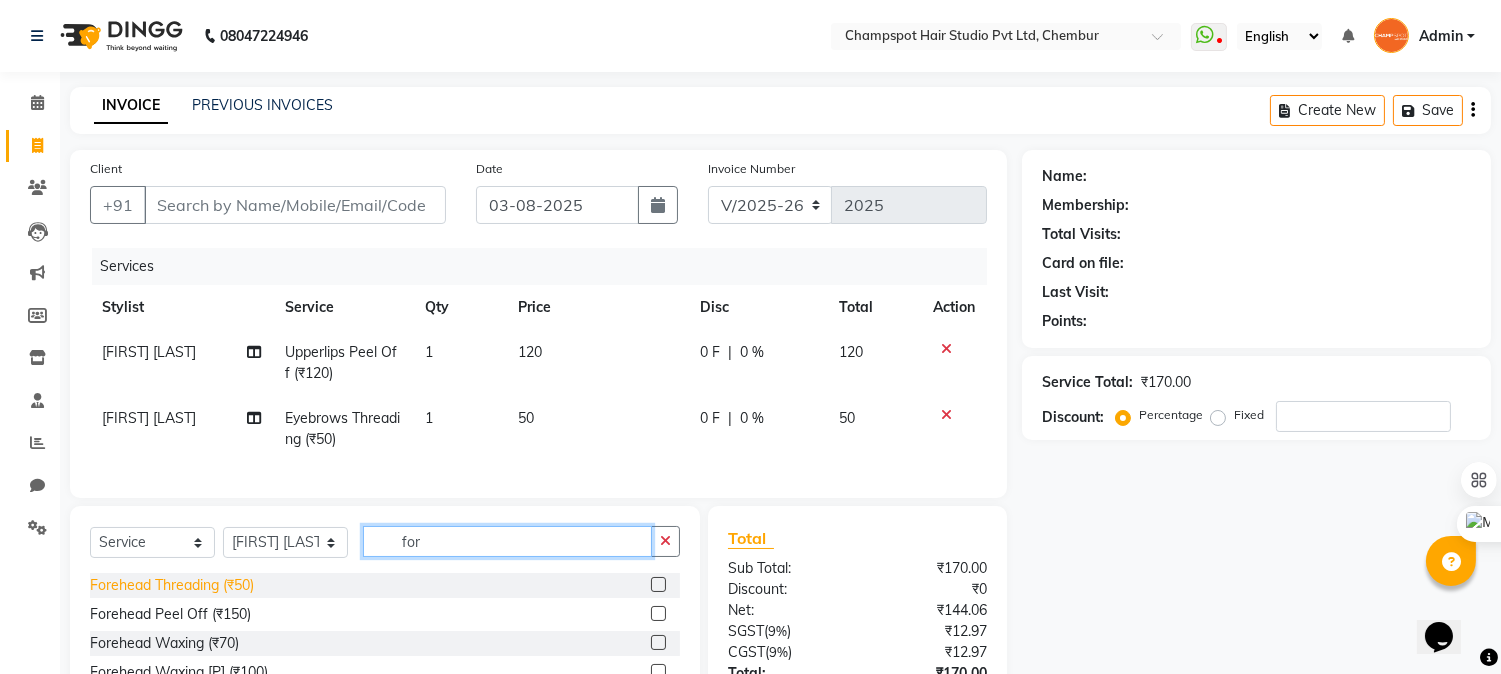 type on "for" 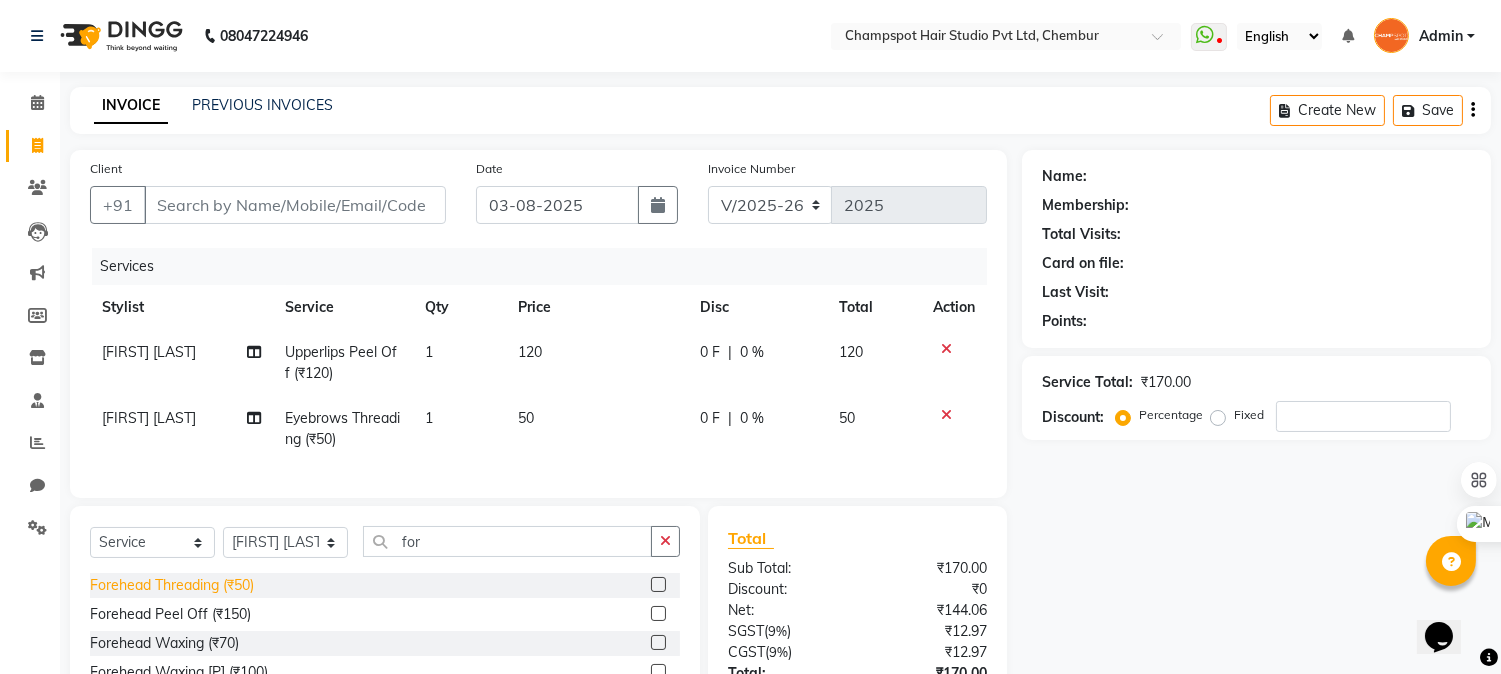 click on "Forehead Threading (₹50)" 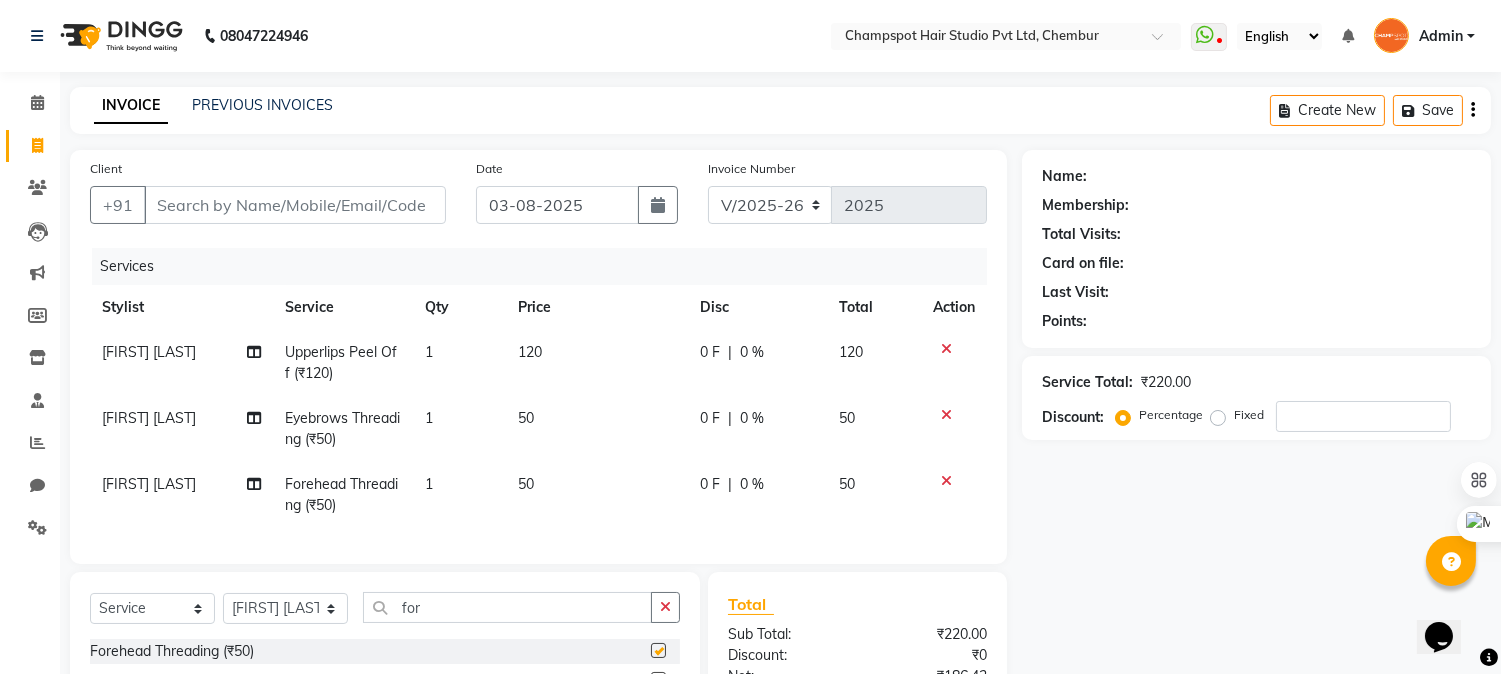 checkbox on "false" 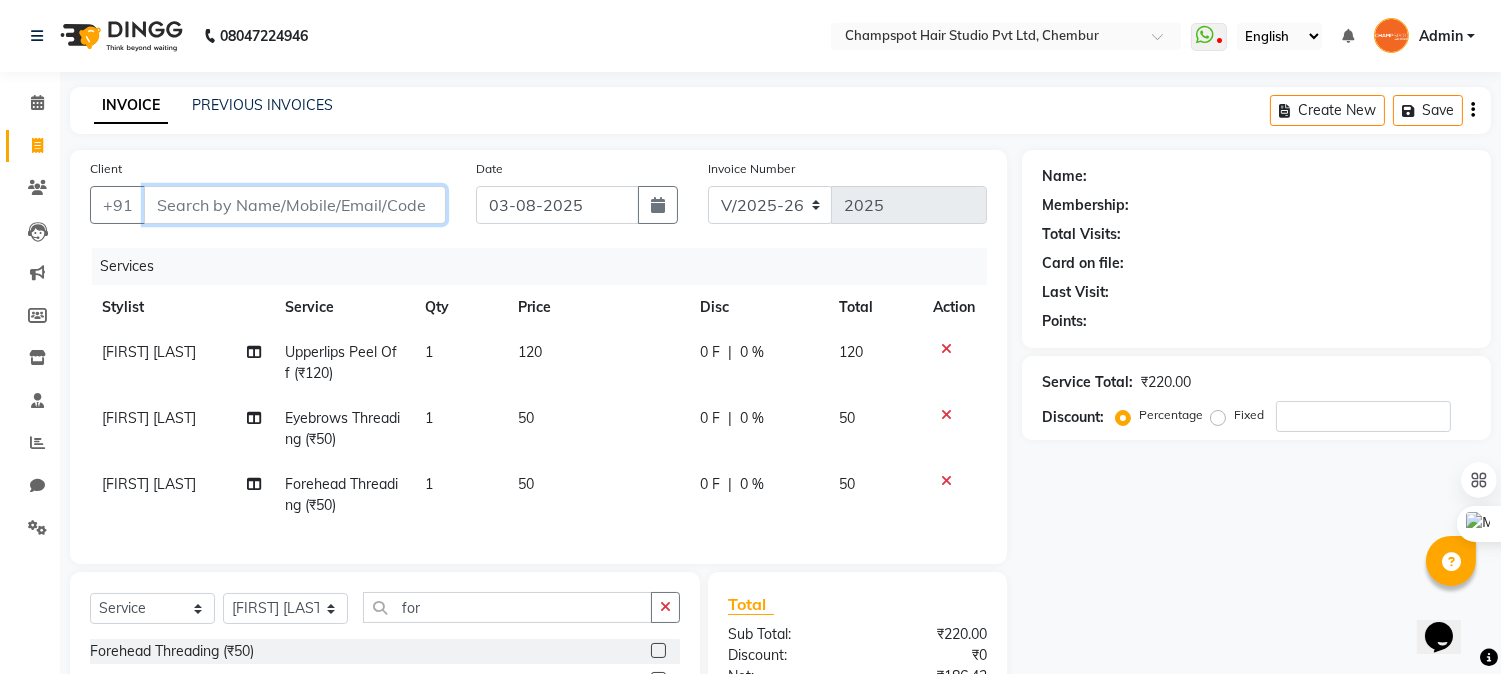 click on "Client" at bounding box center [295, 205] 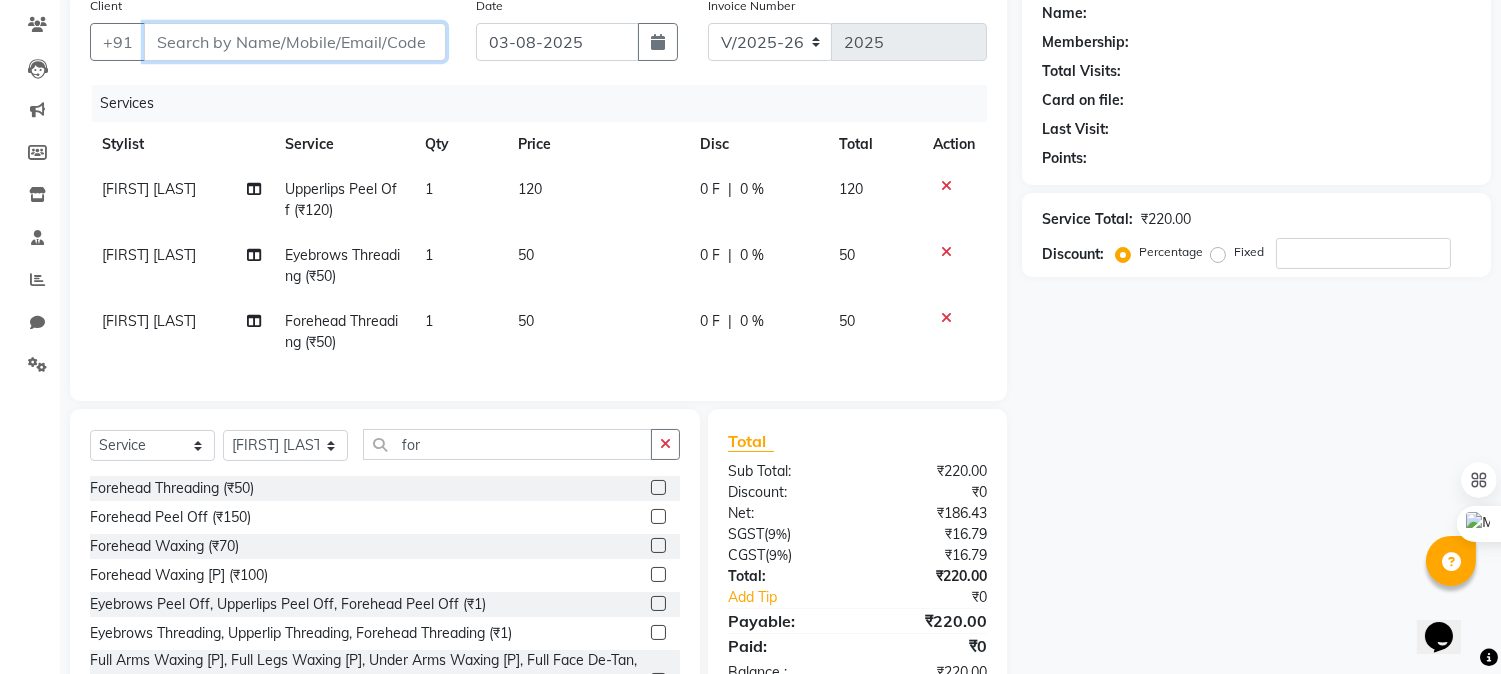 scroll, scrollTop: 240, scrollLeft: 0, axis: vertical 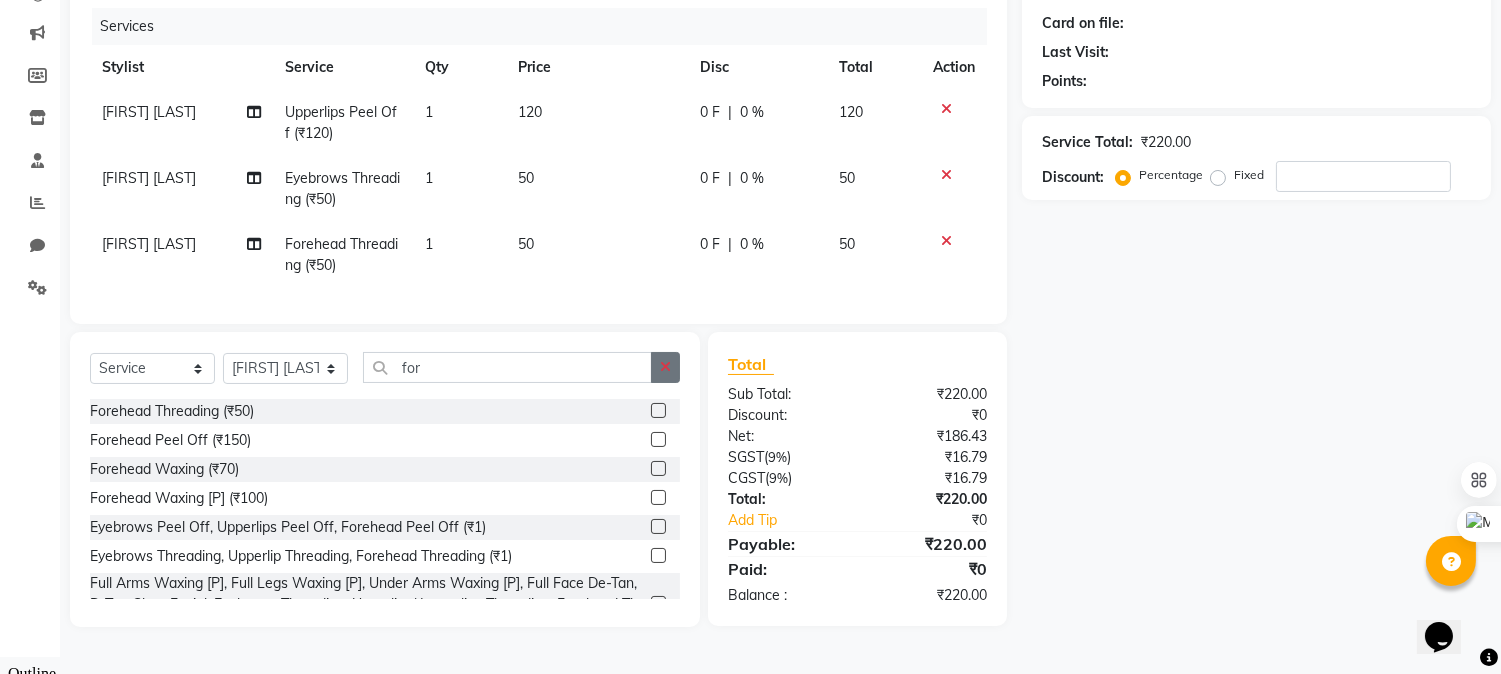 click 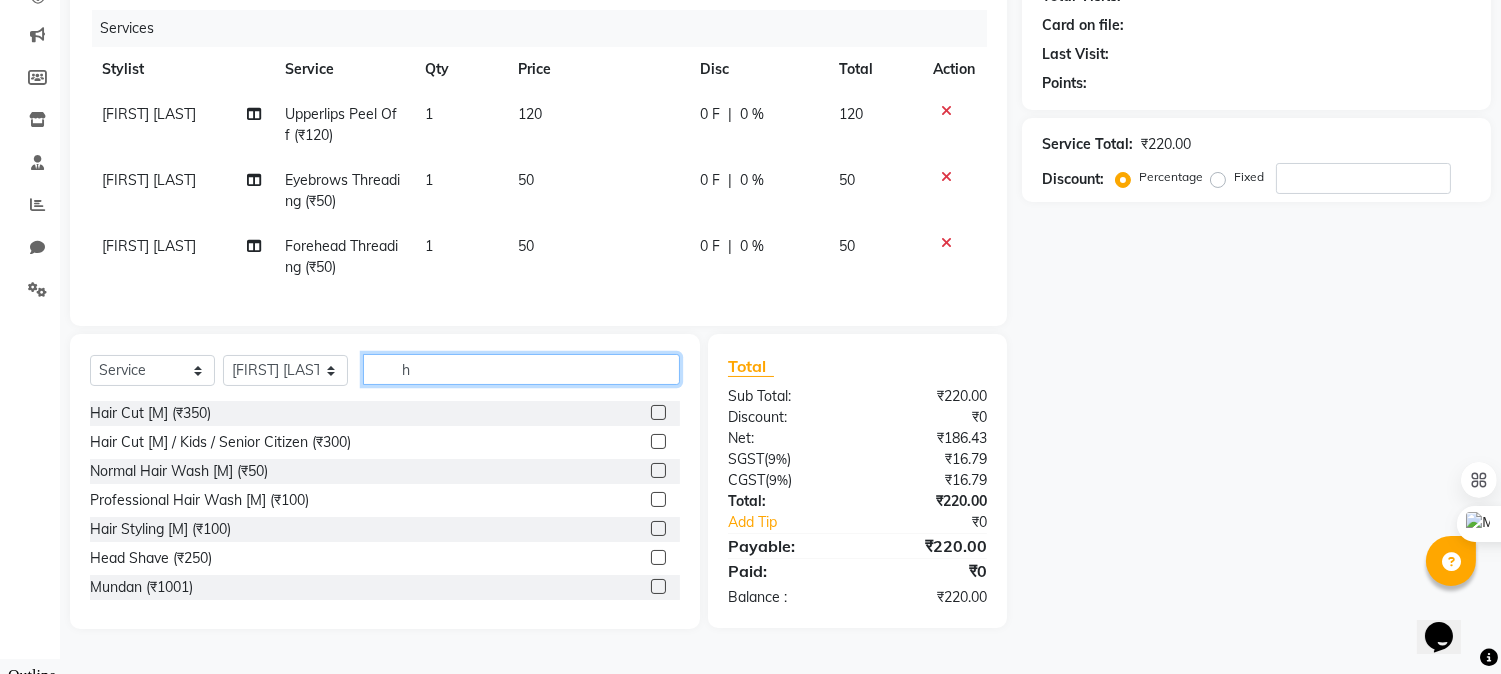 scroll, scrollTop: 240, scrollLeft: 0, axis: vertical 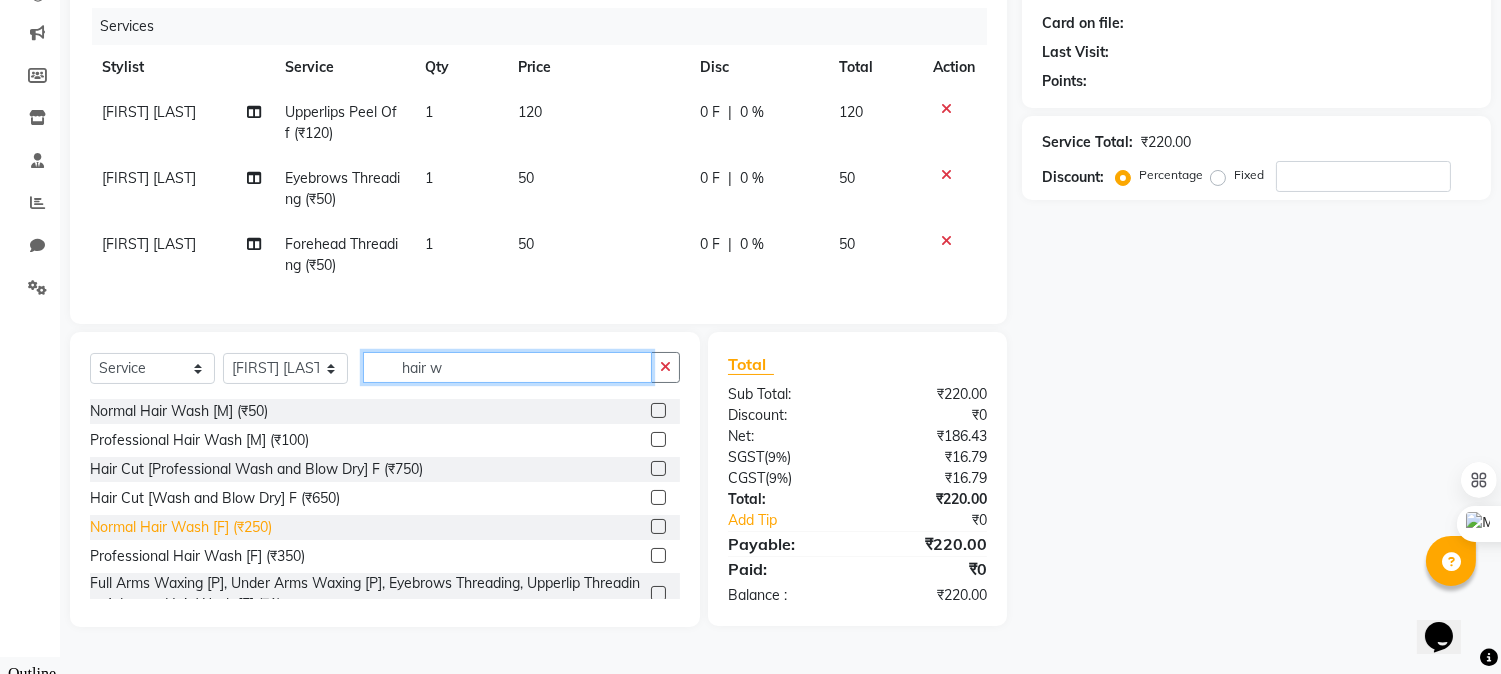 type on "hair w" 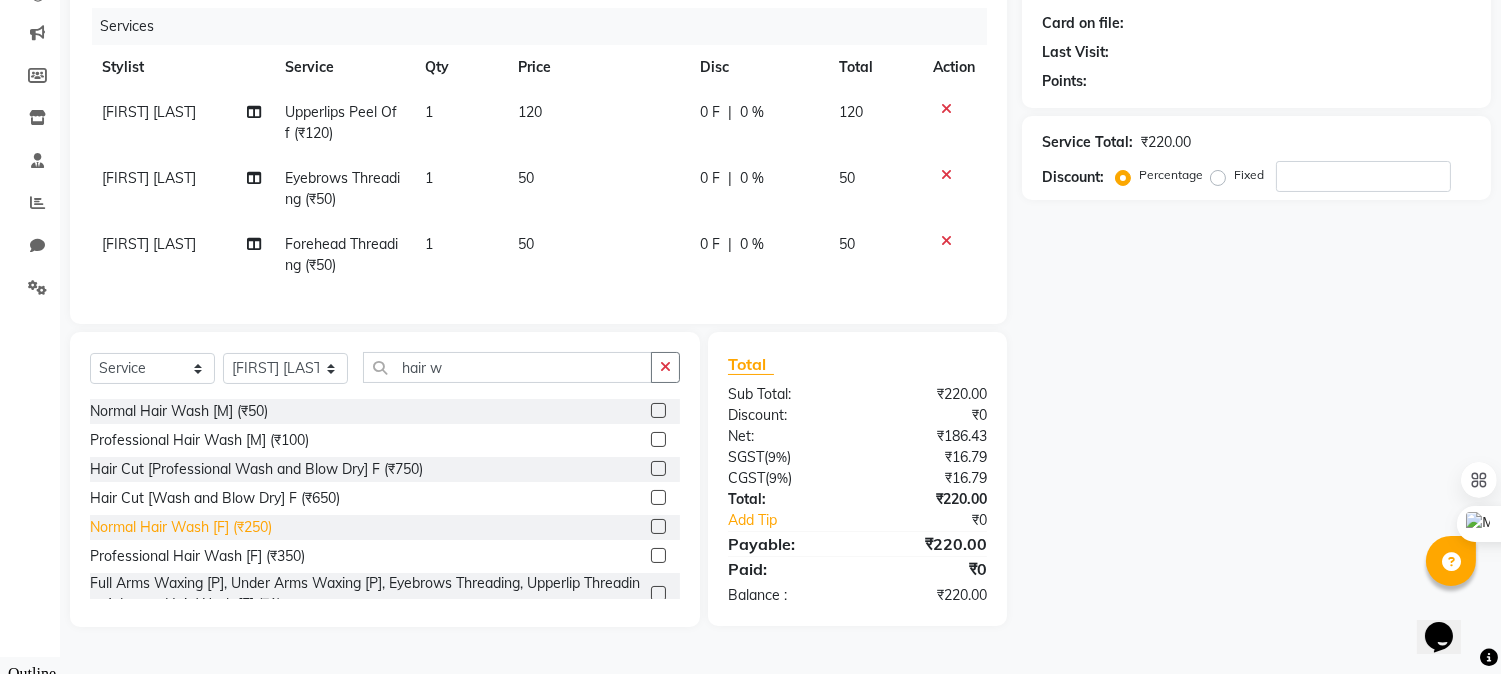 click on "Normal Hair Wash [F] (₹250)" 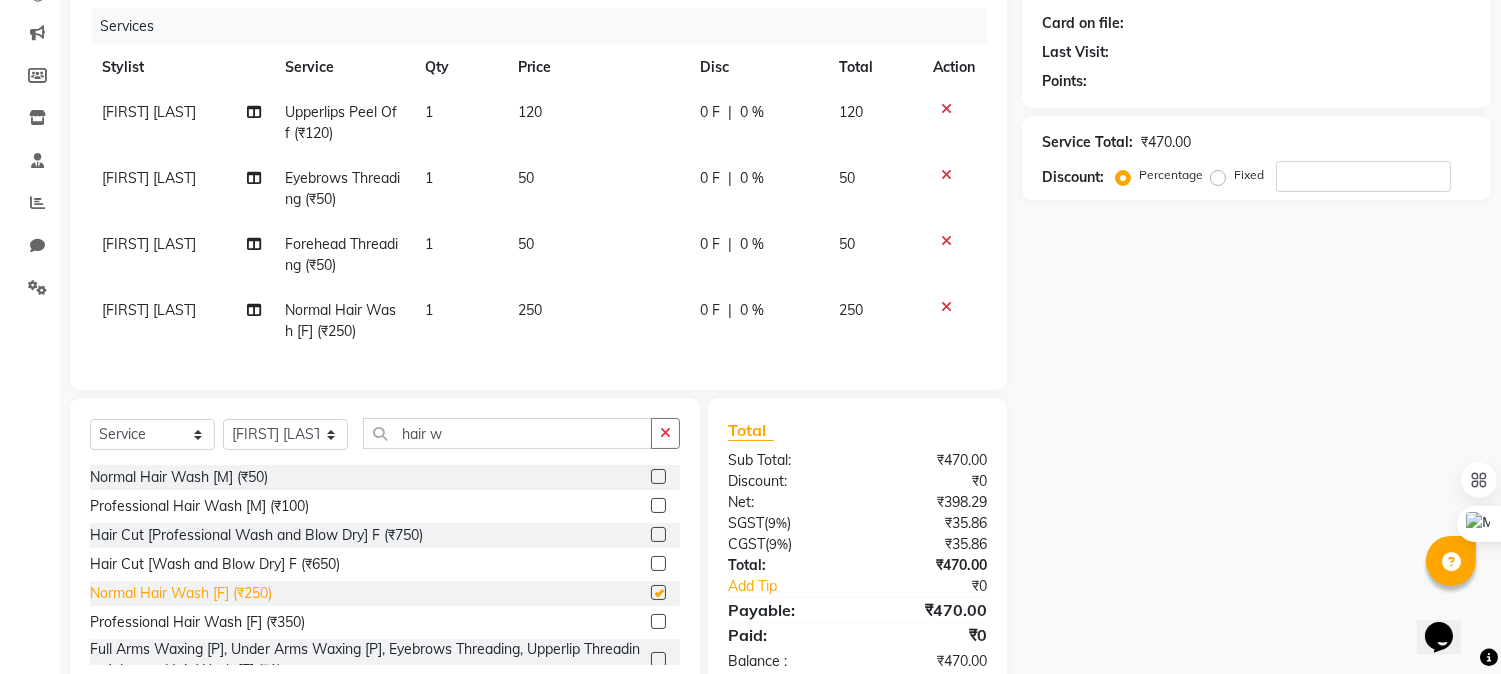 checkbox on "false" 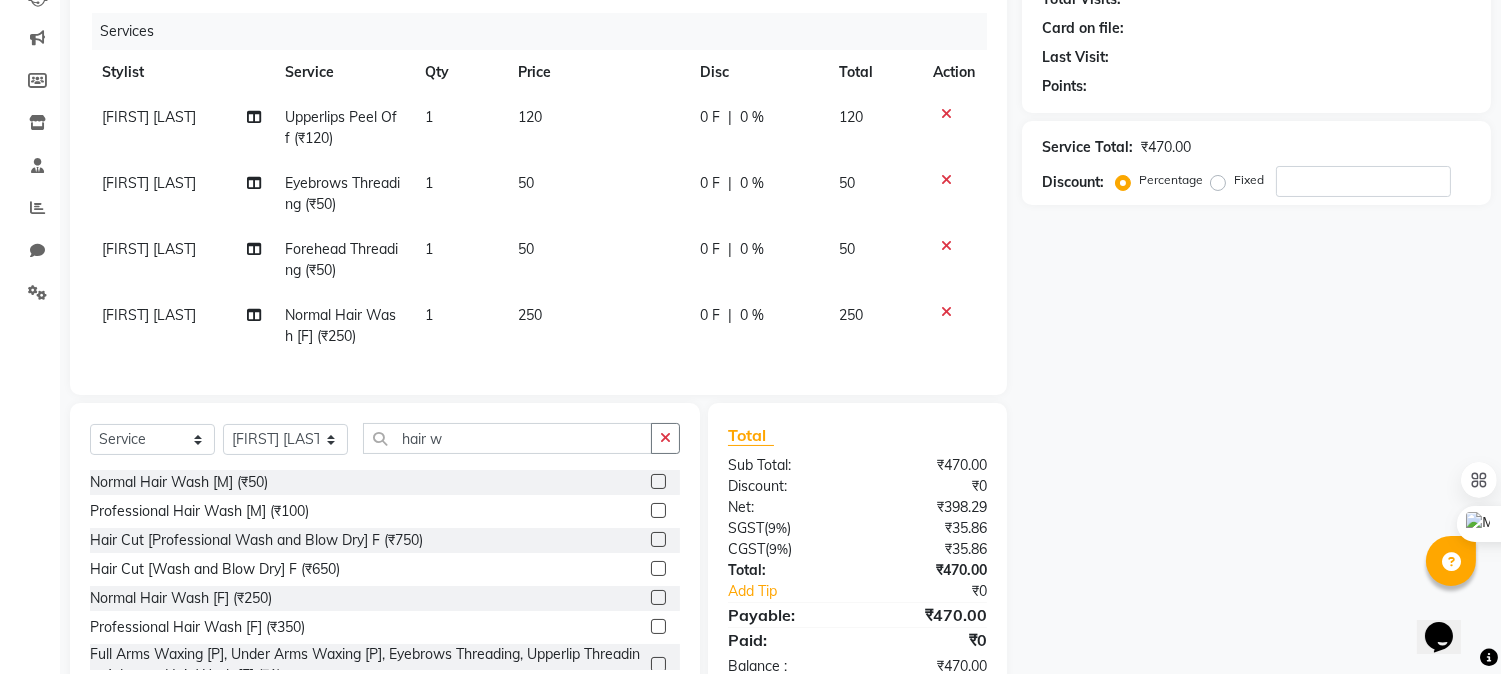 scroll, scrollTop: 83, scrollLeft: 0, axis: vertical 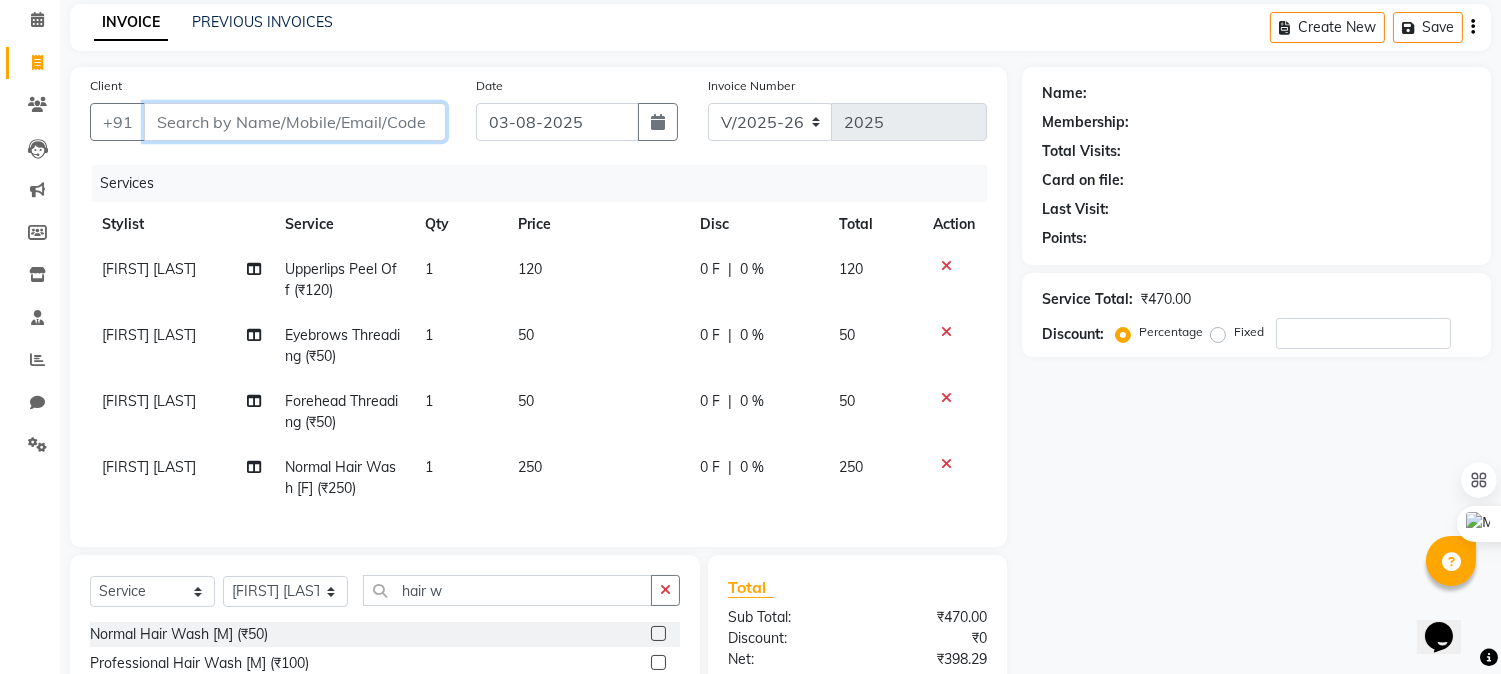 click on "Client" at bounding box center (295, 122) 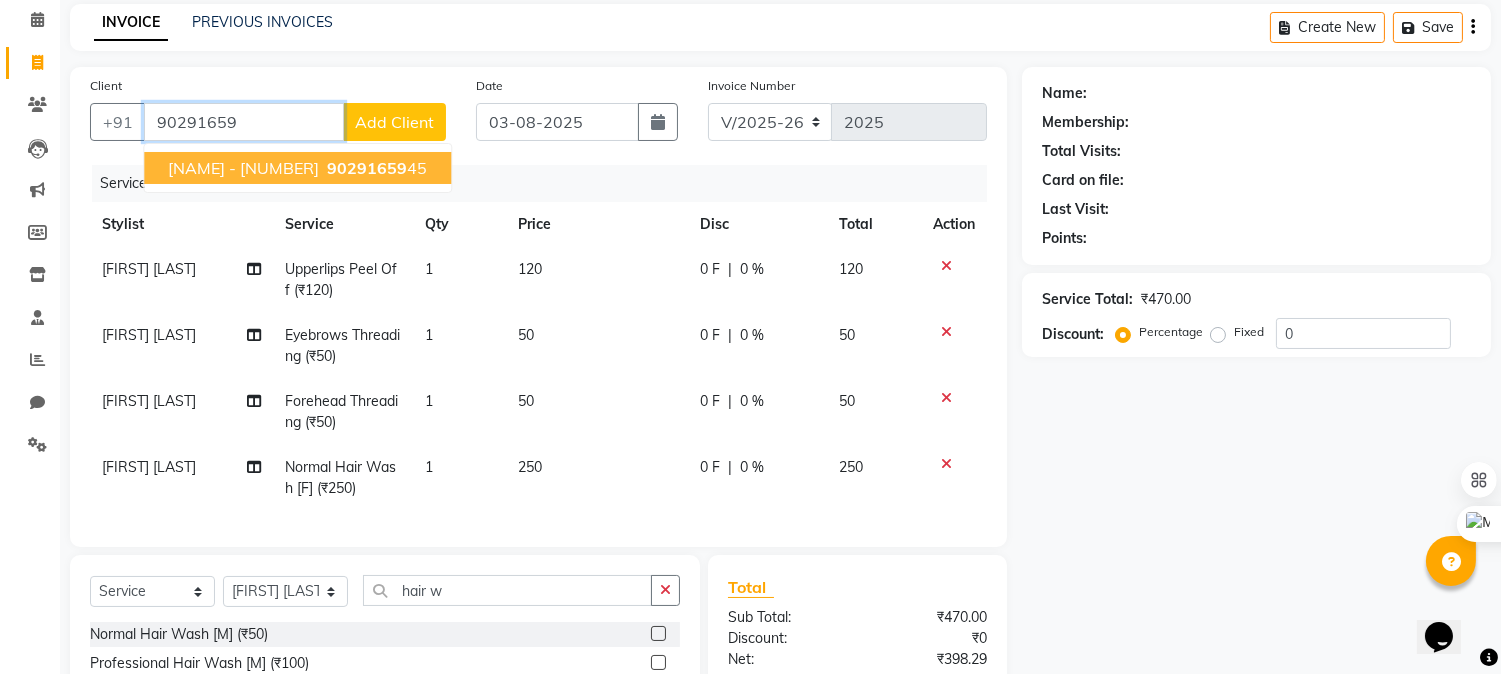 click on "ANJALI KALE - 5945   90291659 45" at bounding box center [297, 168] 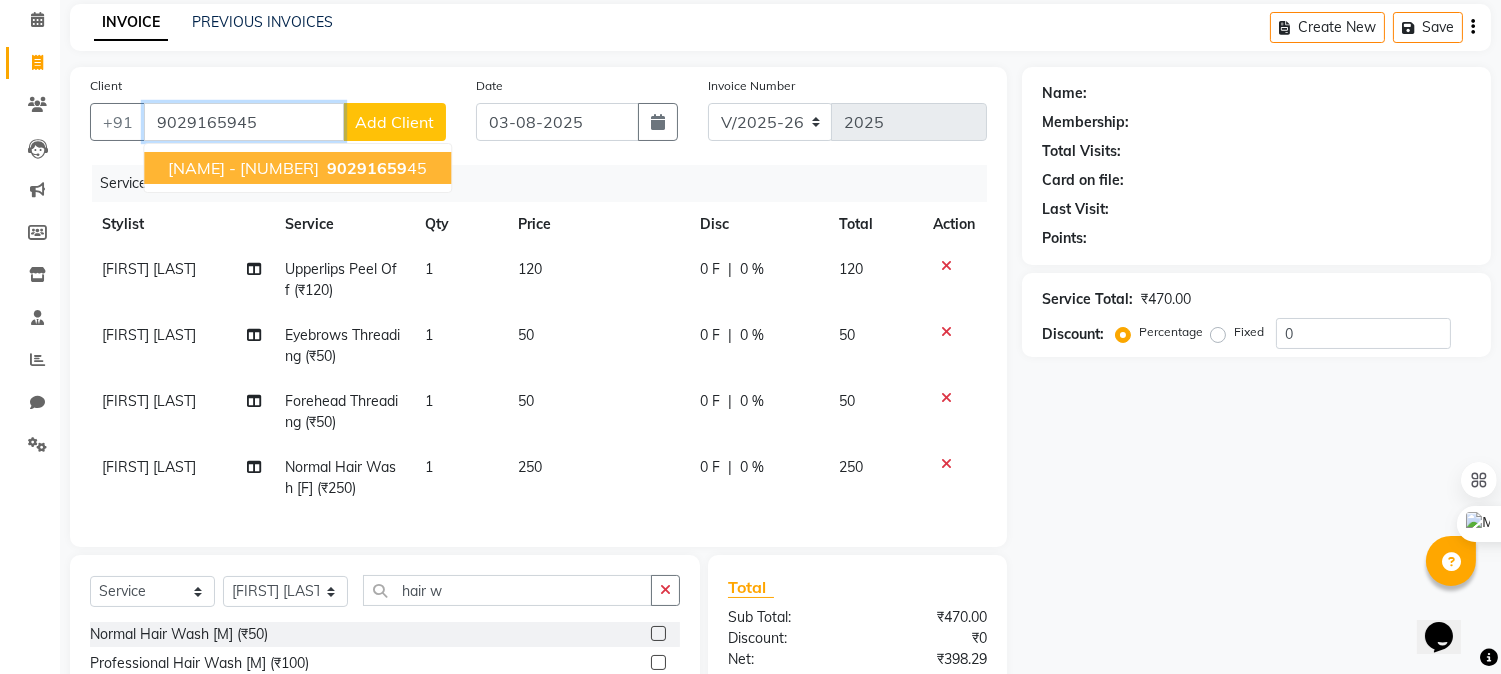 type on "9029165945" 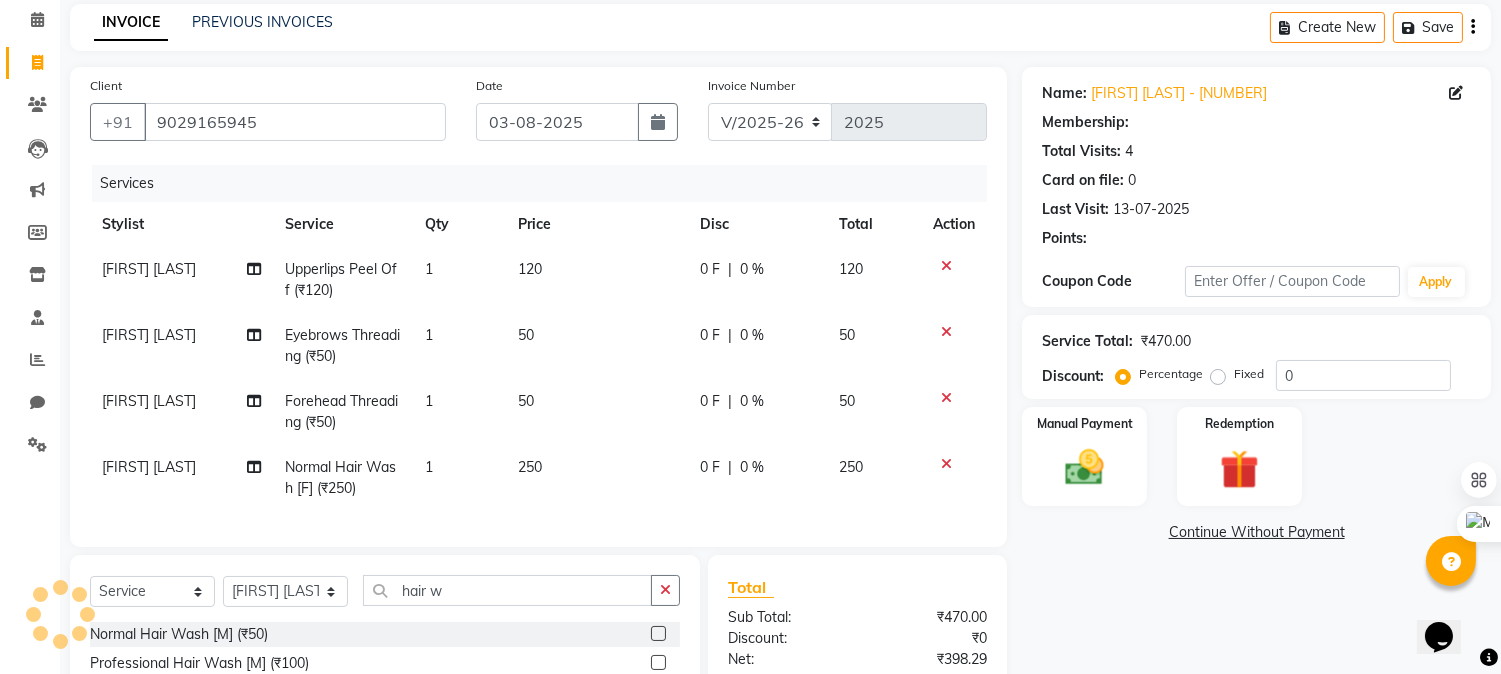 select on "1: Object" 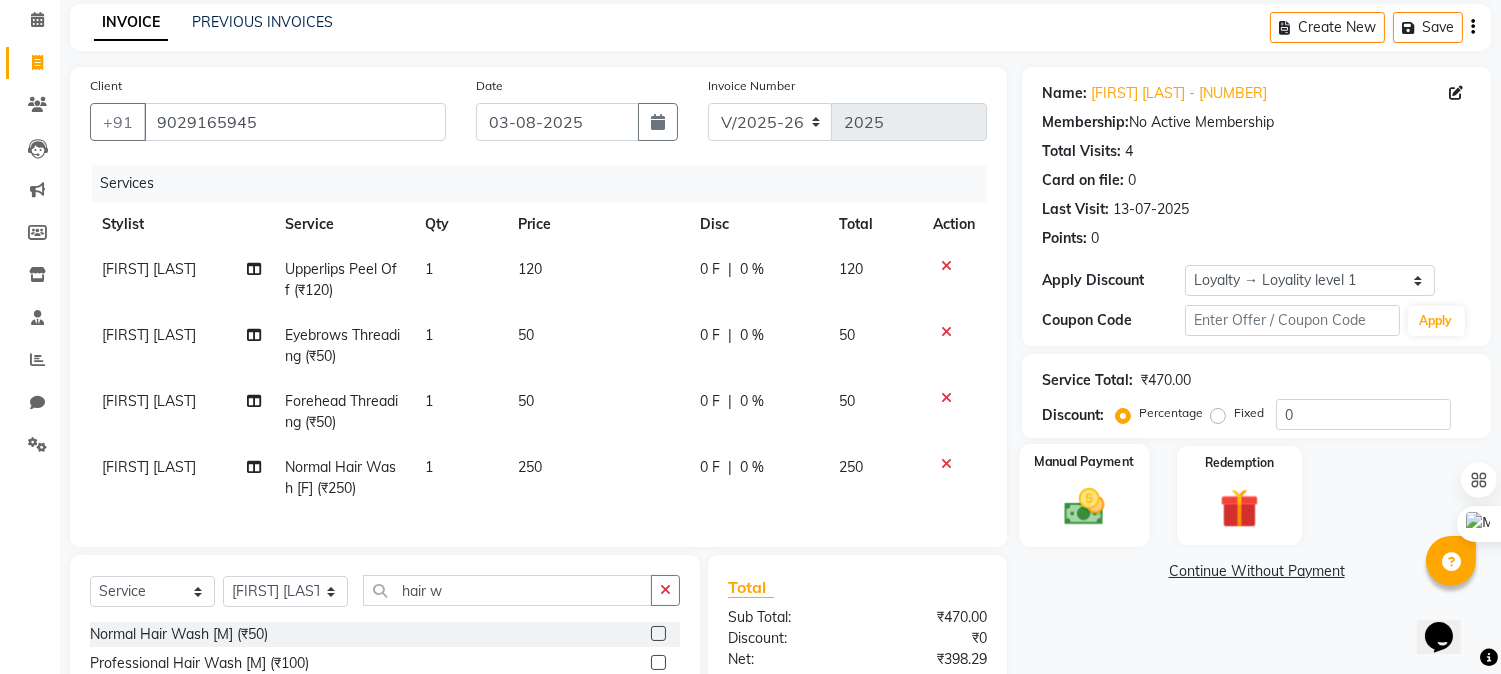 click 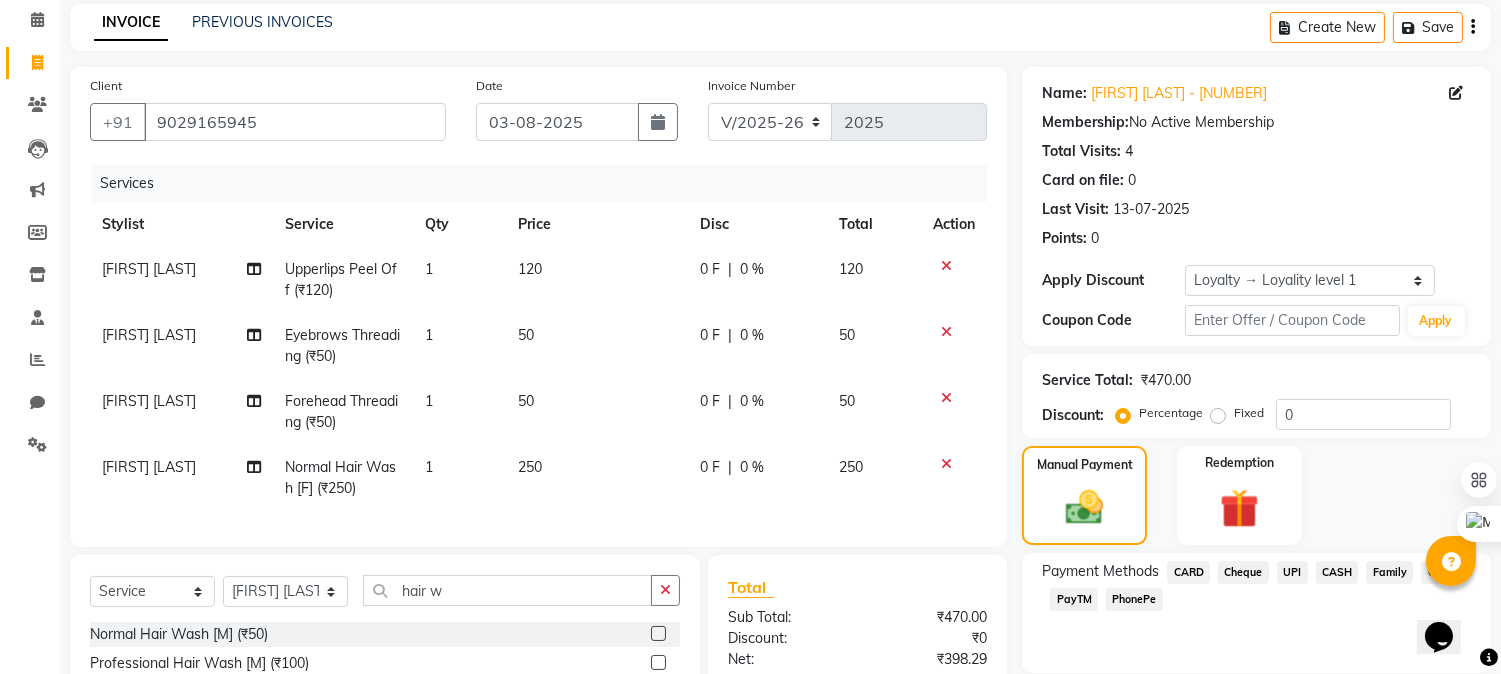 click on "UPI" 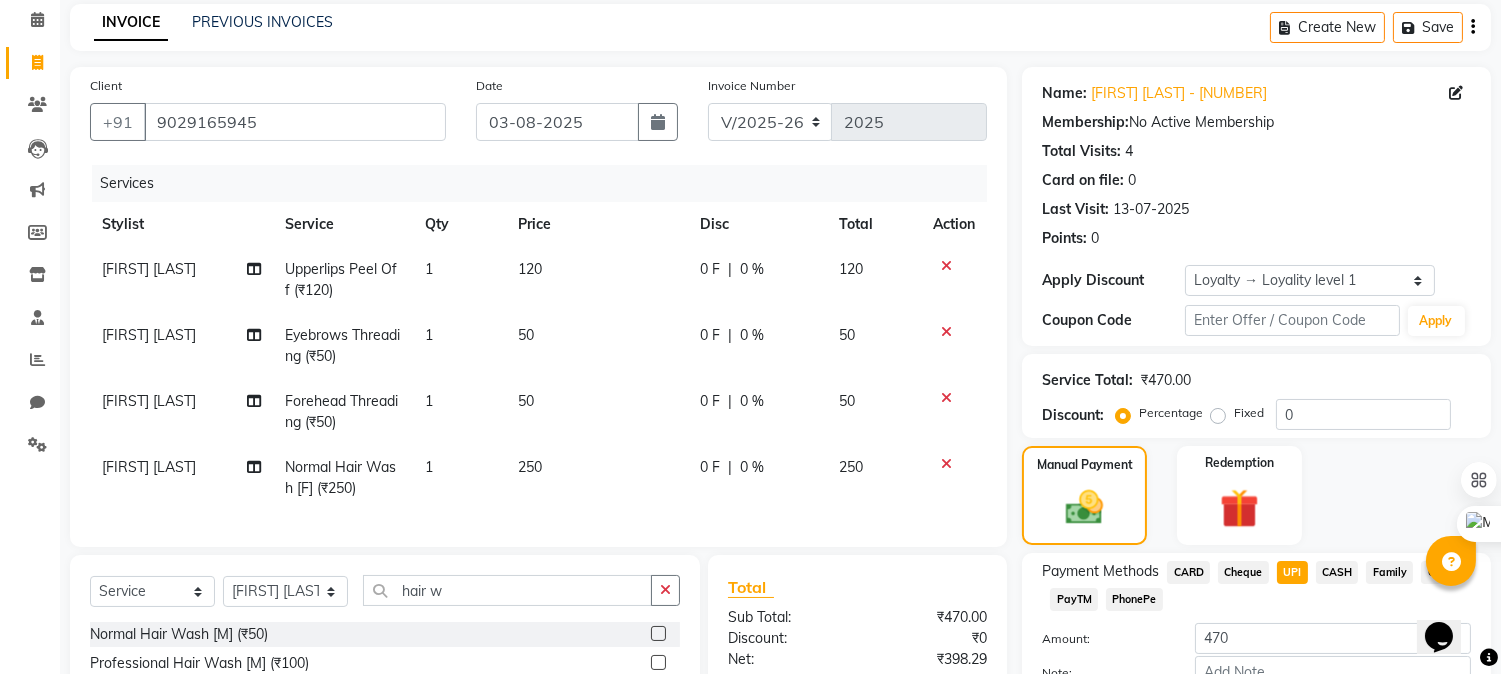 scroll, scrollTop: 305, scrollLeft: 0, axis: vertical 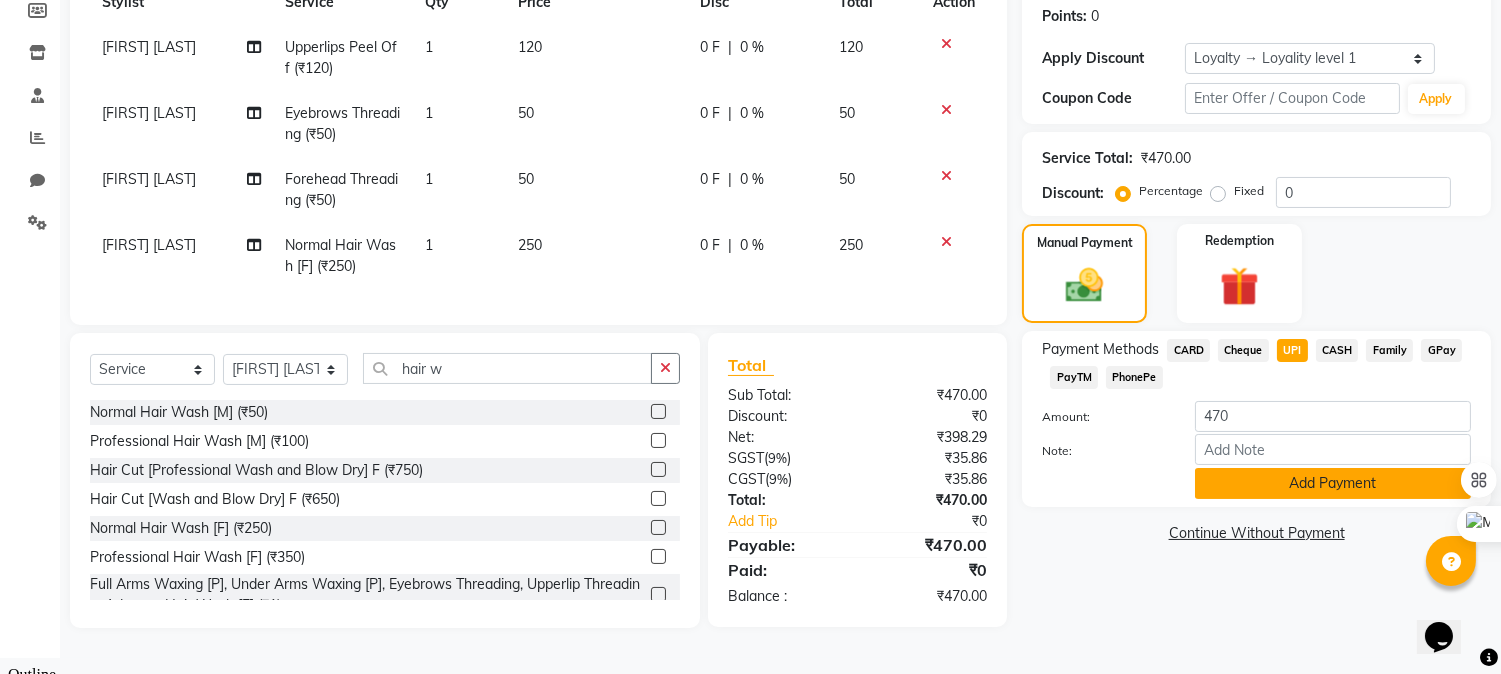 click on "Add Payment" 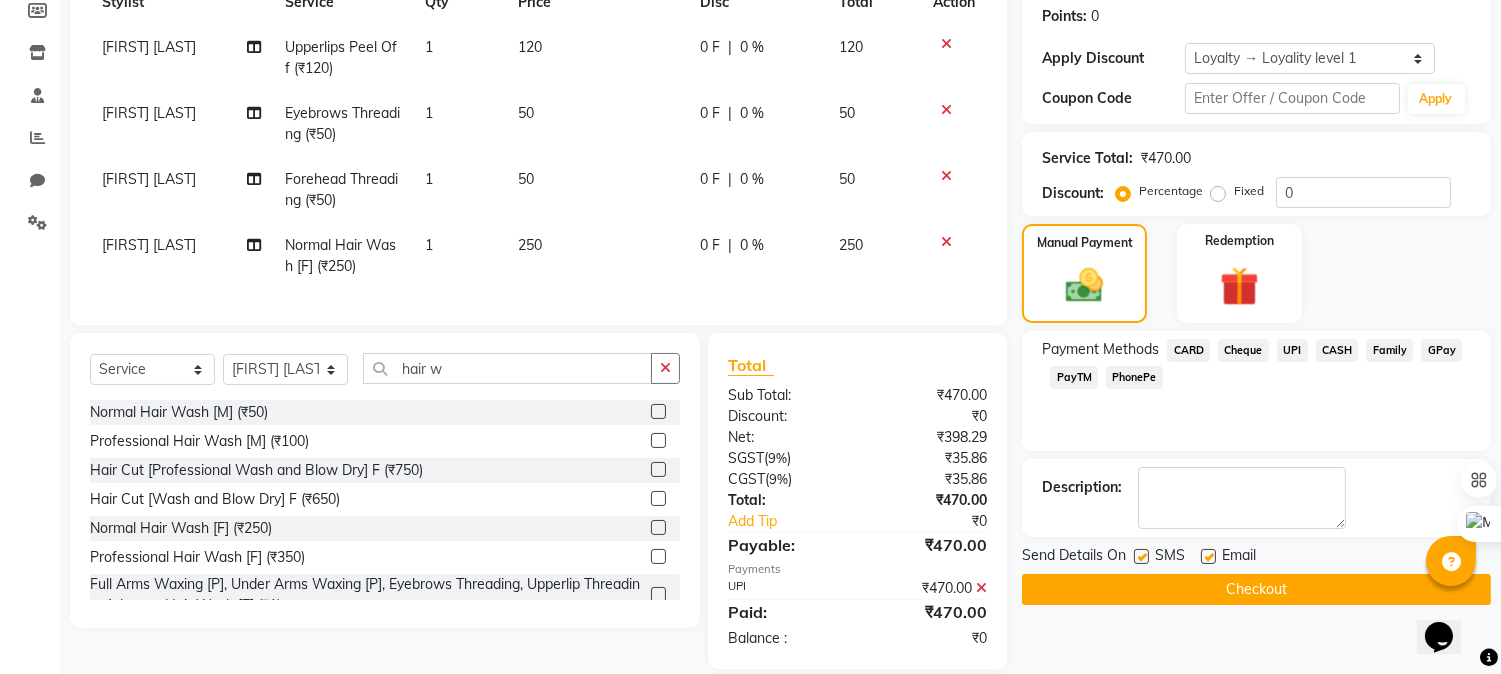 click on "Checkout" 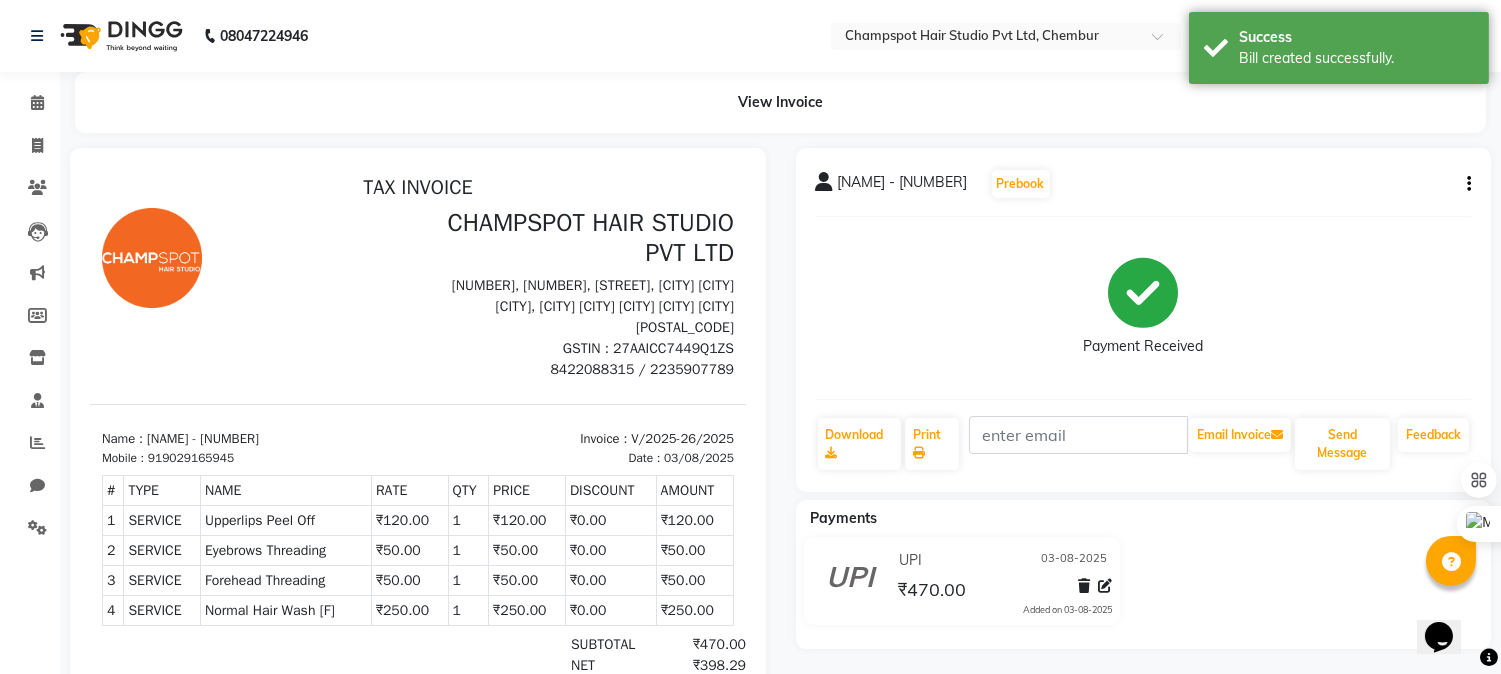 scroll, scrollTop: 0, scrollLeft: 0, axis: both 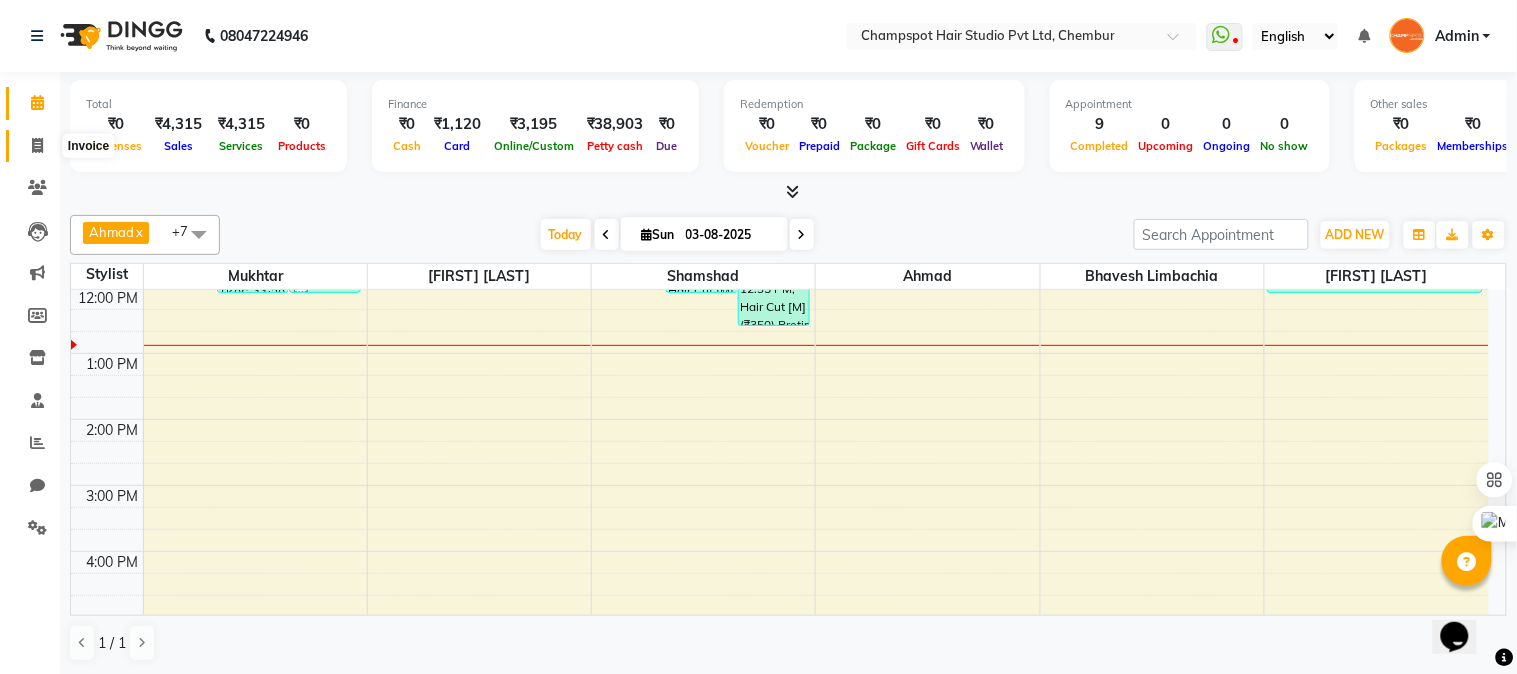 click 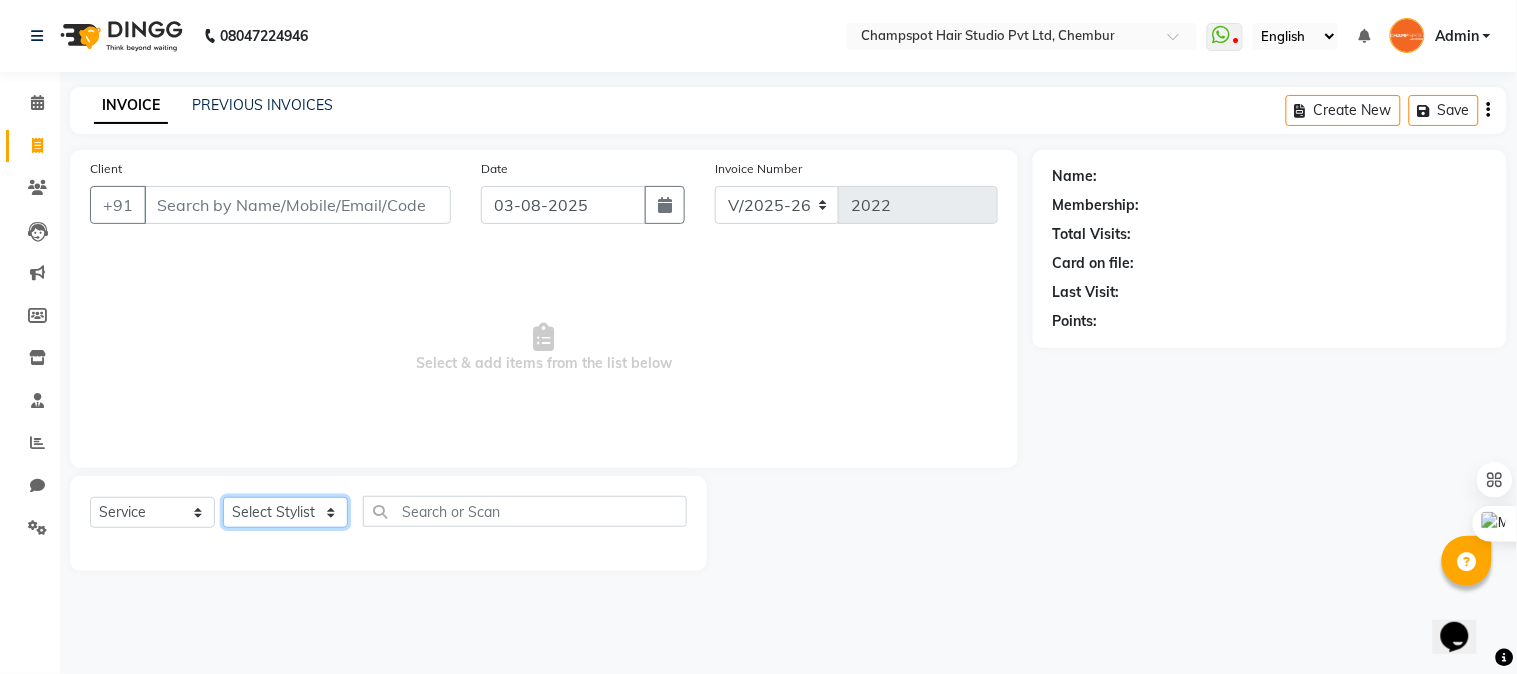 click on "Select Stylist Admin [FIRST] [LAST] [FIRST] [LAST] 	[FIRST] [LAST] [FIRST] [LAST] [FIRST] [LAST]" 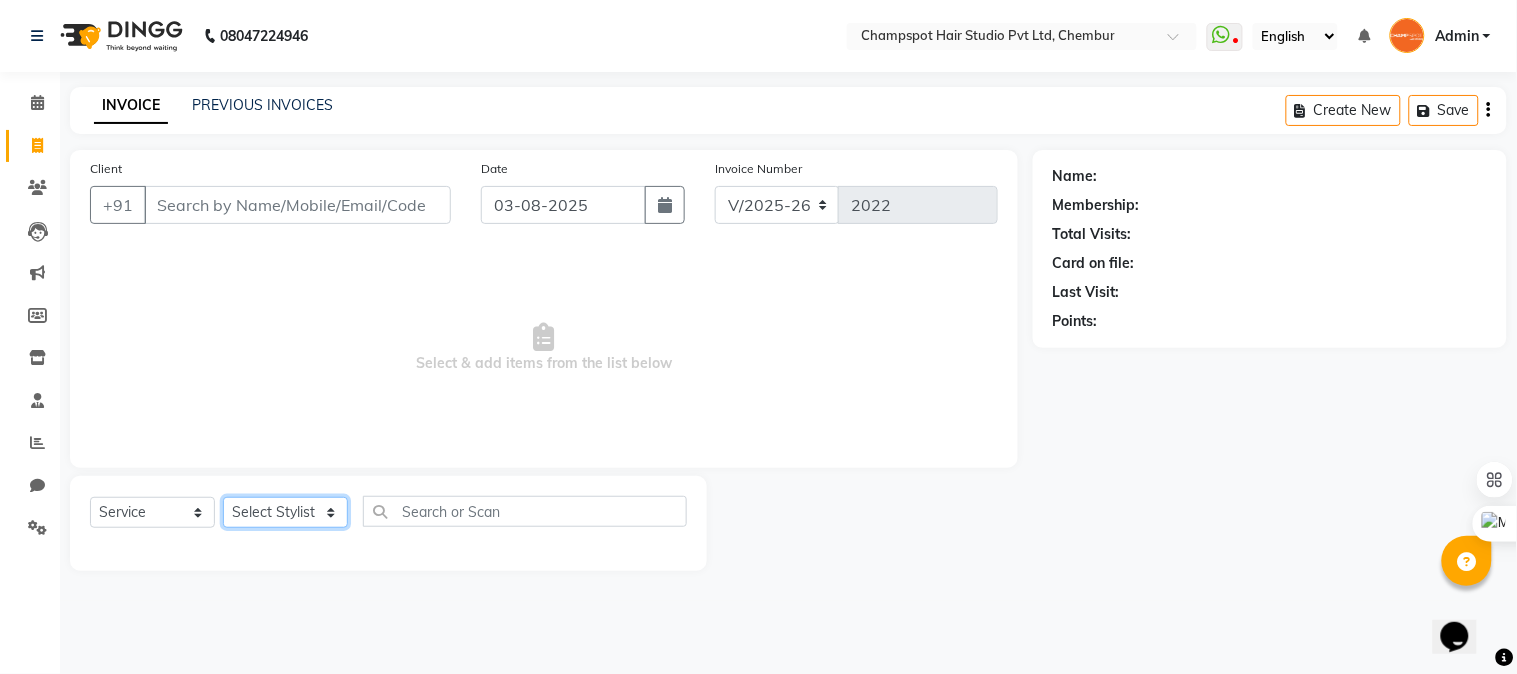 select on "69008" 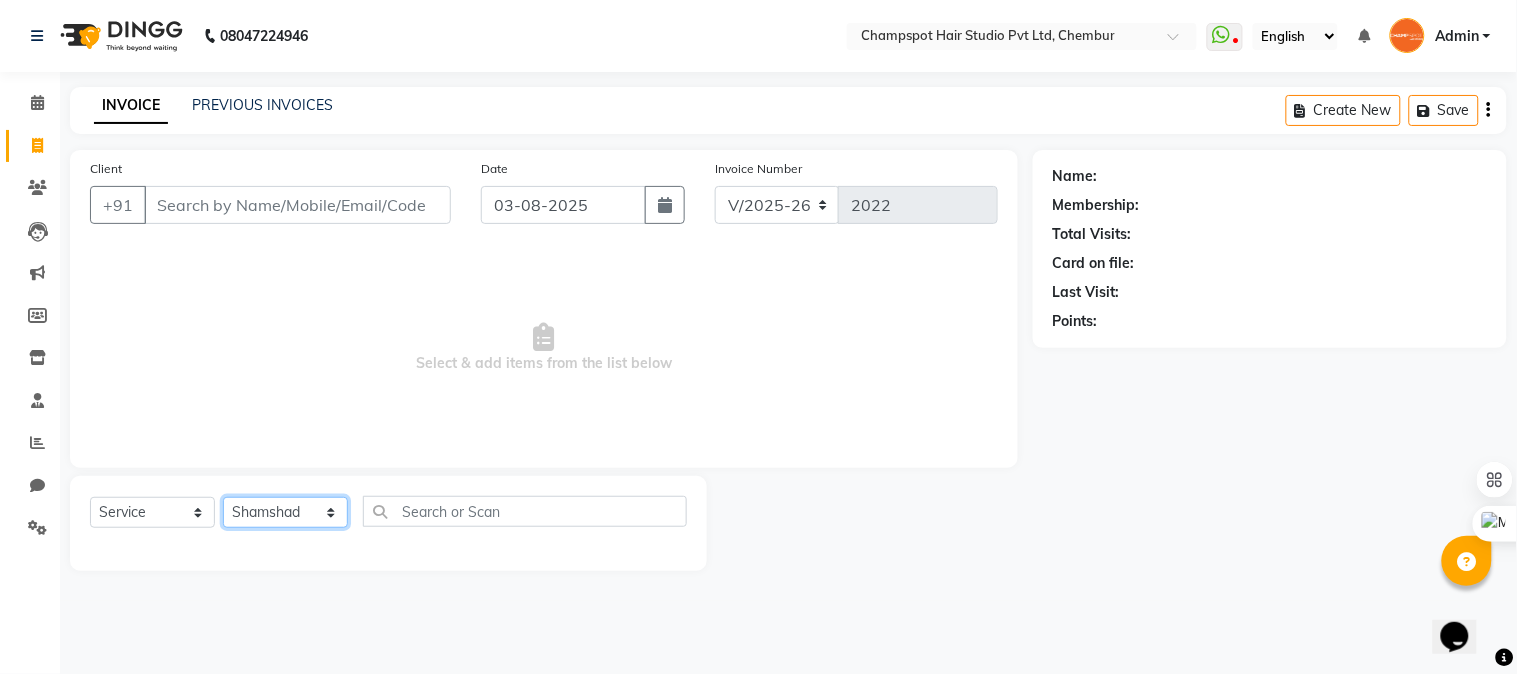click on "Select Stylist Admin [FIRST] [LAST] [FIRST] [LAST] 	[FIRST] [LAST] [FIRST] [LAST] [FIRST] [LAST]" 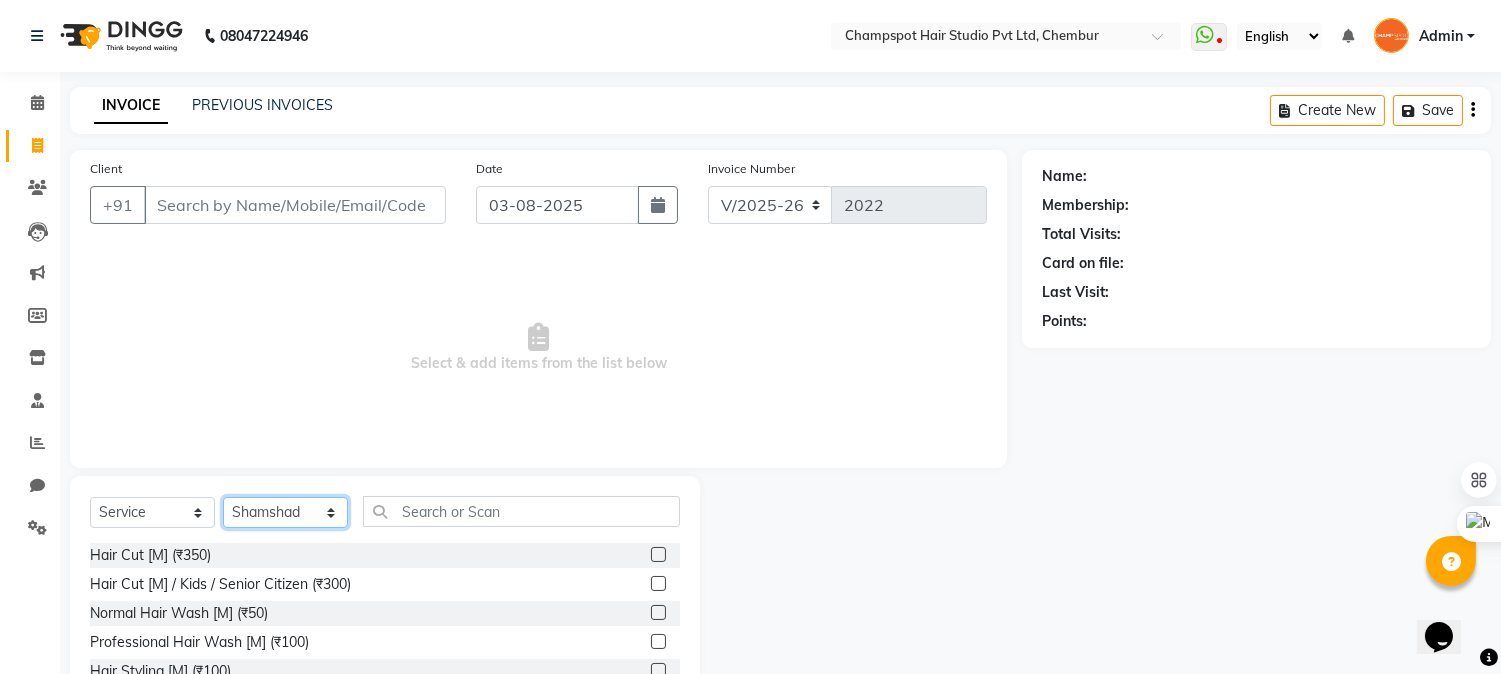 scroll, scrollTop: 126, scrollLeft: 0, axis: vertical 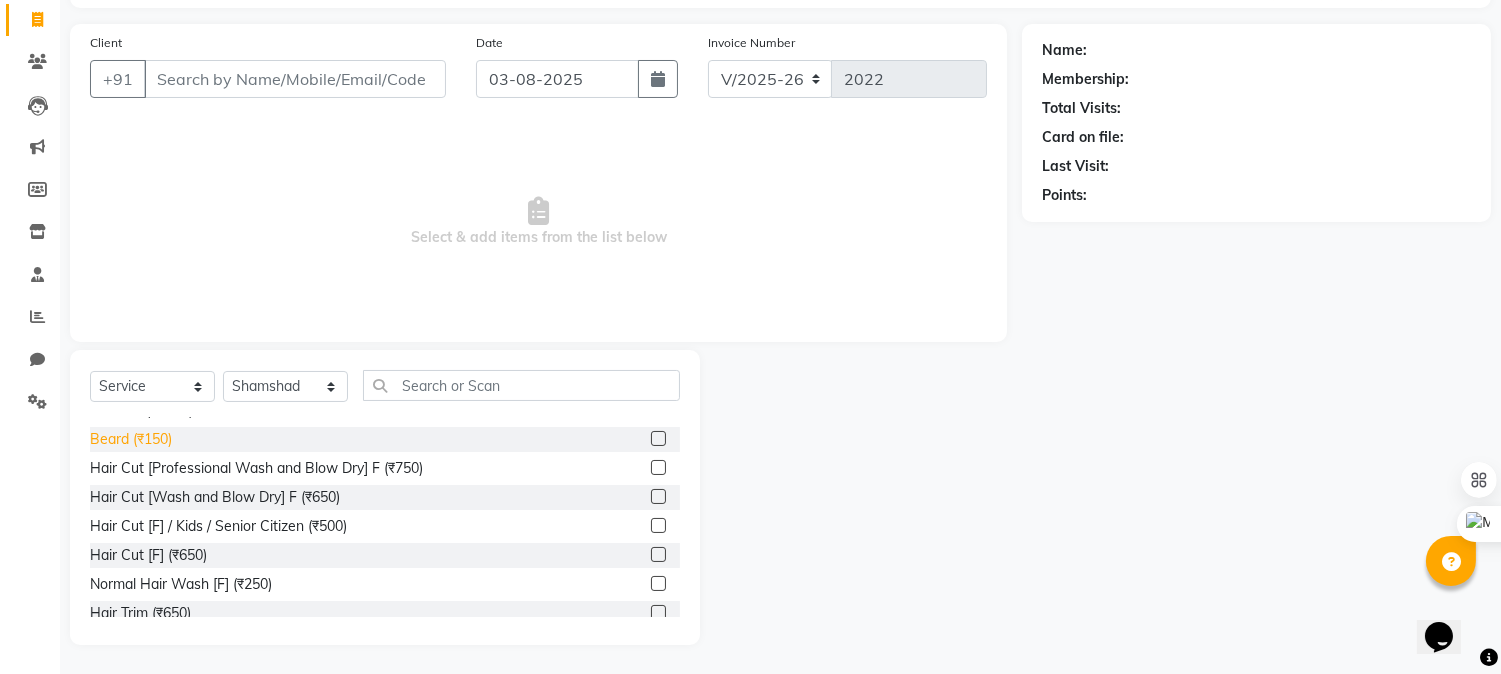 click on "Beard (₹150)" 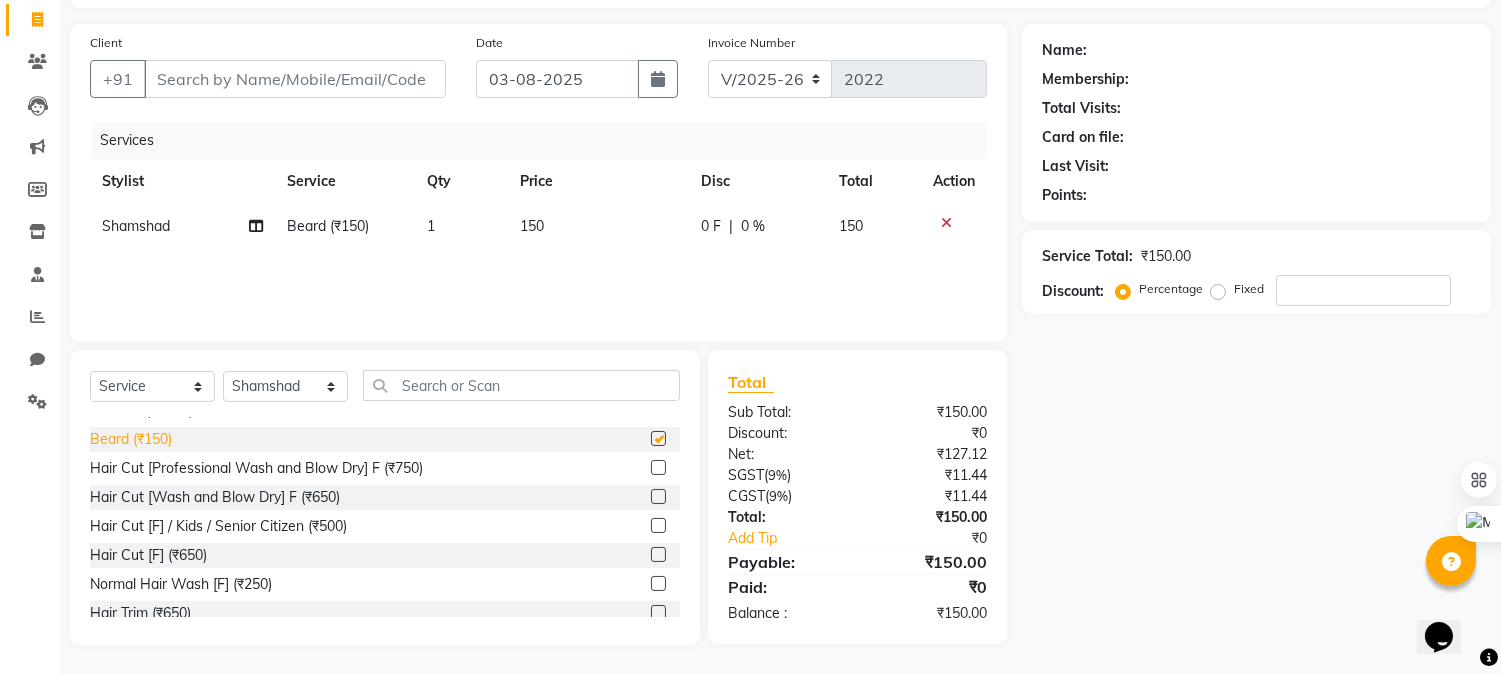 checkbox on "false" 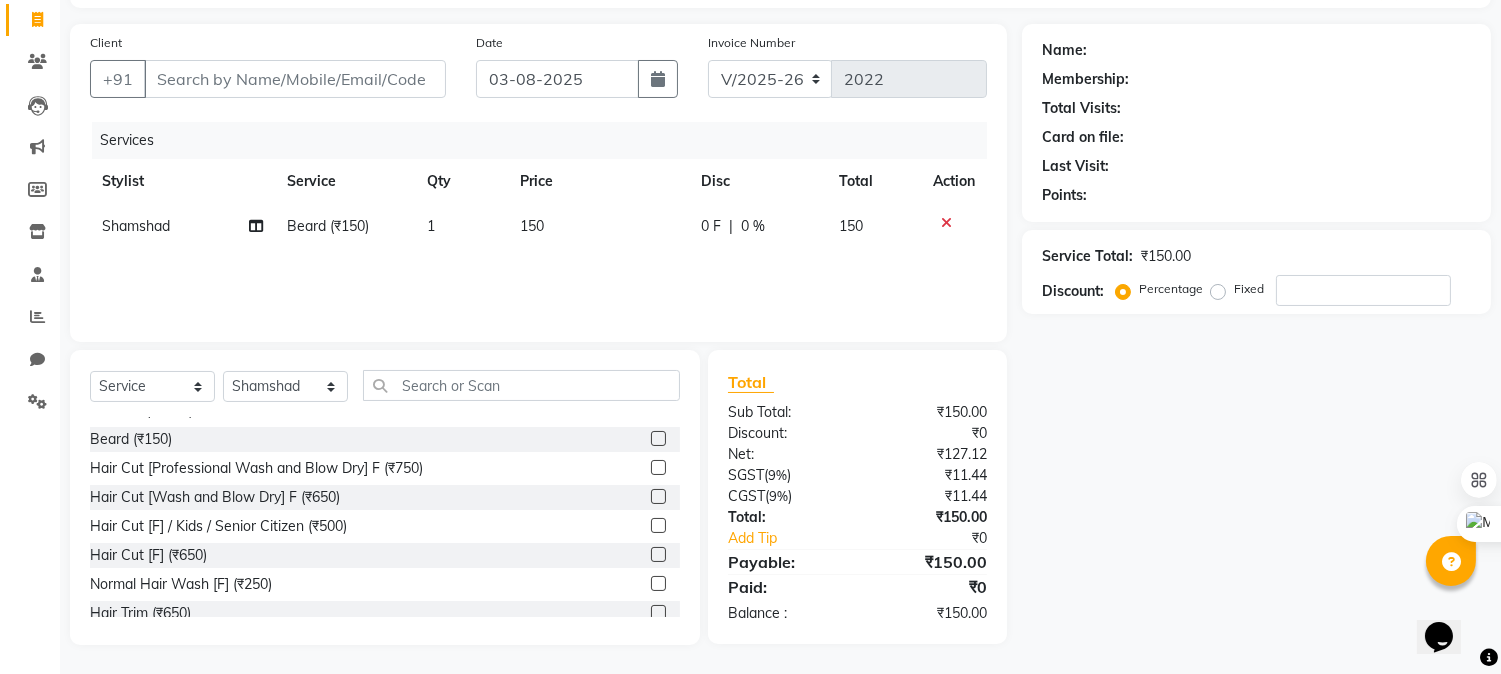 scroll, scrollTop: 0, scrollLeft: 0, axis: both 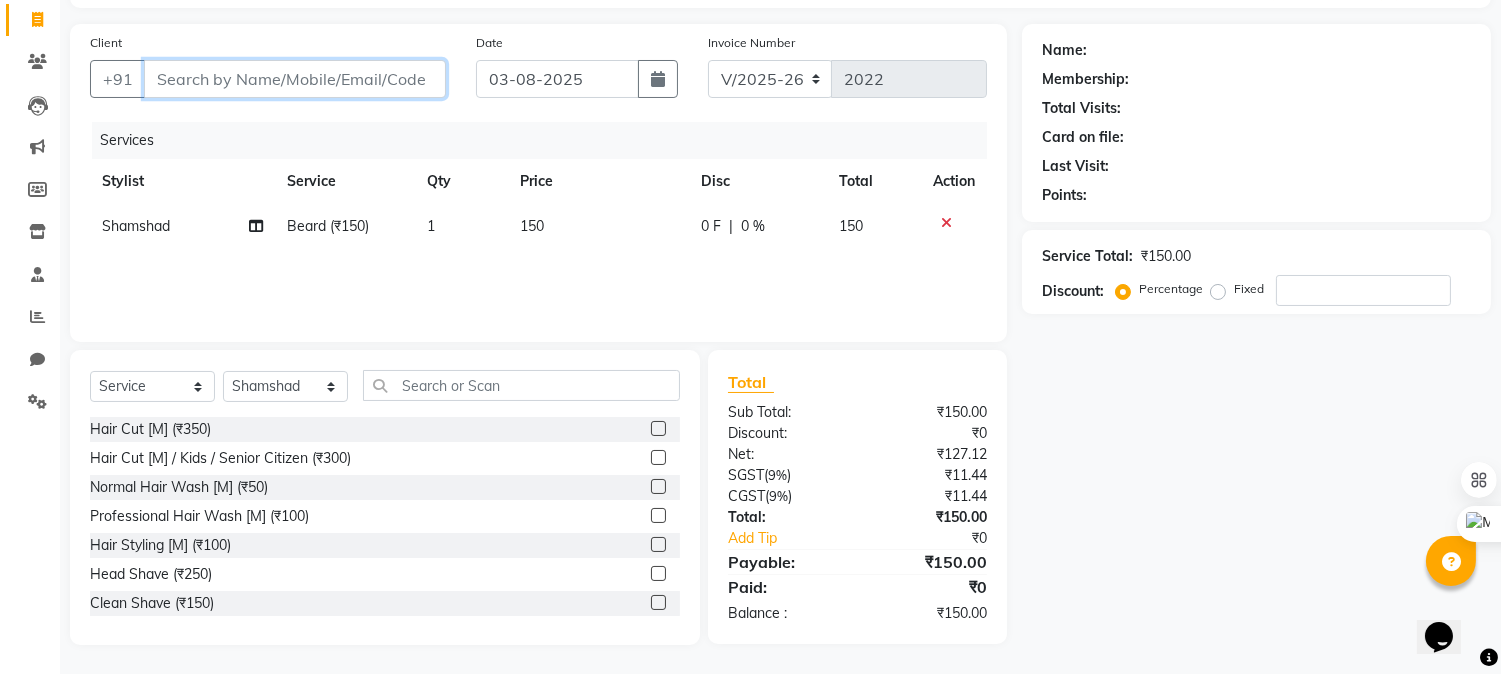 click on "Client" at bounding box center (295, 79) 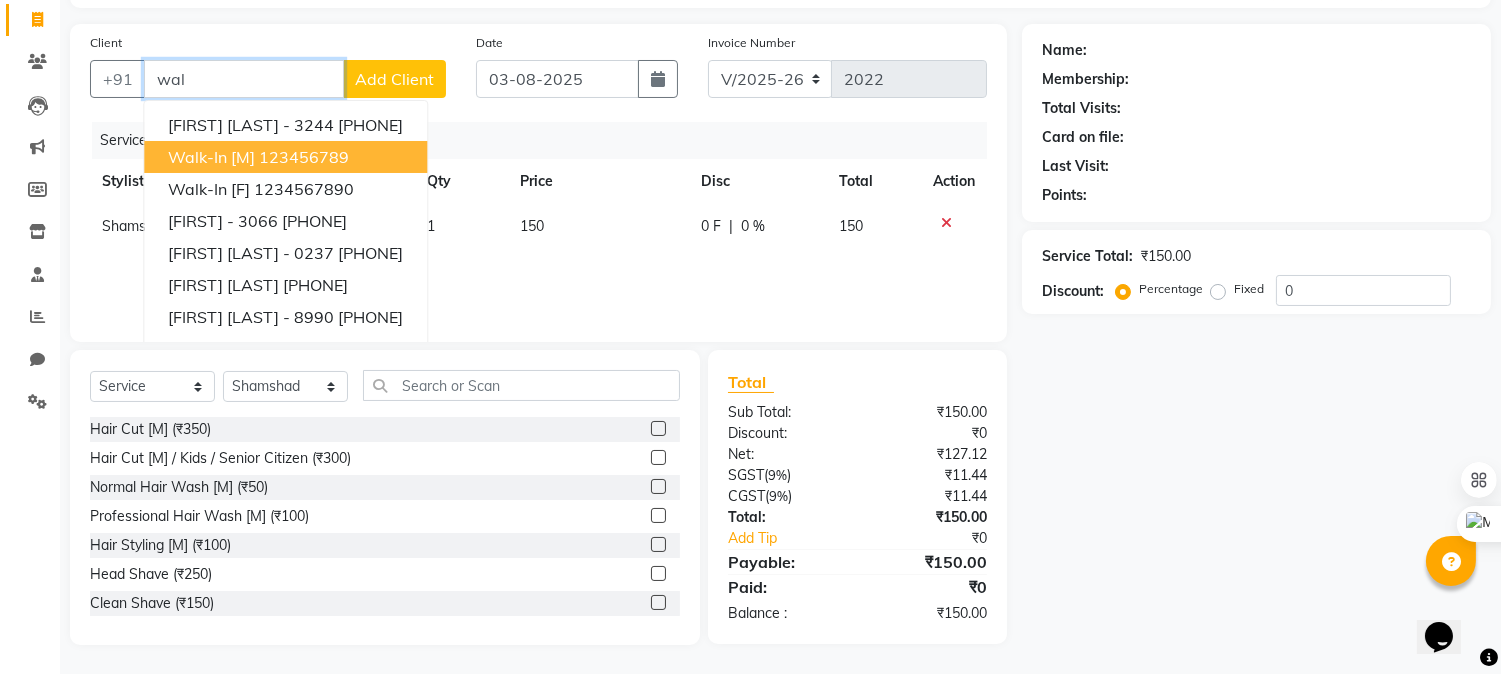 click on "Walk-In [M]" at bounding box center [211, 157] 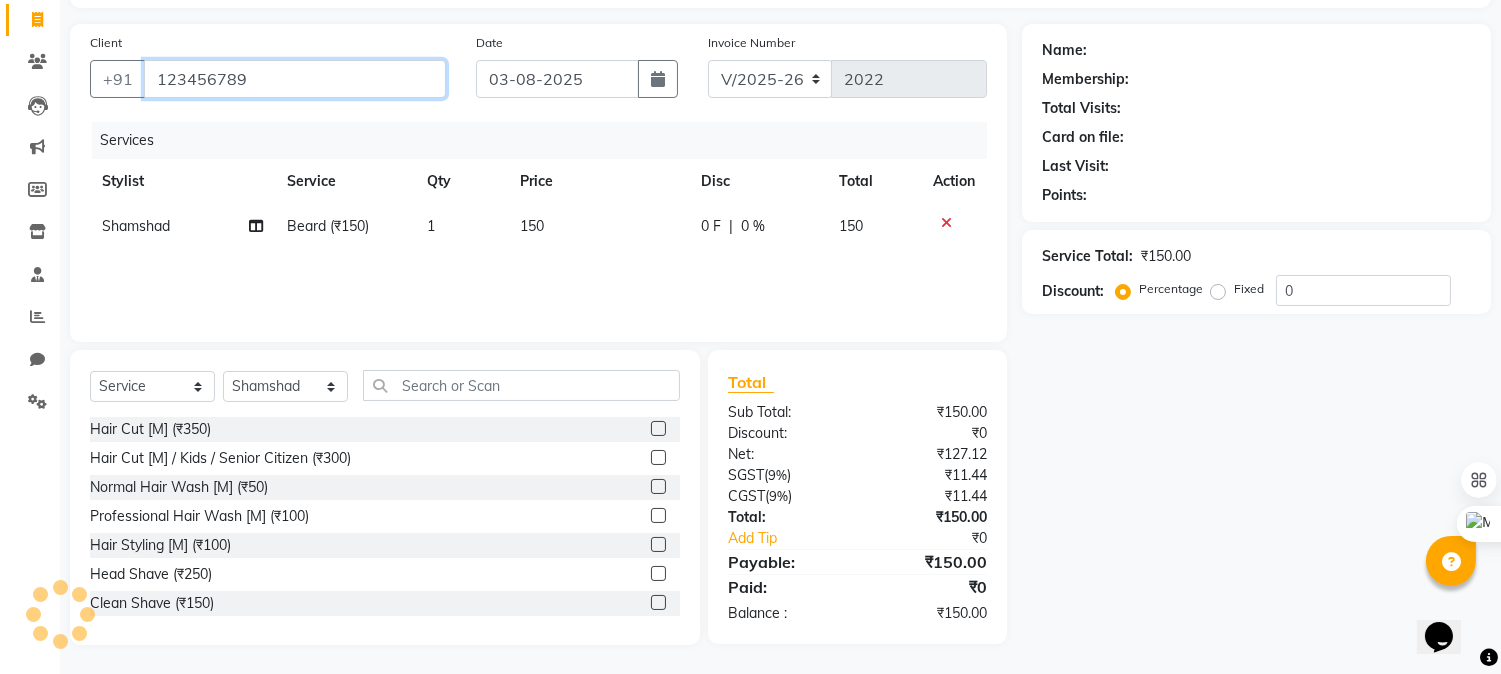 type on "123456789" 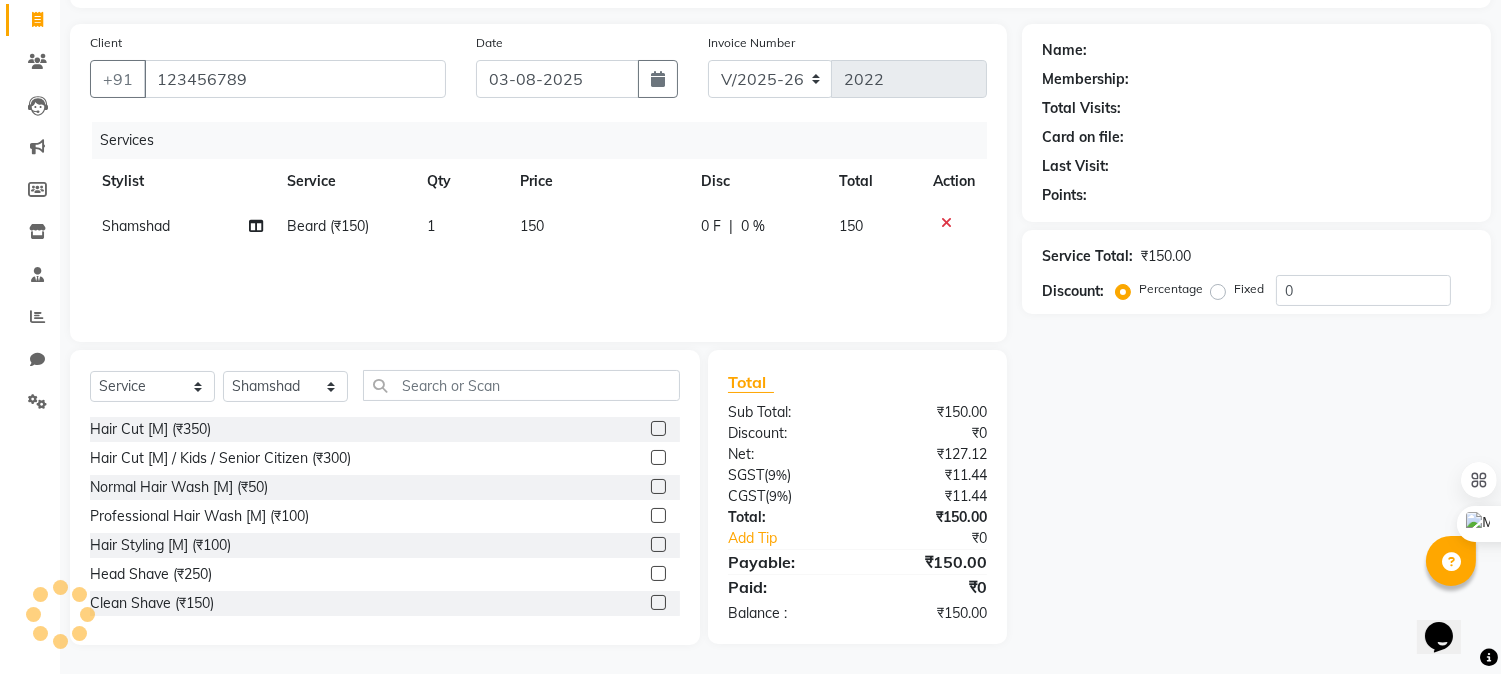 select on "1: Object" 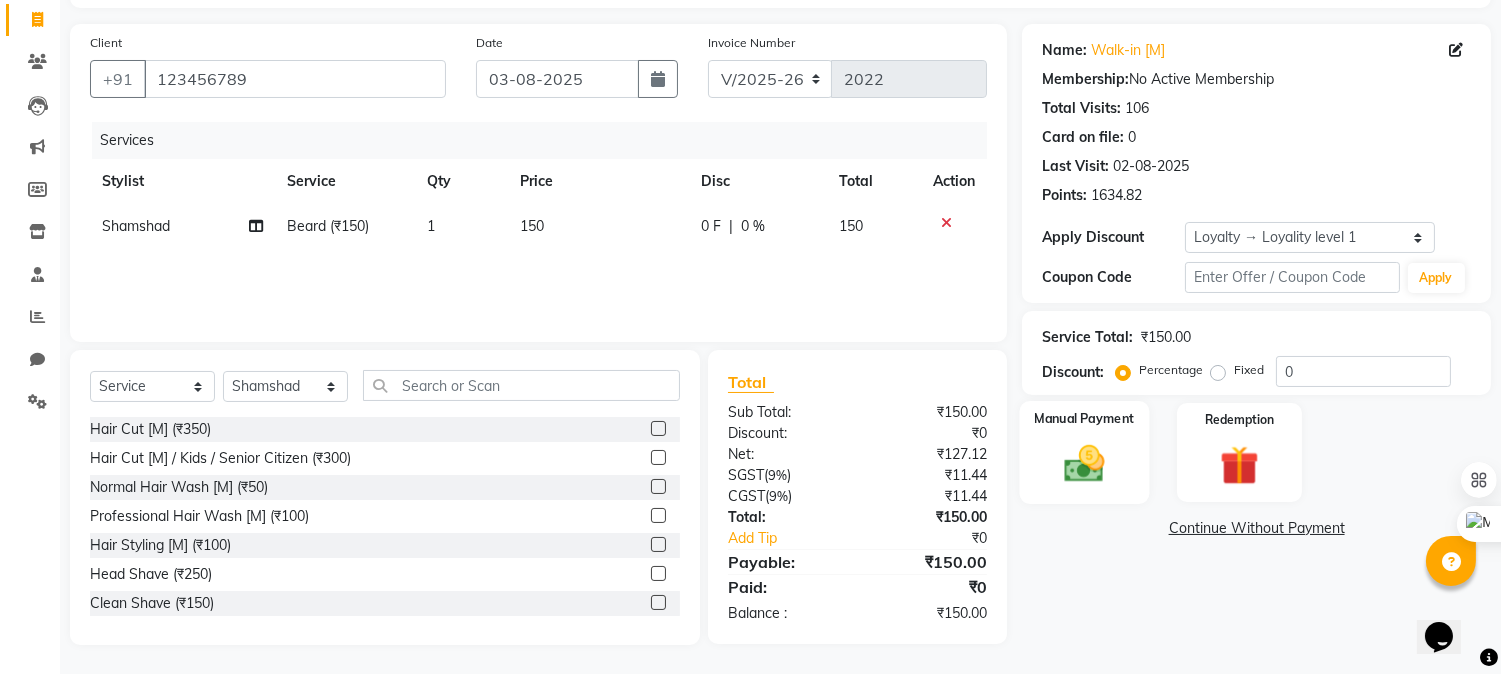 click 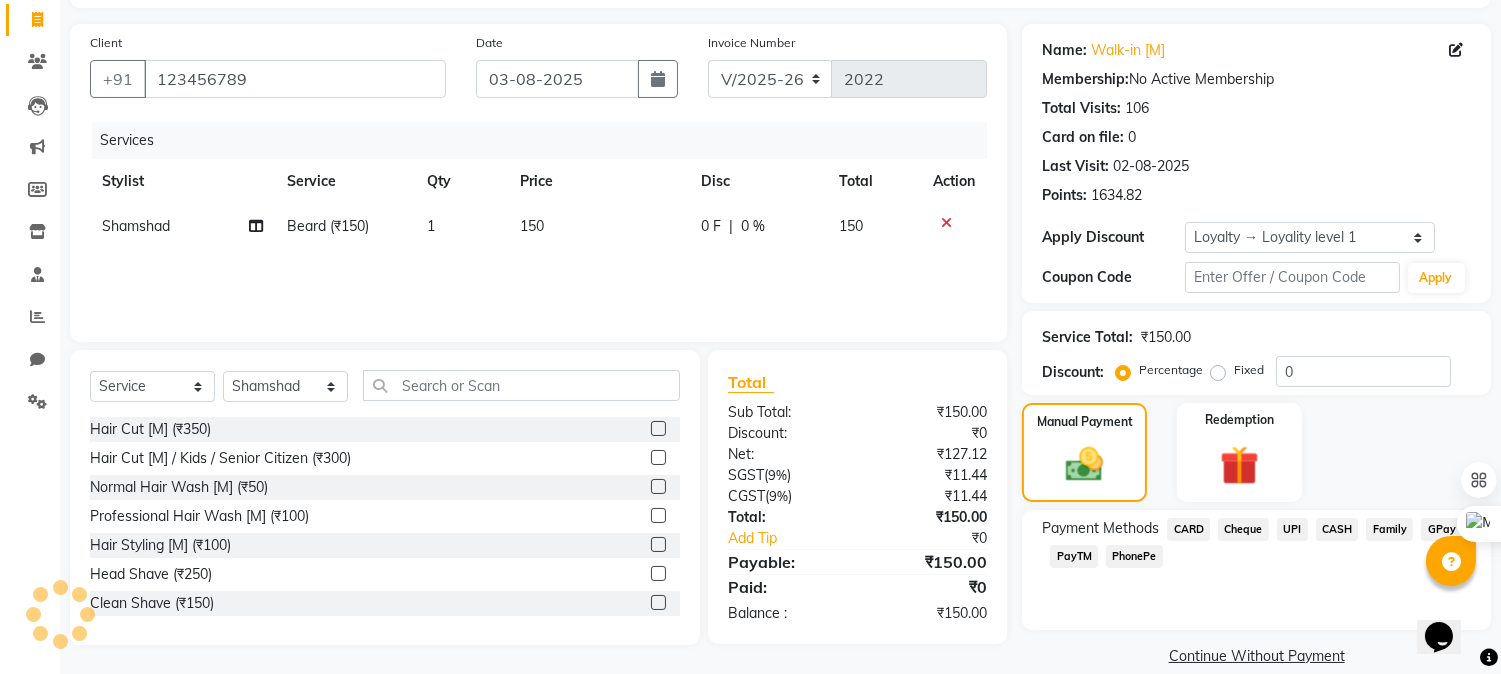click on "CASH" 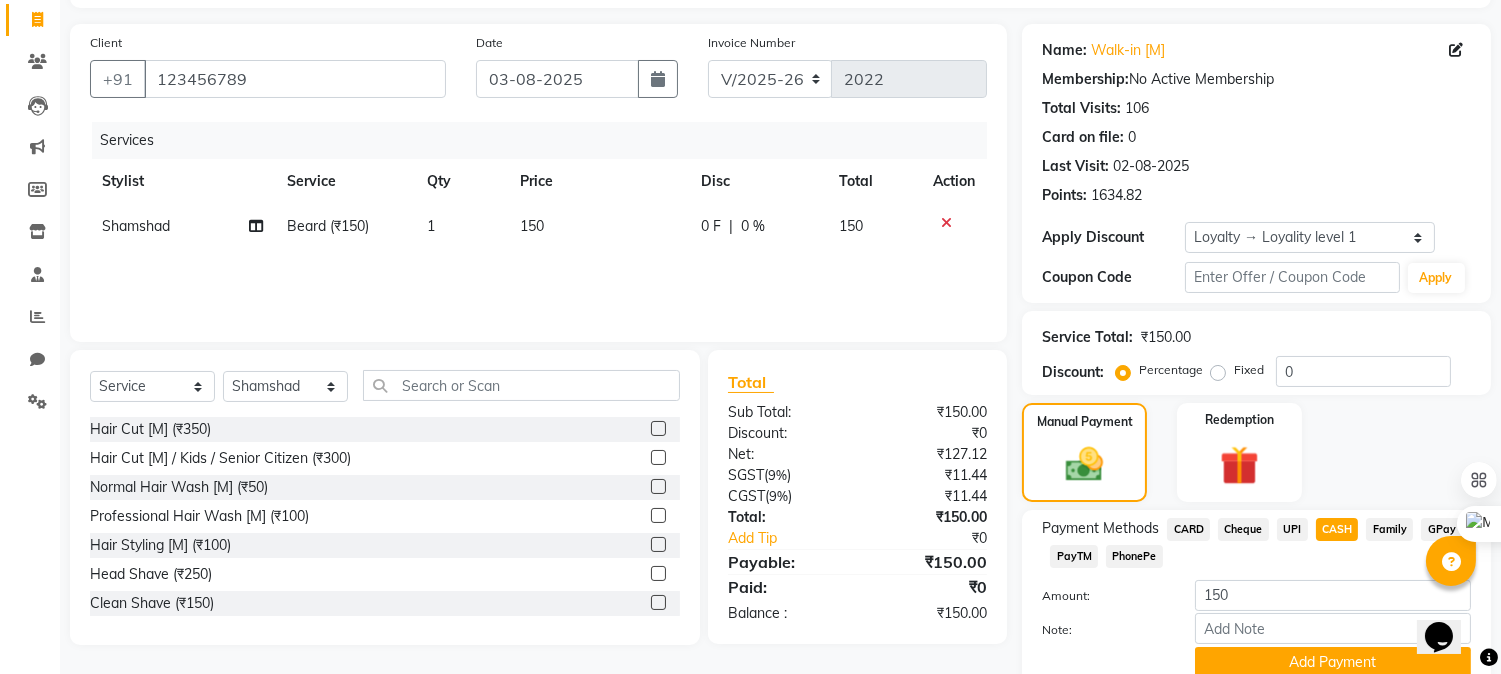 scroll, scrollTop: 208, scrollLeft: 0, axis: vertical 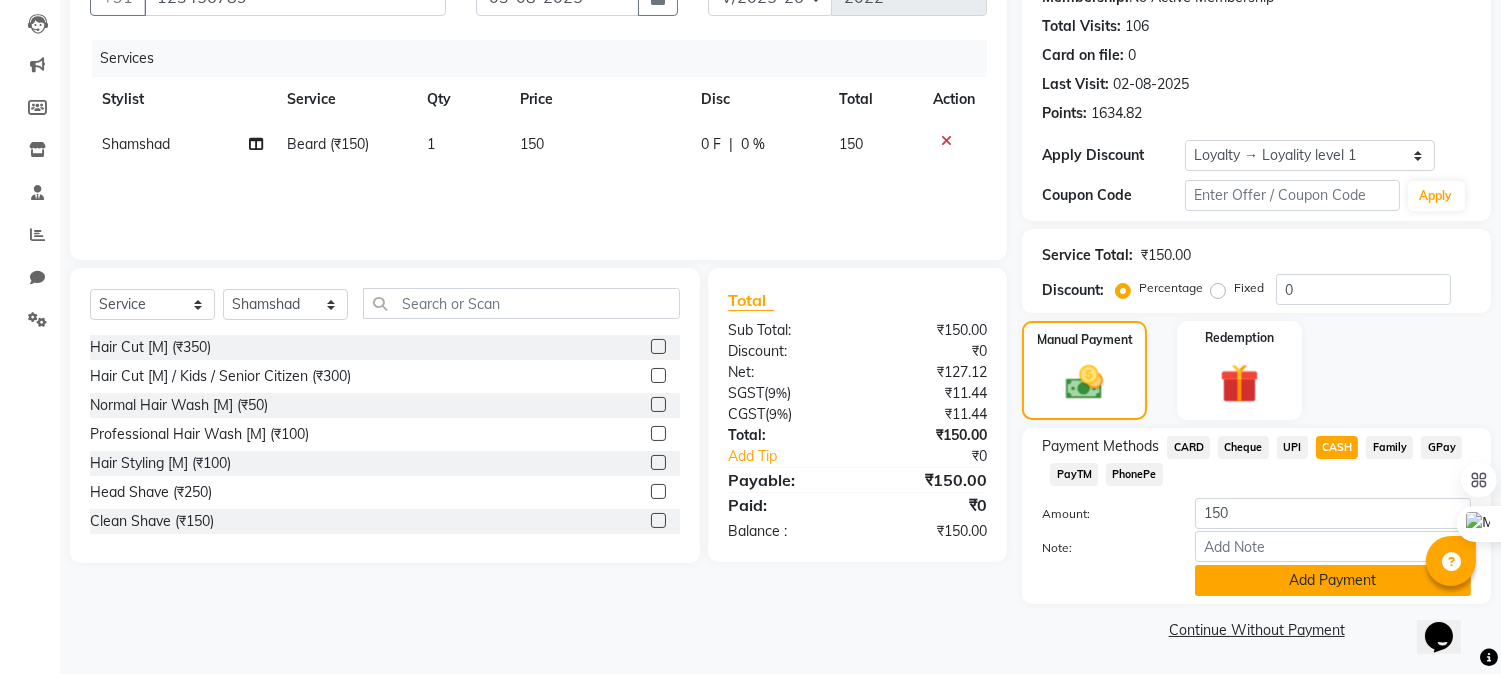 click on "Add Payment" 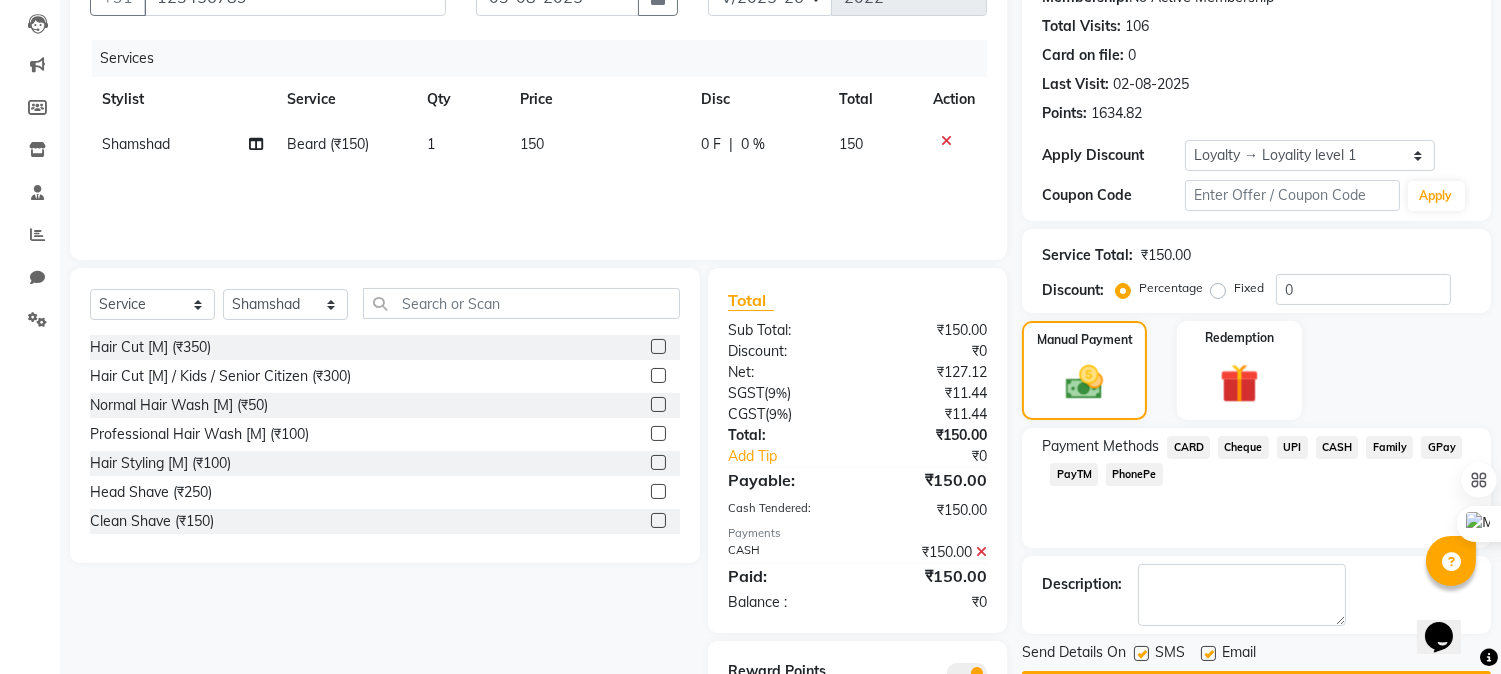 scroll, scrollTop: 295, scrollLeft: 0, axis: vertical 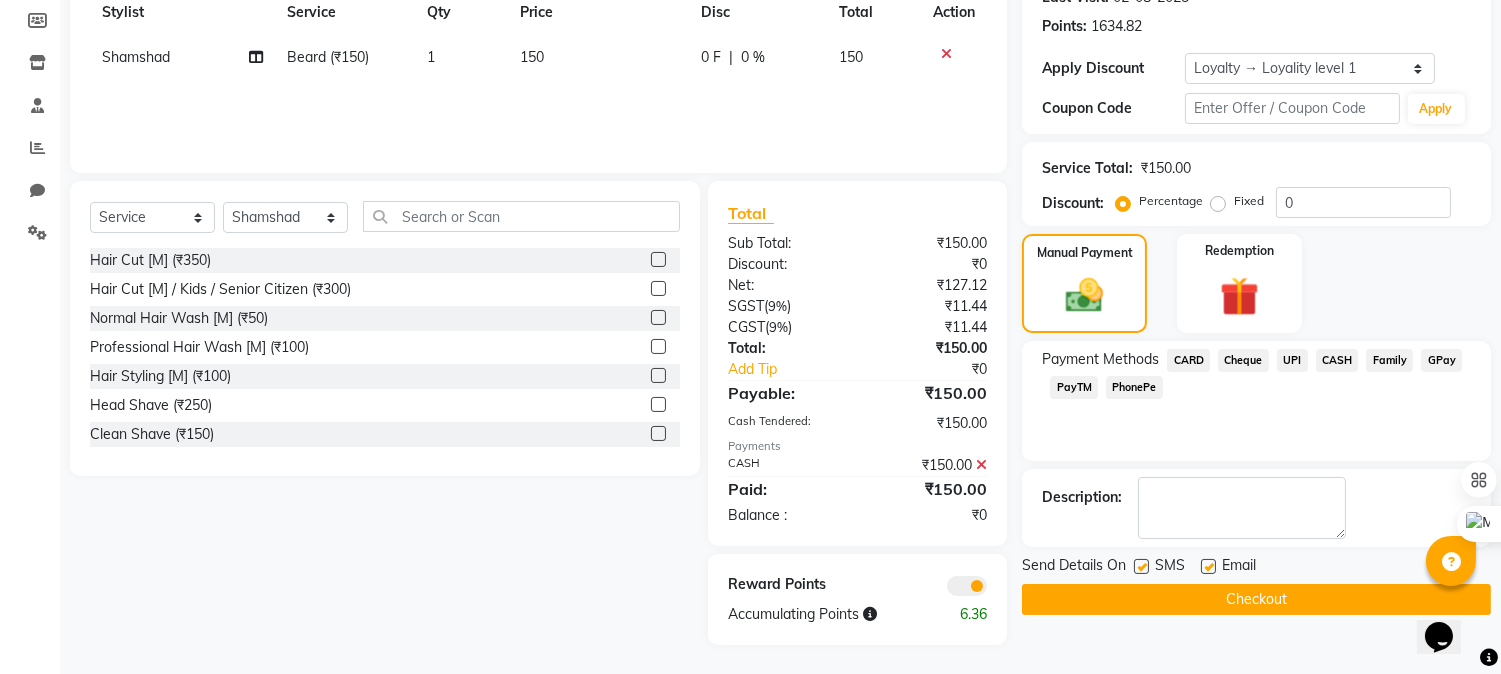 click on "Checkout" 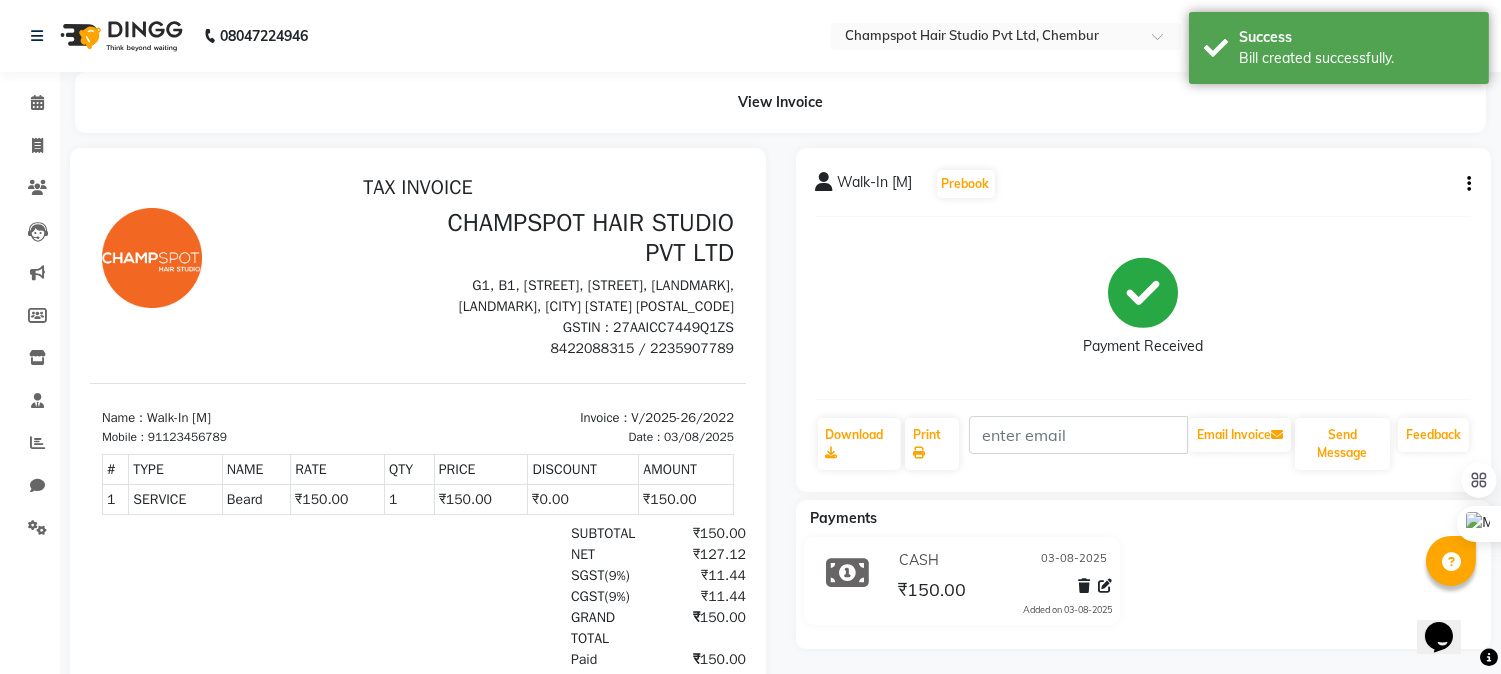 scroll, scrollTop: 0, scrollLeft: 0, axis: both 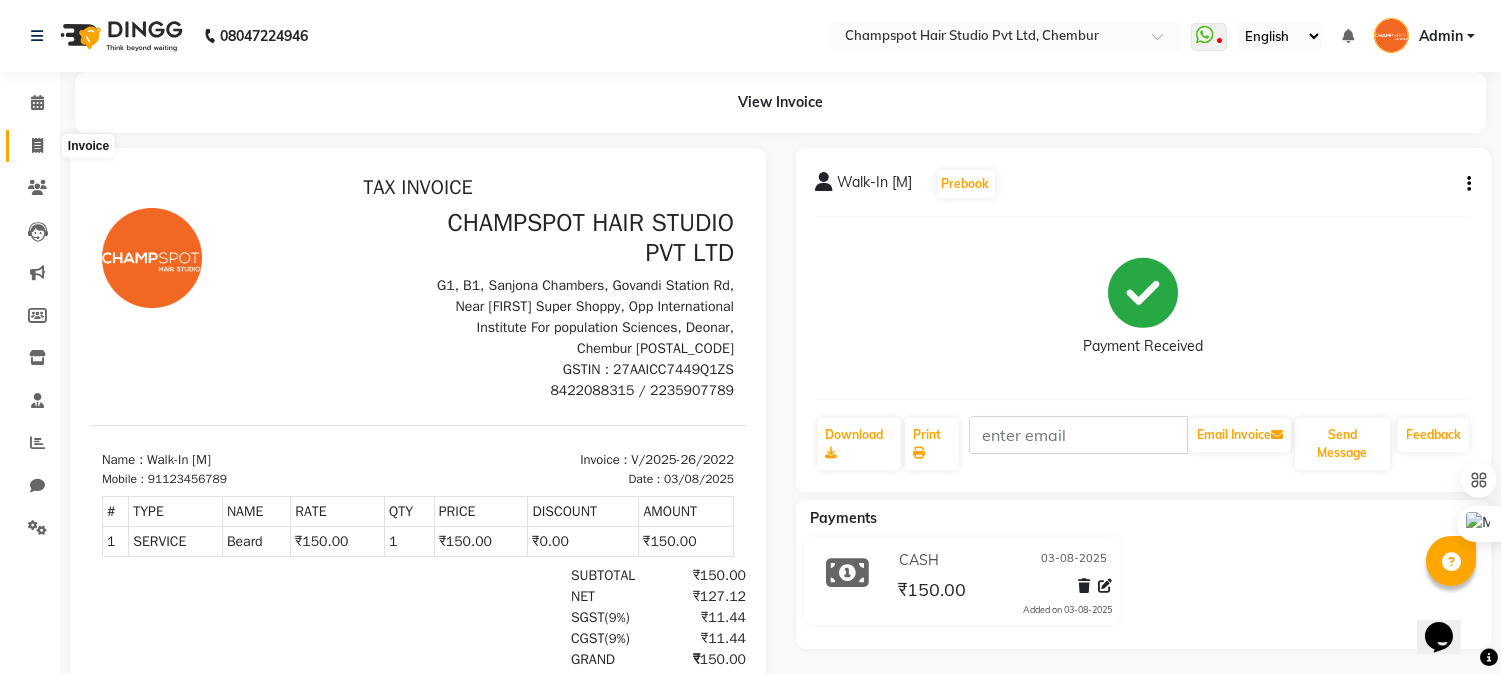 click 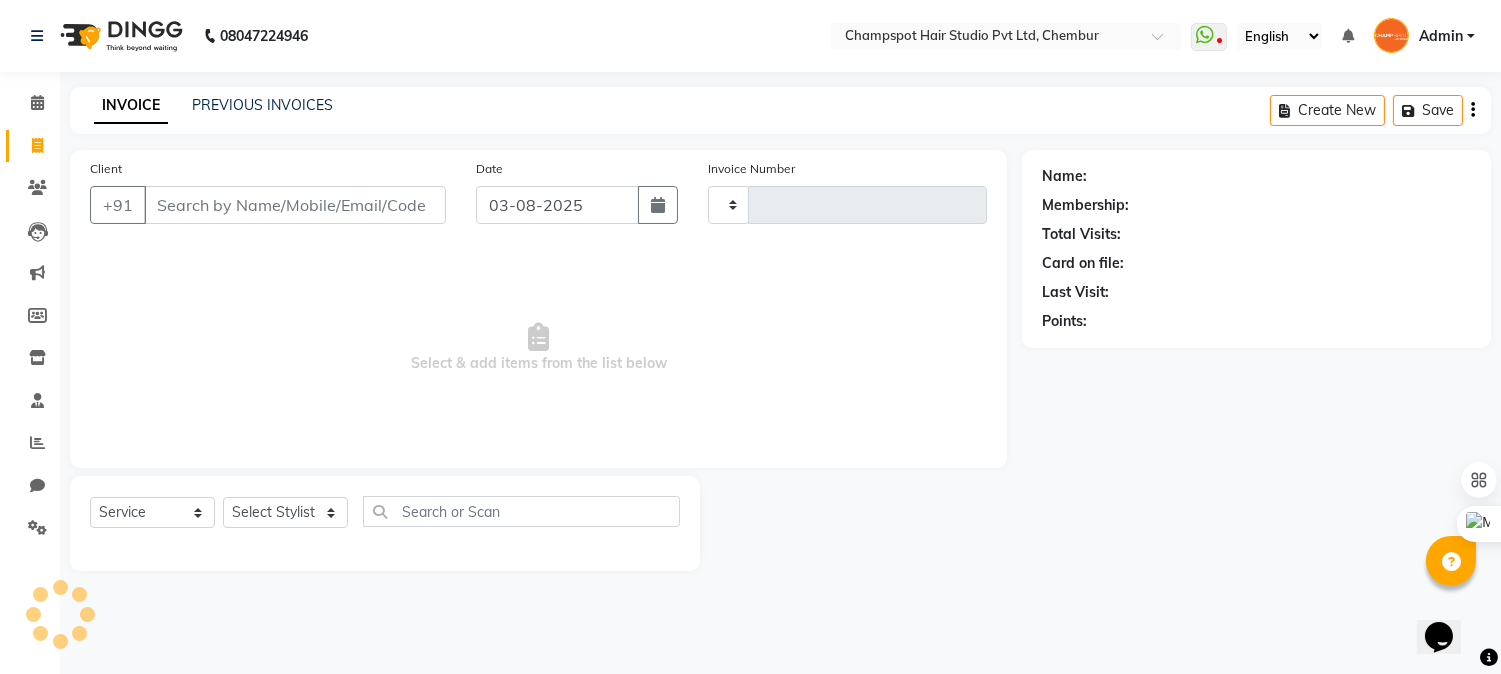type on "2025" 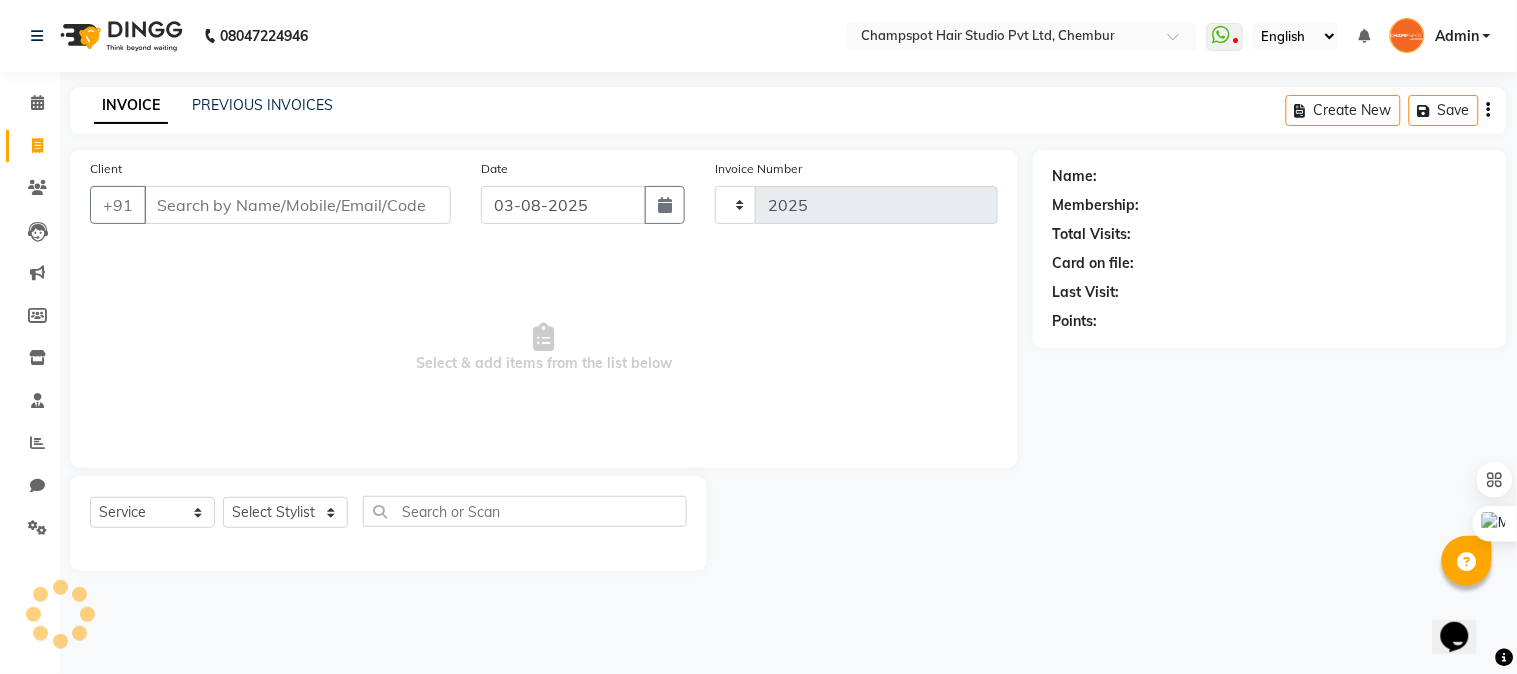 select on "7690" 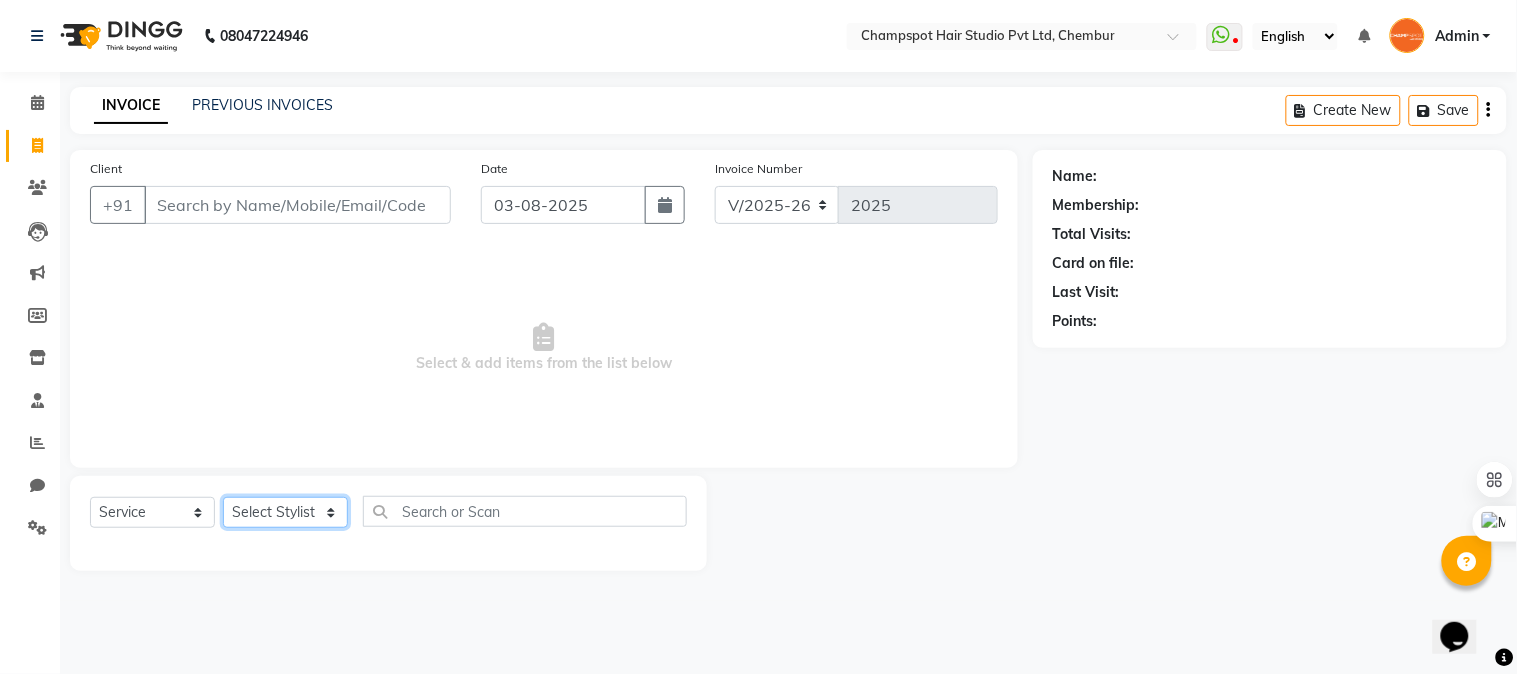 click on "Select Stylist Admin [FIRST] [LAST] [FIRST] [LAST] 	[FIRST] [LAST] [FIRST] [LAST] [FIRST] [LAST]" 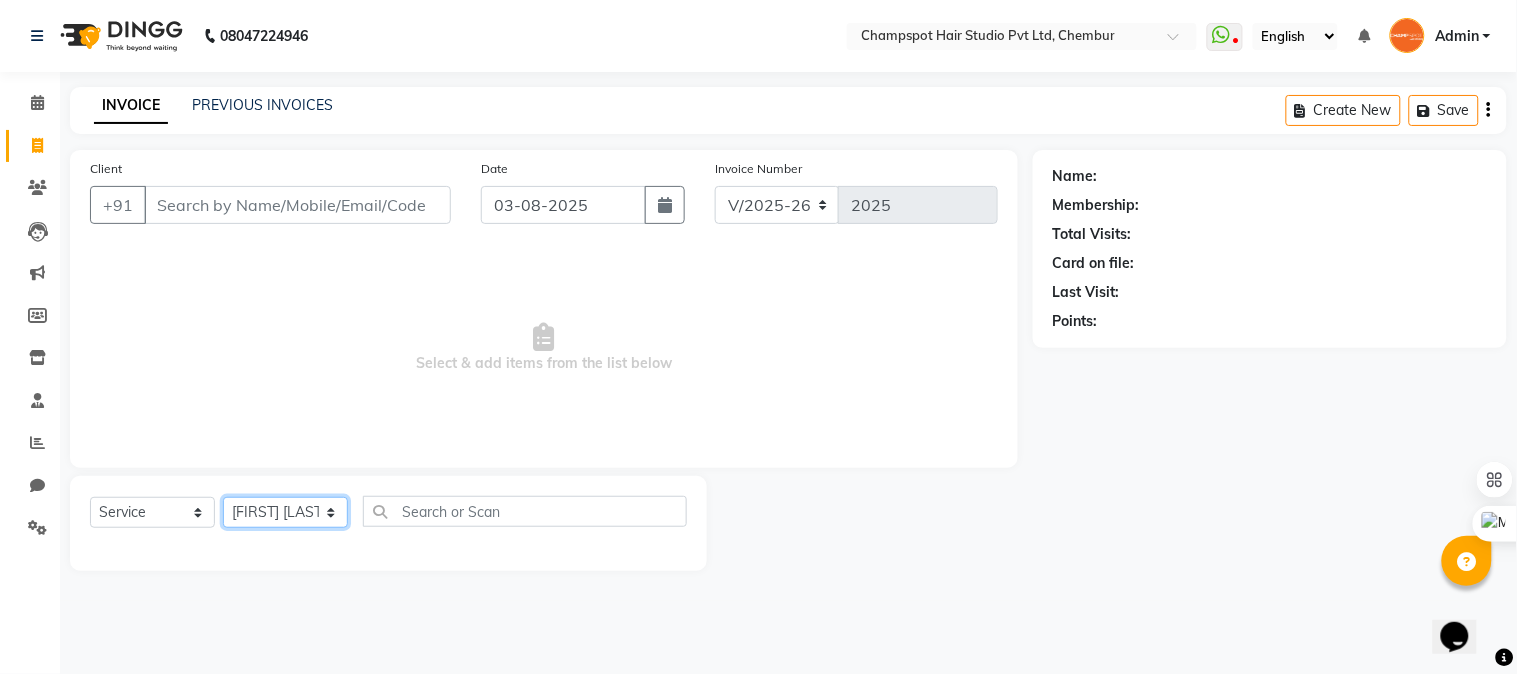 click on "Select Stylist Admin [FIRST] [LAST] [FIRST] [LAST] 	[FIRST] [LAST] [FIRST] [LAST] [FIRST] [LAST]" 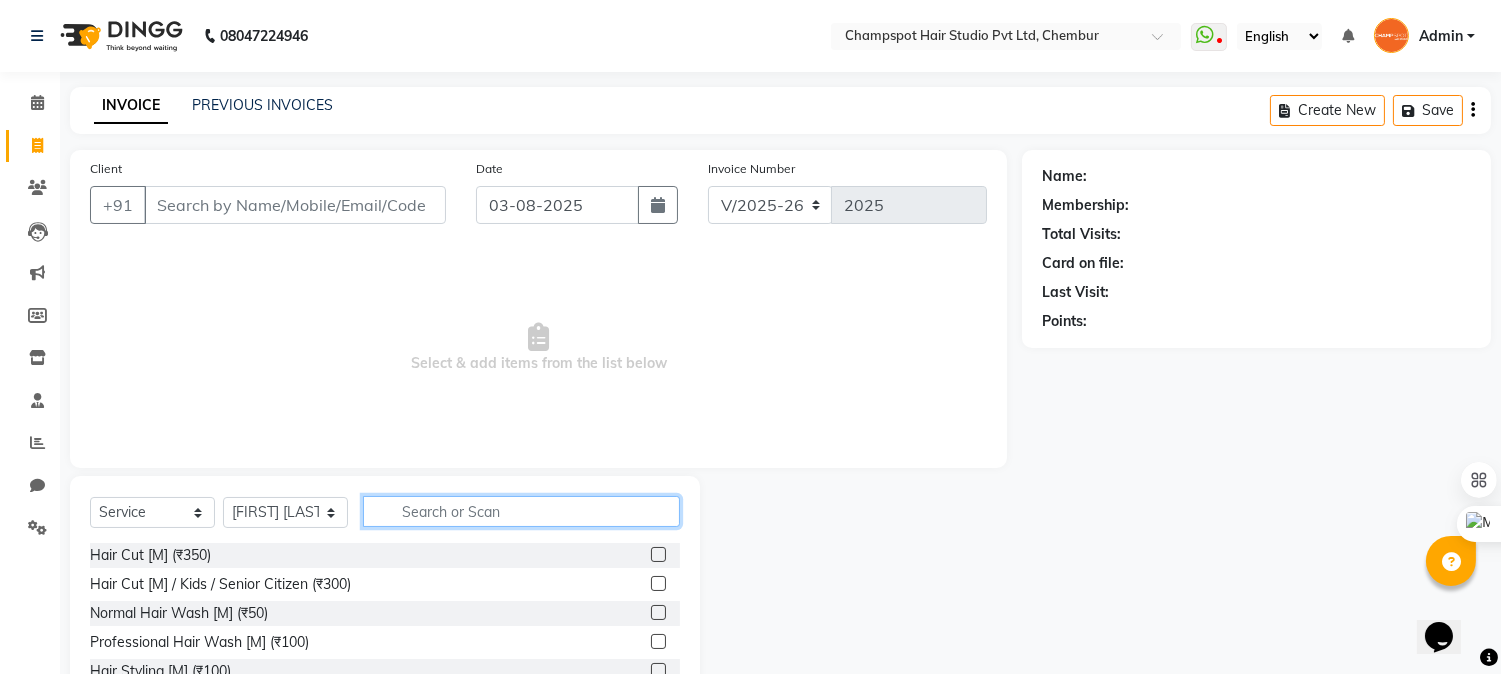 click 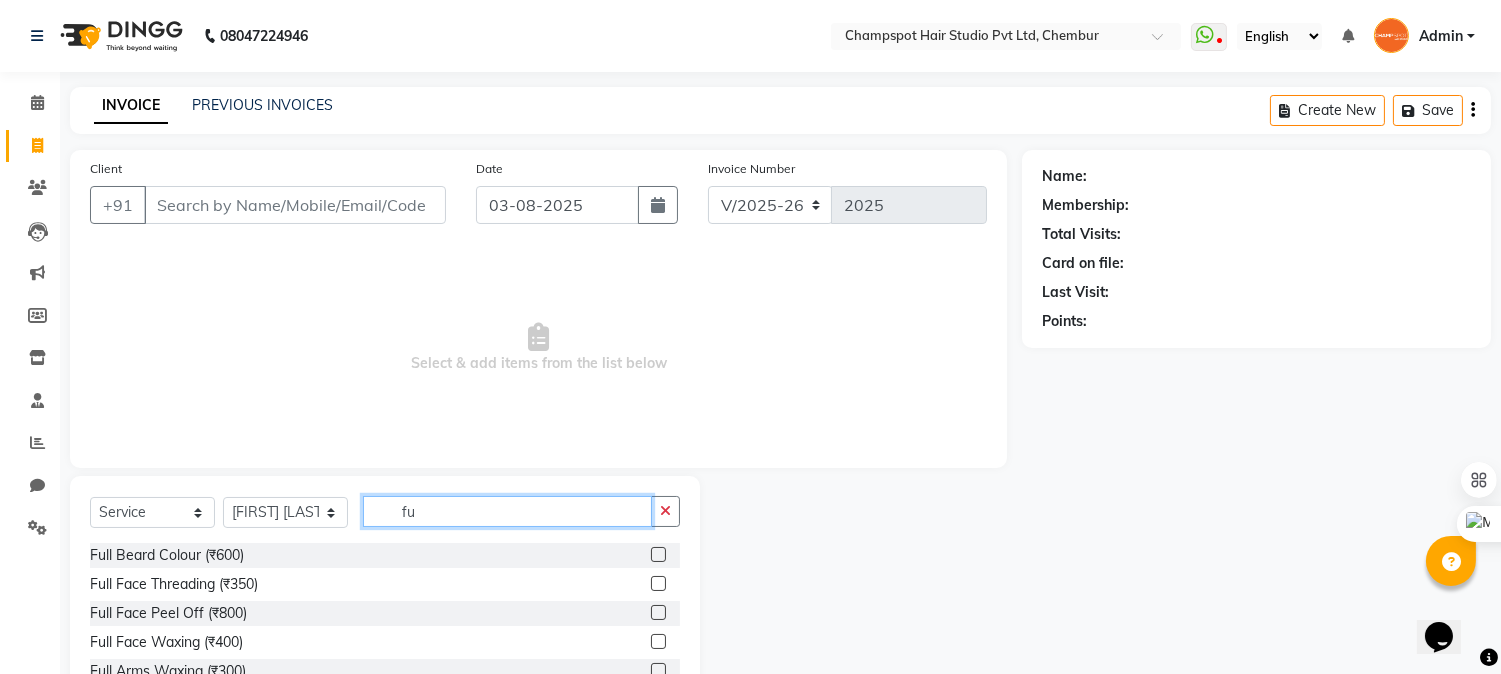 type on "f" 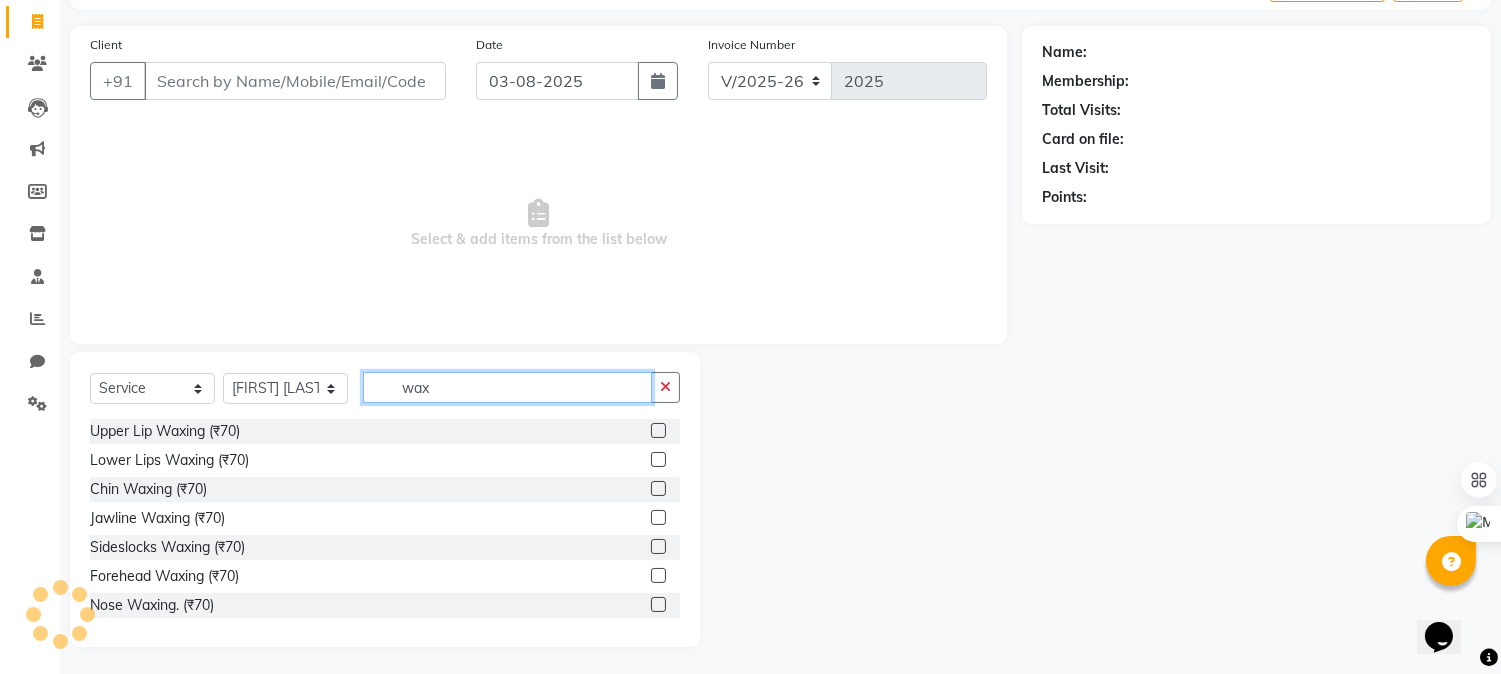 scroll, scrollTop: 126, scrollLeft: 0, axis: vertical 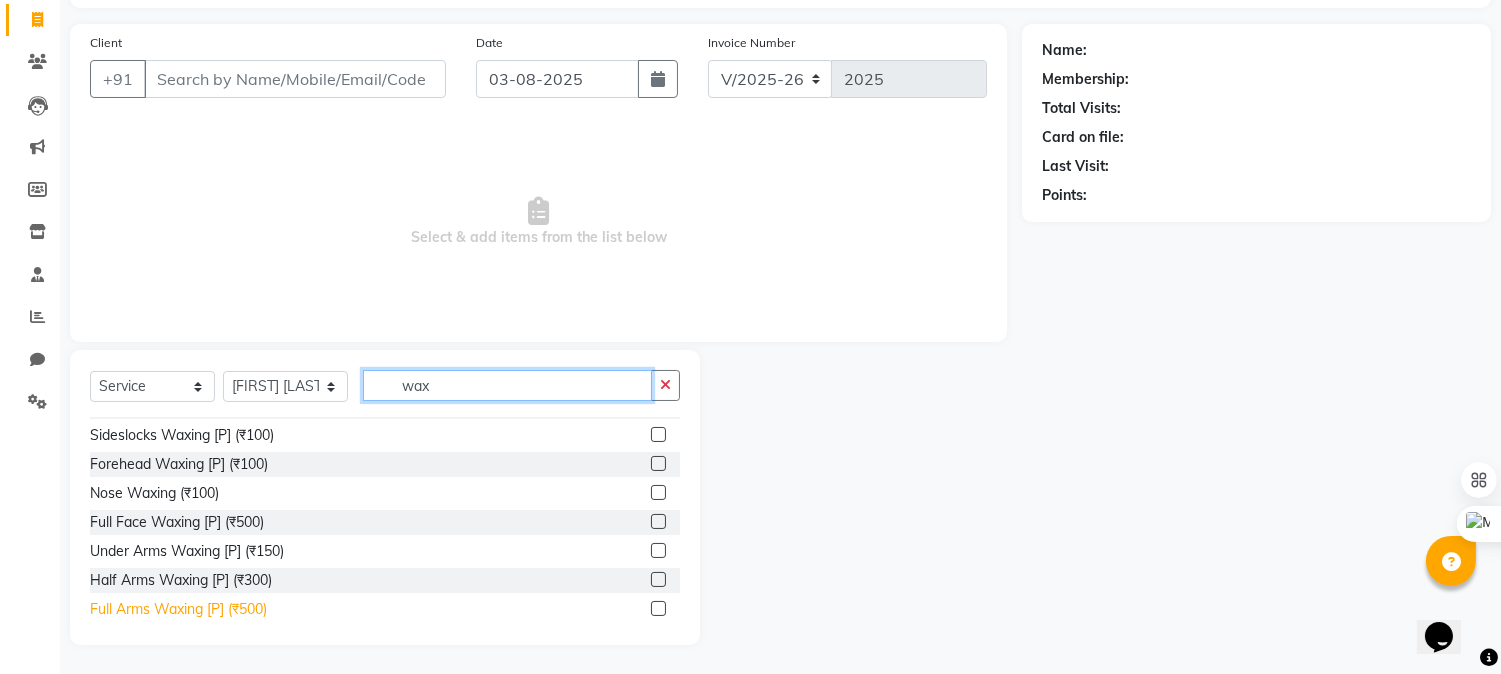 type on "wax" 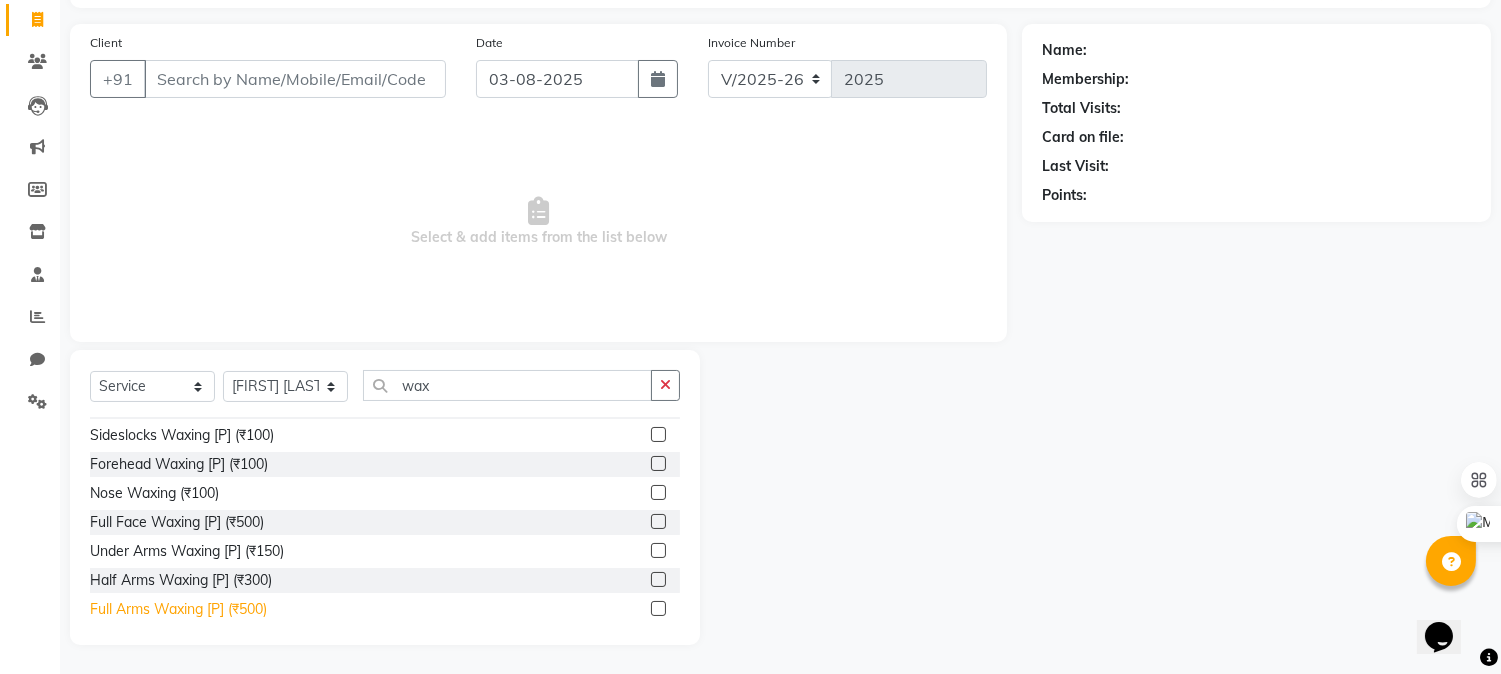 click on "Full Arms Waxing [P] (₹500)" 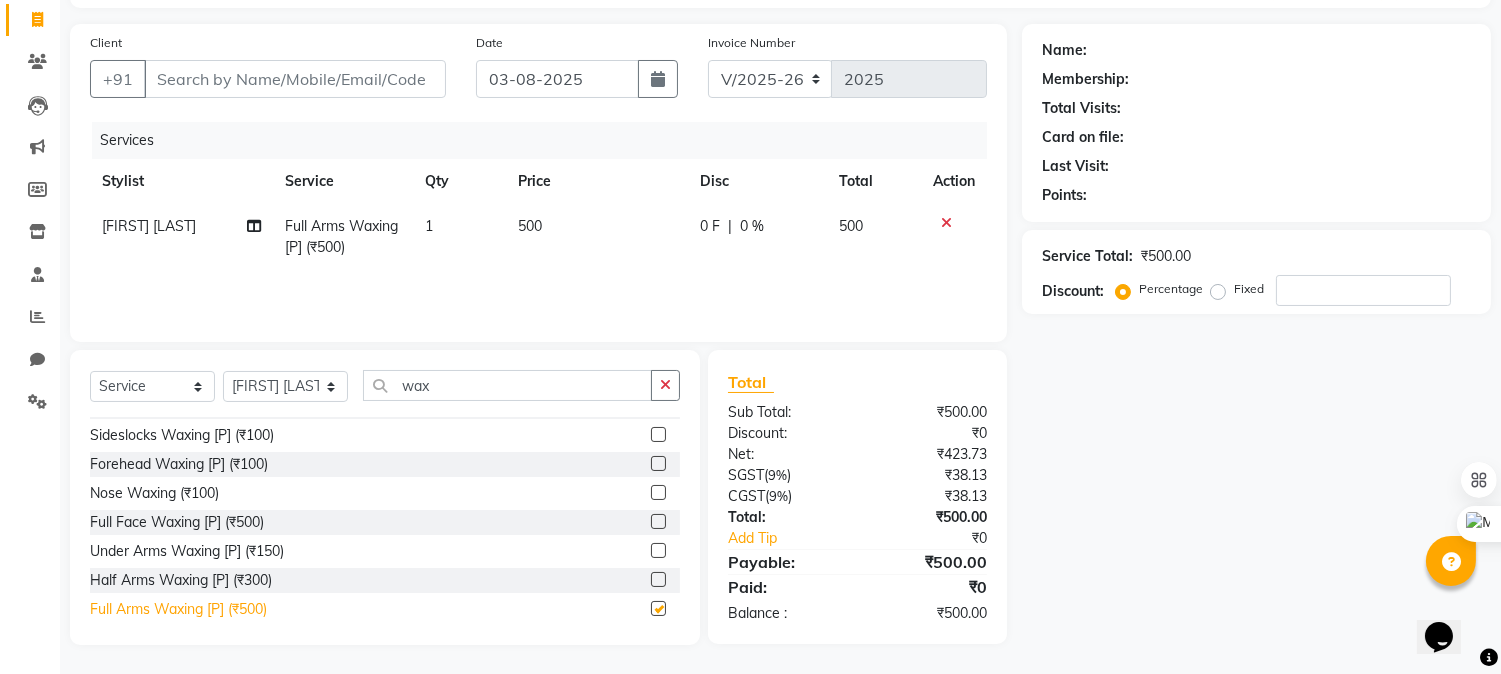 checkbox on "false" 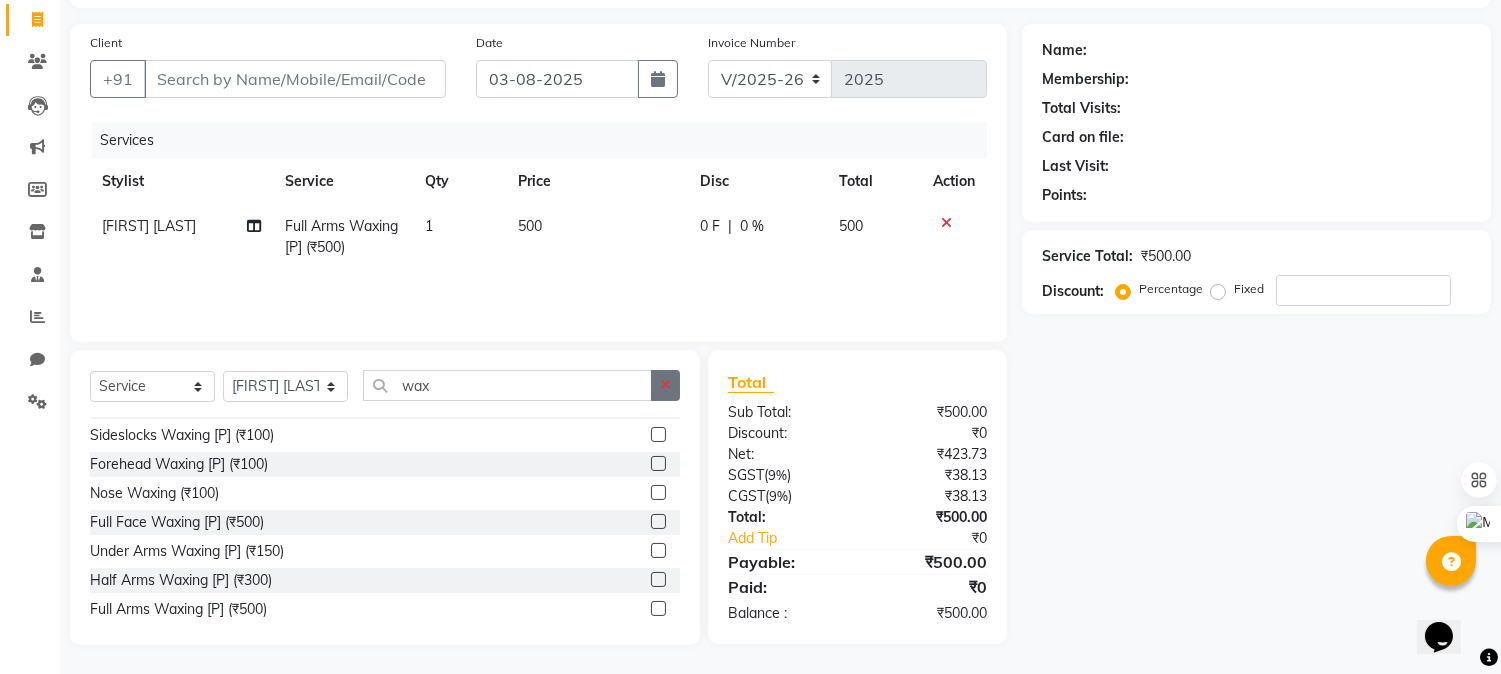 click 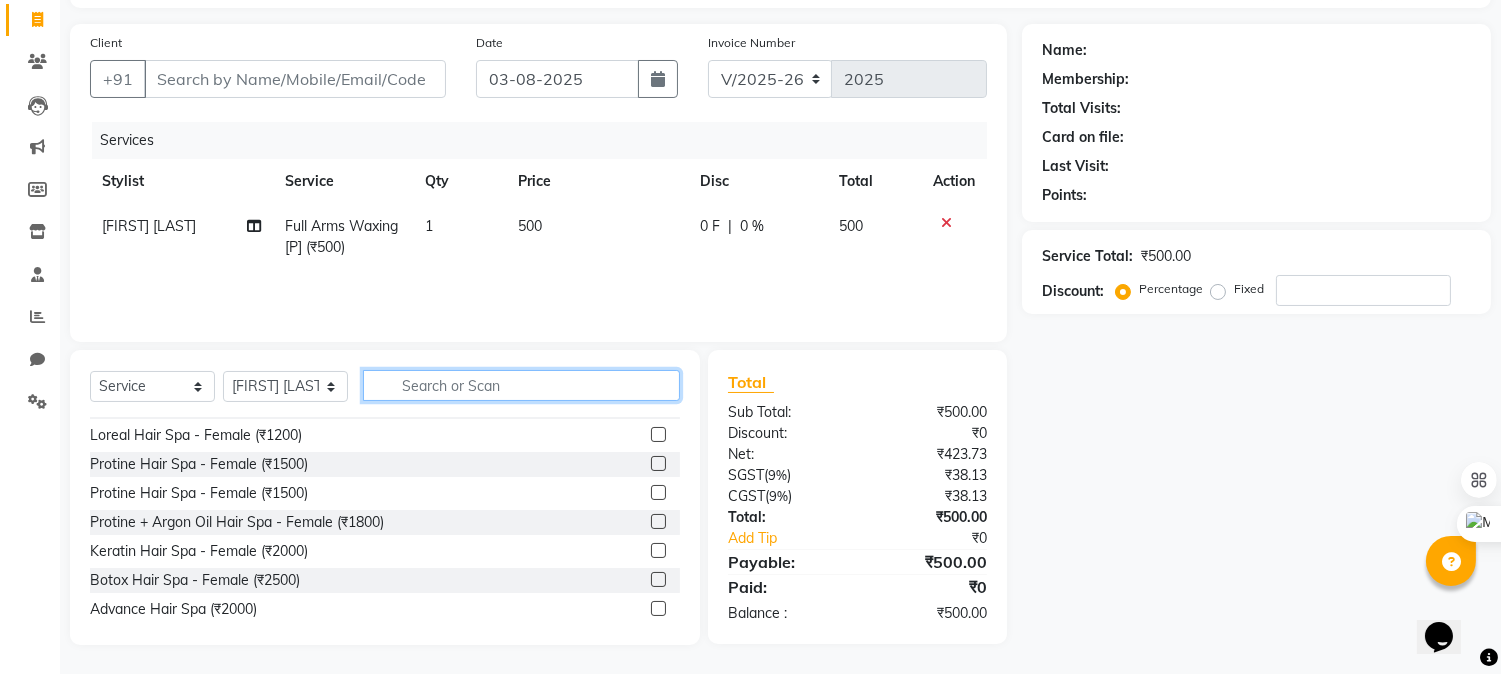 click 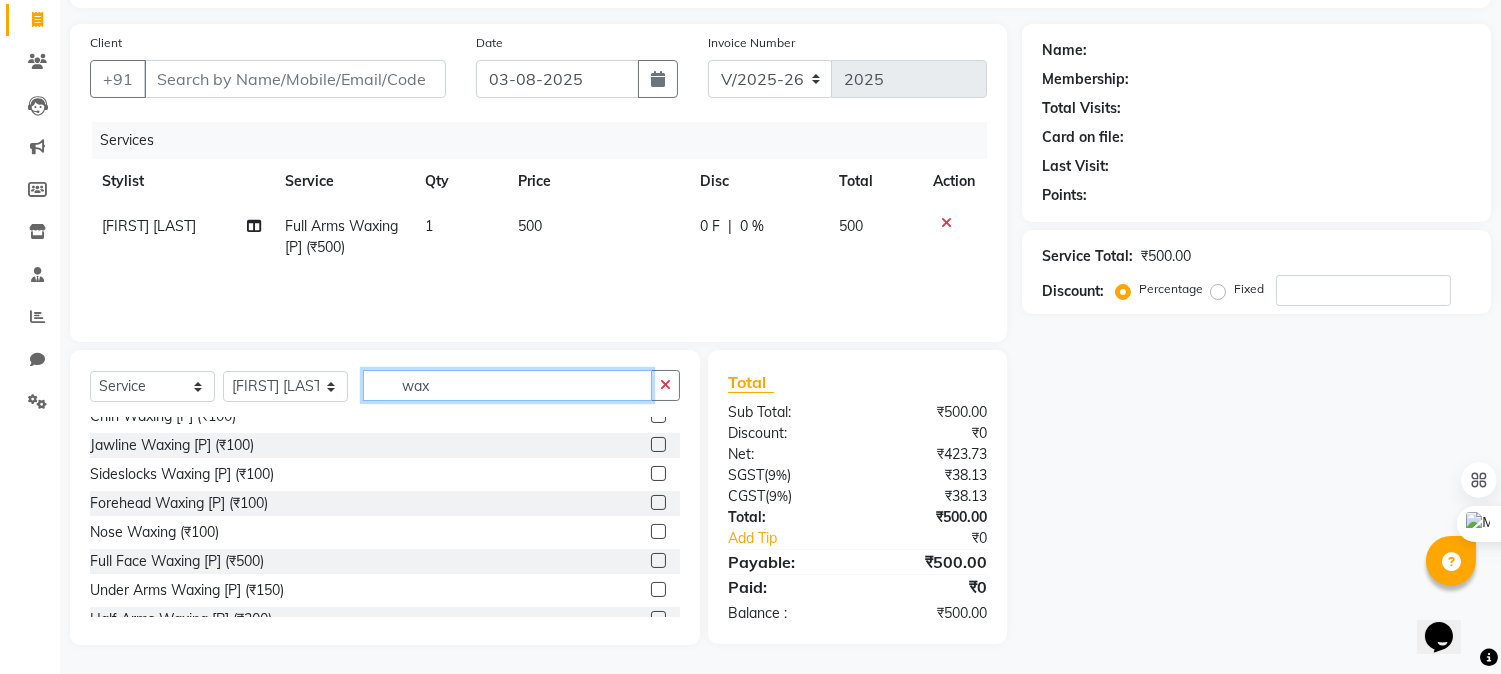 scroll, scrollTop: 850, scrollLeft: 0, axis: vertical 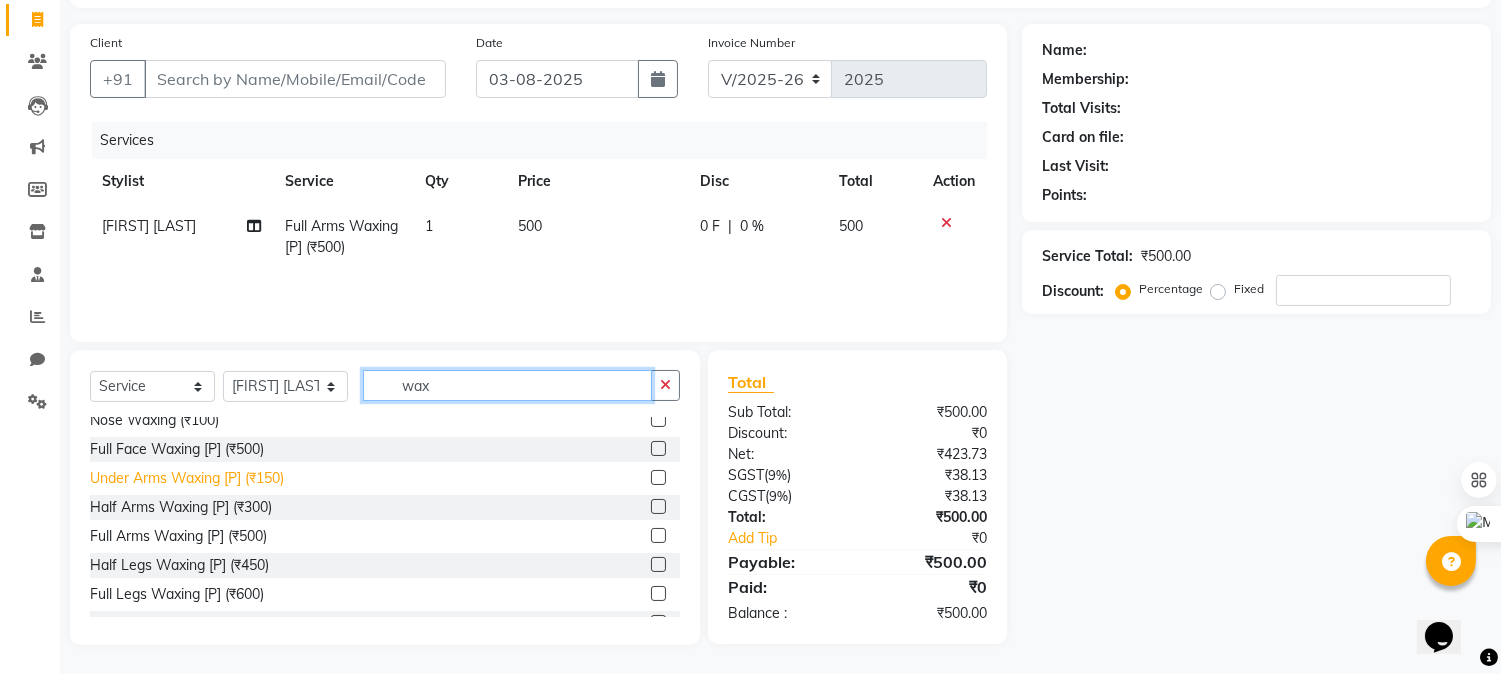 type on "wax" 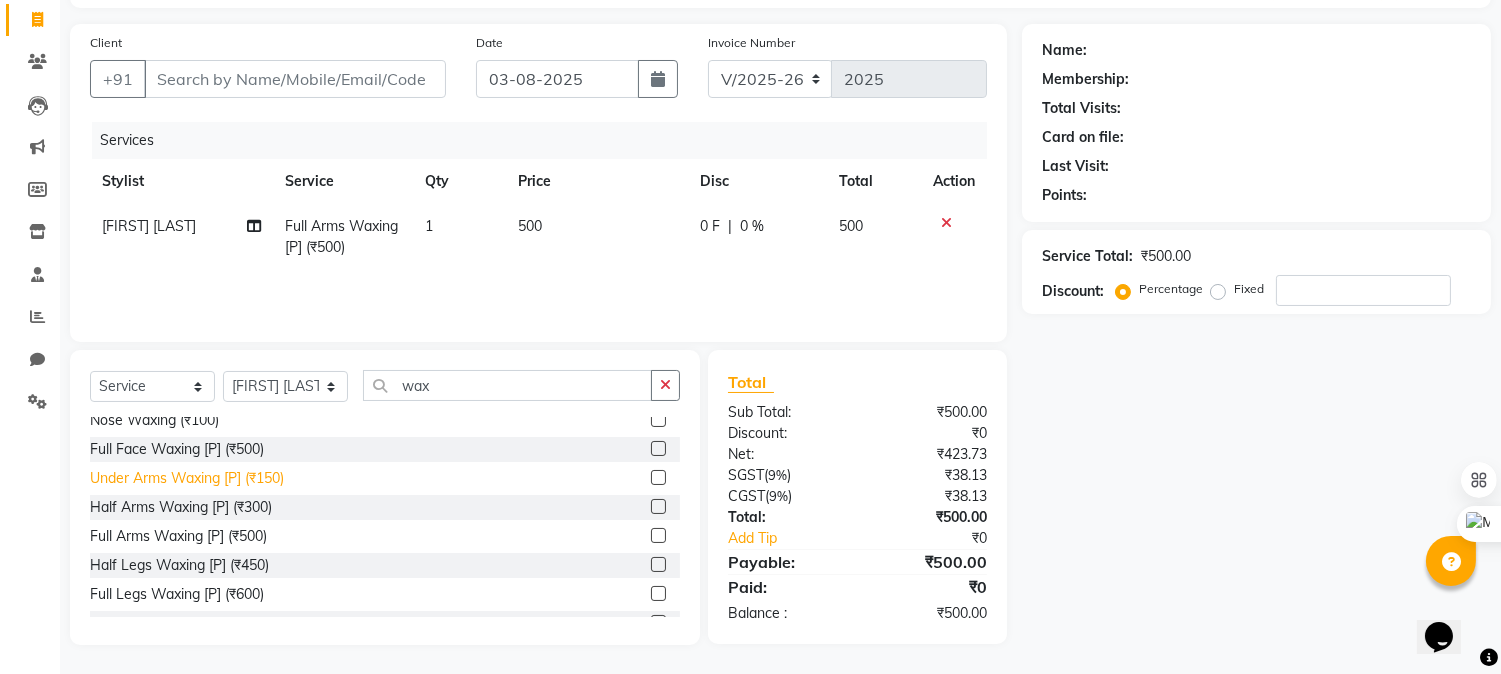 click on "Under Arms Waxing [P] (₹150)" 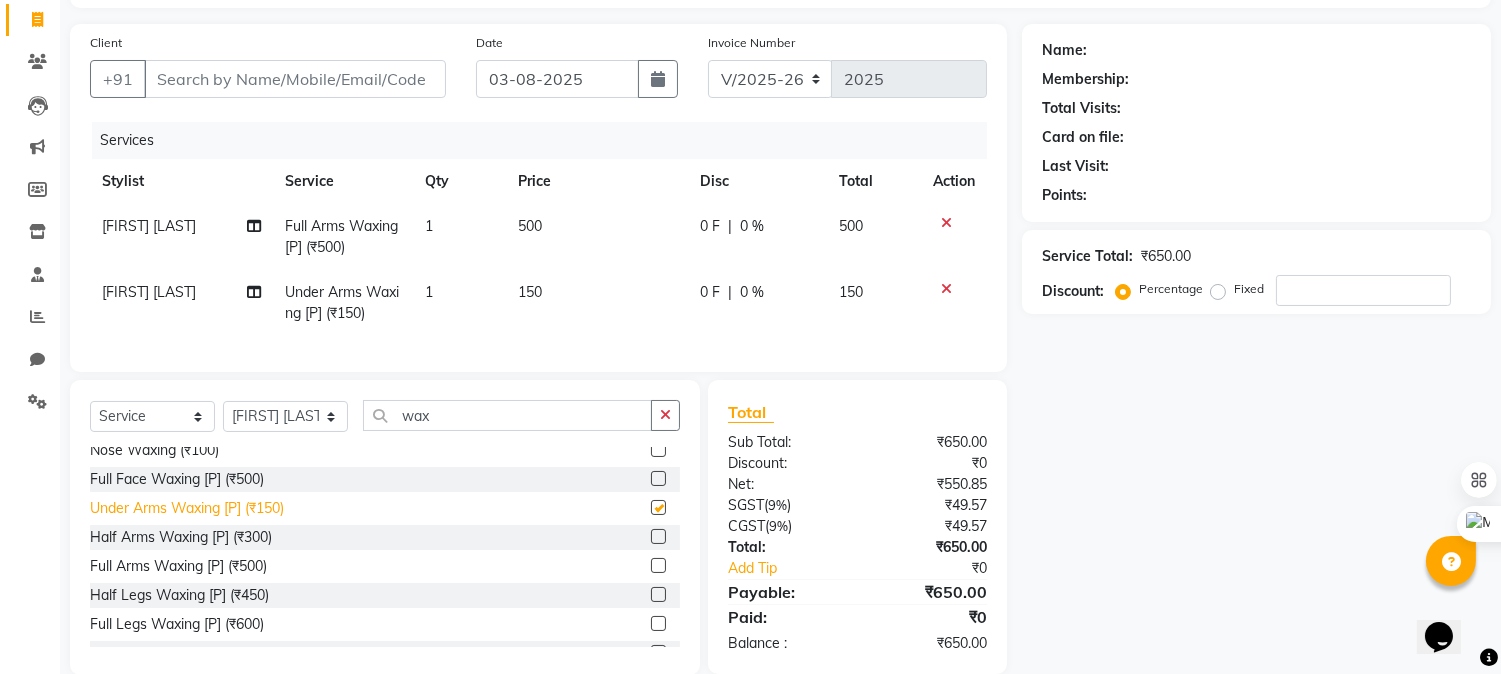 checkbox on "false" 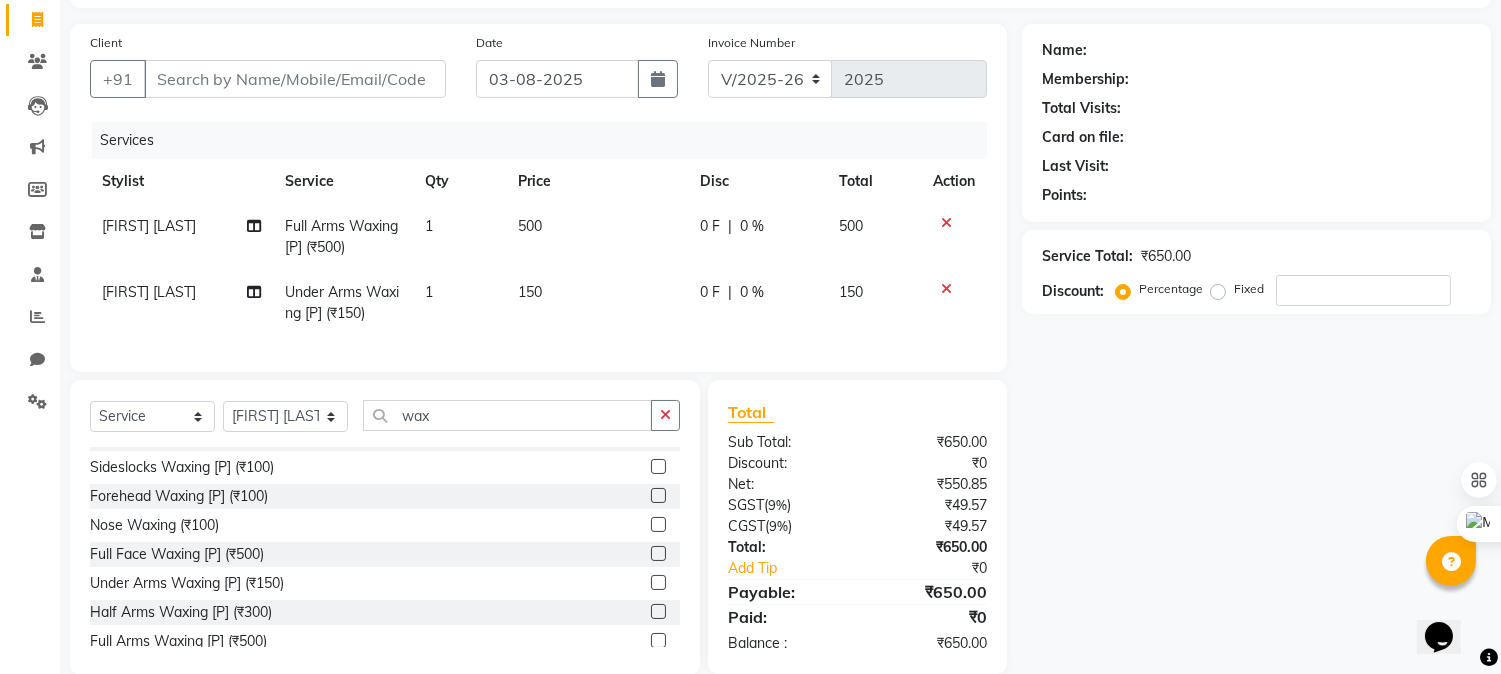 scroll, scrollTop: 738, scrollLeft: 0, axis: vertical 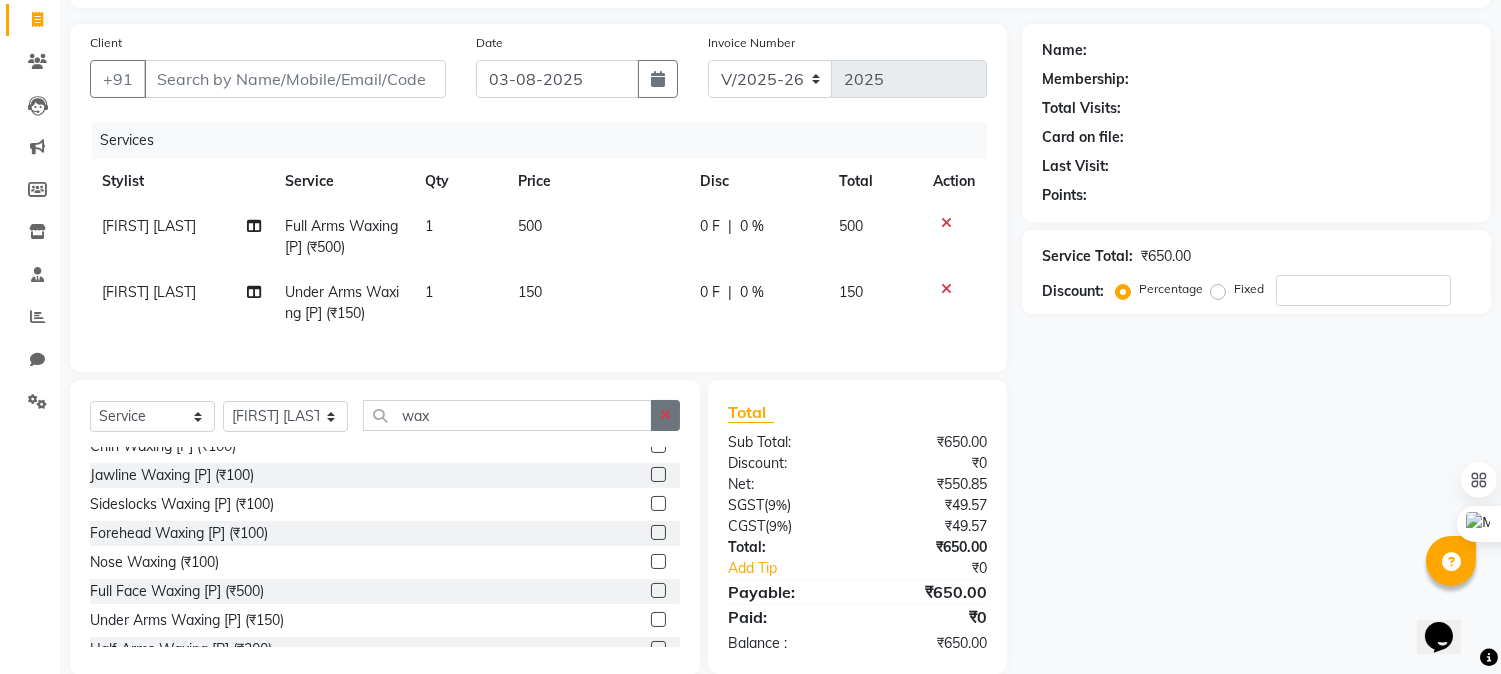 click 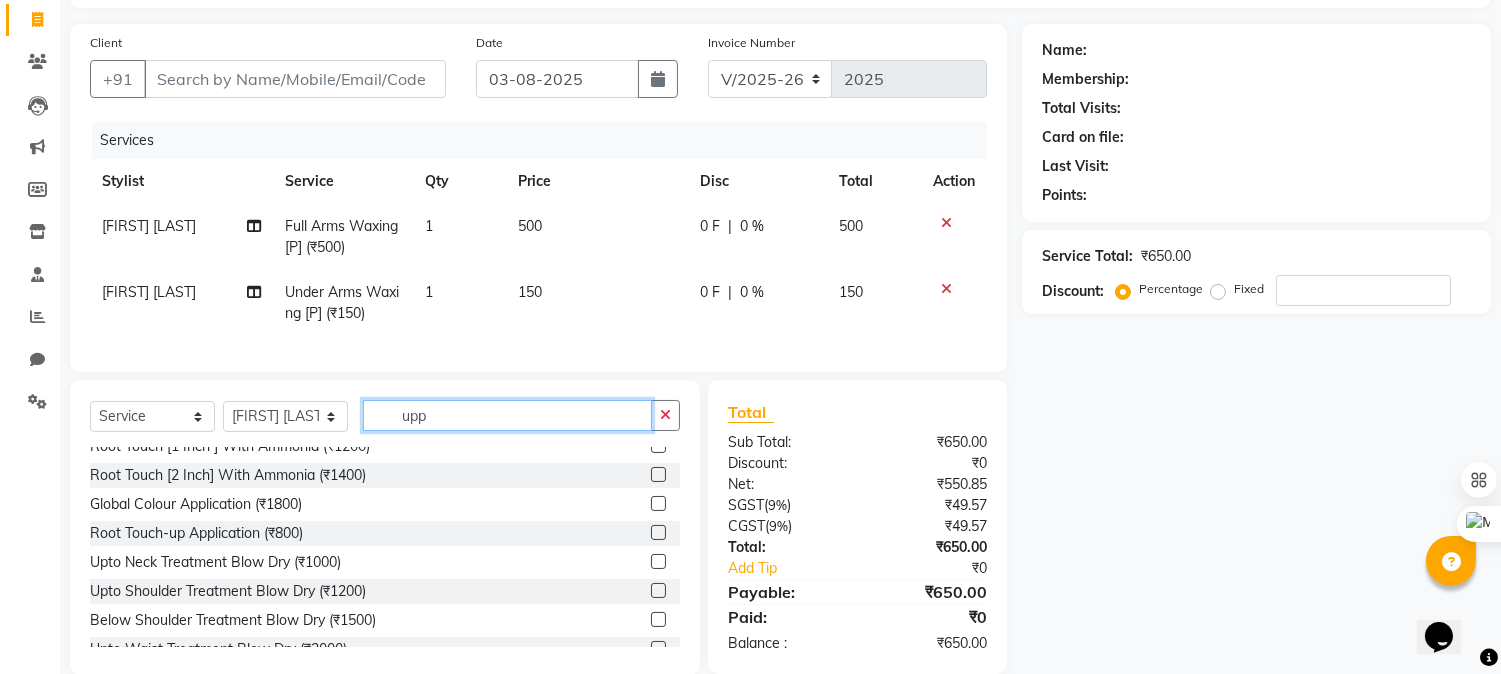 scroll, scrollTop: 0, scrollLeft: 0, axis: both 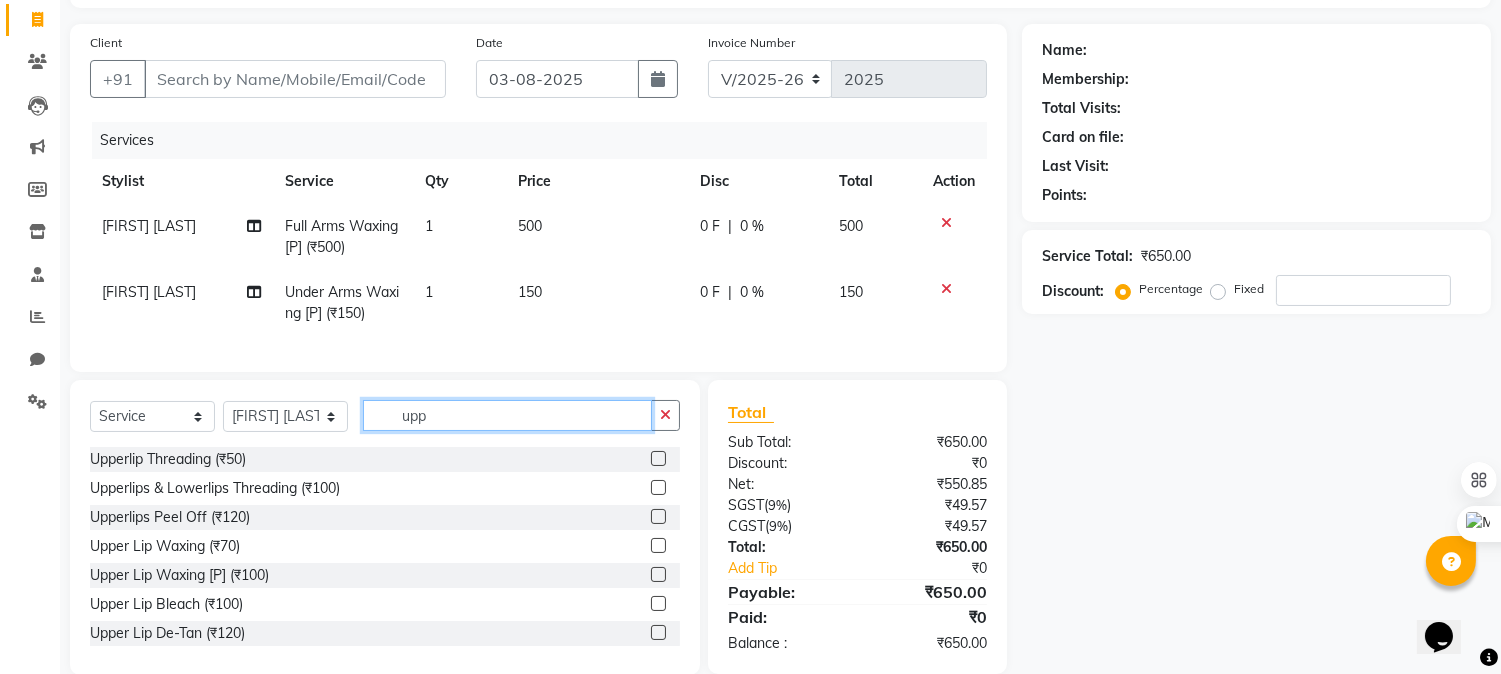 type on "upp" 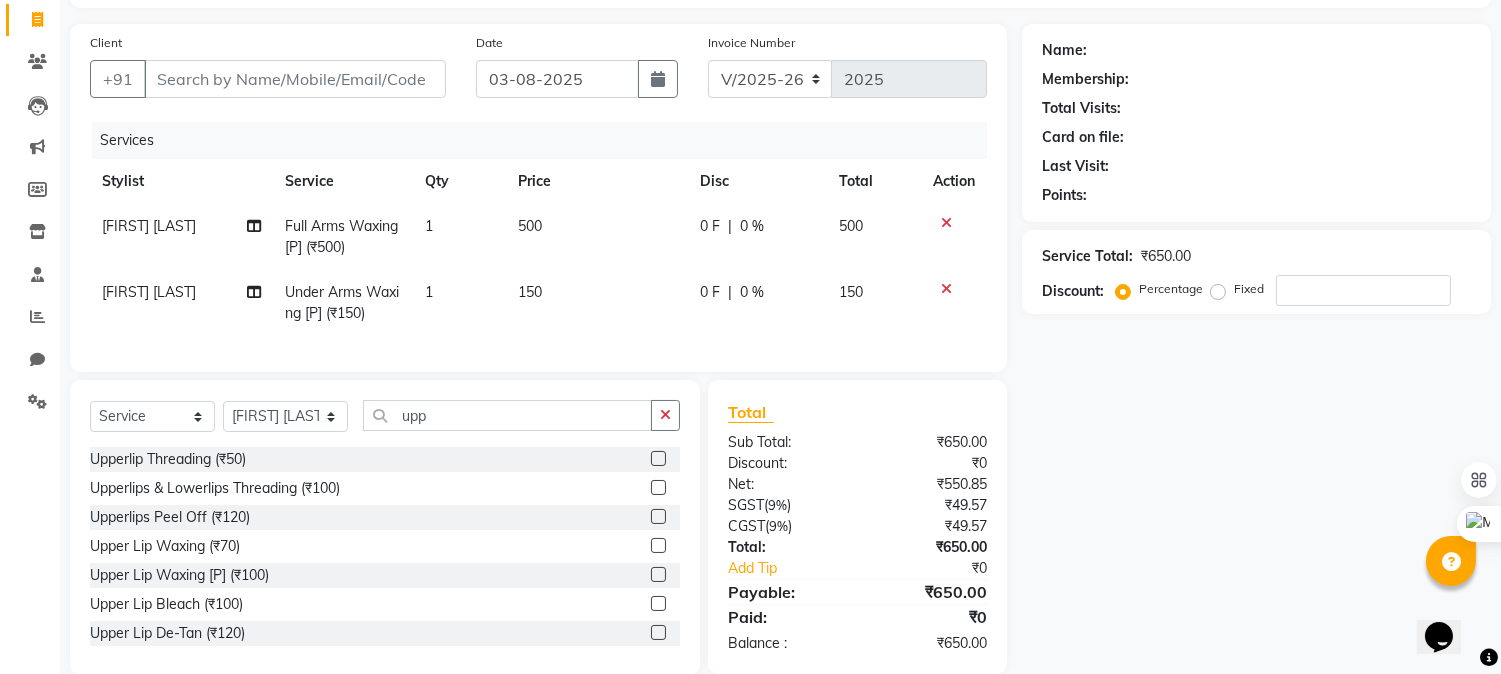 click on "Upperlip Threading (₹50)" 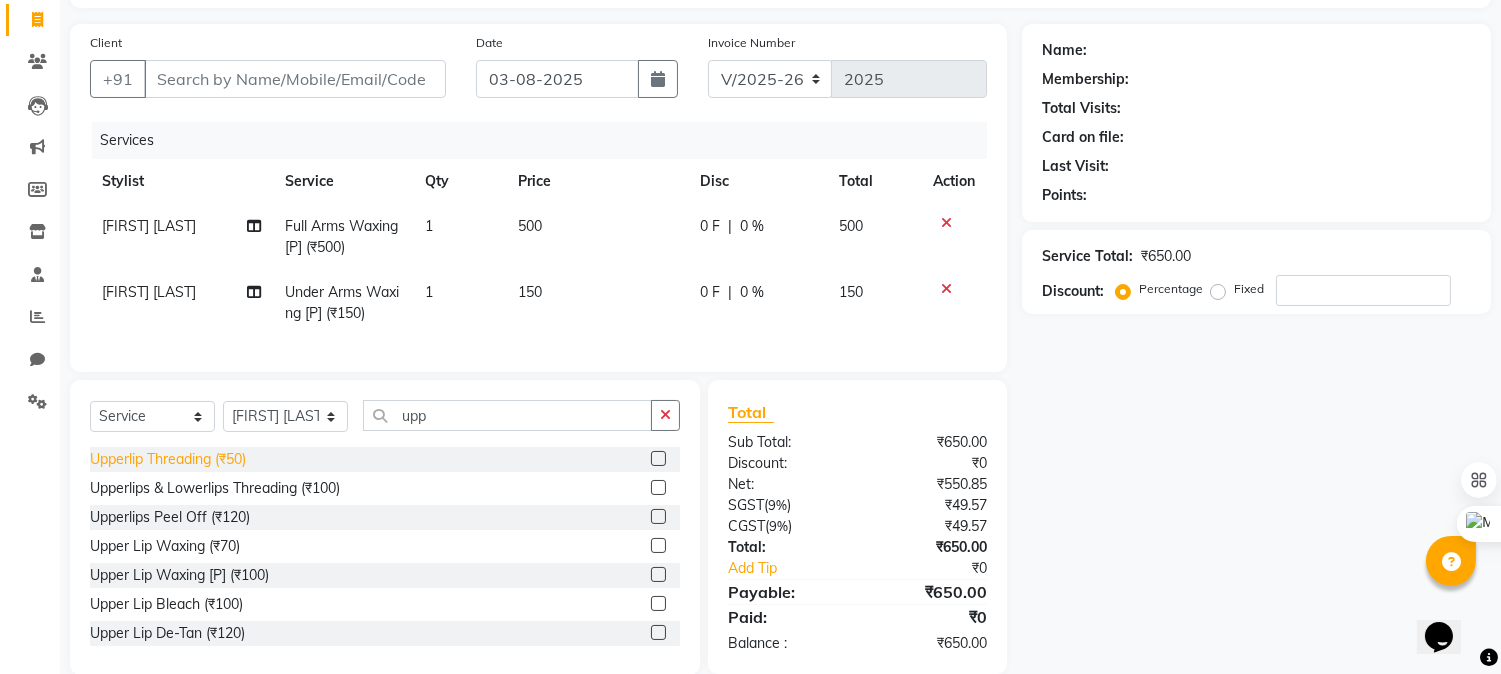 click on "Upperlip Threading (₹50)" 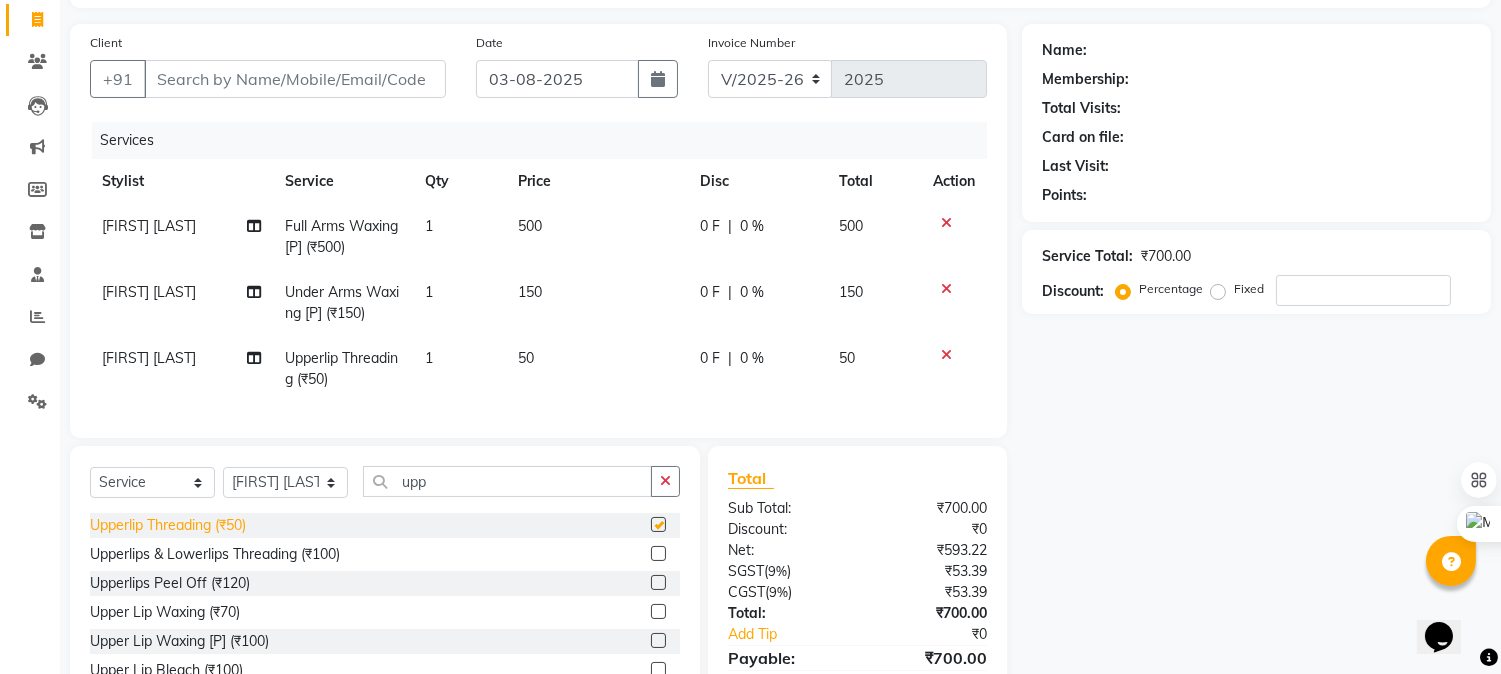 checkbox on "false" 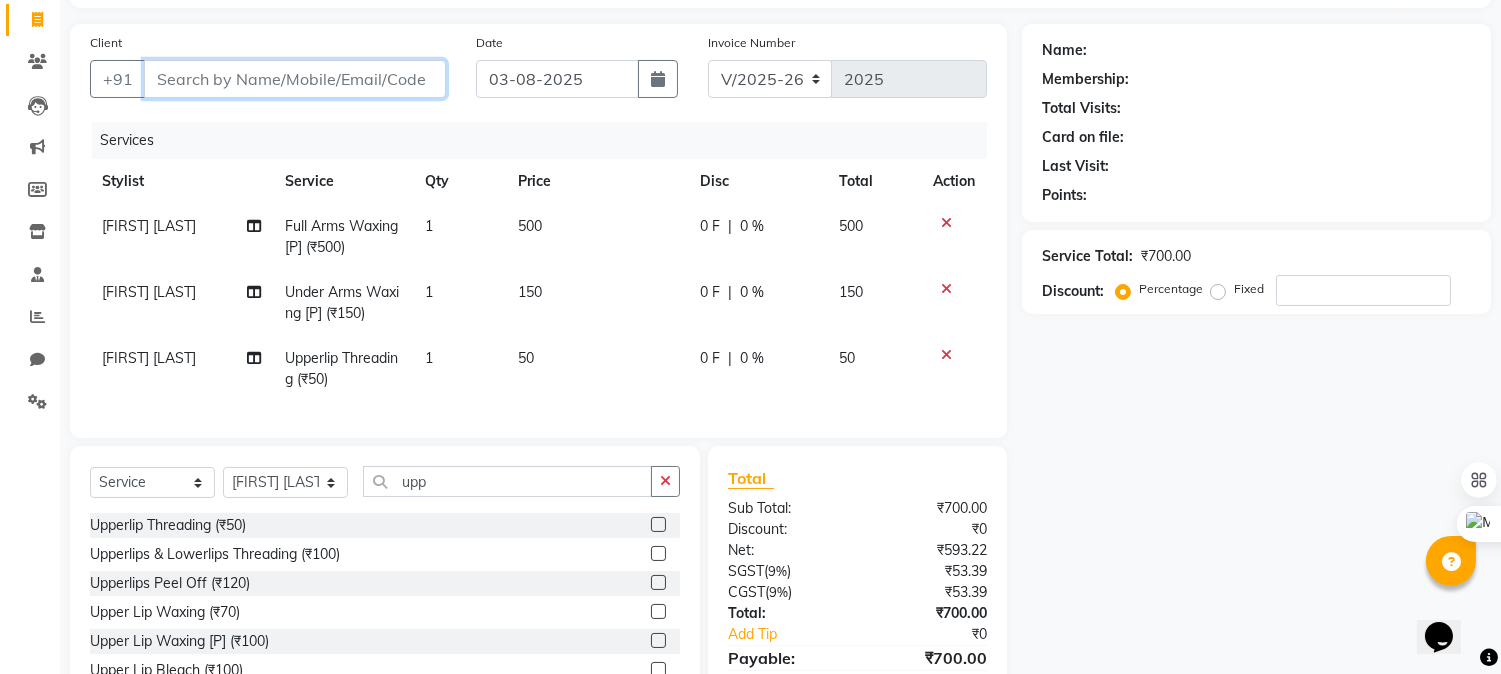 click on "Client" at bounding box center (295, 79) 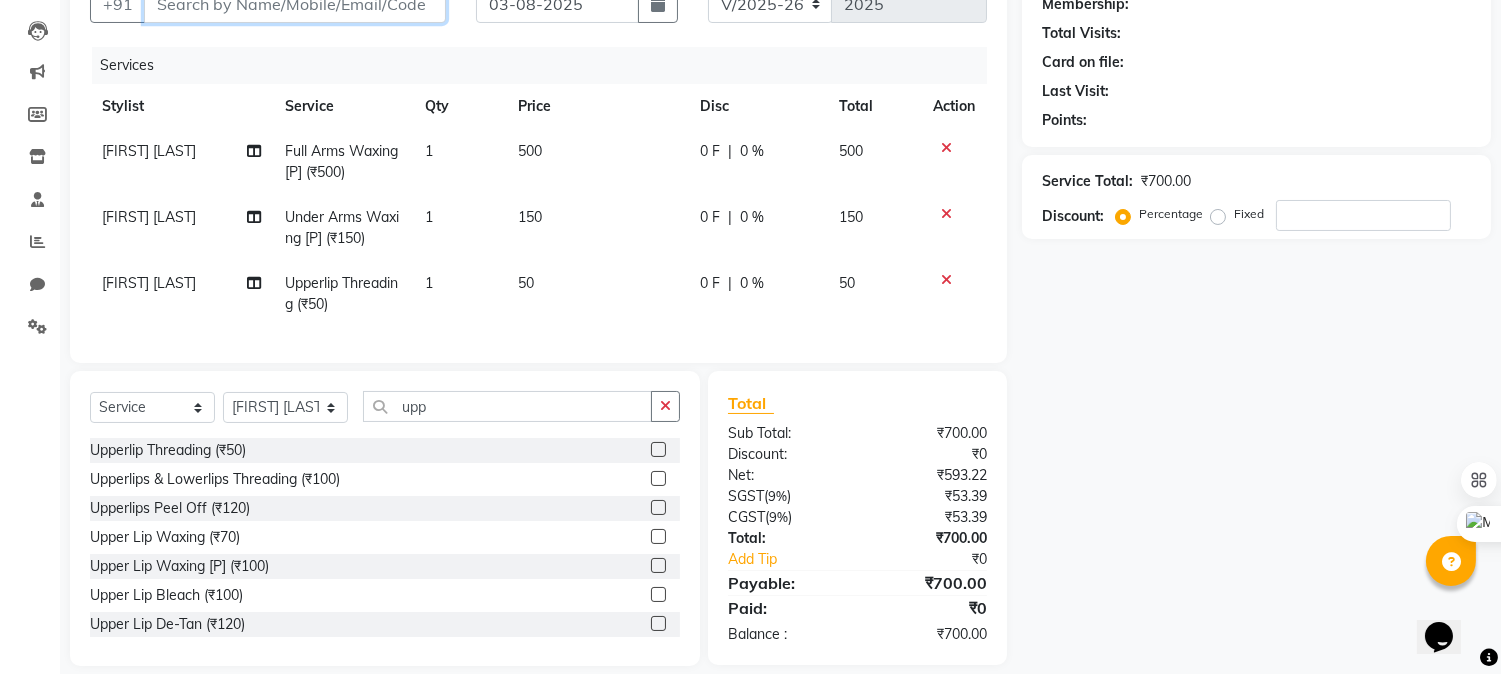 scroll, scrollTop: 240, scrollLeft: 0, axis: vertical 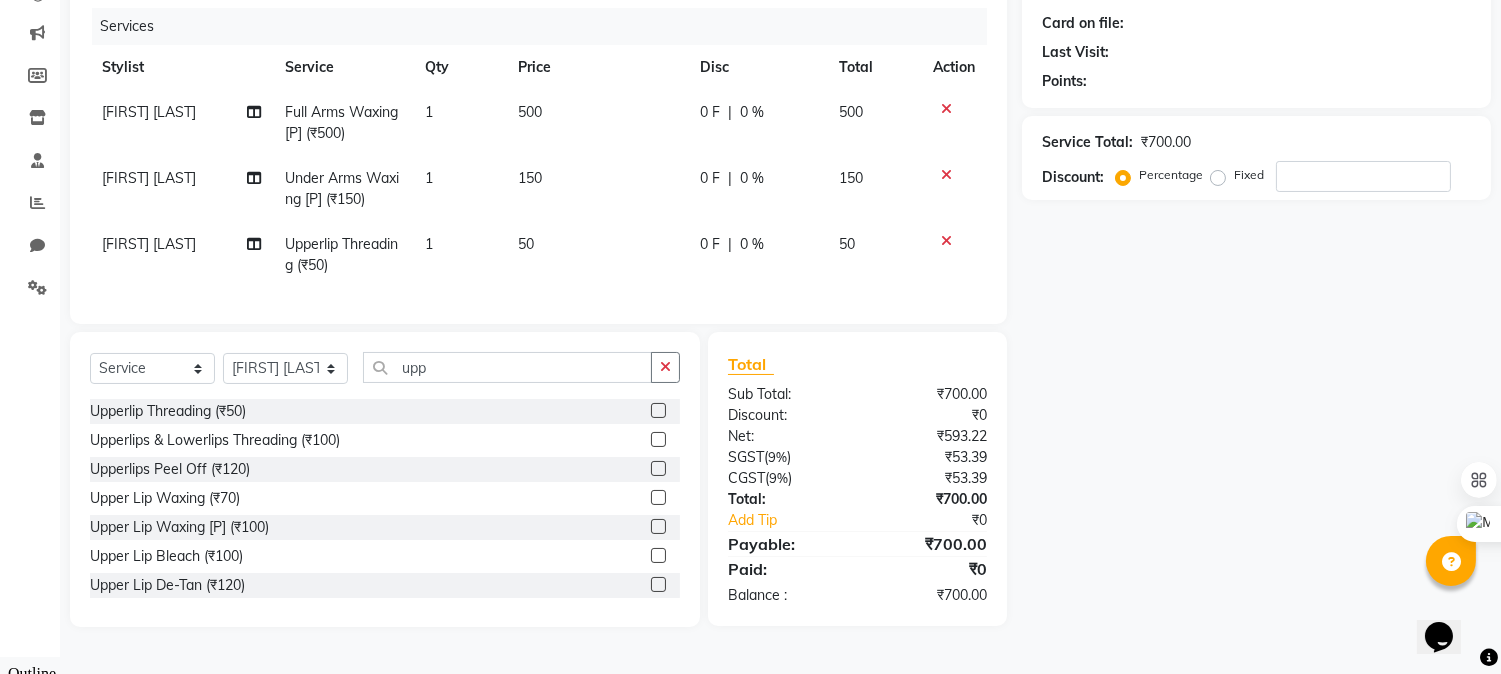 type on "9" 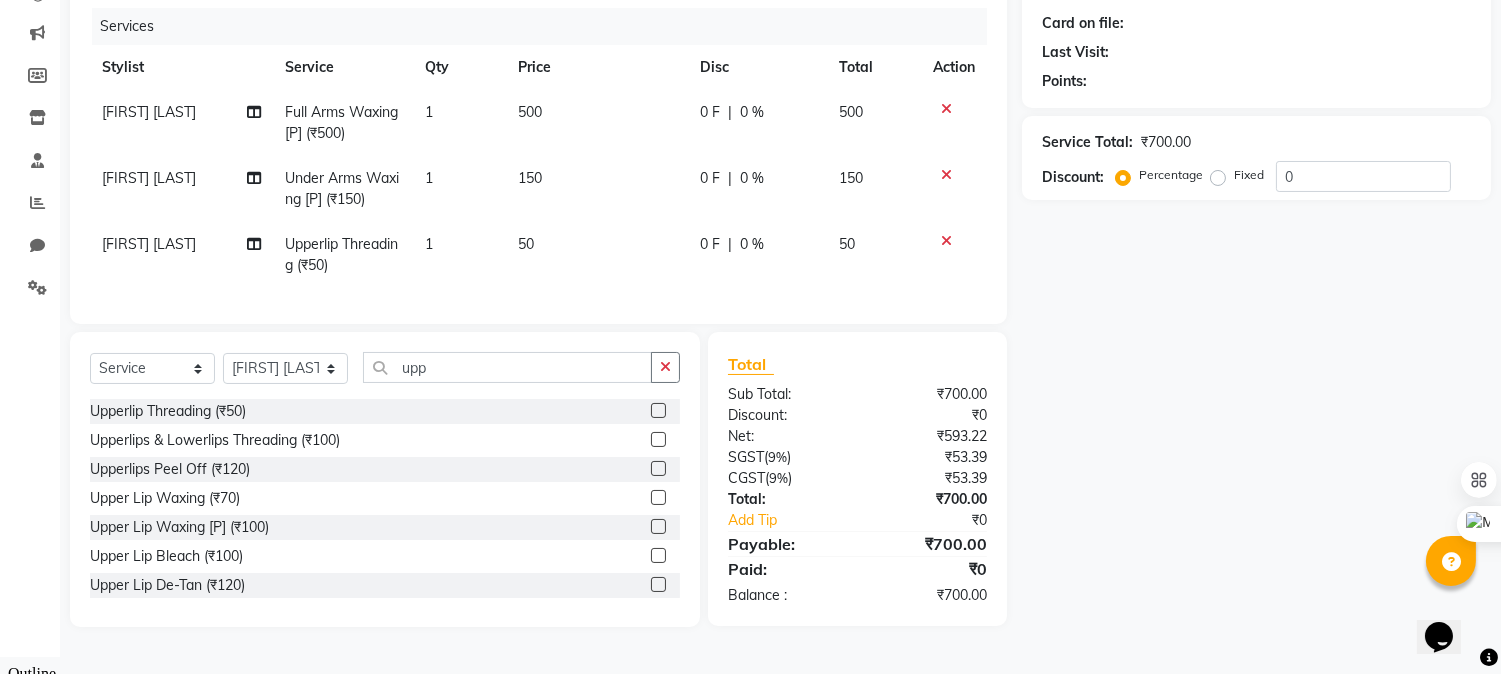 scroll, scrollTop: 195, scrollLeft: 0, axis: vertical 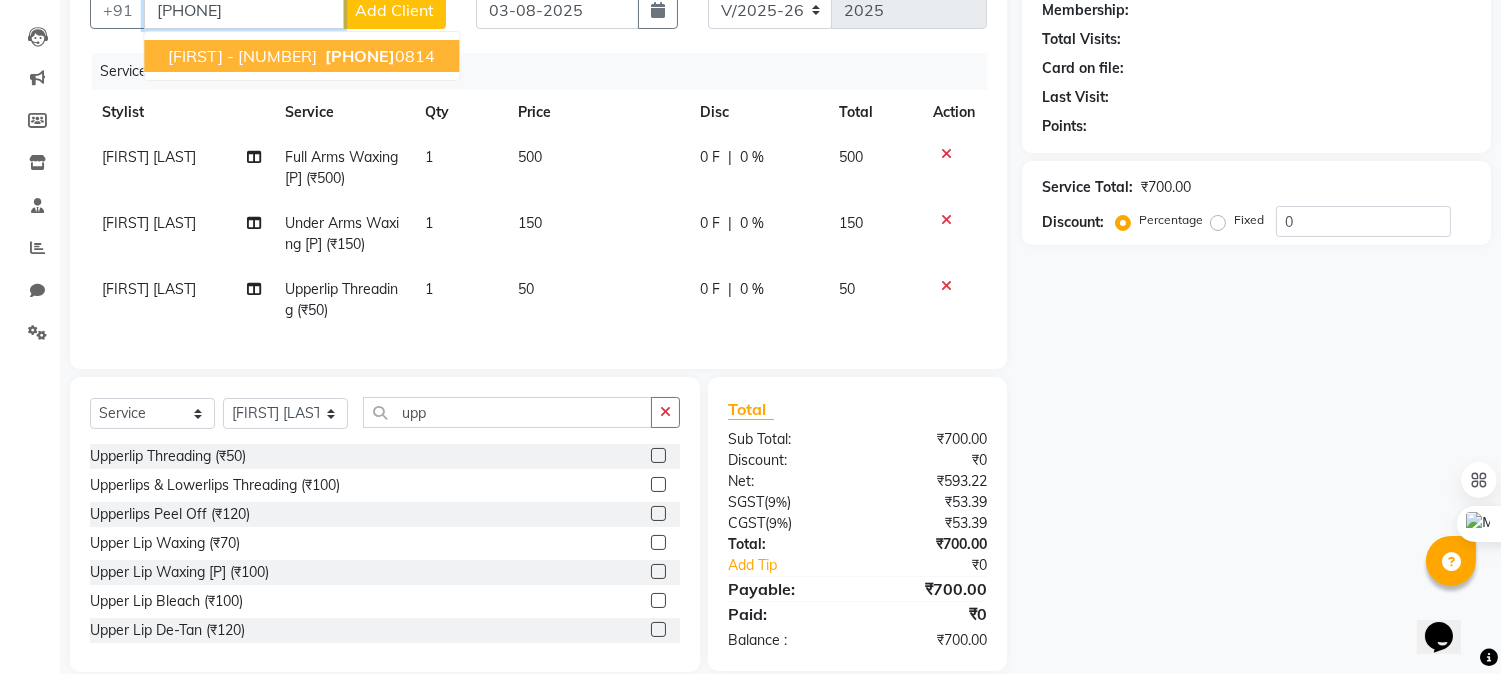 click on "[PHONE]" at bounding box center (360, 56) 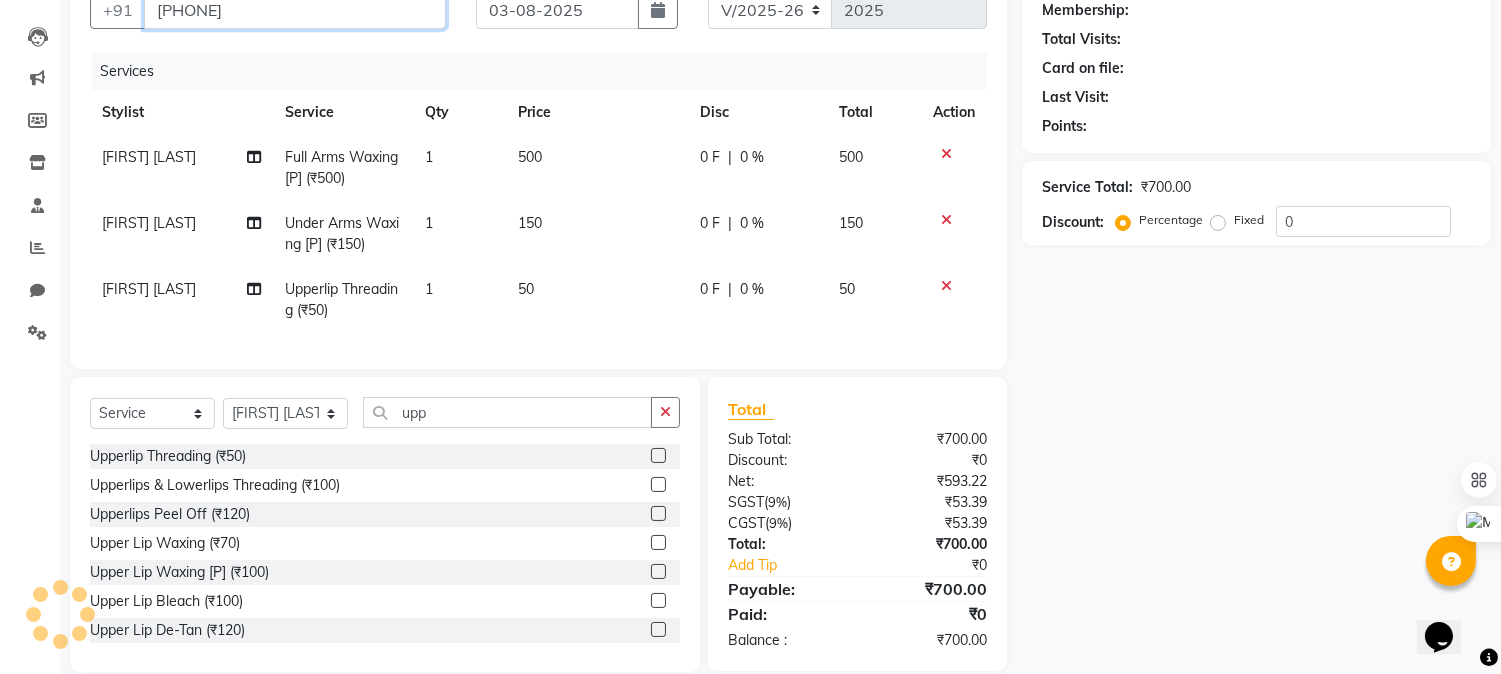 type on "[PHONE]" 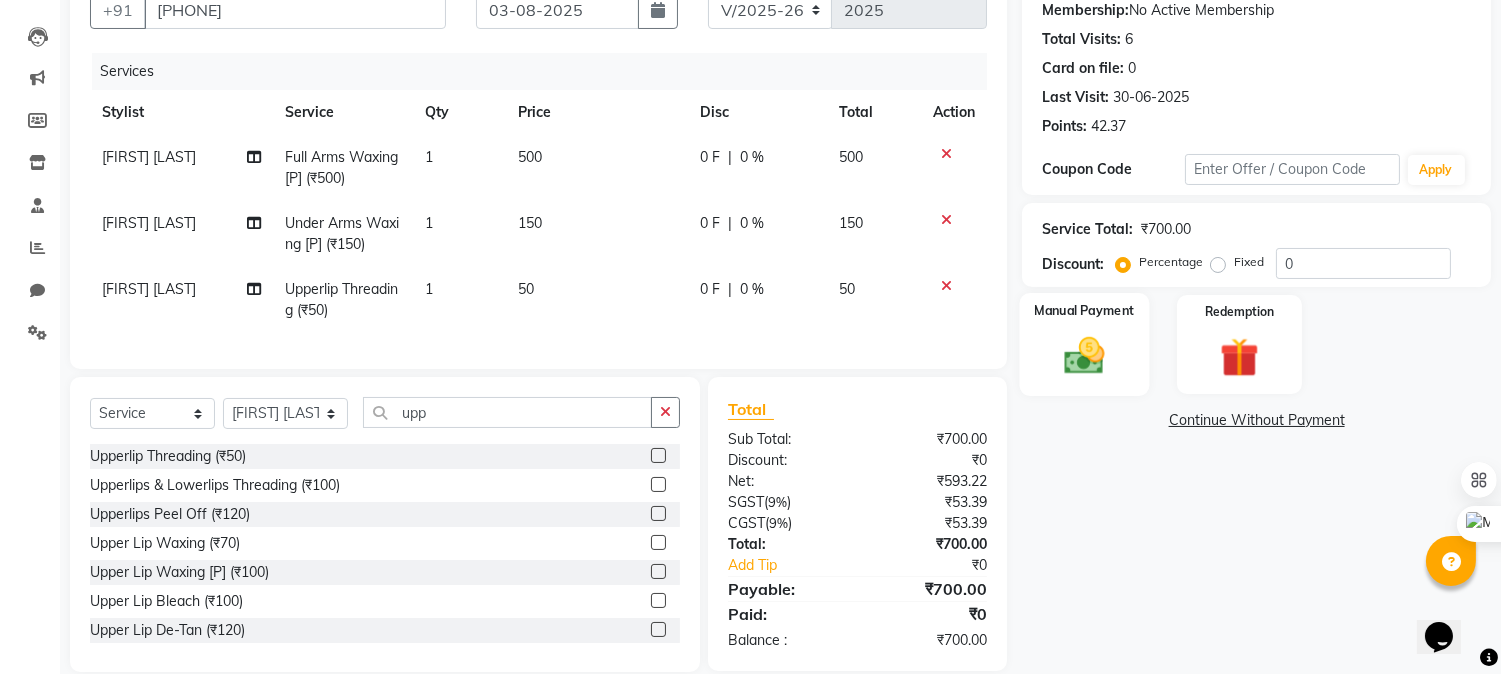 click 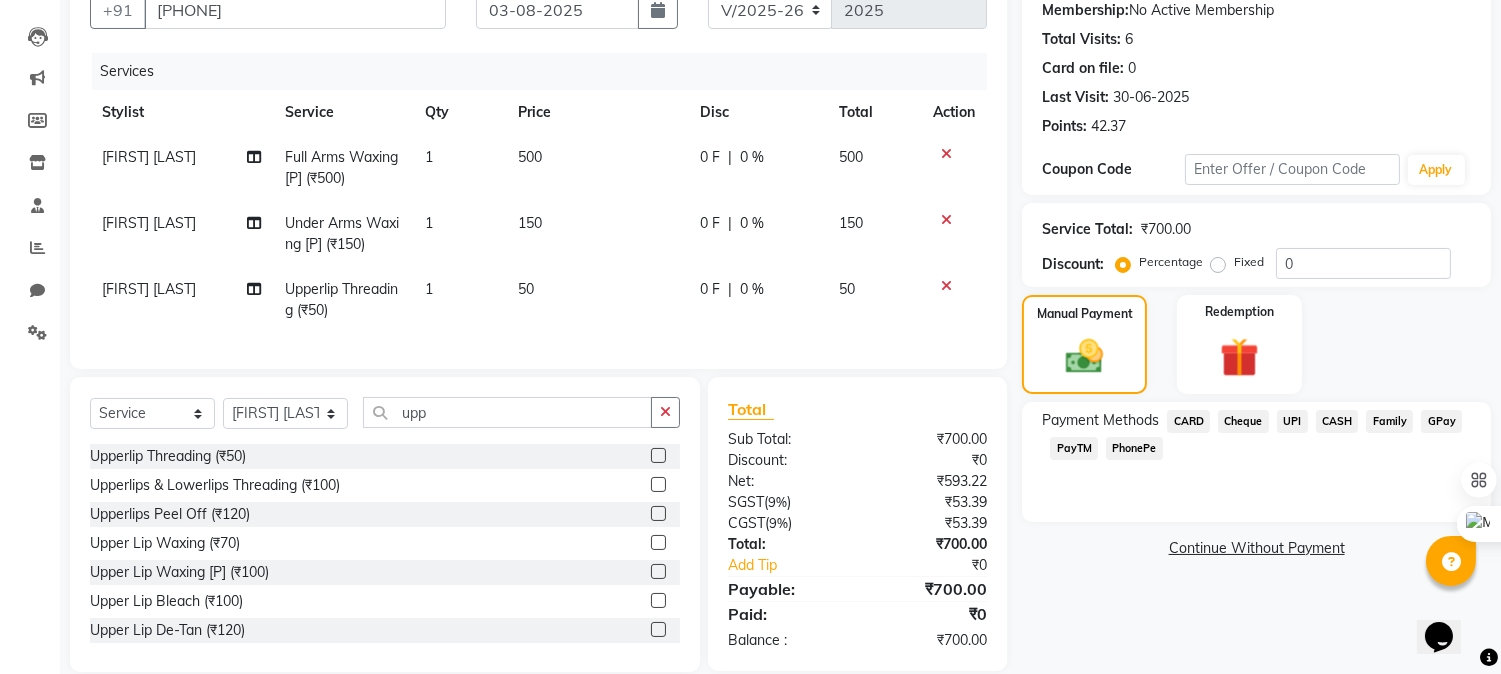 click on "UPI" 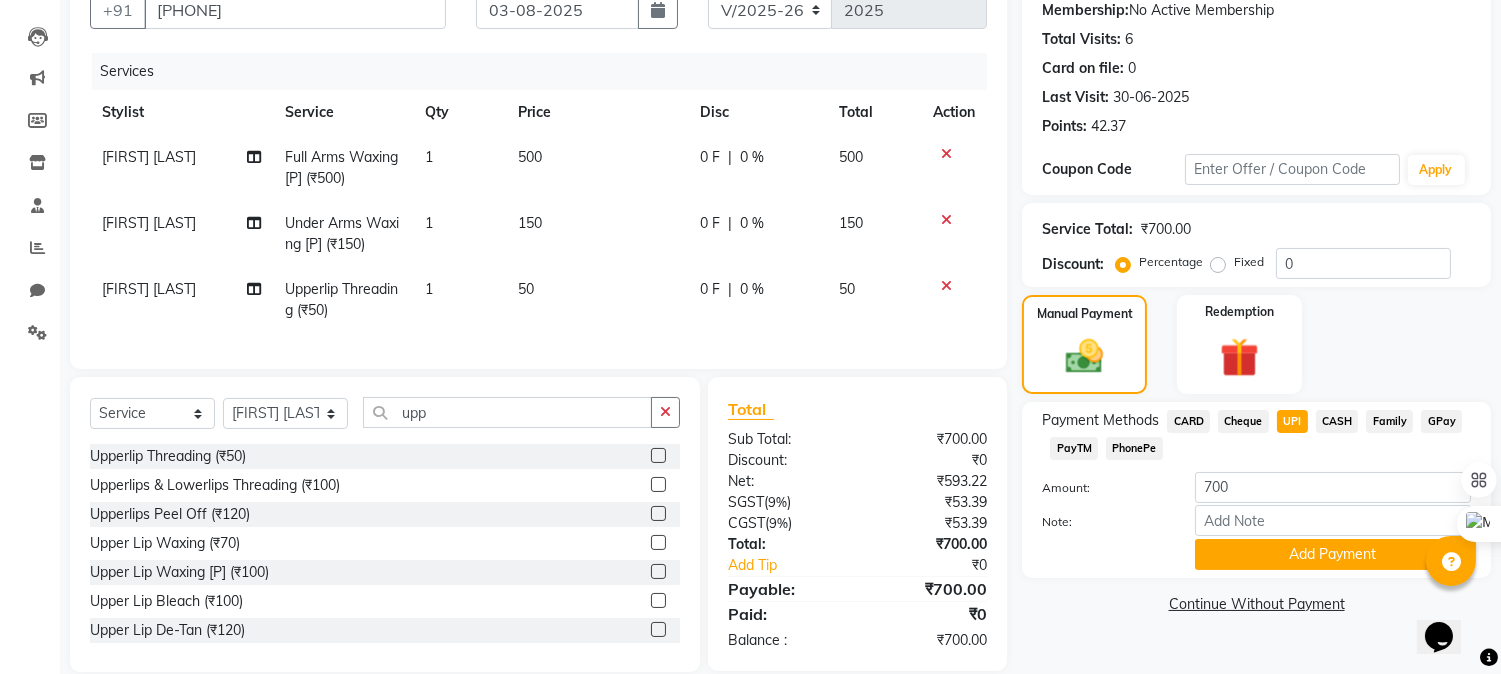 scroll, scrollTop: 240, scrollLeft: 0, axis: vertical 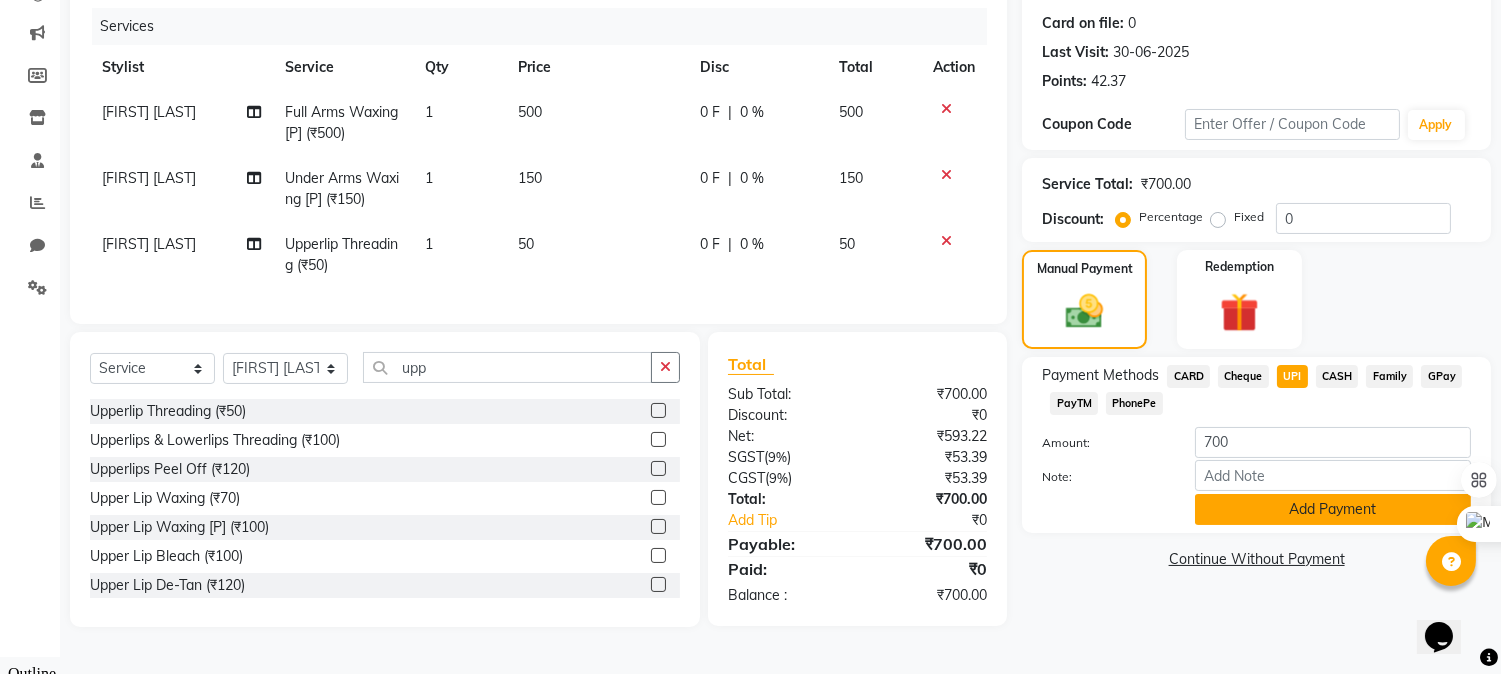 click on "Add Payment" 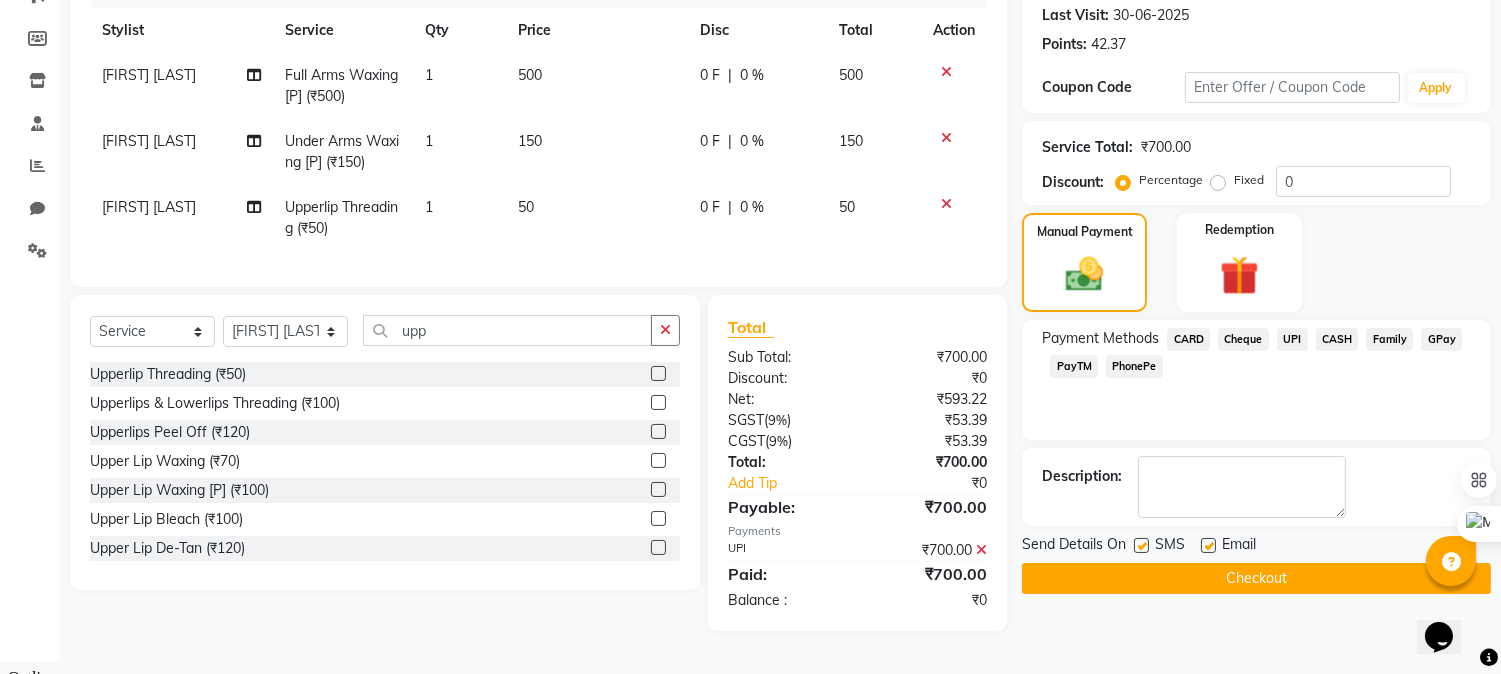 scroll, scrollTop: 280, scrollLeft: 0, axis: vertical 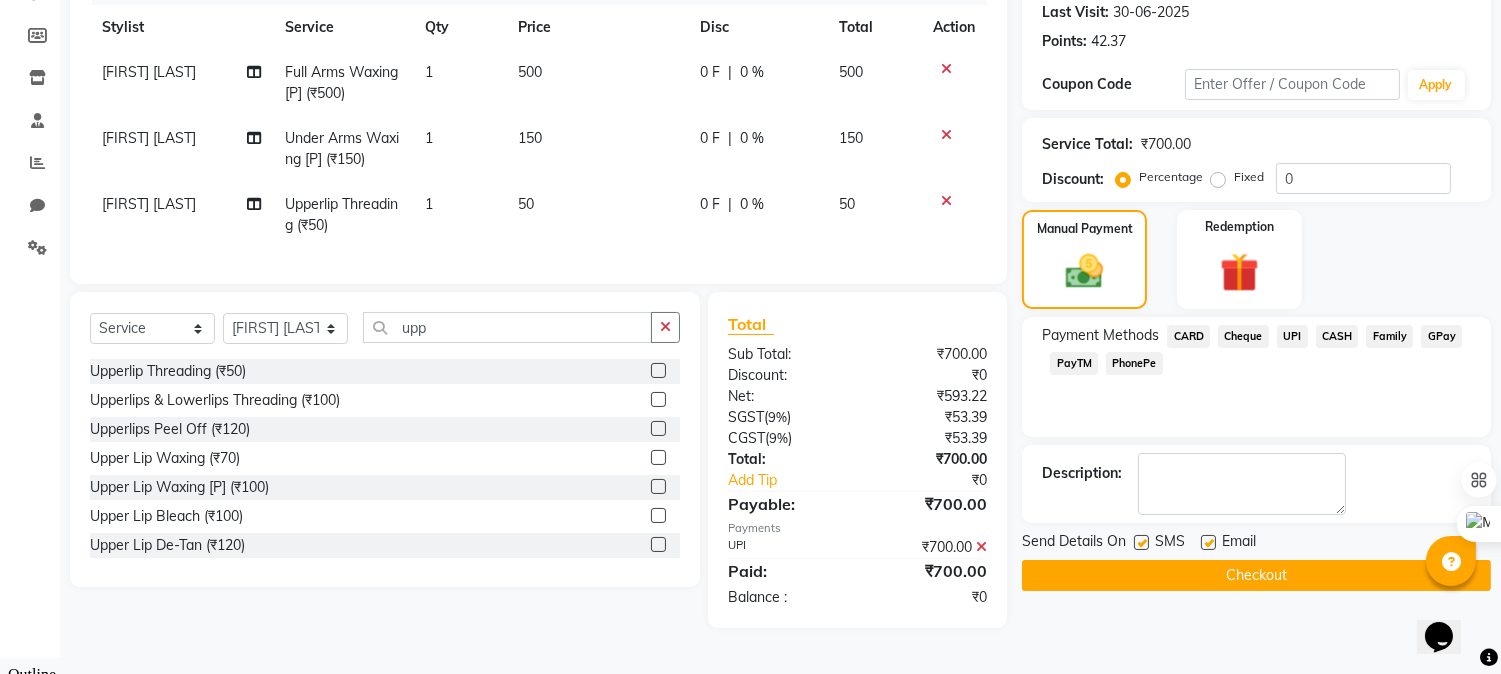 click on "Checkout" 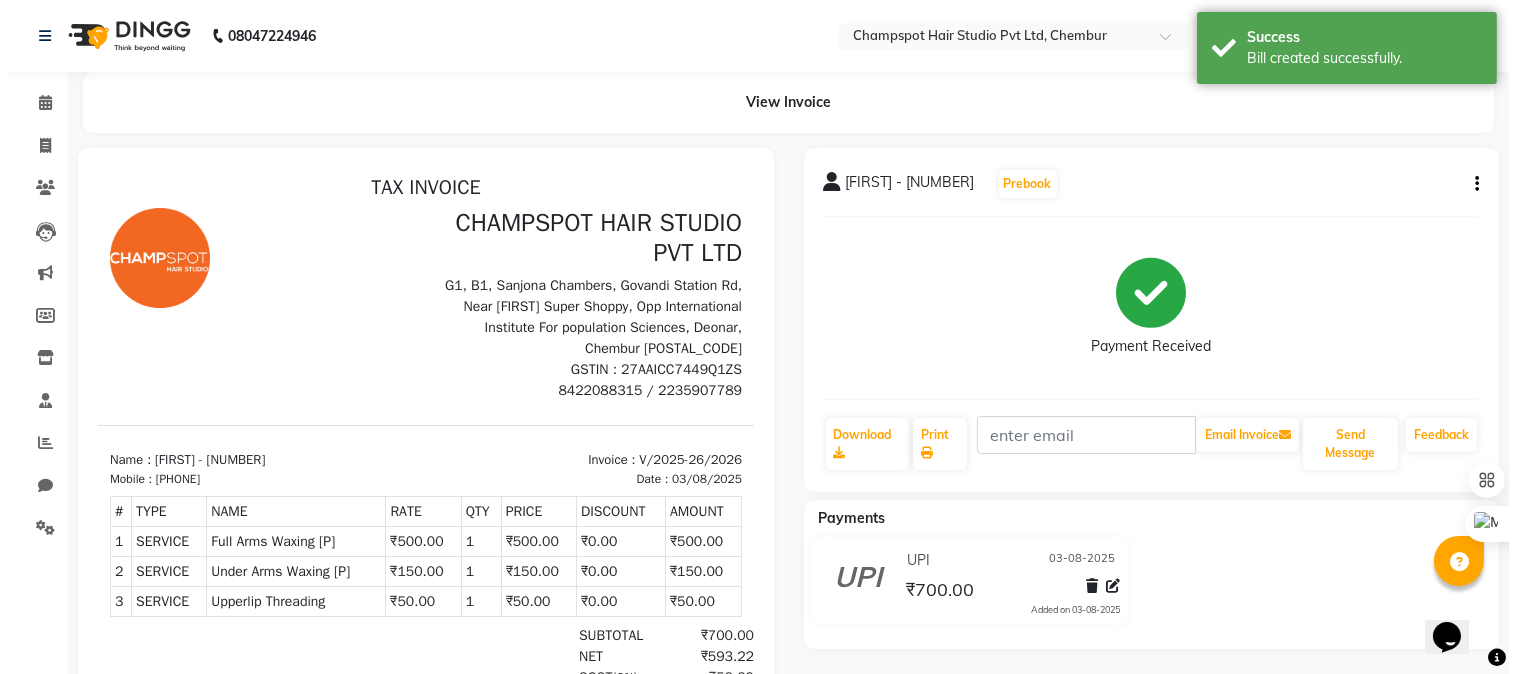 scroll, scrollTop: 0, scrollLeft: 0, axis: both 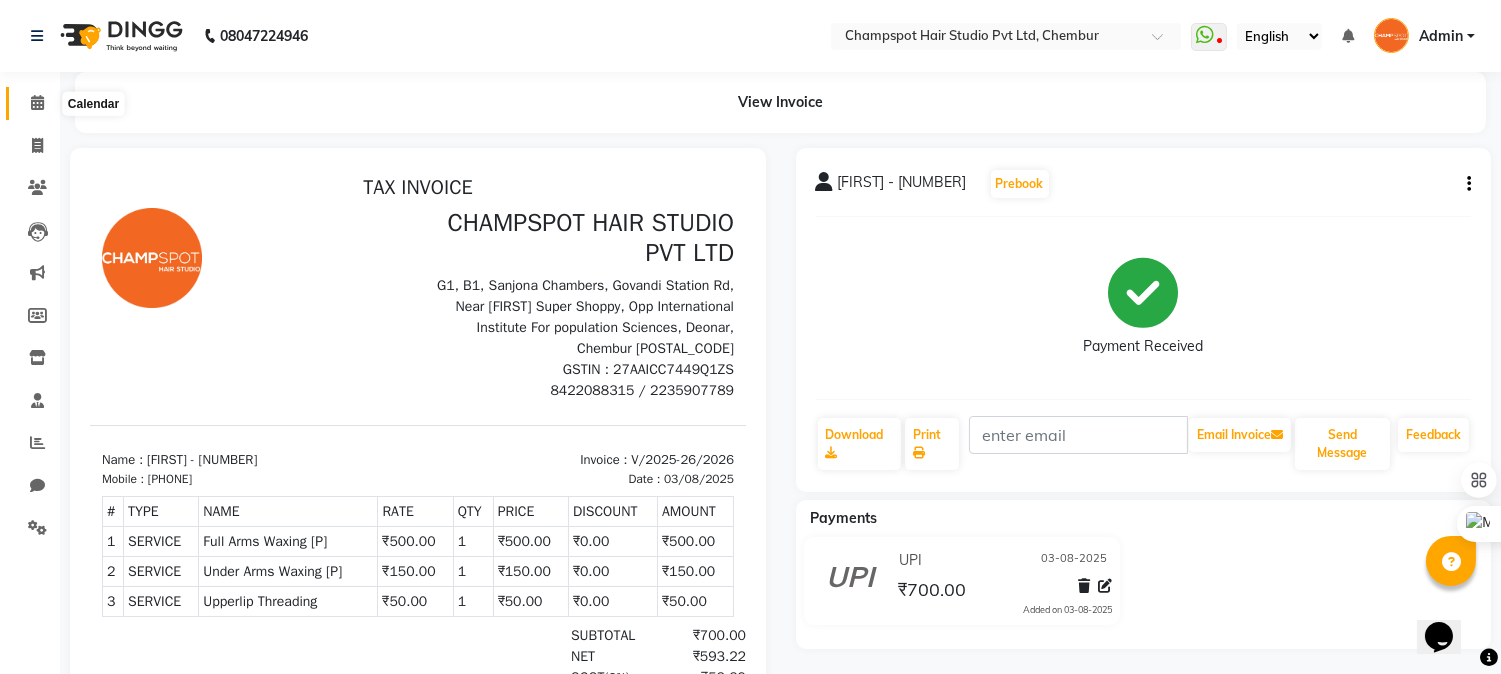 click 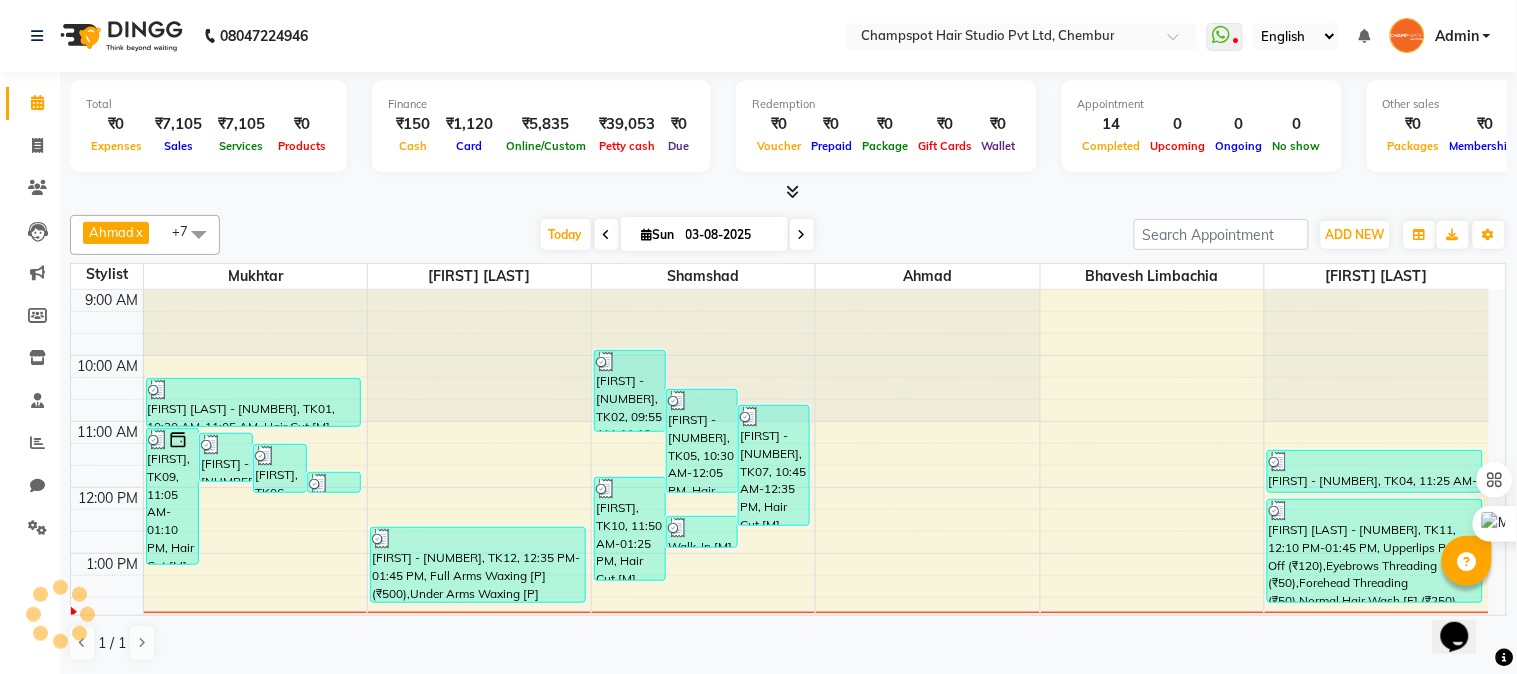 scroll, scrollTop: 265, scrollLeft: 0, axis: vertical 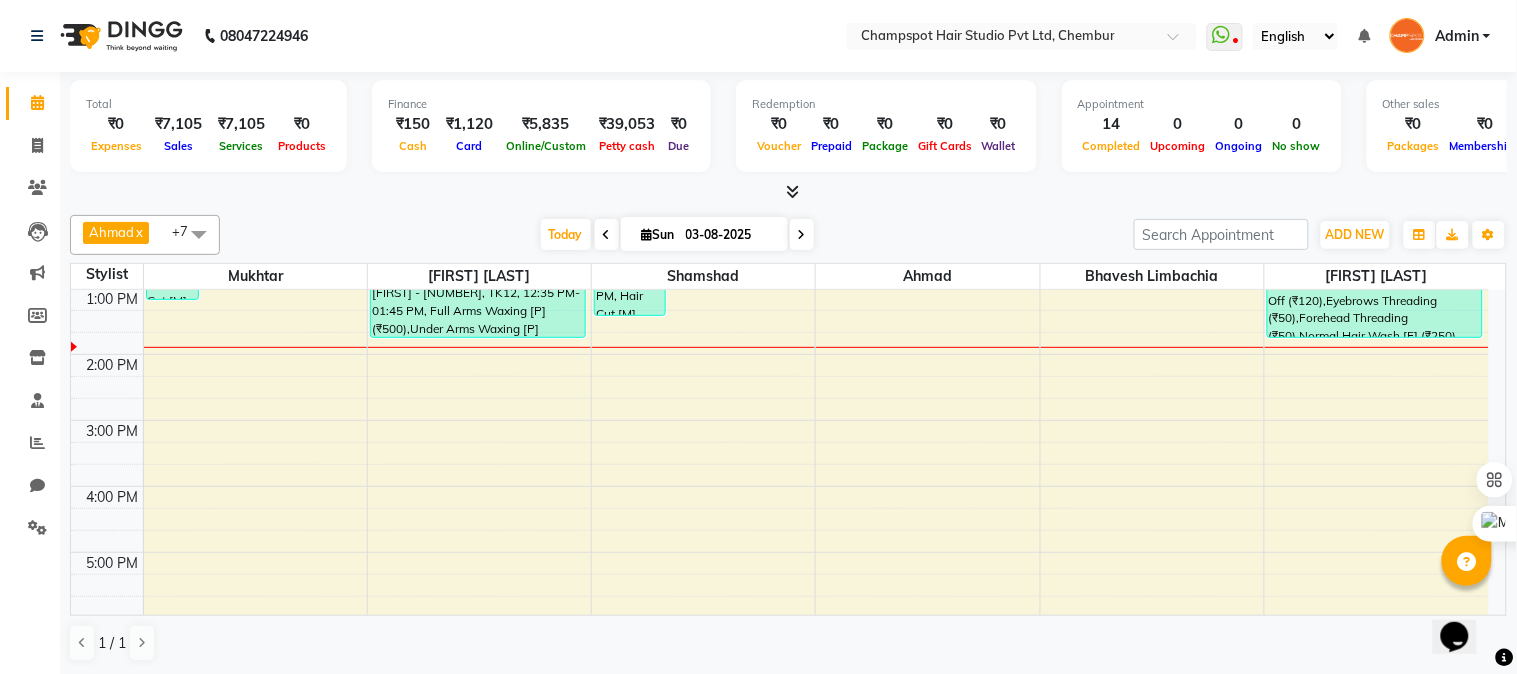 click at bounding box center (802, 235) 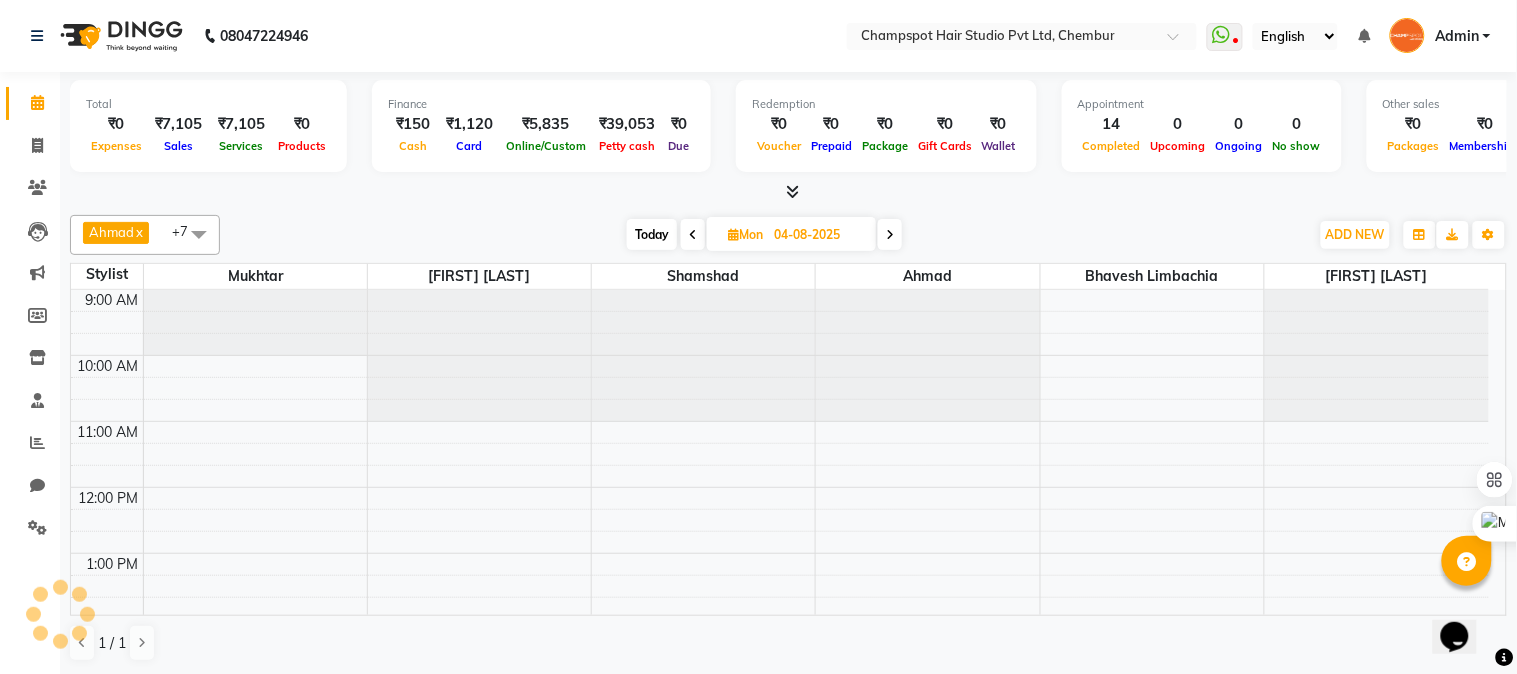 scroll, scrollTop: 265, scrollLeft: 0, axis: vertical 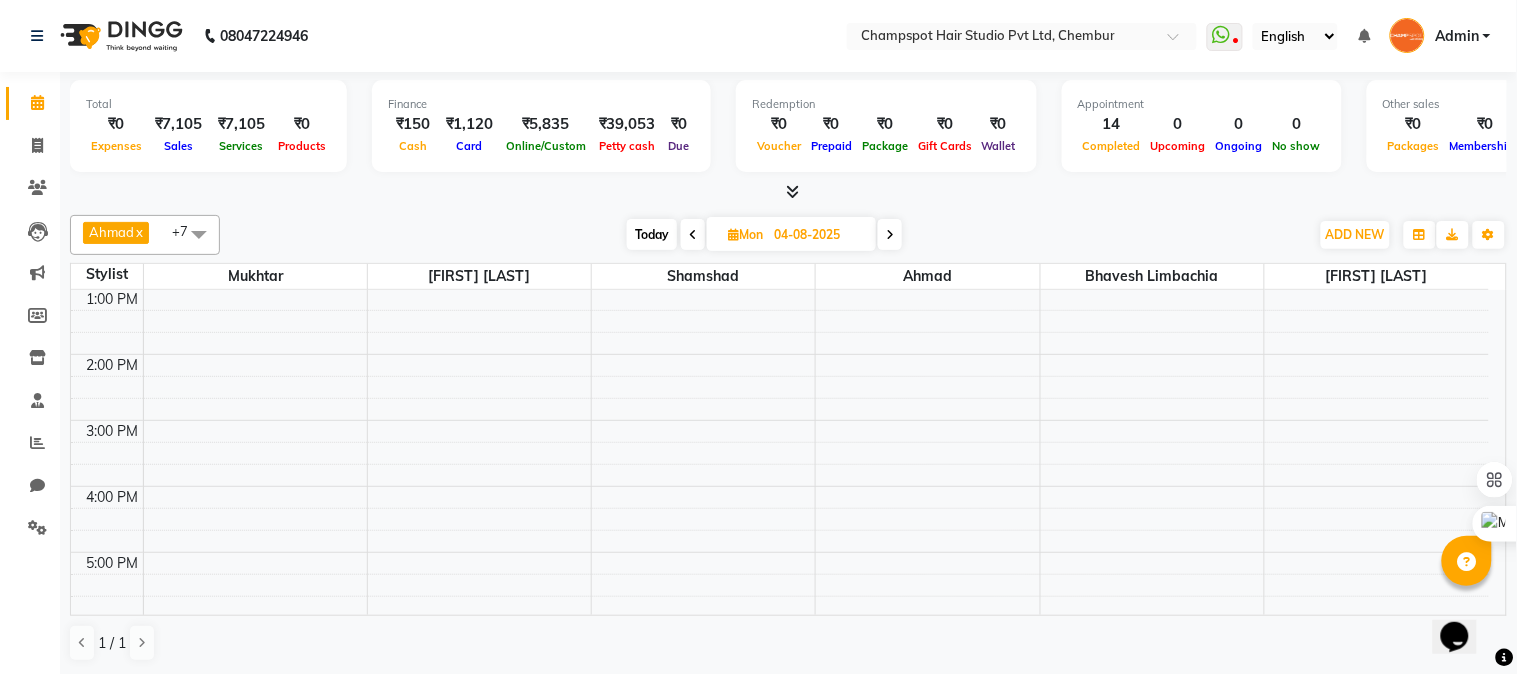 click at bounding box center [890, 235] 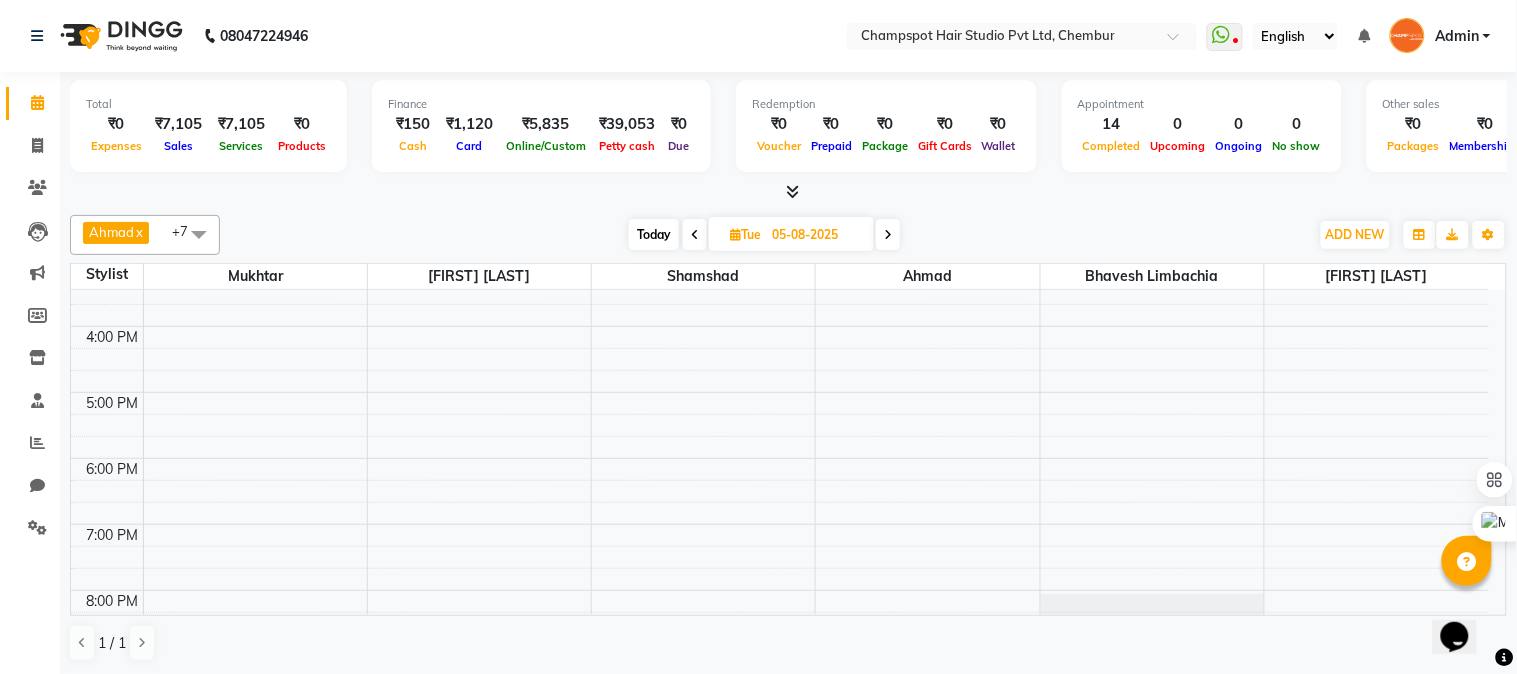 scroll, scrollTop: 535, scrollLeft: 0, axis: vertical 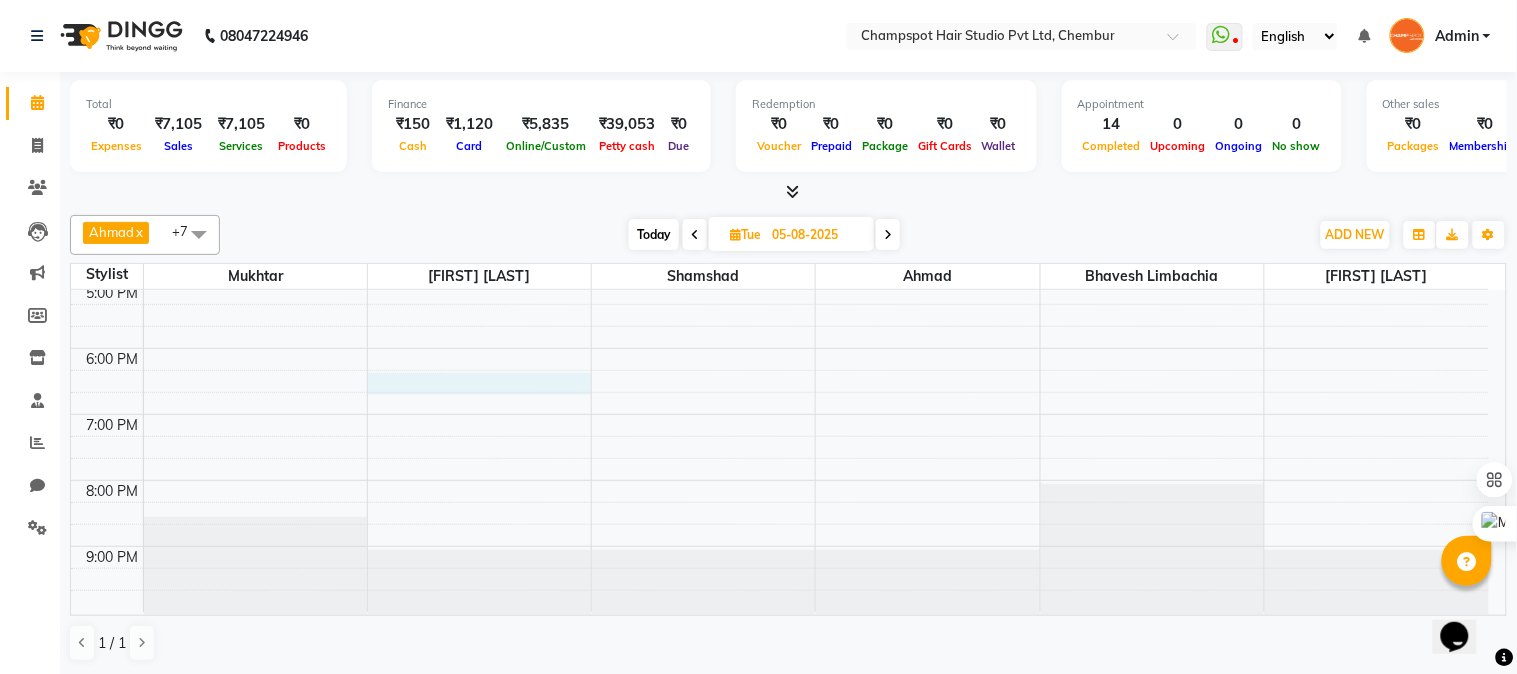 click on "9:00 AM 10:00 AM 11:00 AM 12:00 PM 1:00 PM 2:00 PM 3:00 PM 4:00 PM 5:00 PM 6:00 PM 7:00 PM 8:00 PM 9:00 PM" at bounding box center (780, 183) 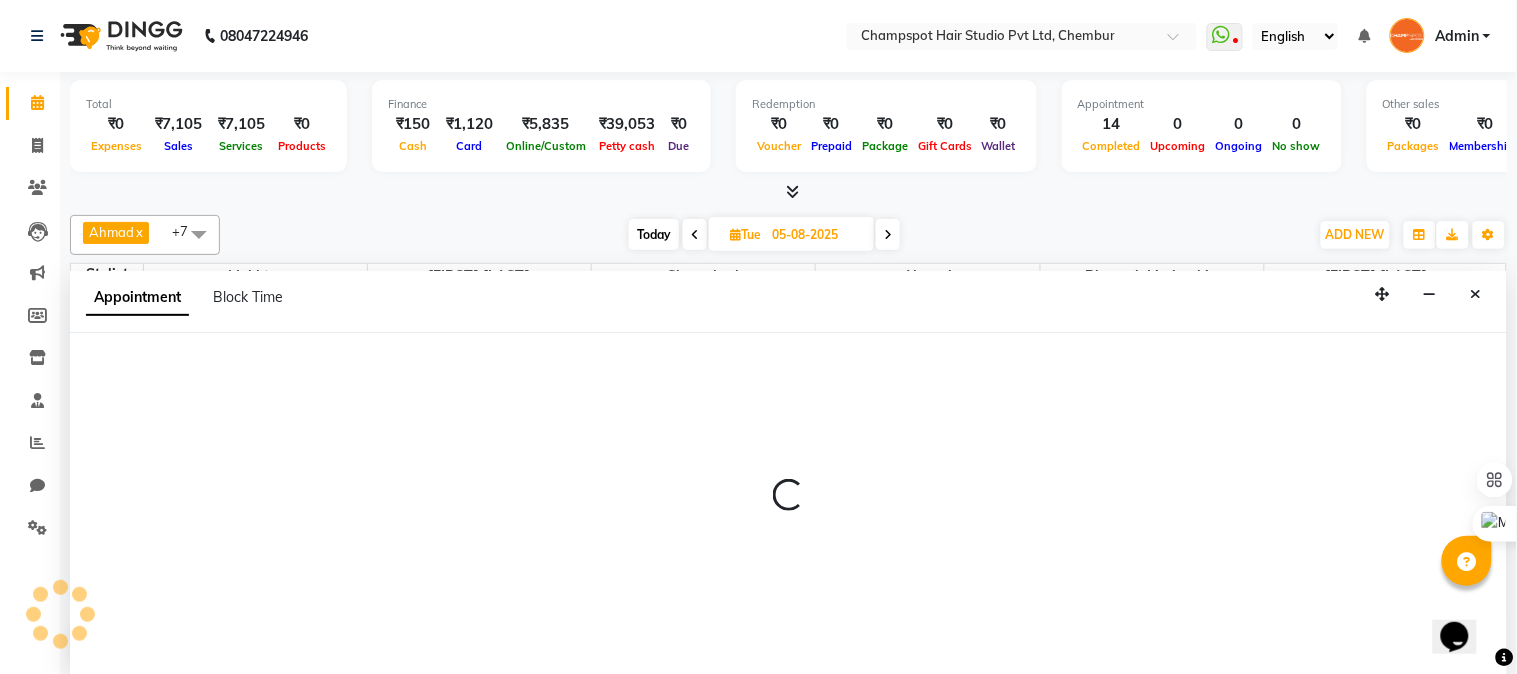 select on "69007" 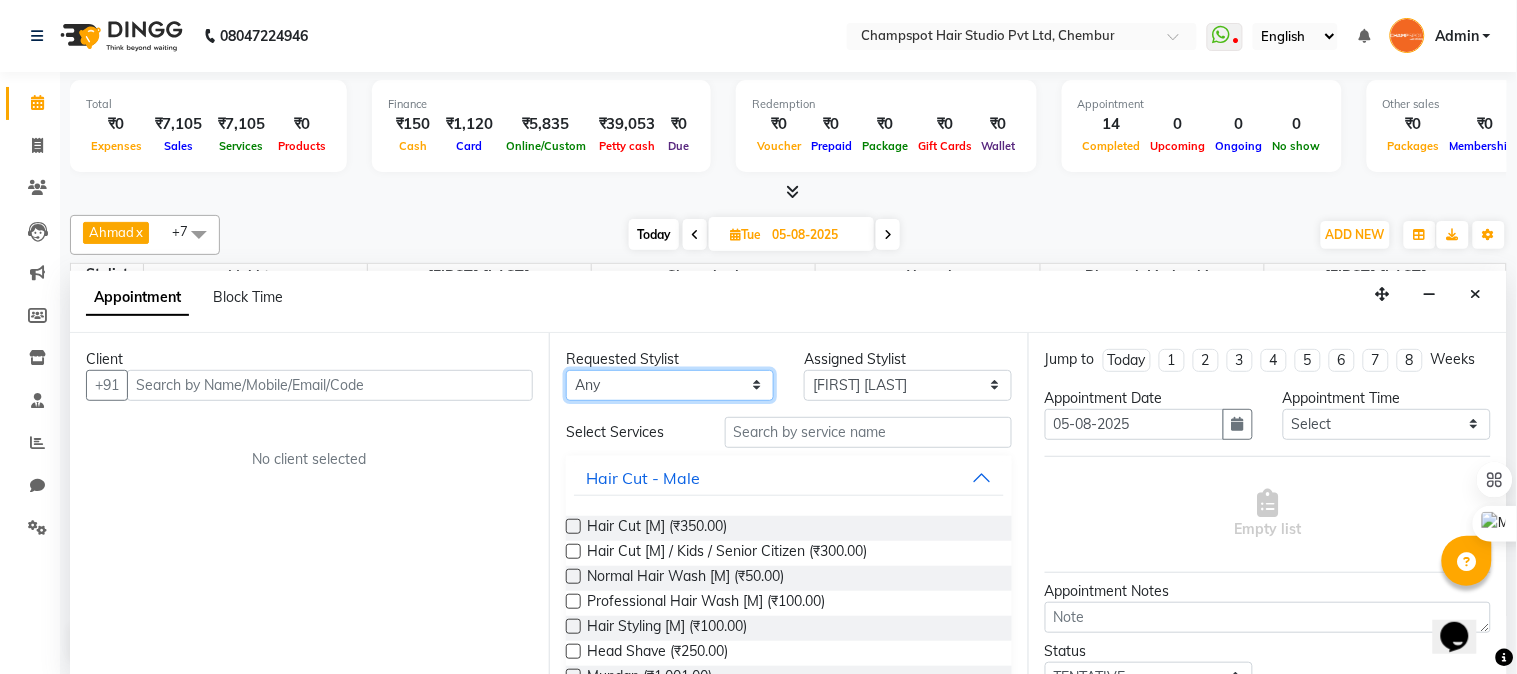 click on "Any Admin [FIRST] [LAST] [FIRST] [LAST] 	[FIRST] [LAST] [FIRST] [LAST] [FIRST] [LAST]" at bounding box center (670, 385) 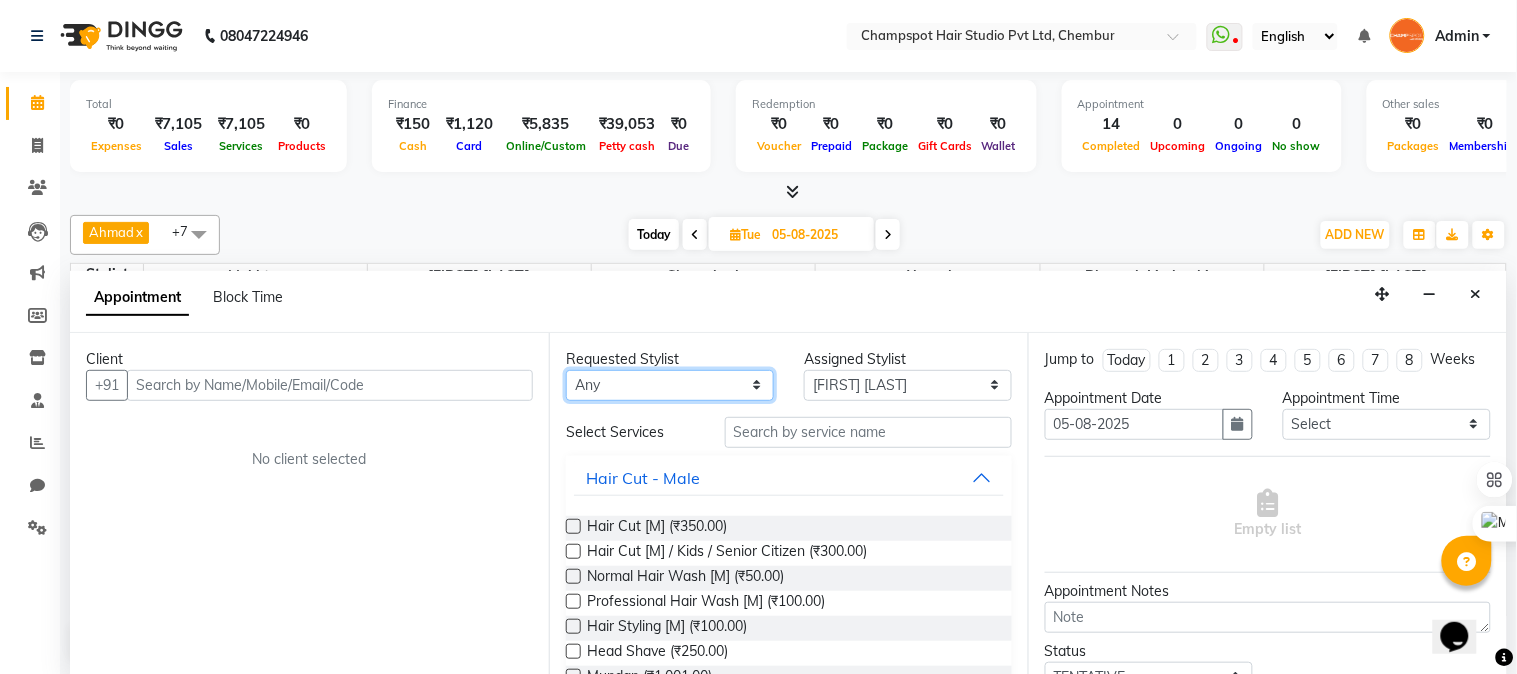 select on "69007" 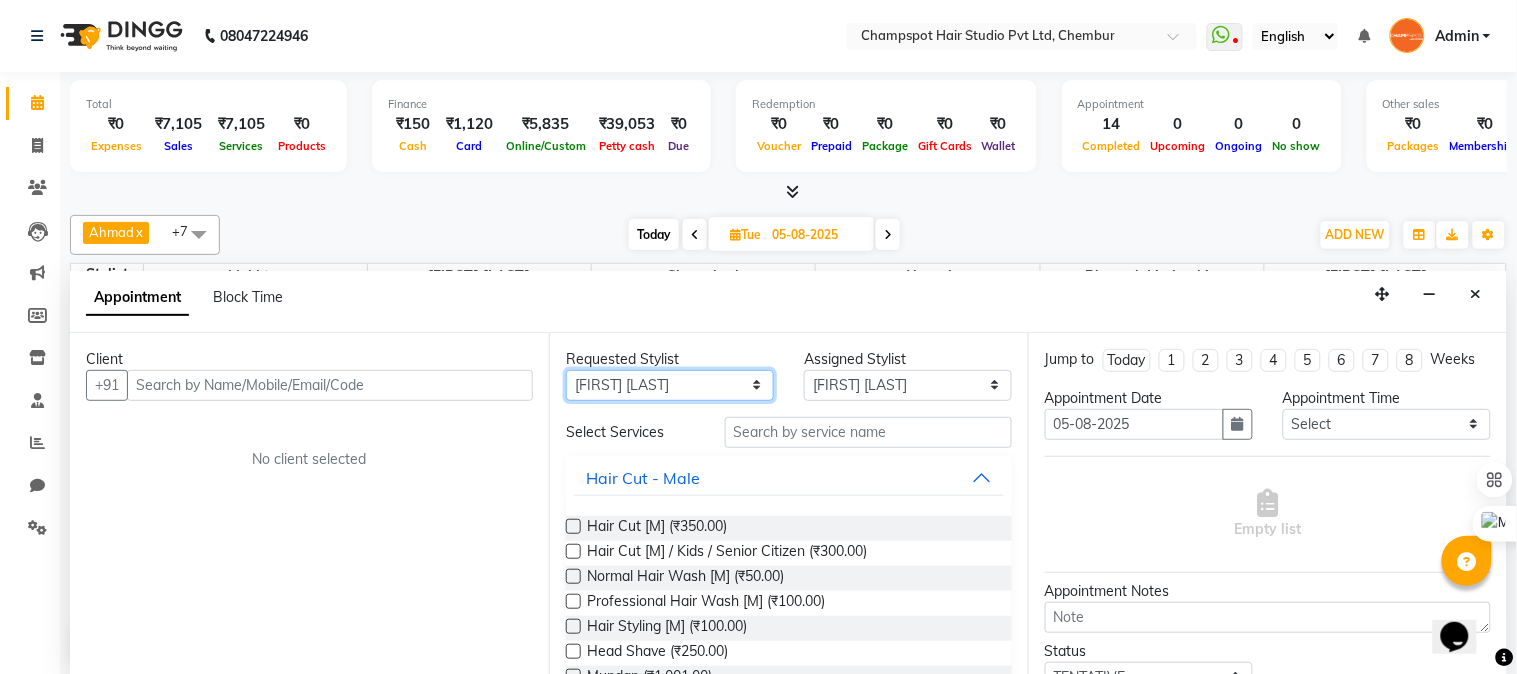 click on "Any Admin [FIRST] [LAST] [FIRST] [LAST] 	[FIRST] [LAST] [FIRST] [LAST] [FIRST] [LAST]" at bounding box center [670, 385] 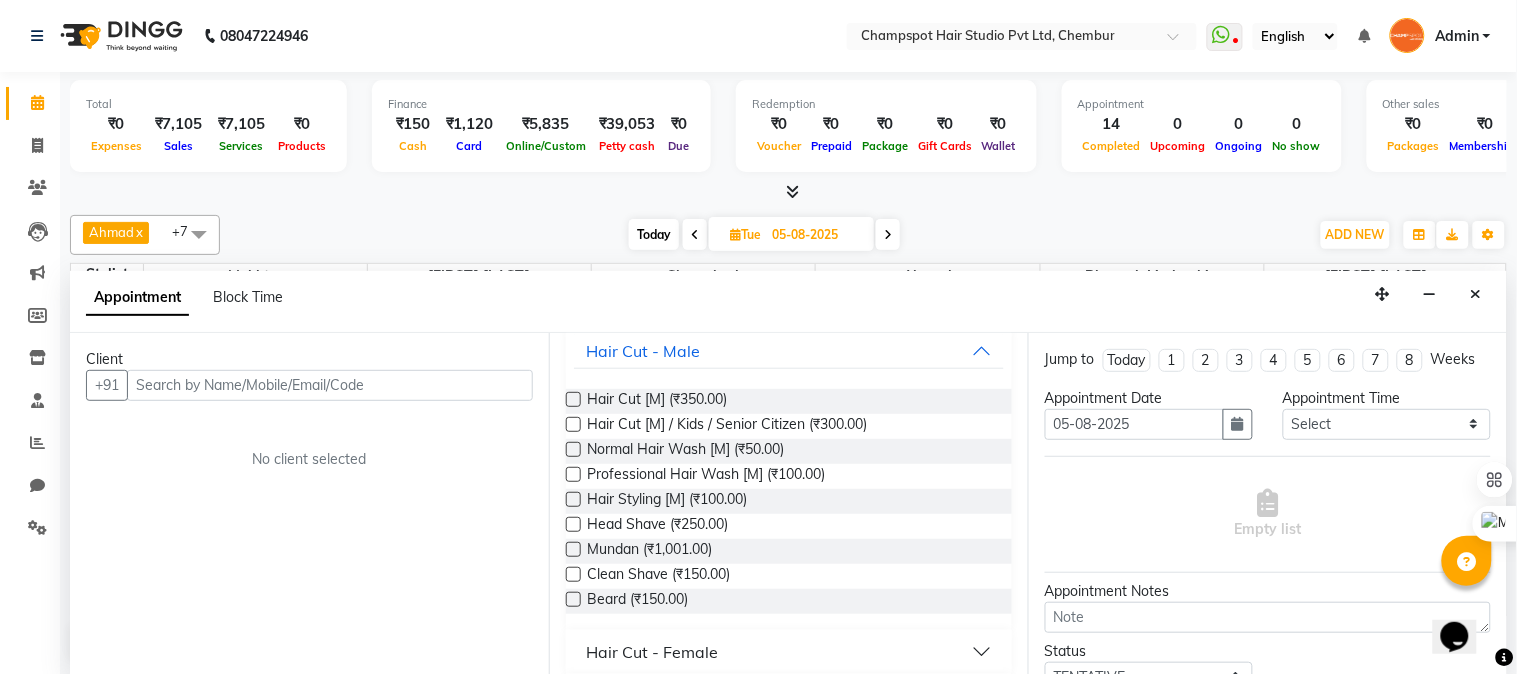 scroll, scrollTop: 0, scrollLeft: 0, axis: both 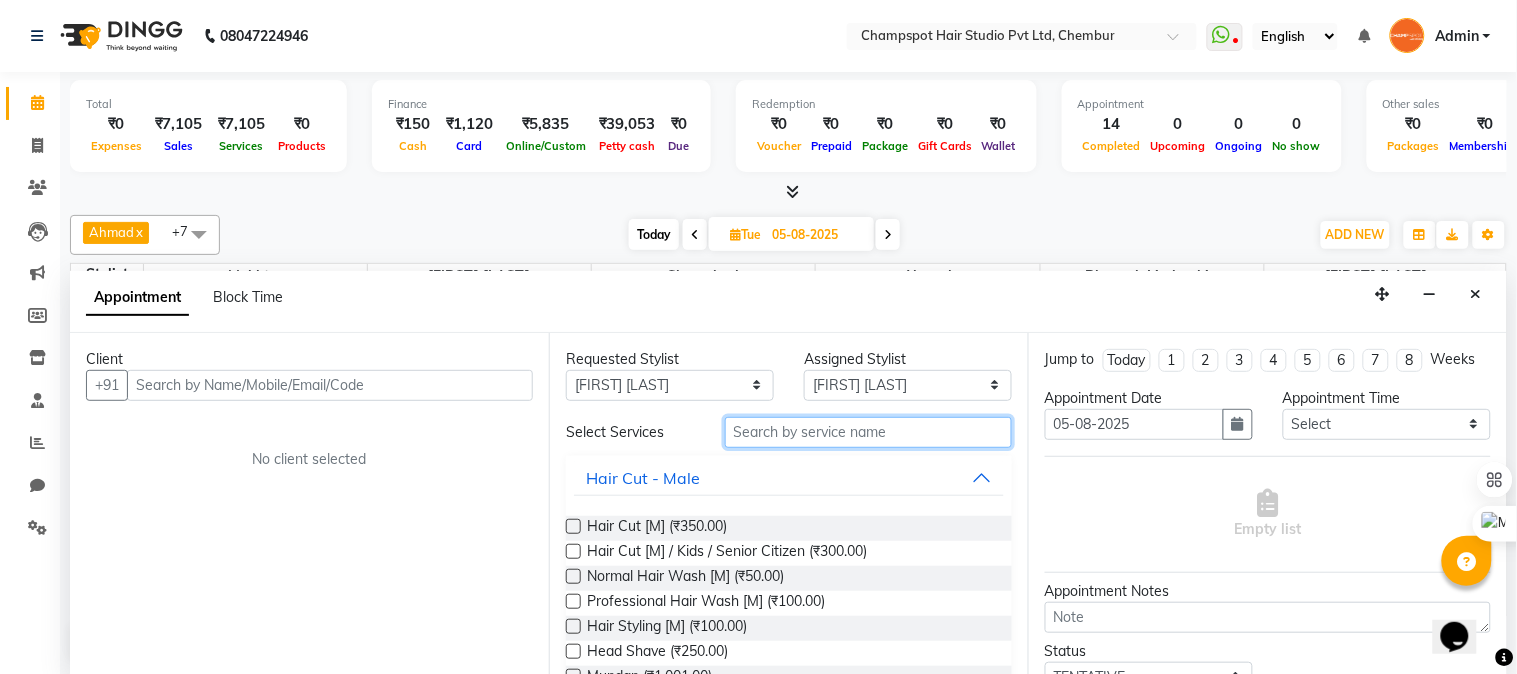 click at bounding box center (868, 432) 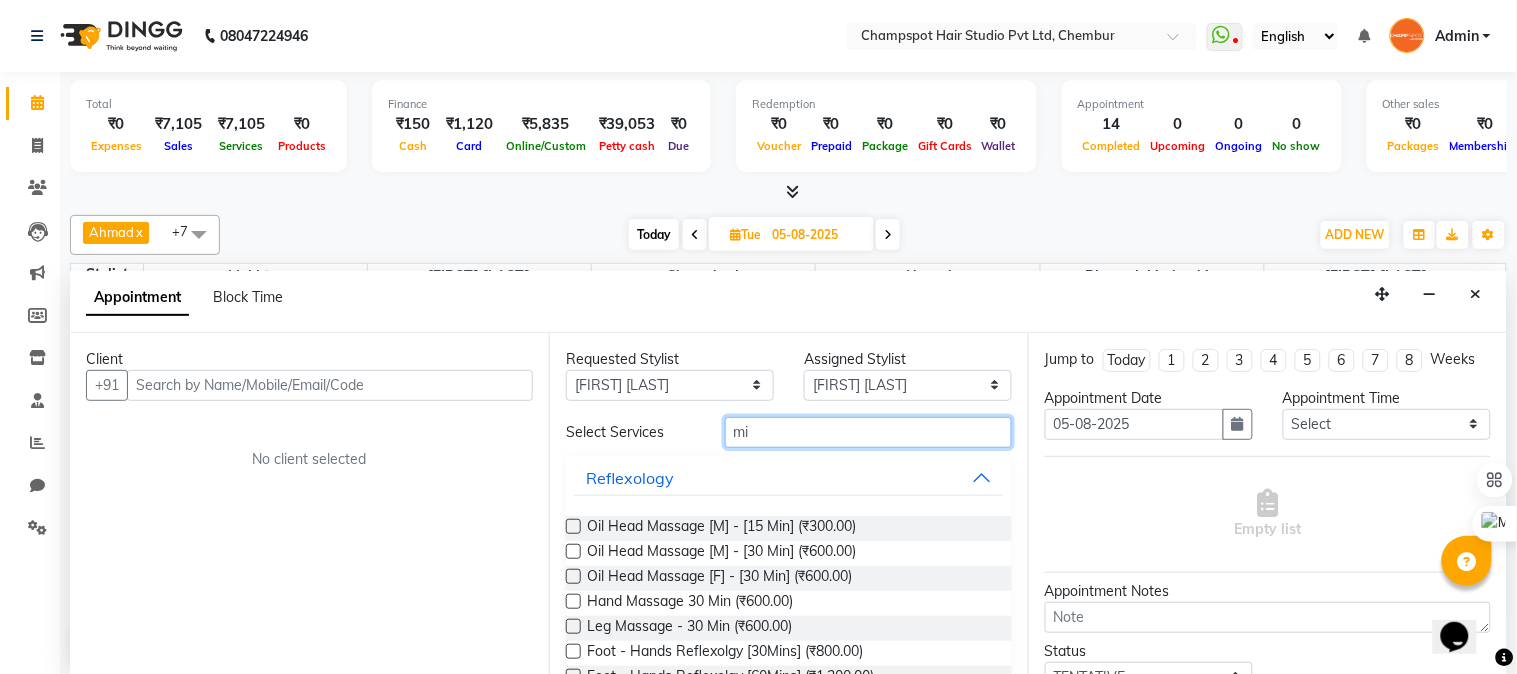 type on "m" 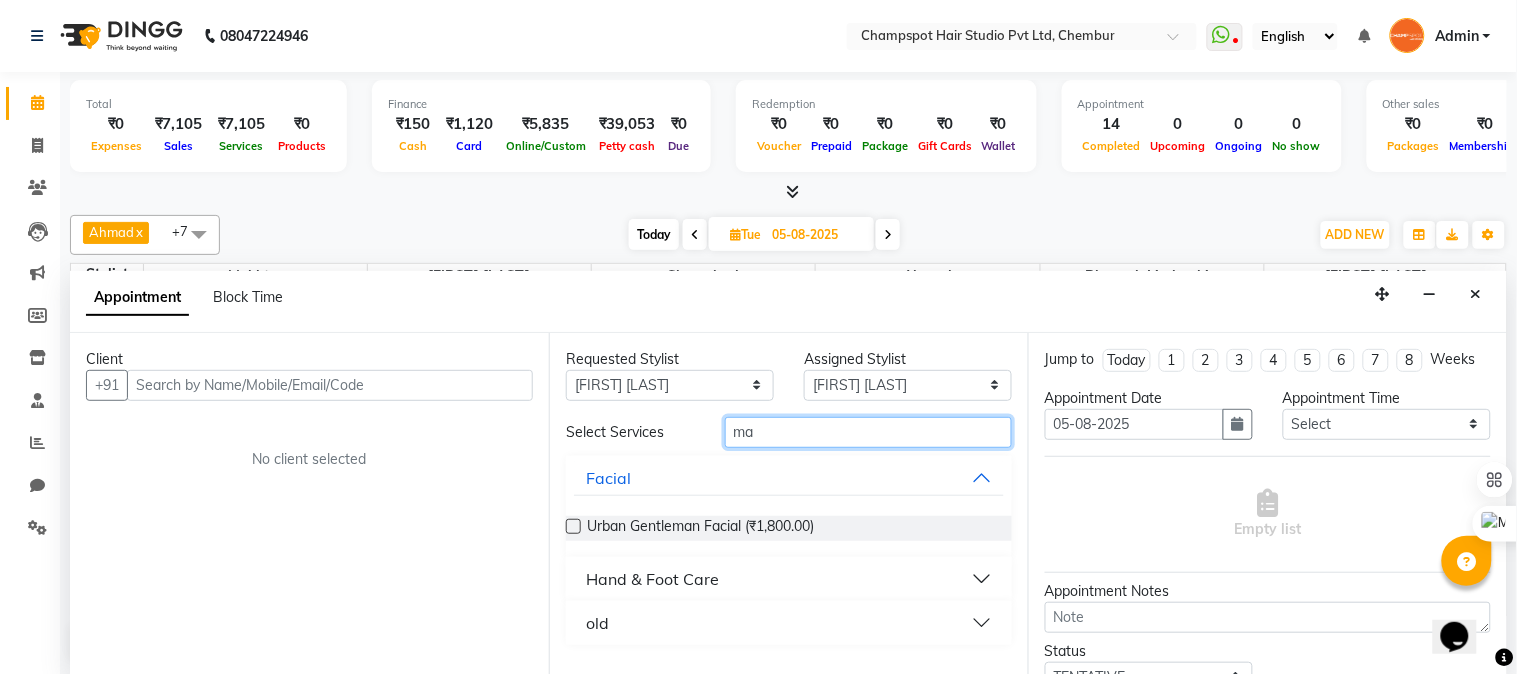 type on "m" 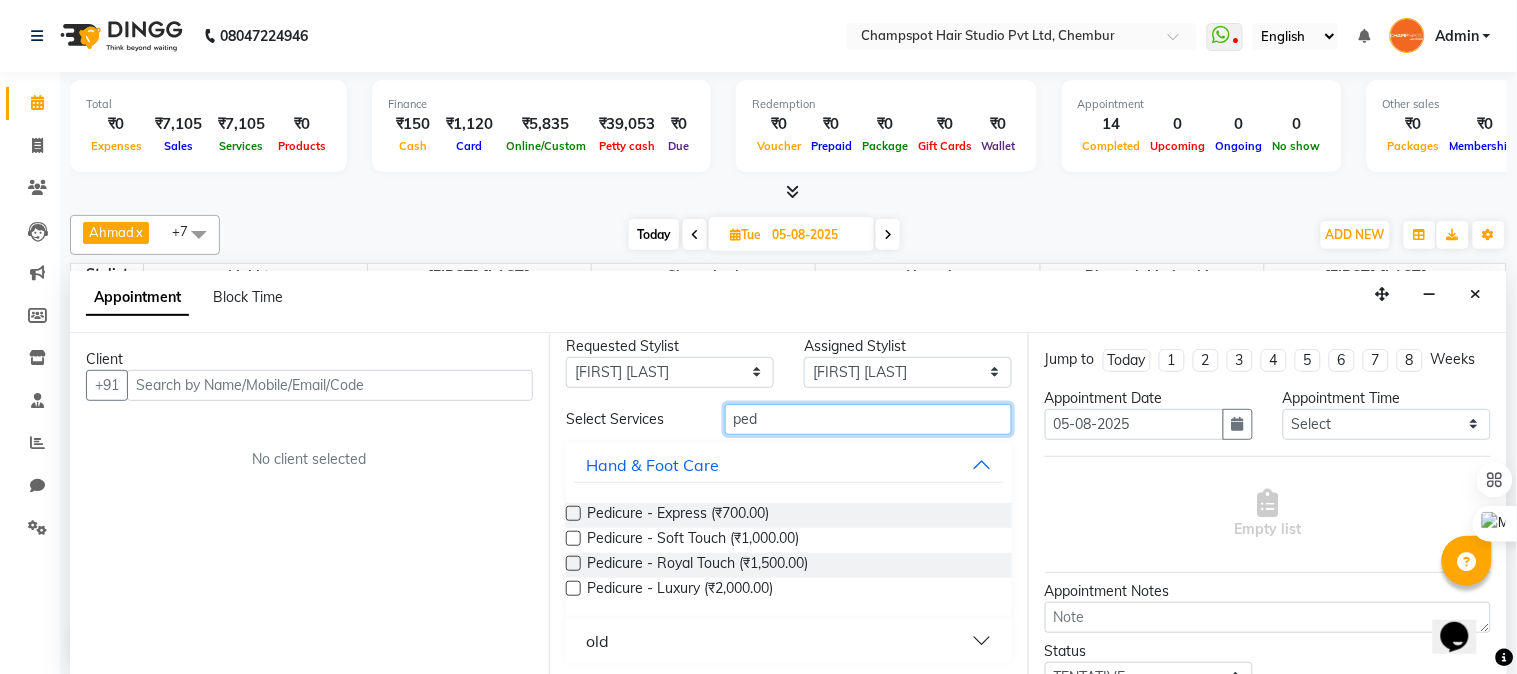 scroll, scrollTop: 16, scrollLeft: 0, axis: vertical 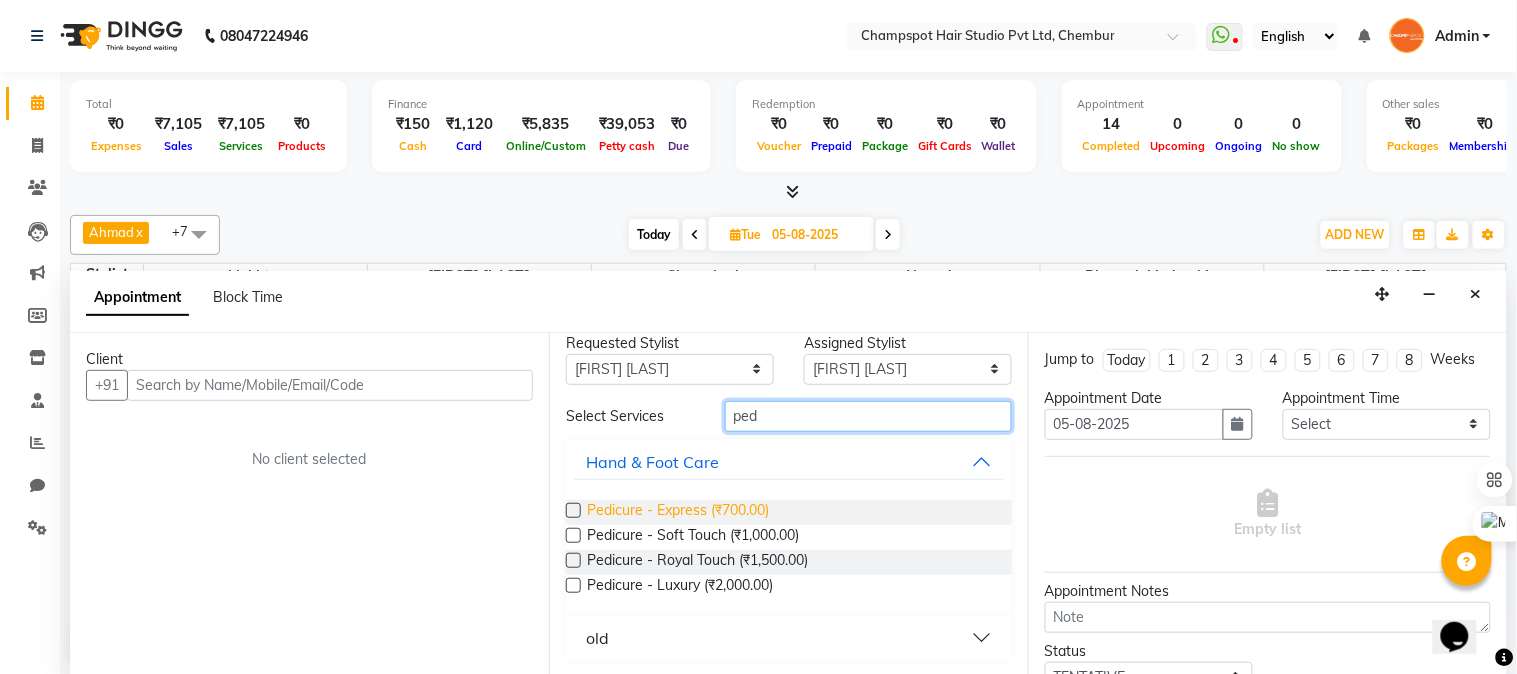 type on "ped" 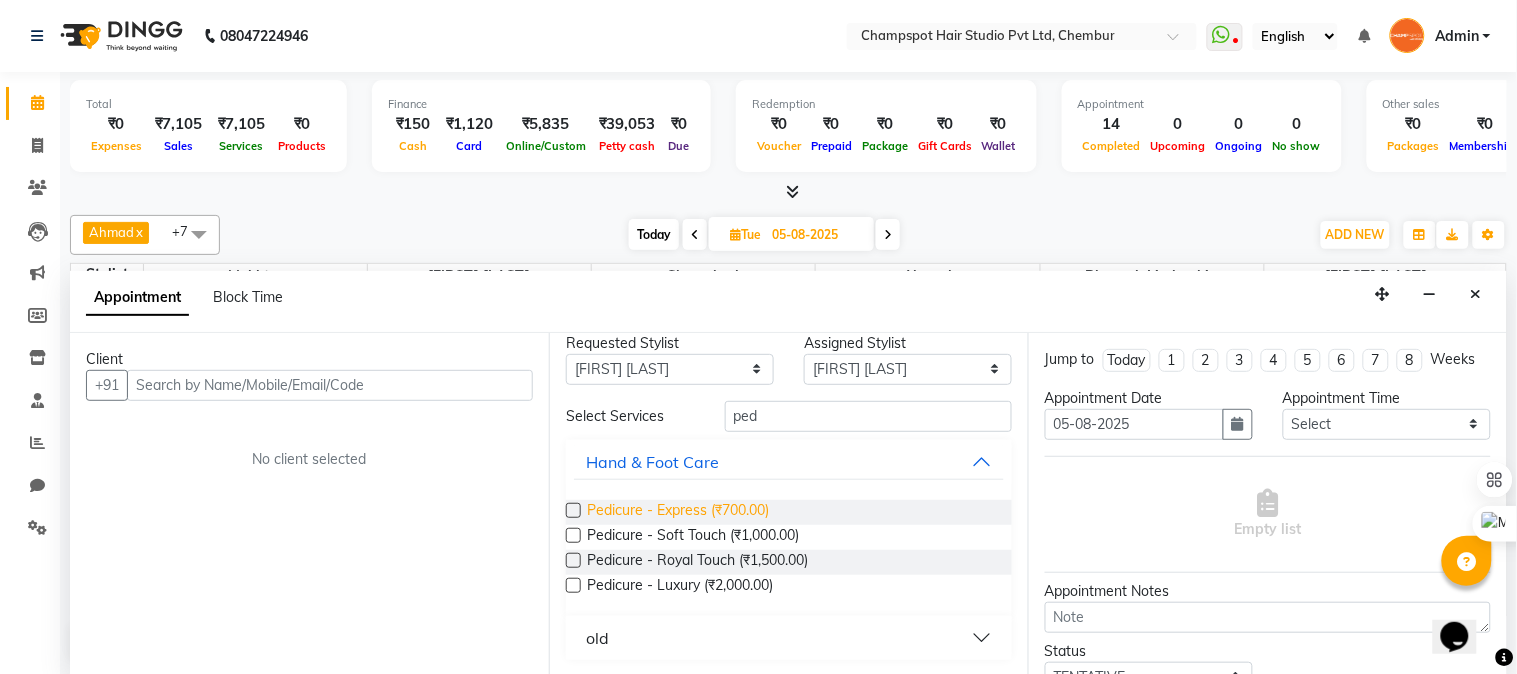 click on "Pedicure - Express (₹700.00)" at bounding box center (678, 512) 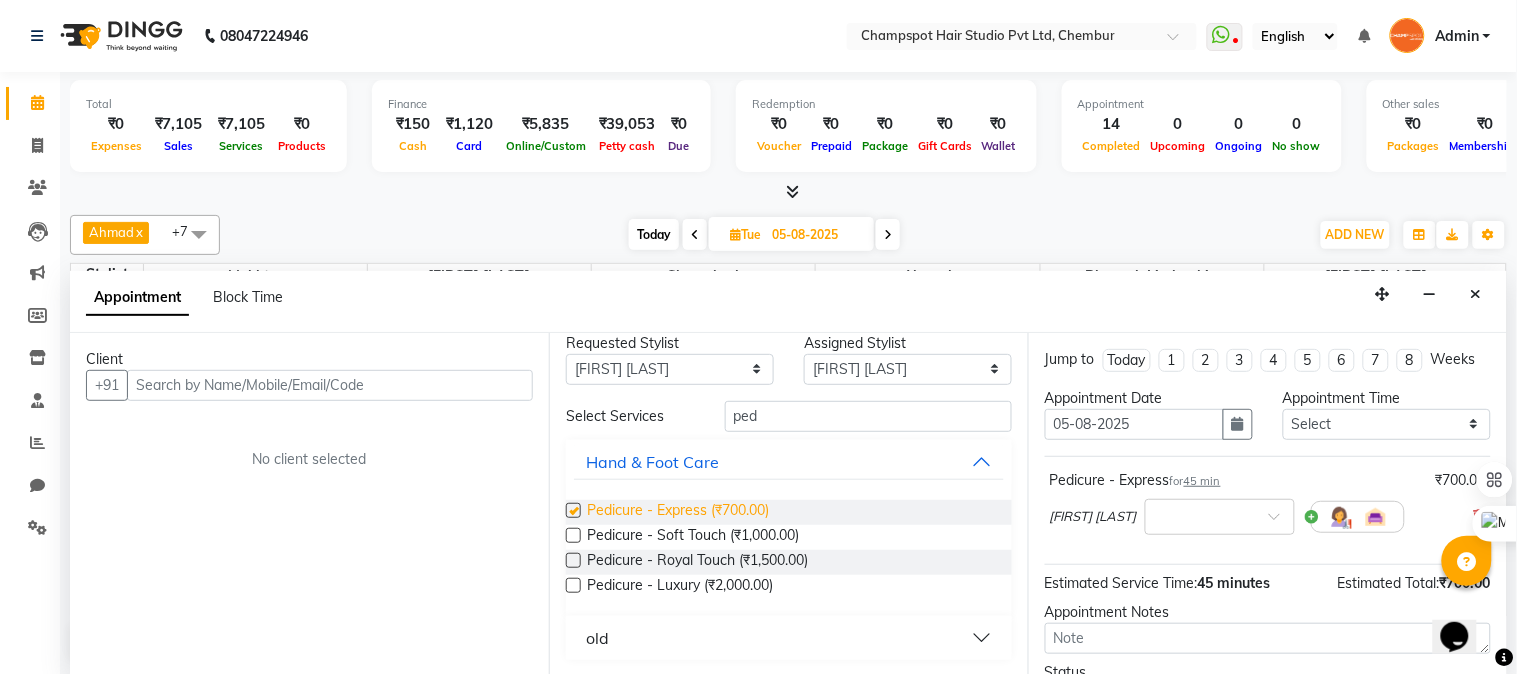 checkbox on "false" 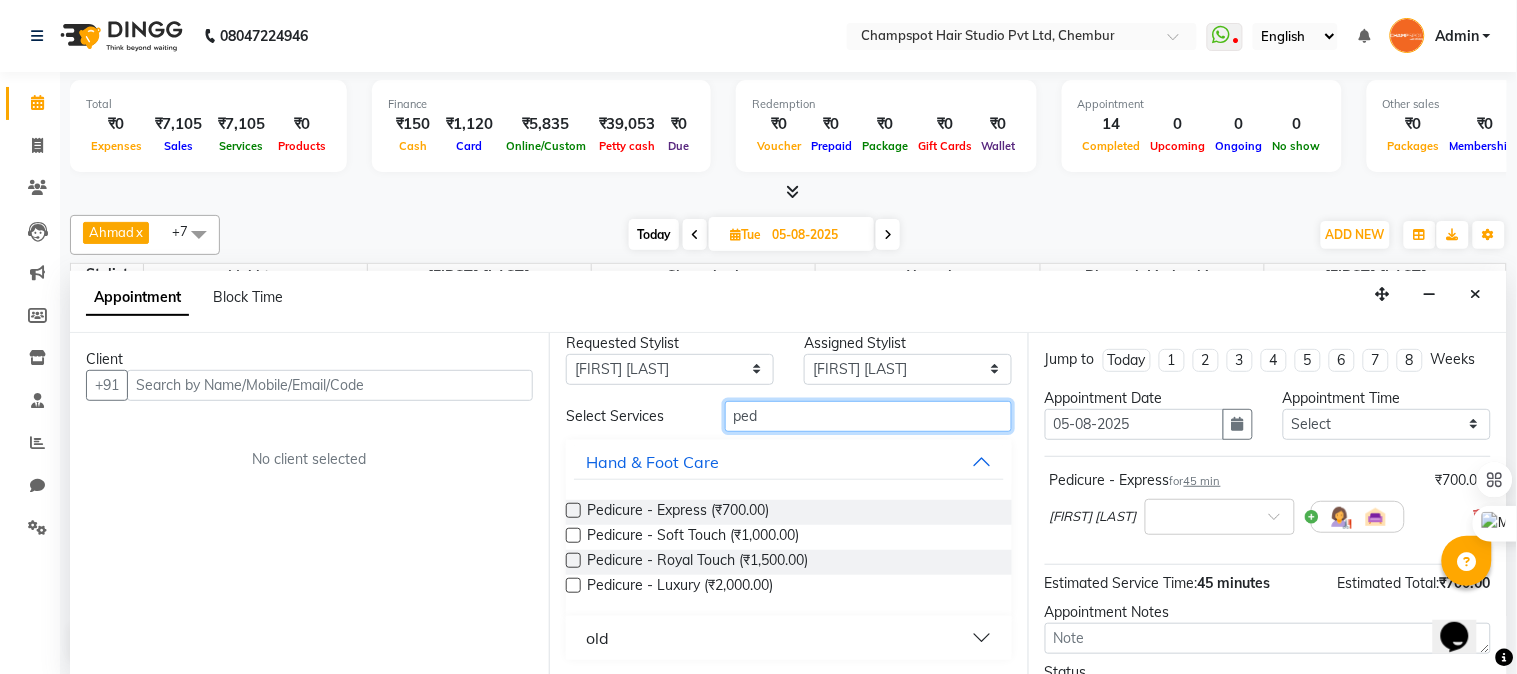 click on "ped" at bounding box center (868, 416) 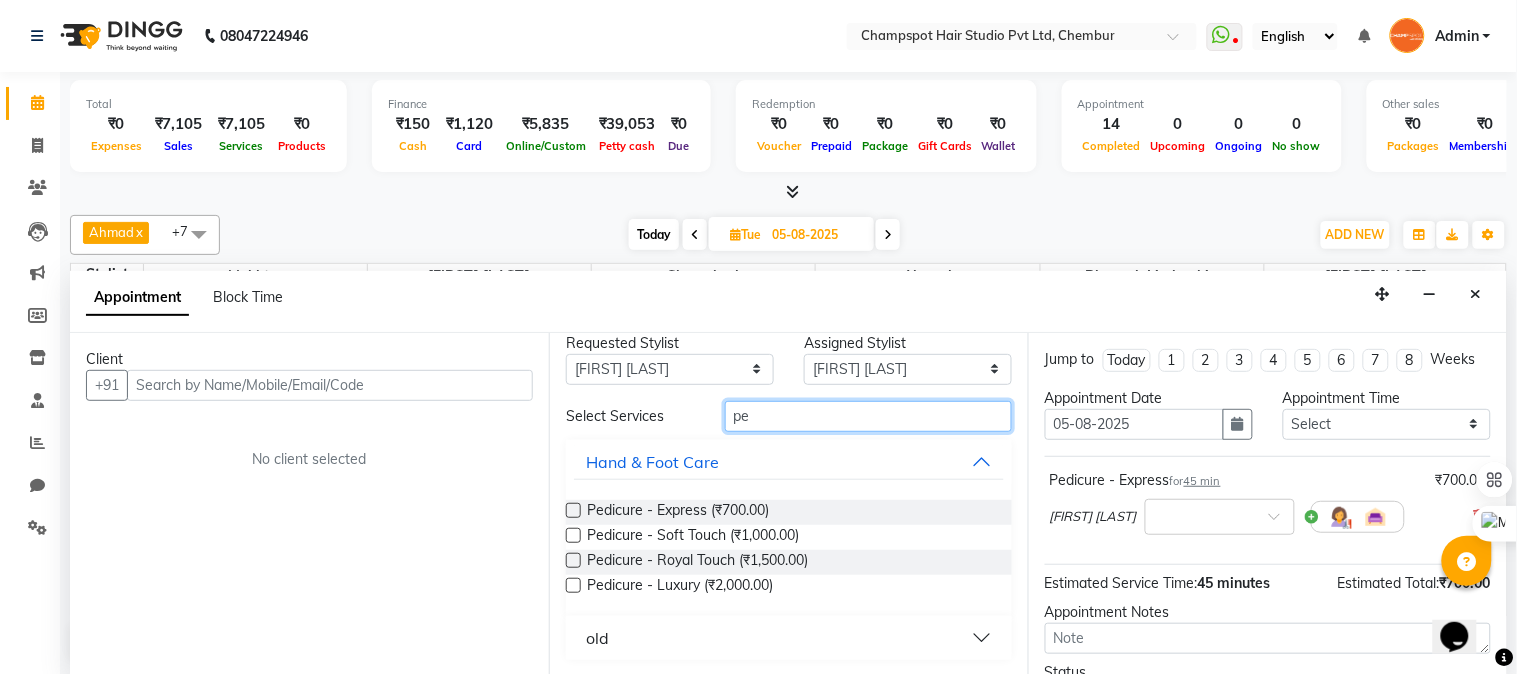 type on "p" 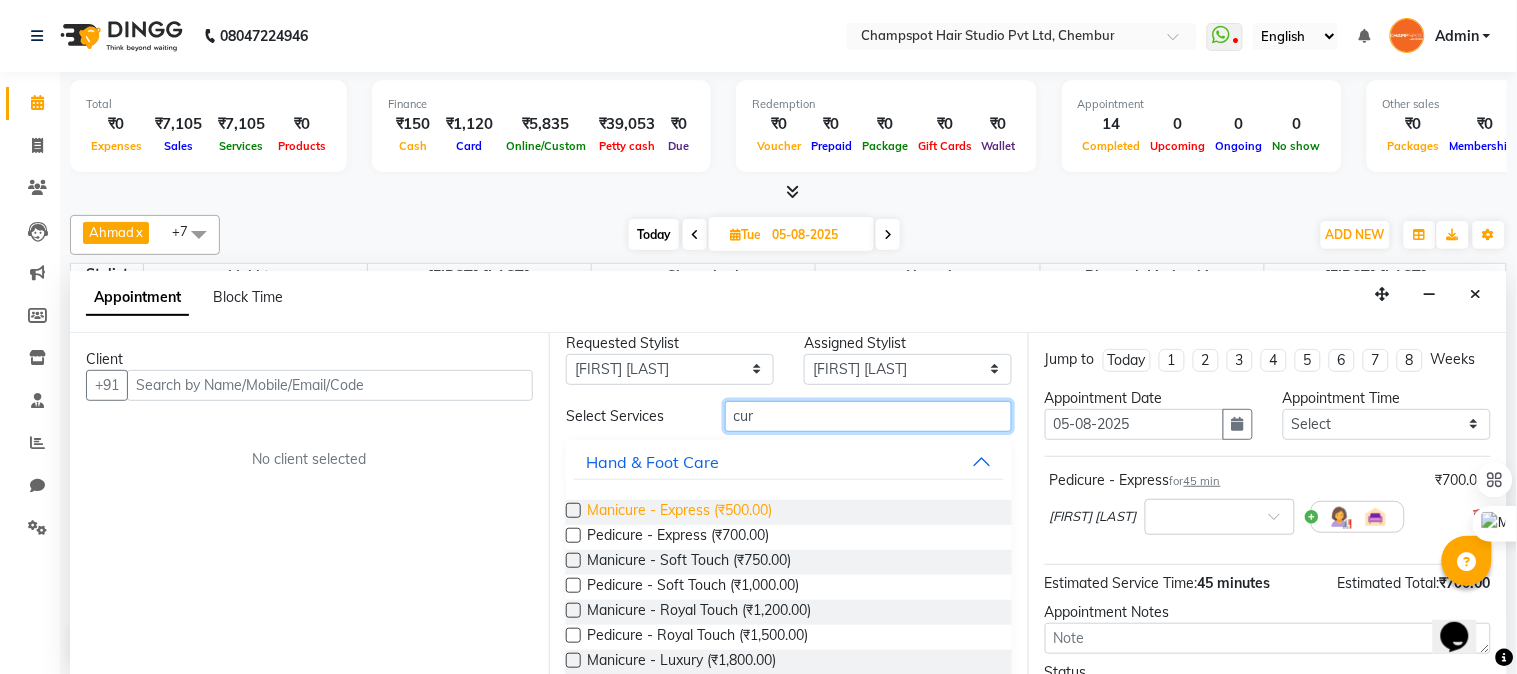 type on "cur" 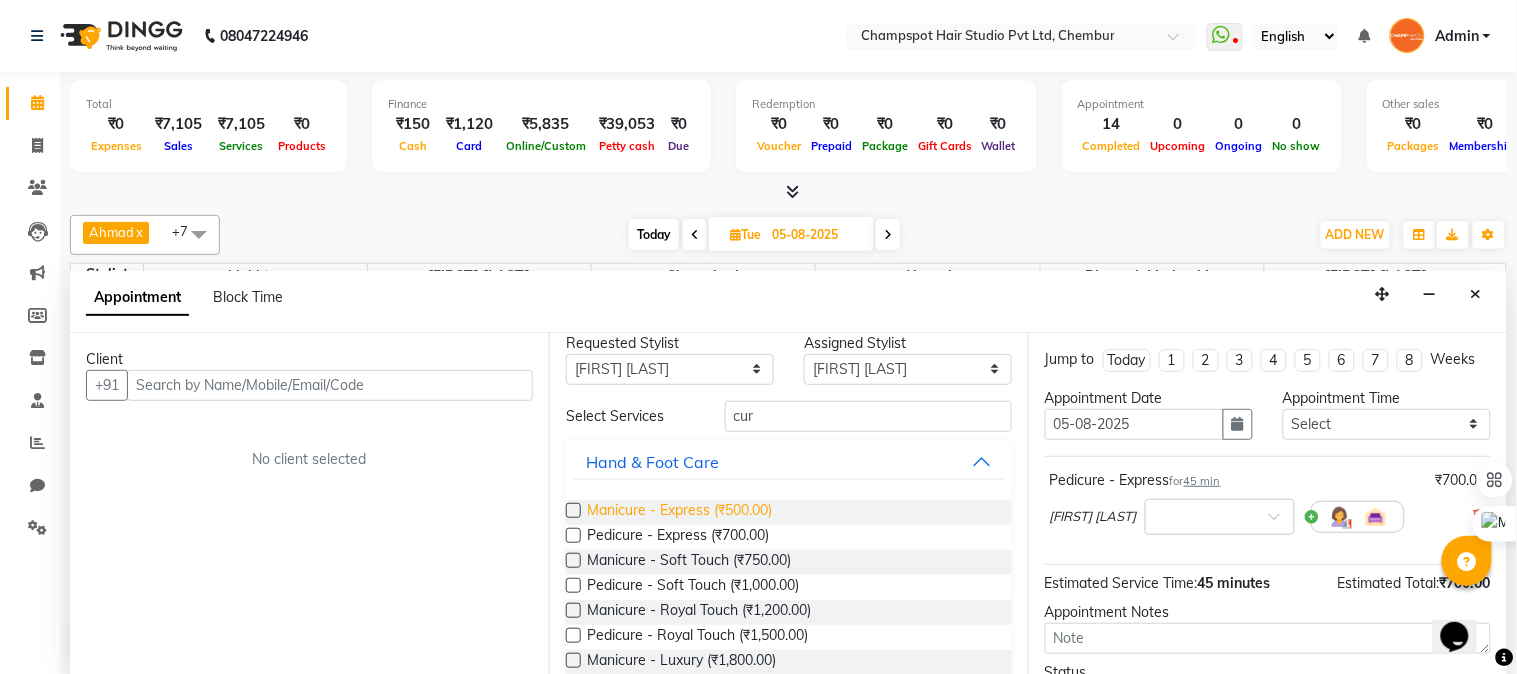 click on "Manicure - Express (₹500.00)" at bounding box center (679, 512) 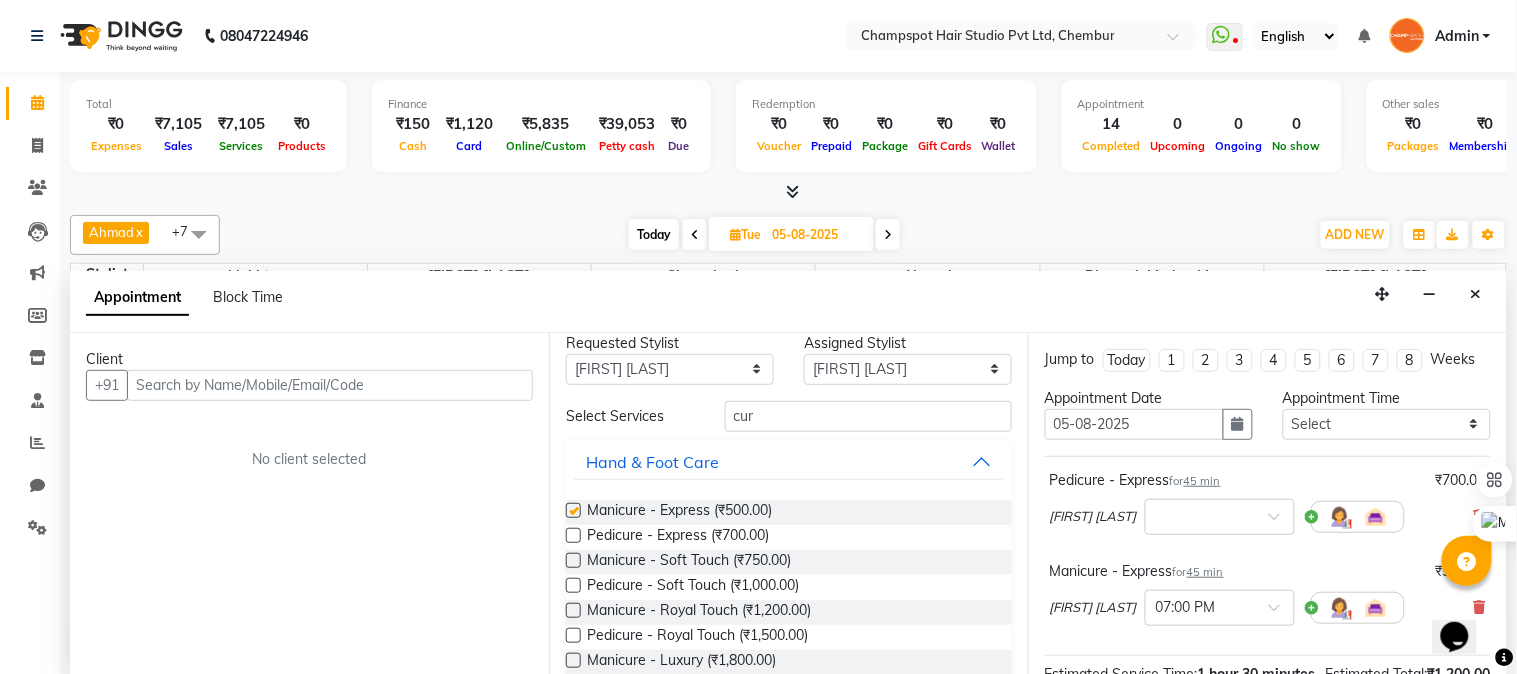 checkbox on "false" 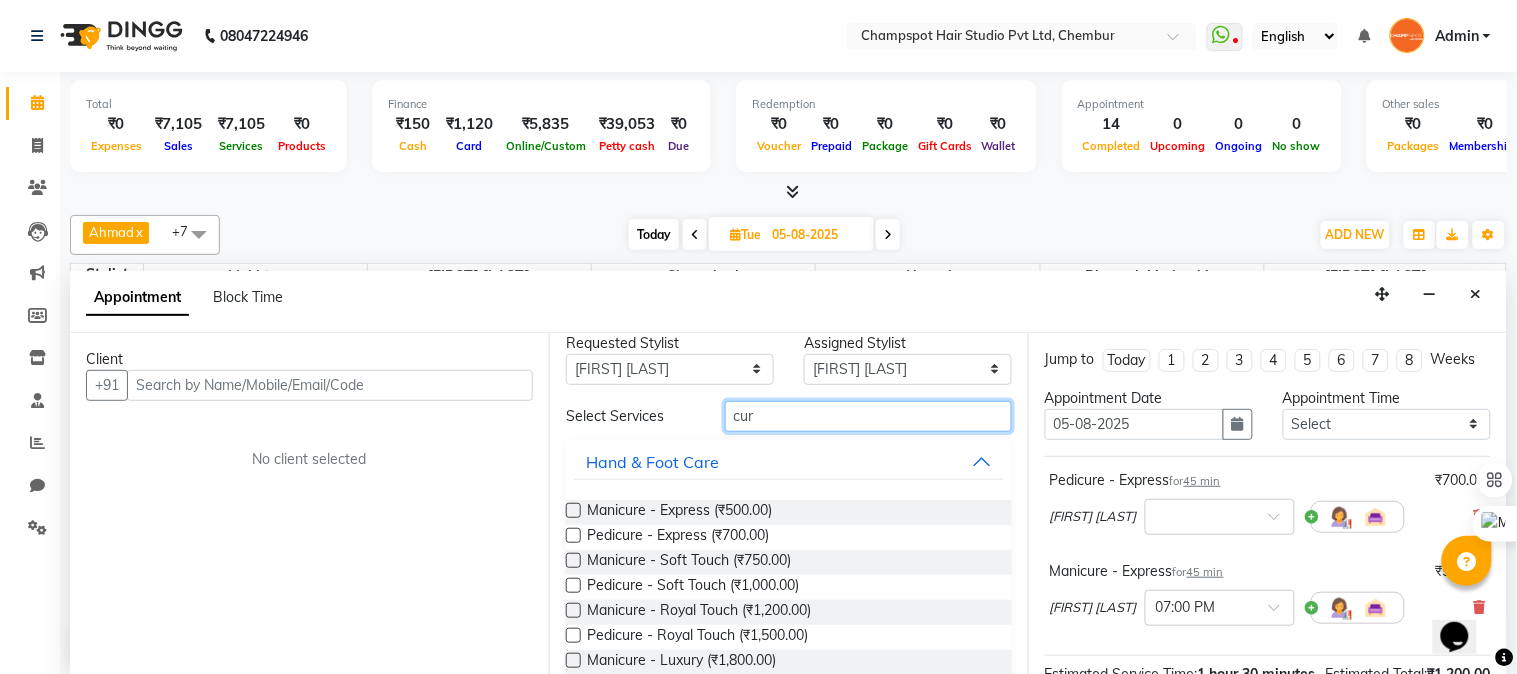 click on "cur" at bounding box center (868, 416) 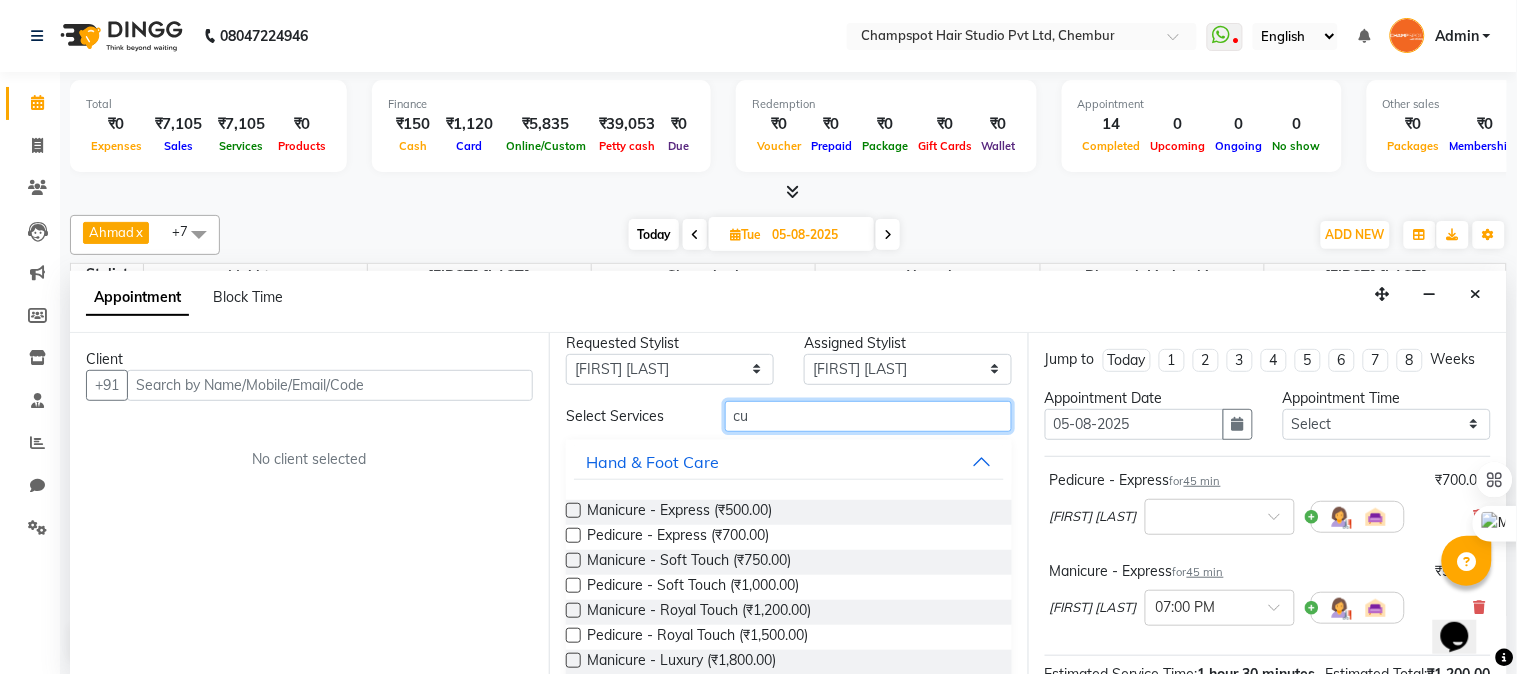 type on "c" 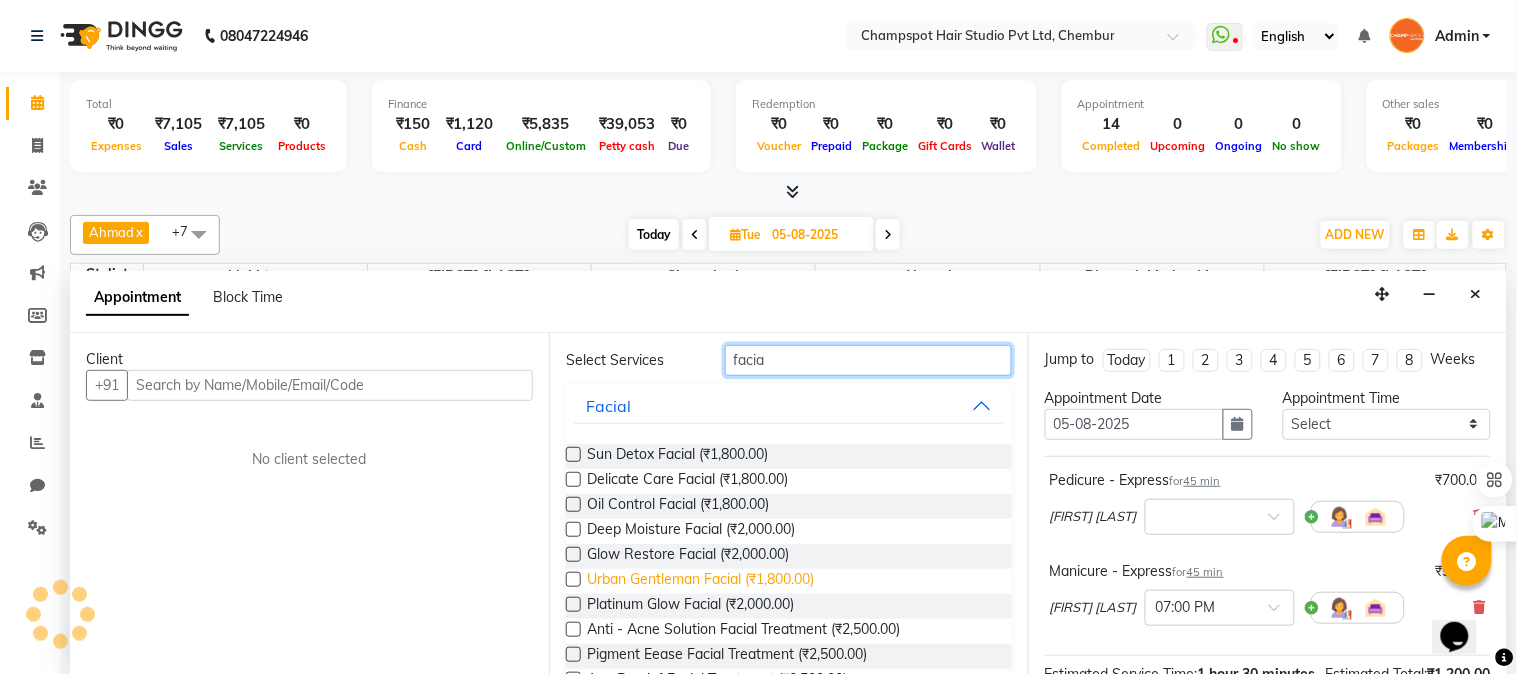 scroll, scrollTop: 111, scrollLeft: 0, axis: vertical 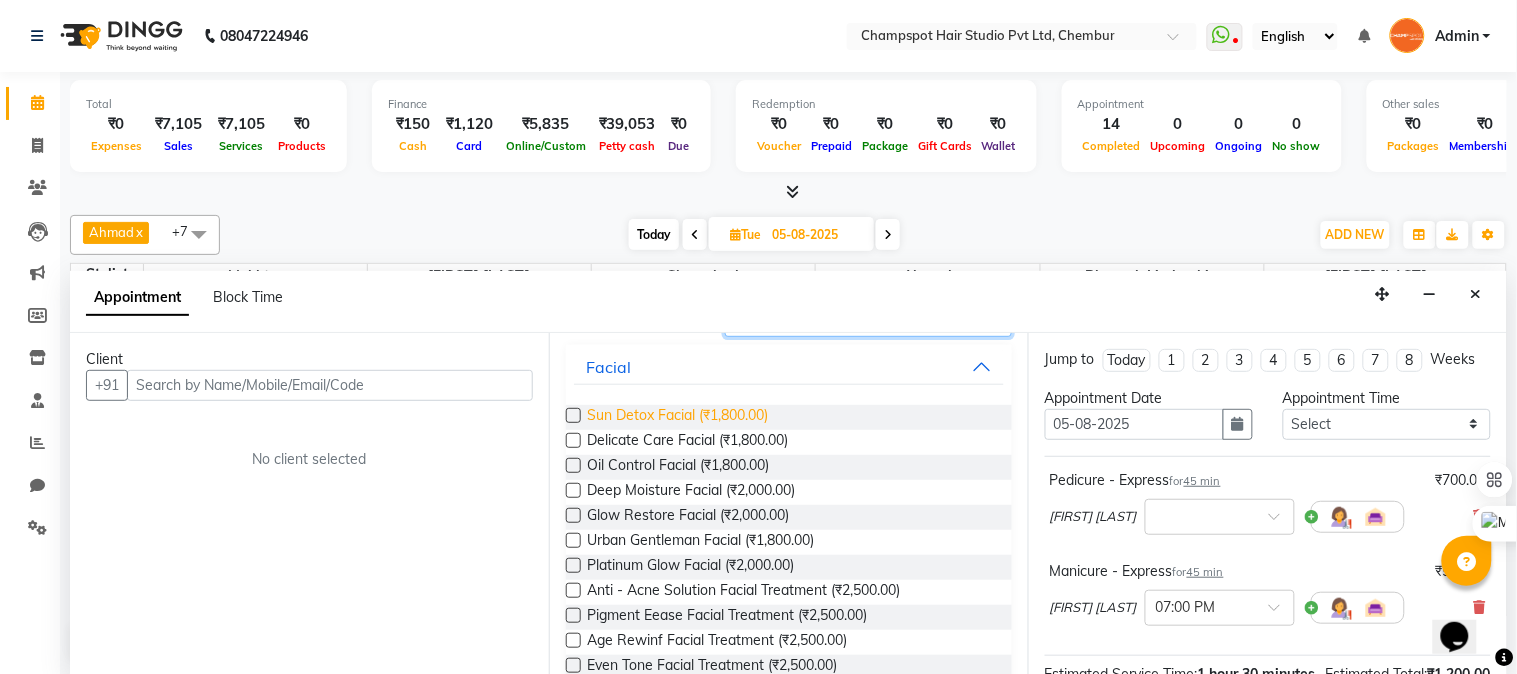 type on "facia" 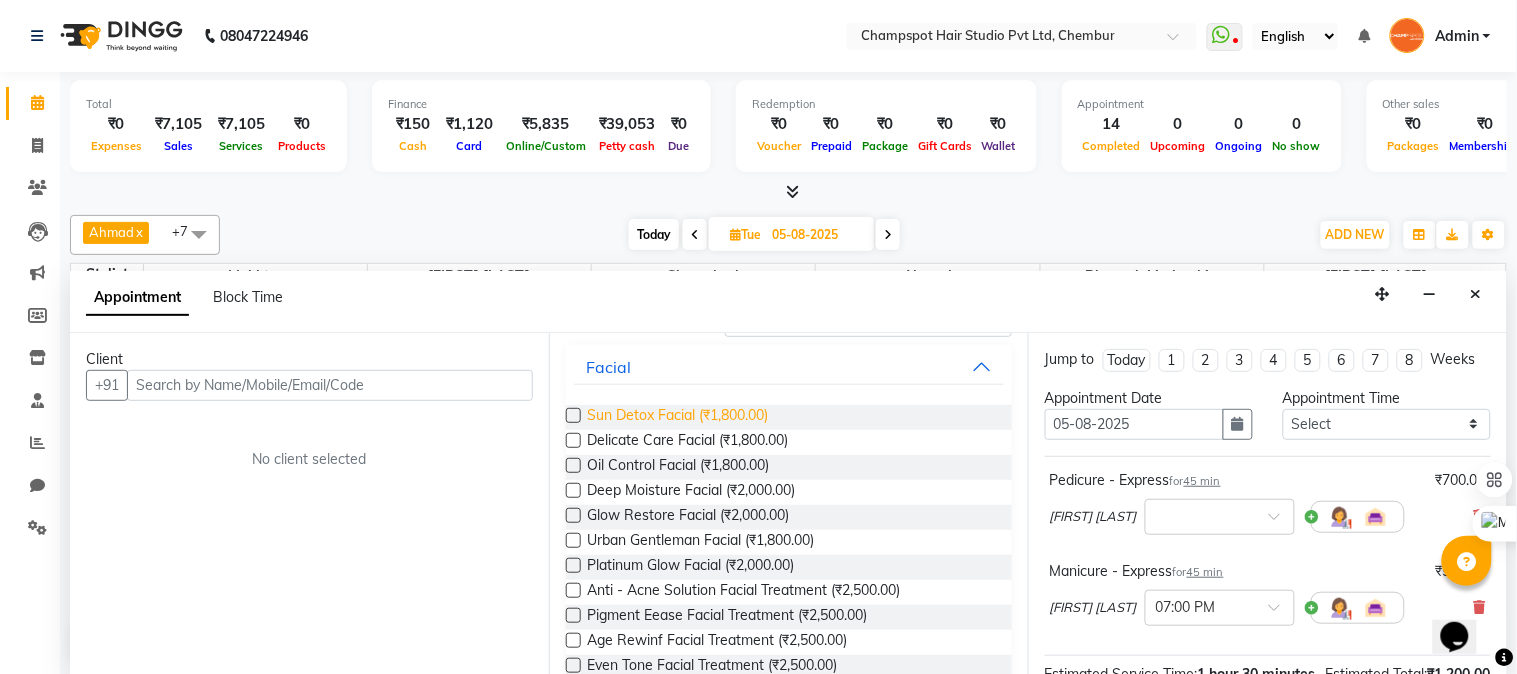 click on "Sun Detox Facial (₹1,800.00)" at bounding box center [677, 417] 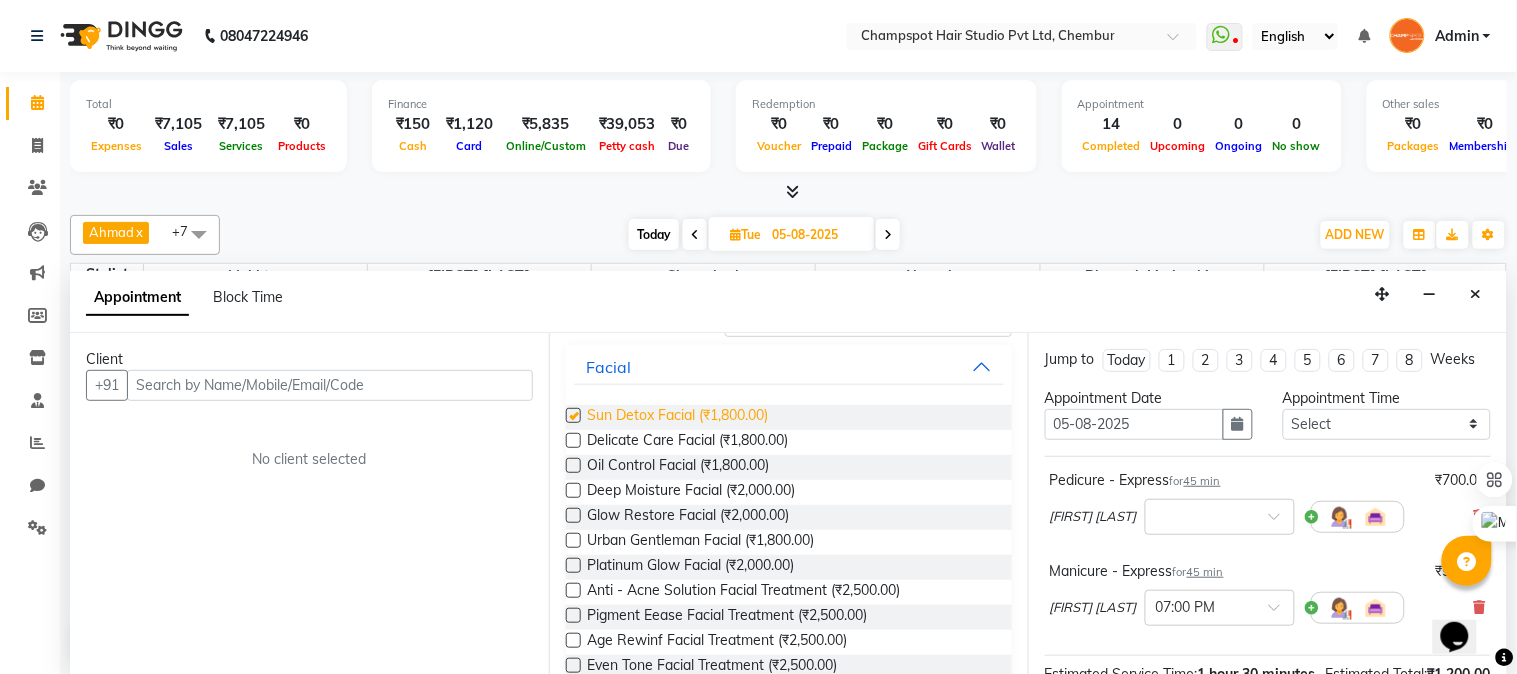 checkbox on "false" 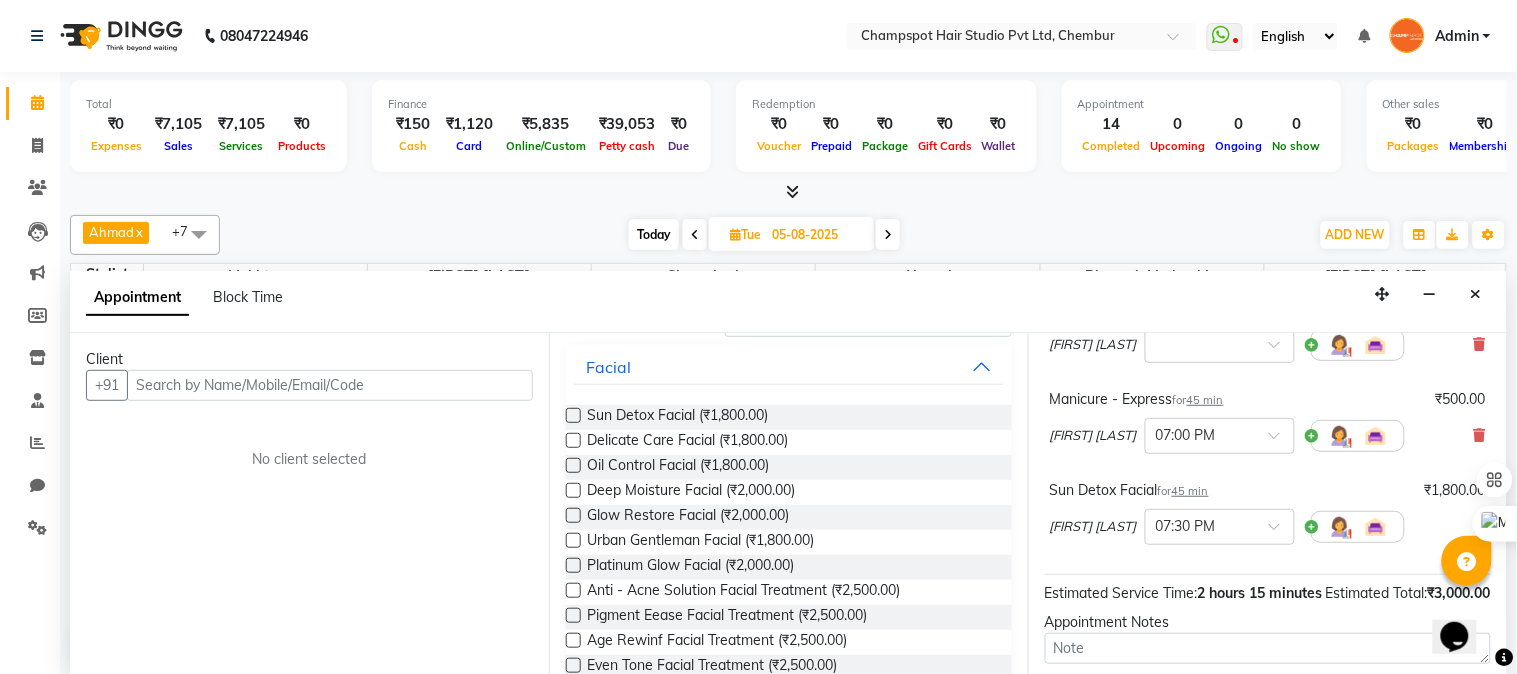 scroll, scrollTop: 222, scrollLeft: 0, axis: vertical 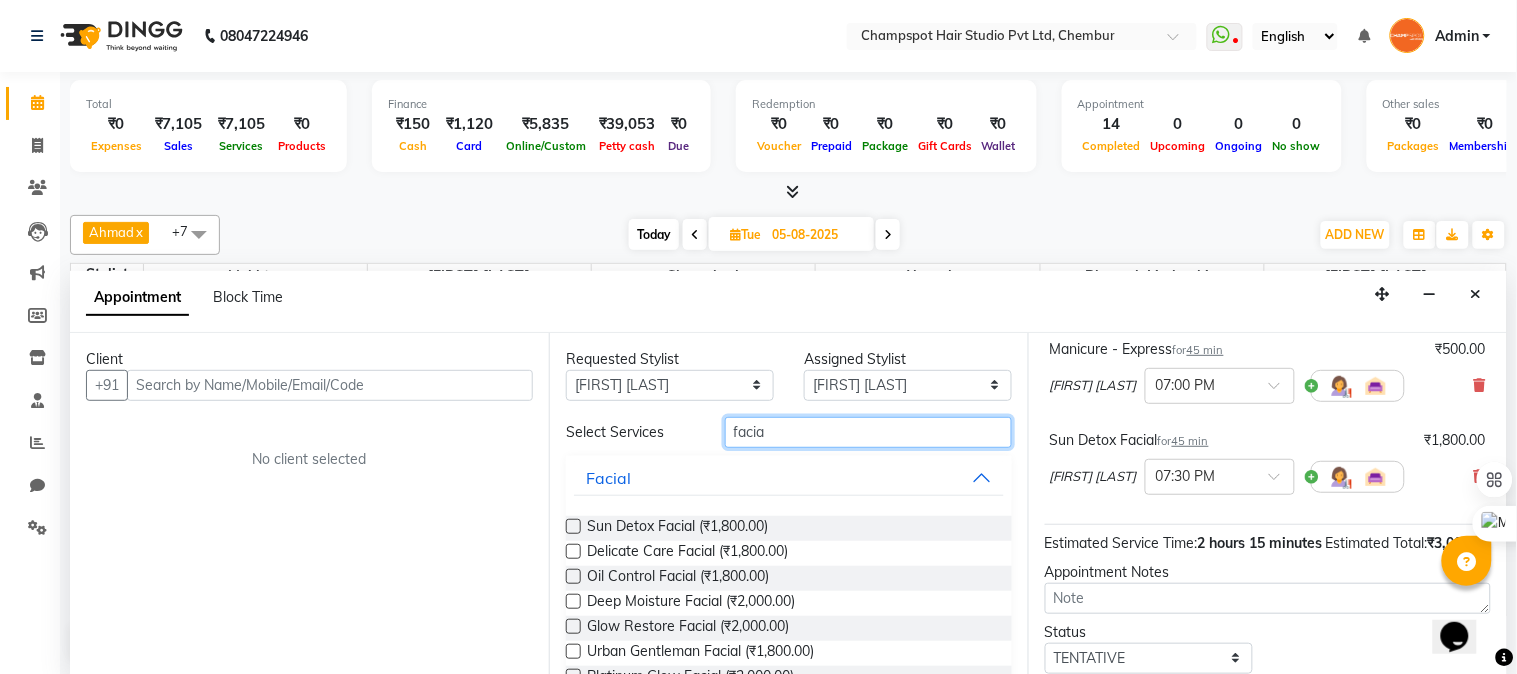 click on "facia" at bounding box center [868, 432] 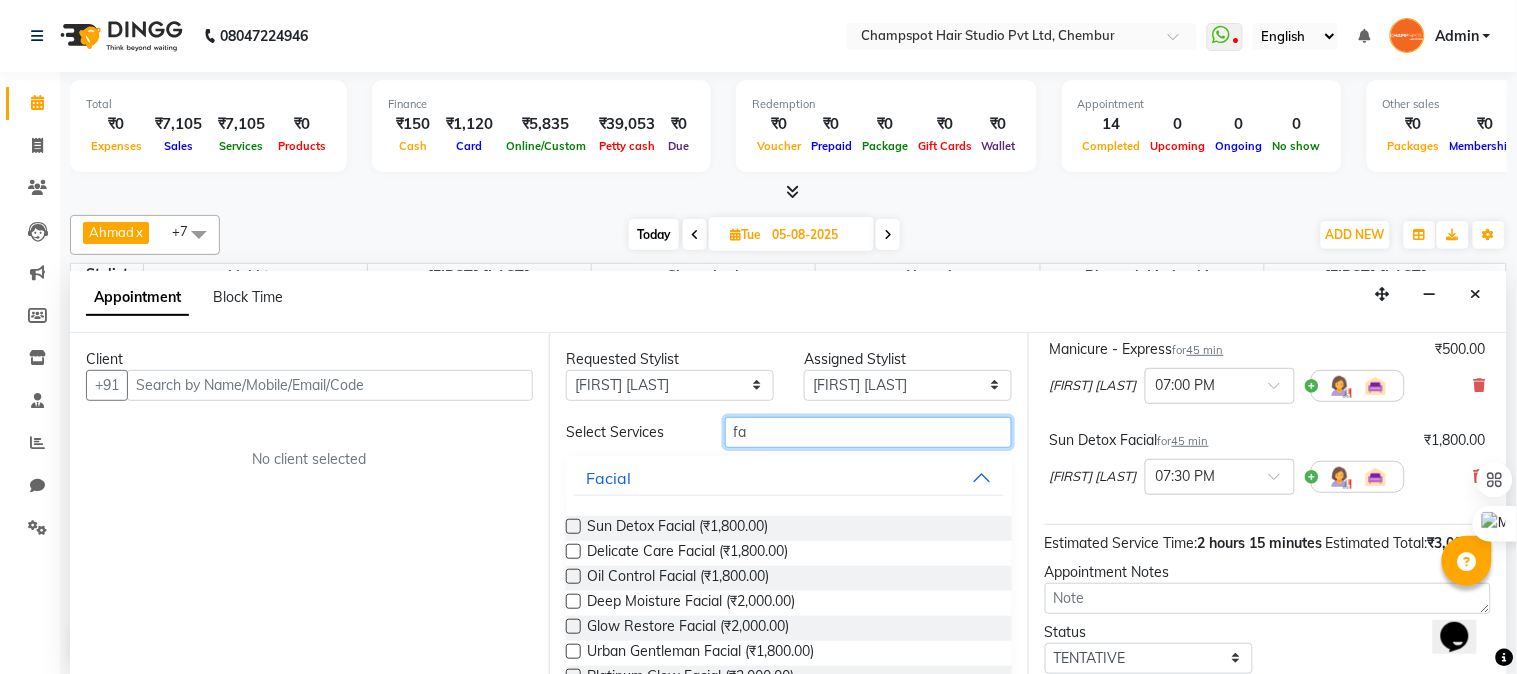 type on "f" 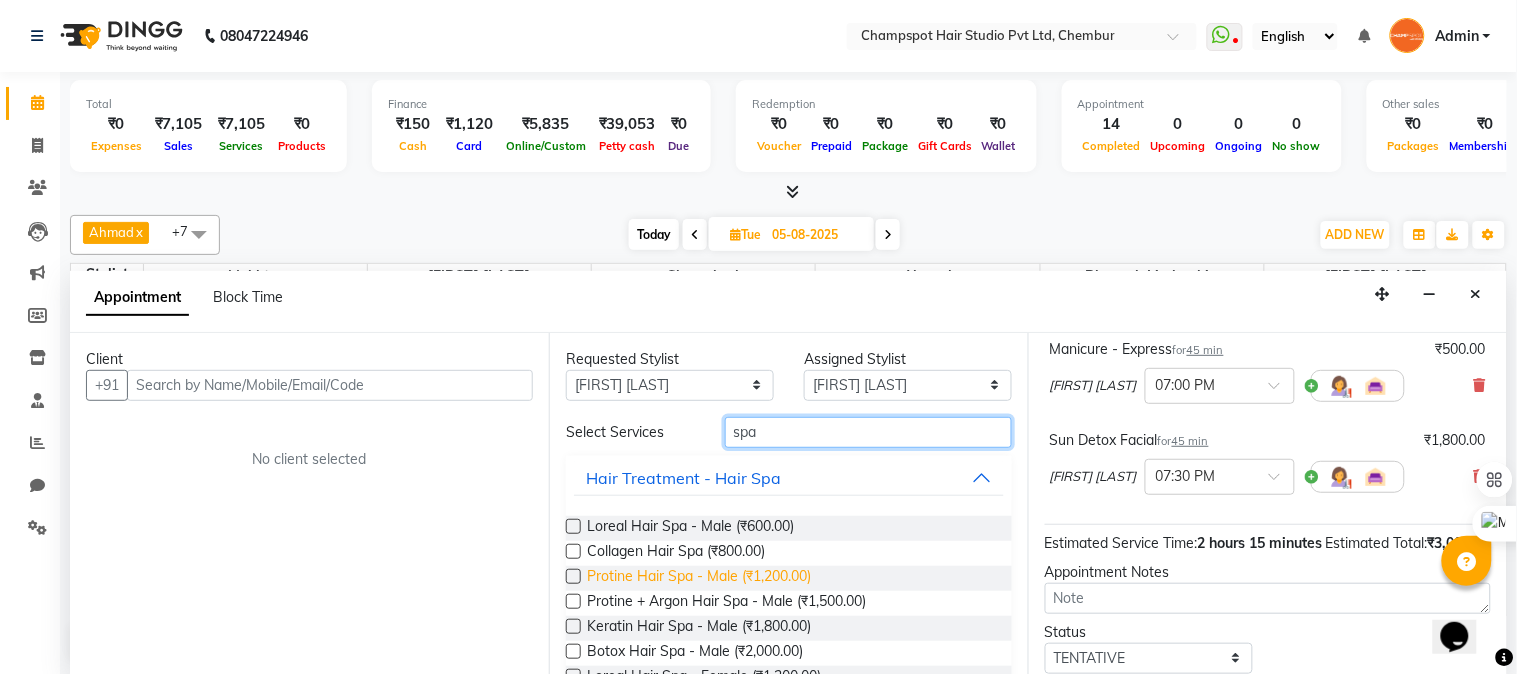type on "spa" 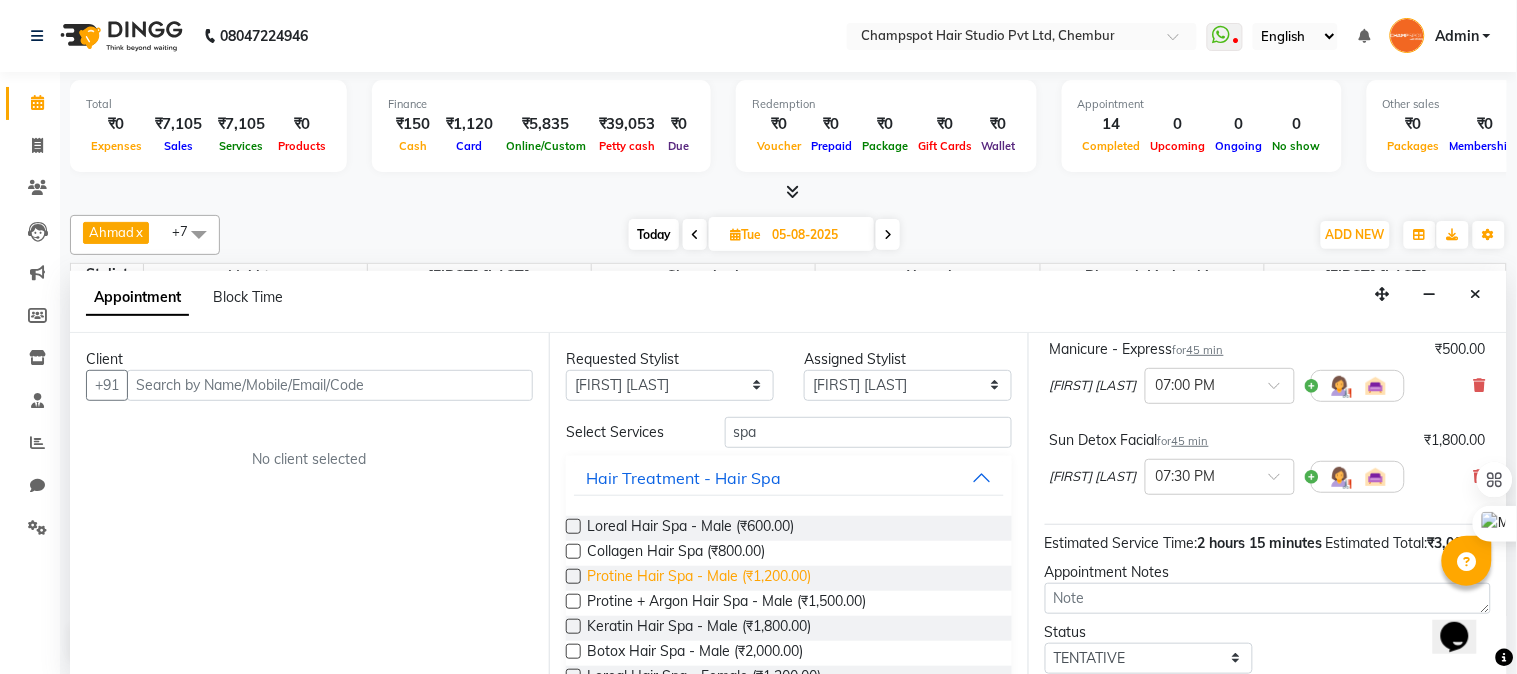 click on "Protine Hair Spa - Male (₹1,200.00)" at bounding box center [699, 578] 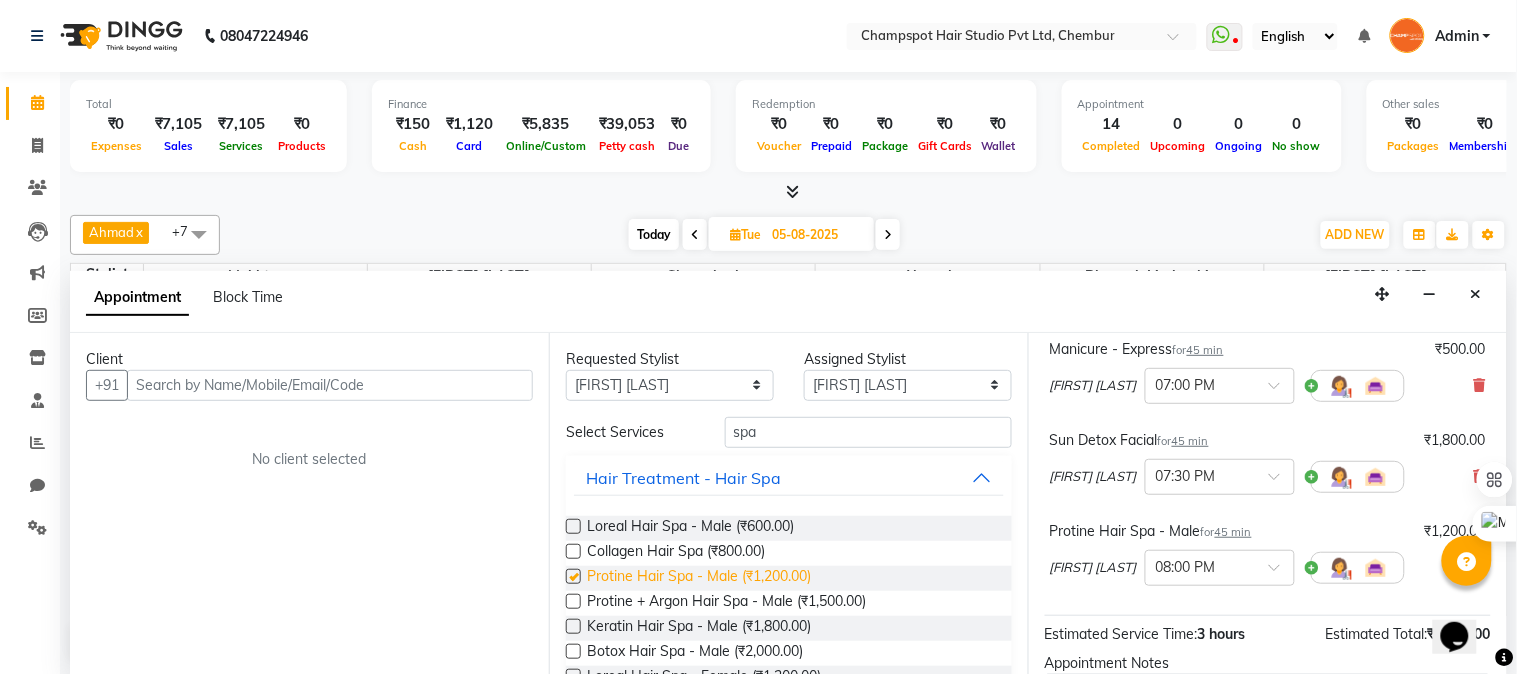 checkbox on "false" 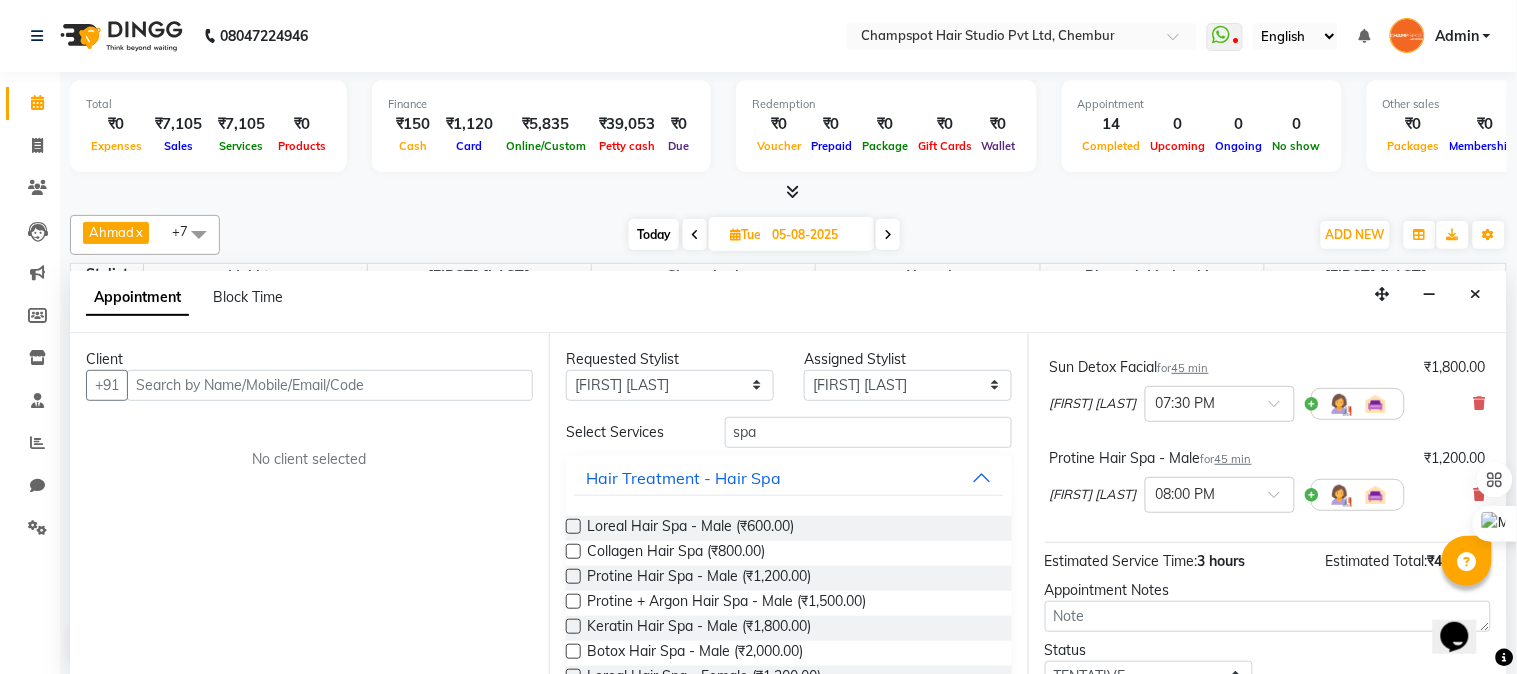 scroll, scrollTop: 333, scrollLeft: 0, axis: vertical 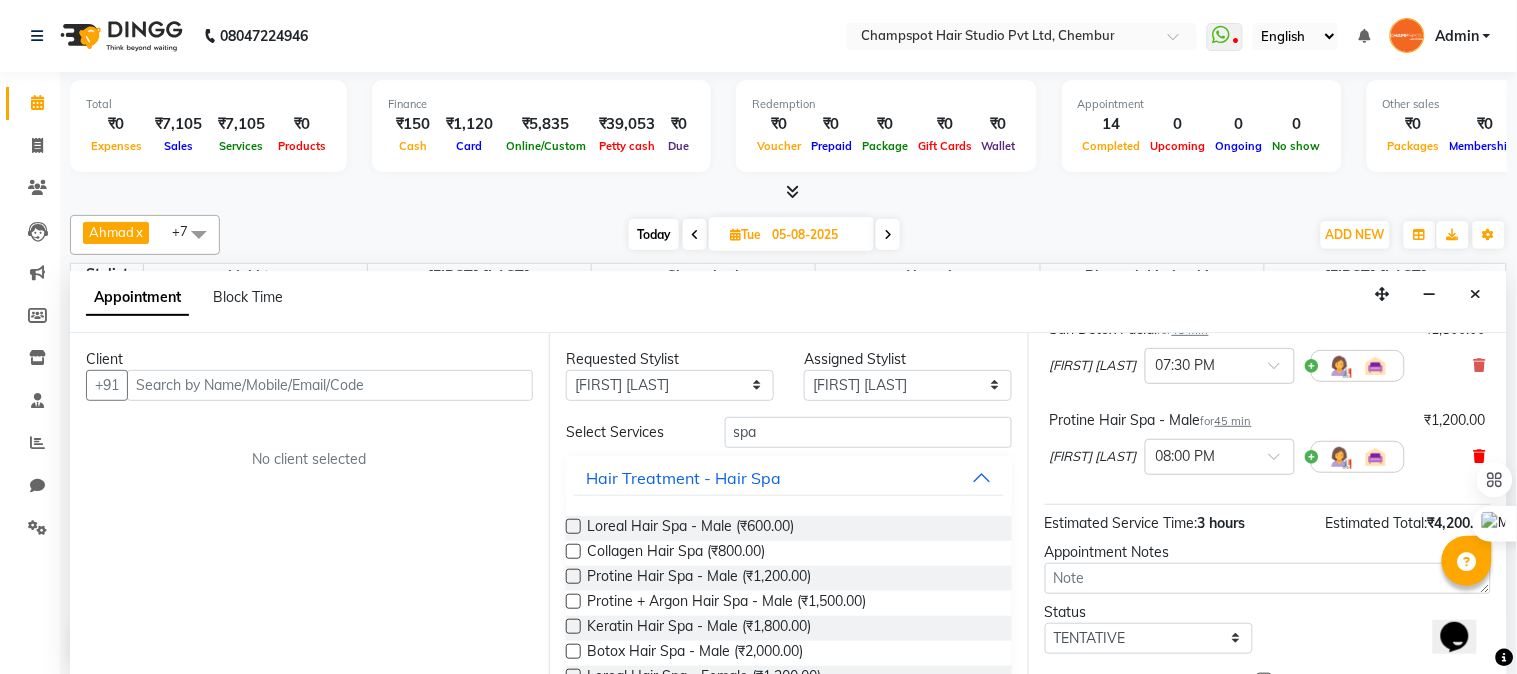 click at bounding box center [1480, 456] 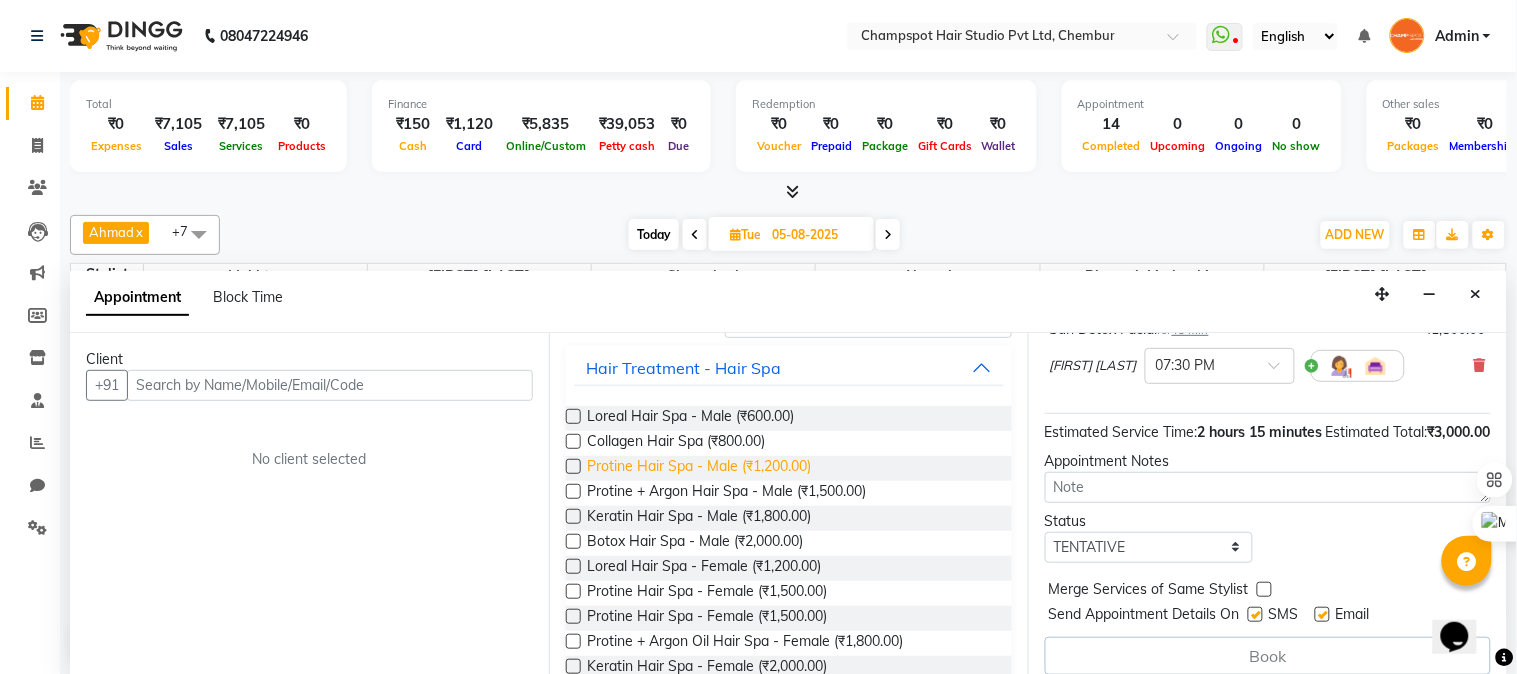 scroll, scrollTop: 111, scrollLeft: 0, axis: vertical 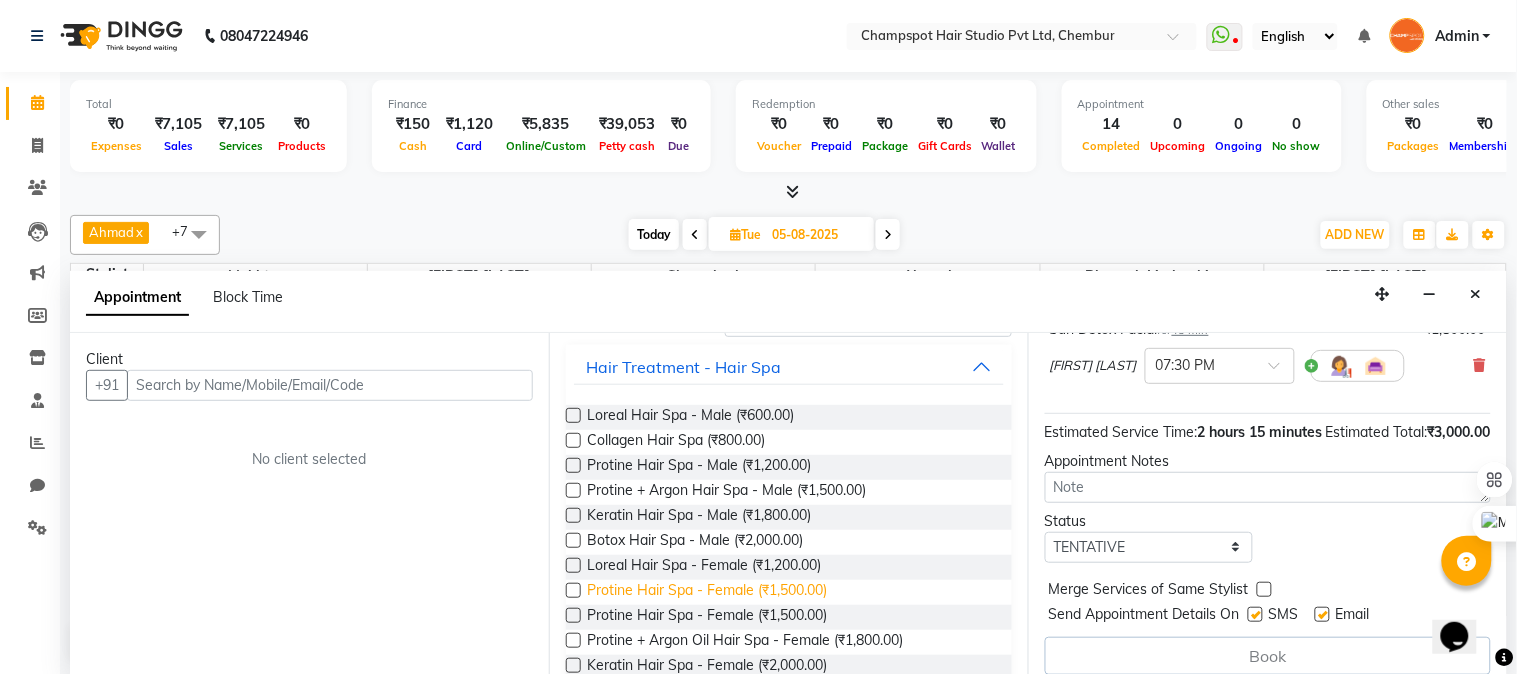 click on "Protine Hair Spa - Female (₹1,500.00)" at bounding box center [707, 592] 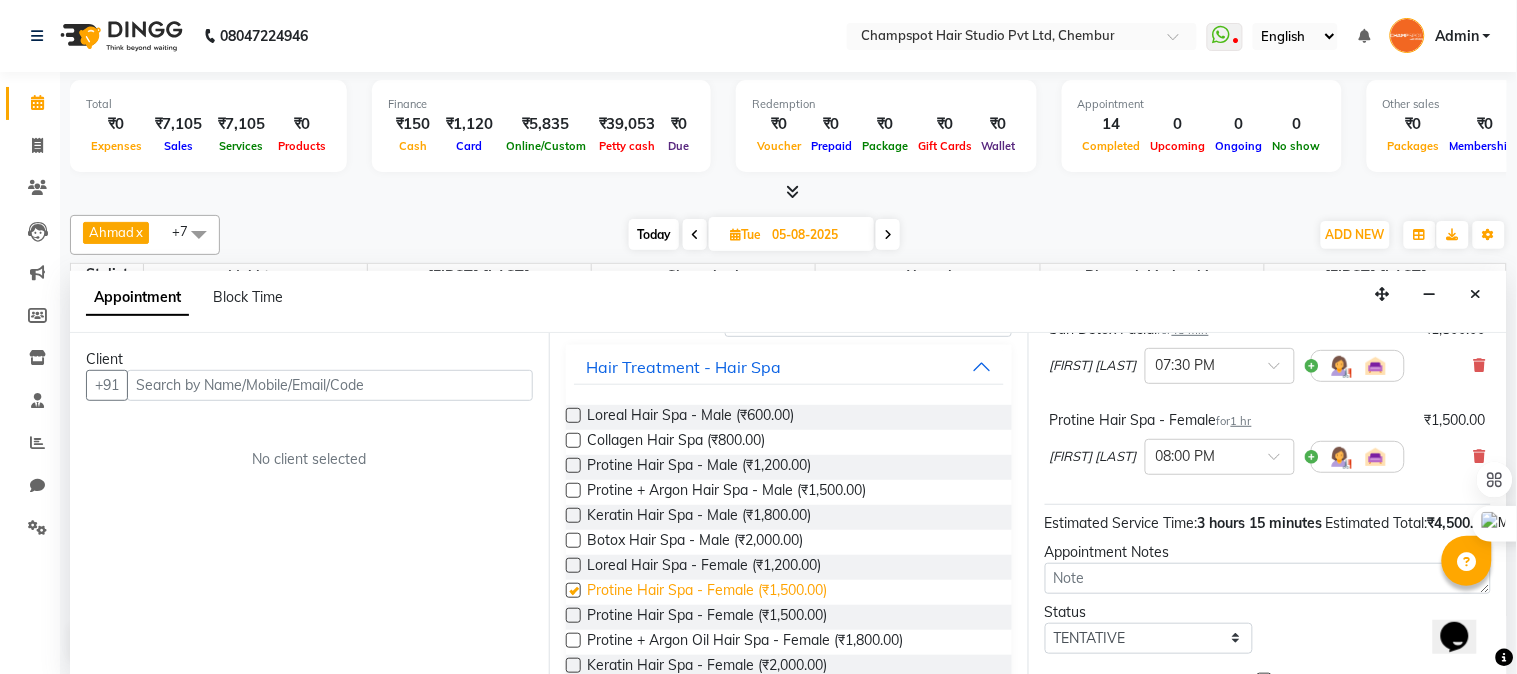 checkbox on "false" 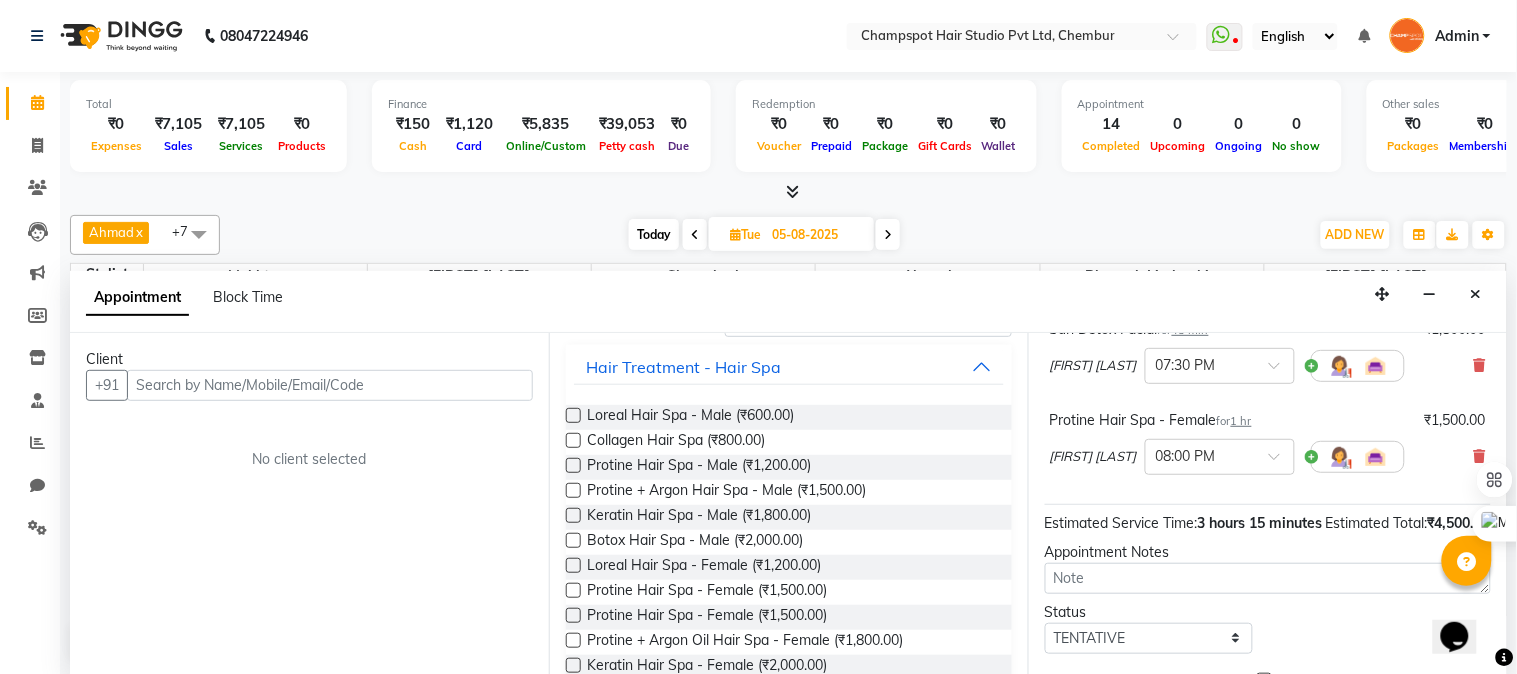 click on "Client +91  No client selected" at bounding box center (309, 504) 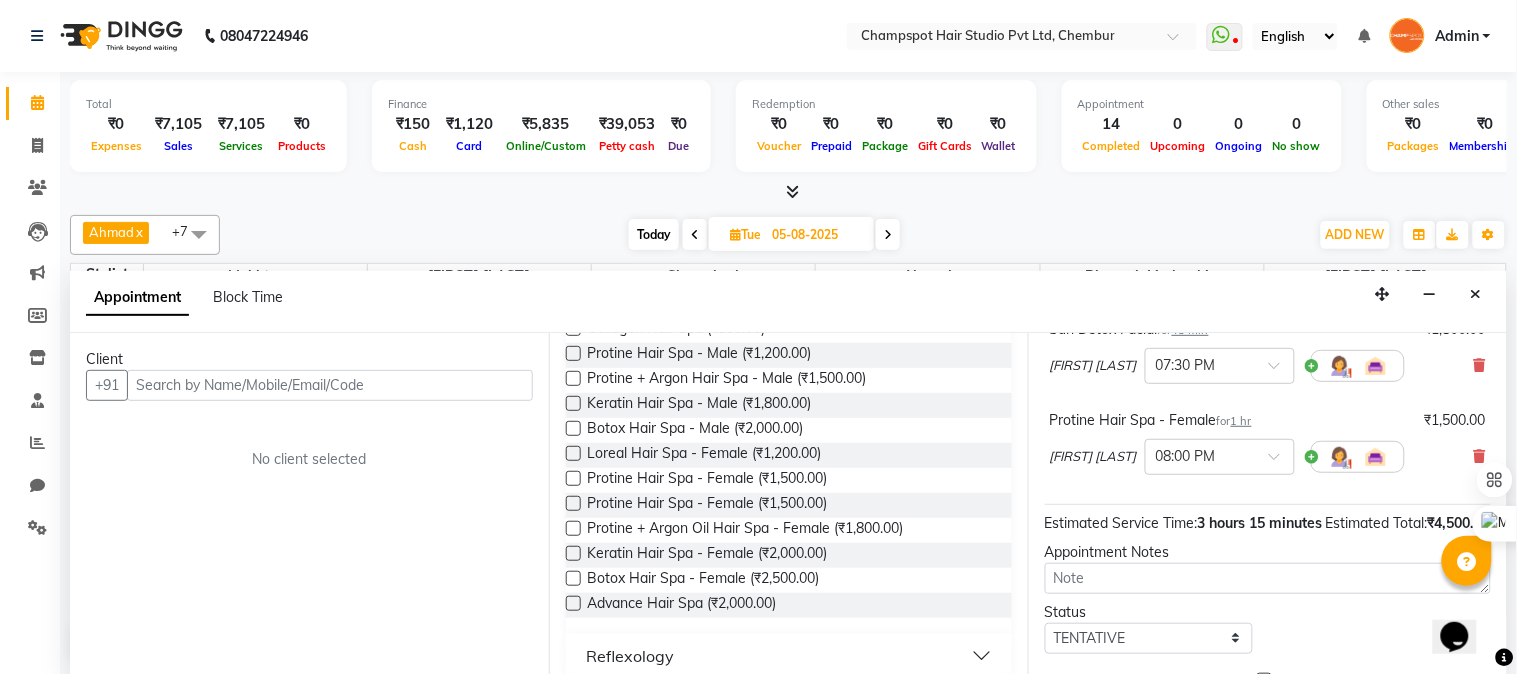 scroll, scrollTop: 174, scrollLeft: 0, axis: vertical 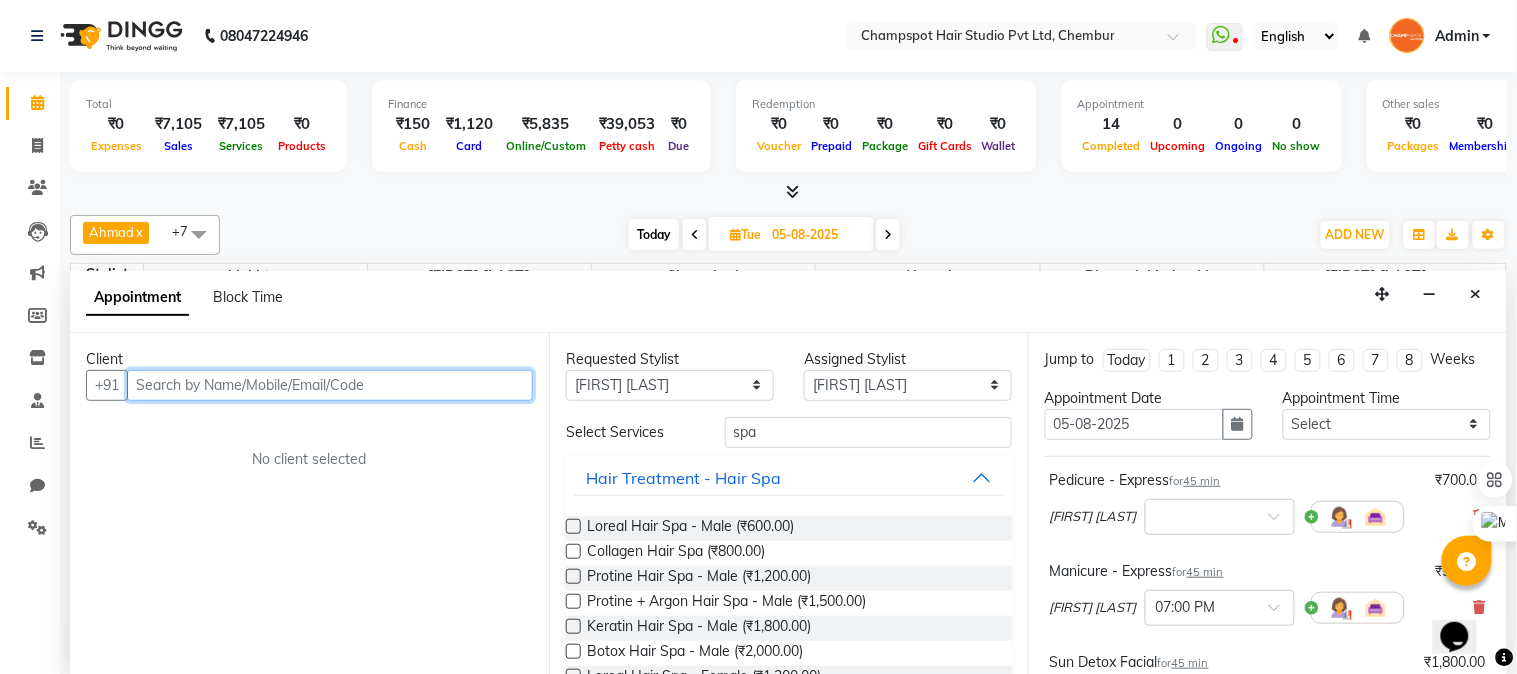 click at bounding box center (330, 385) 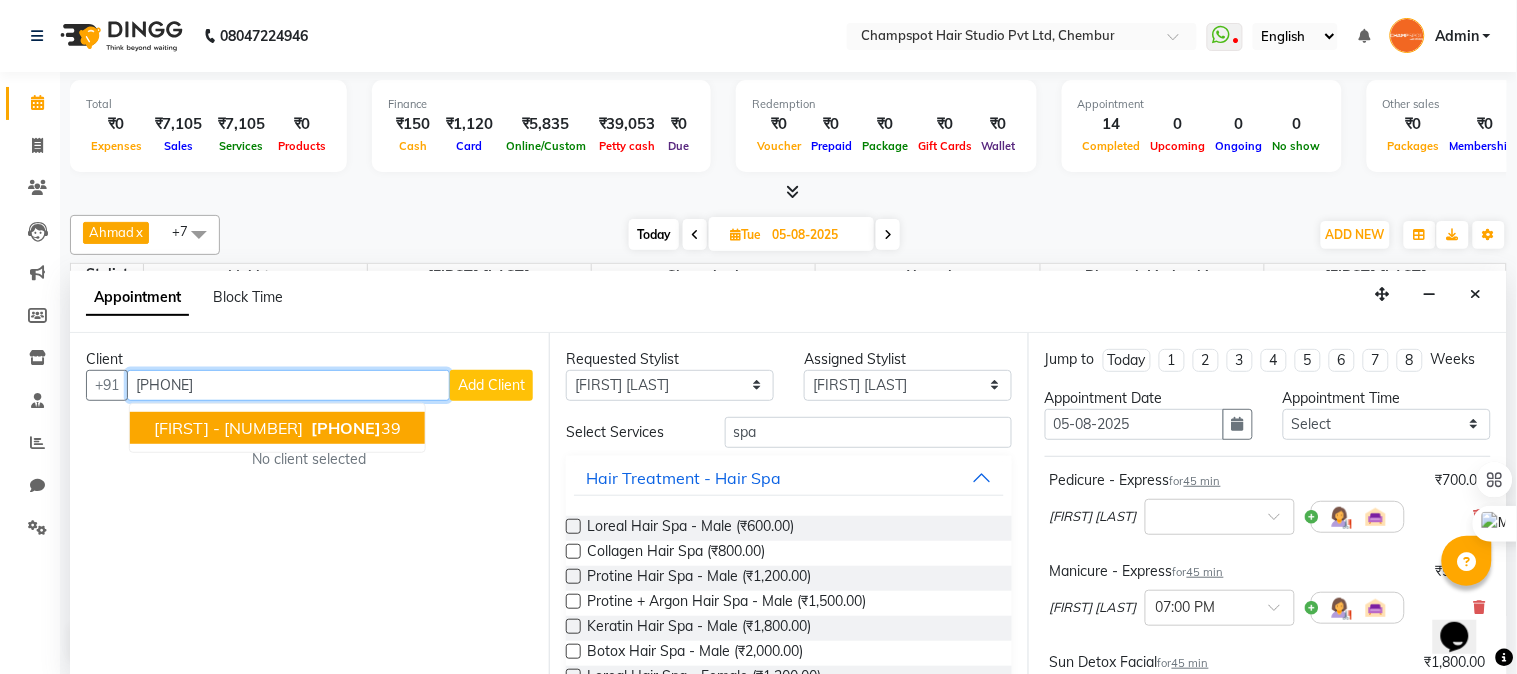click on "[FIRST] - [NUMBER]" at bounding box center [228, 428] 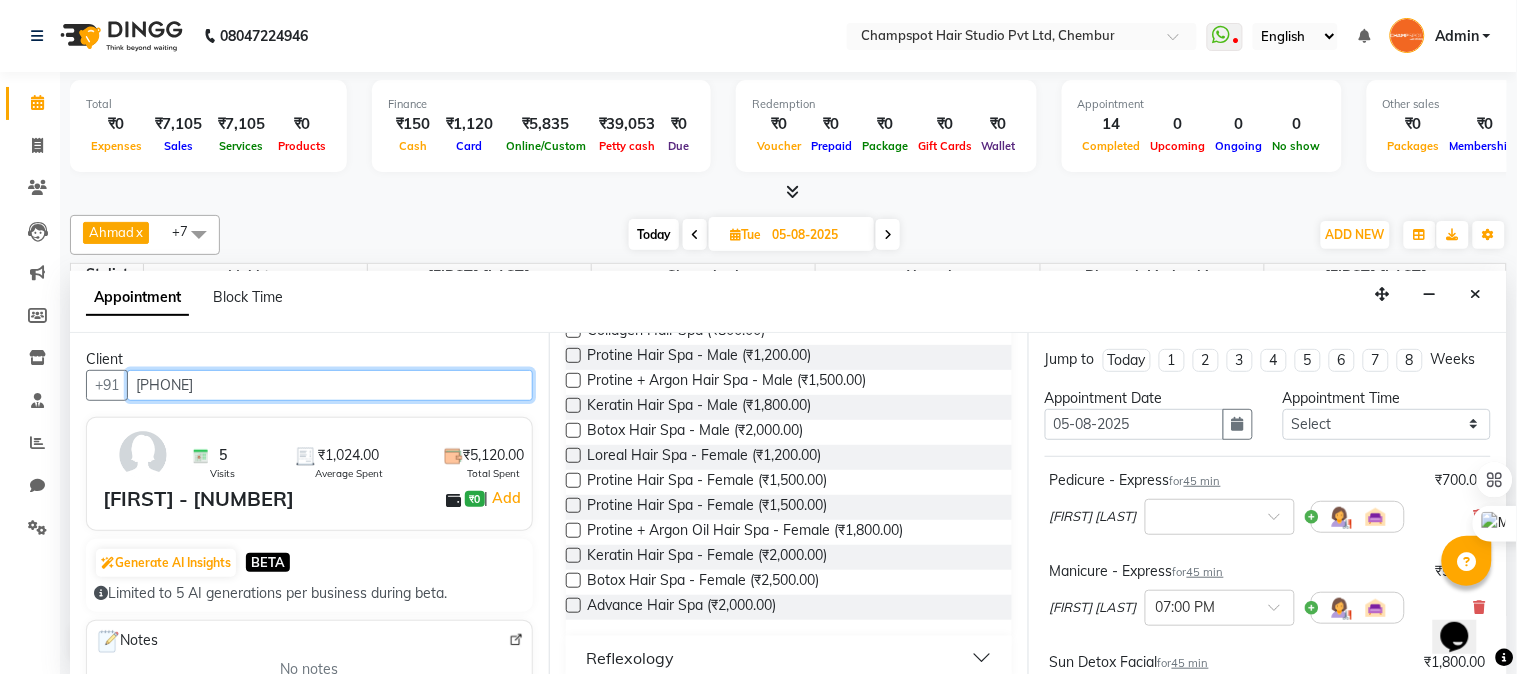 scroll, scrollTop: 222, scrollLeft: 0, axis: vertical 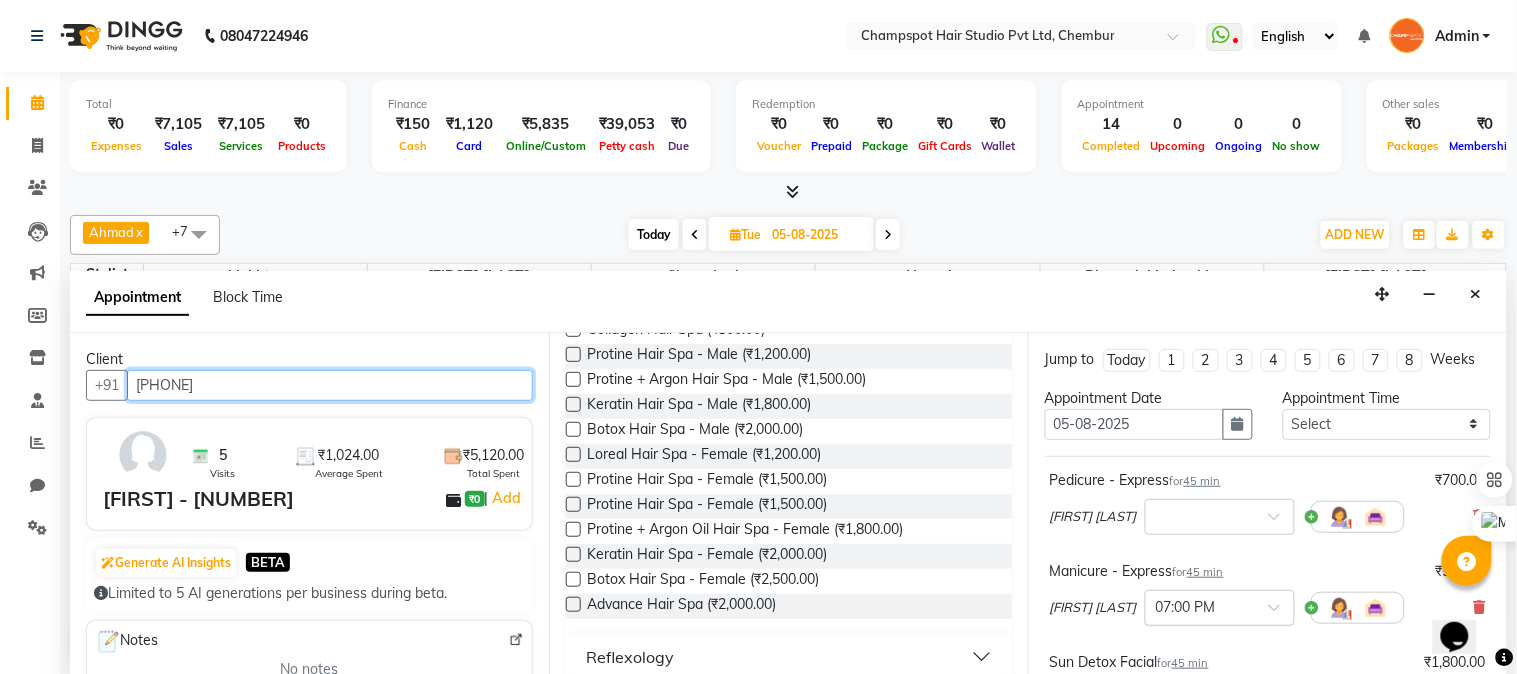 type on "[PHONE]" 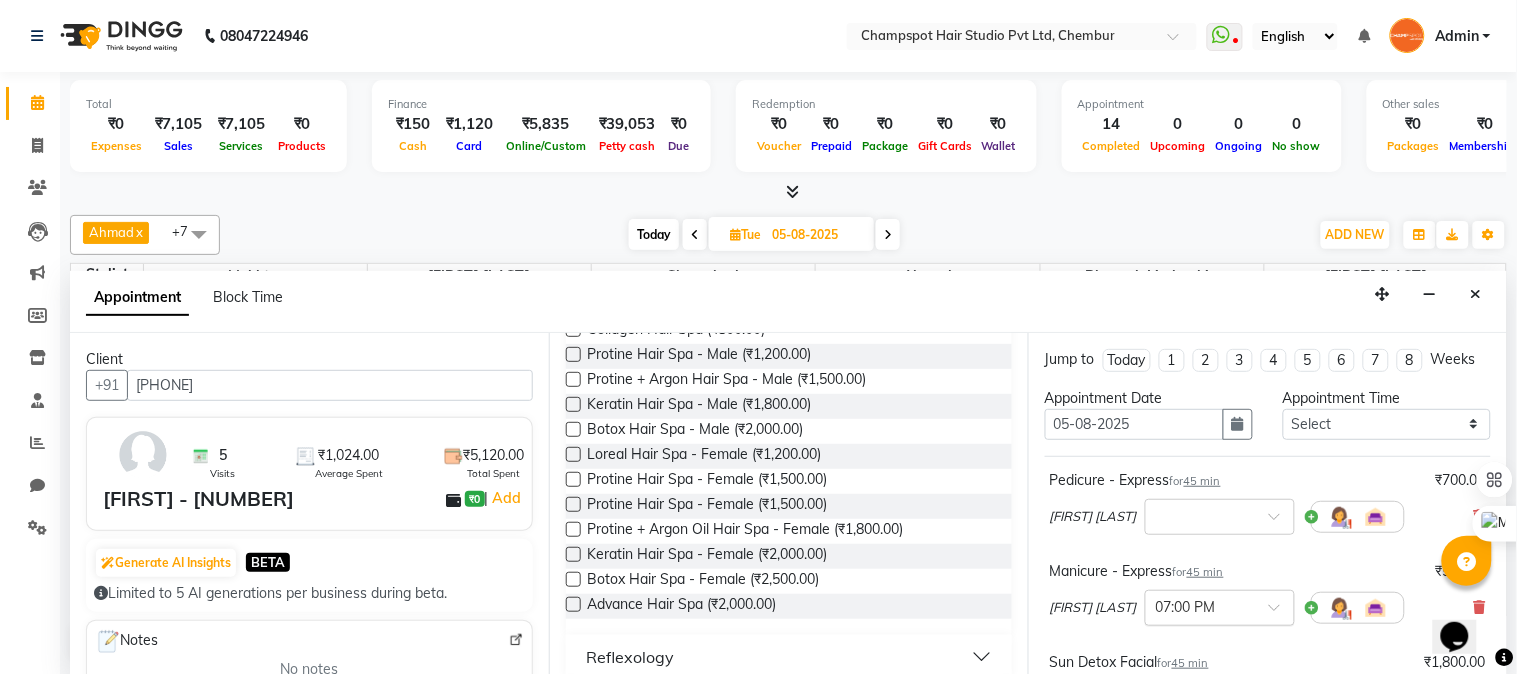 click at bounding box center [1200, 606] 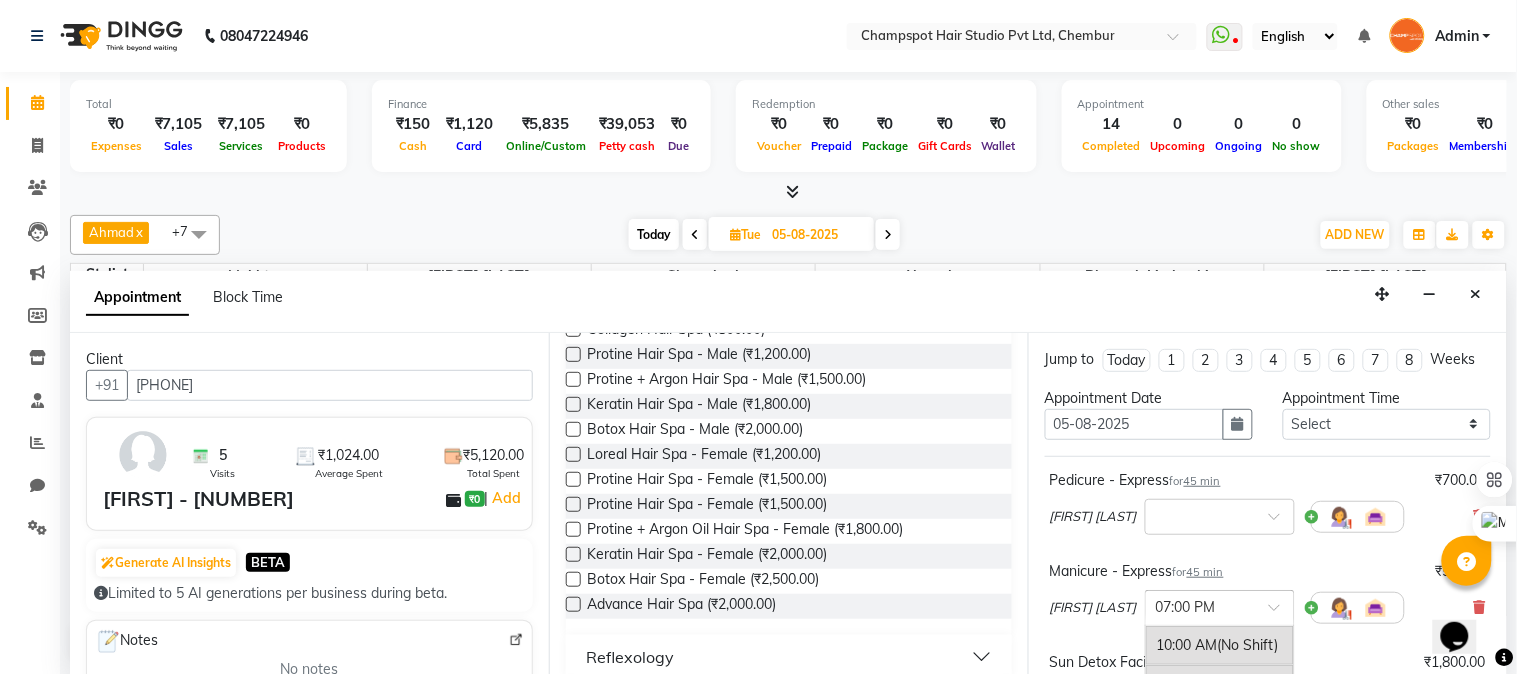 scroll, scrollTop: 616, scrollLeft: 0, axis: vertical 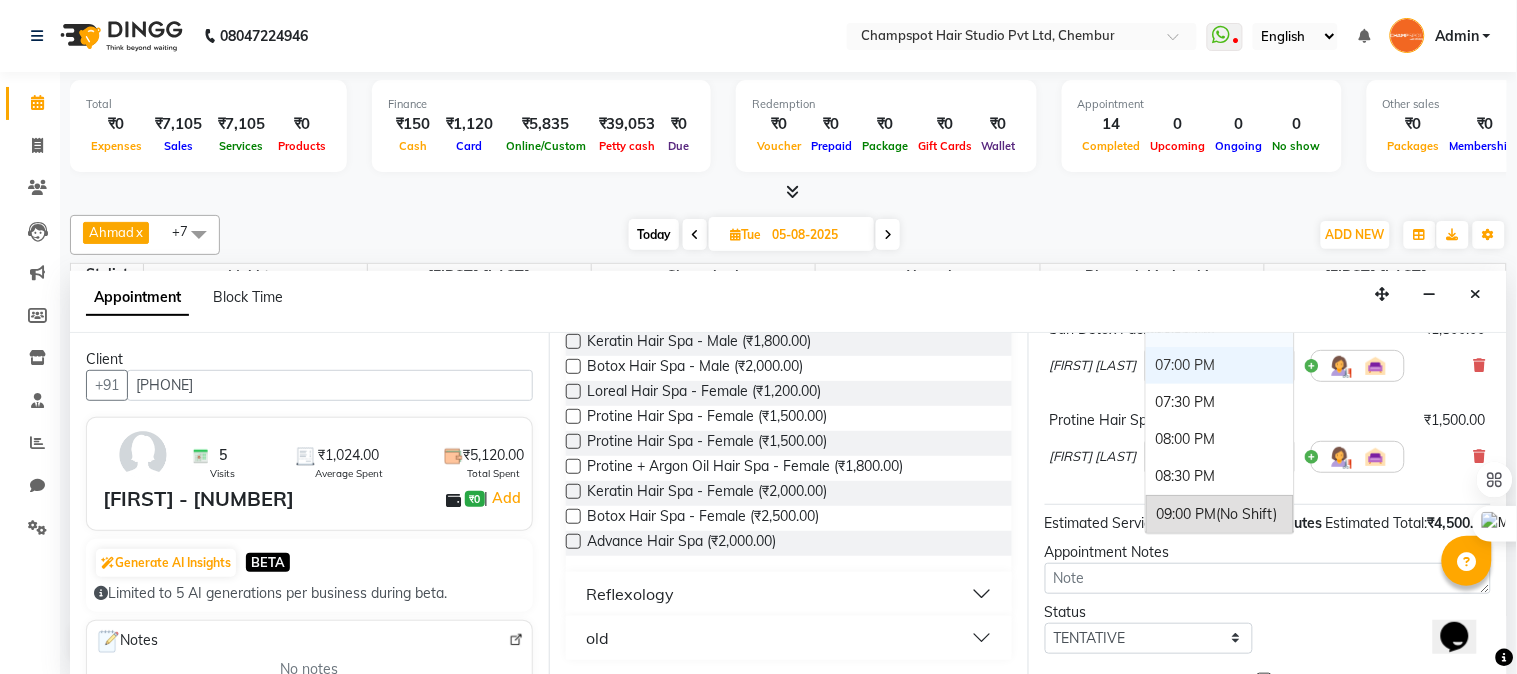 click on "06:30 PM" at bounding box center [1220, 328] 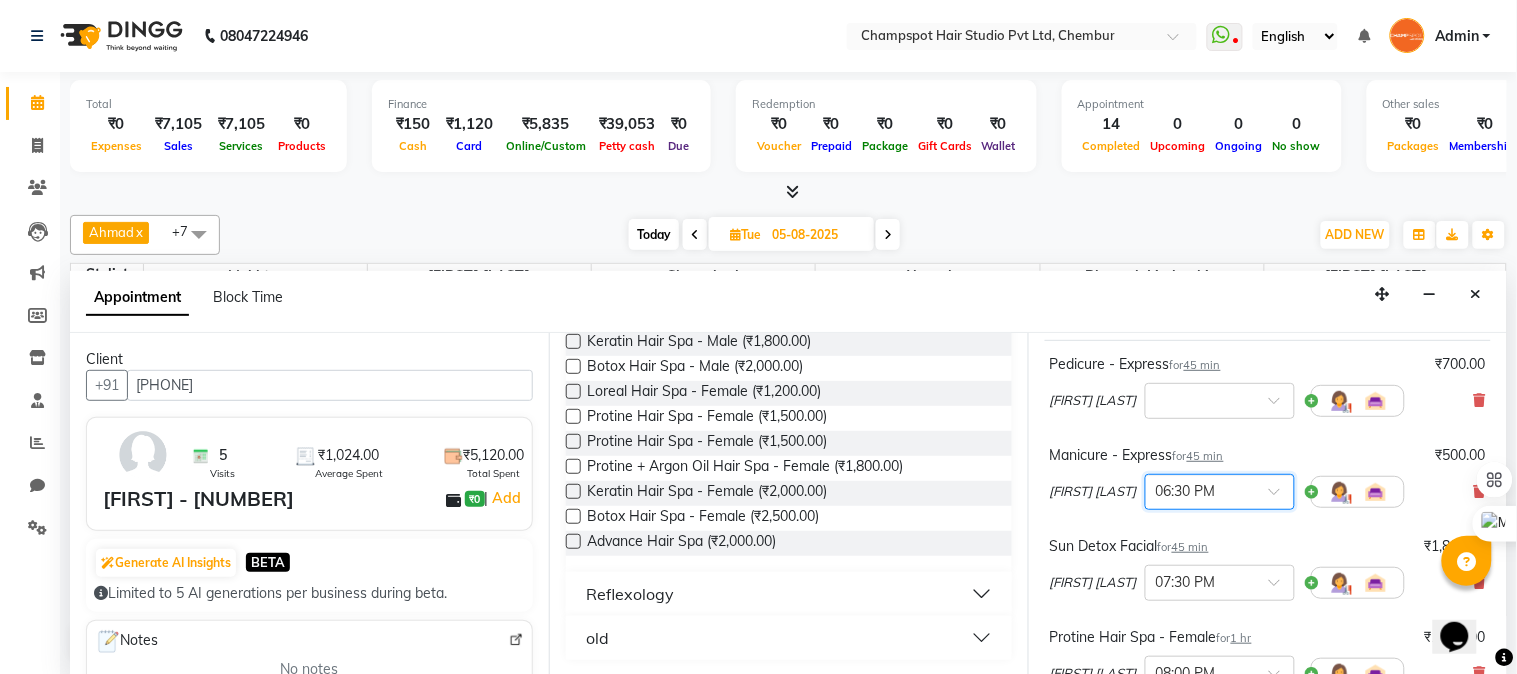 scroll, scrollTop: 111, scrollLeft: 0, axis: vertical 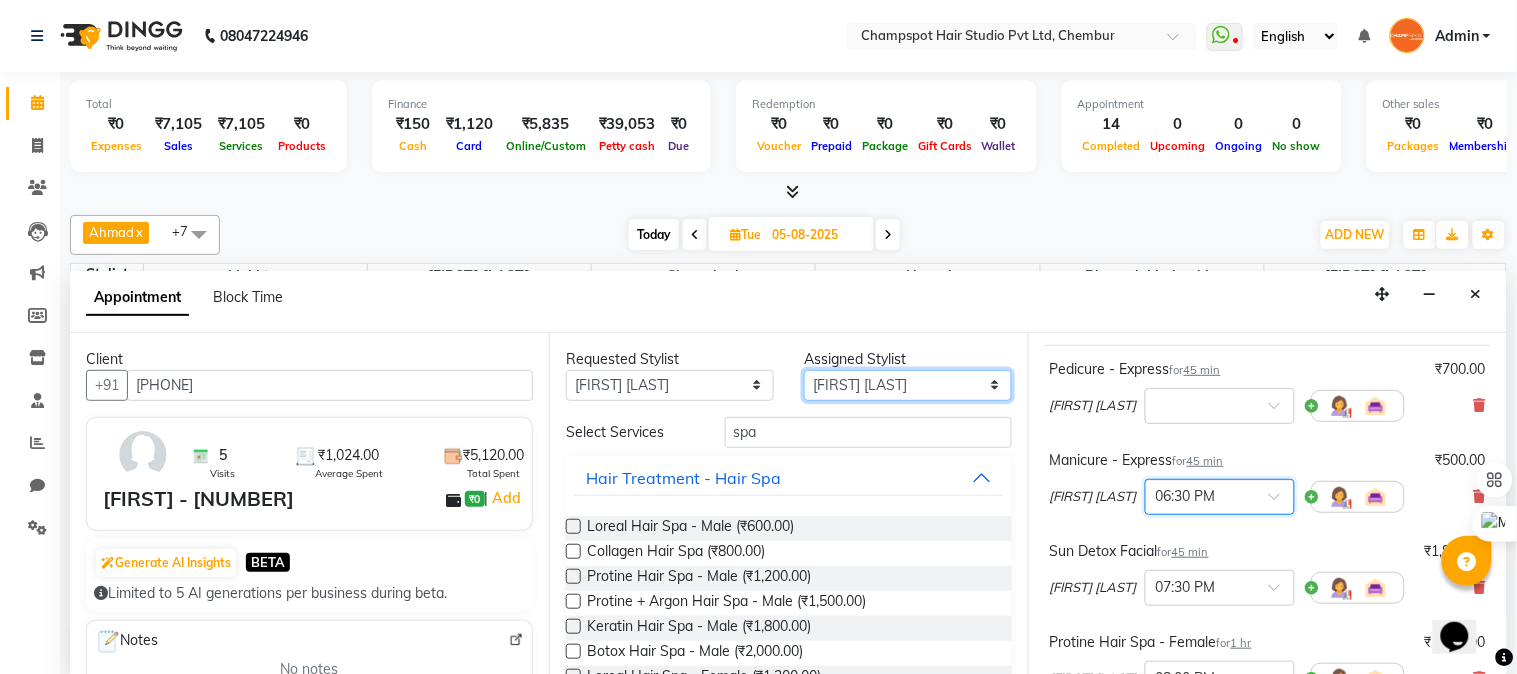 click on "Select Admin [FIRST] [LAST] [FIRST] [LAST] 	[FIRST] [LAST] [FIRST] [LAST] [FIRST] [LAST]" at bounding box center (908, 385) 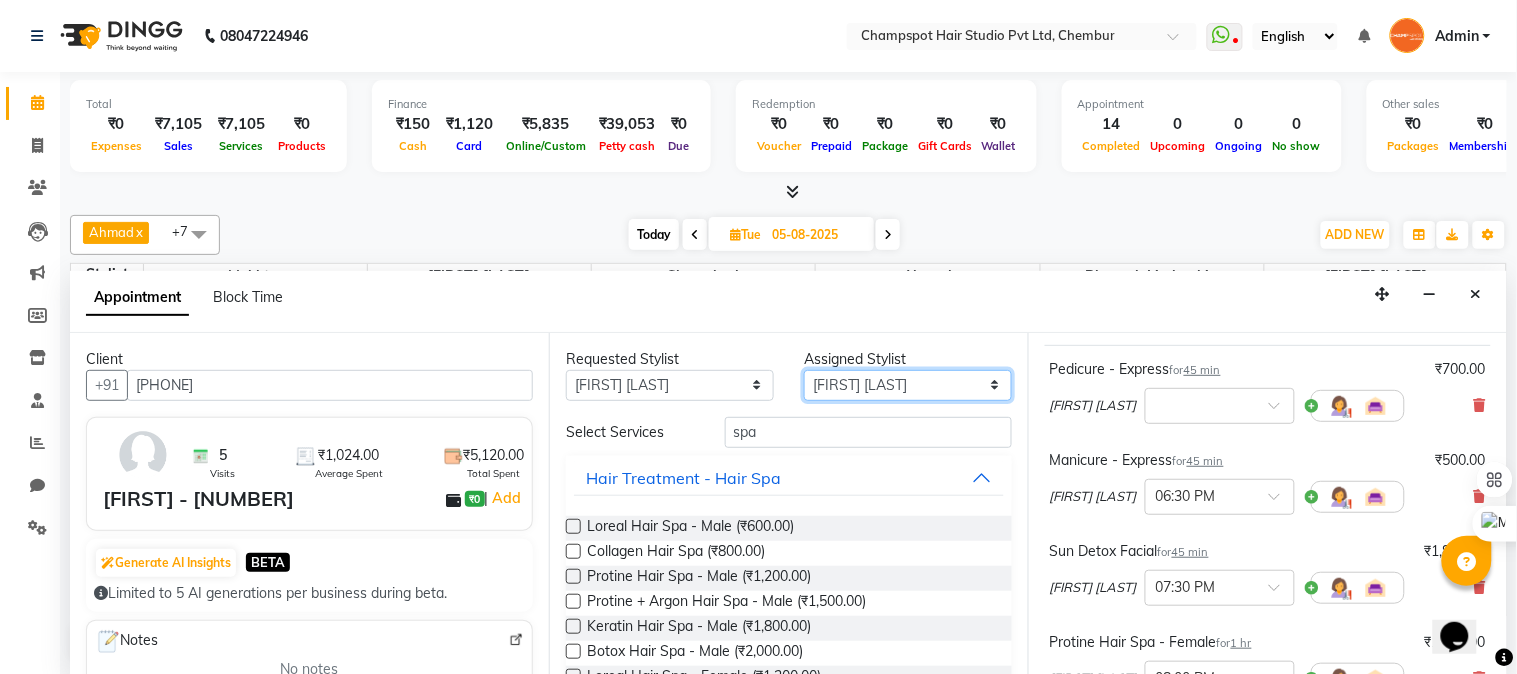 click on "Select Admin [FIRST] [LAST] [FIRST] [LAST] 	[FIRST] [LAST] [FIRST] [LAST] [FIRST] [LAST]" at bounding box center [908, 385] 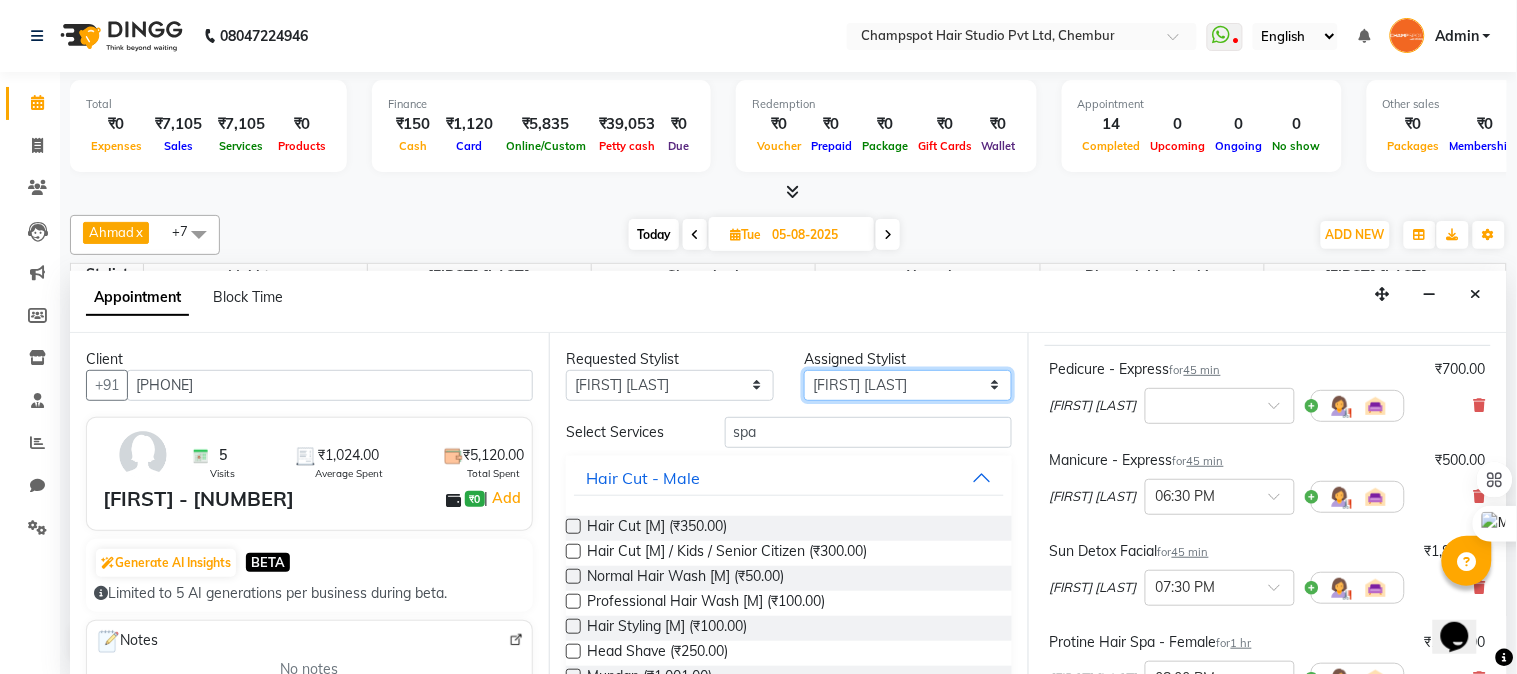 click on "Select Admin [FIRST] [LAST] [FIRST] [LAST] 	[FIRST] [LAST] [FIRST] [LAST] [FIRST] [LAST]" at bounding box center [908, 385] 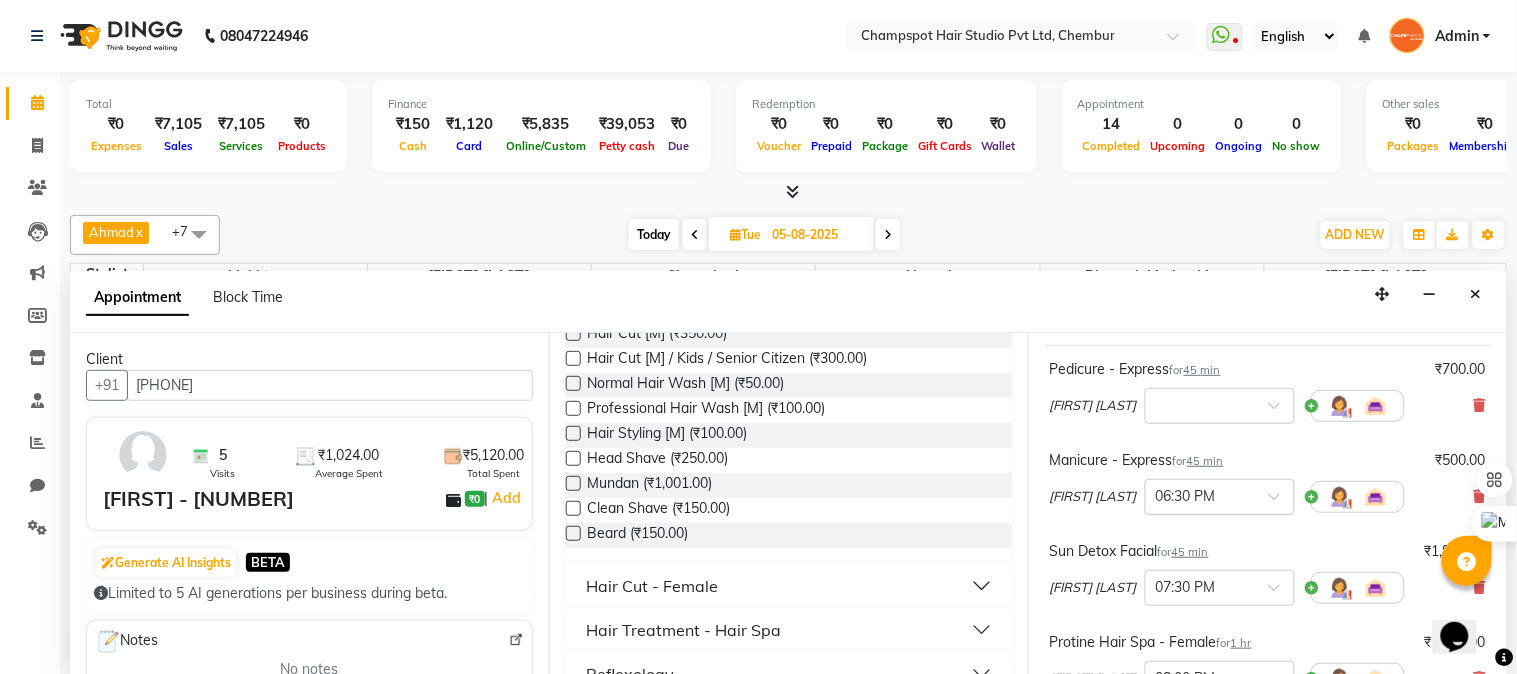 scroll, scrollTop: 222, scrollLeft: 0, axis: vertical 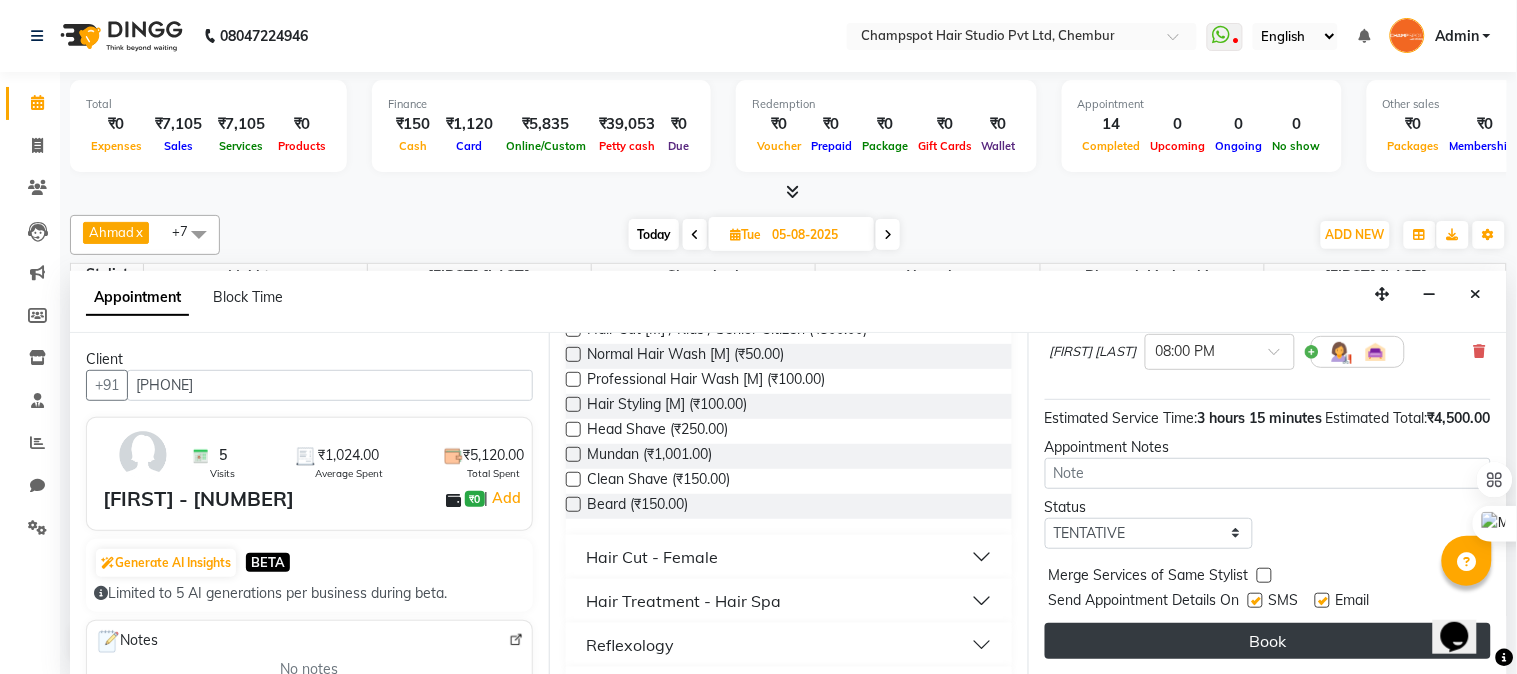 click on "Book" at bounding box center [1268, 641] 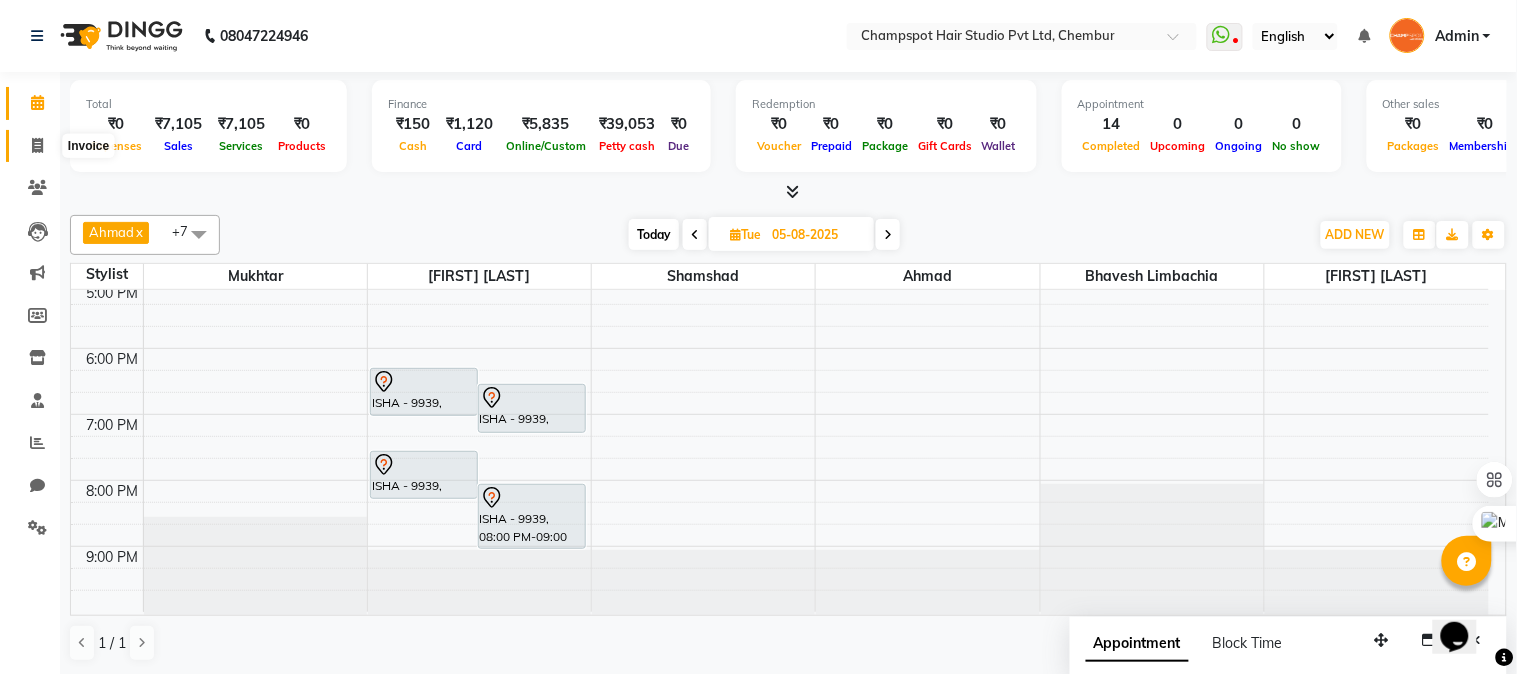 click 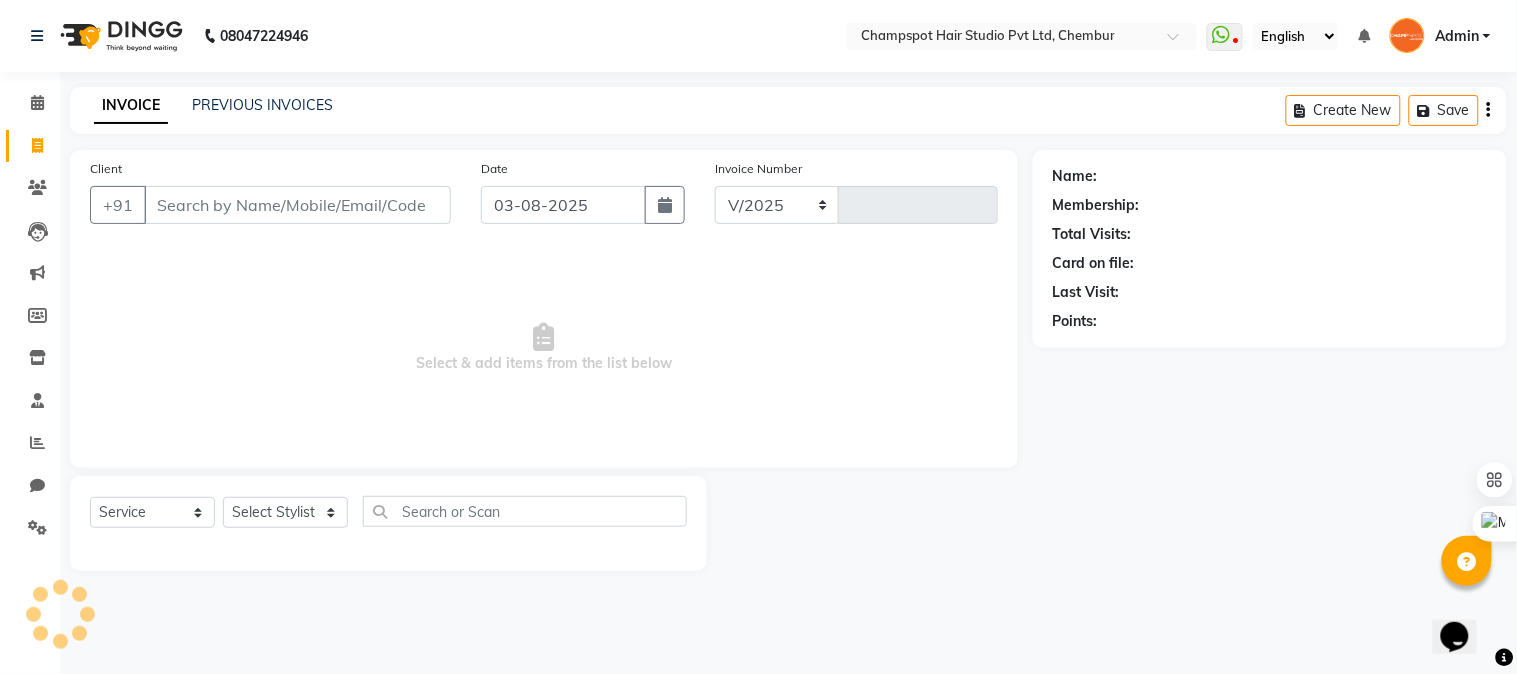 select on "7690" 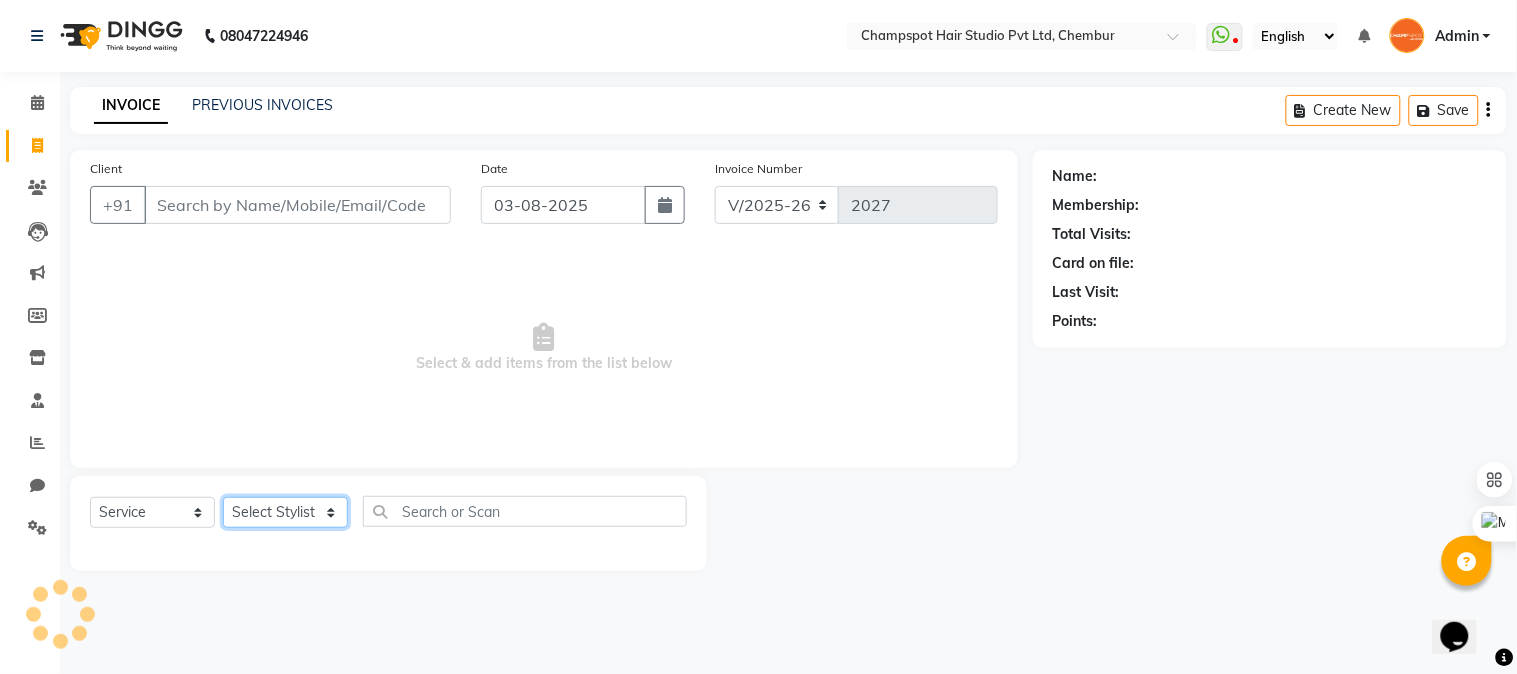 click on "Select Stylist" 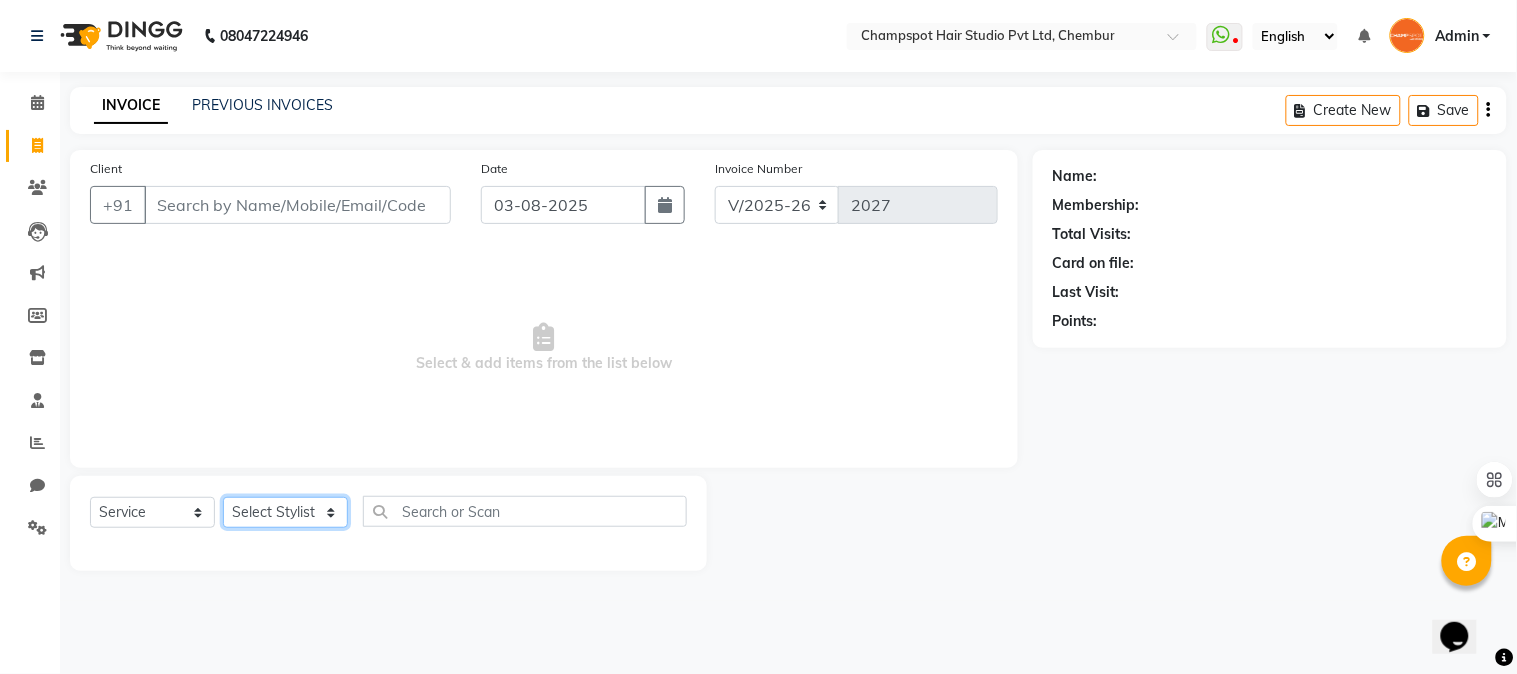 select on "69007" 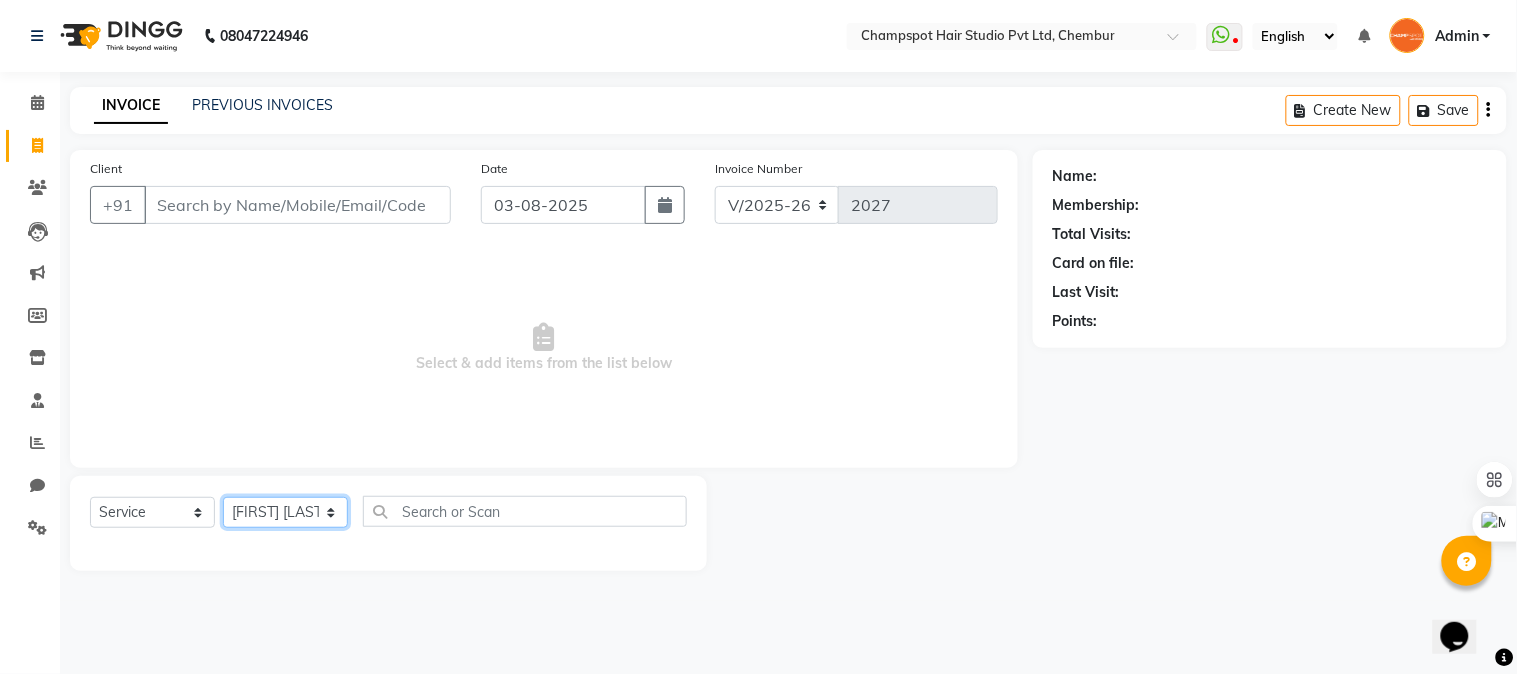 click on "Select Stylist Admin [FIRST] [LAST] [FIRST] [LAST] 	[FIRST] [LAST] [FIRST] [LAST] [FIRST] [LAST]" 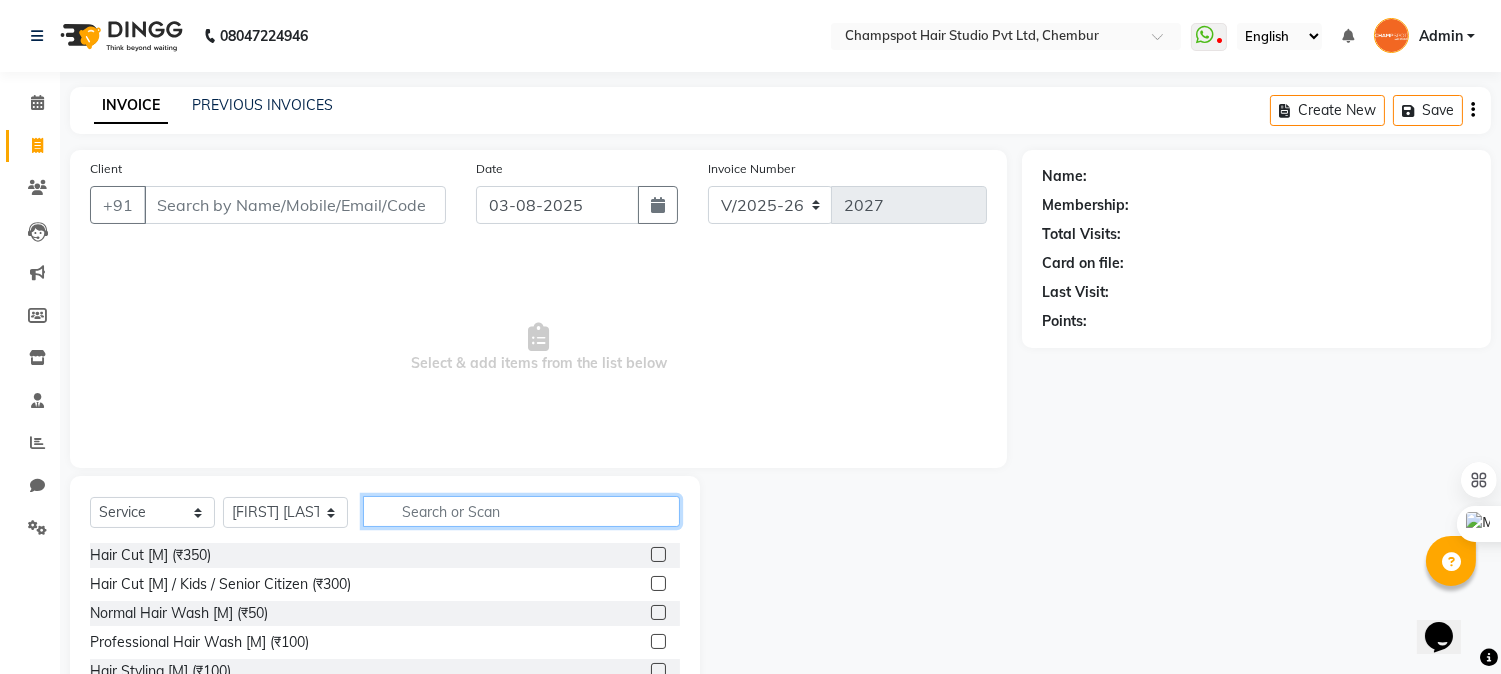 click 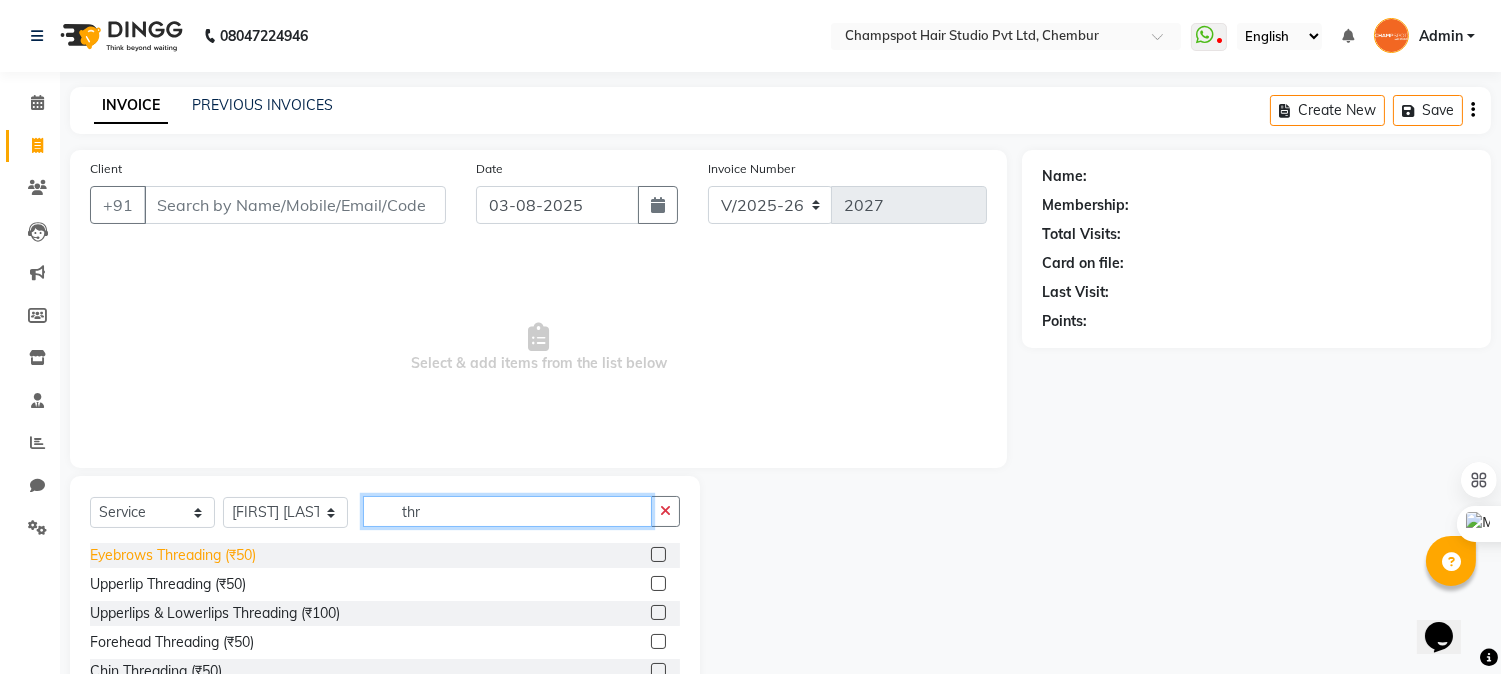 type on "thr" 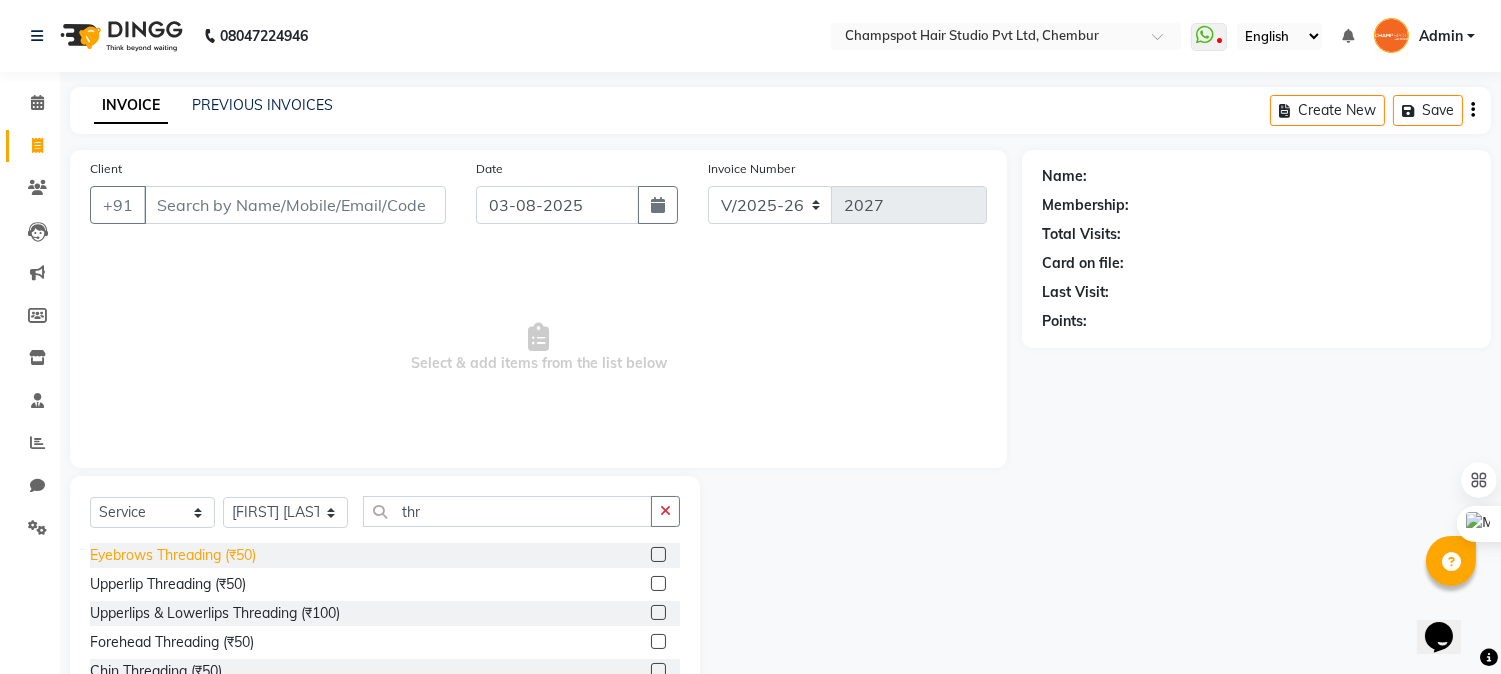 click on "Eyebrows Threading (₹50)" 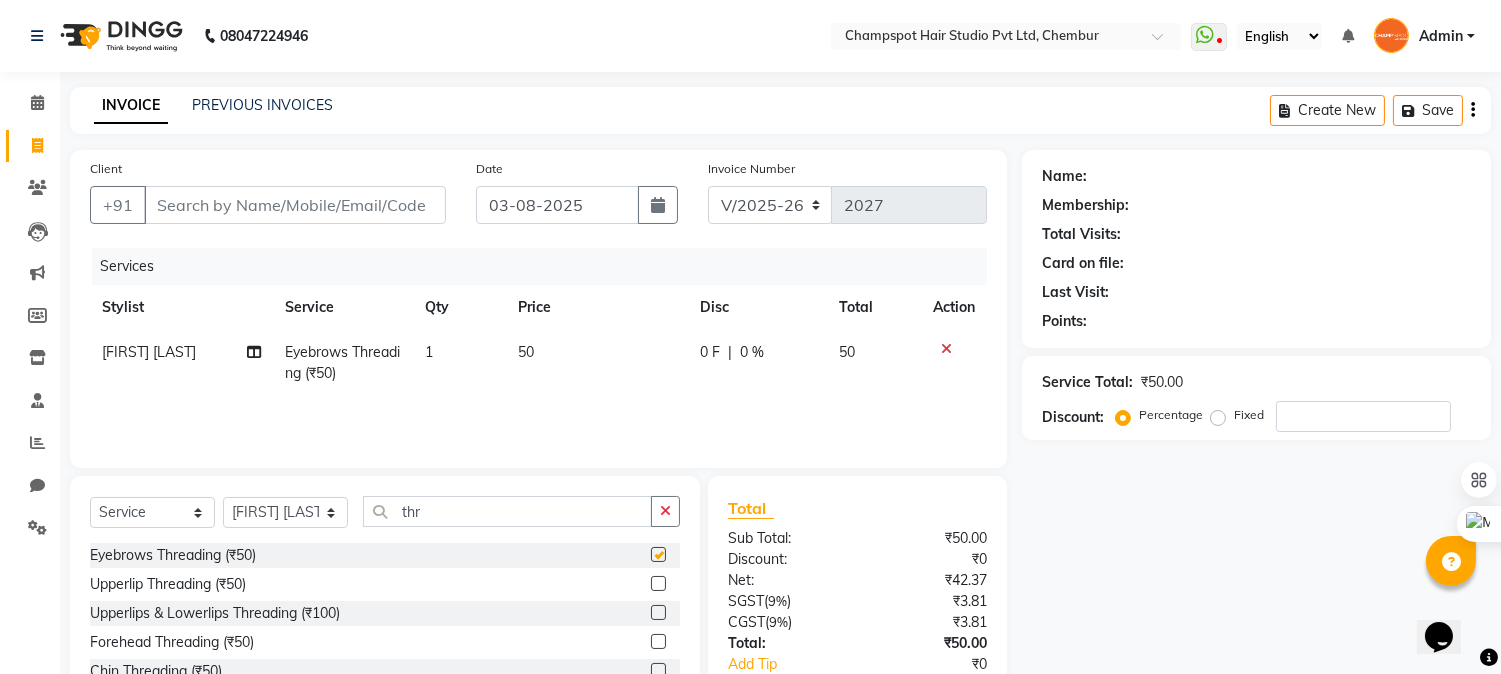 checkbox on "false" 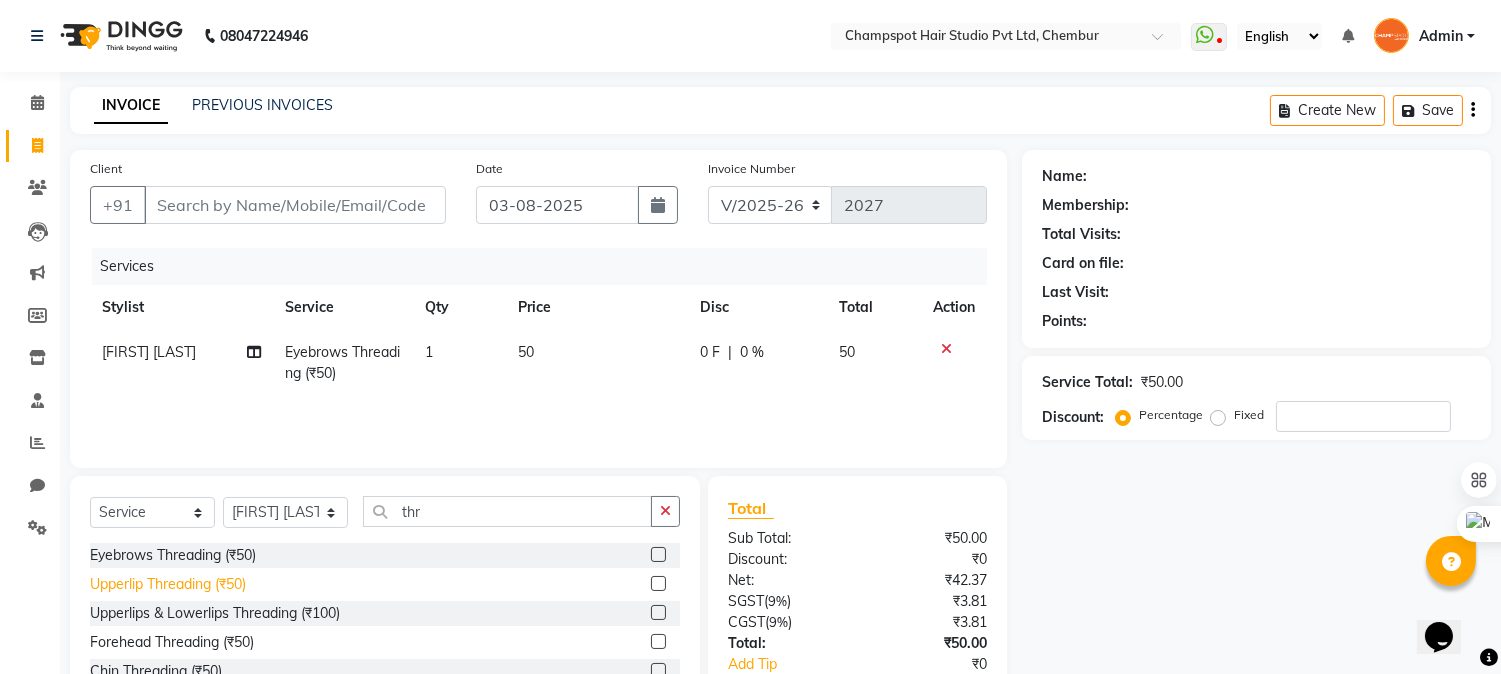 click on "Upperlip Threading (₹50)" 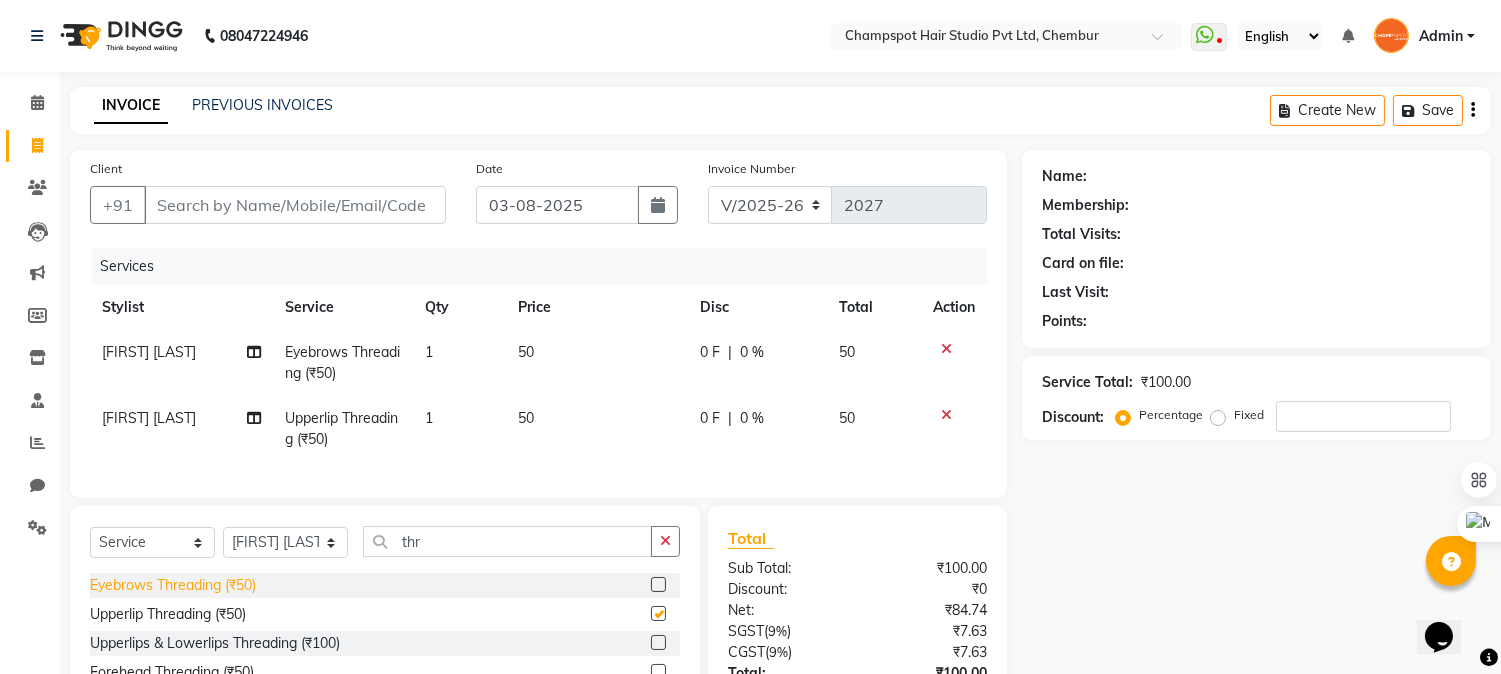checkbox on "false" 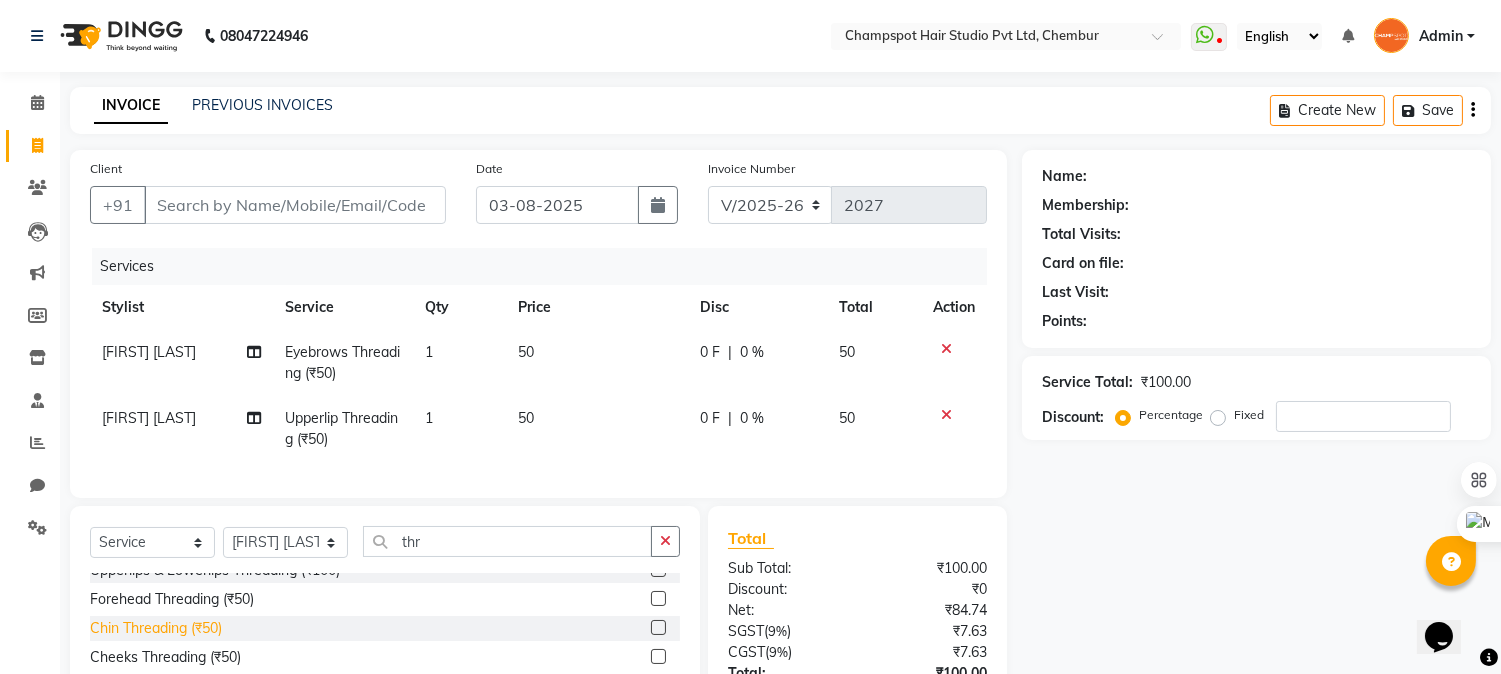 scroll, scrollTop: 111, scrollLeft: 0, axis: vertical 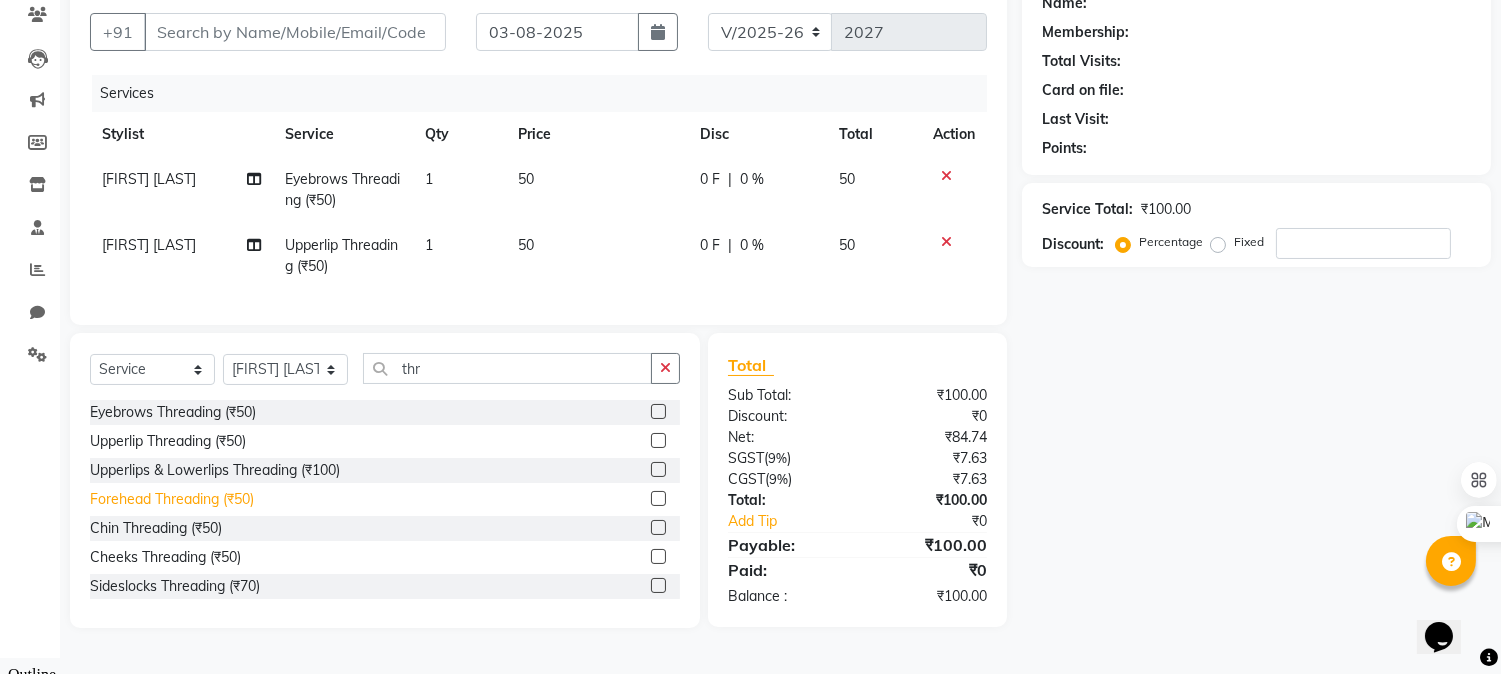 click on "Forehead Threading (₹50)" 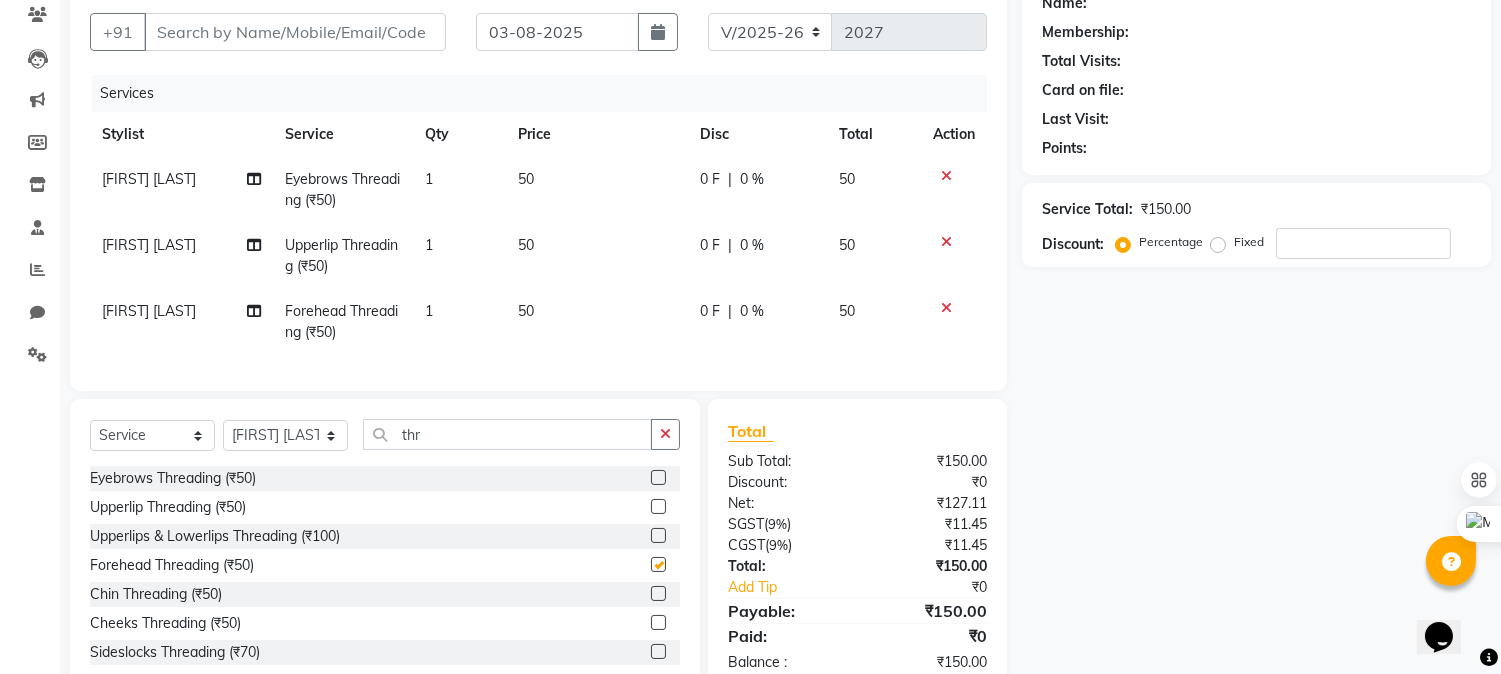 checkbox on "false" 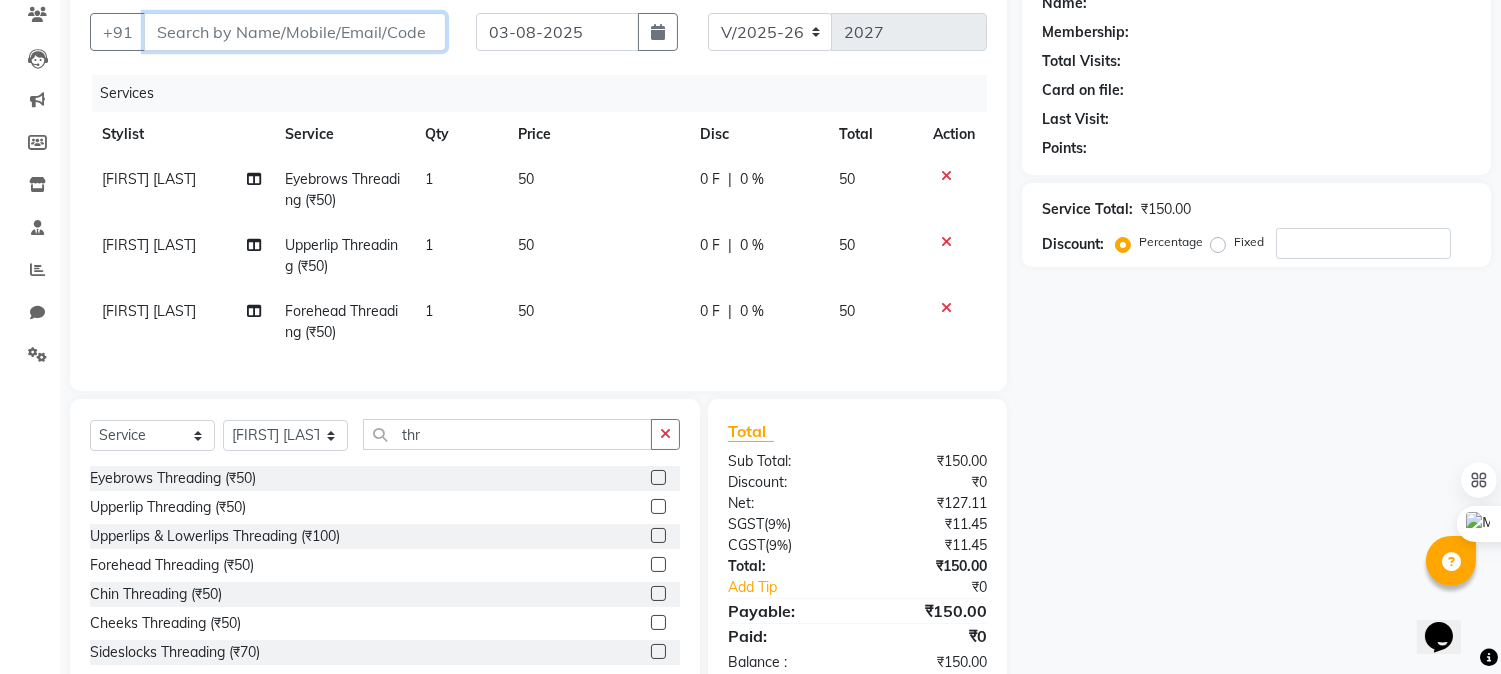 click on "Client" at bounding box center [295, 32] 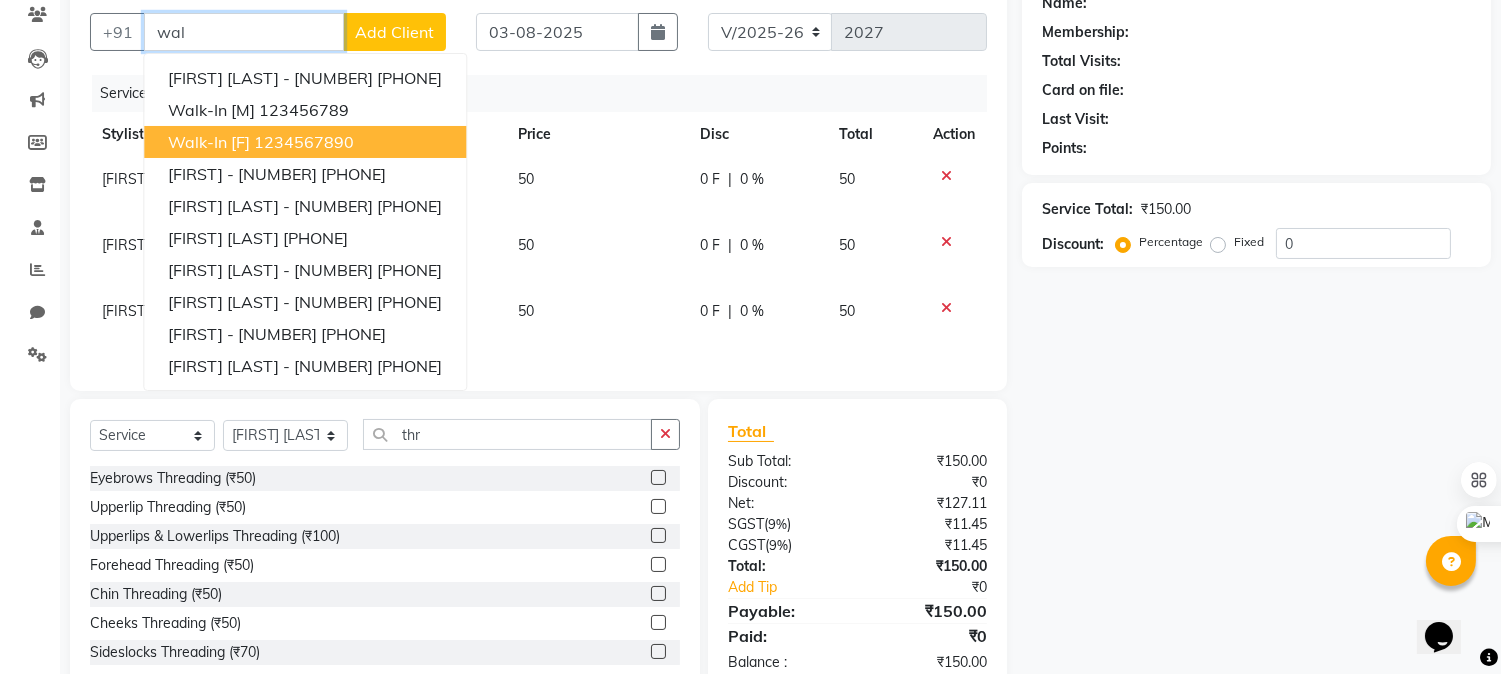 click on "Walk-In [F]" at bounding box center [209, 142] 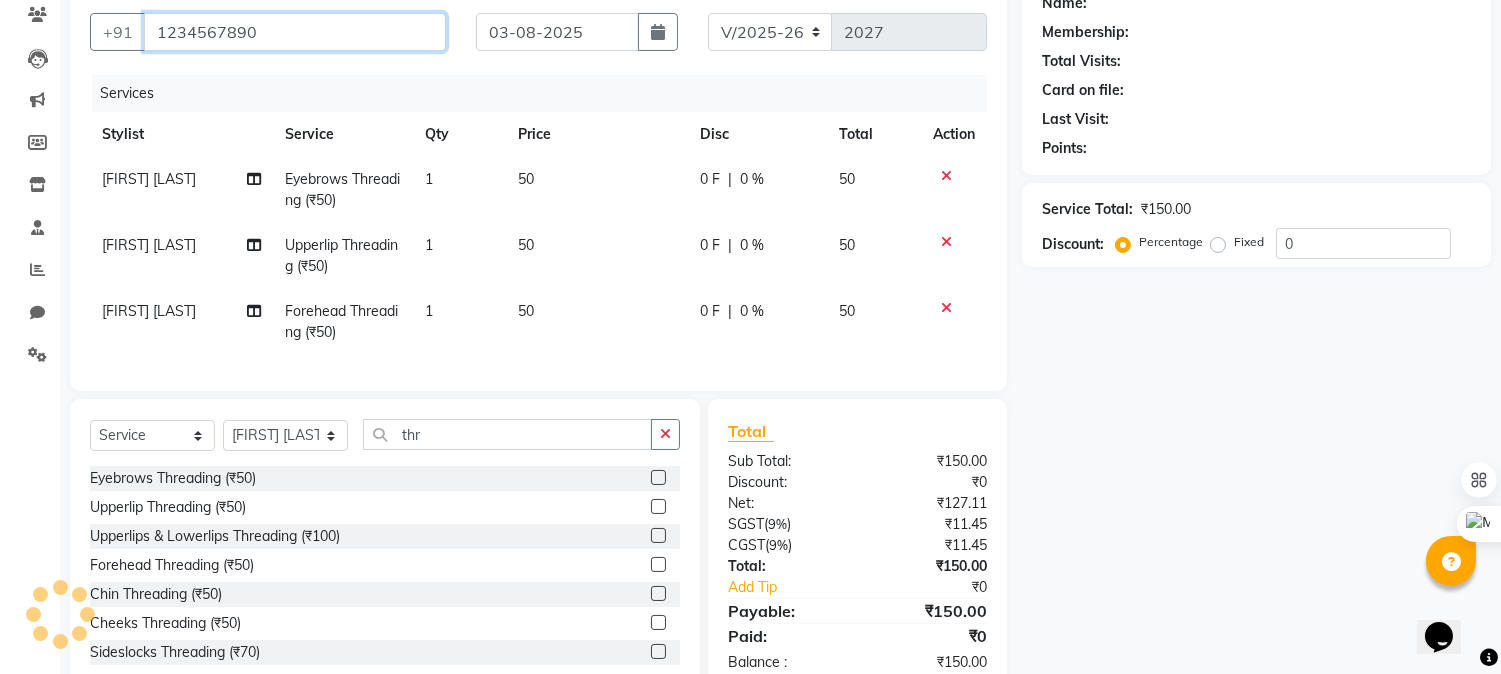 type on "1234567890" 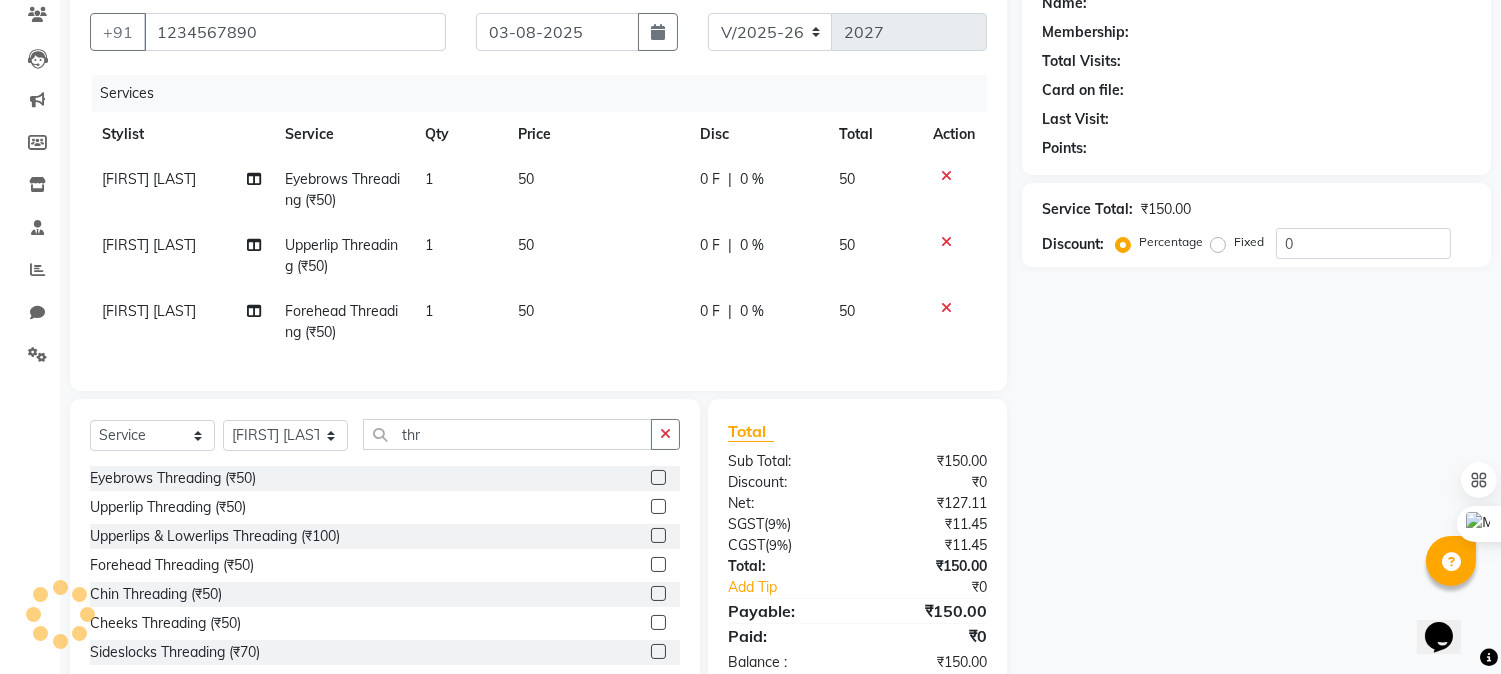 select on "1: Object" 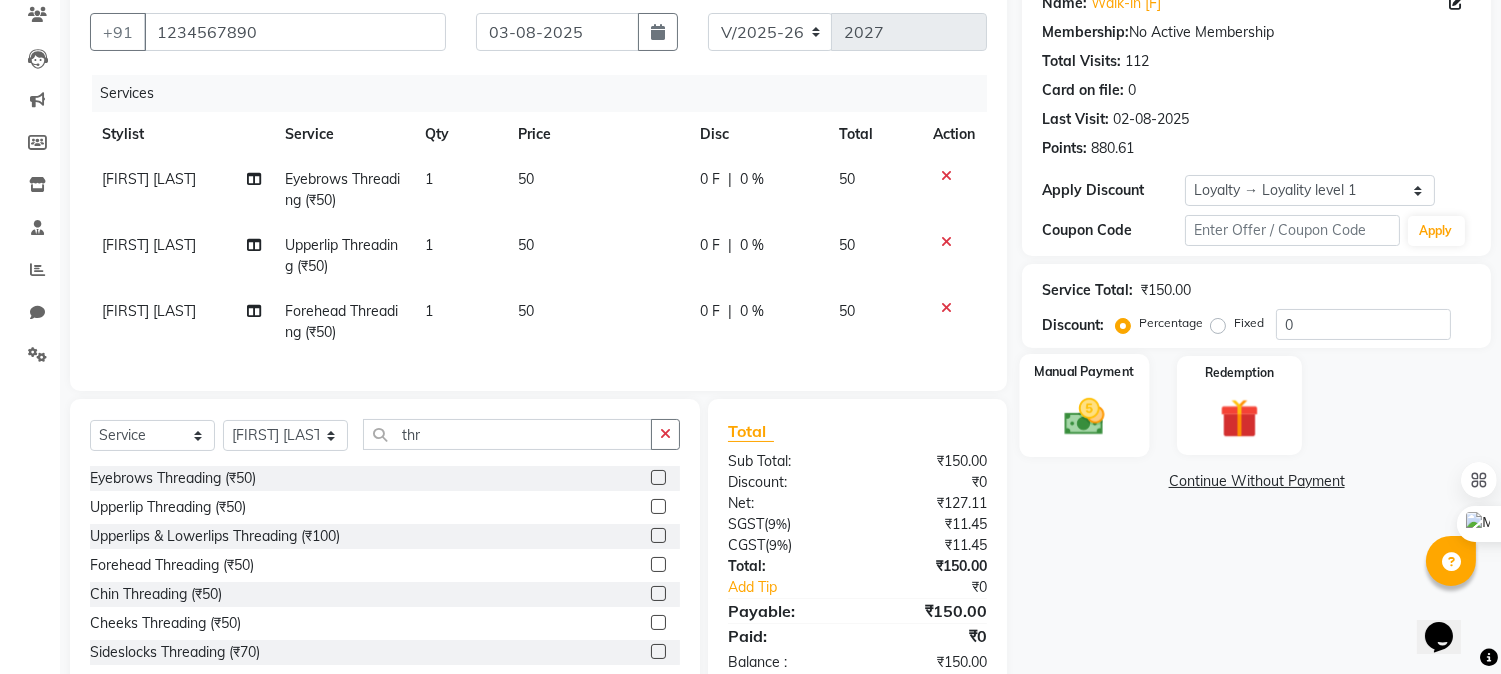 click 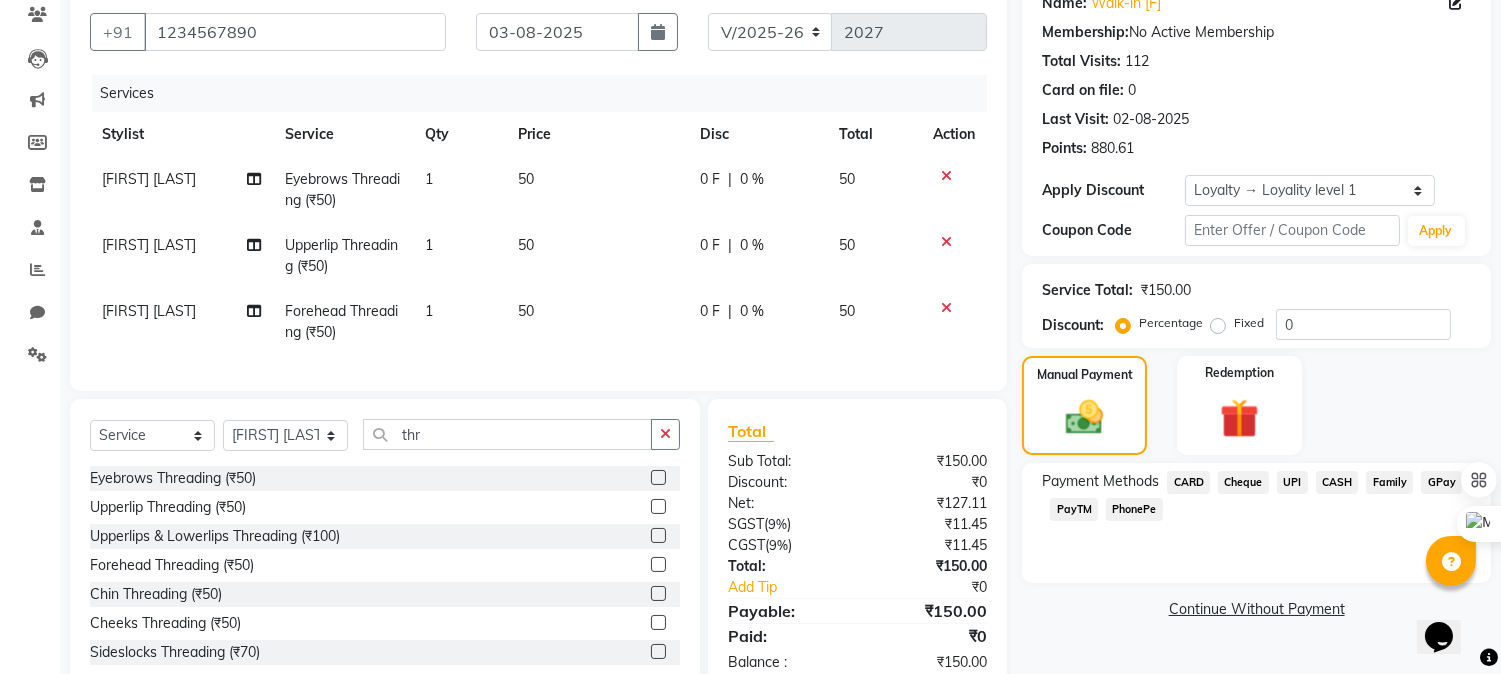 click on "UPI" 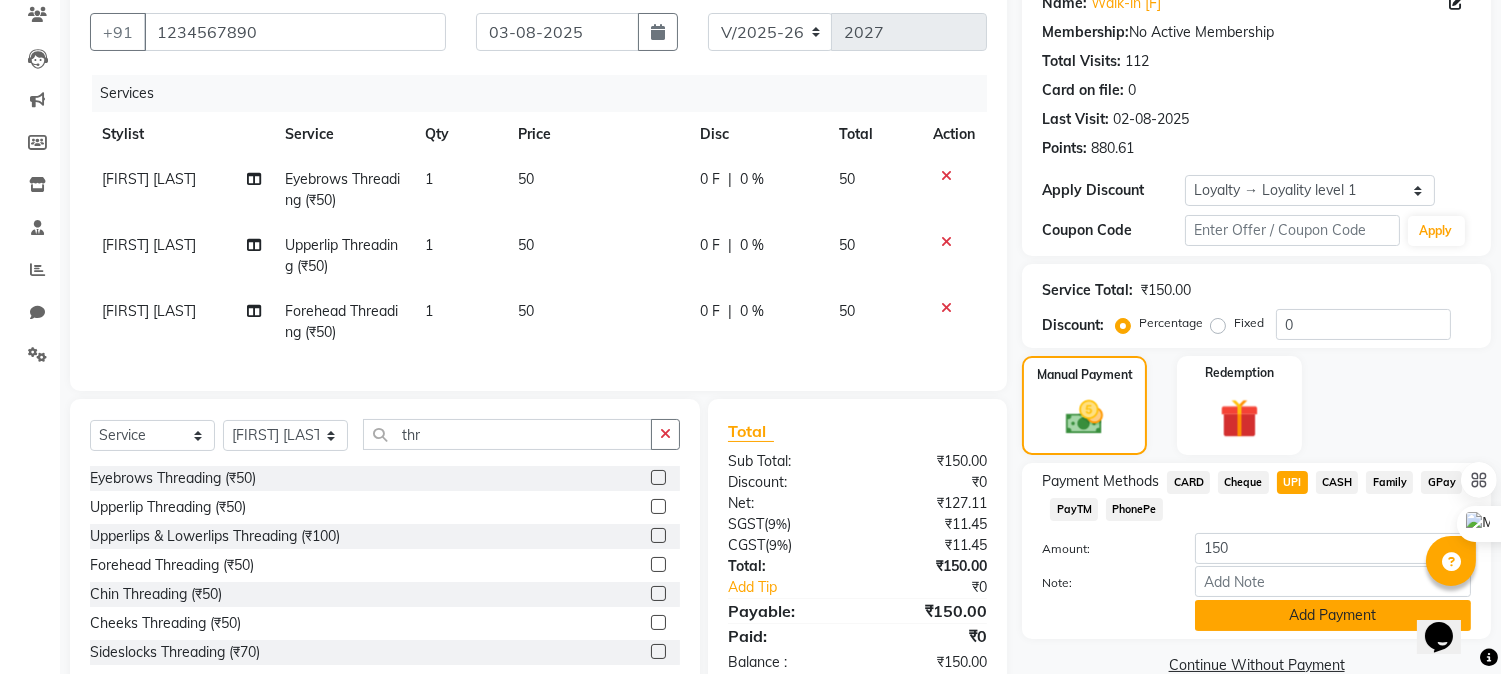 click on "Add Payment" 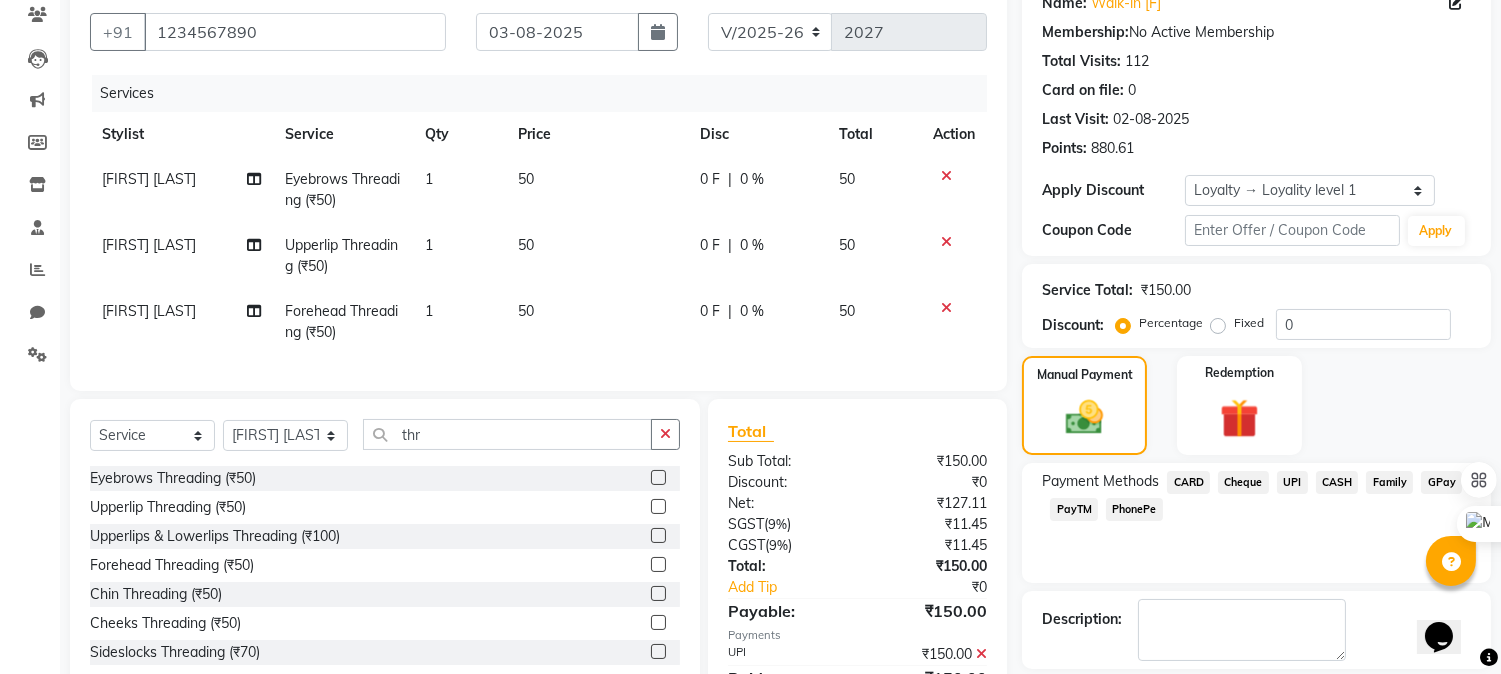 click on "UPI" 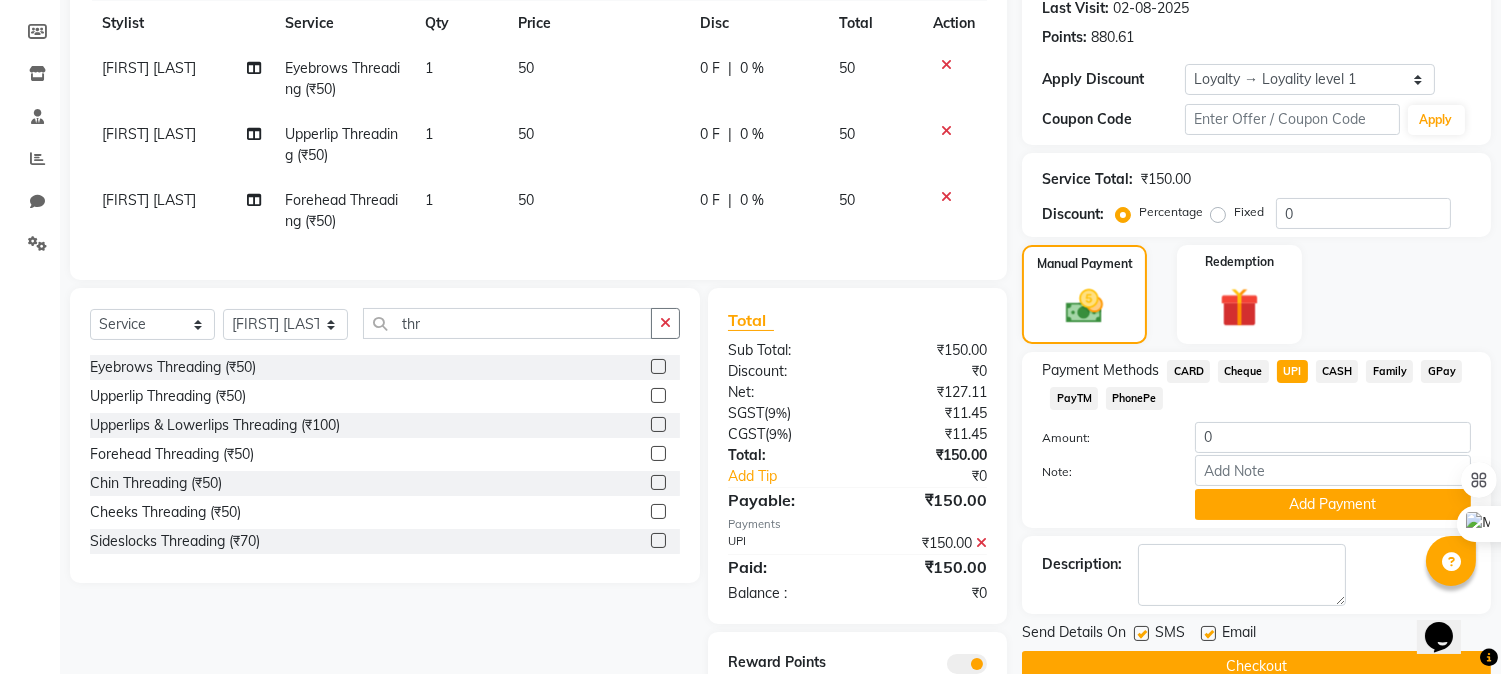 scroll, scrollTop: 378, scrollLeft: 0, axis: vertical 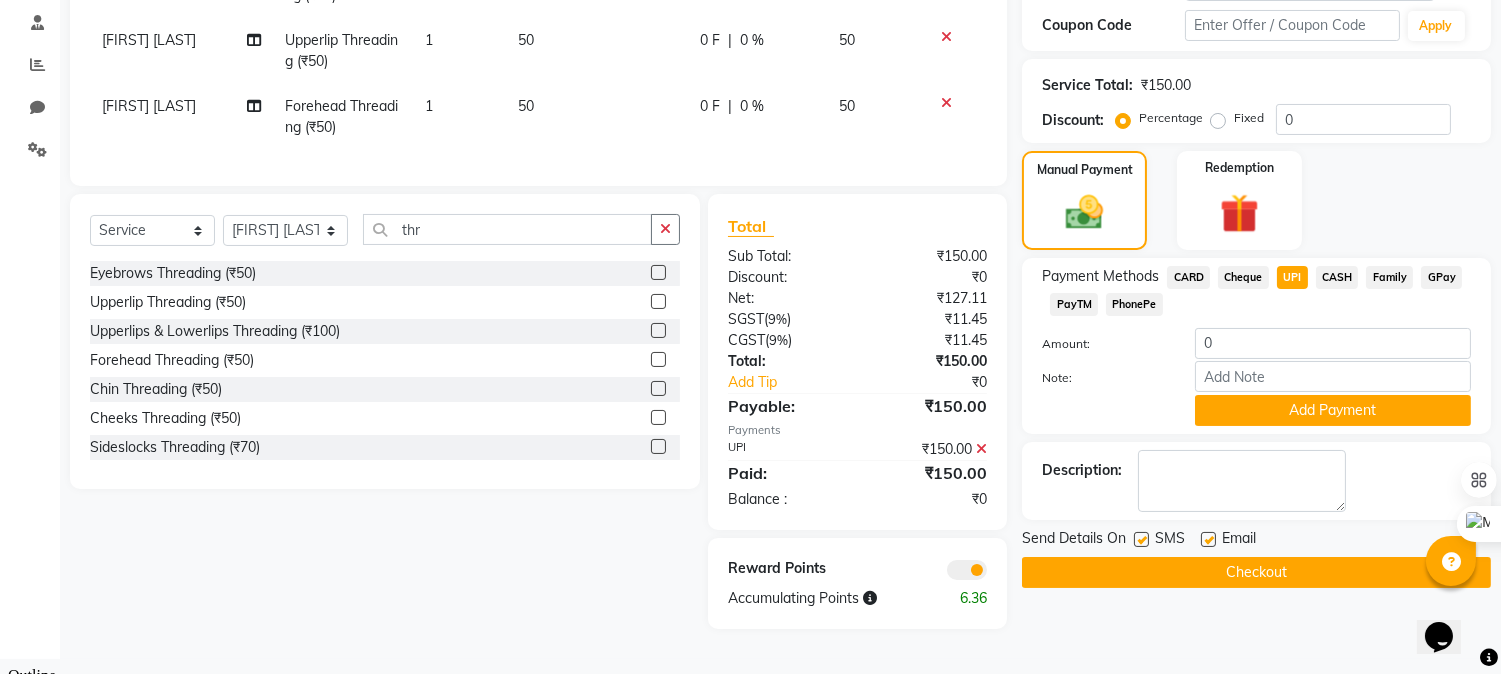 click on "Checkout" 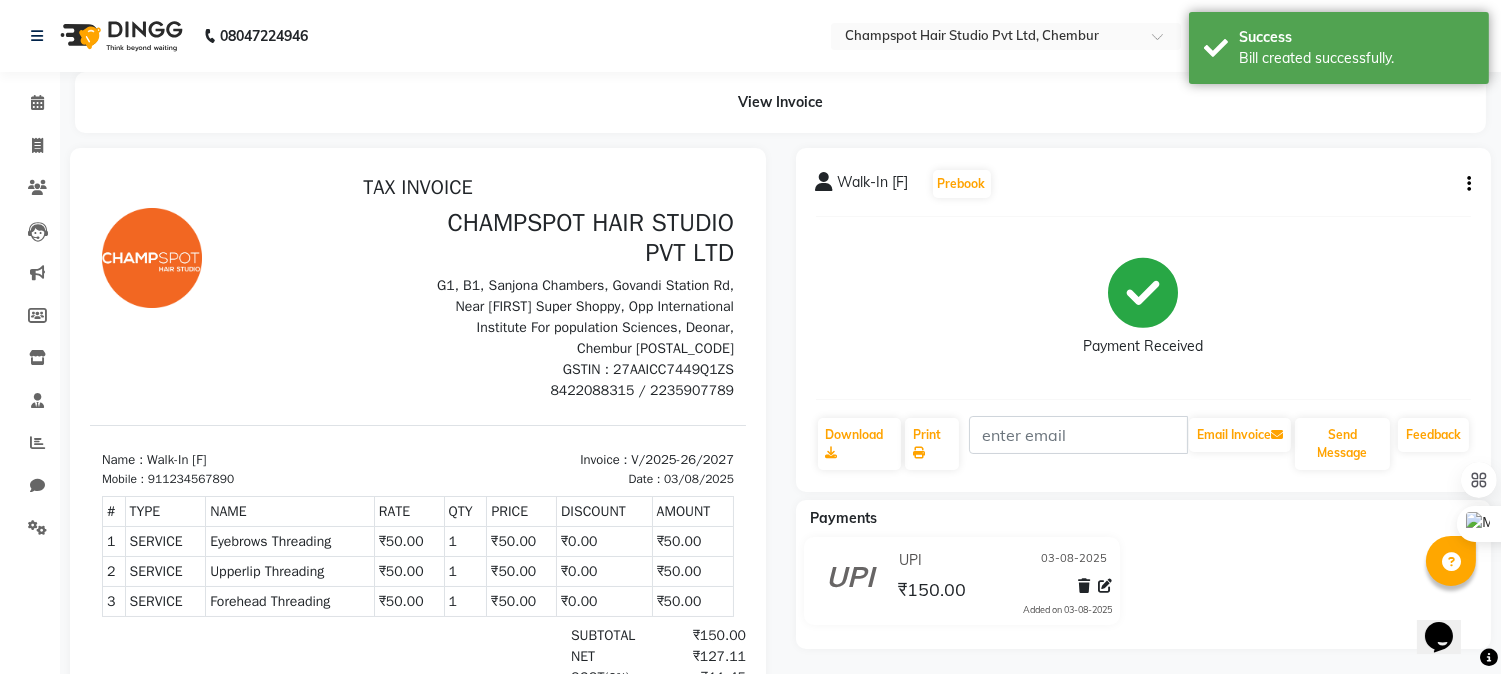 scroll, scrollTop: 0, scrollLeft: 0, axis: both 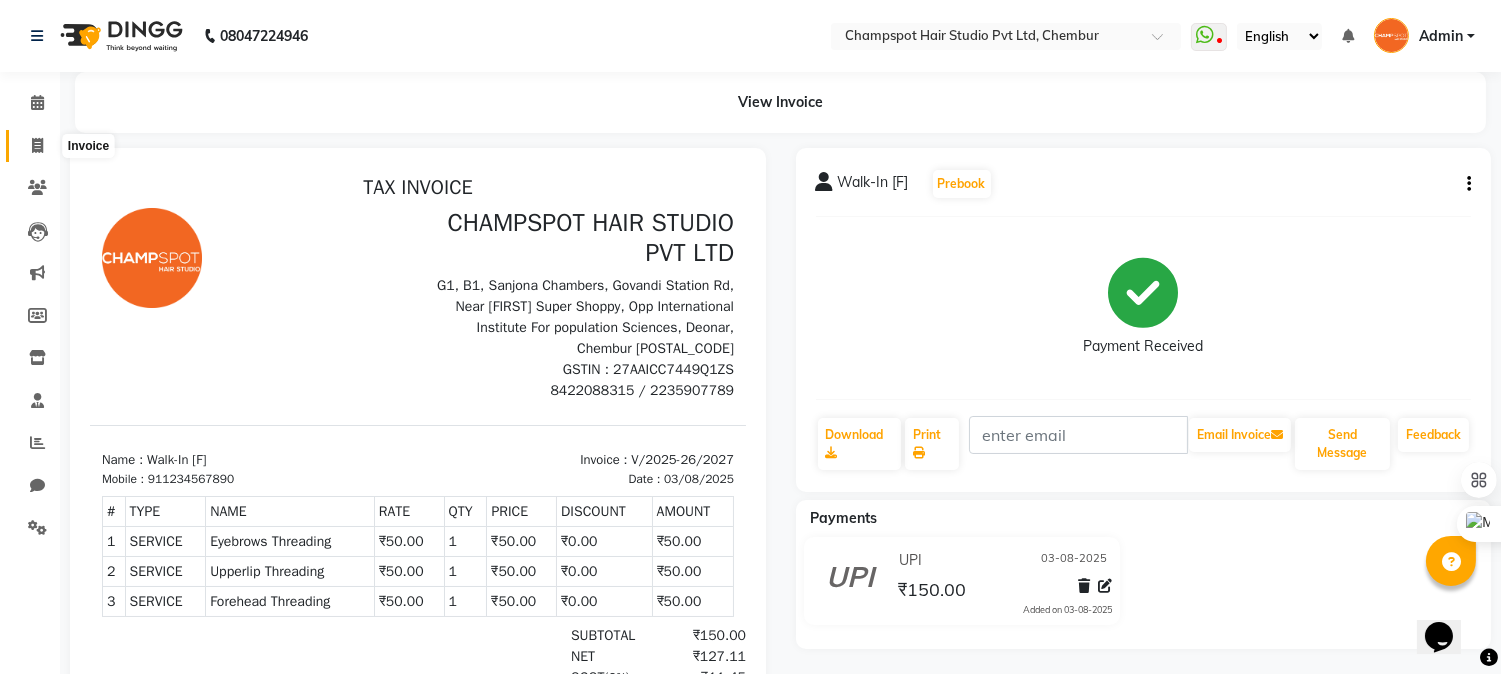 click 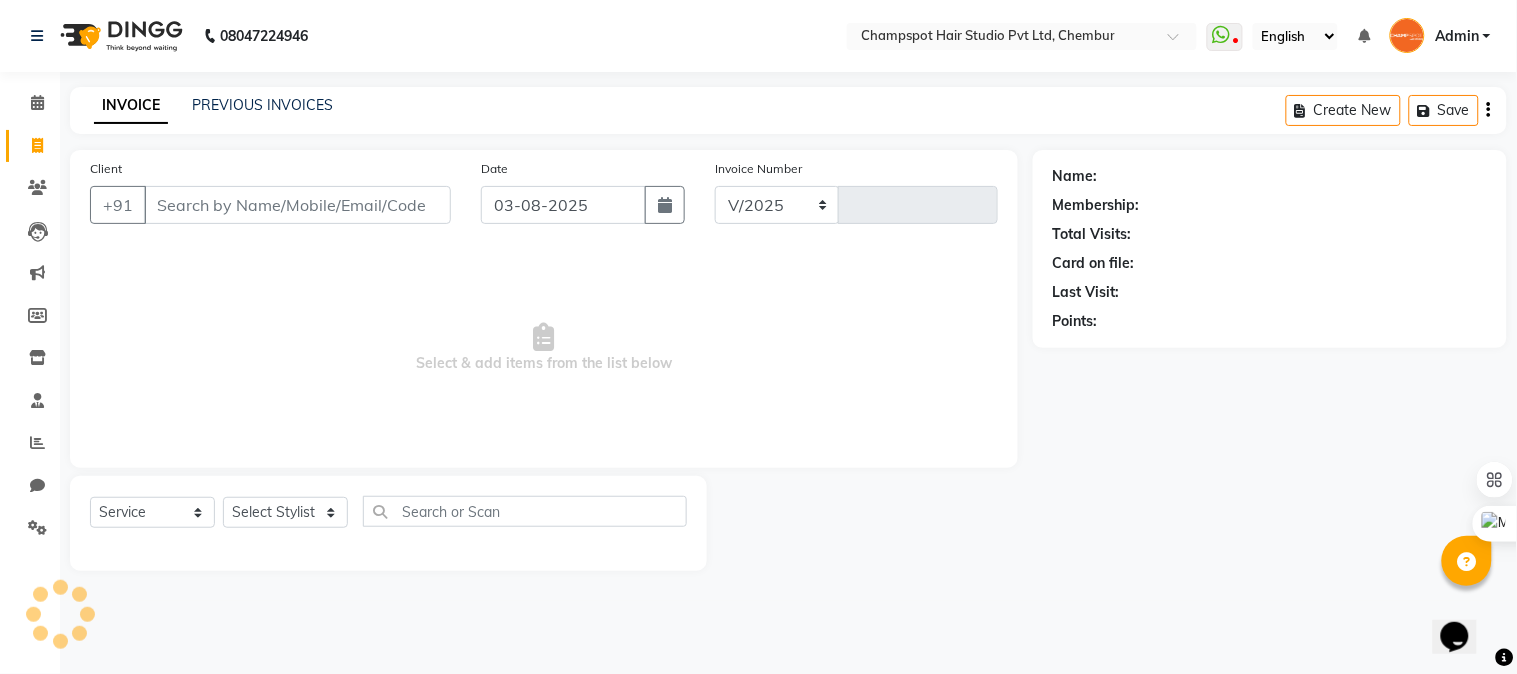 select on "7690" 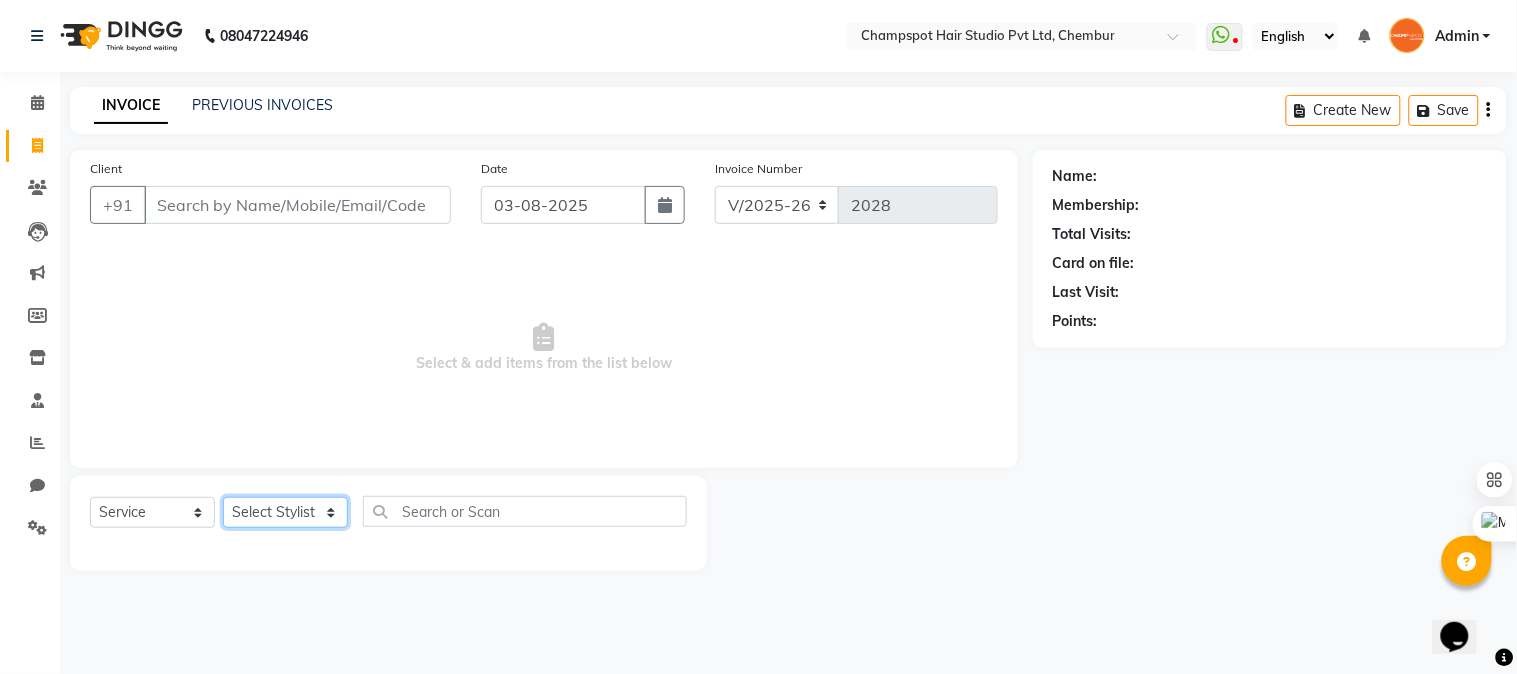 click on "Select Stylist Admin [FIRST] [LAST] [FIRST] [LAST] 	[FIRST] [LAST] [FIRST] [LAST] [FIRST] [LAST]" 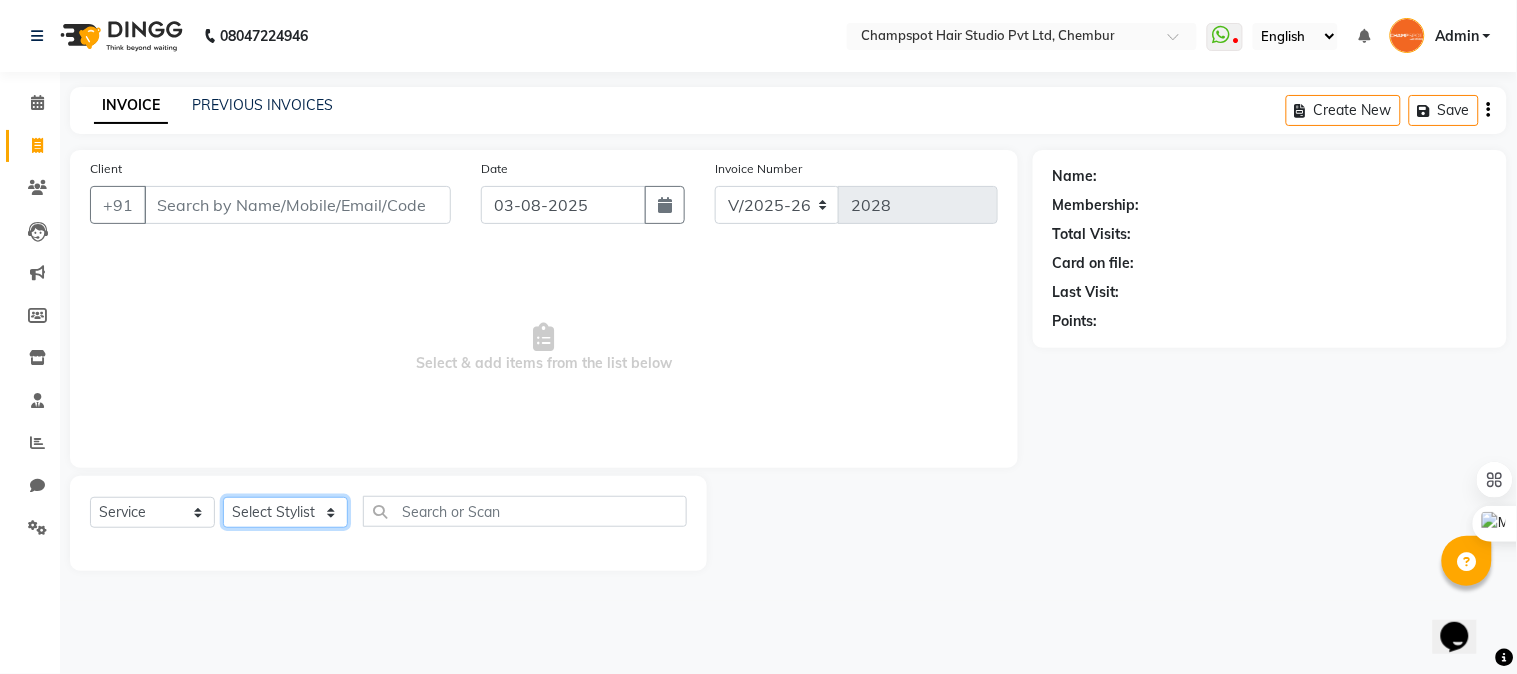 select on "69009" 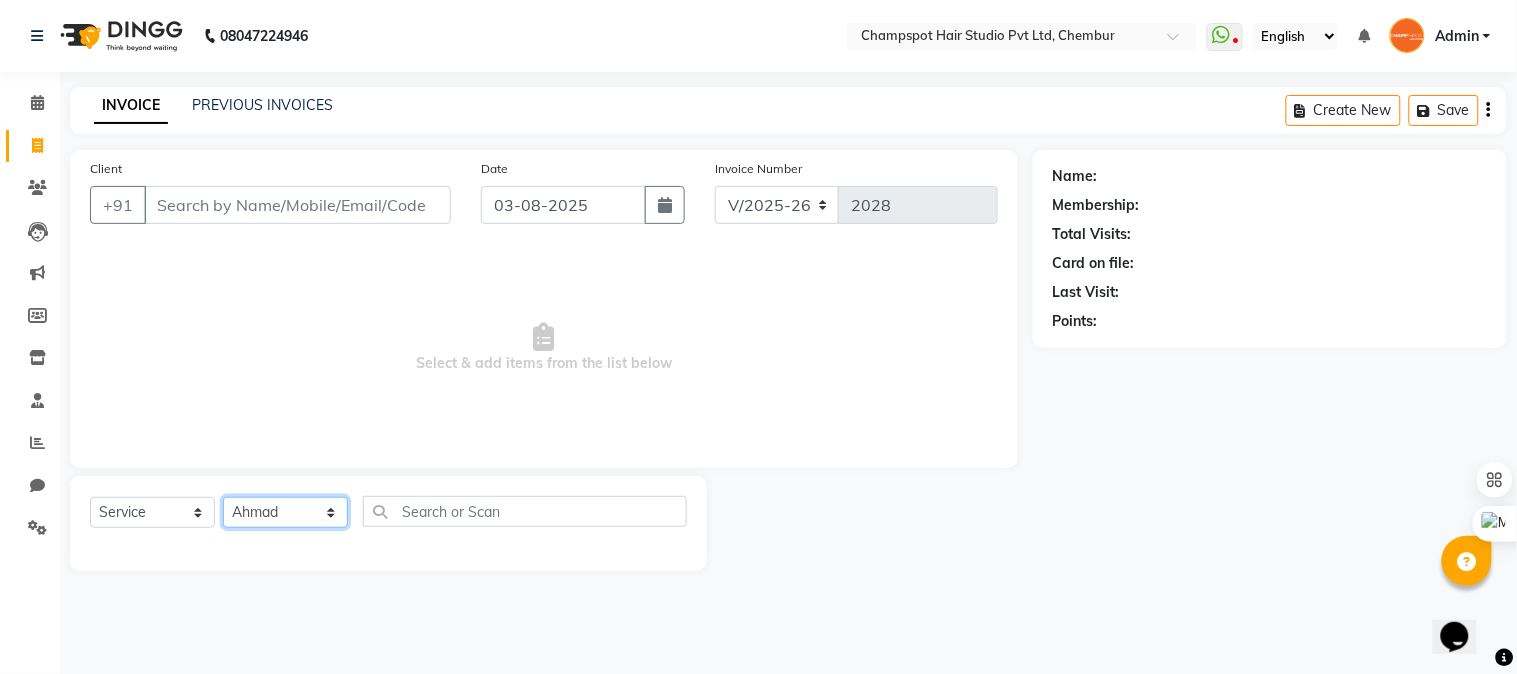 click on "Select Stylist Admin [FIRST] [LAST] [FIRST] [LAST] 	[FIRST] [LAST] [FIRST] [LAST] [FIRST] [LAST]" 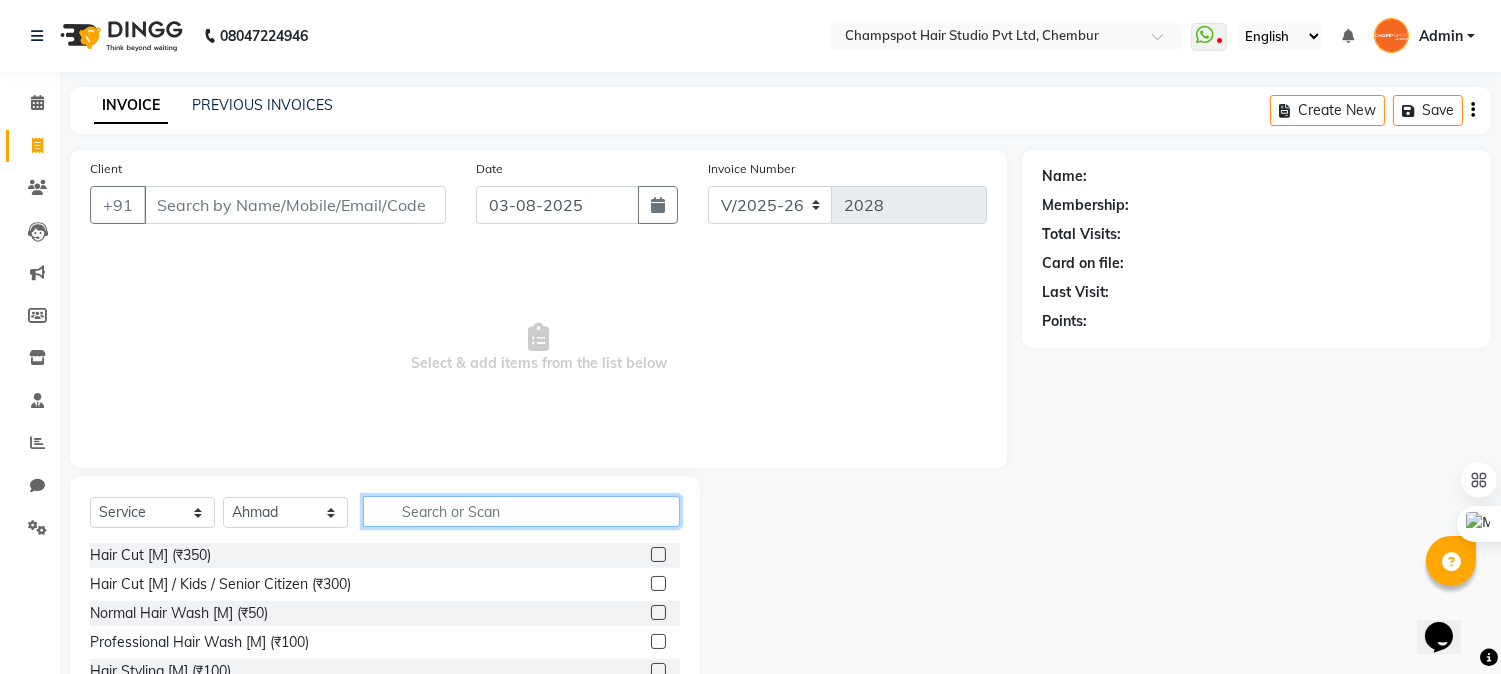 click 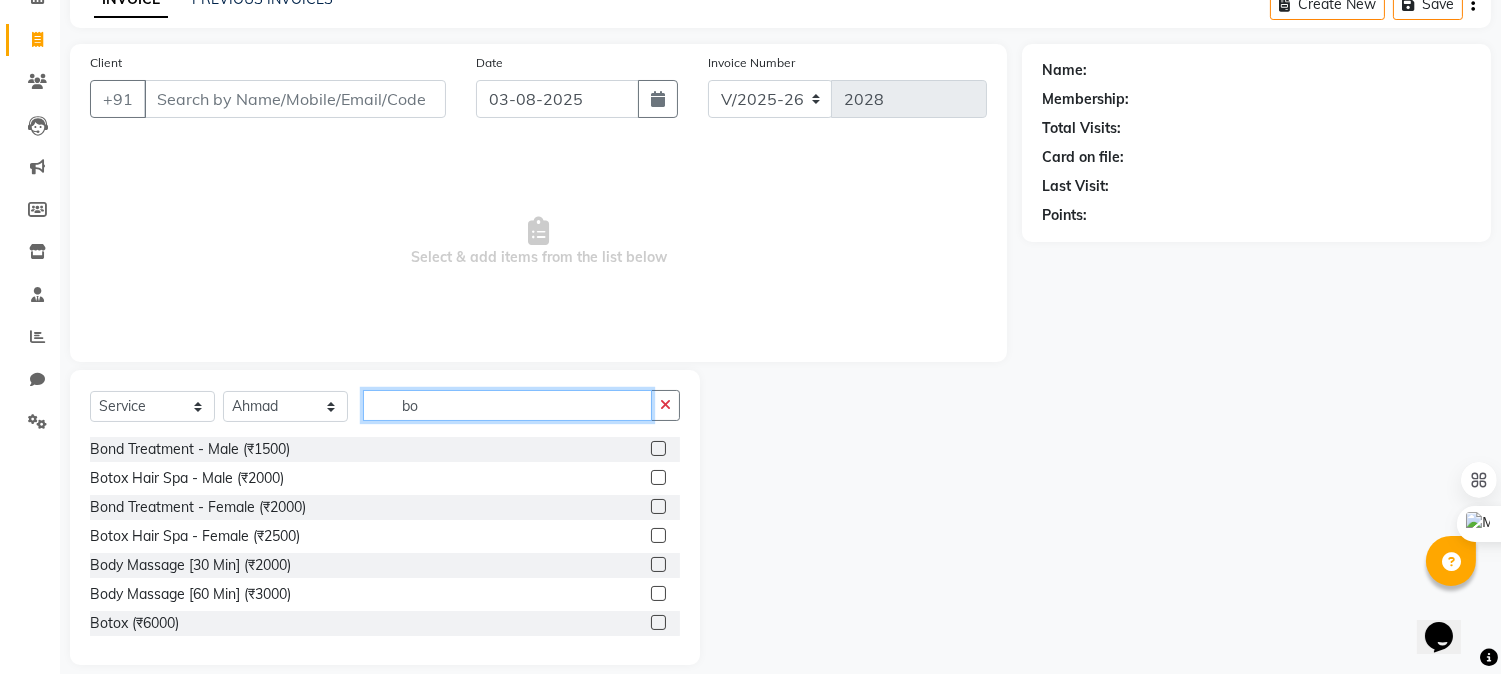 scroll, scrollTop: 111, scrollLeft: 0, axis: vertical 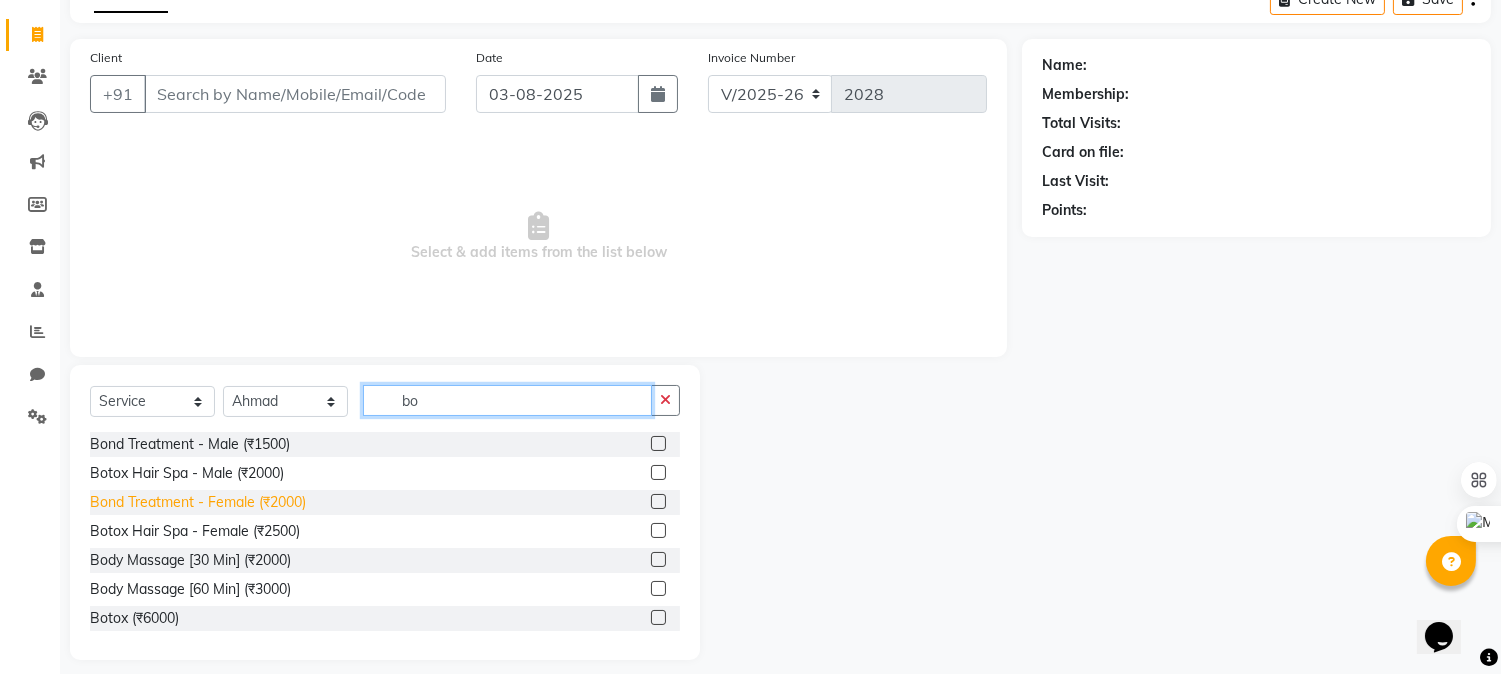 type on "bo" 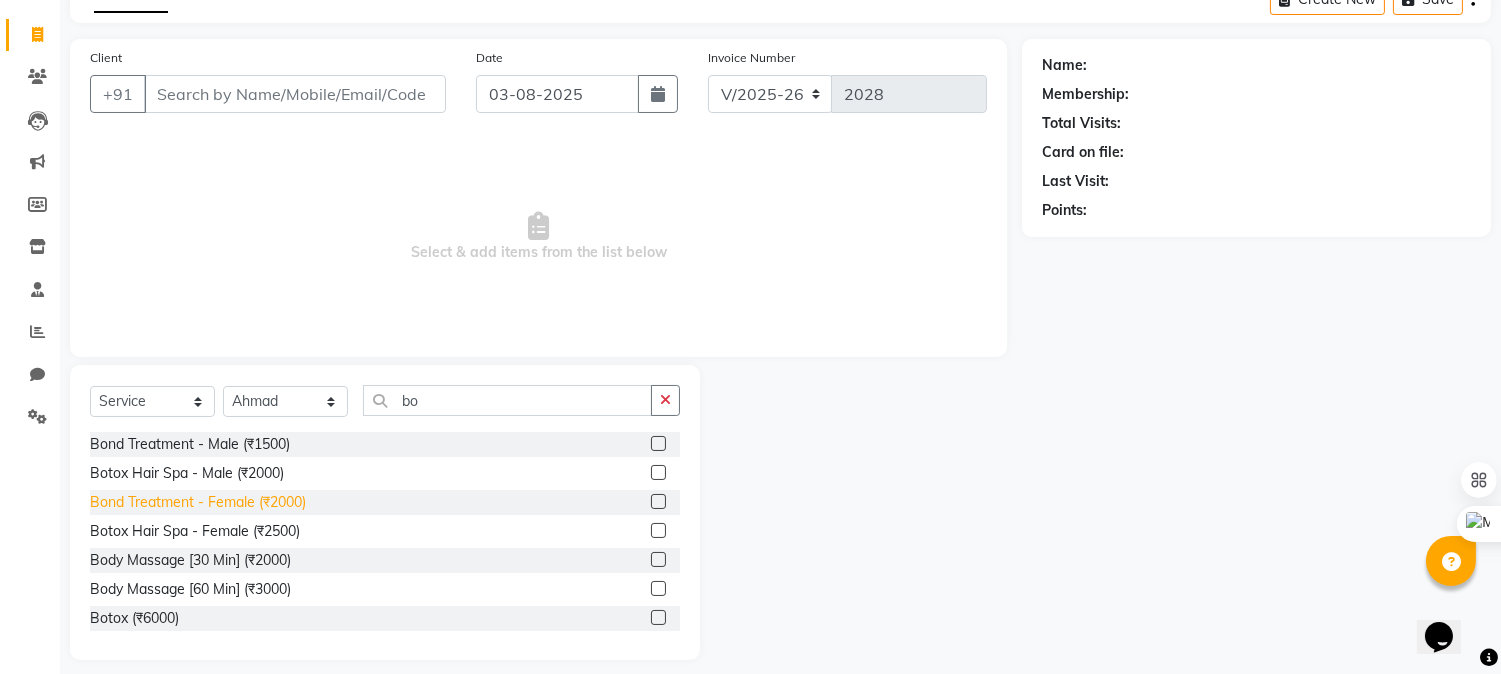 click on "Bond Treatment - Female (₹2000)" 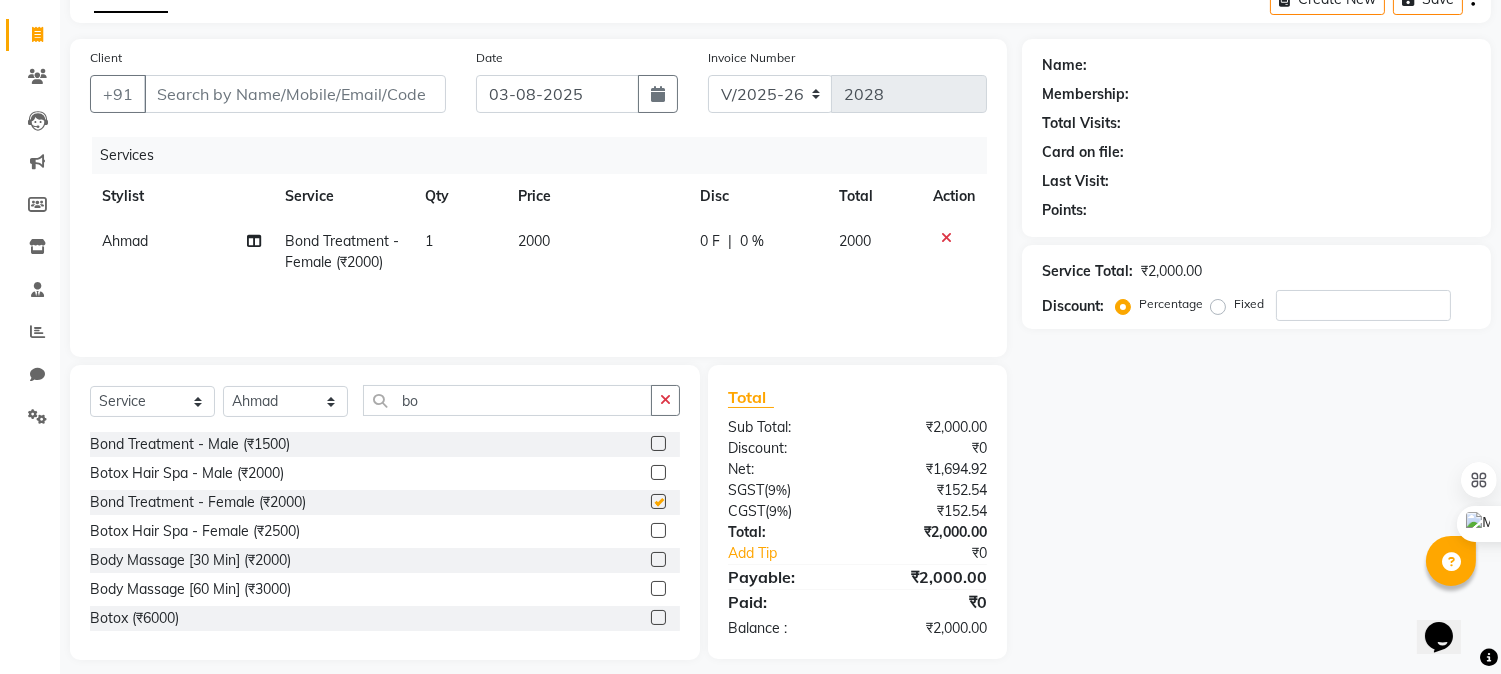 checkbox on "false" 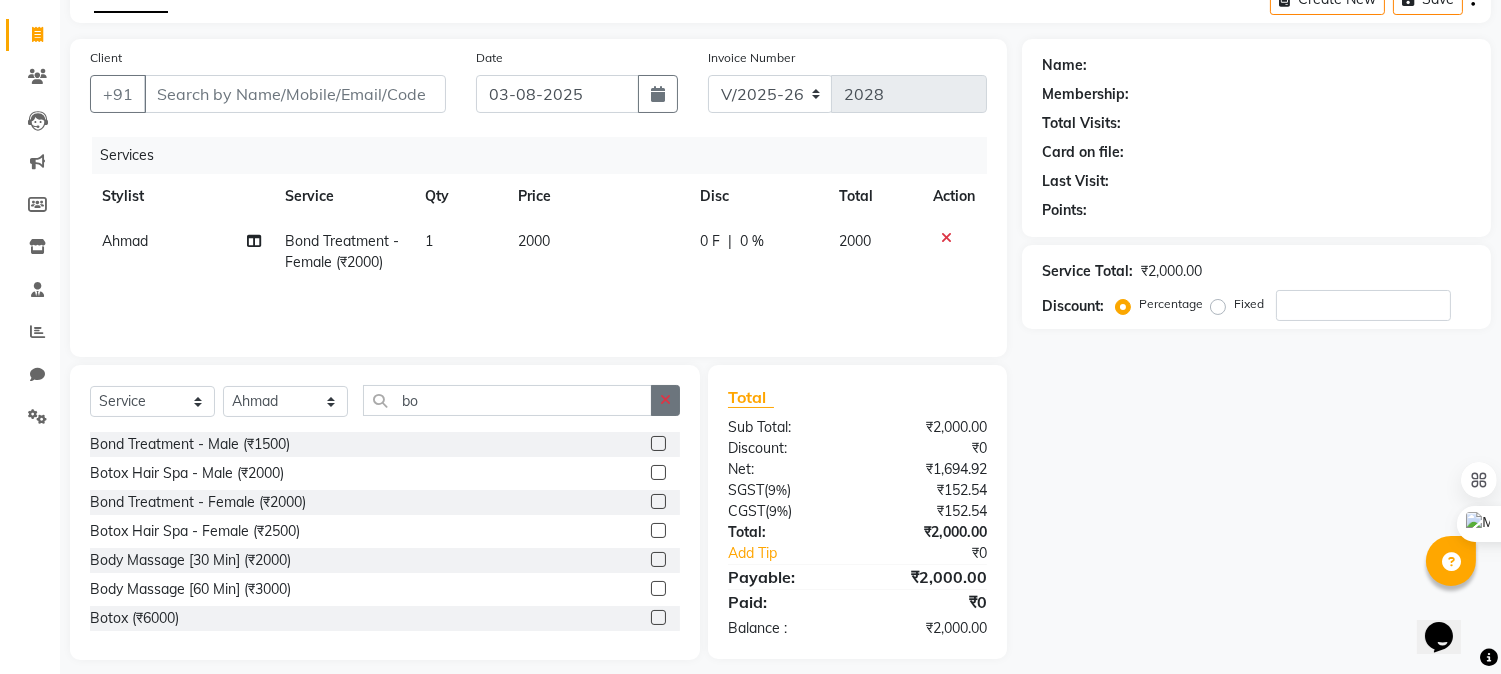 click 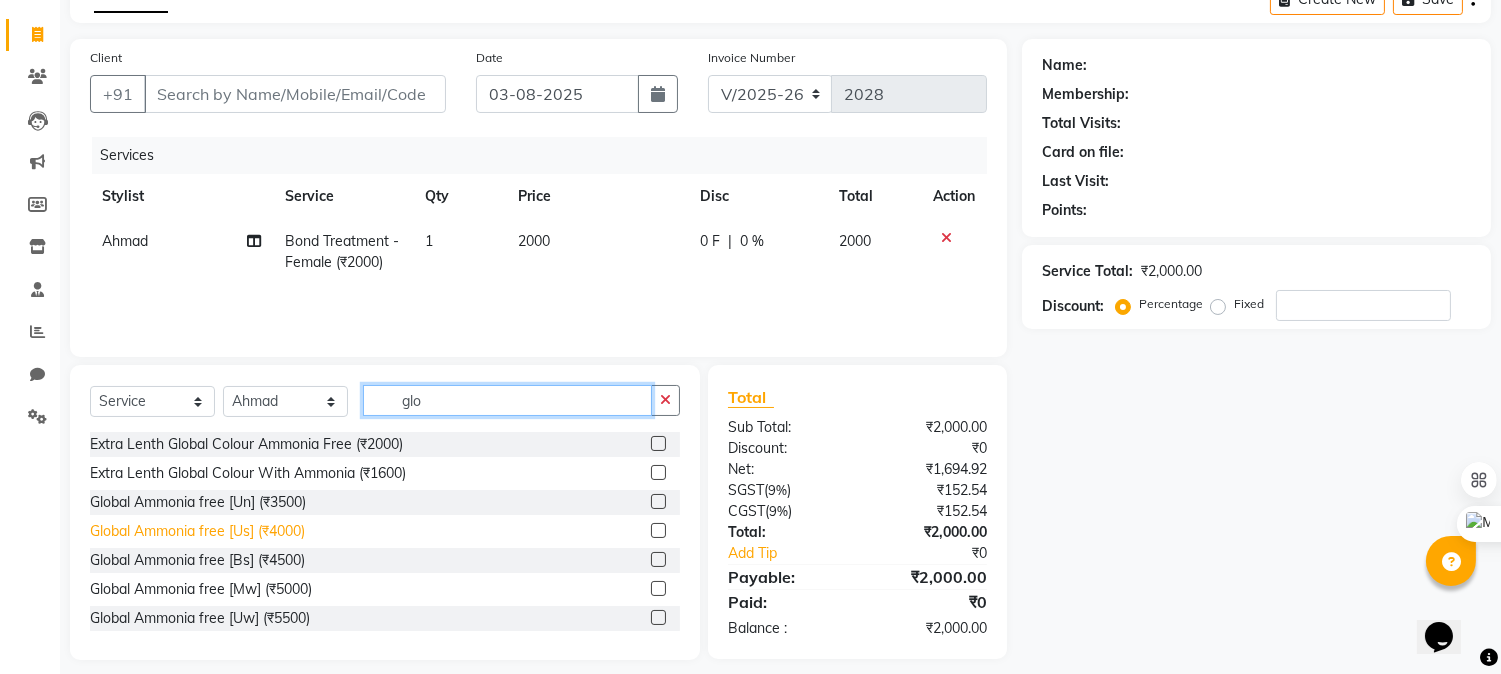 type on "glo" 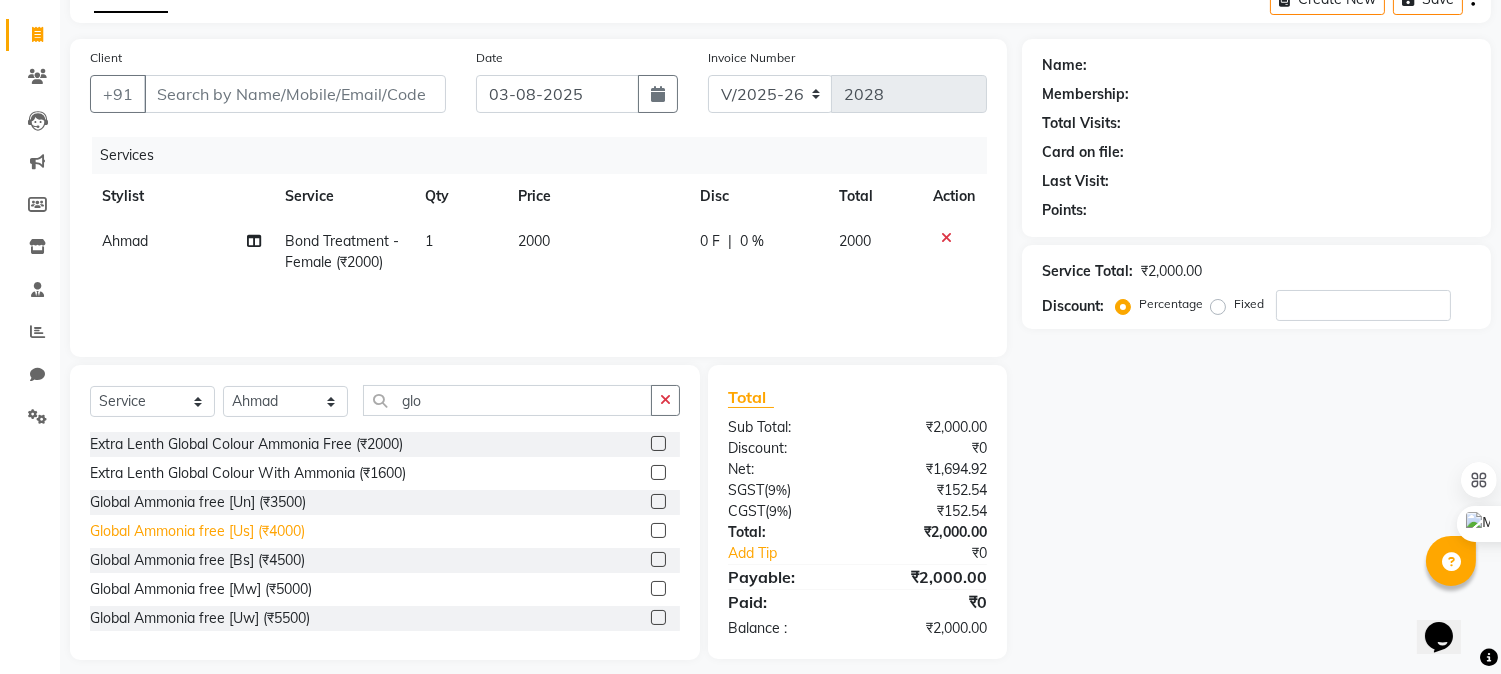 click on "Global Ammonia free [Us] (₹4000)" 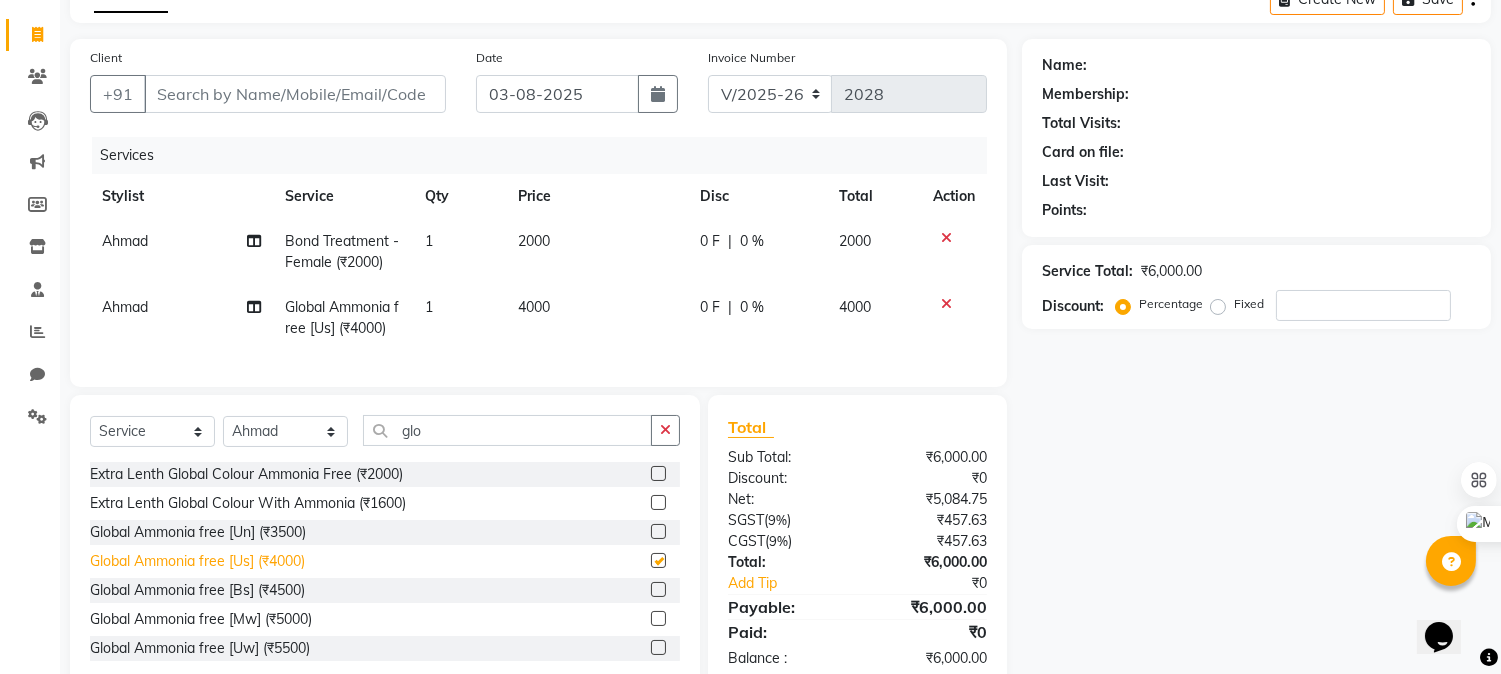 checkbox on "false" 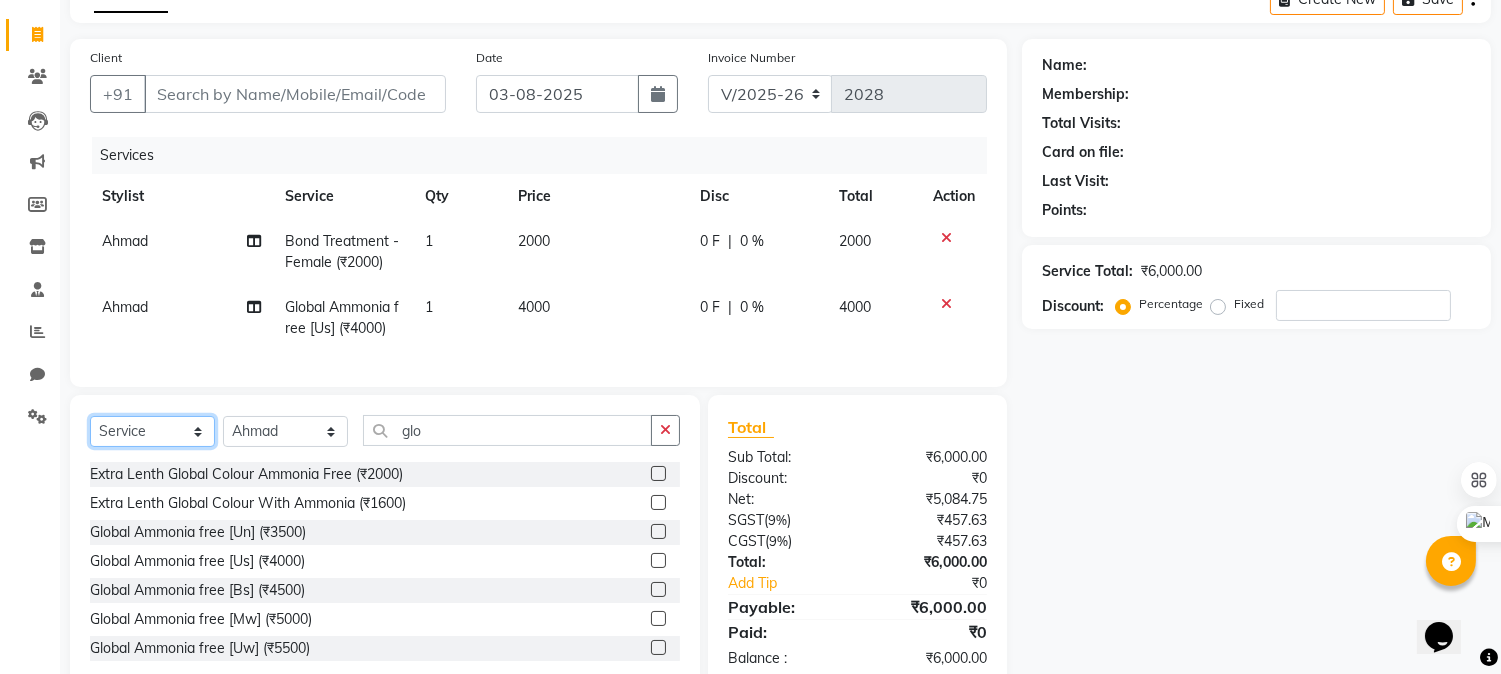 click on "Select  Service  Product  Membership  Package Voucher Prepaid Gift Card" 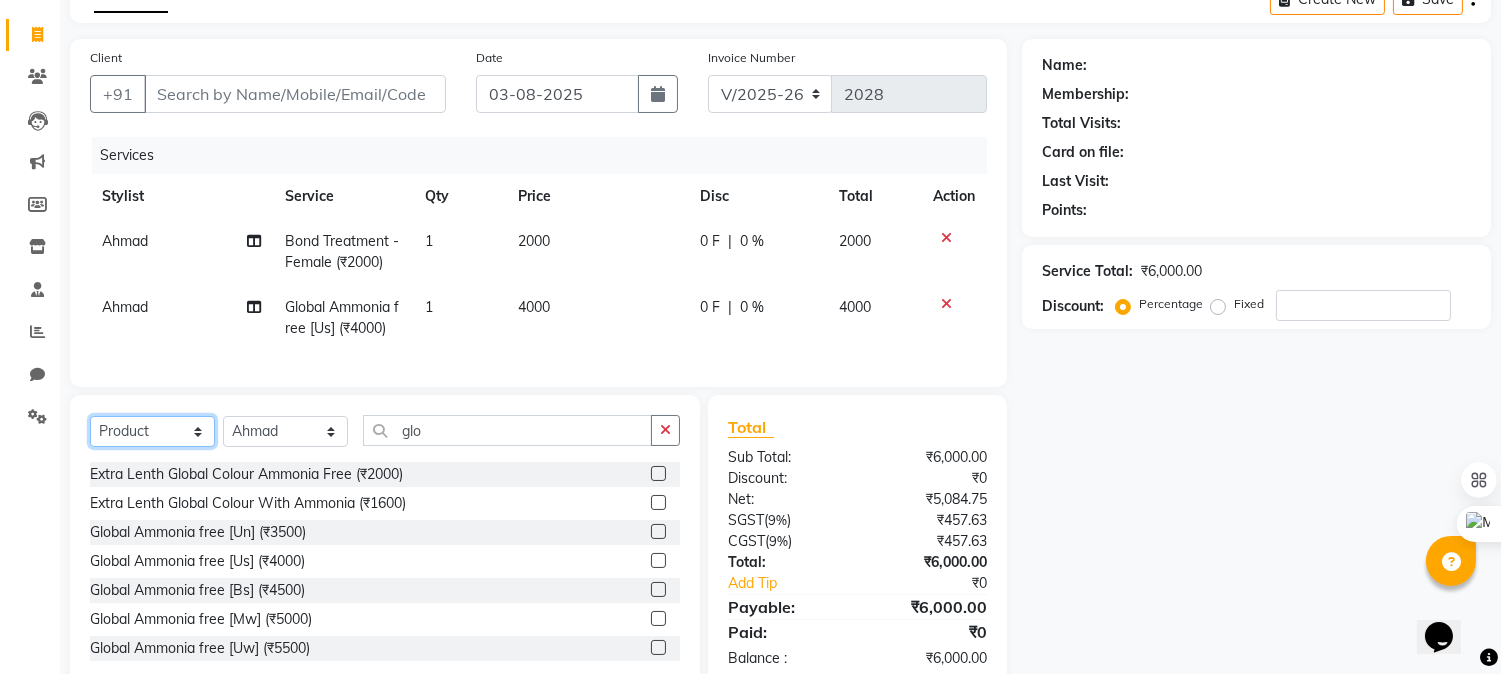 click on "Select  Service  Product  Membership  Package Voucher Prepaid Gift Card" 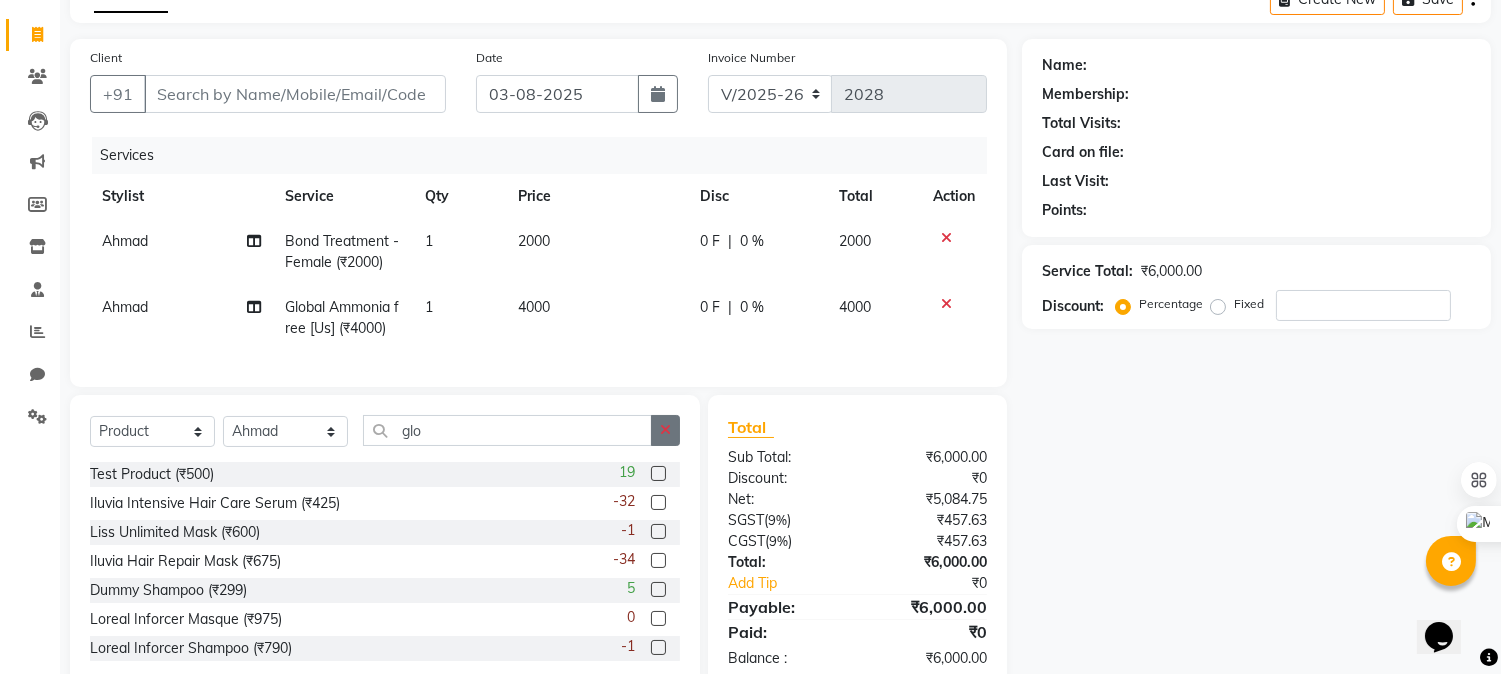 click 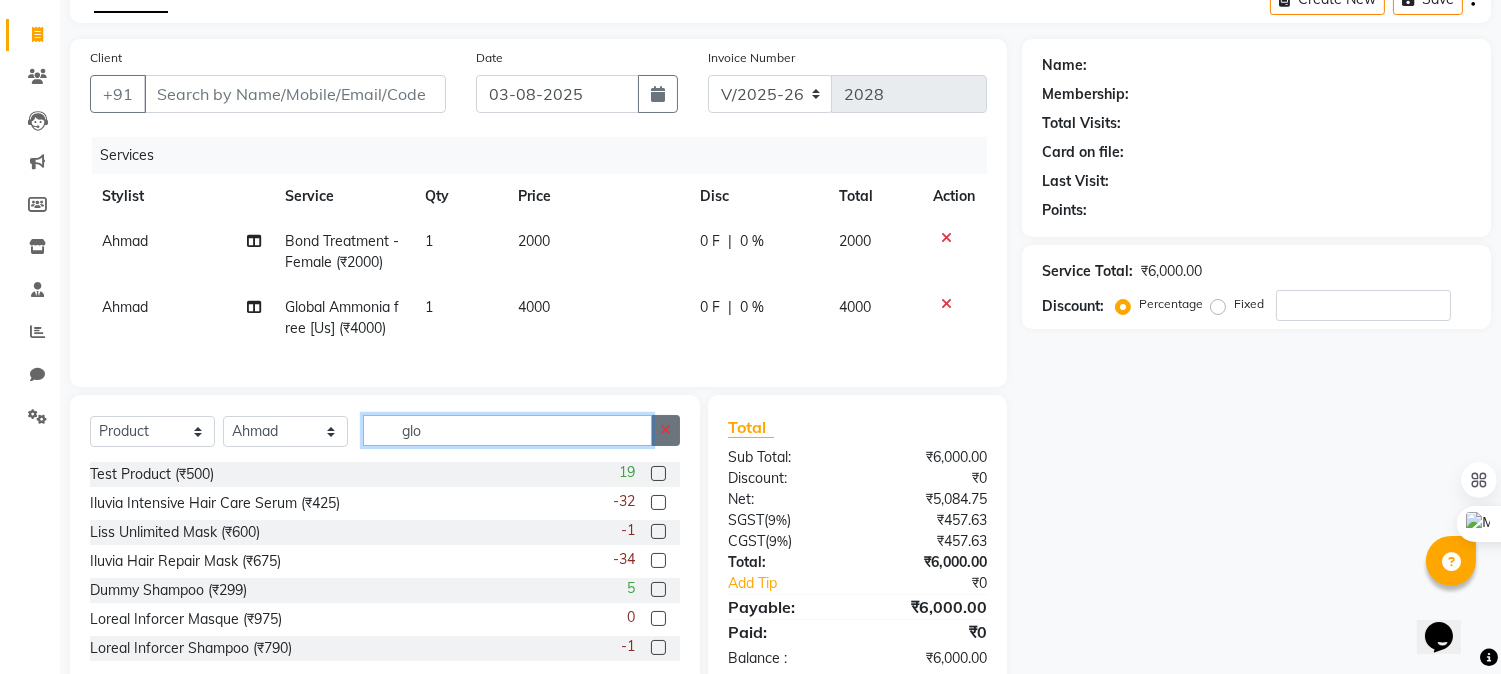 type 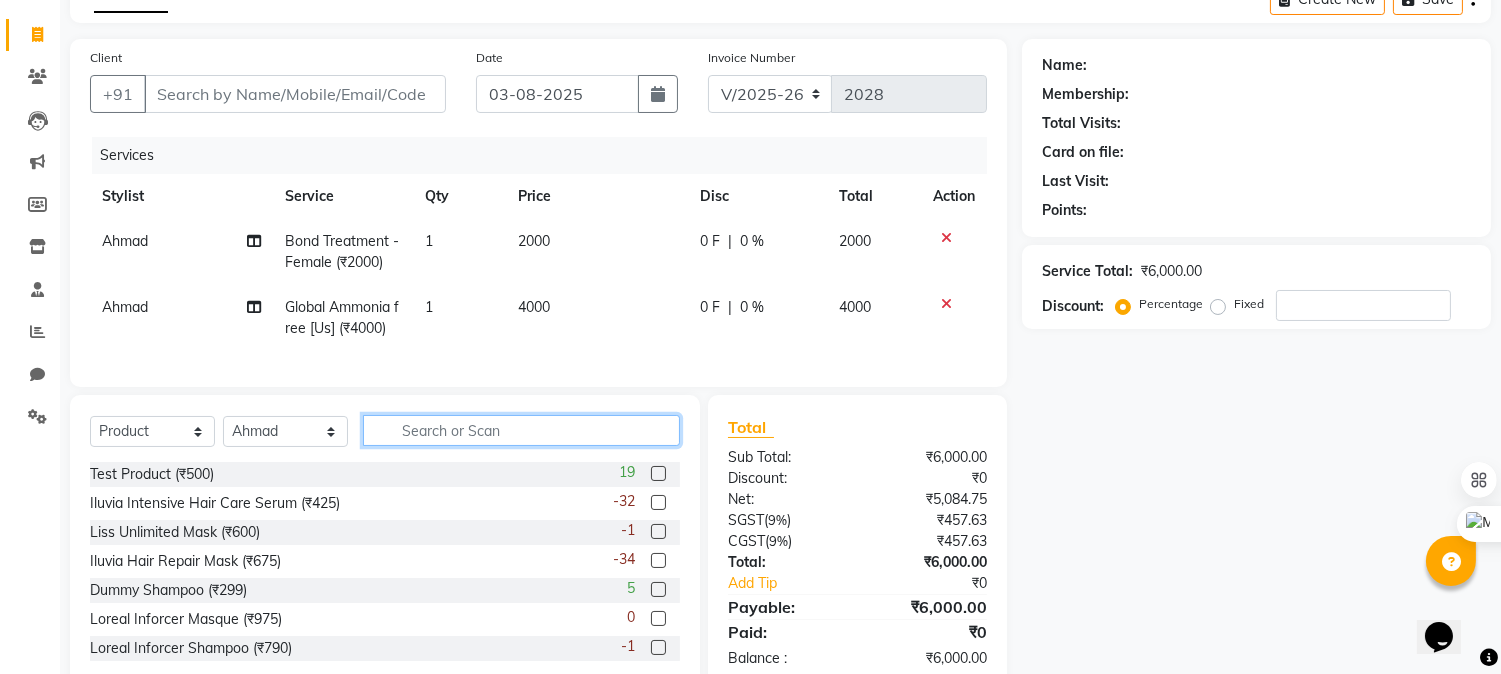 click 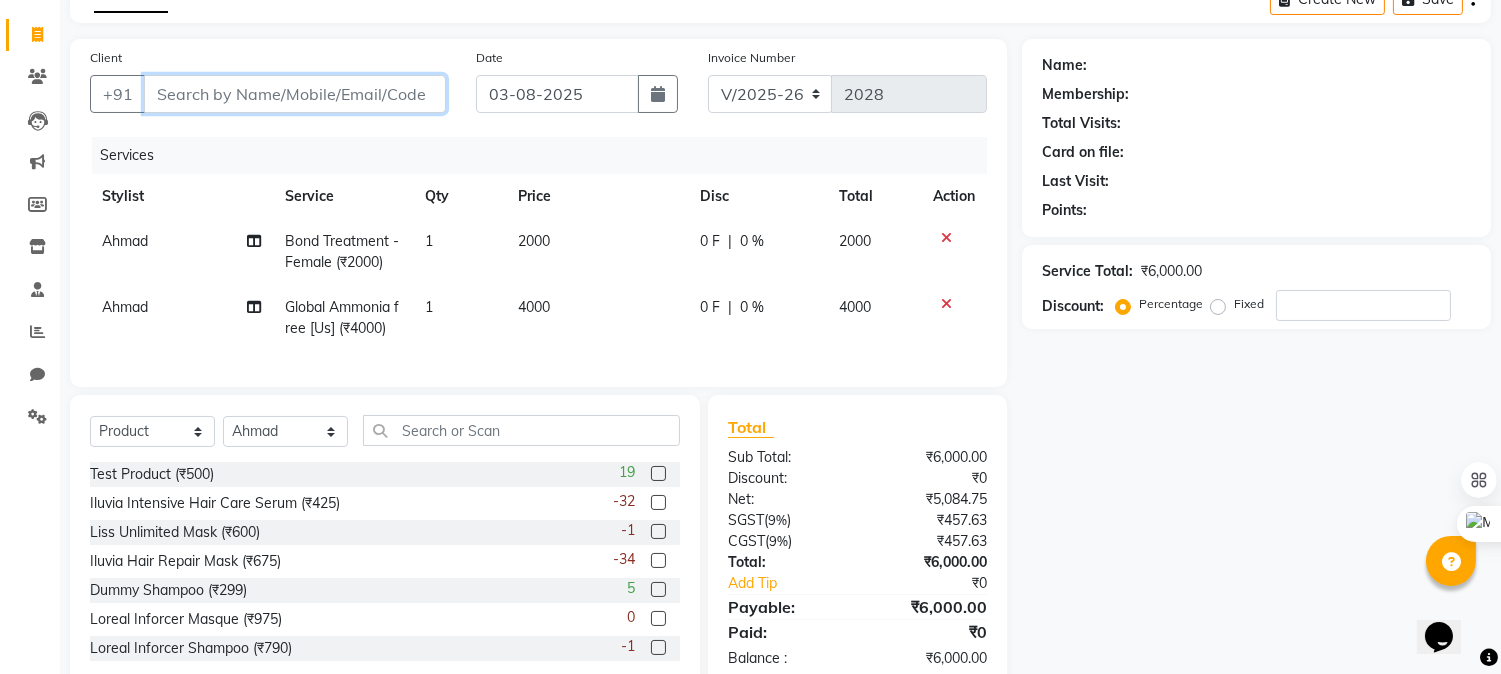 click on "Client" at bounding box center (295, 94) 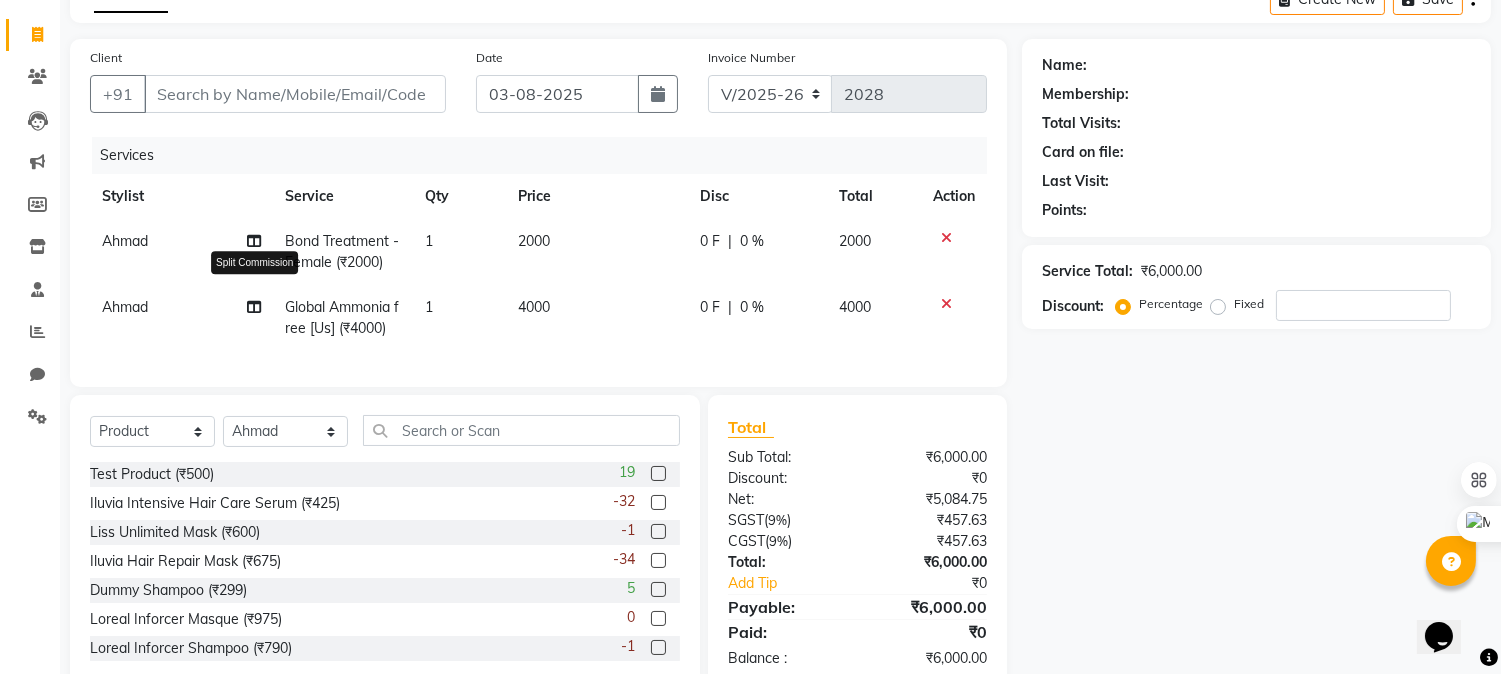 click 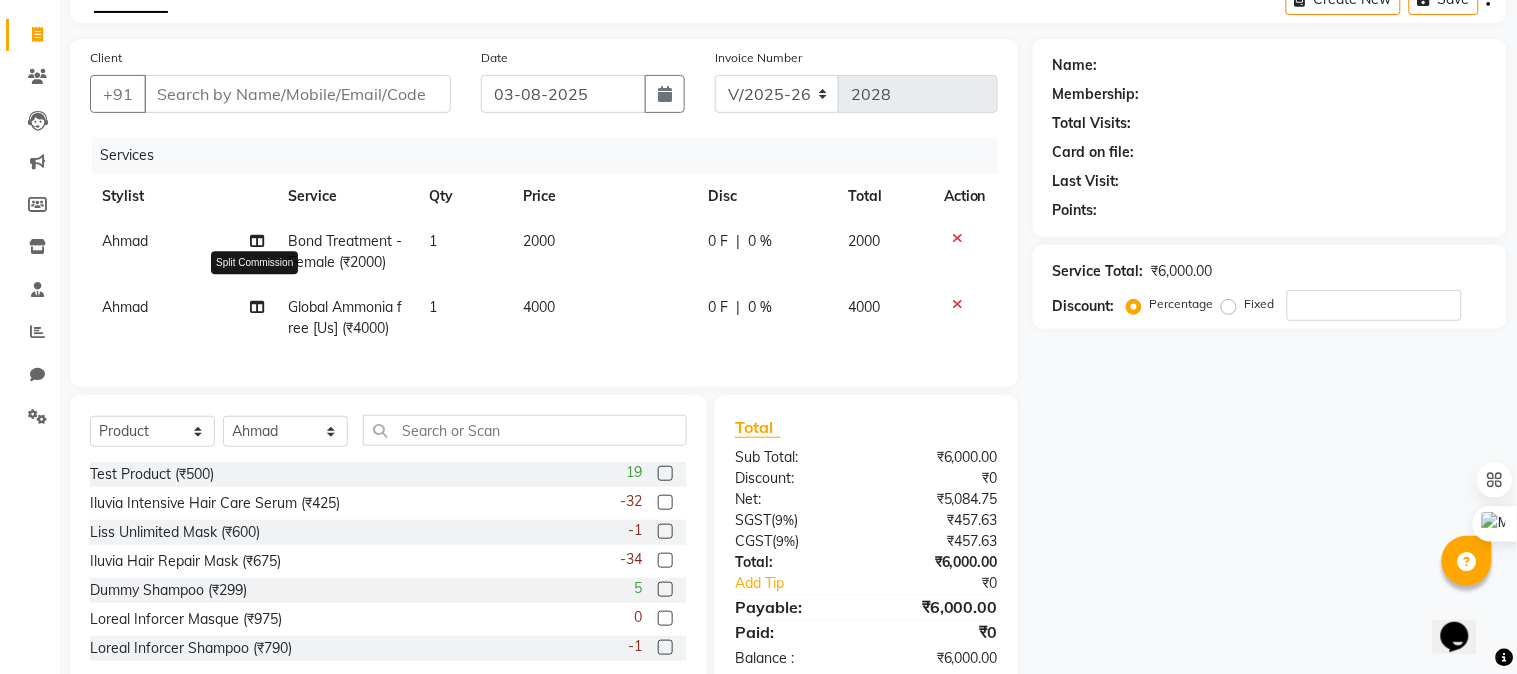 select on "69009" 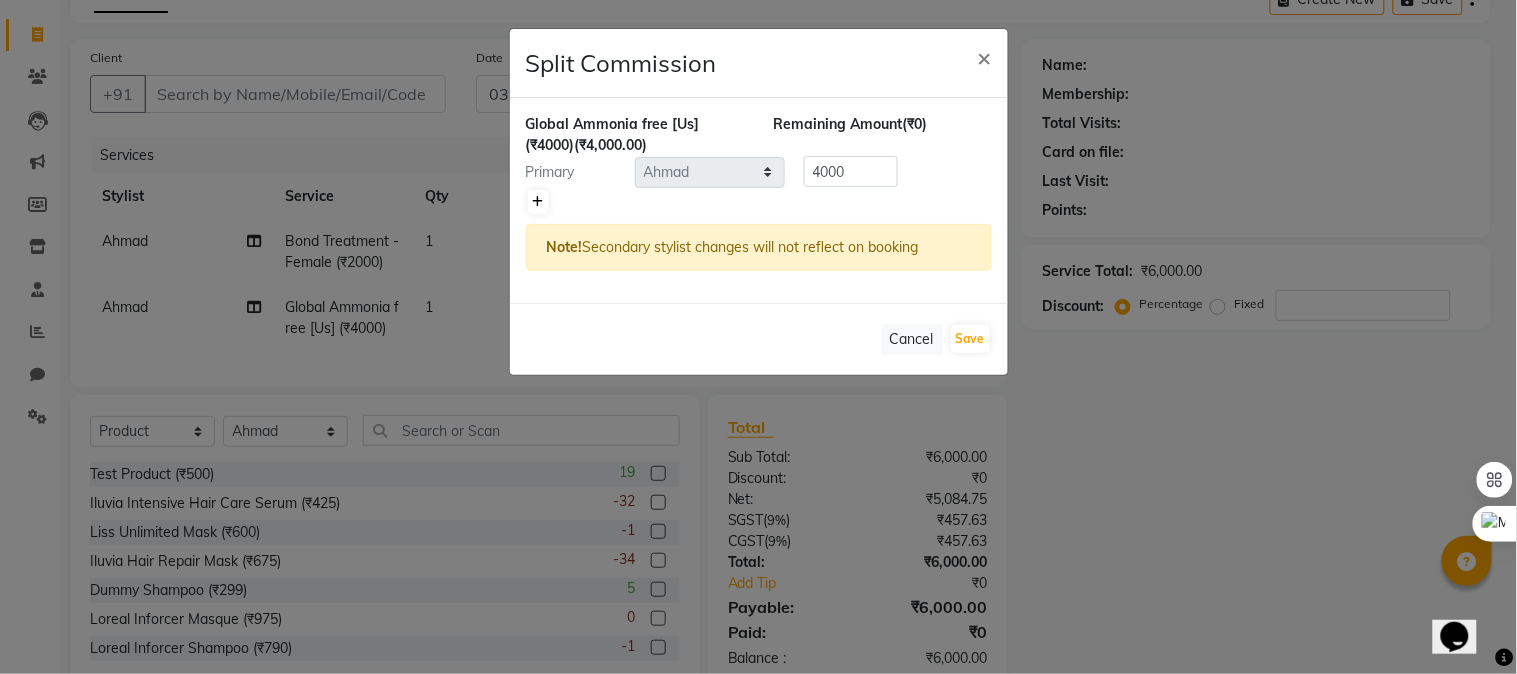 click 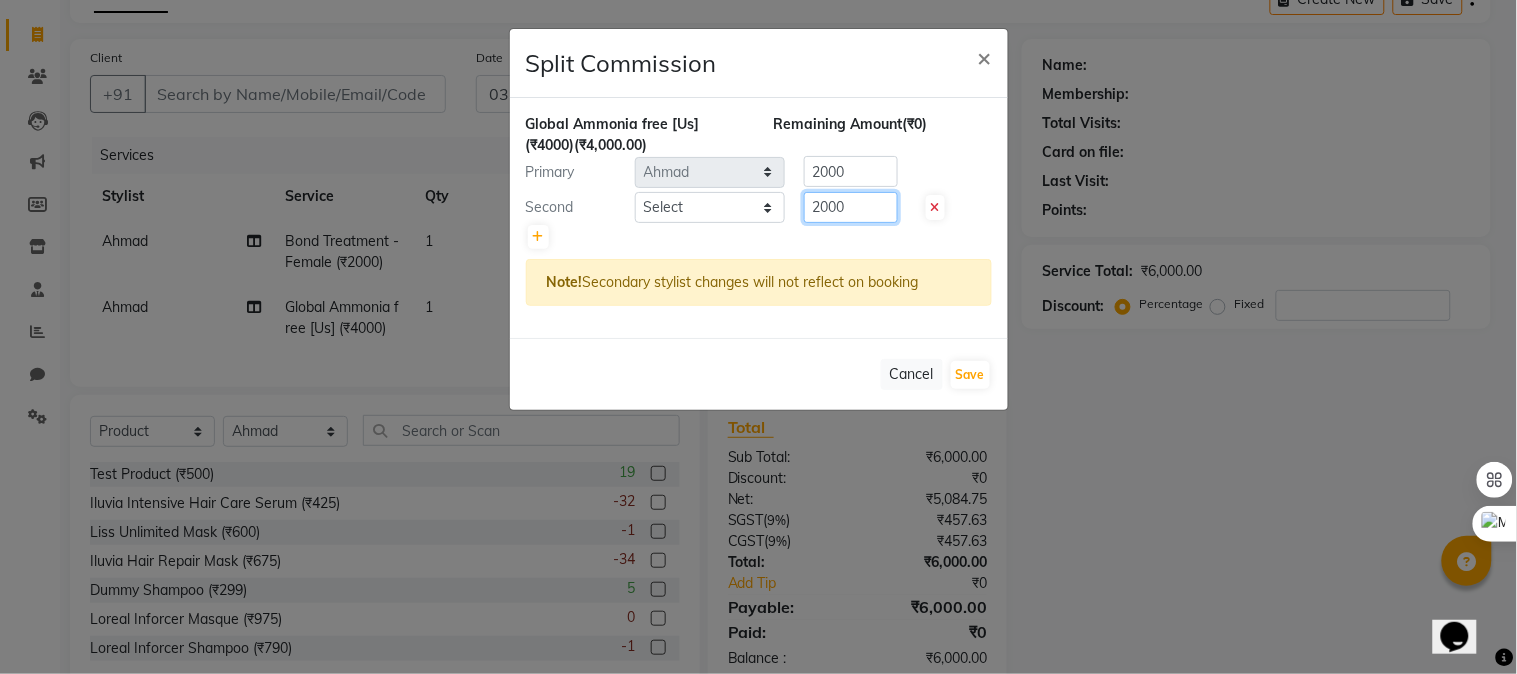 click on "2000" 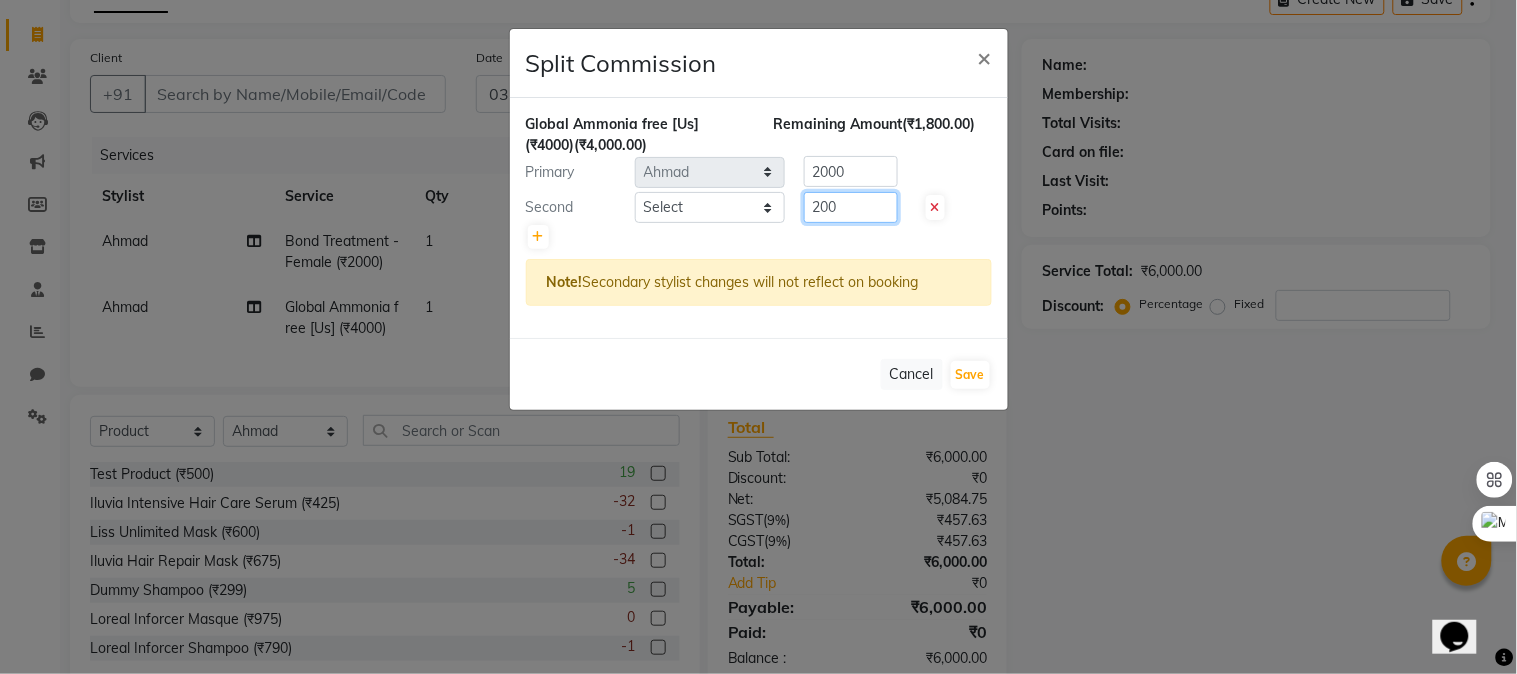 type on "200" 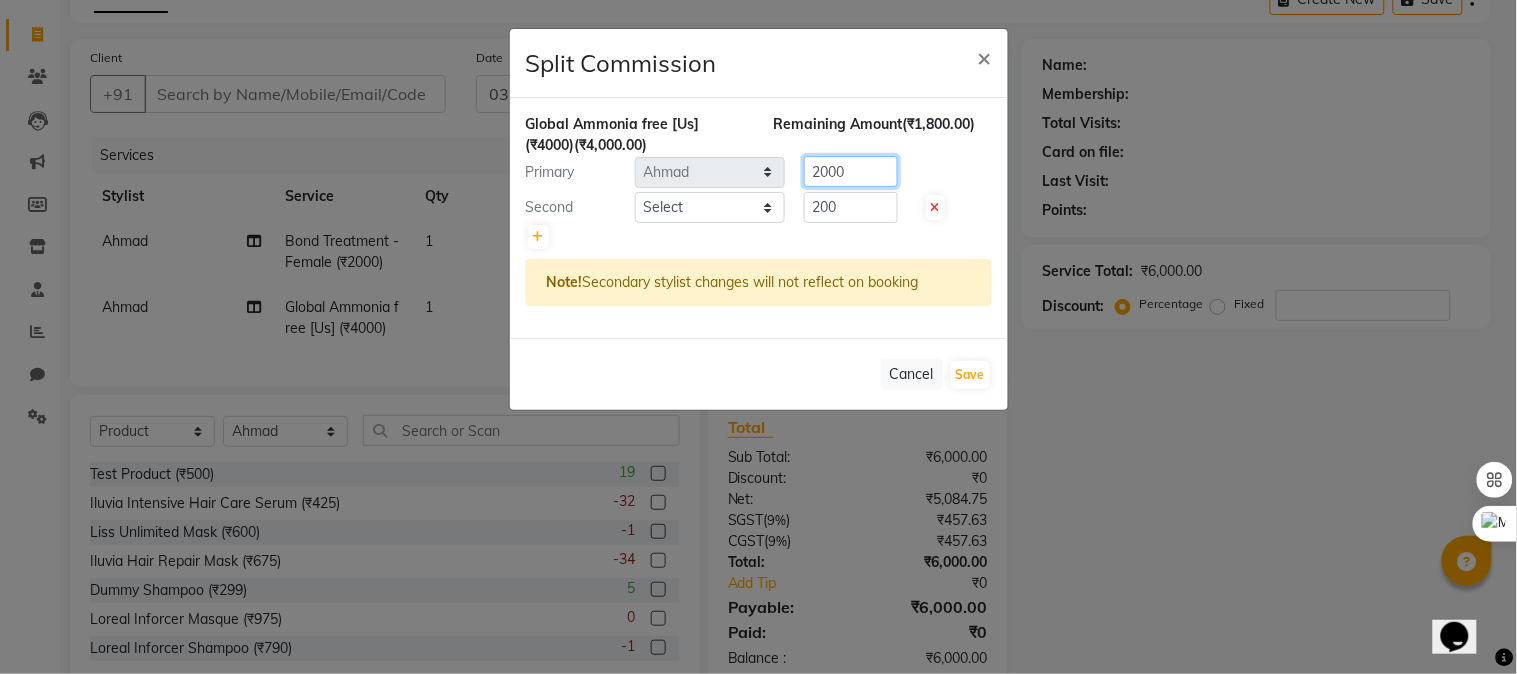 click on "2000" 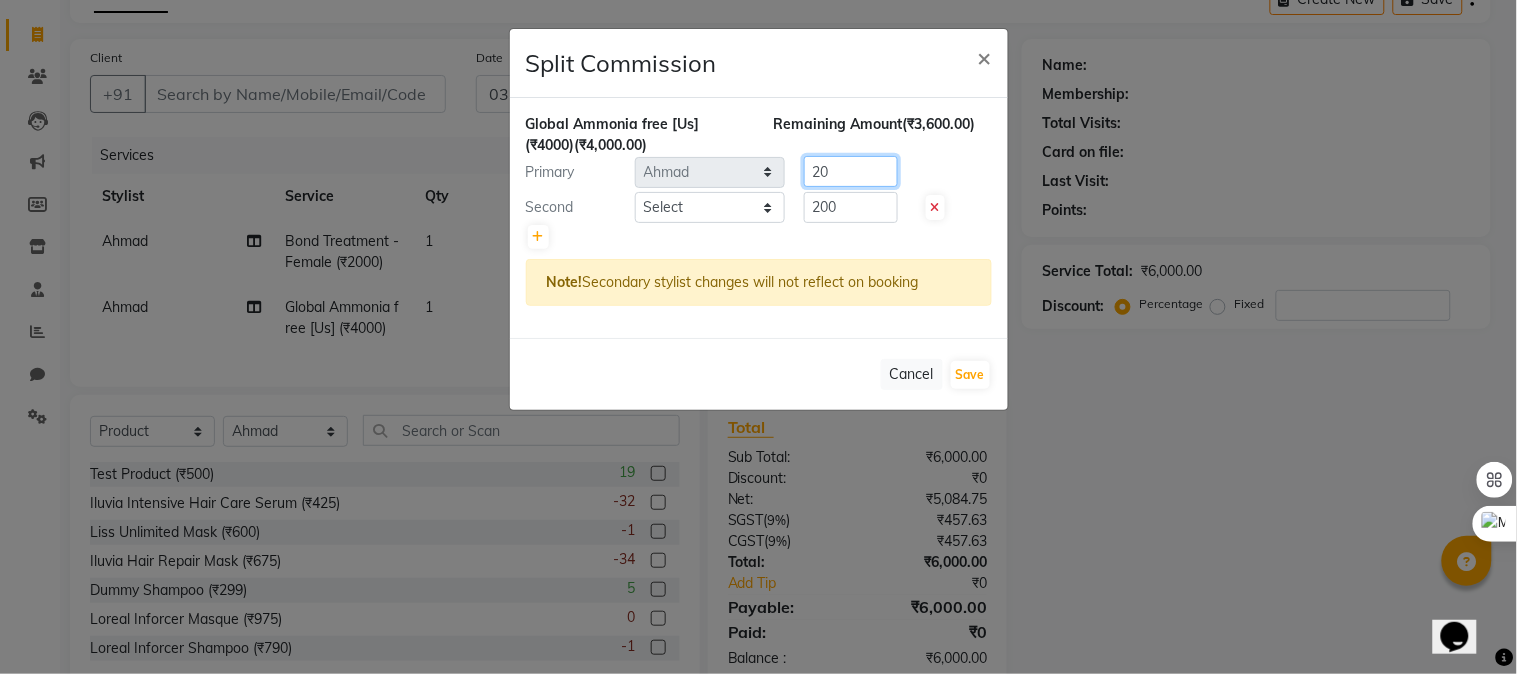 type on "2" 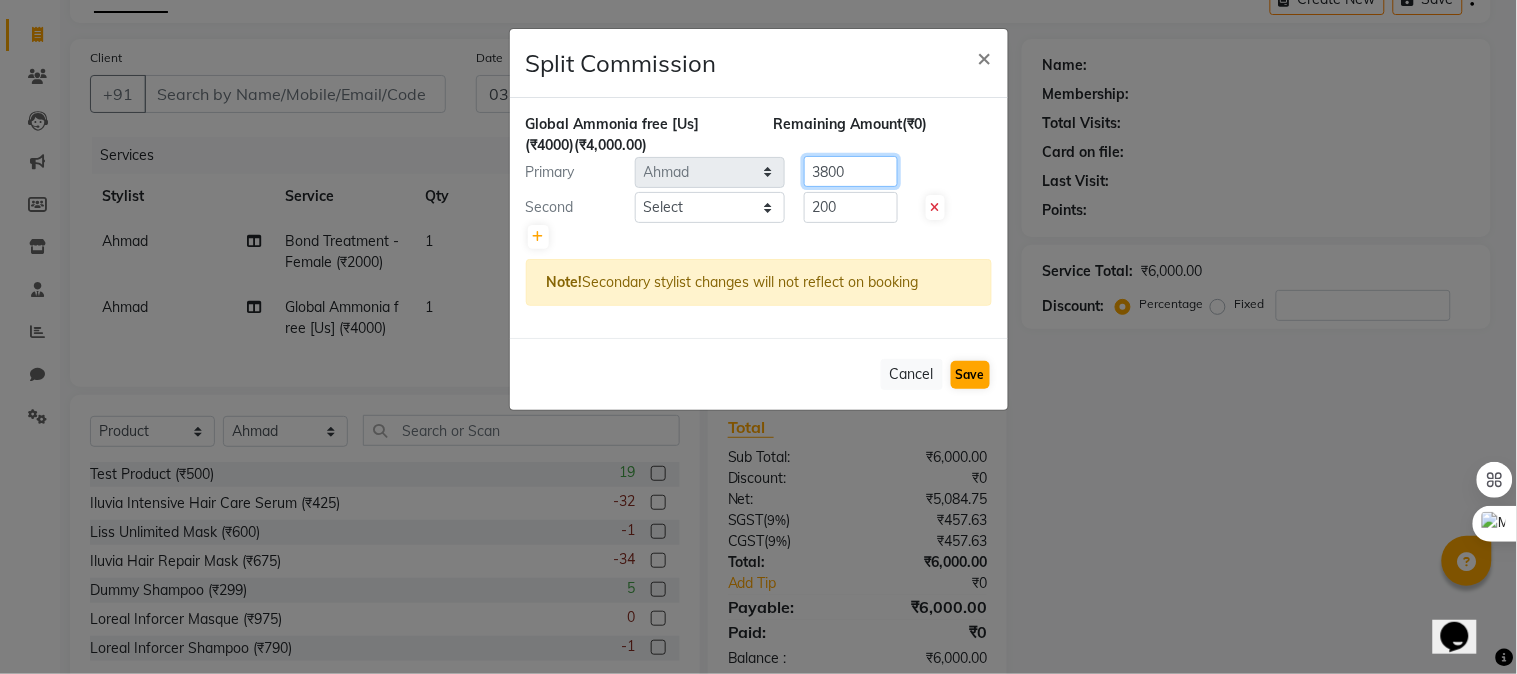 type on "3800" 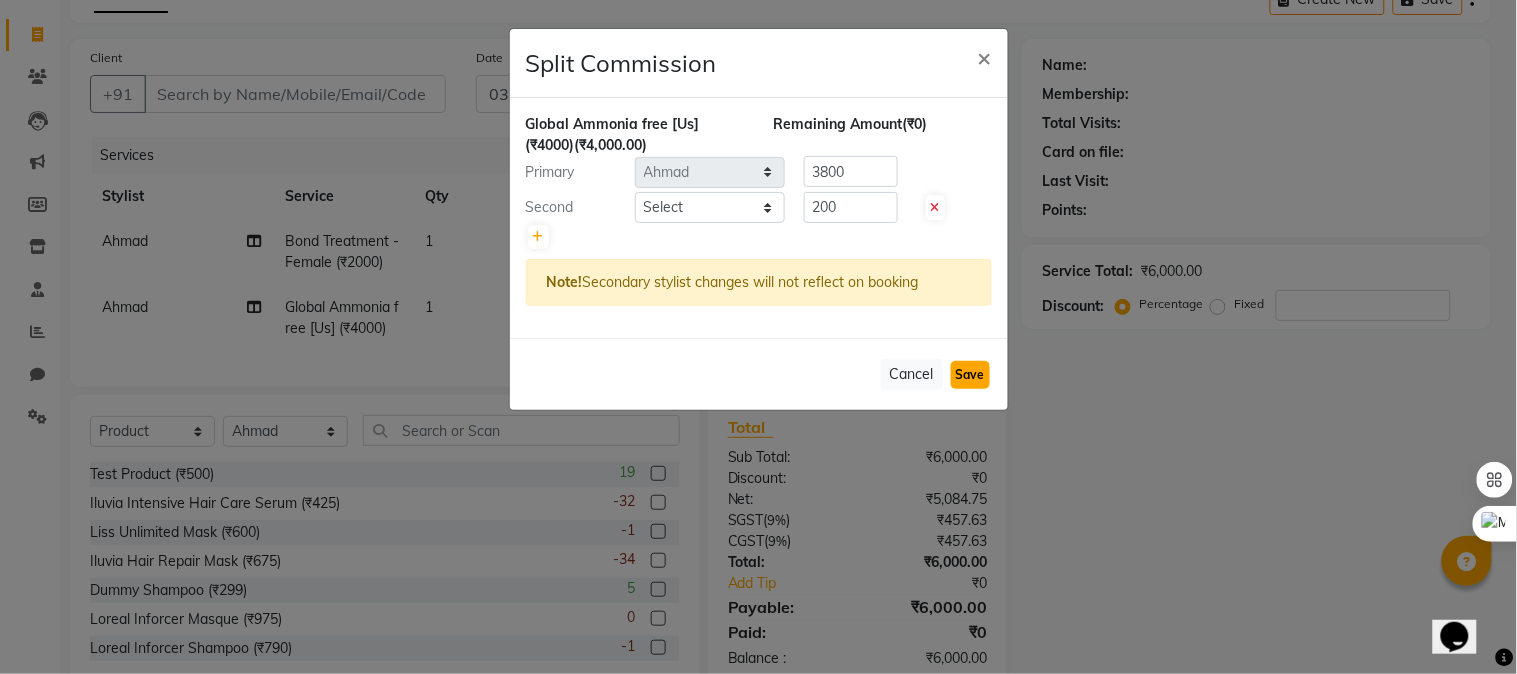 click on "Save" 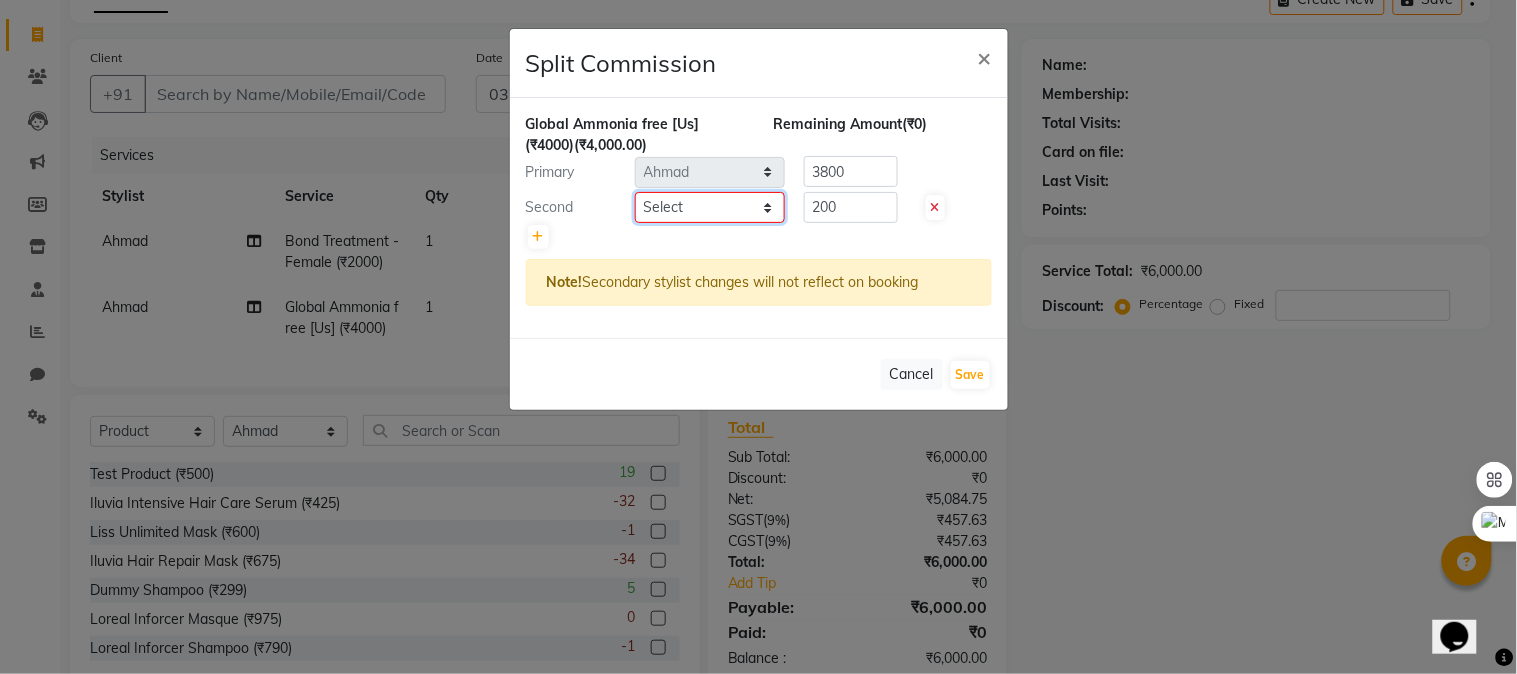 click on "Select  Admin   [FIRST]   [FIRST] [LAST]   [FIRST] [LAST]   	[FIRST] [LAST]   [FIRST] [LAST]   [FIRST]   [FIRST] [LAST]" 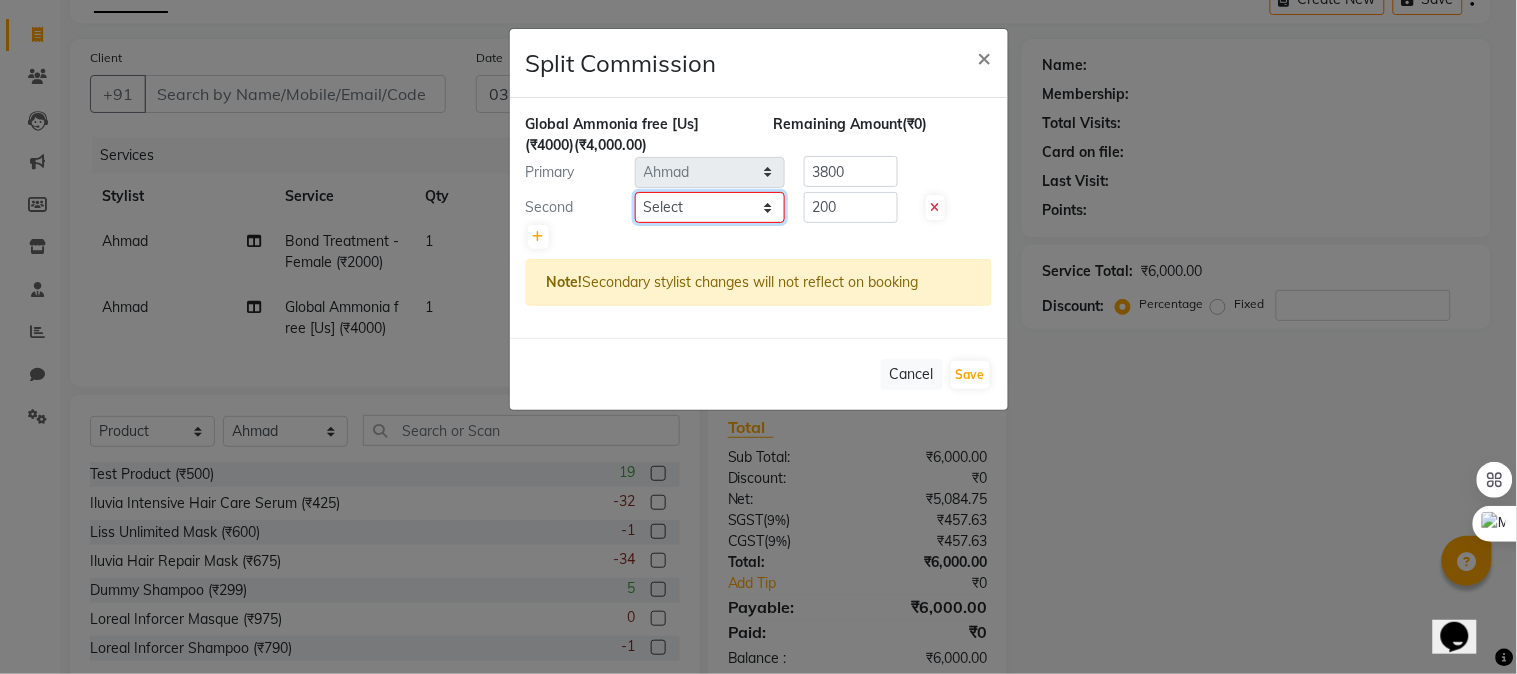 select on "68266" 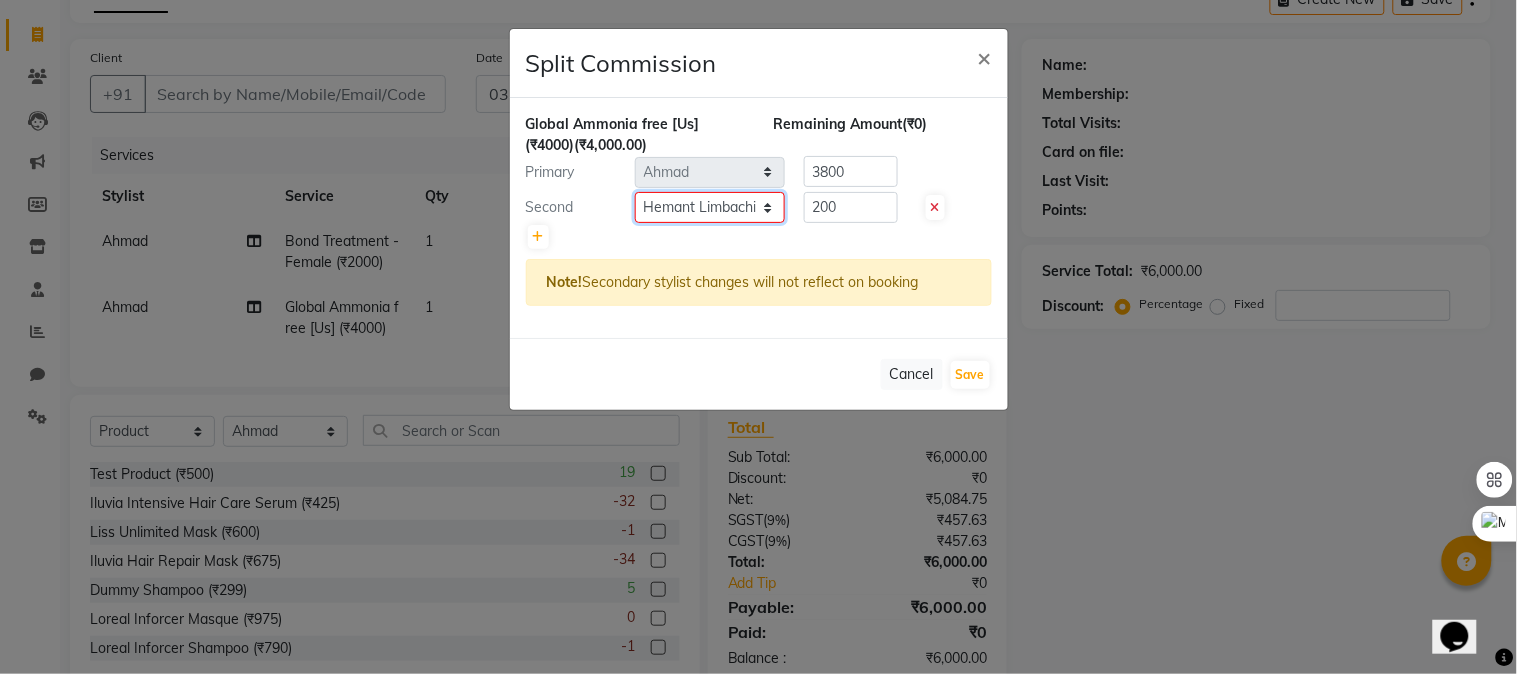 click on "Select  Admin   [FIRST]   [FIRST] [LAST]   [FIRST] [LAST]   	[FIRST] [LAST]   [FIRST] [LAST]   [FIRST]   [FIRST] [LAST]" 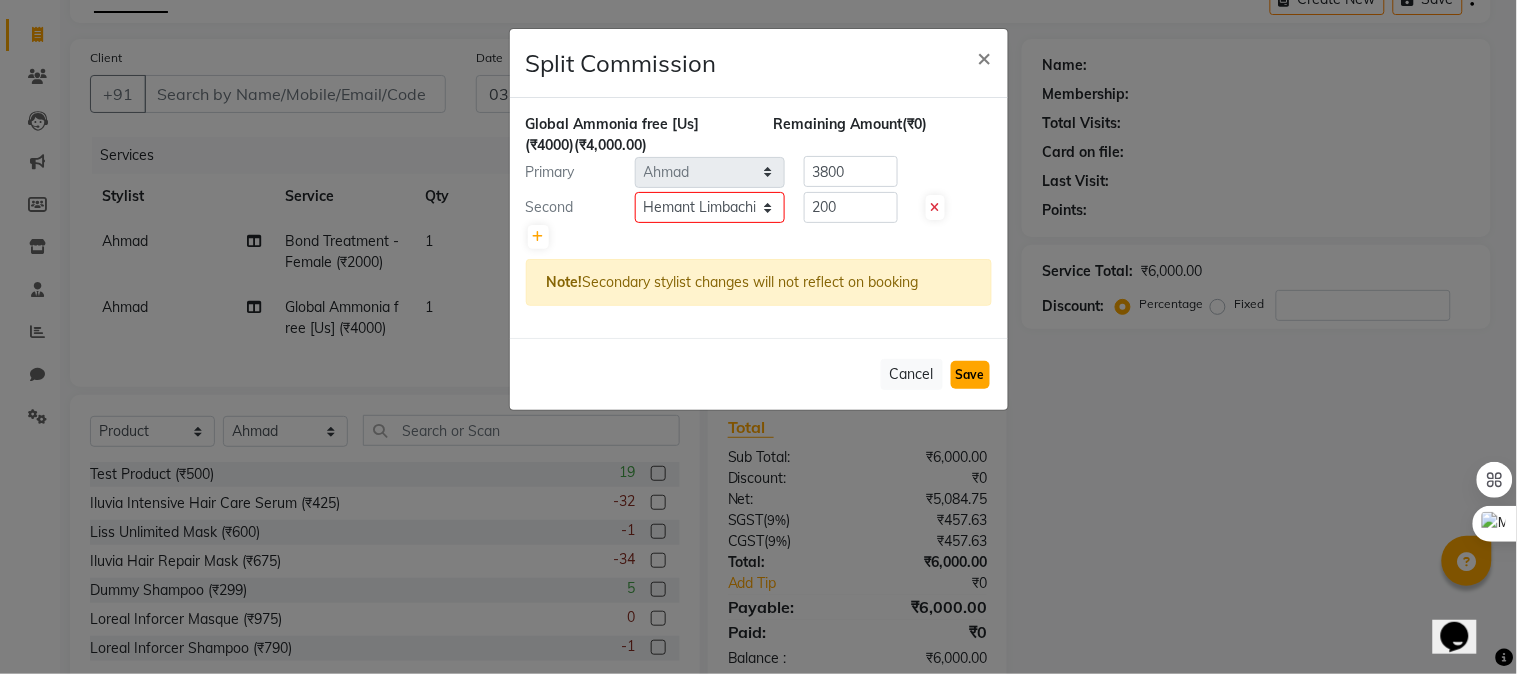 click on "Save" 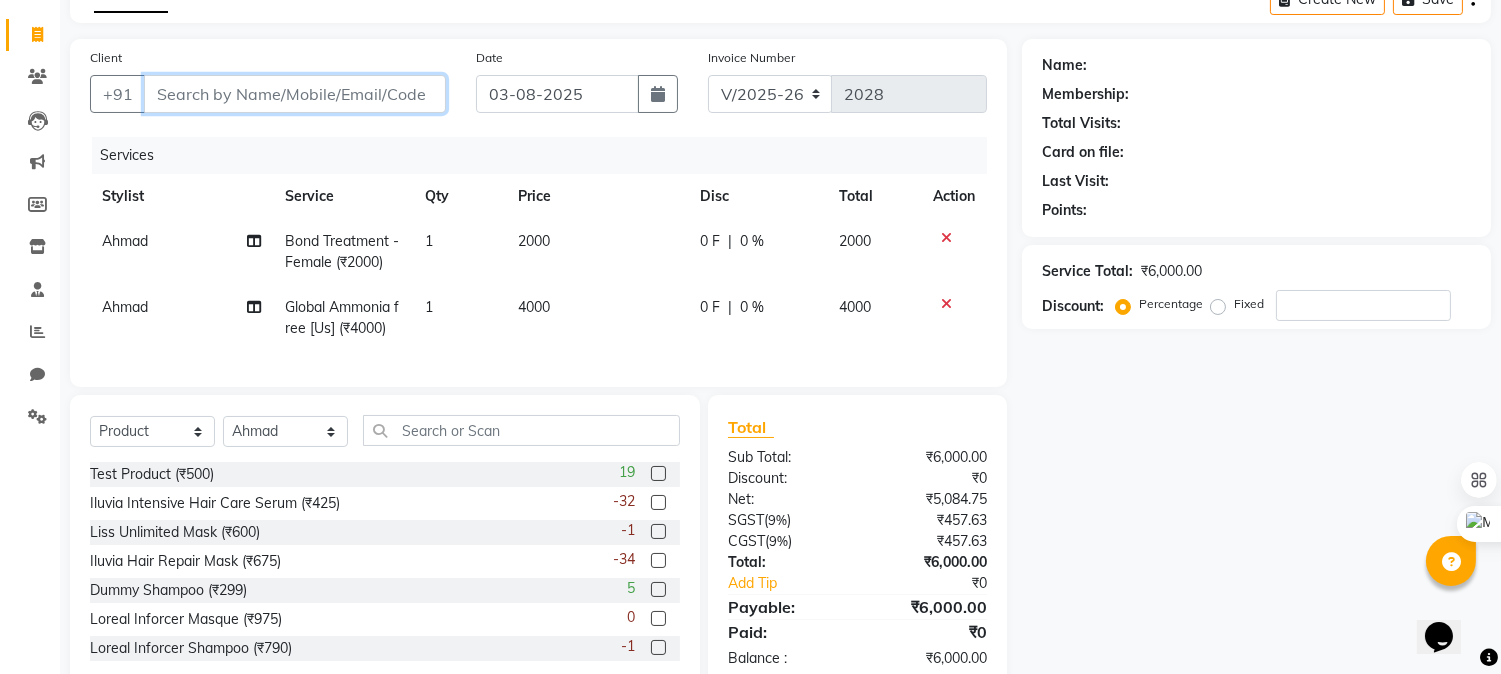 click on "Client" at bounding box center [295, 94] 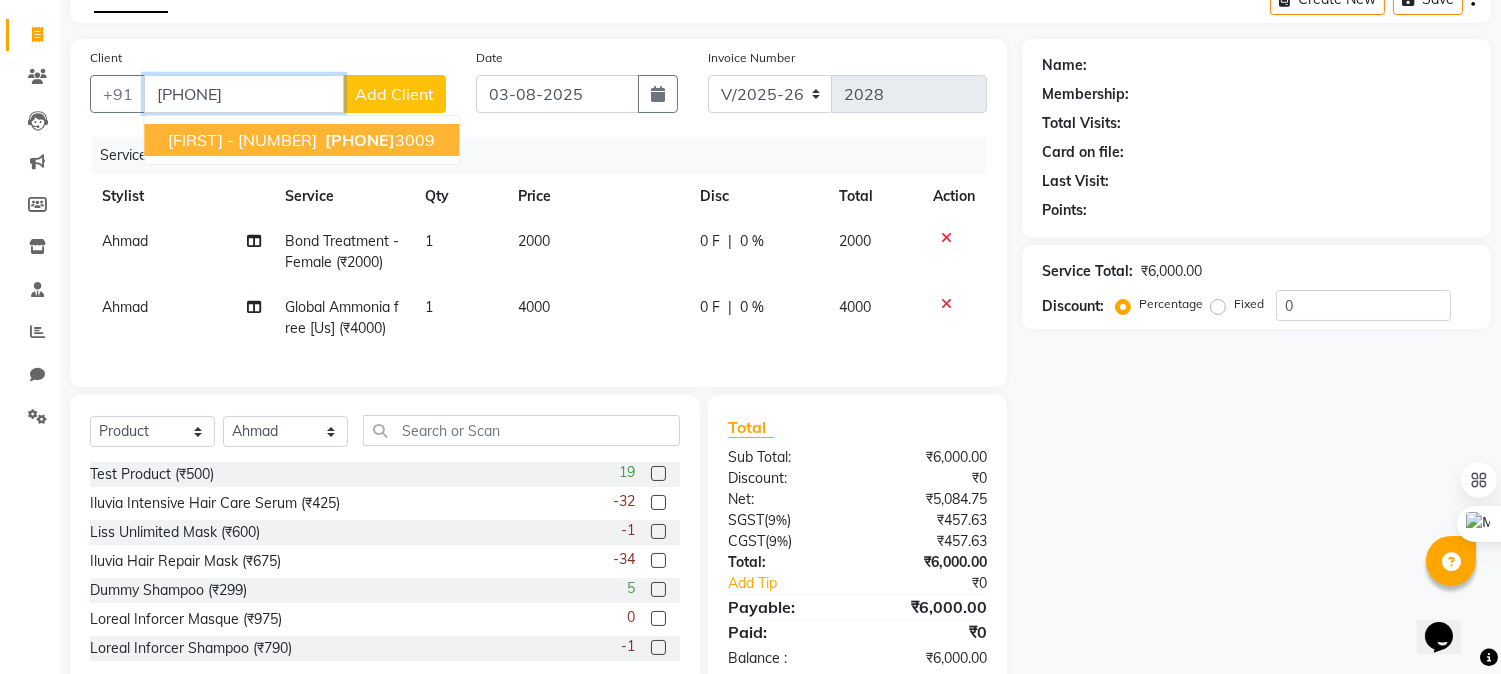 click on "[FIRST] - [NUMBER]" at bounding box center (242, 140) 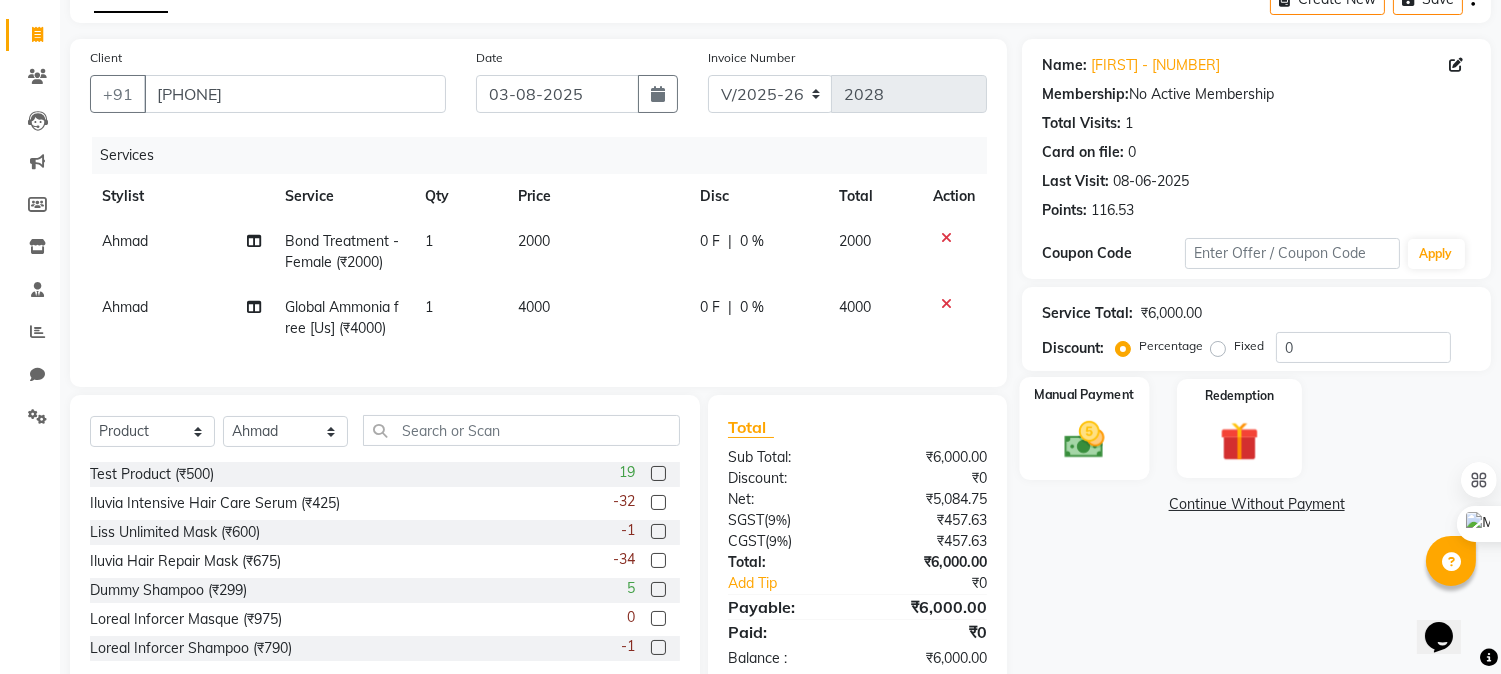 click 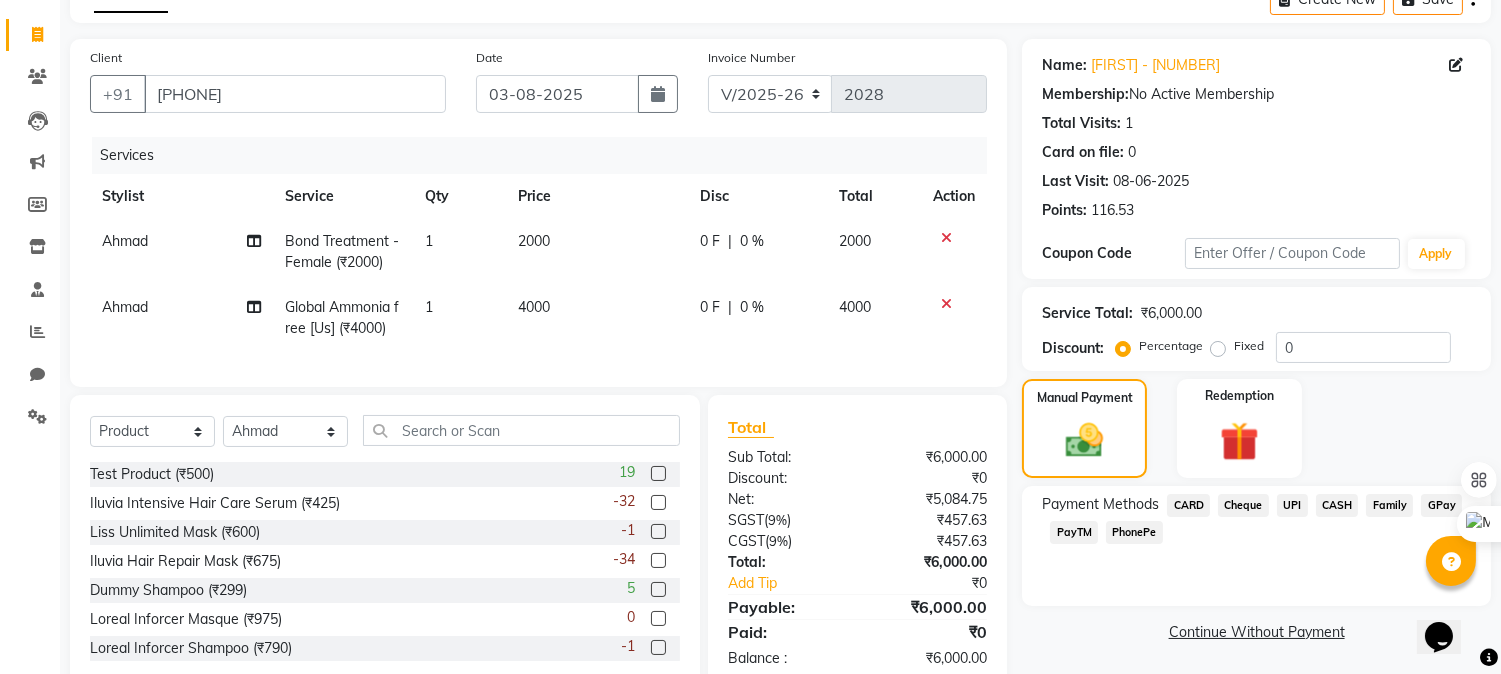 click on "UPI" 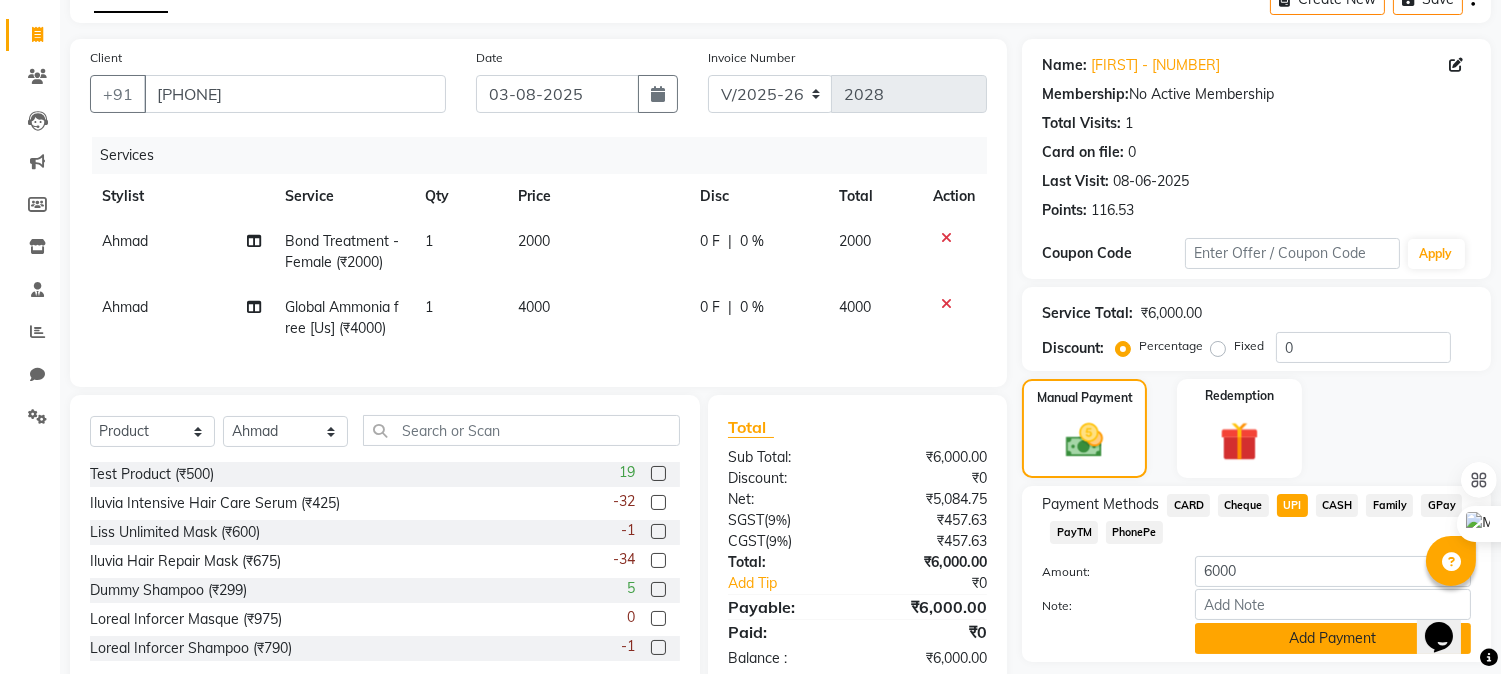 click on "Add Payment" 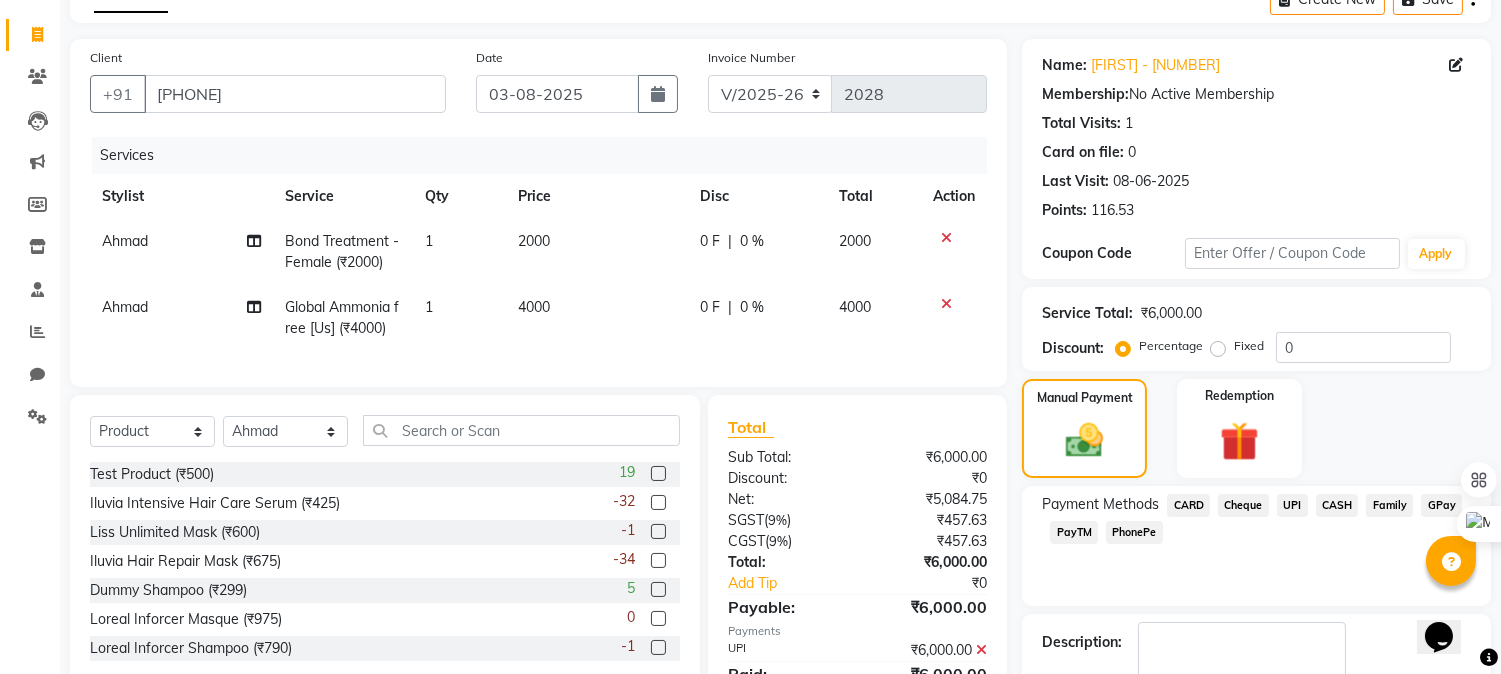 scroll, scrollTop: 225, scrollLeft: 0, axis: vertical 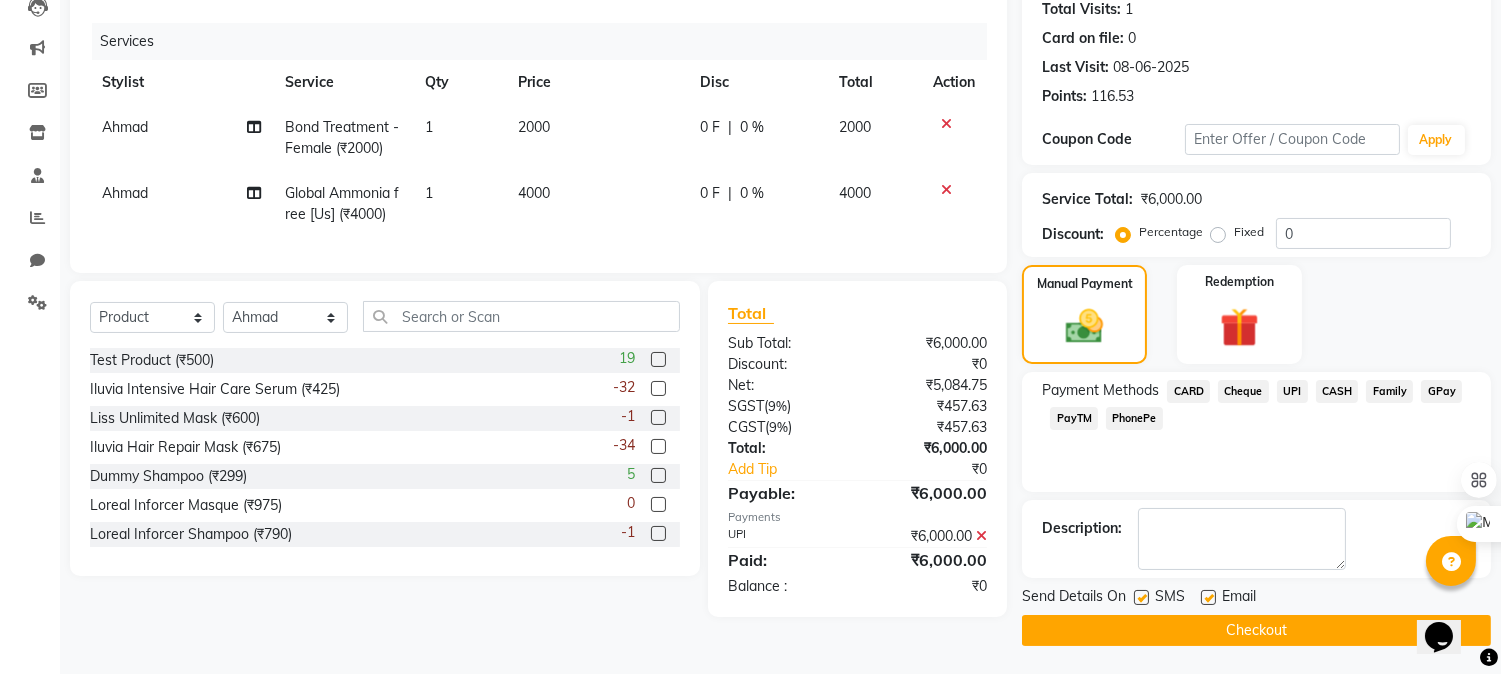 click on "Checkout" 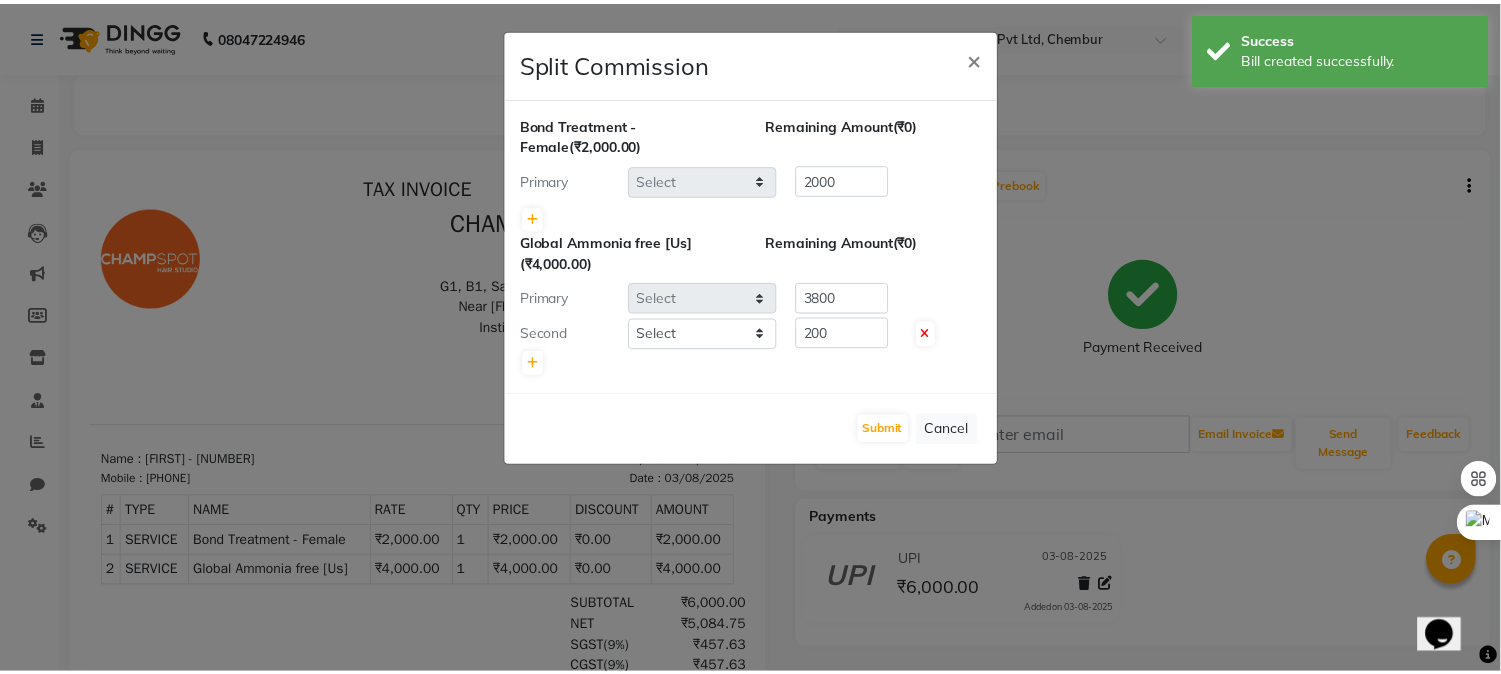 scroll, scrollTop: 0, scrollLeft: 0, axis: both 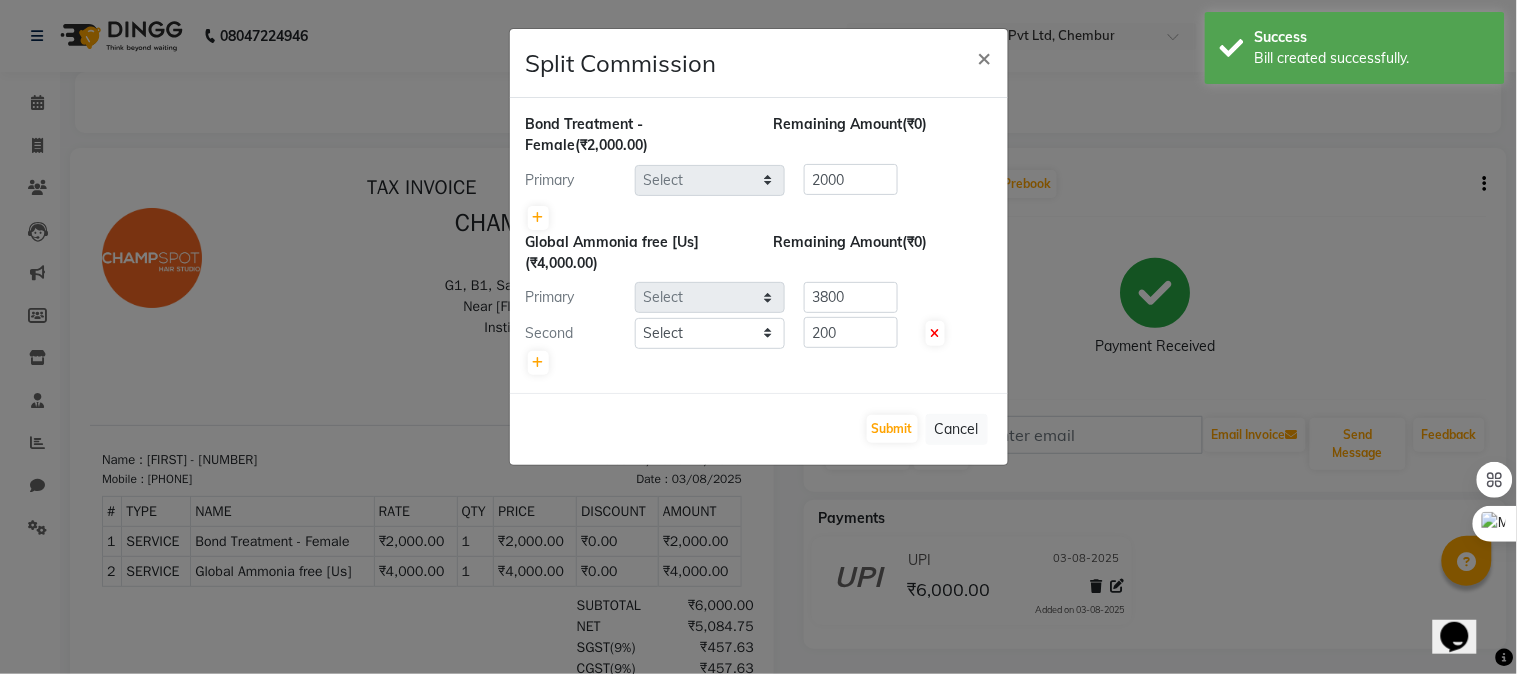 select on "69009" 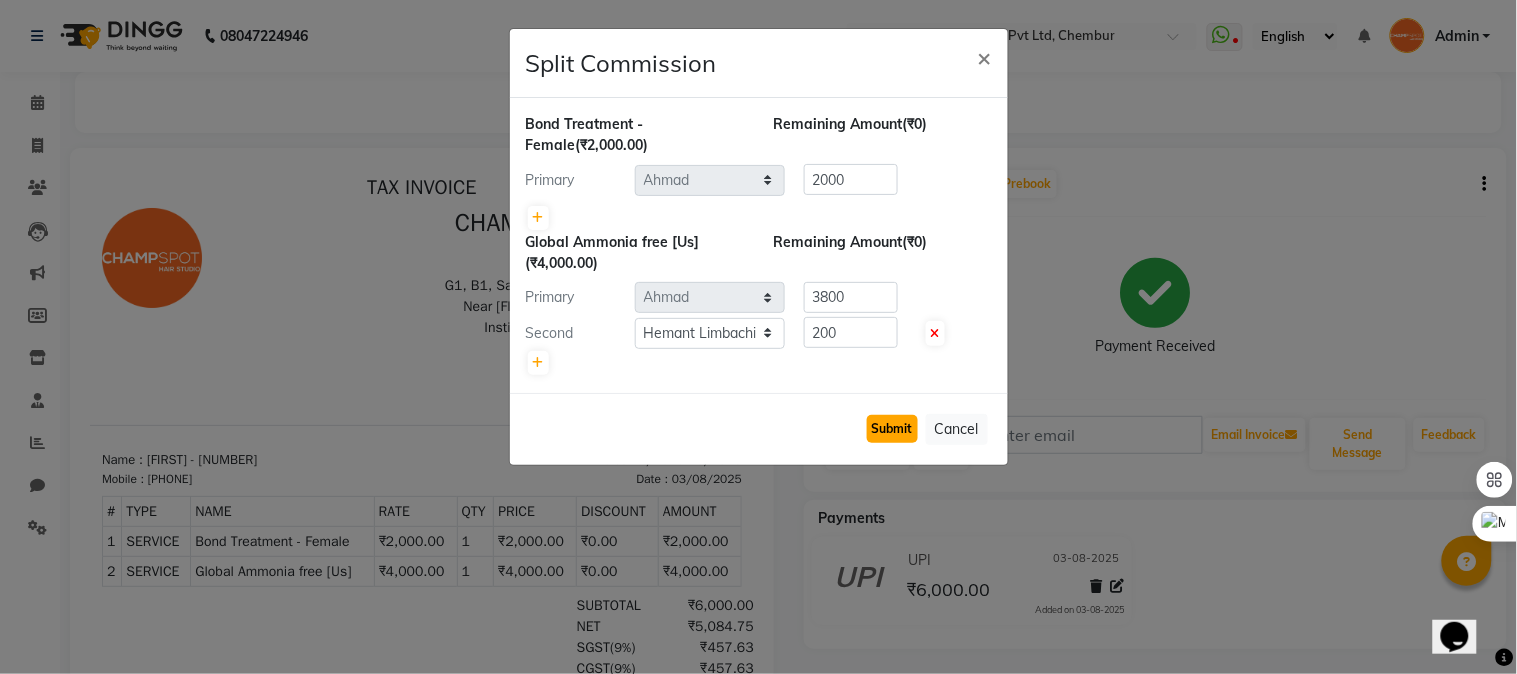 click on "Submit" 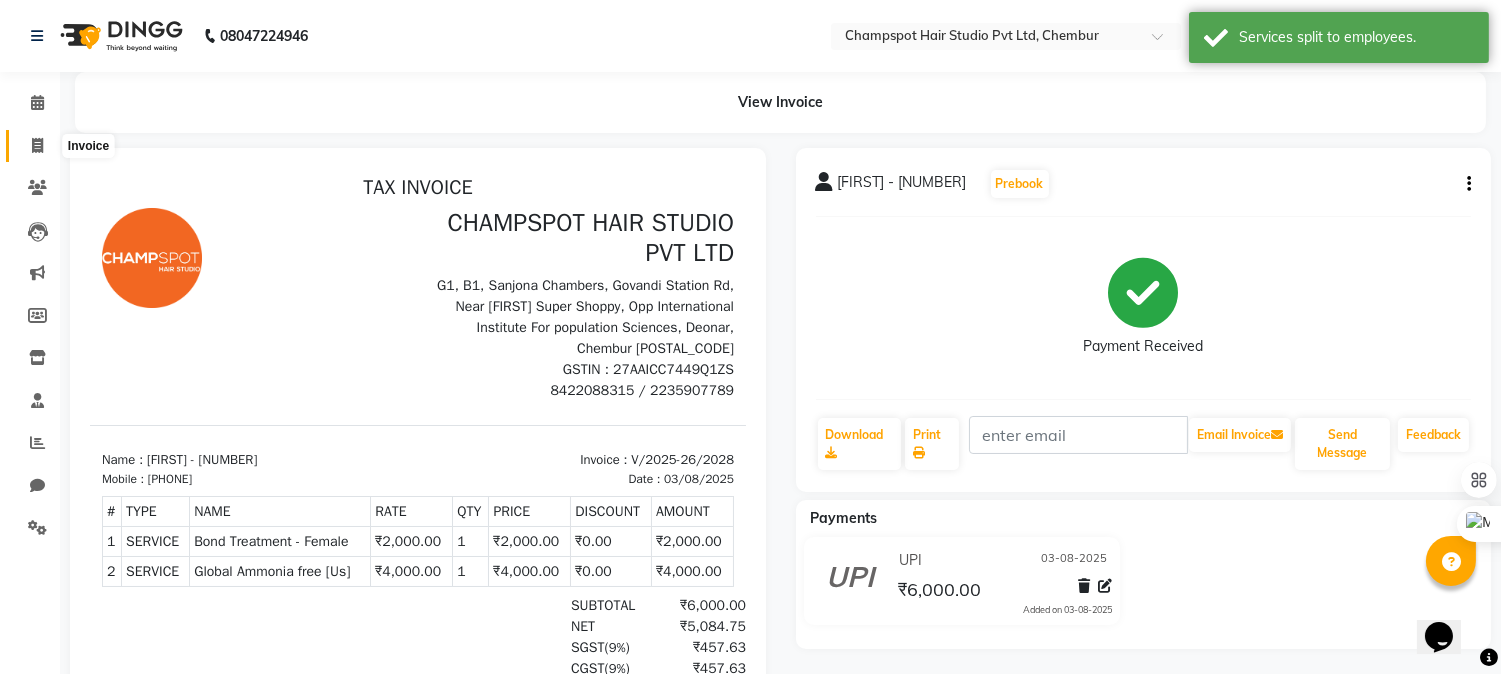 click 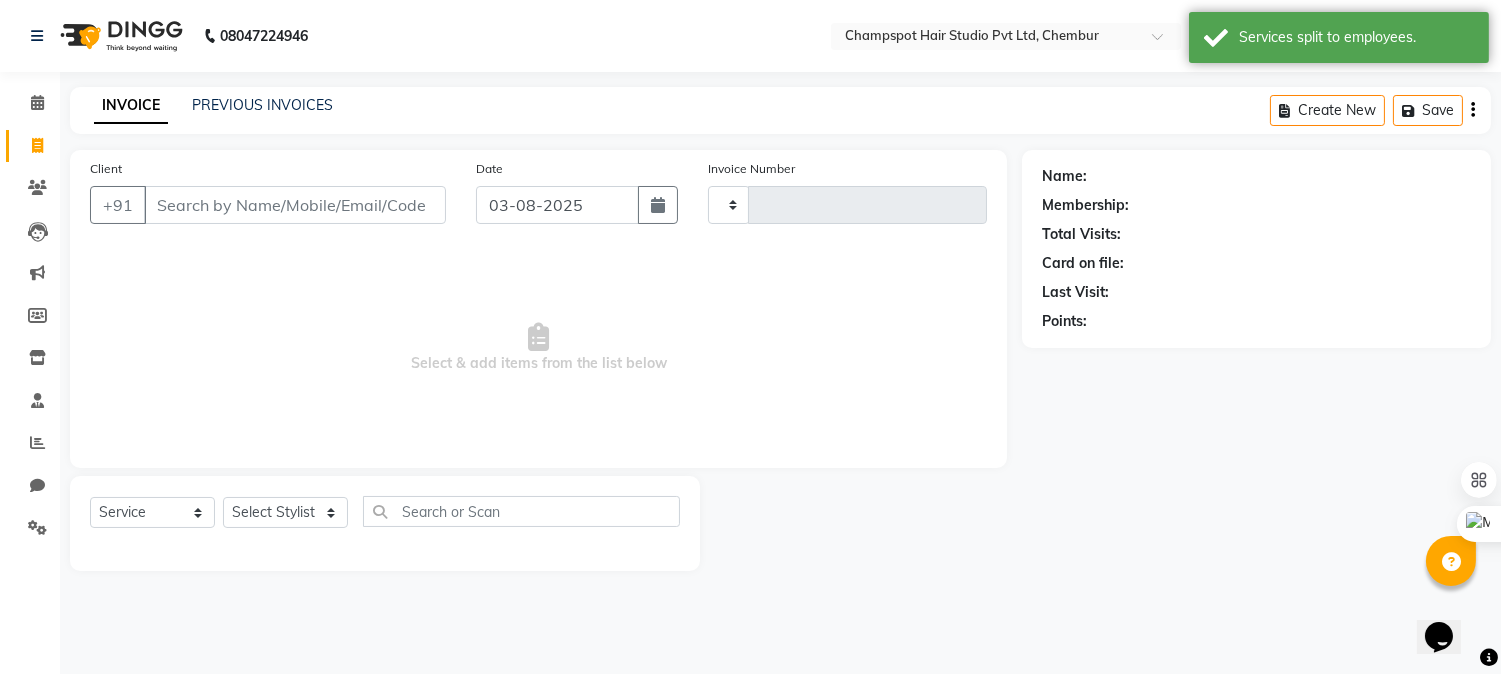 type on "2029" 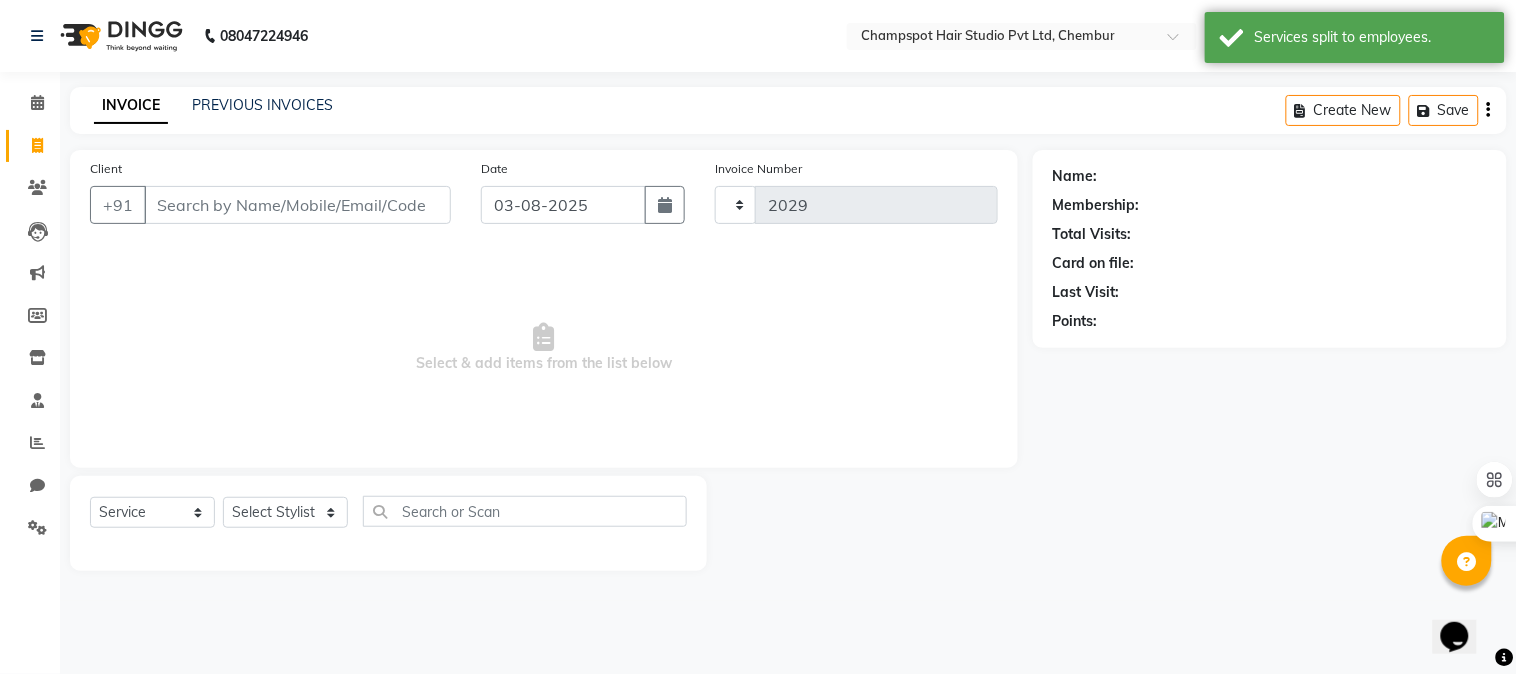 select on "7690" 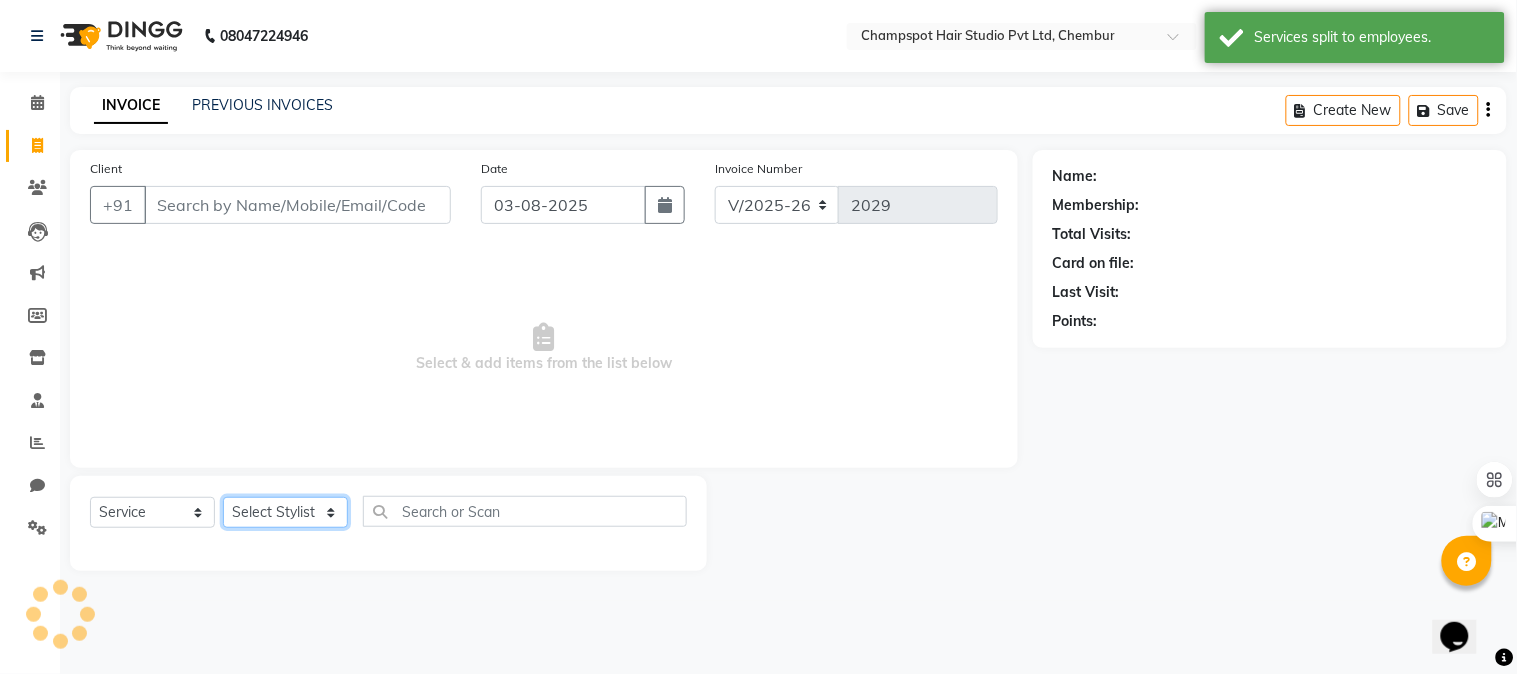 click on "Select Stylist" 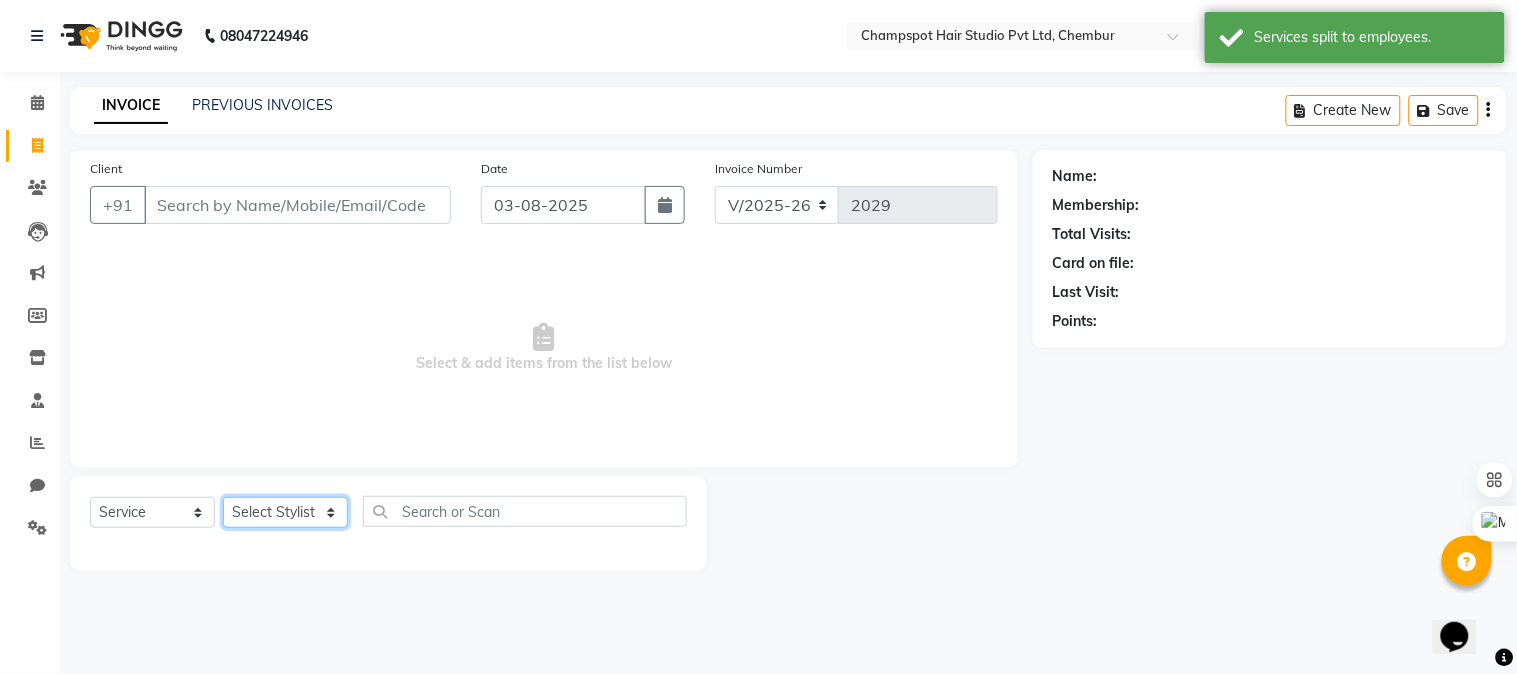 select on "70454" 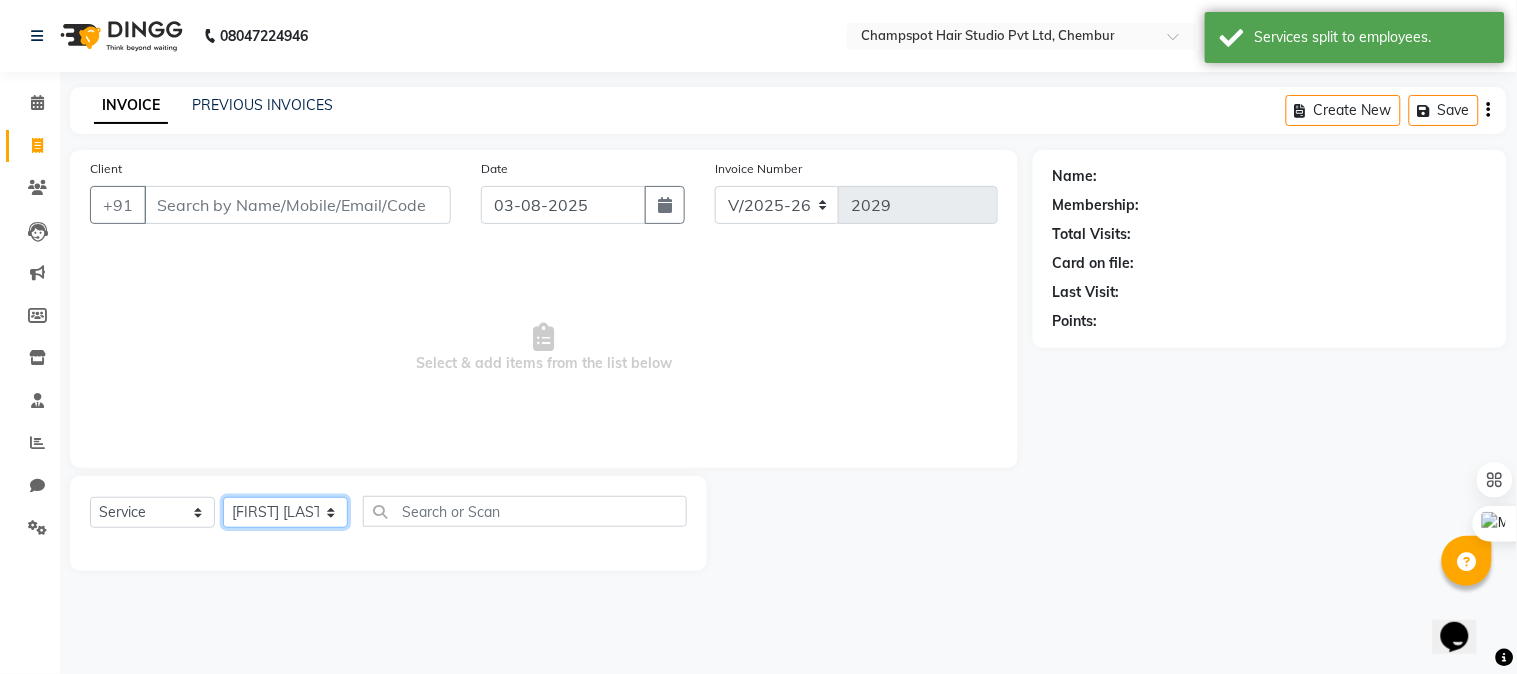 click on "Select Stylist Admin [FIRST] [LAST] [FIRST] [LAST] 	[FIRST] [LAST] [FIRST] [LAST] [FIRST] [LAST]" 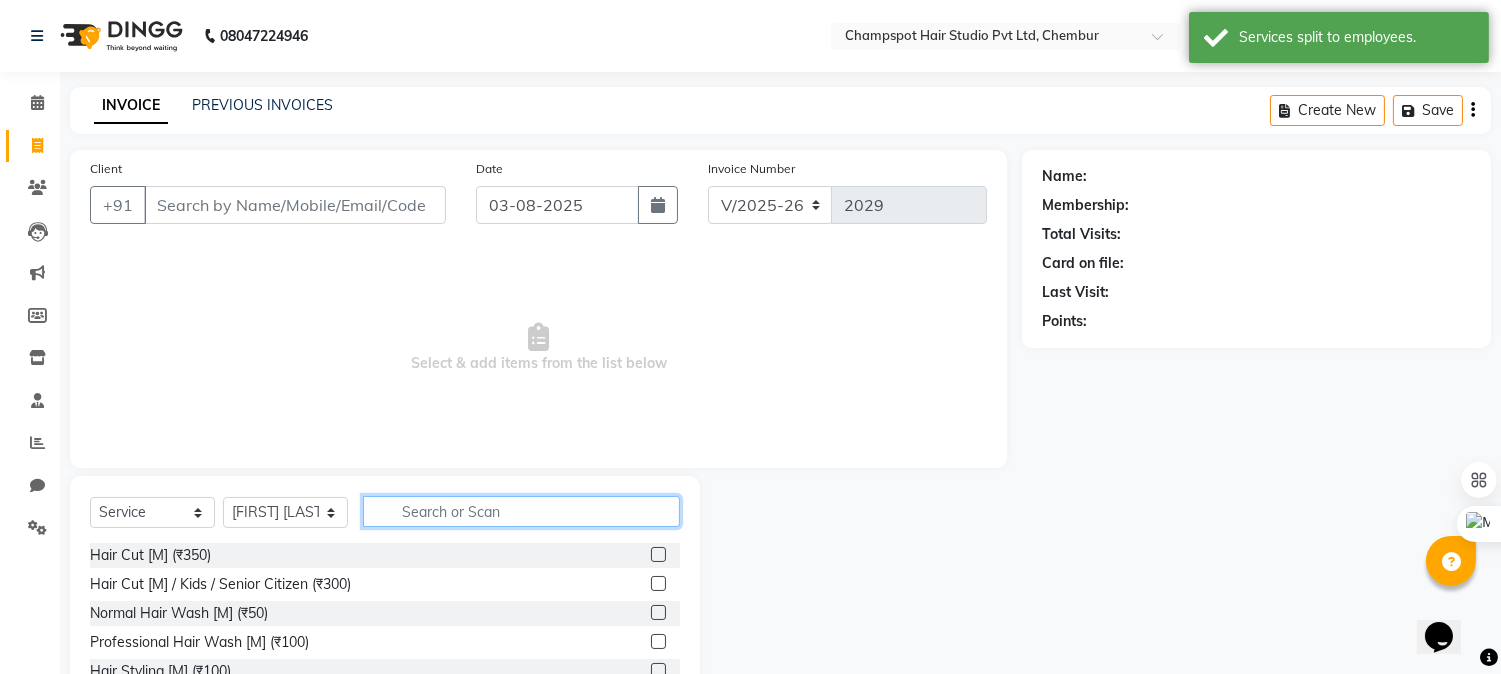 click 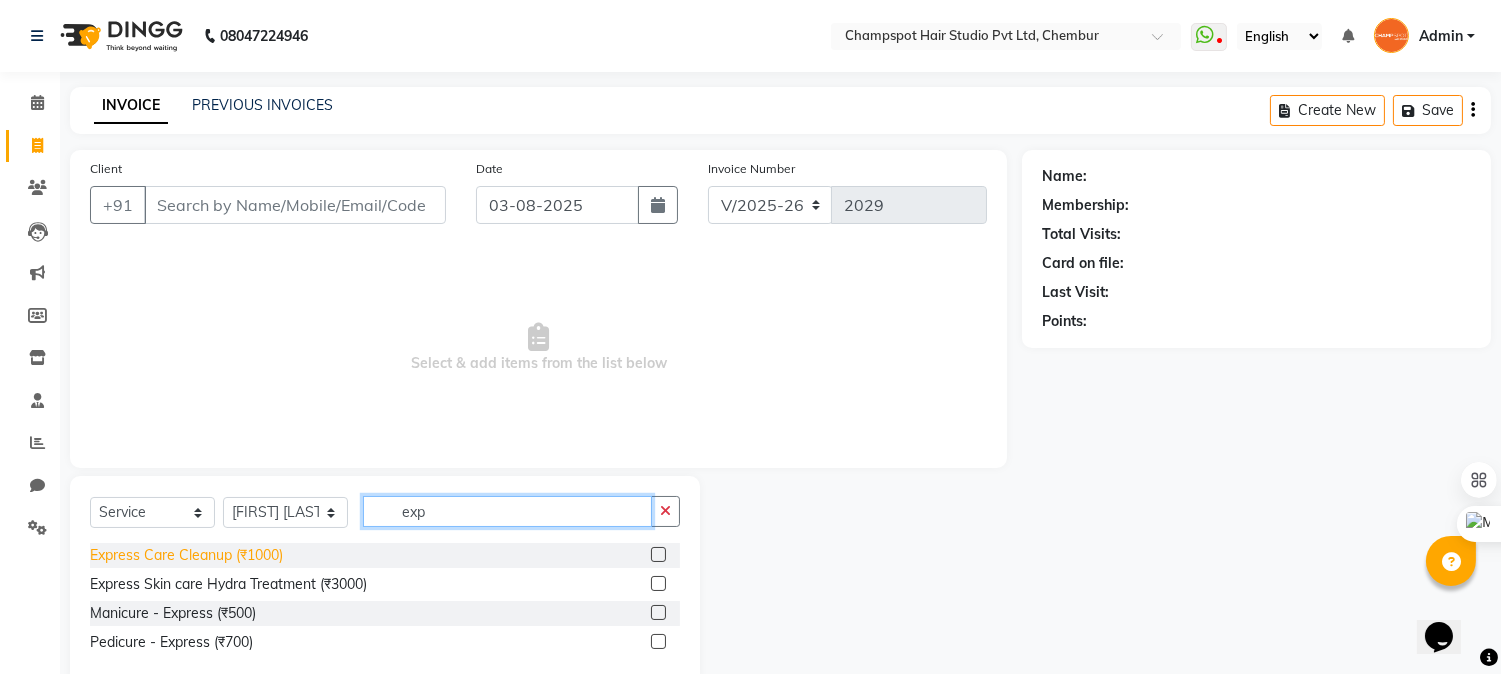 type on "exp" 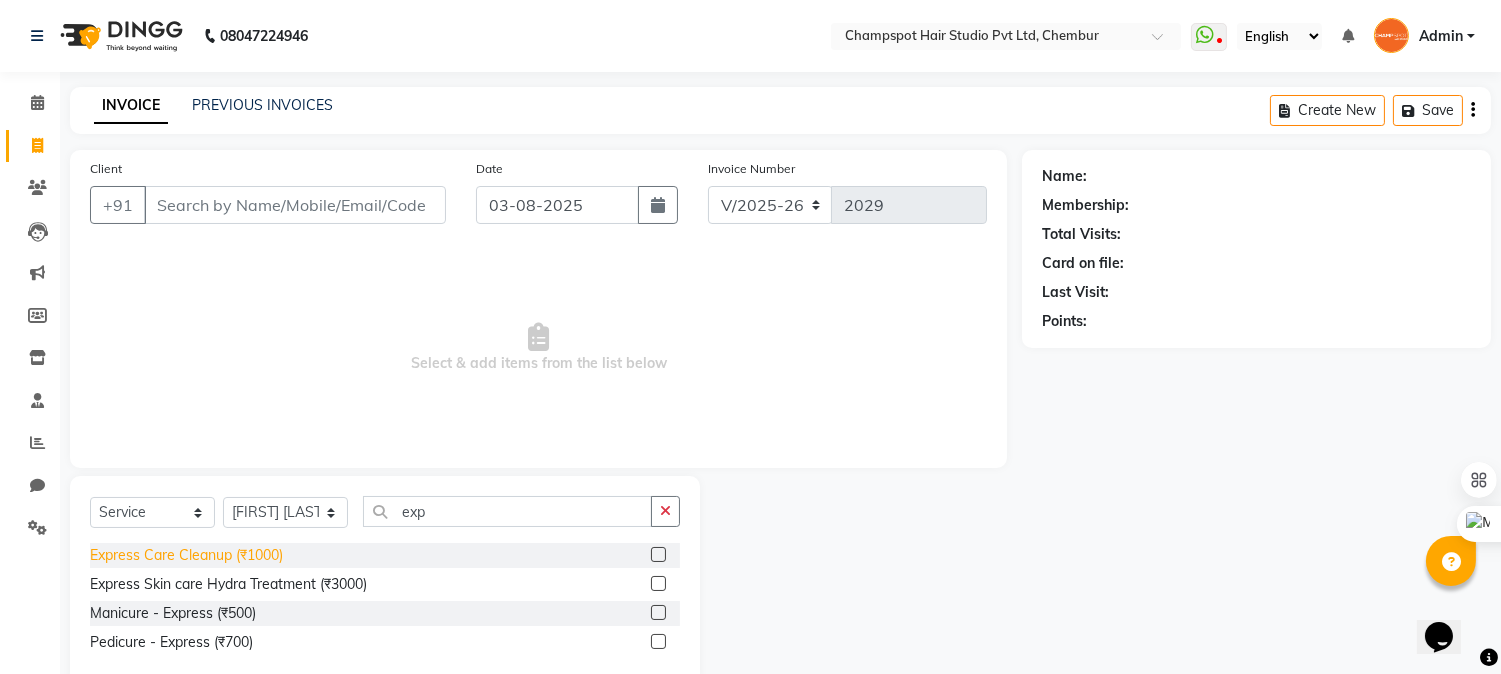 click on "Express Care Cleanup (₹1000)" 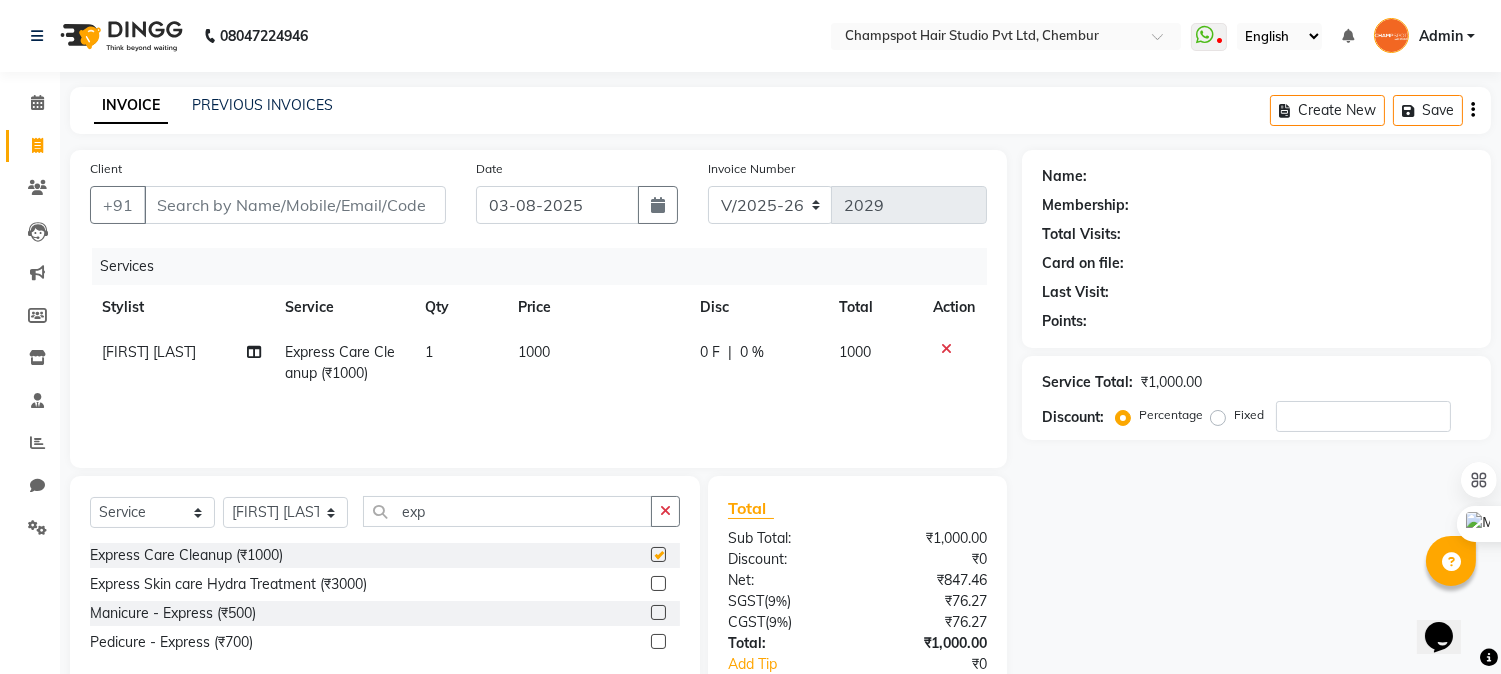checkbox on "false" 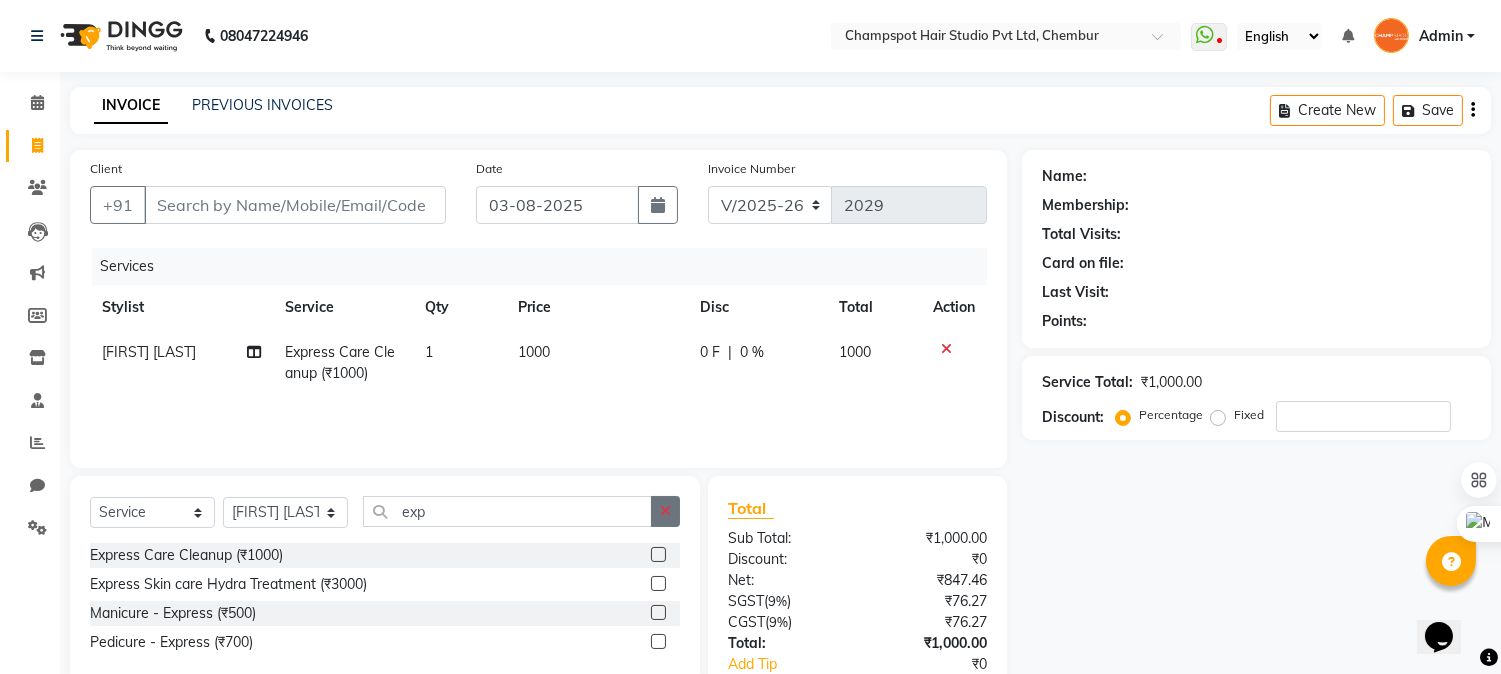 click 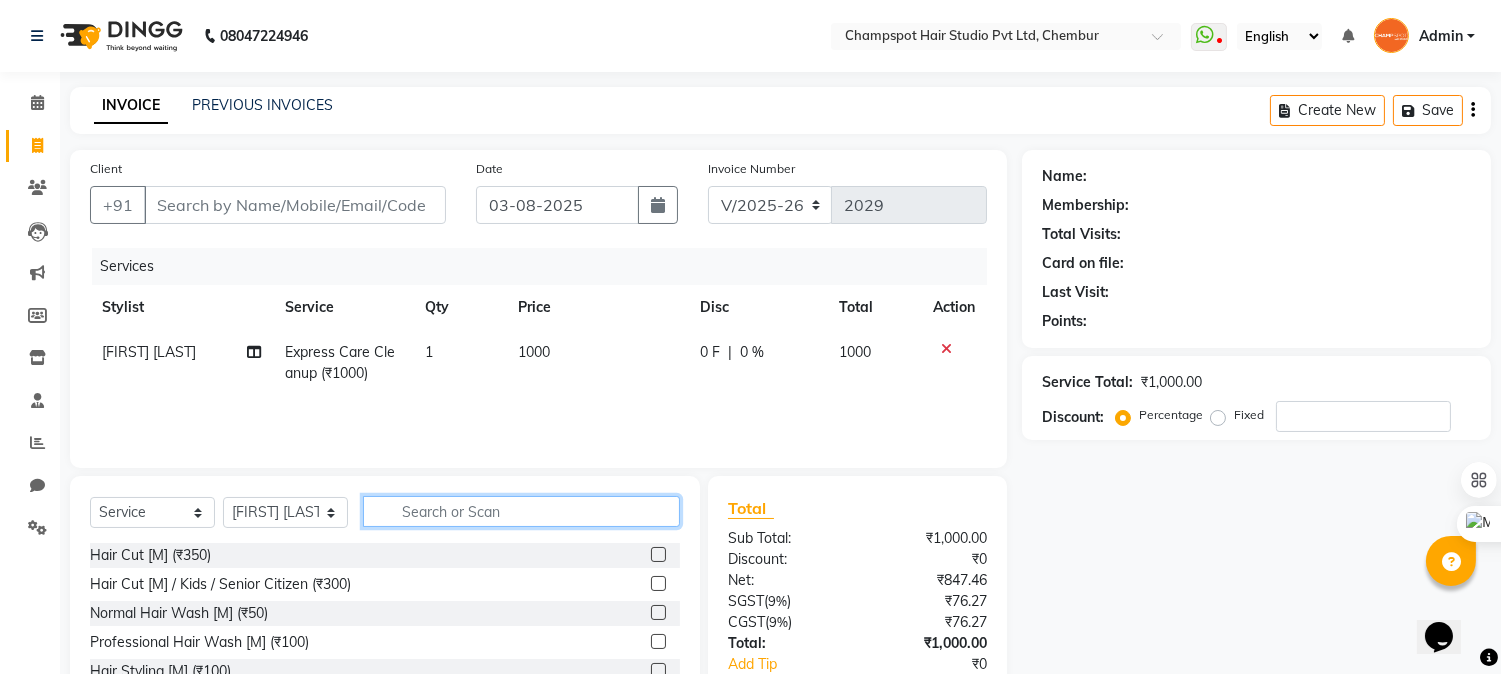 click 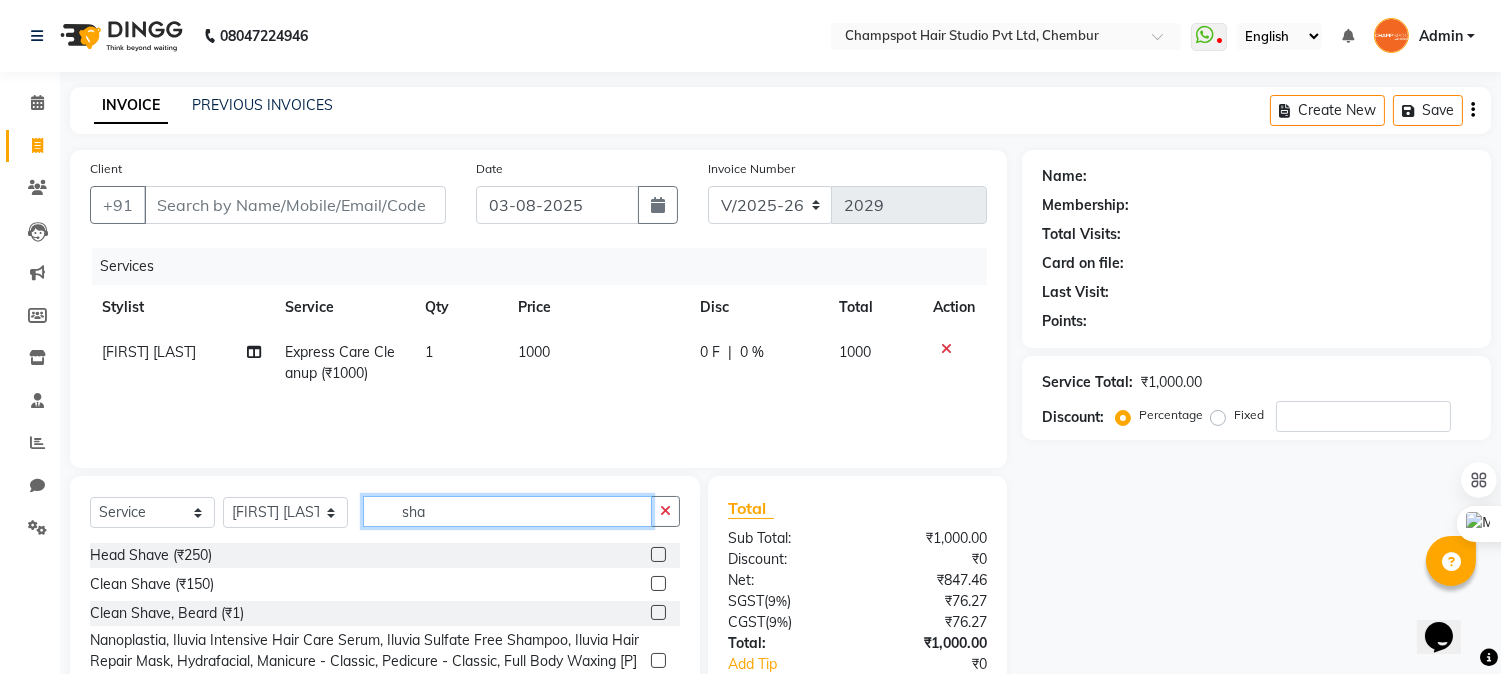 type on "sha" 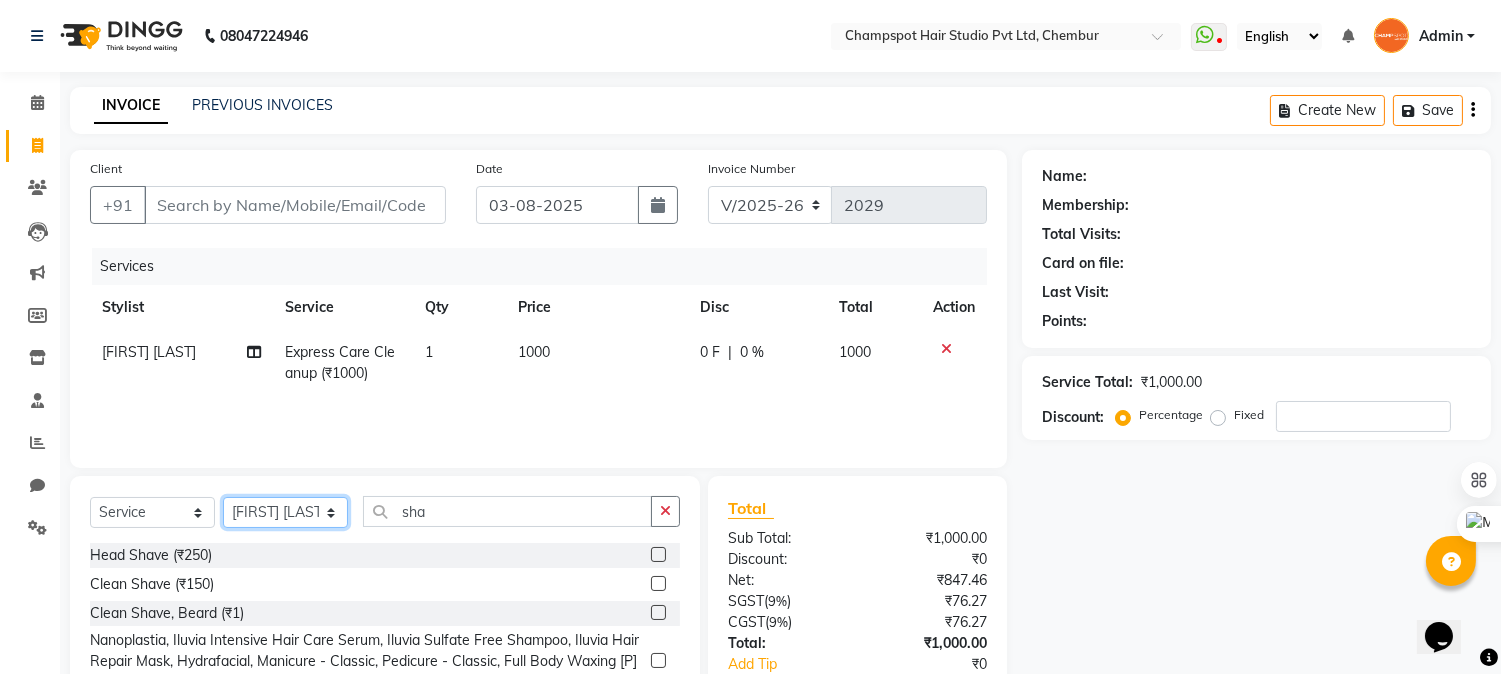 click on "Select Stylist Admin [FIRST] [LAST] [FIRST] [LAST] 	[FIRST] [LAST] [FIRST] [LAST] [FIRST] [LAST]" 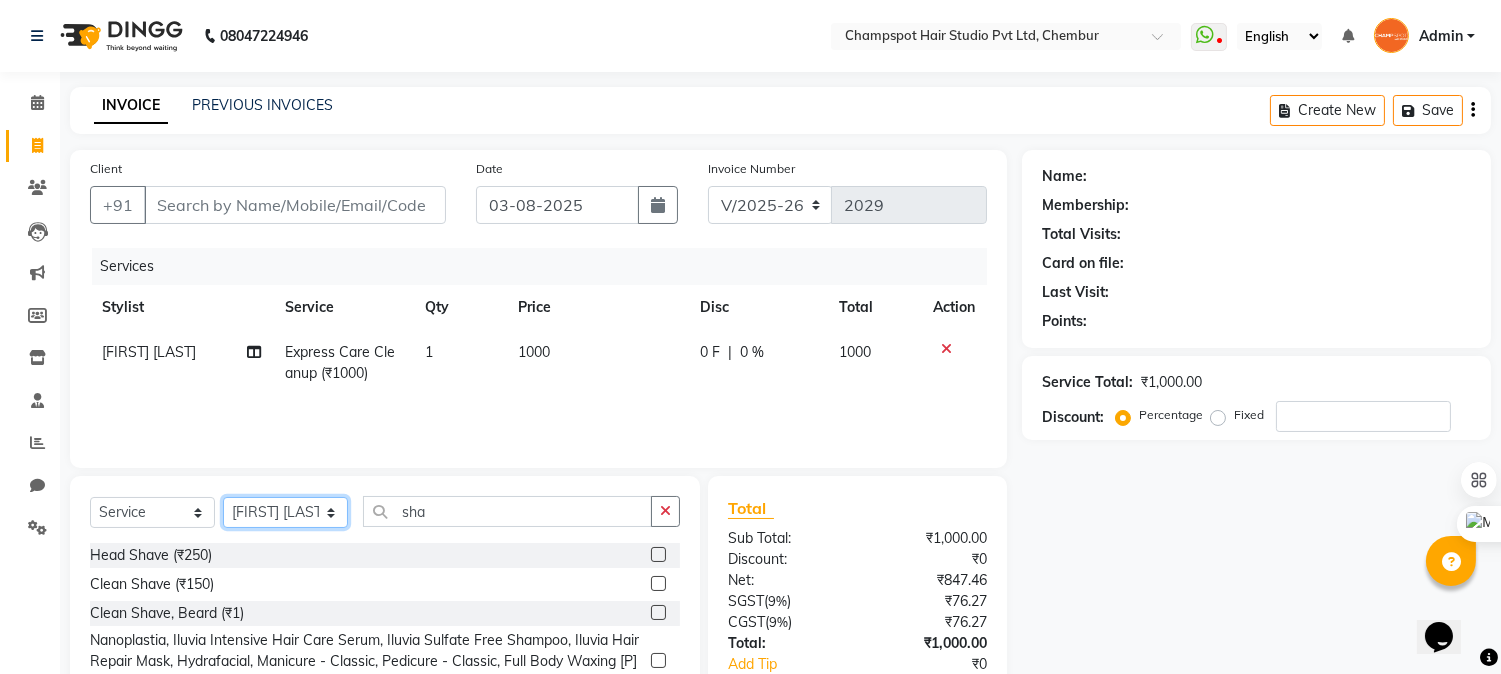 select on "69008" 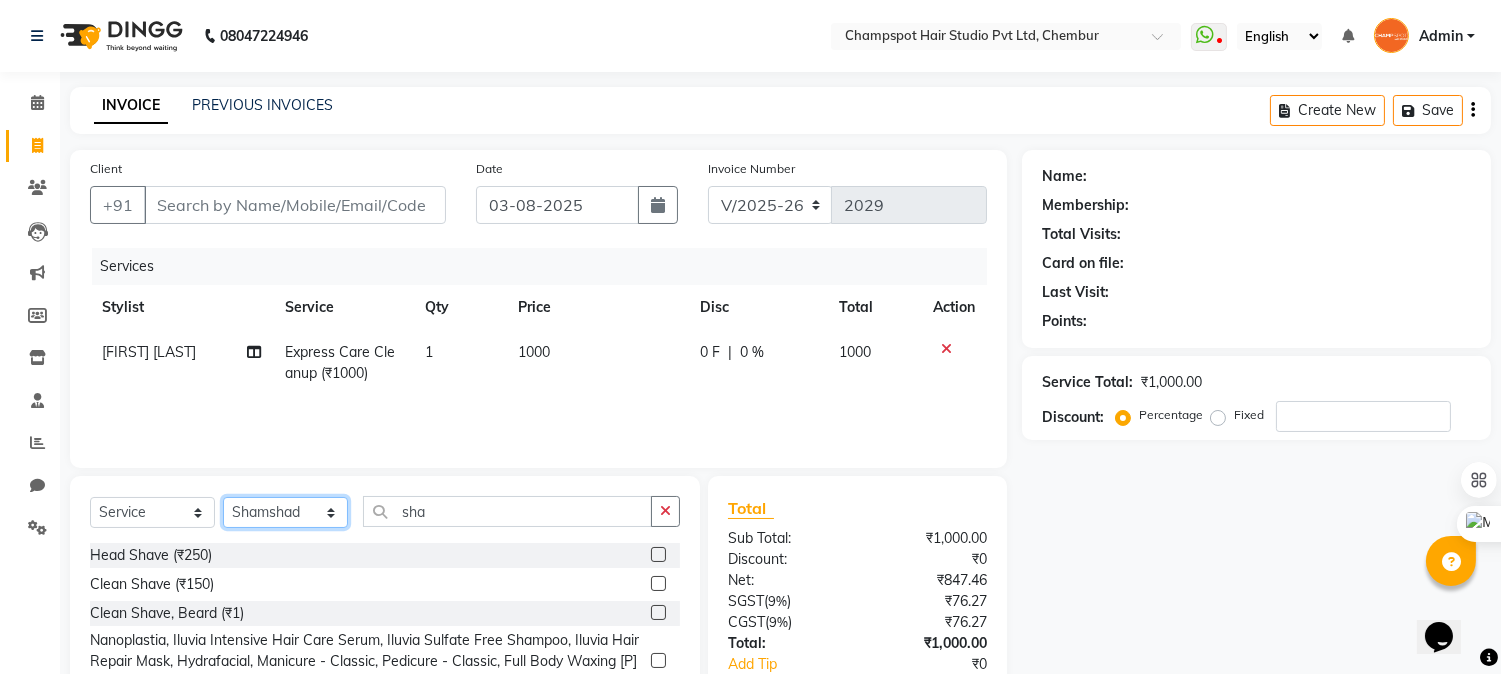 click on "Select Stylist Admin [FIRST] [LAST] [FIRST] [LAST] 	[FIRST] [LAST] [FIRST] [LAST] [FIRST] [LAST]" 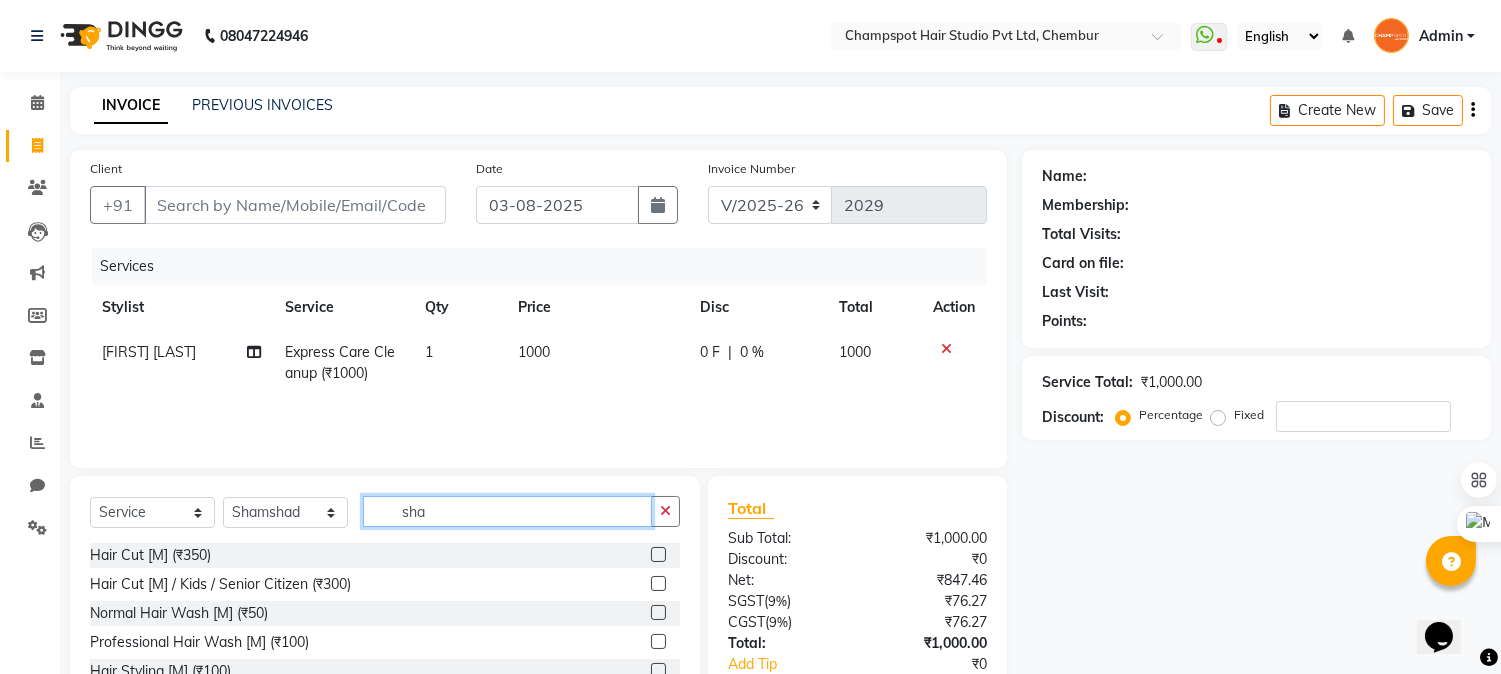click on "sha" 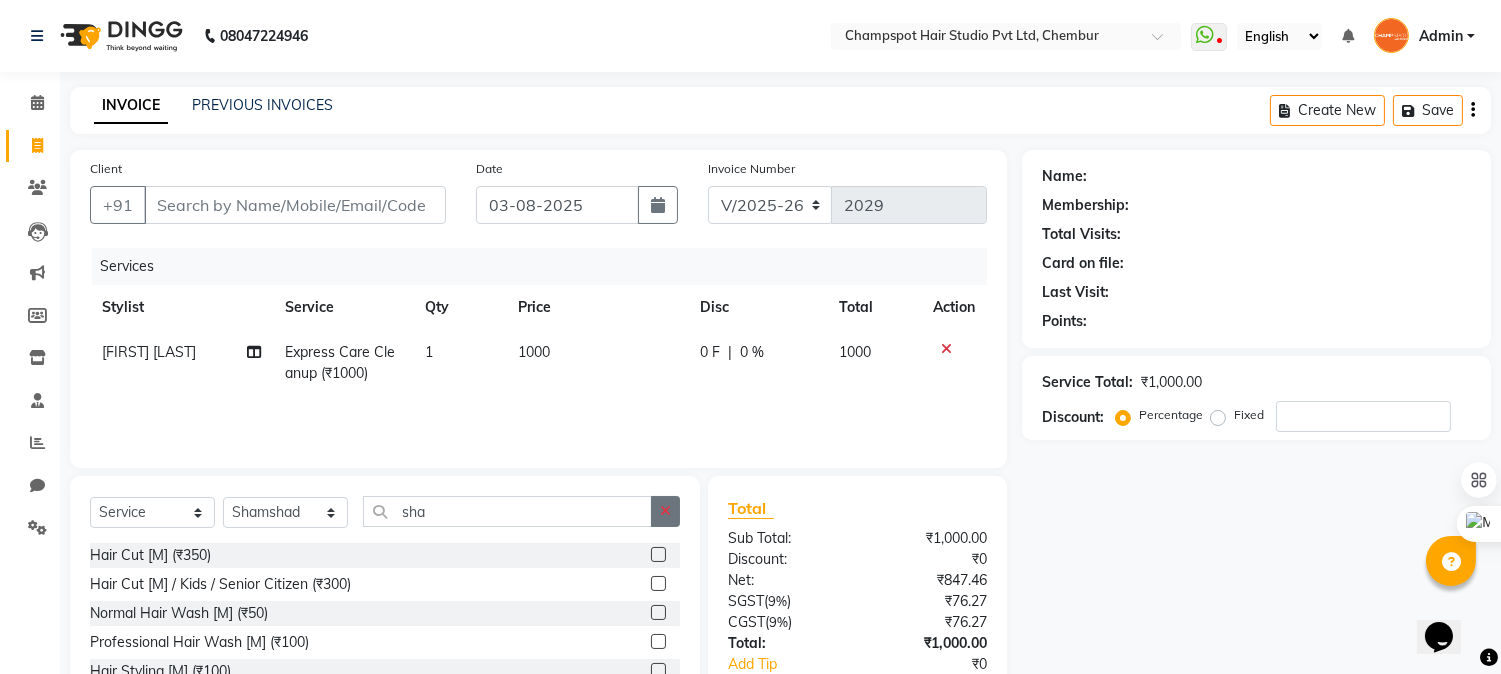 click 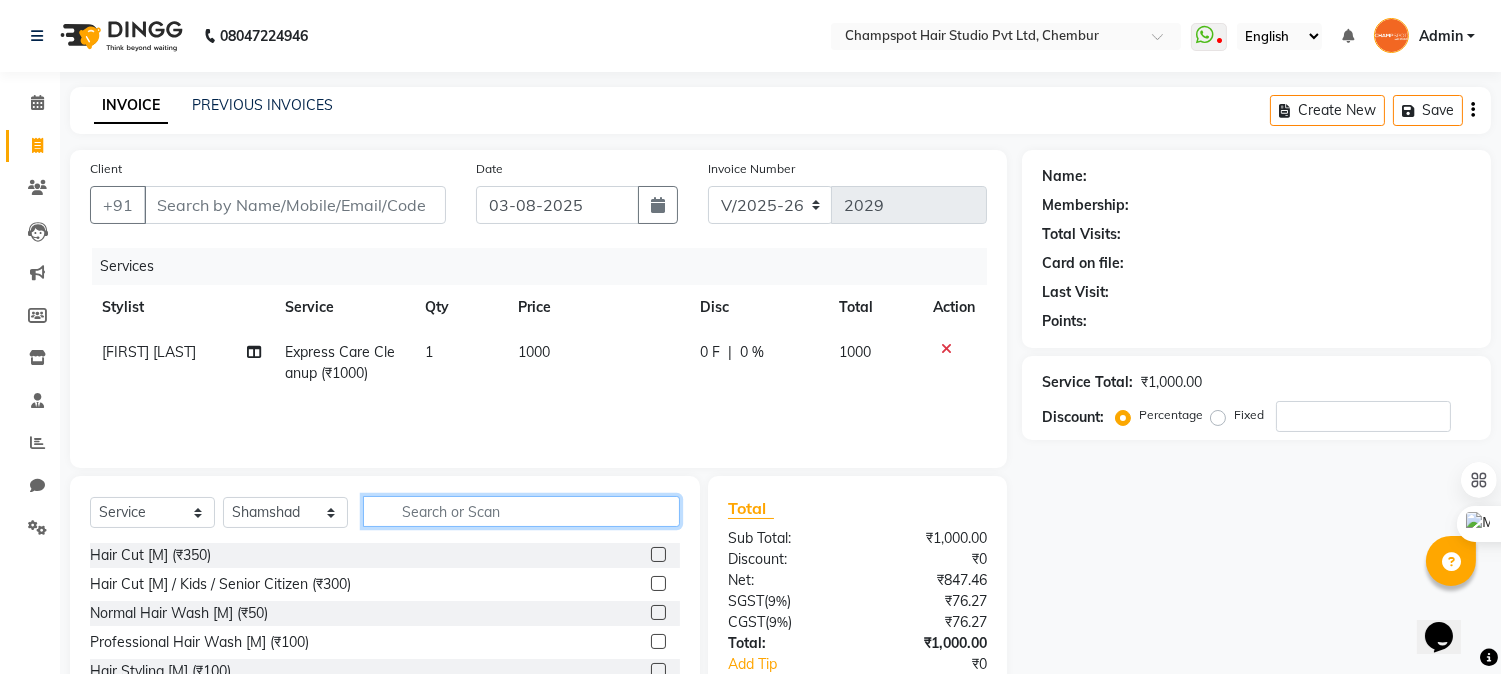 click 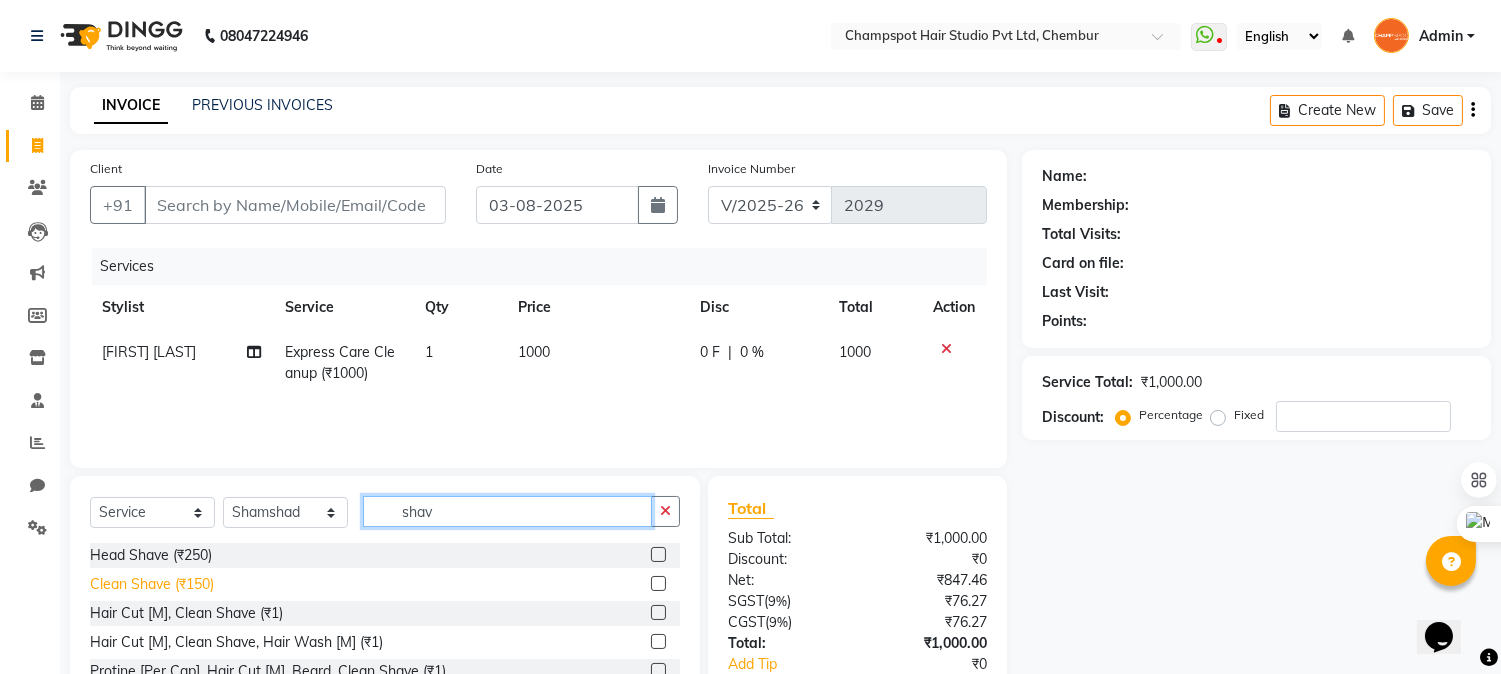 type on "shav" 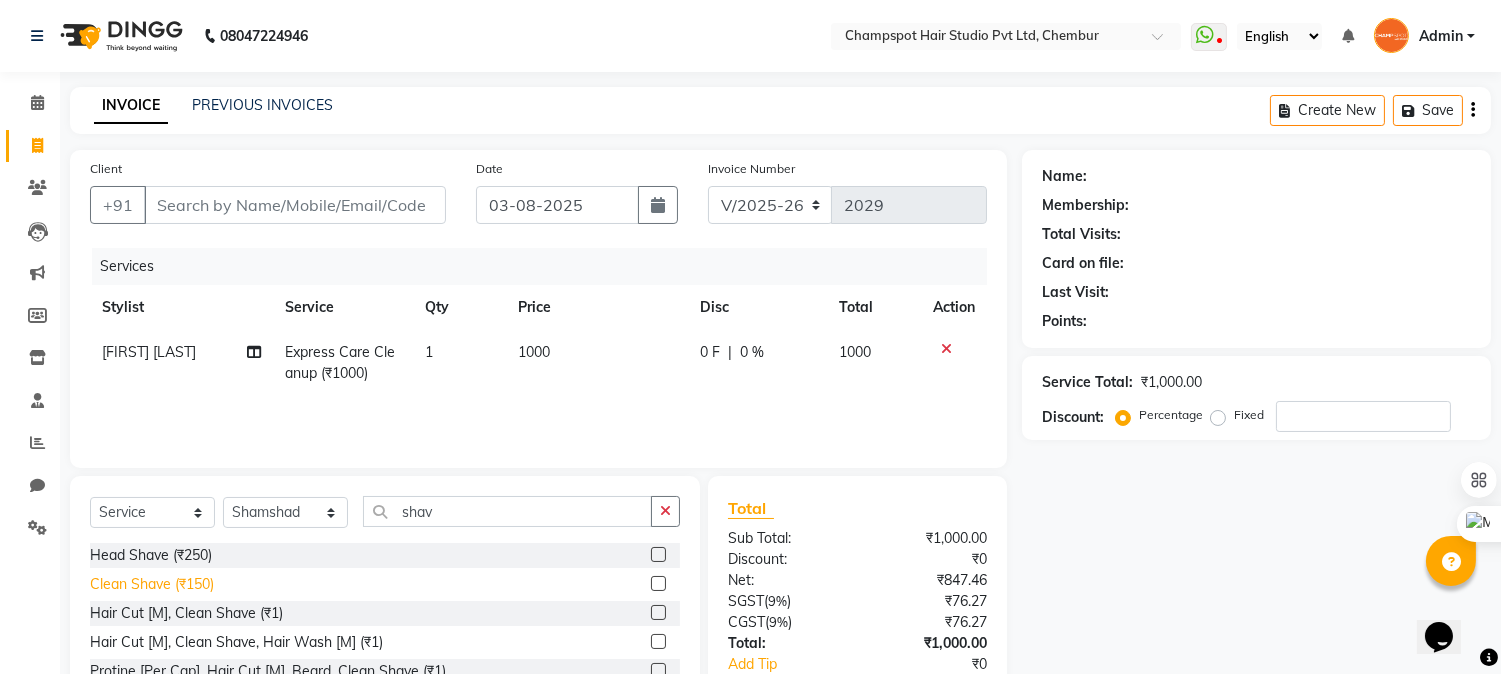 click on "Clean Shave (₹150)" 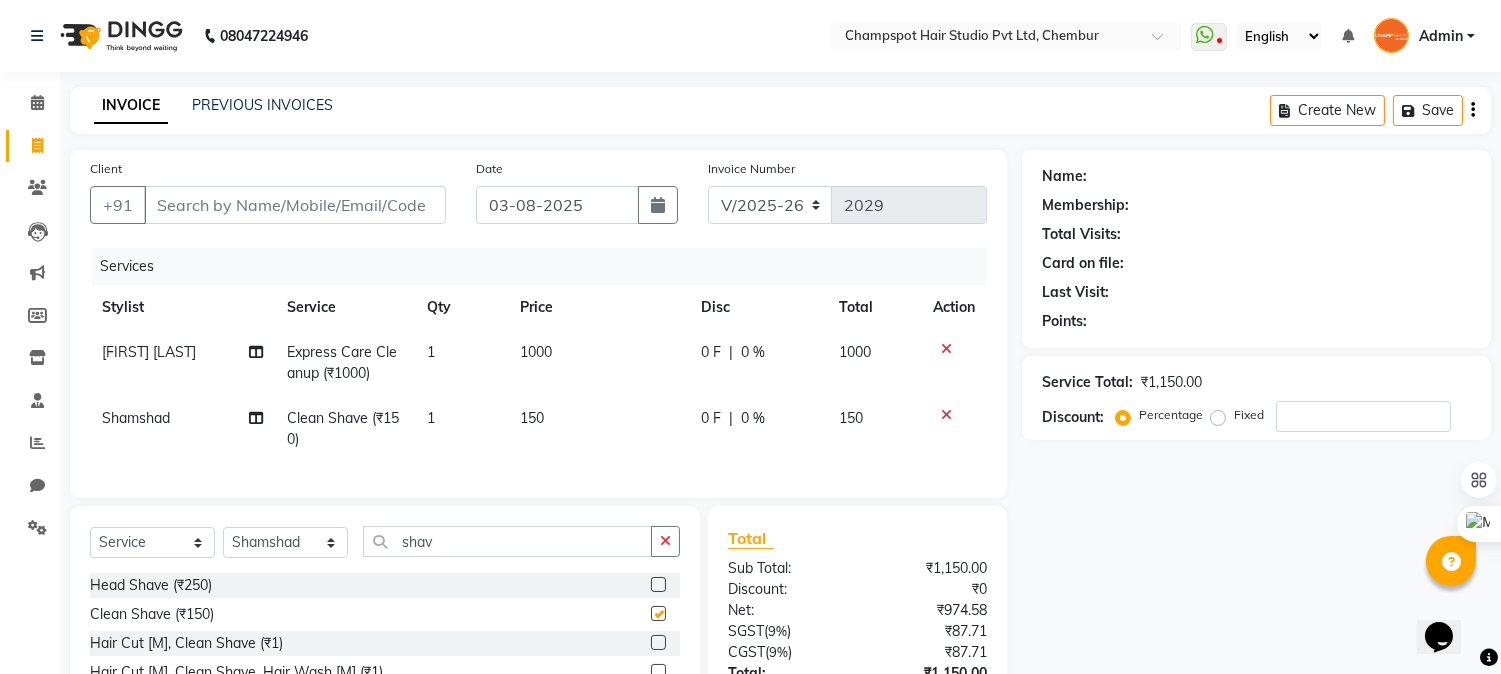 checkbox on "false" 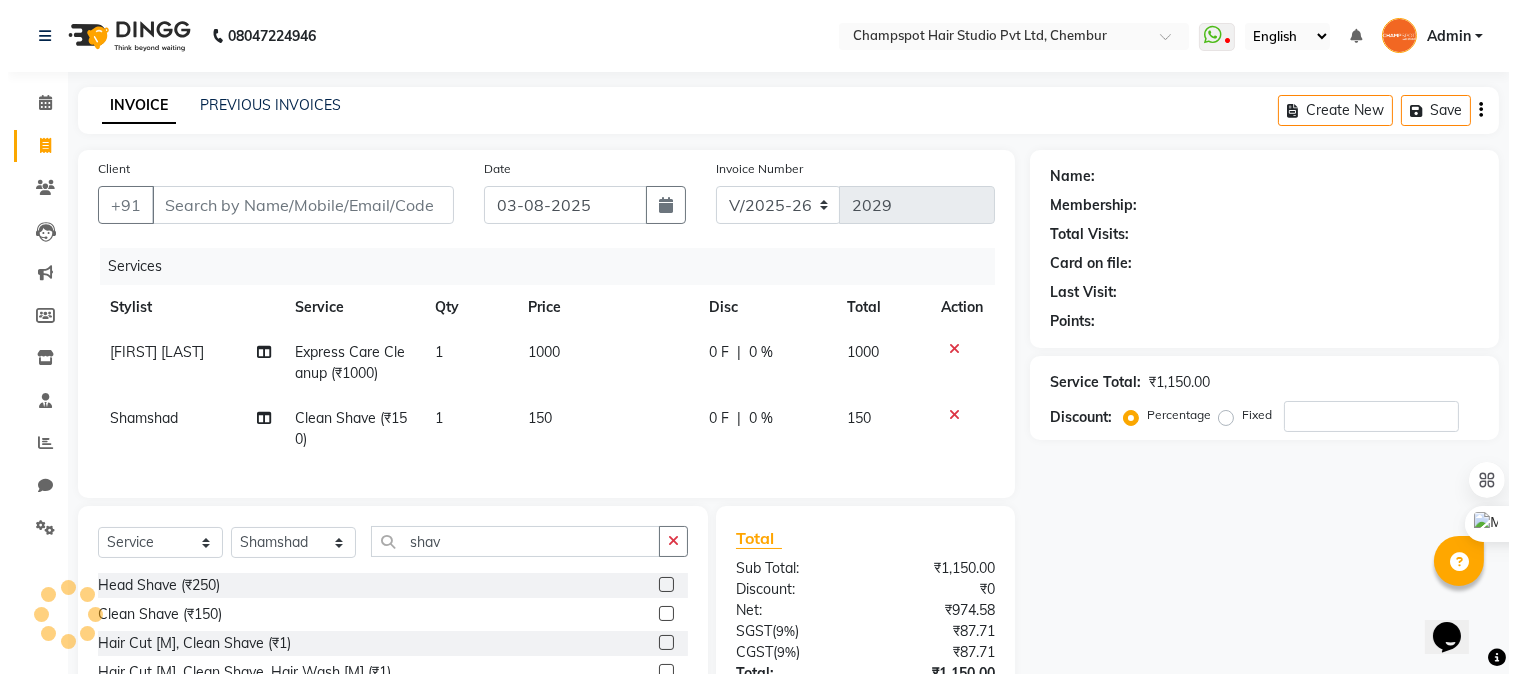 scroll, scrollTop: 173, scrollLeft: 0, axis: vertical 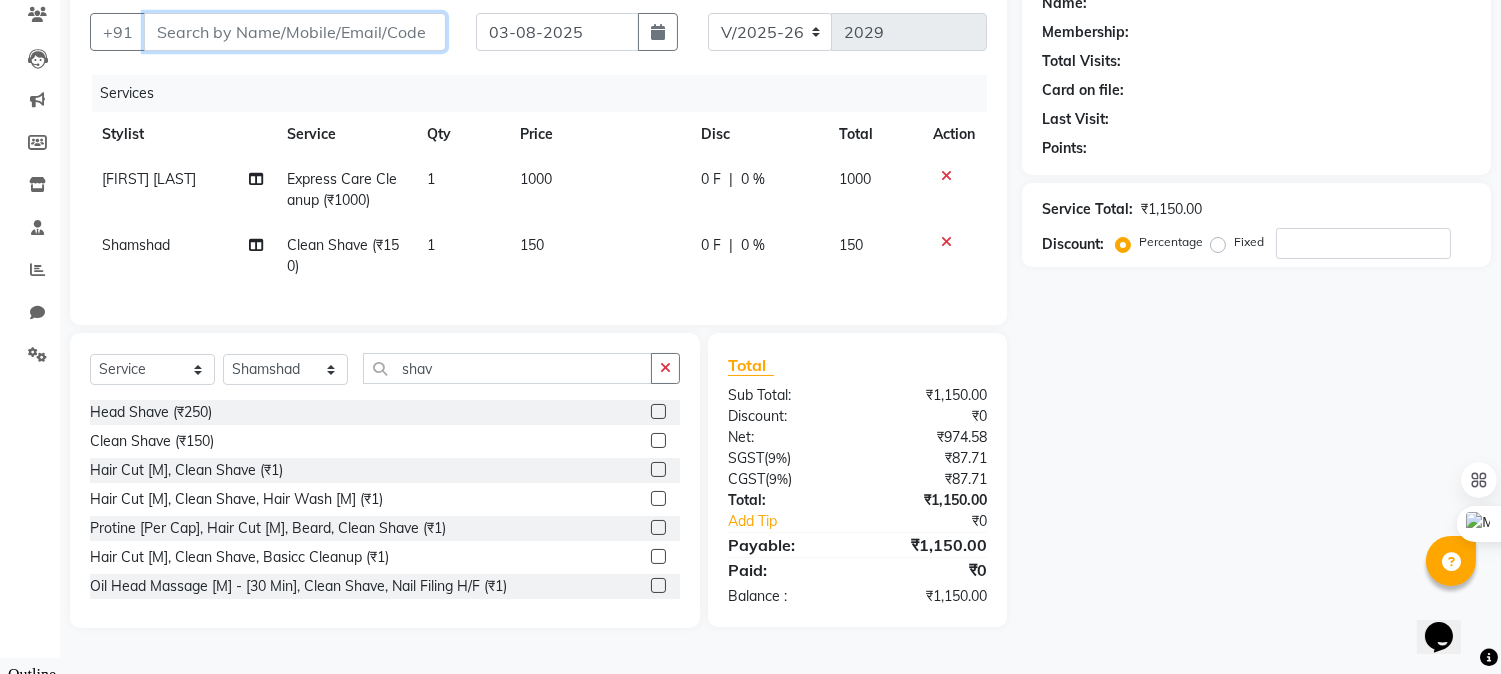 click on "Client" at bounding box center [295, 32] 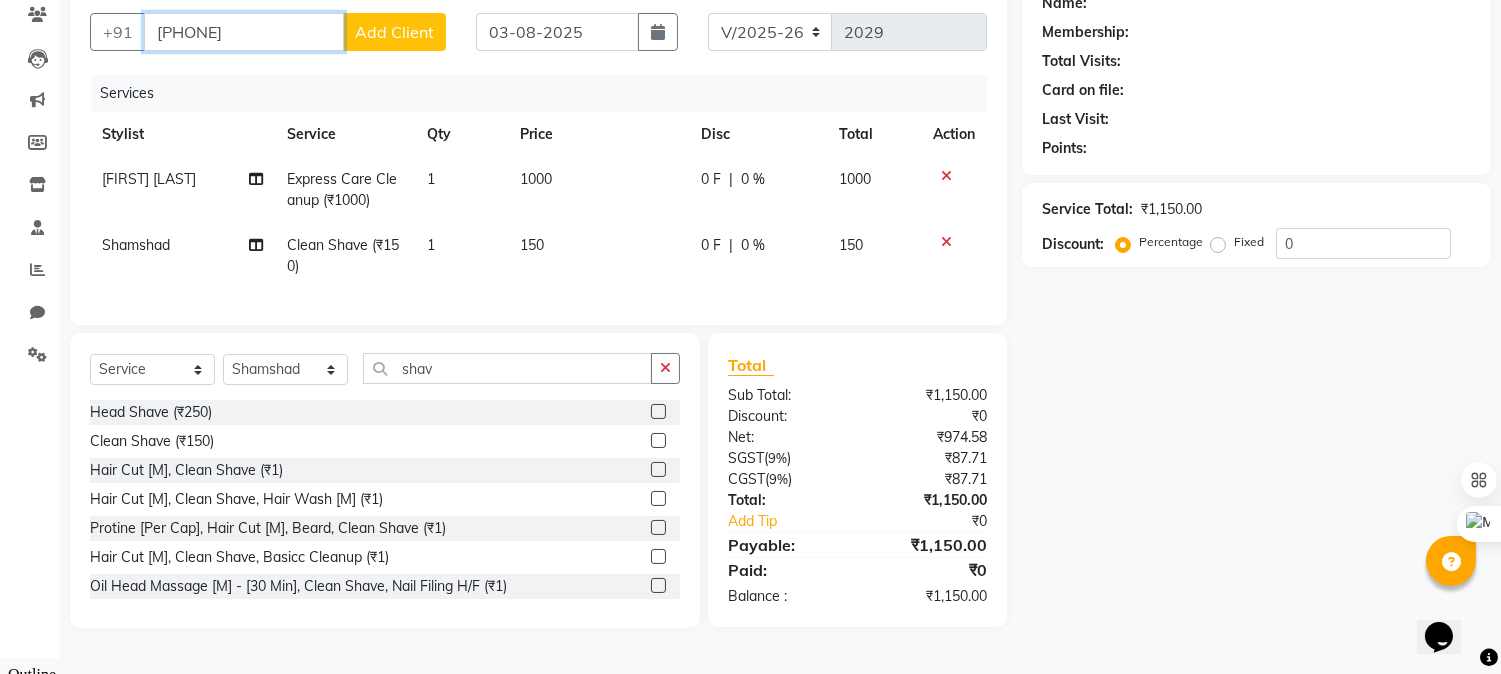 type on "[PHONE]" 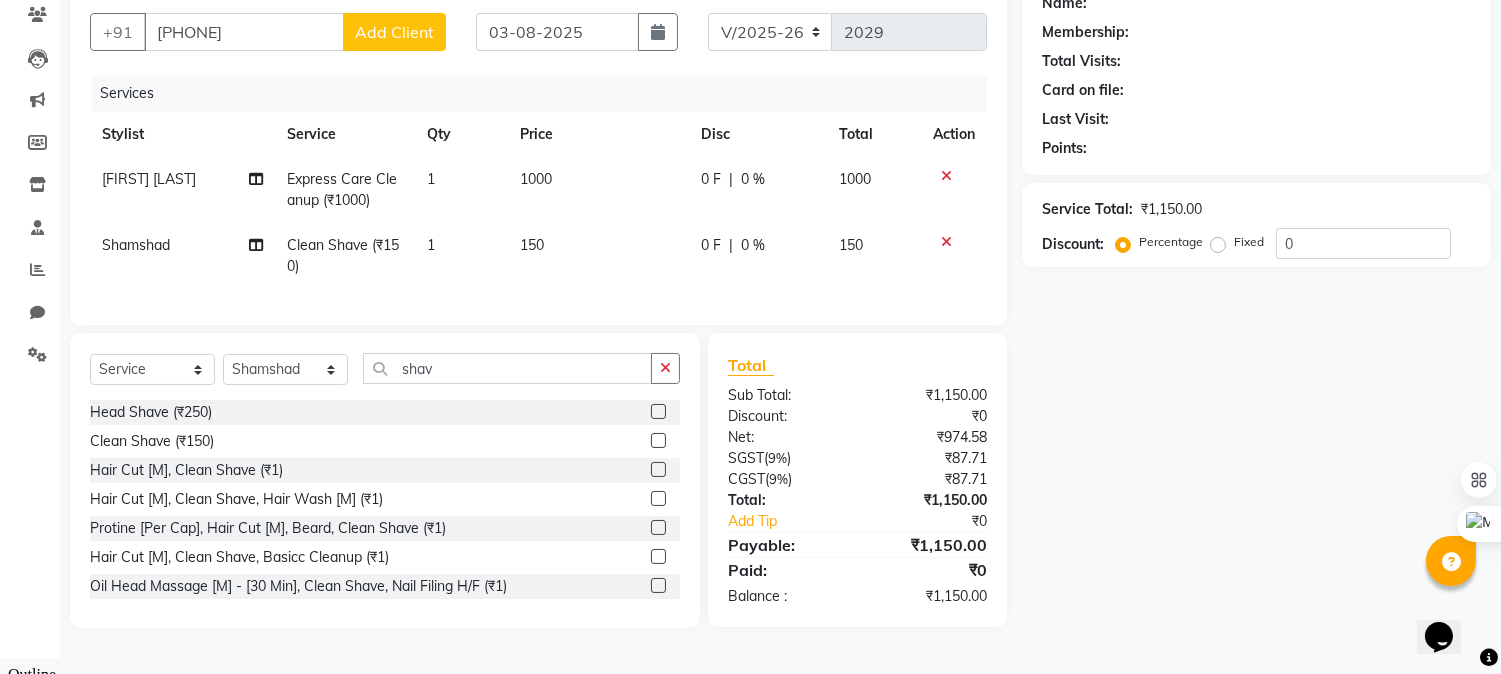 click on "Add Client" 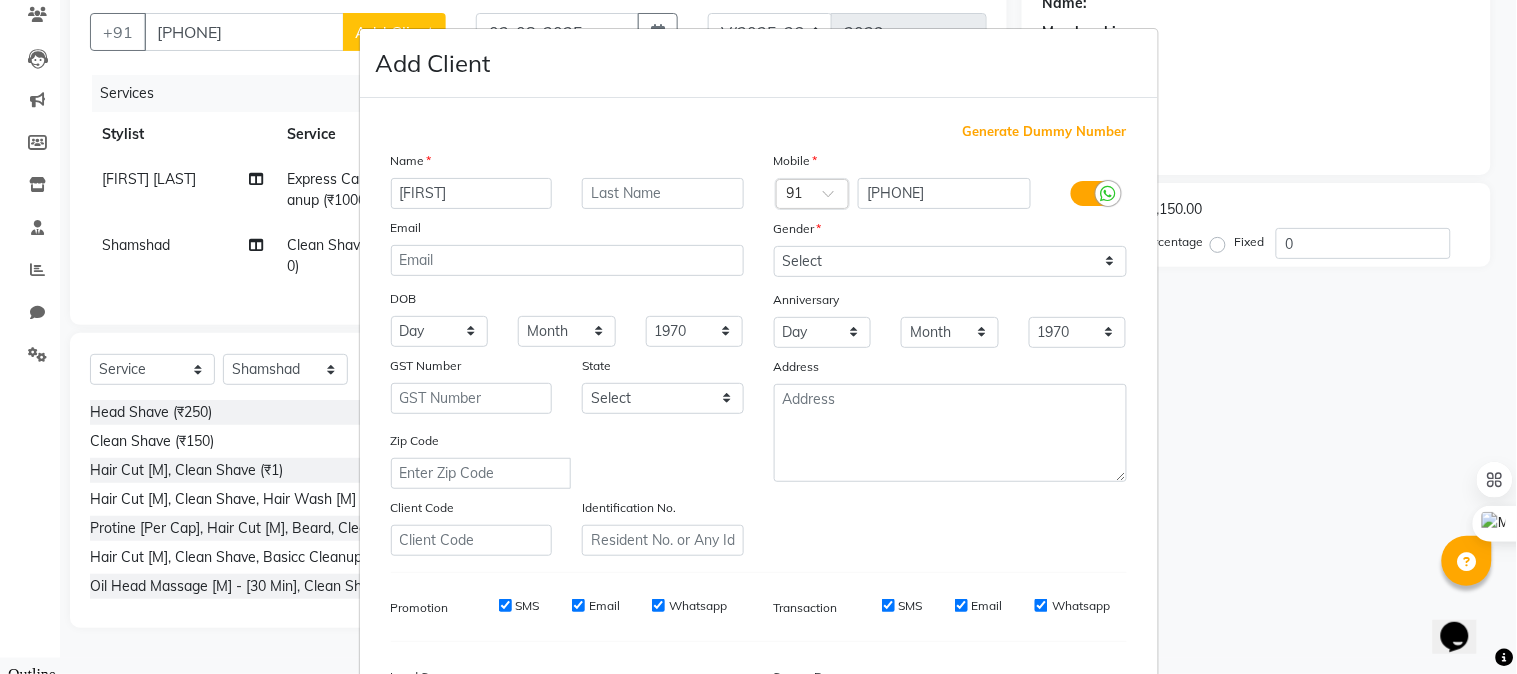 type on "[FIRST]" 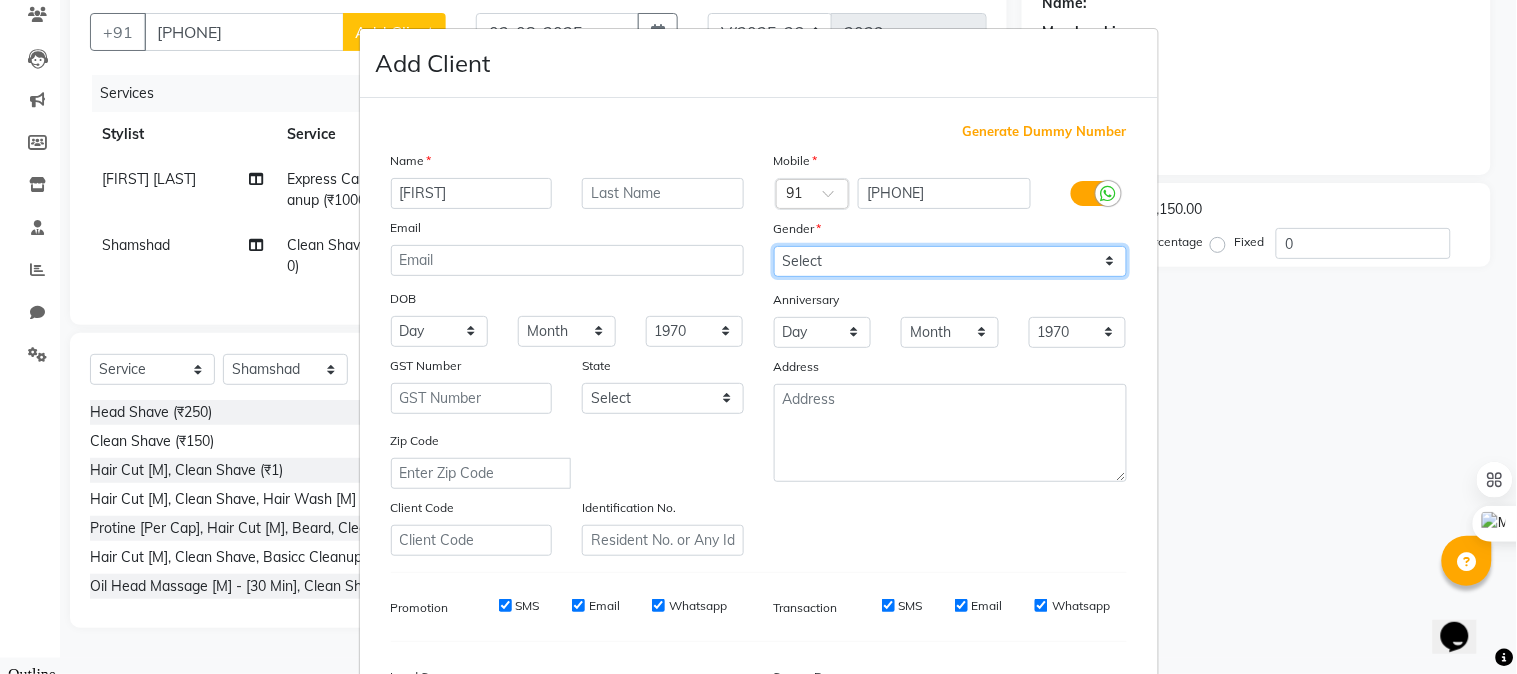 click on "Select Male Female Other Prefer Not To Say" at bounding box center (950, 261) 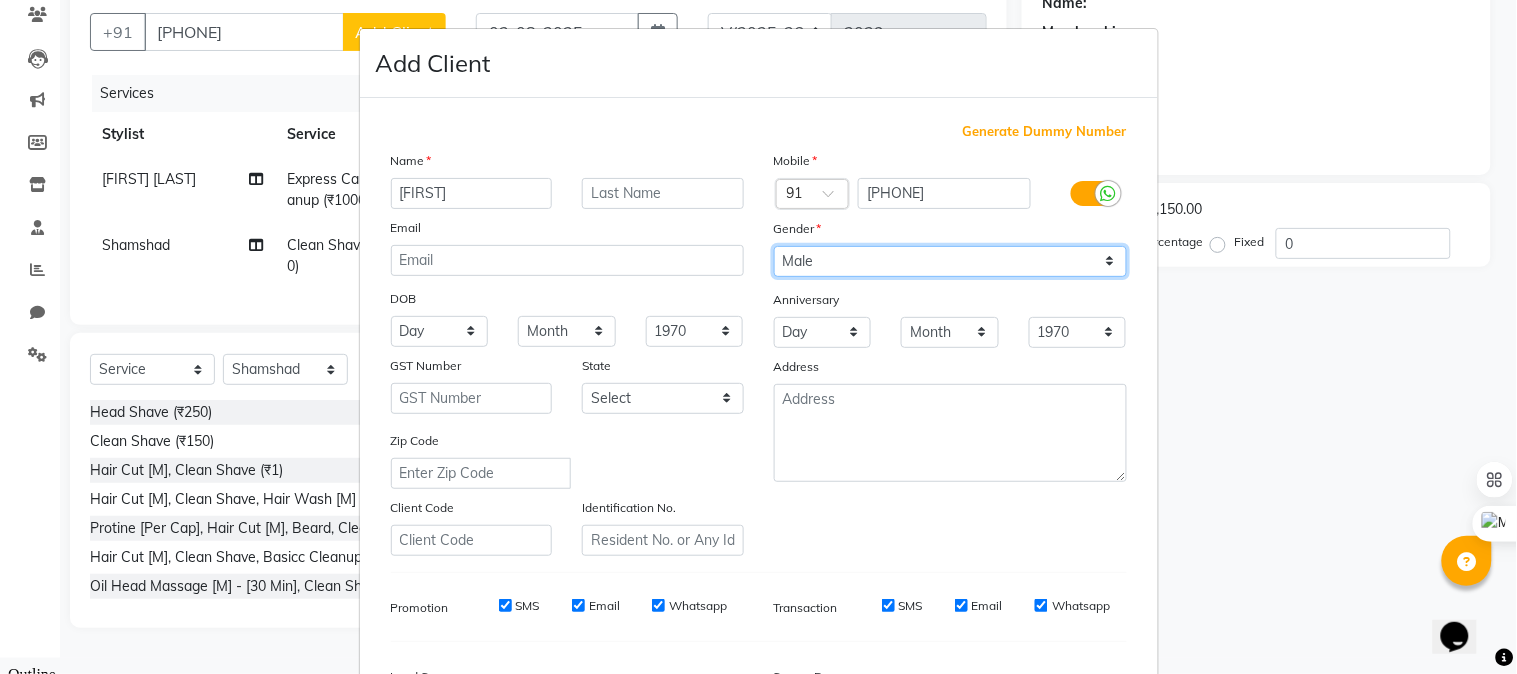 click on "Select Male Female Other Prefer Not To Say" at bounding box center [950, 261] 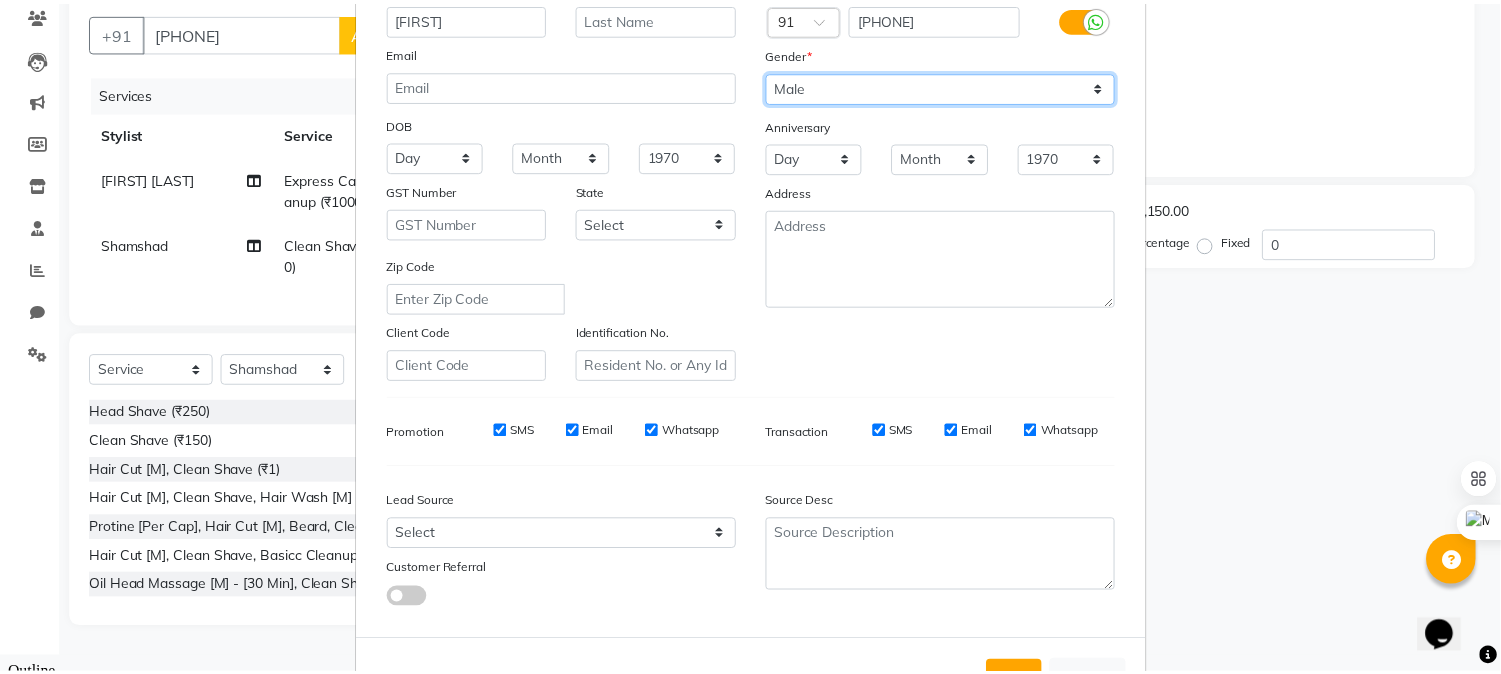 scroll, scrollTop: 222, scrollLeft: 0, axis: vertical 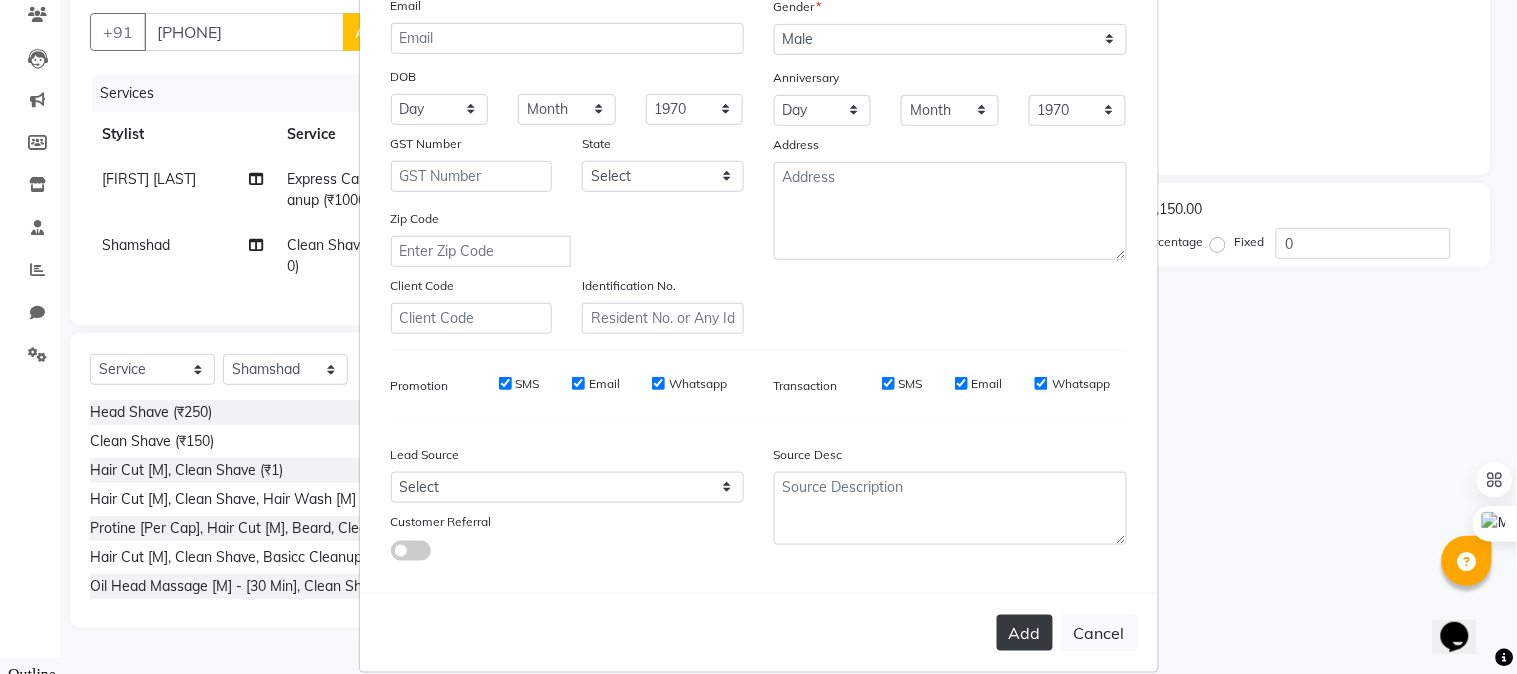 click on "Add" at bounding box center (1025, 633) 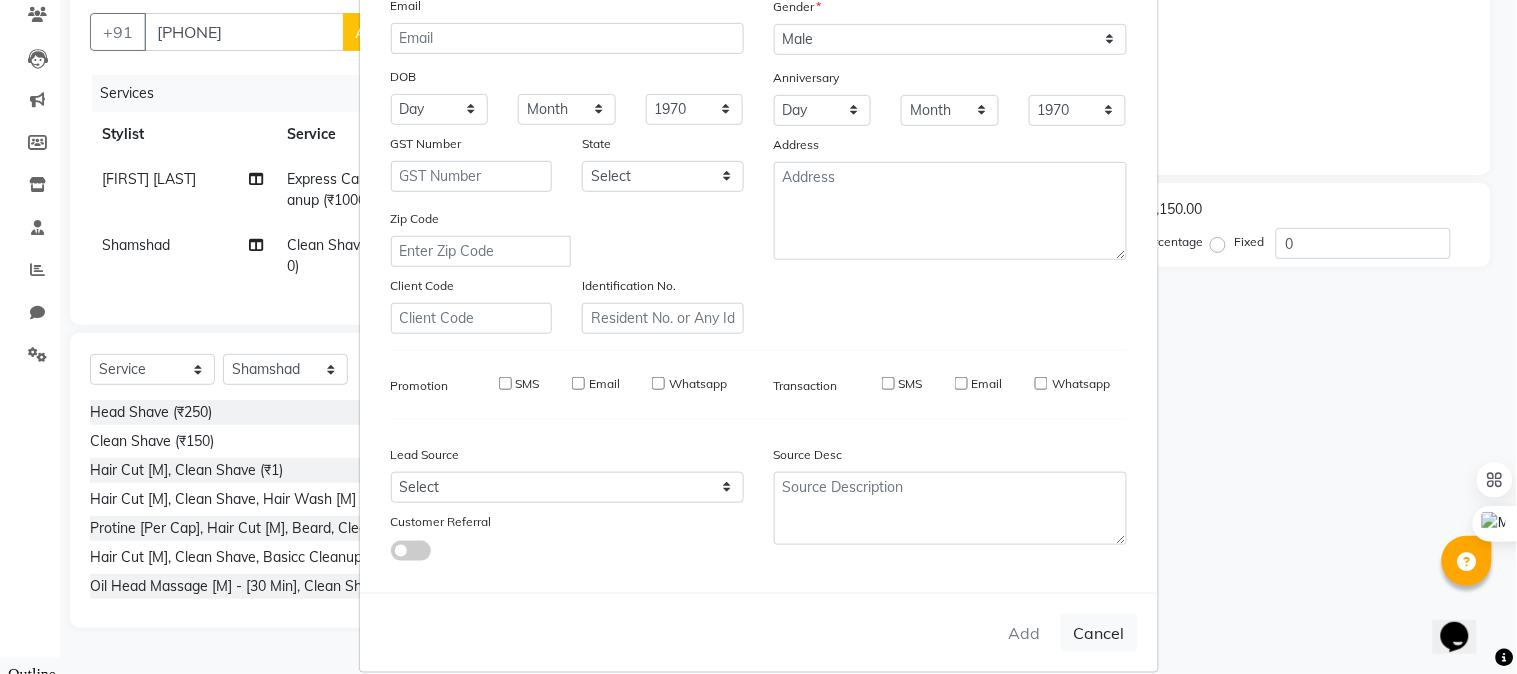 type 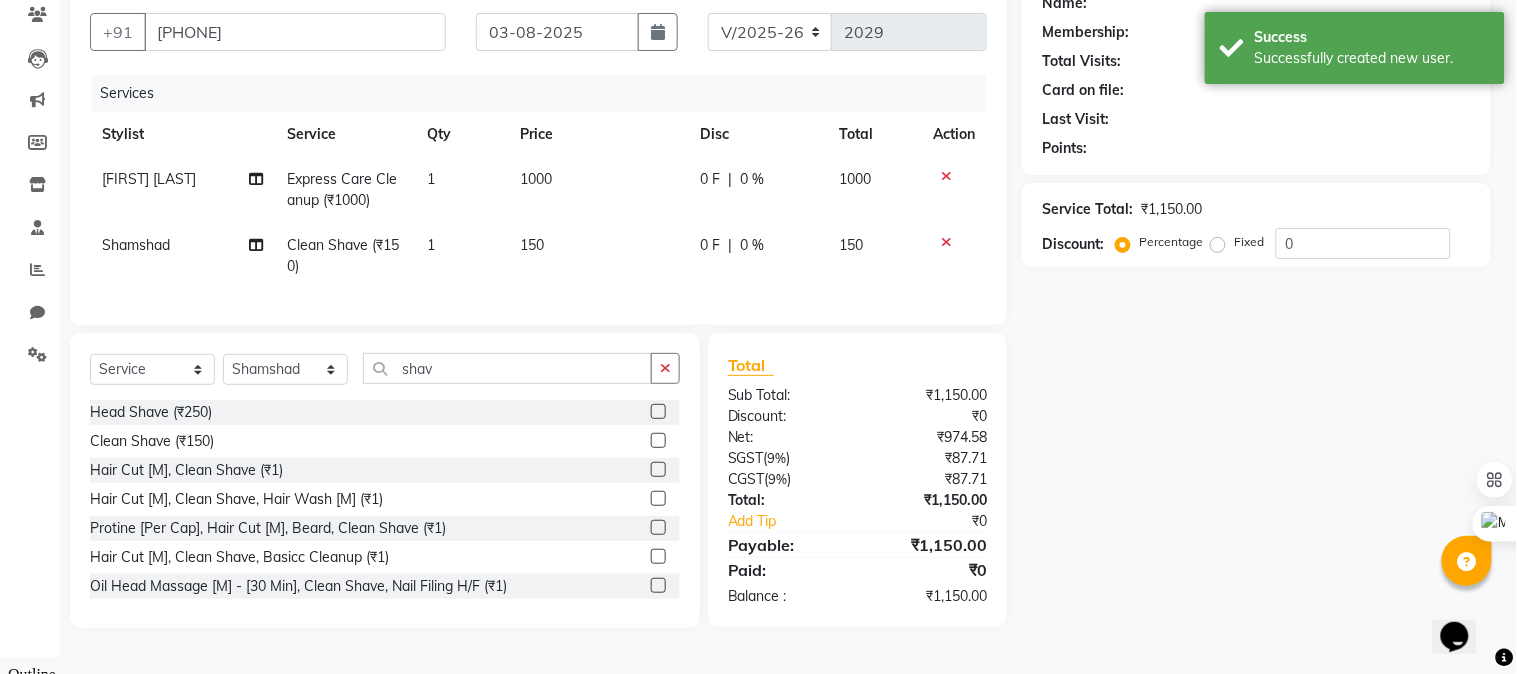 select on "1: Object" 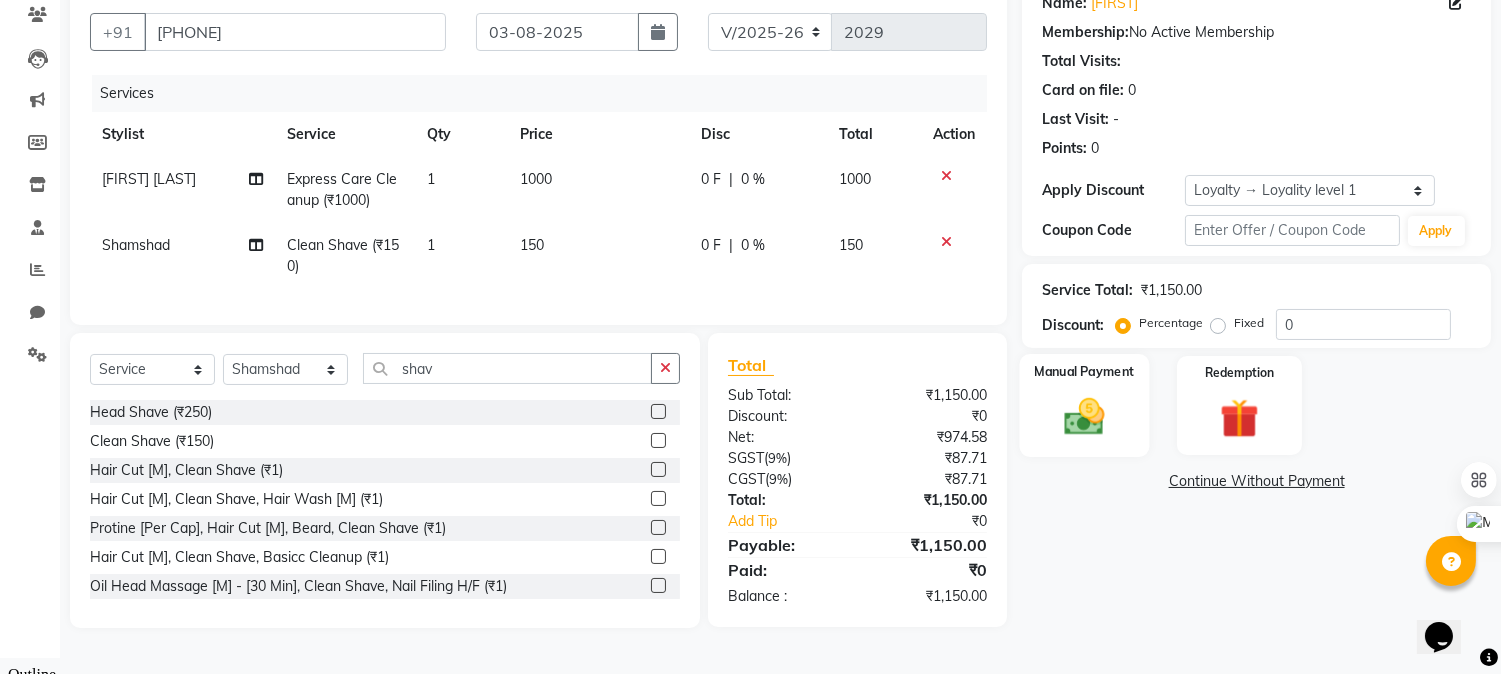 click 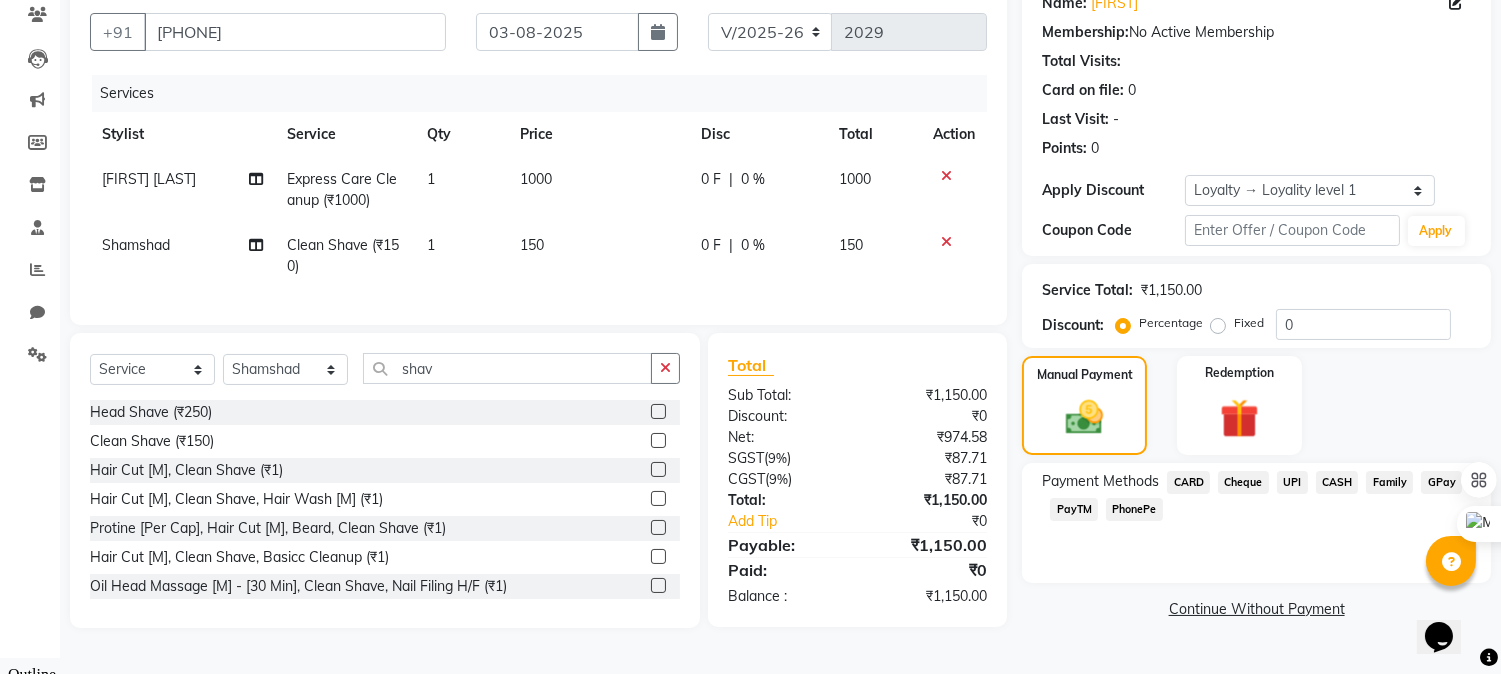 click on "UPI" 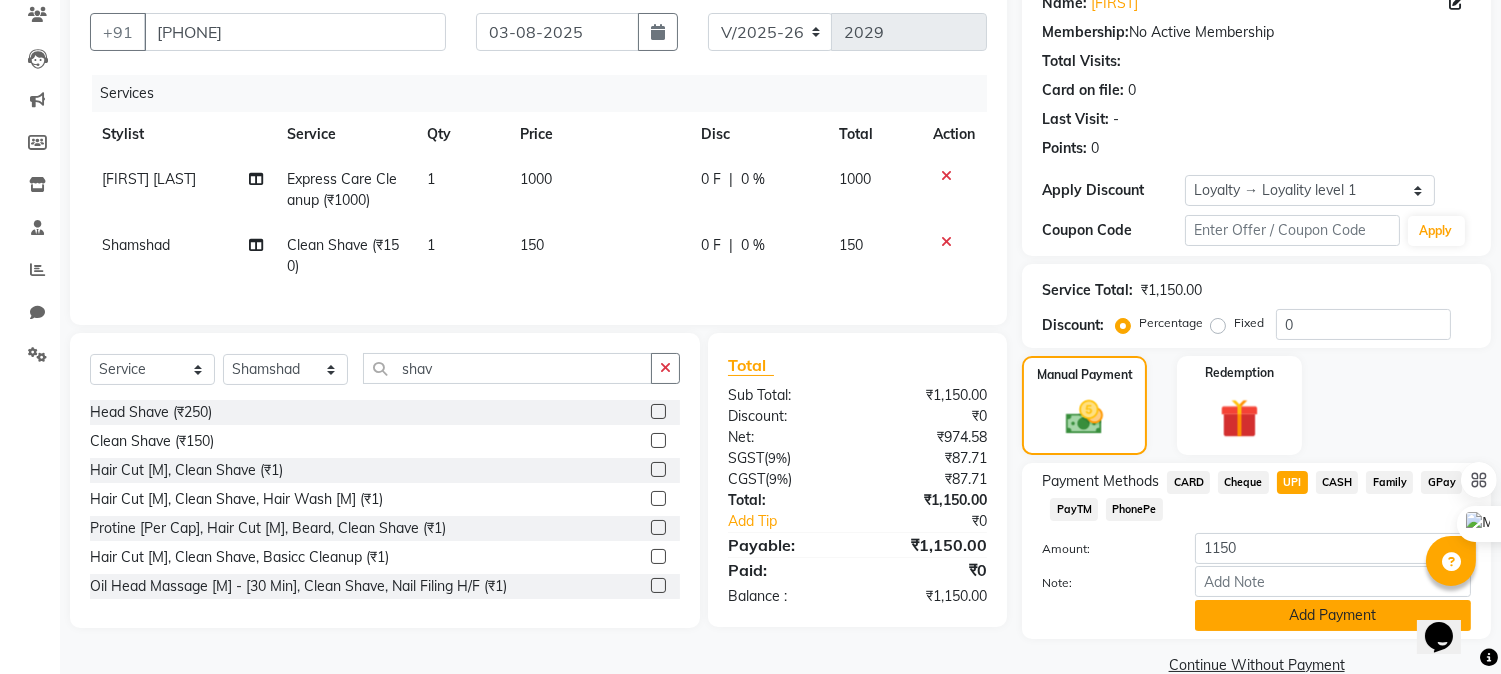 click on "Add Payment" 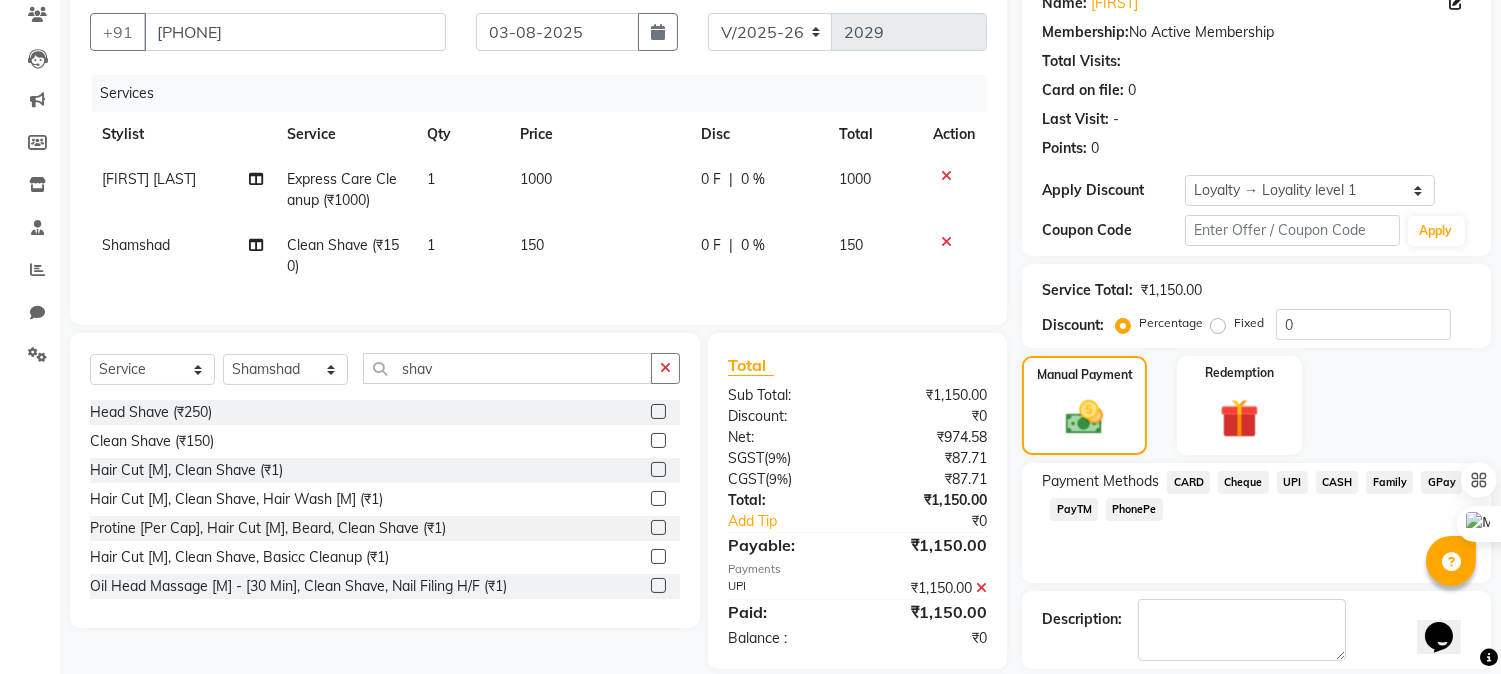 scroll, scrollTop: 313, scrollLeft: 0, axis: vertical 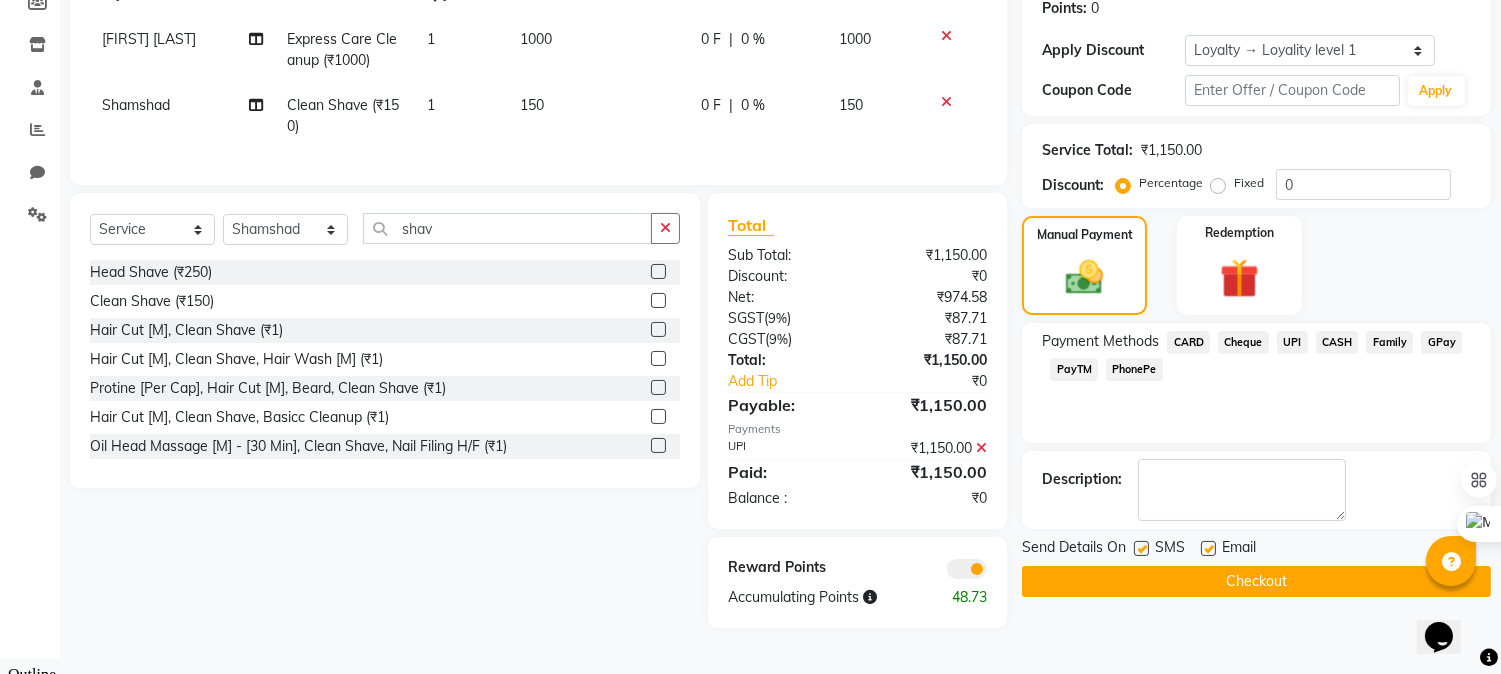 click on "Checkout" 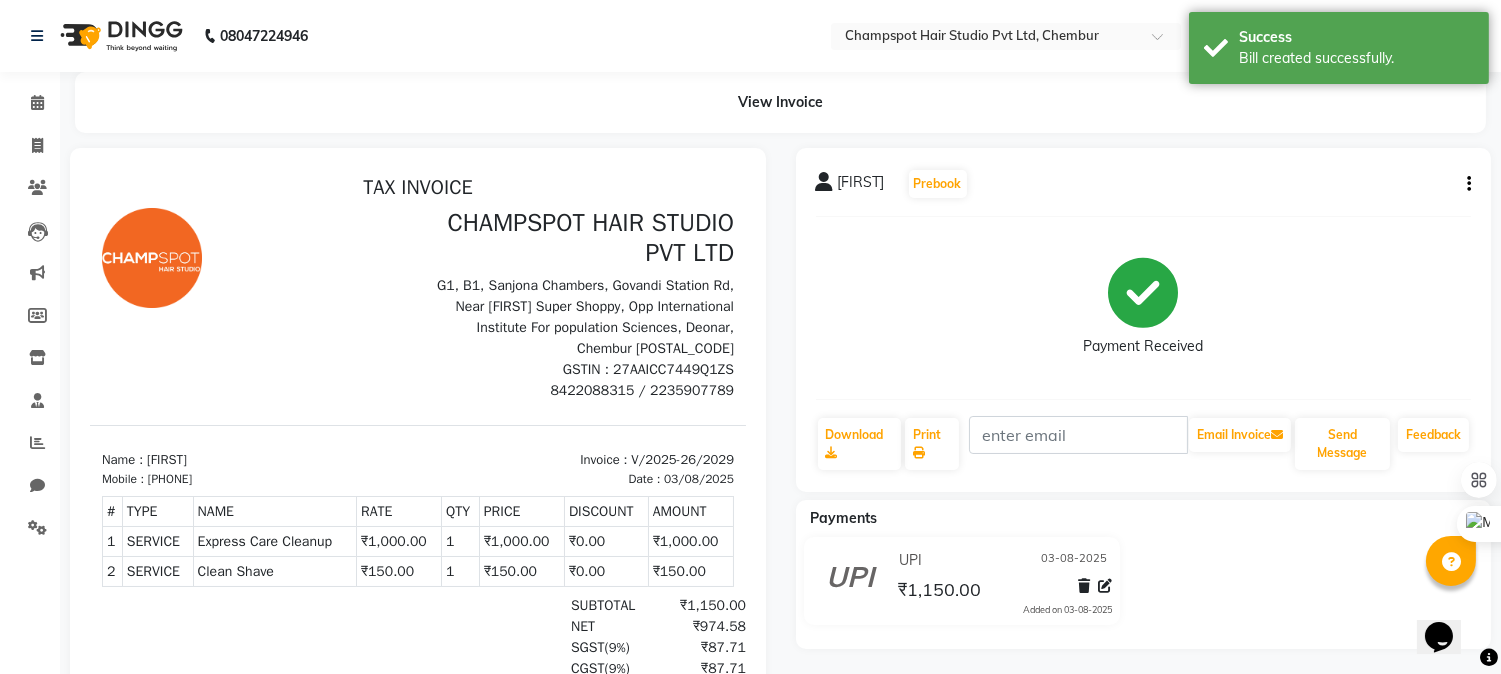 scroll, scrollTop: 0, scrollLeft: 0, axis: both 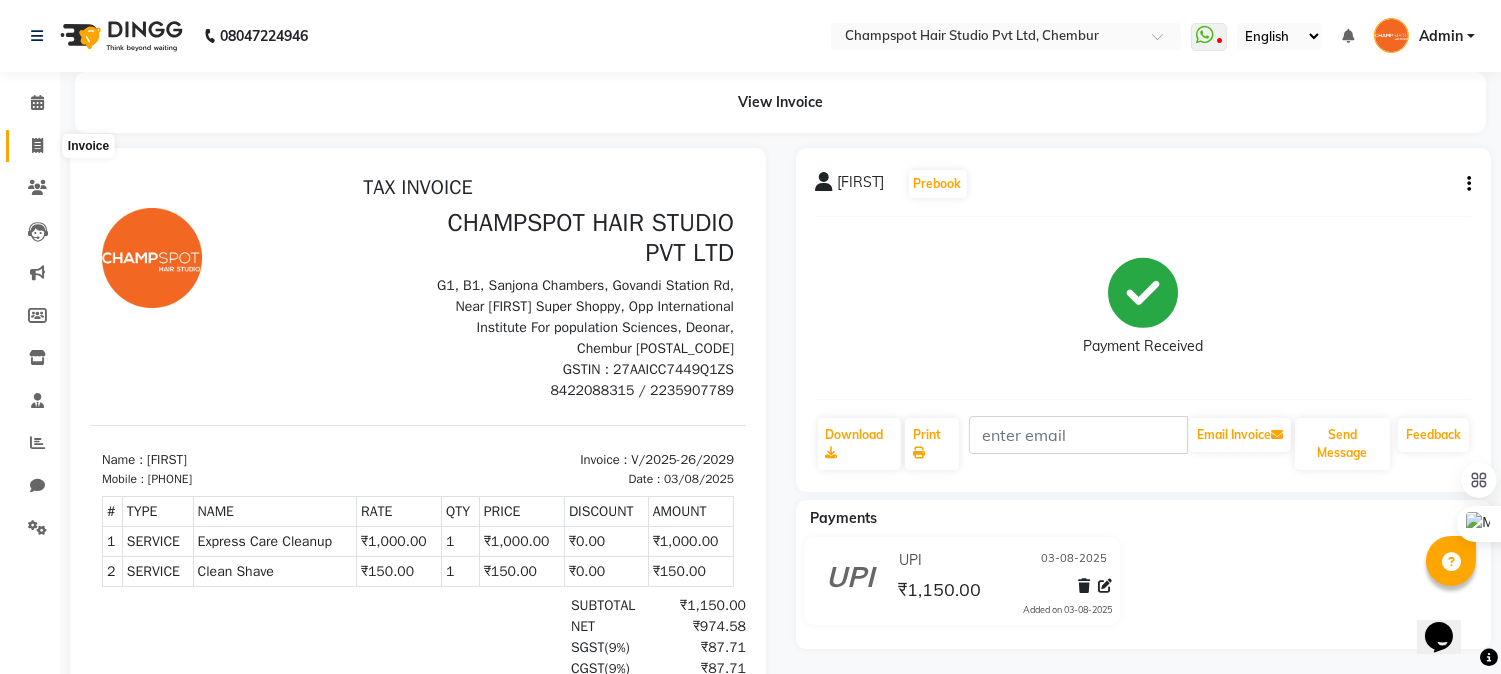 drag, startPoint x: 23, startPoint y: 141, endPoint x: 45, endPoint y: 151, distance: 24.166092 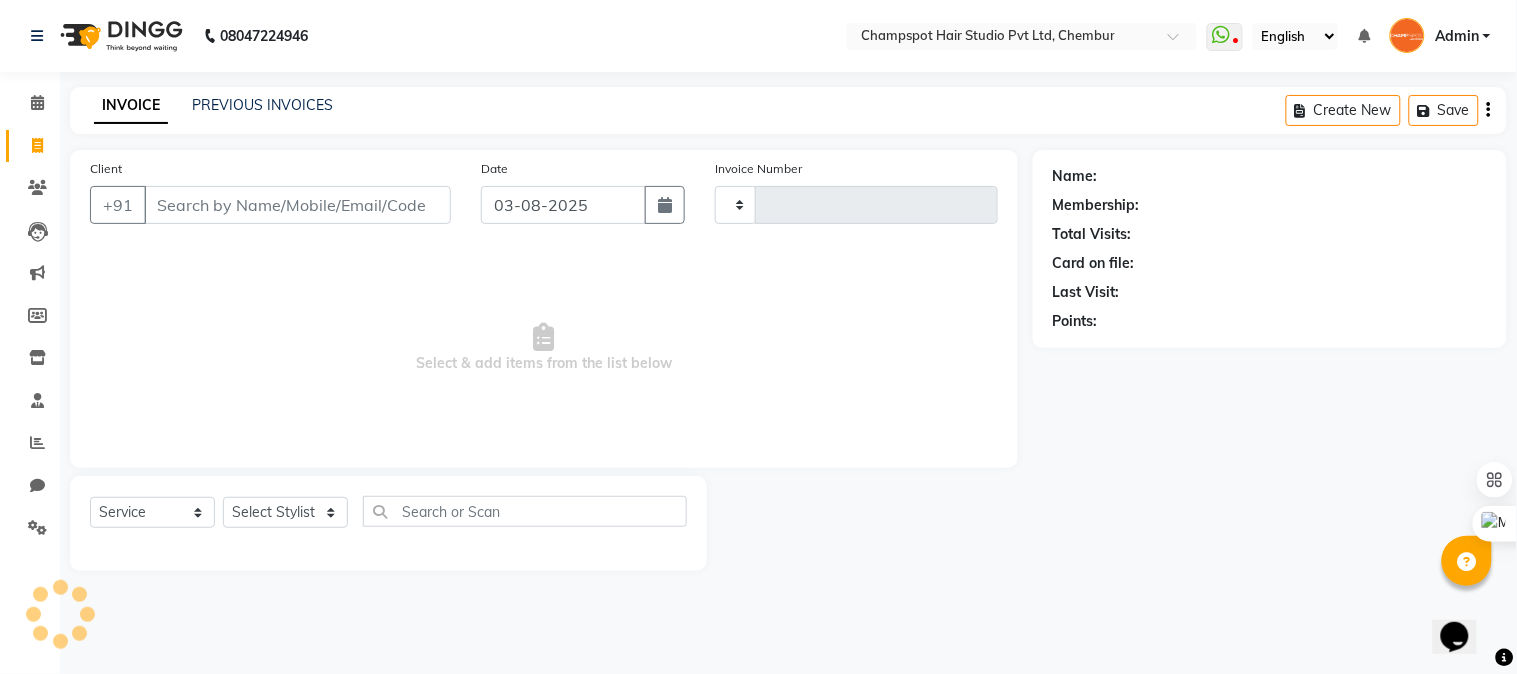 type on "2030" 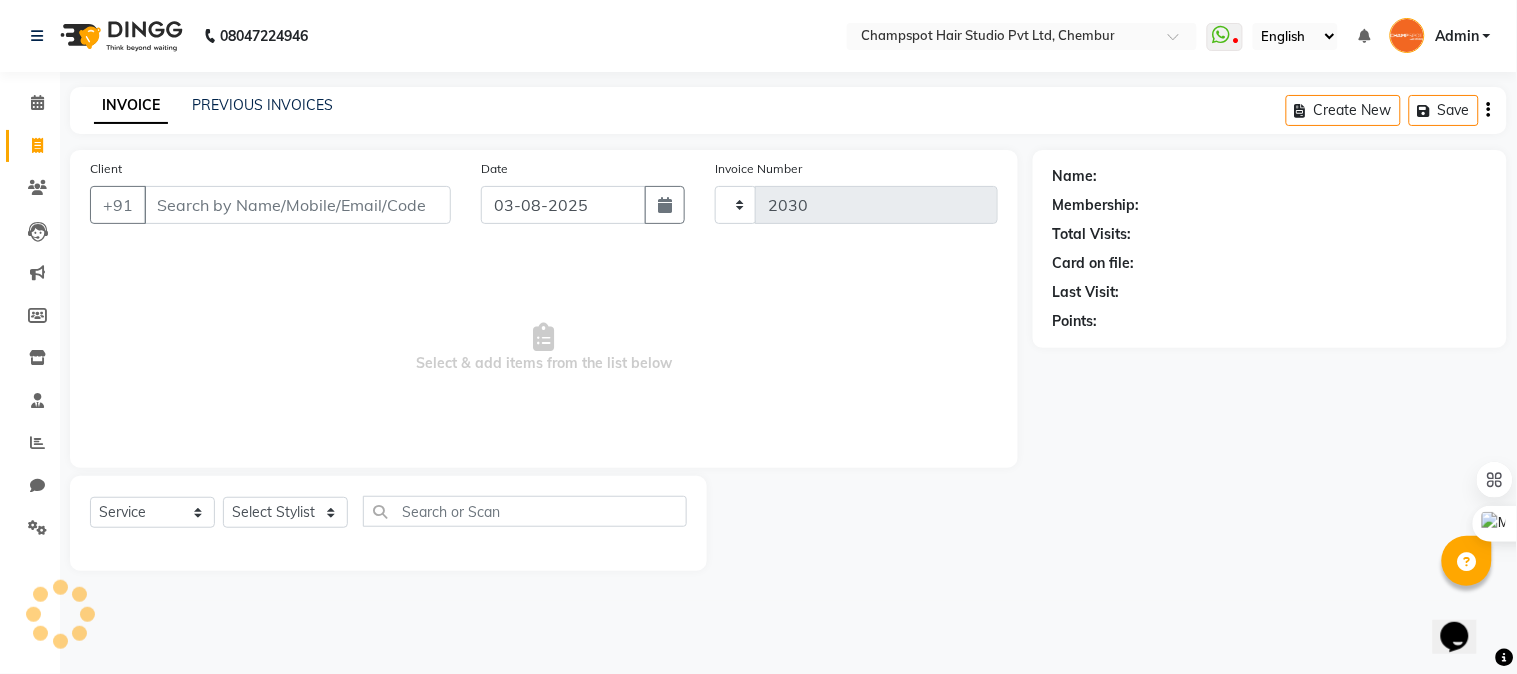 select on "7690" 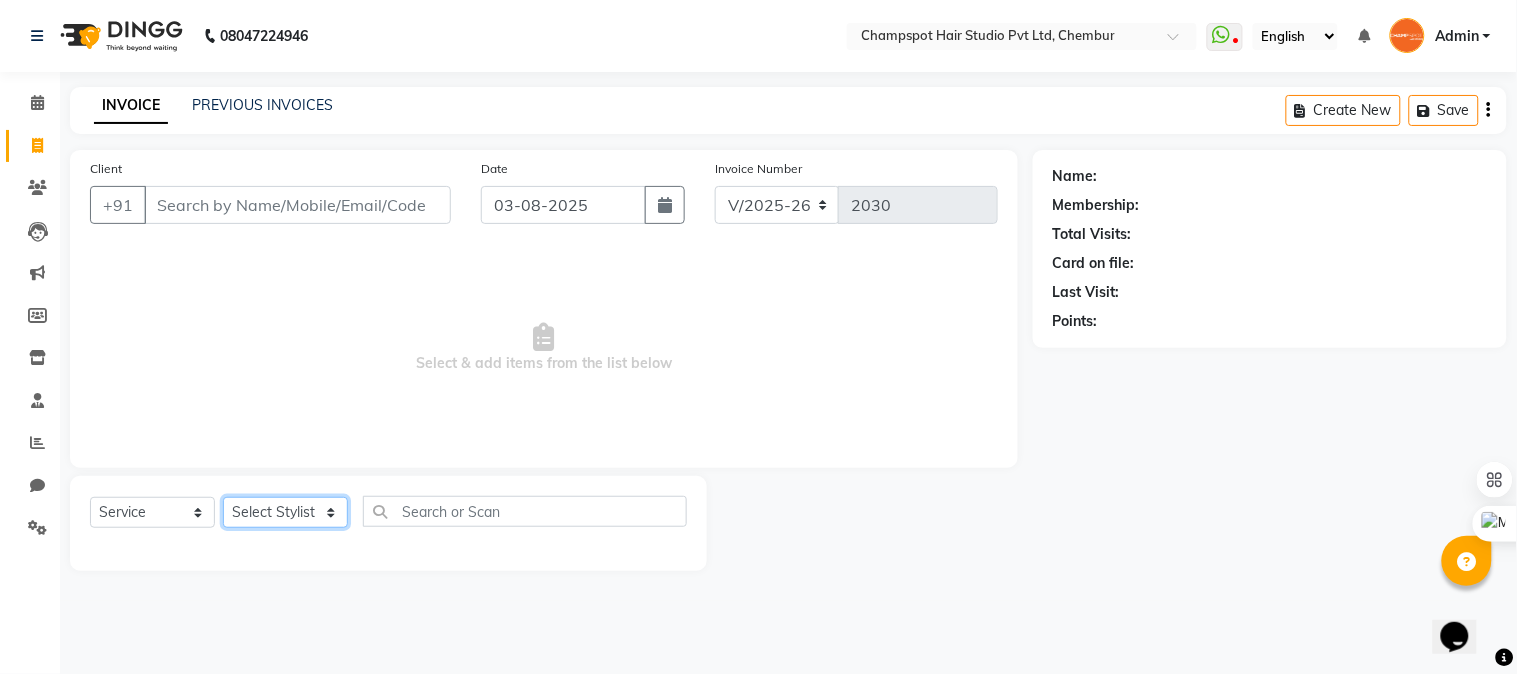 click on "Select Stylist Admin [FIRST] [LAST] [FIRST] [LAST] 	[FIRST] [LAST] [FIRST] [LAST] [FIRST] [LAST]" 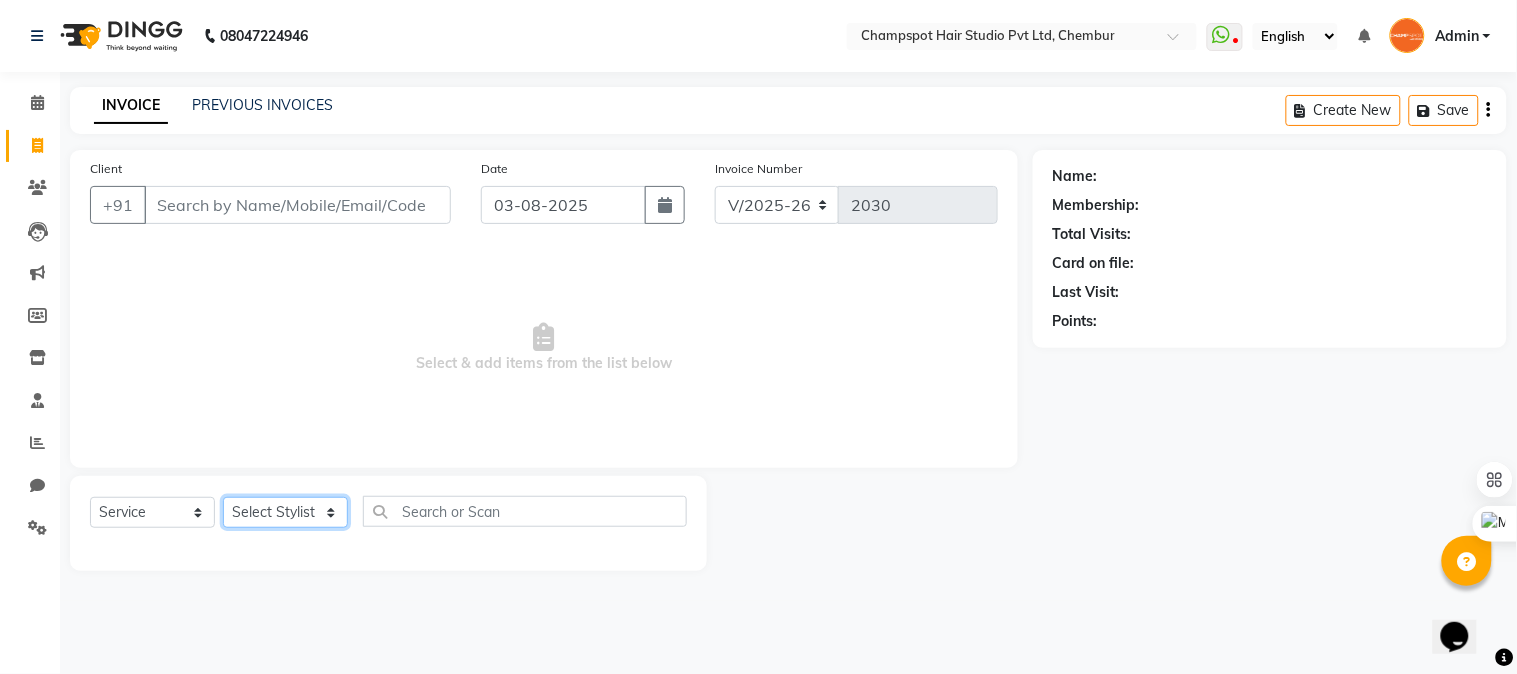 select on "69005" 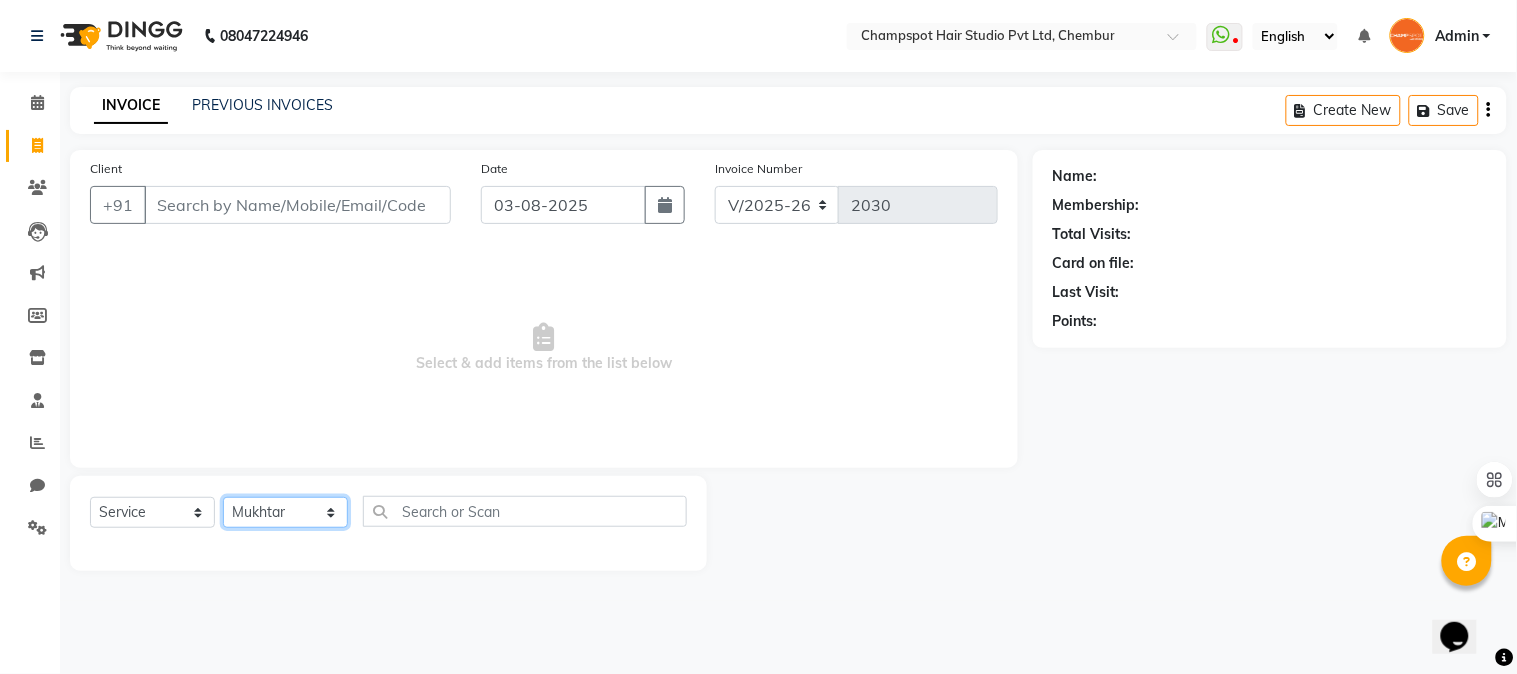 click on "Select Stylist Admin [FIRST] [LAST] [FIRST] [LAST] 	[FIRST] [LAST] [FIRST] [LAST] [FIRST] [LAST]" 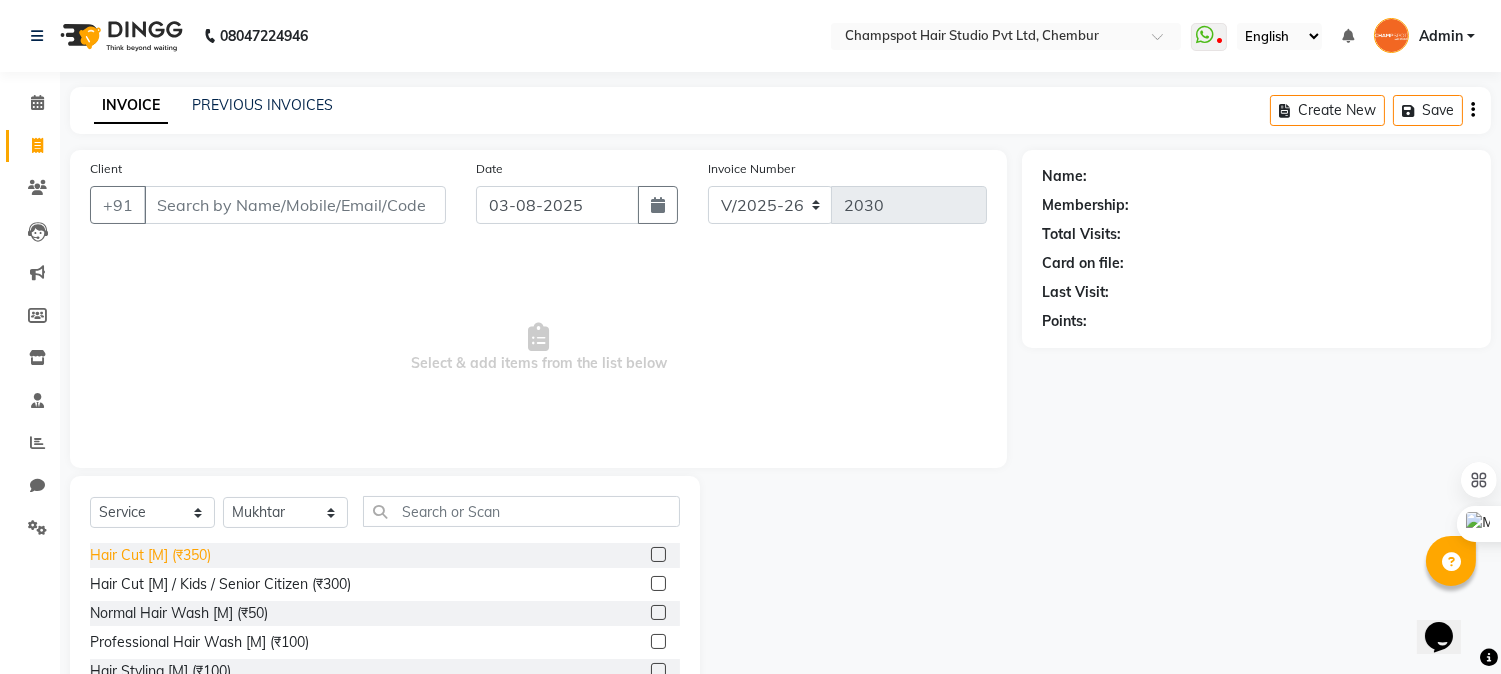 click on "Hair Cut [M] (₹350)" 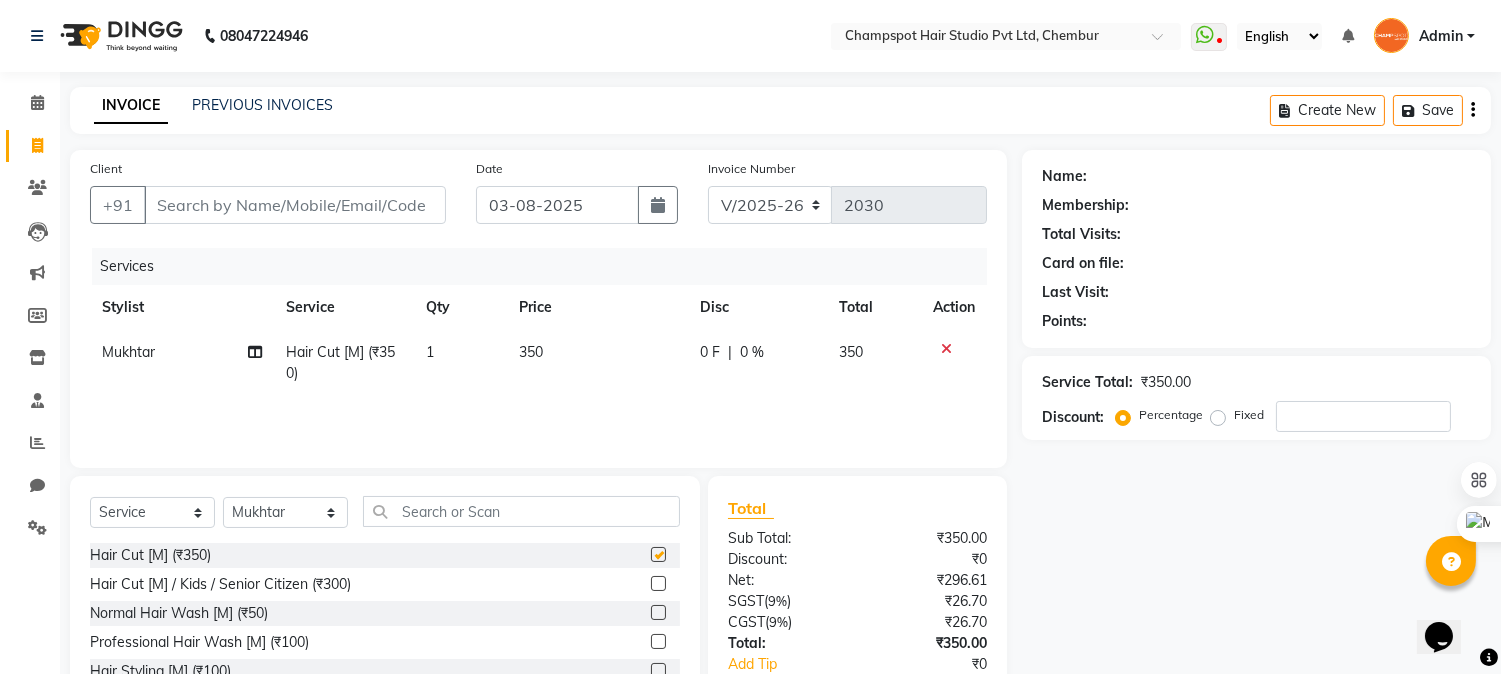 checkbox on "false" 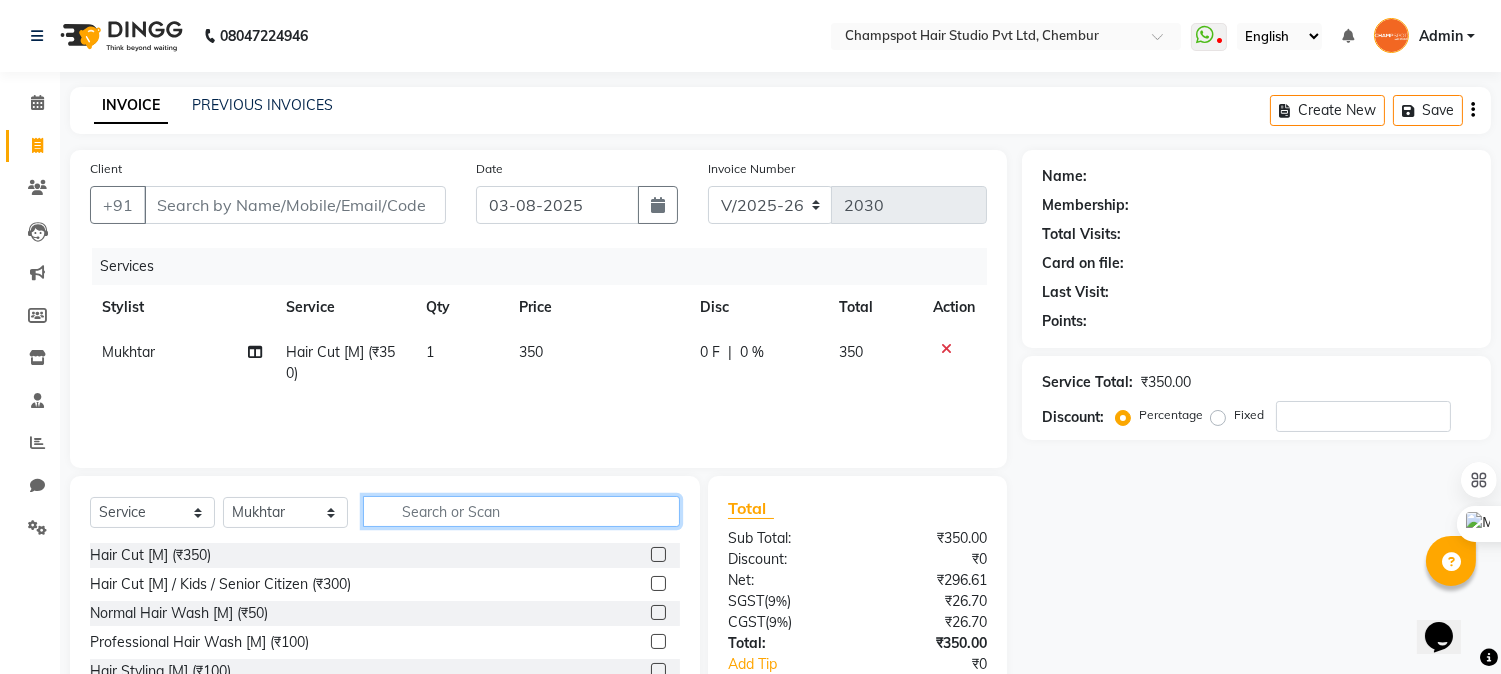 click 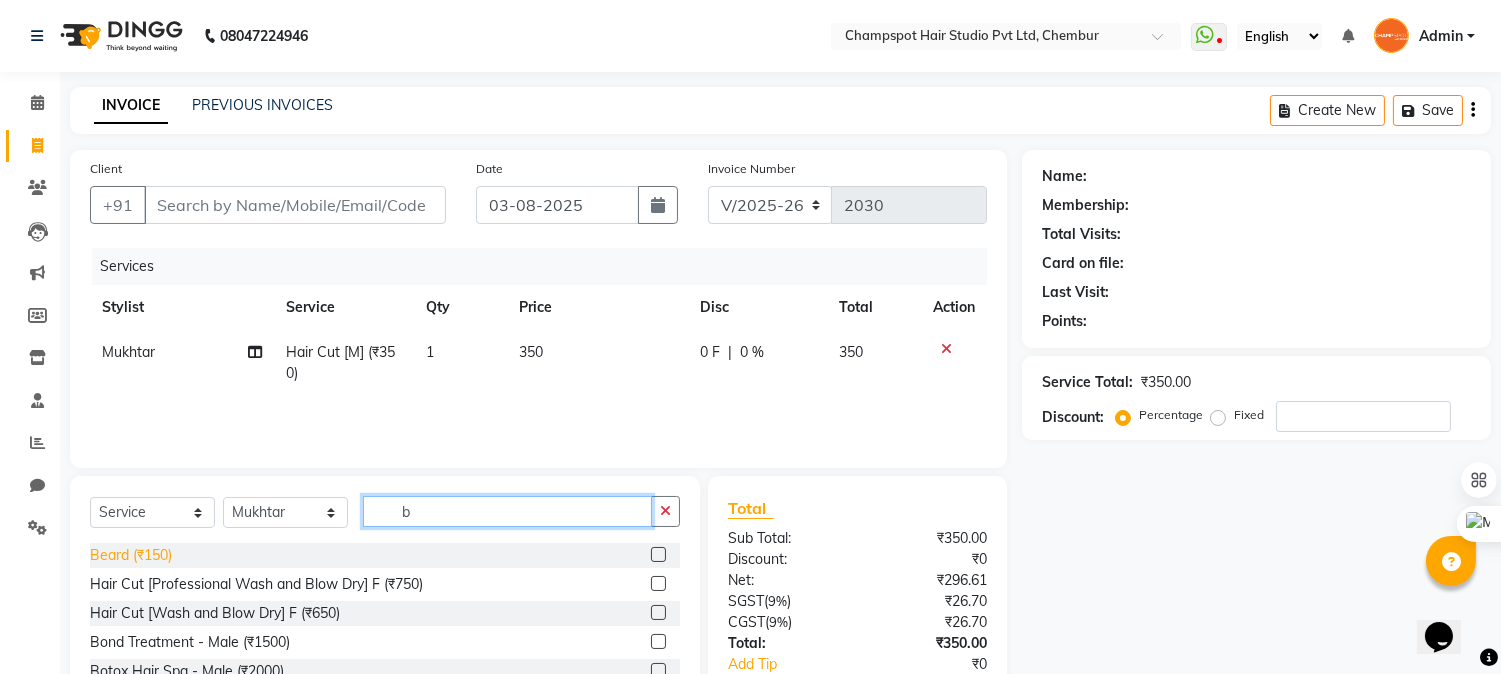 type on "b" 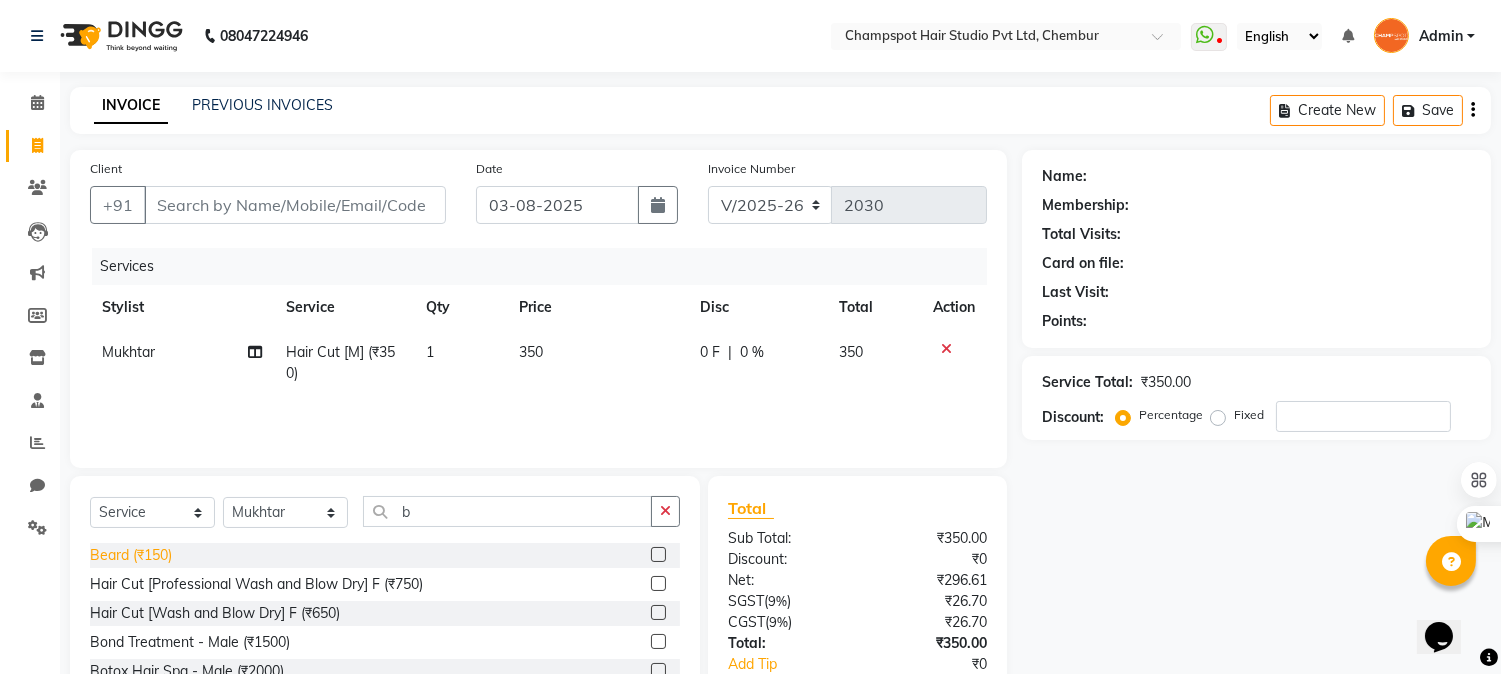 click on "Beard (₹150)" 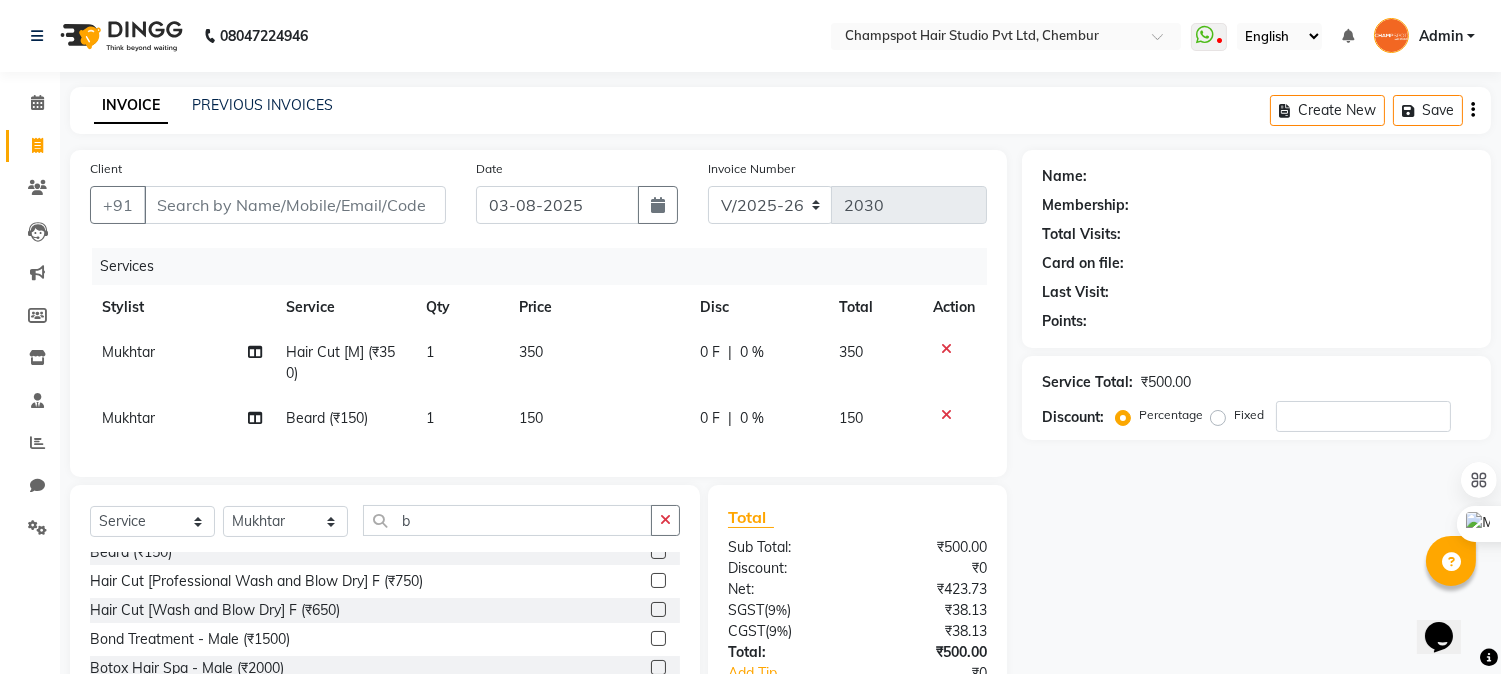 scroll, scrollTop: 0, scrollLeft: 0, axis: both 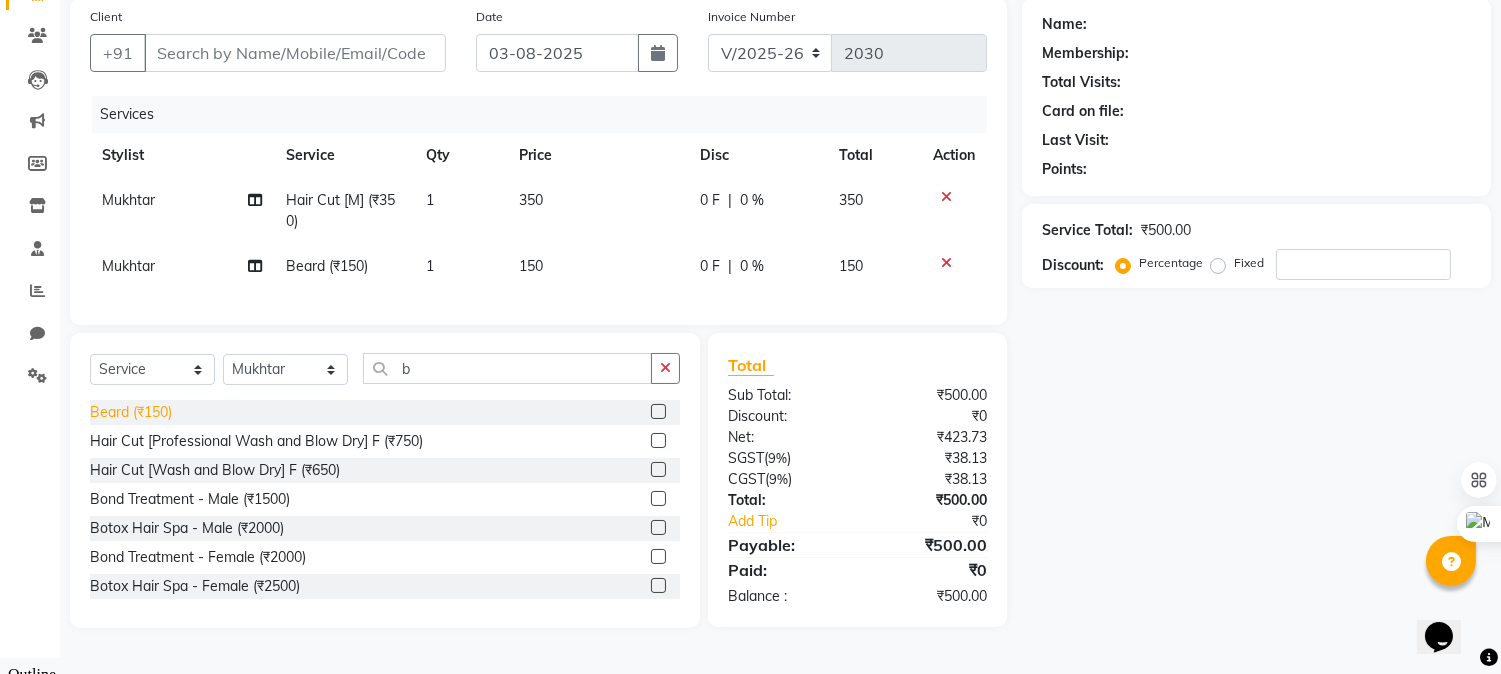 click on "Beard (₹150)" 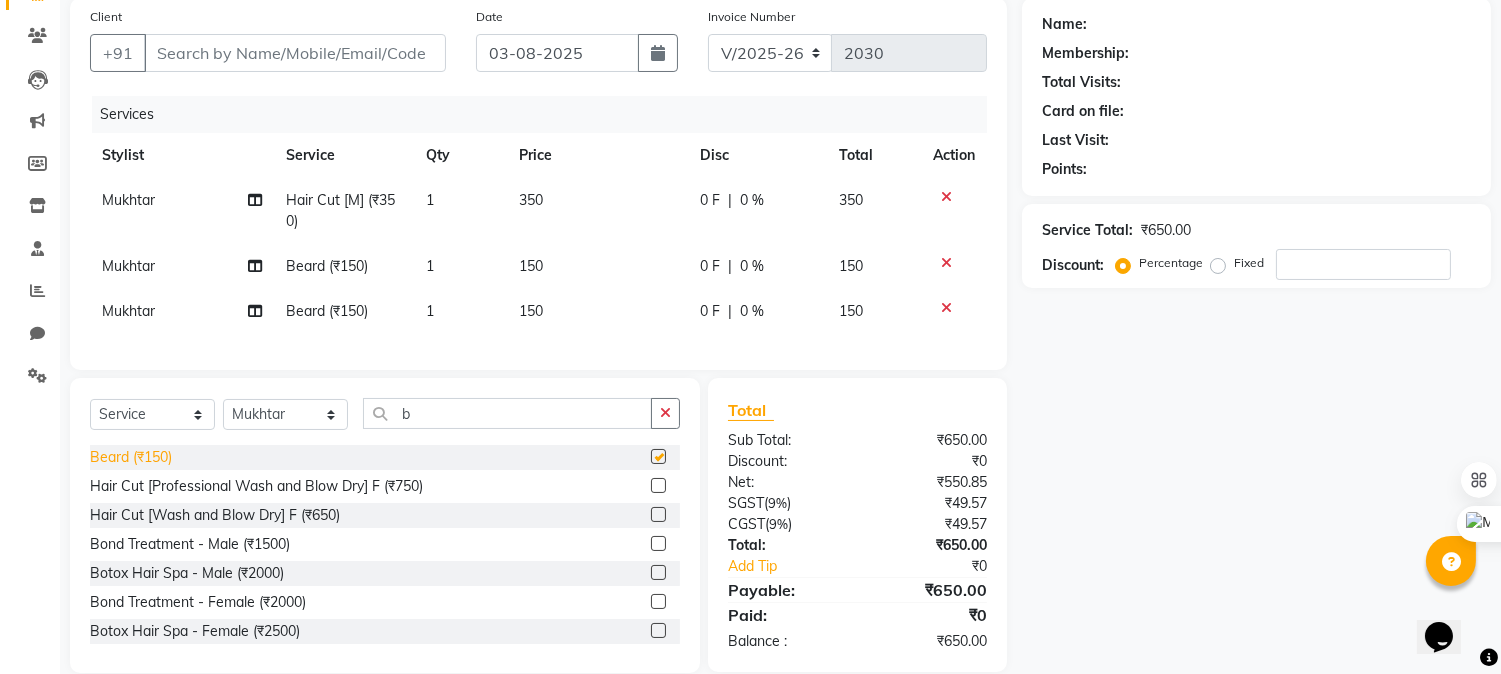 checkbox on "false" 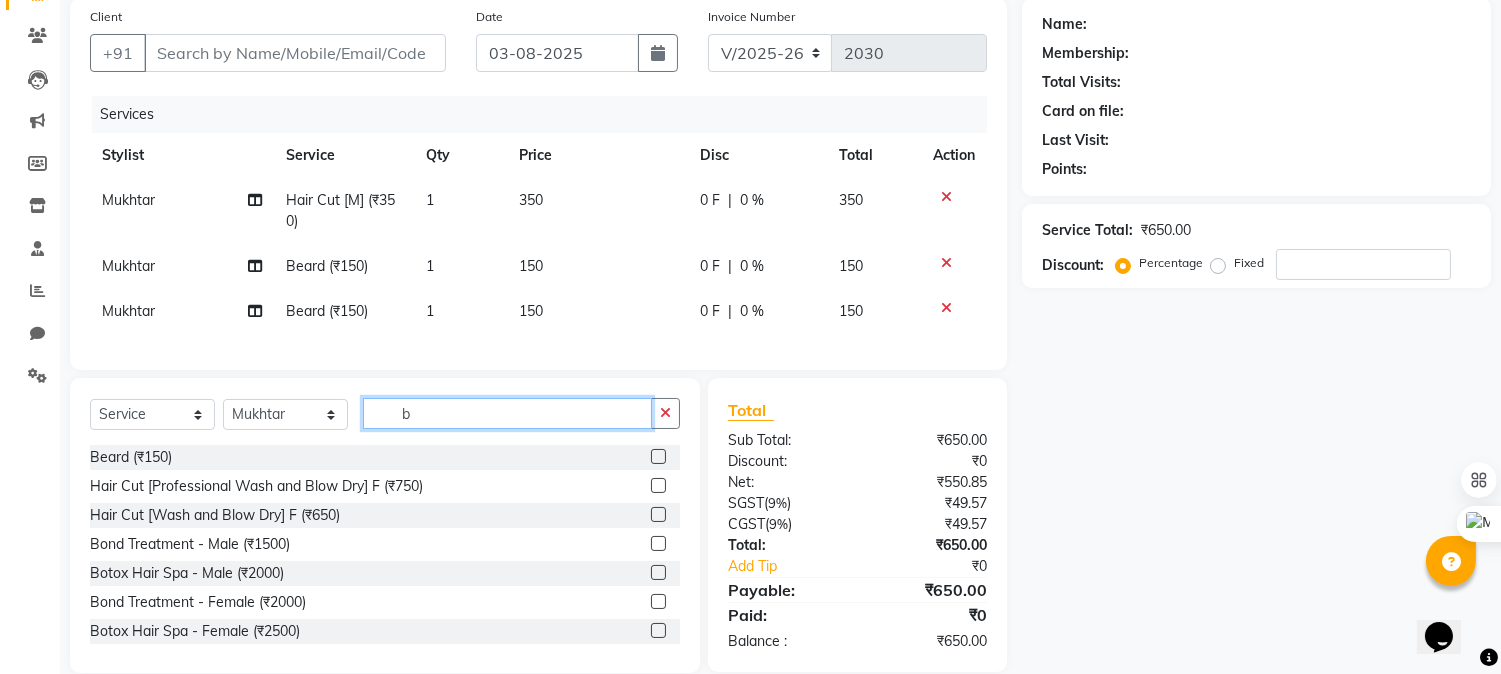 click on "b" 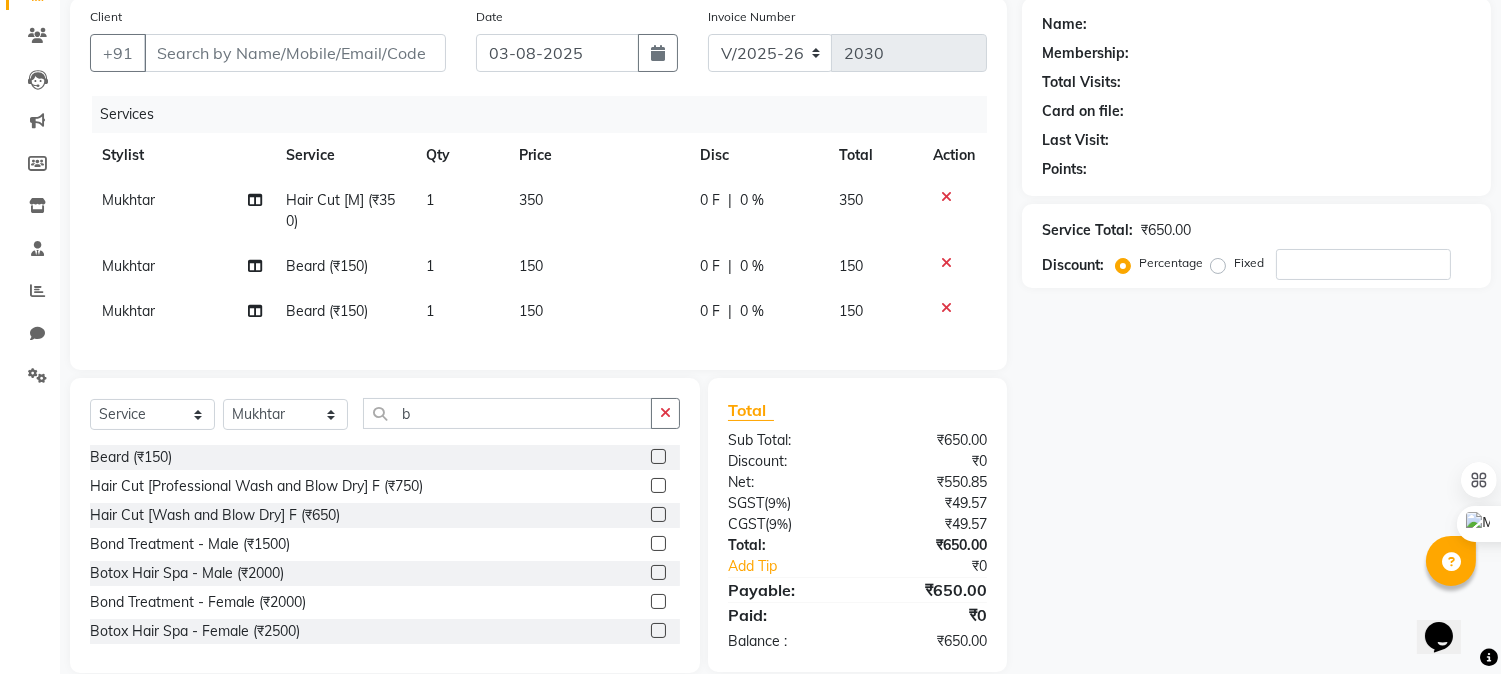 click 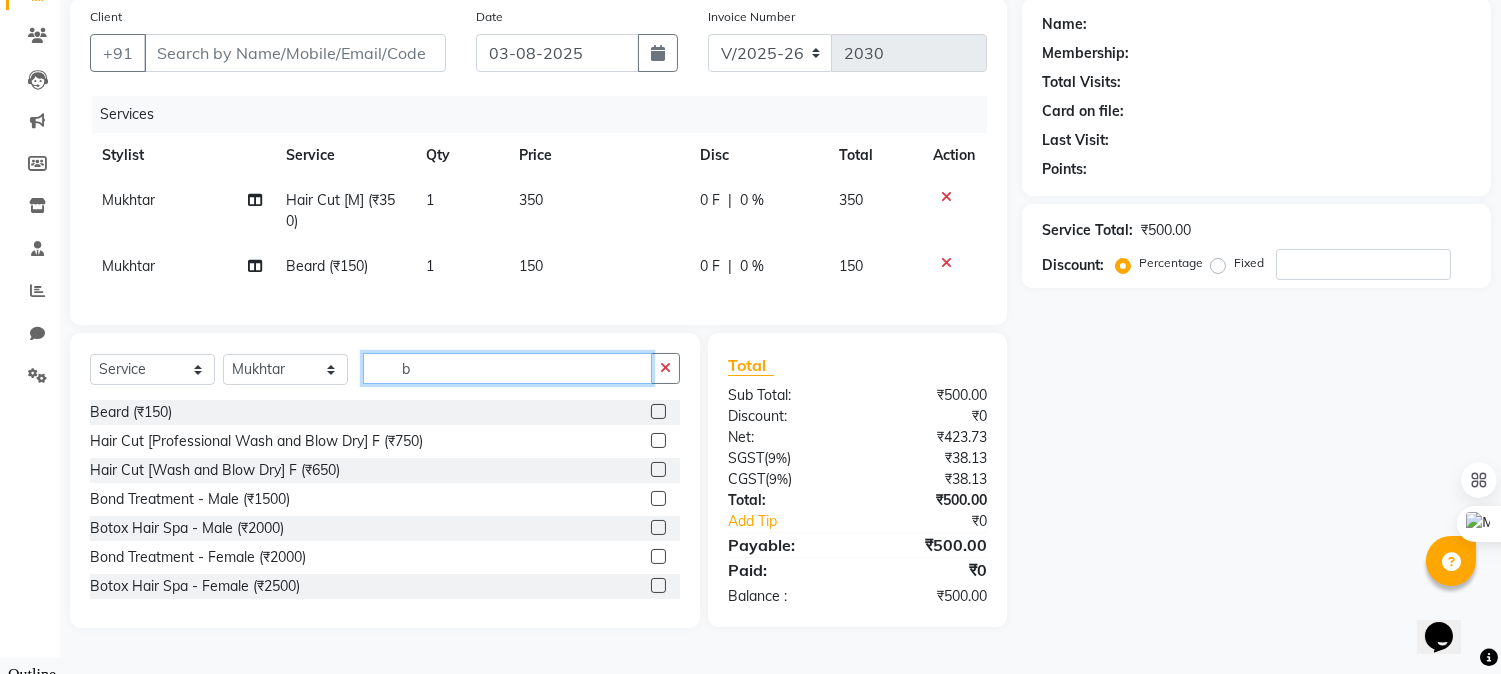 click on "b" 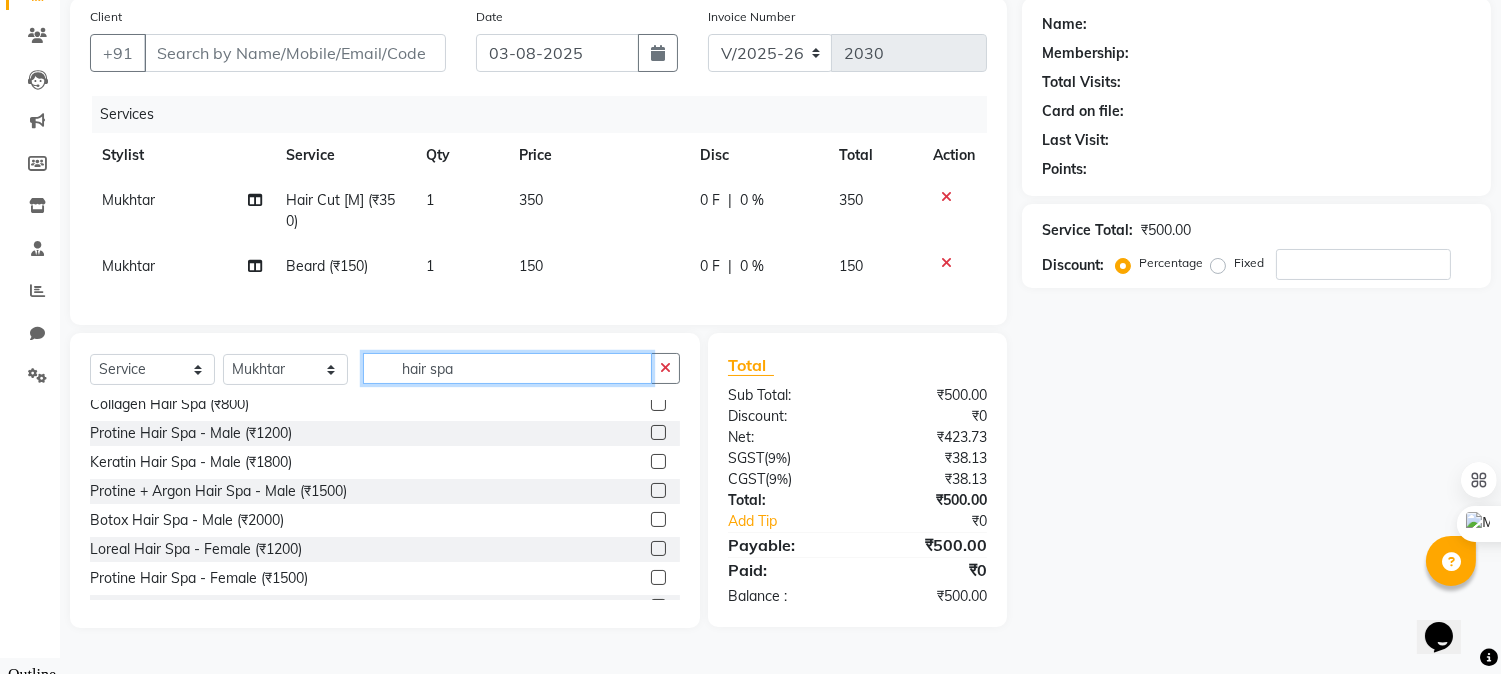scroll, scrollTop: 0, scrollLeft: 0, axis: both 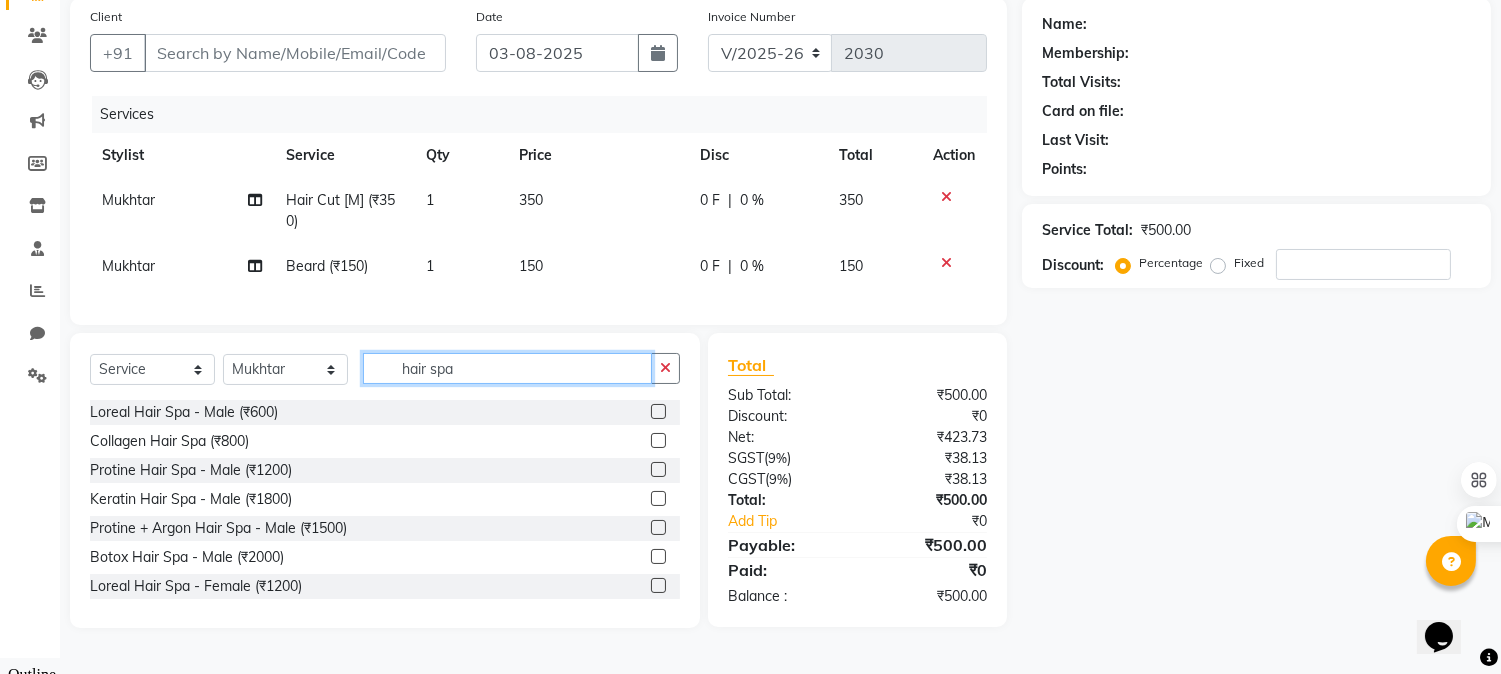 drag, startPoint x: 476, startPoint y: 380, endPoint x: 232, endPoint y: 393, distance: 244.34607 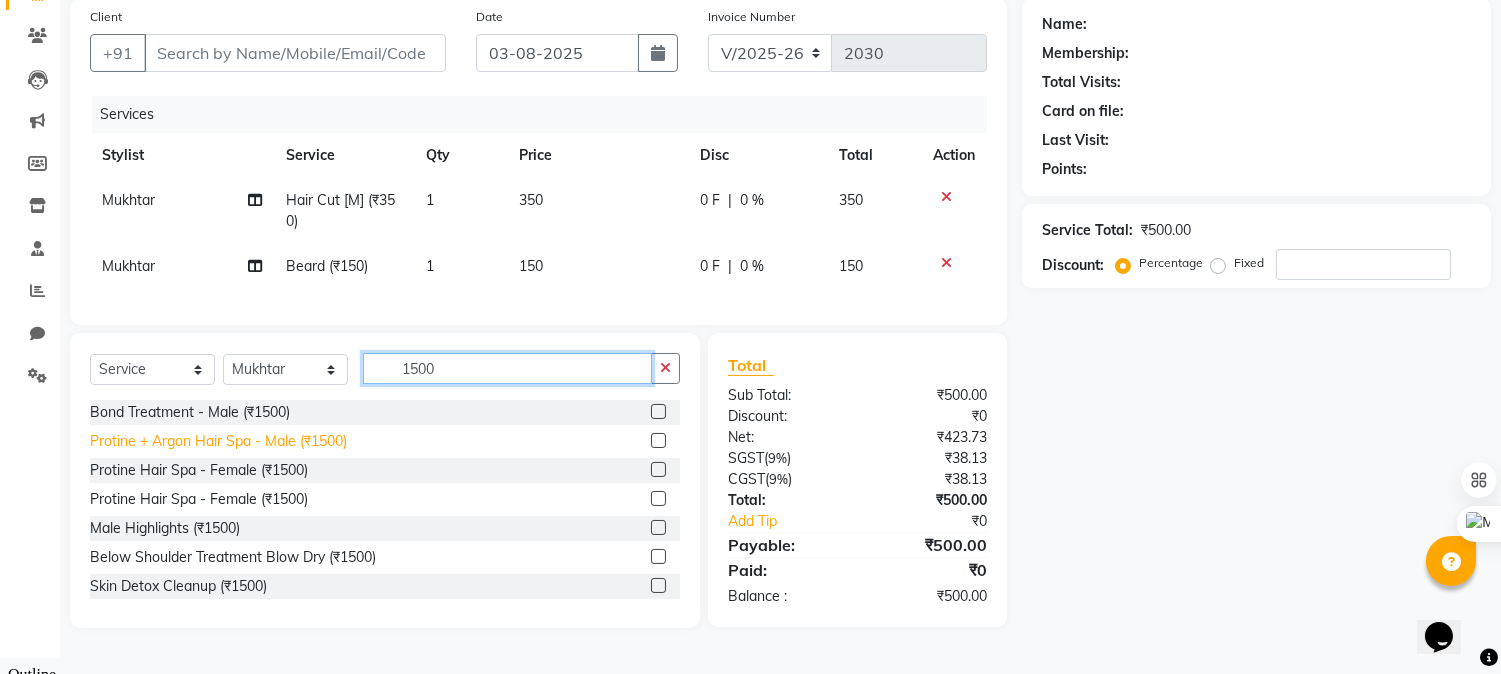 type on "1500" 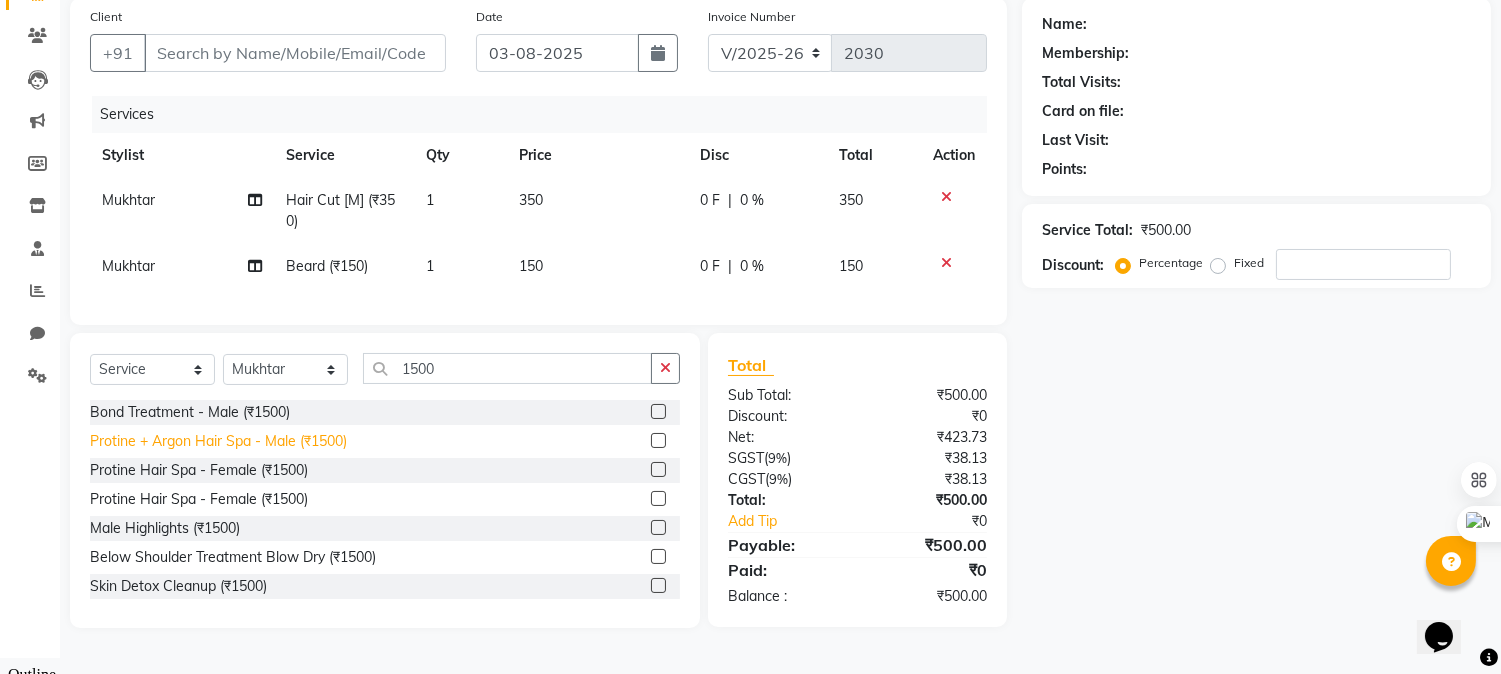 click on "Protine + Argon Hair Spa - Male (₹1500)" 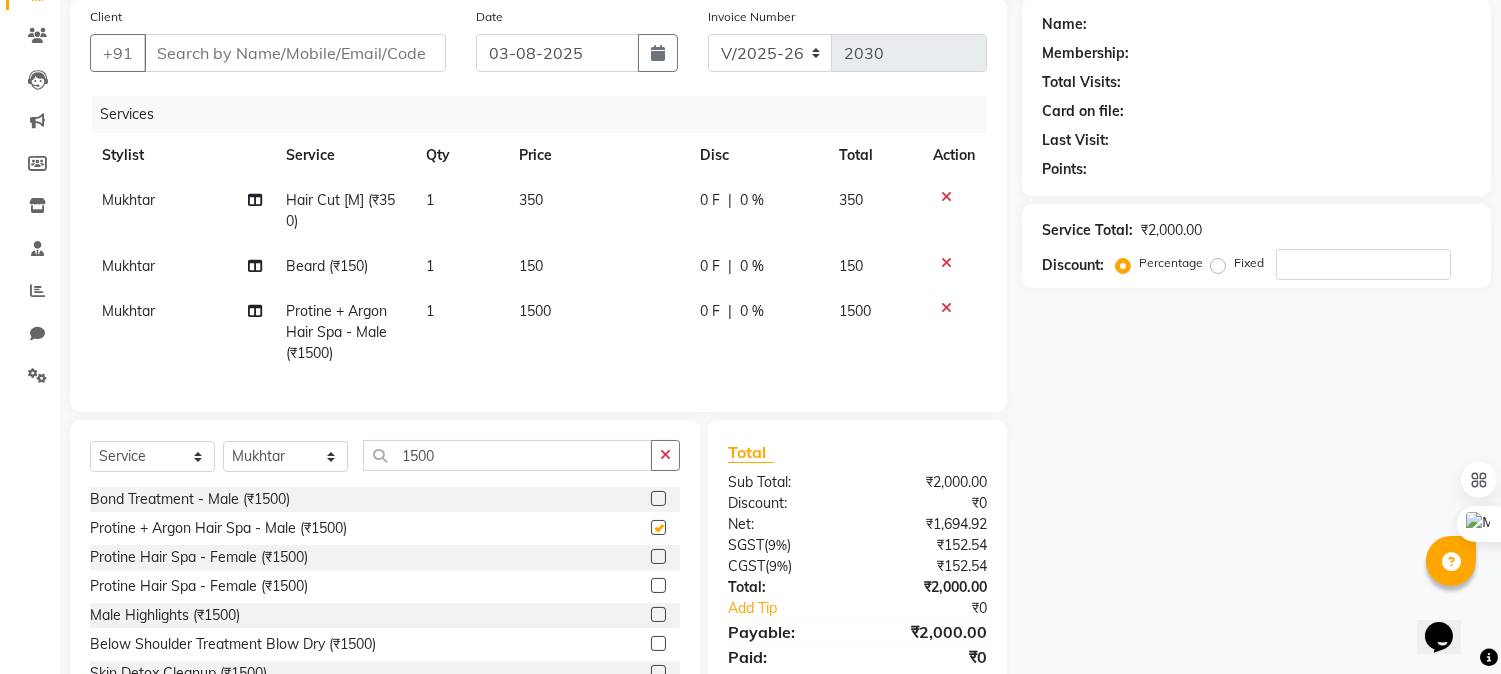 checkbox on "false" 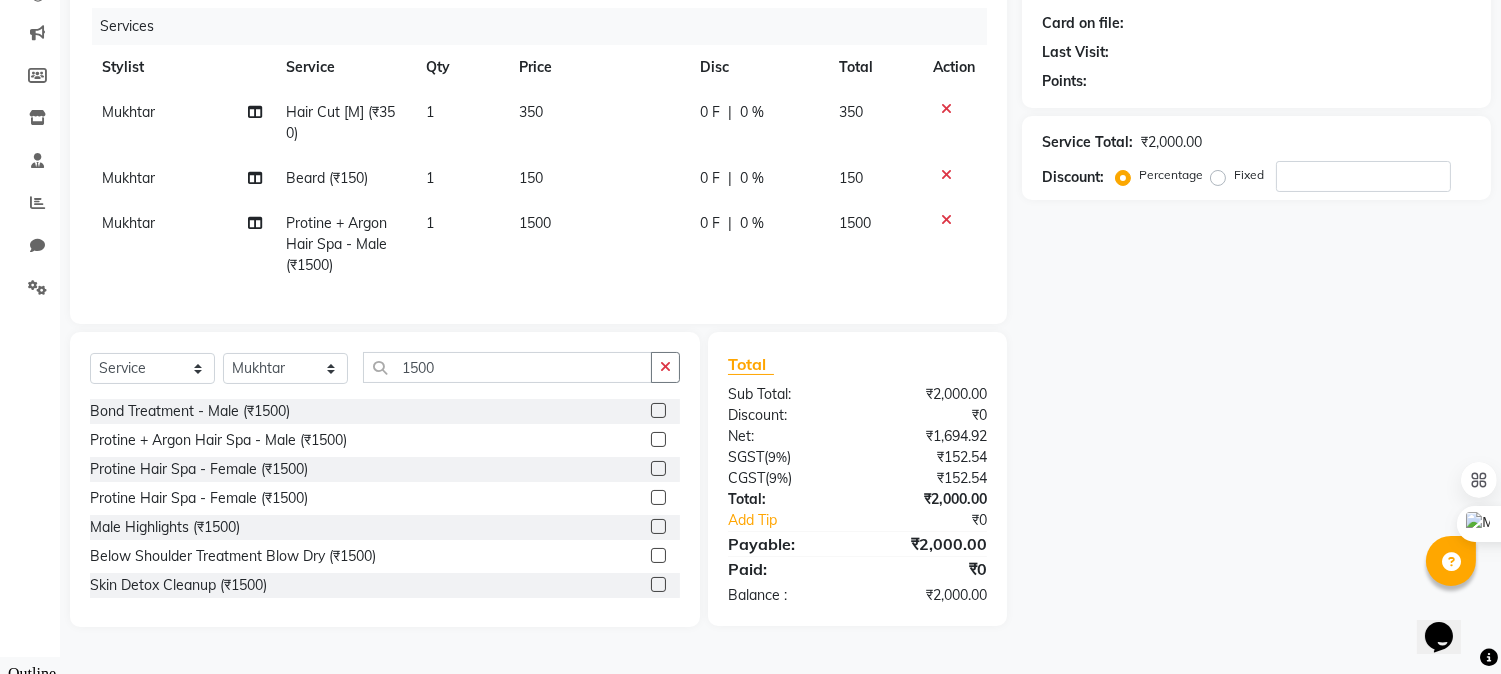 scroll, scrollTop: 0, scrollLeft: 0, axis: both 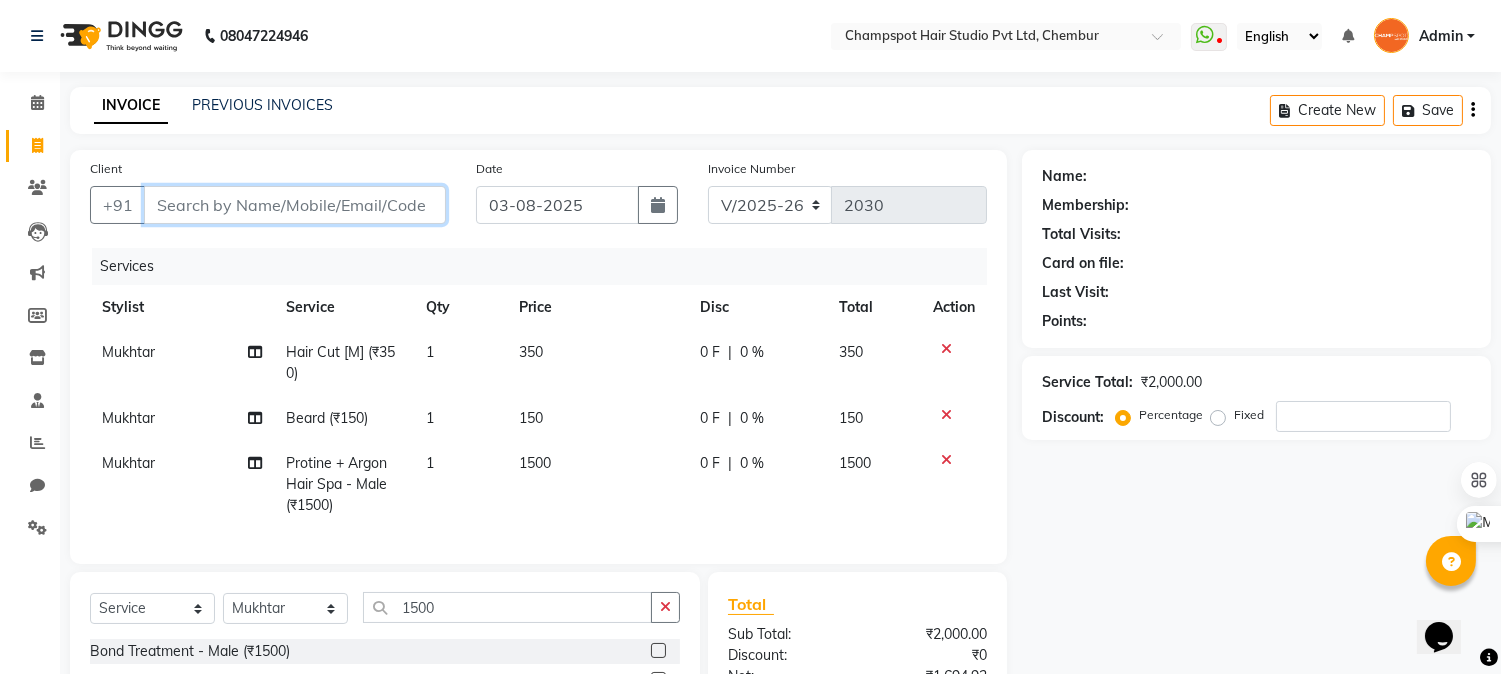 click on "Client" at bounding box center (295, 205) 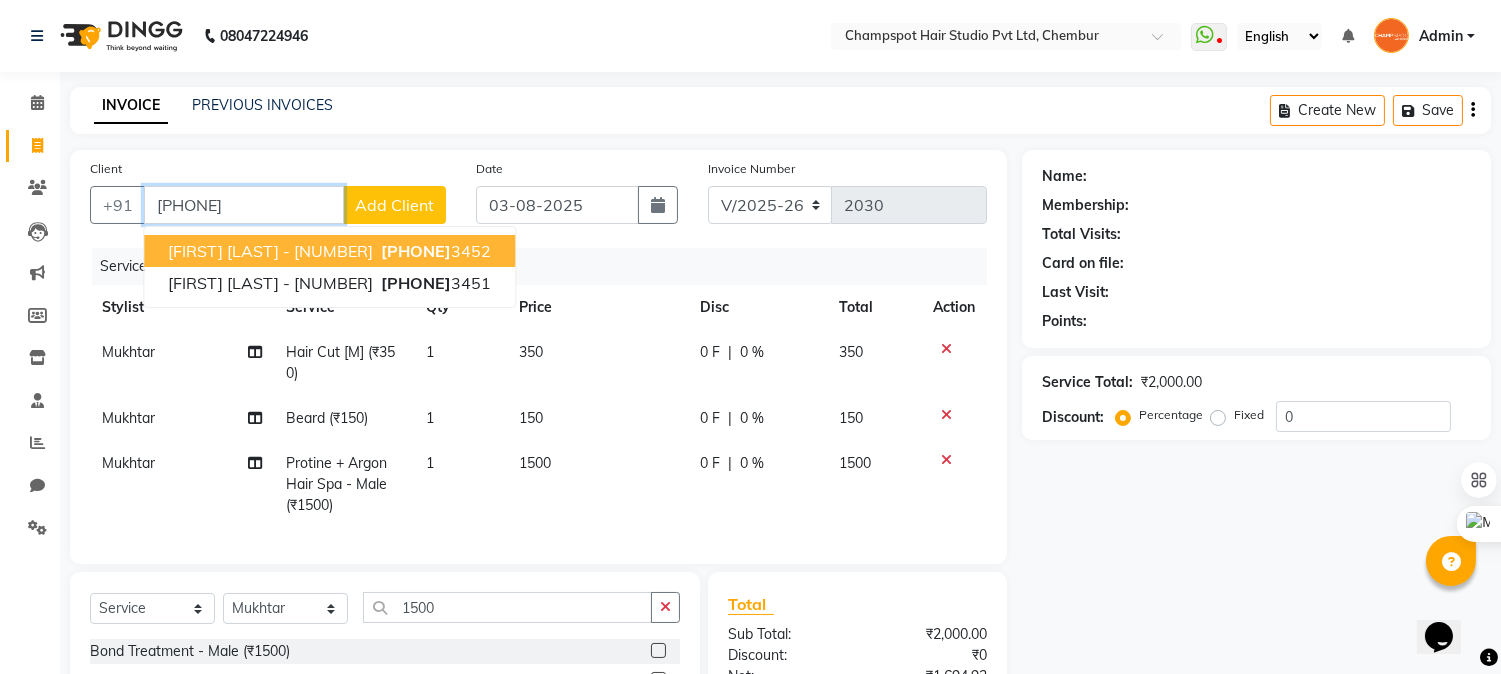 click on "[PHONE]" at bounding box center (434, 251) 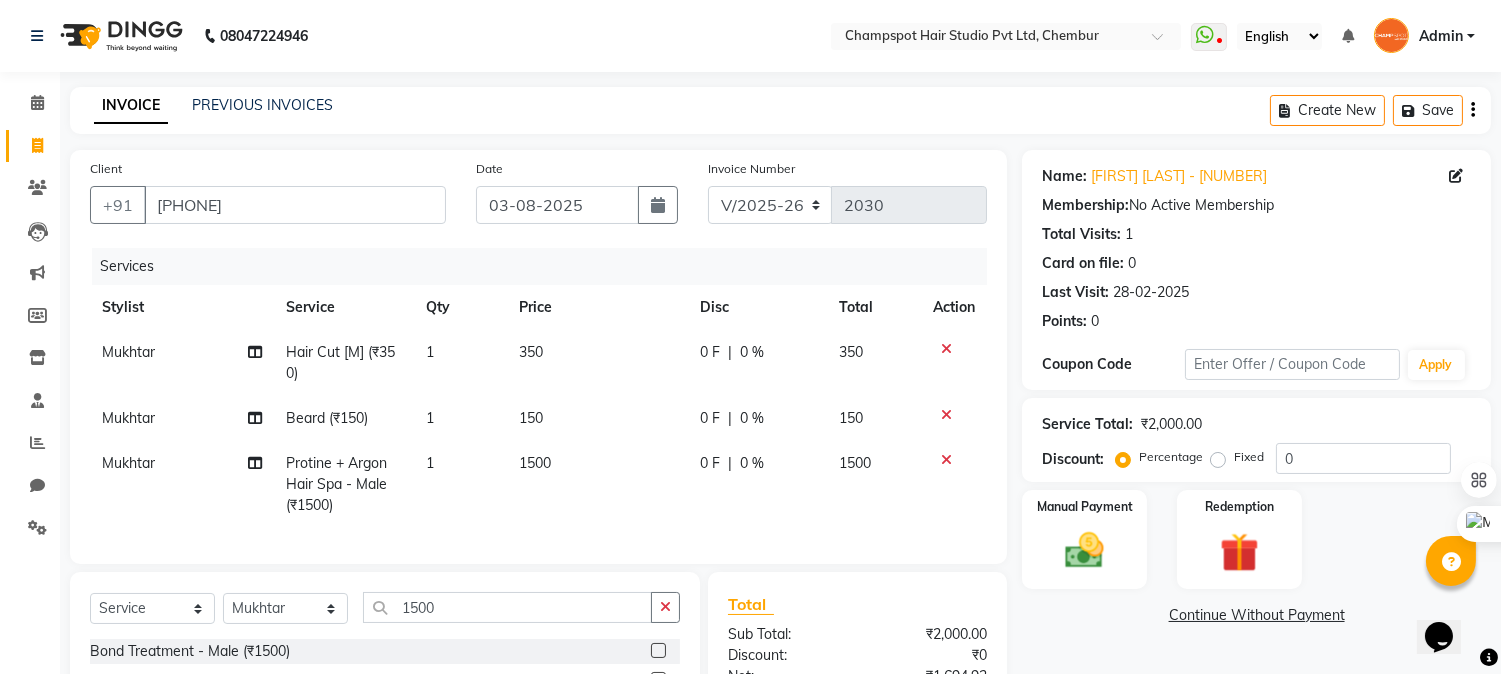 click on "1500" 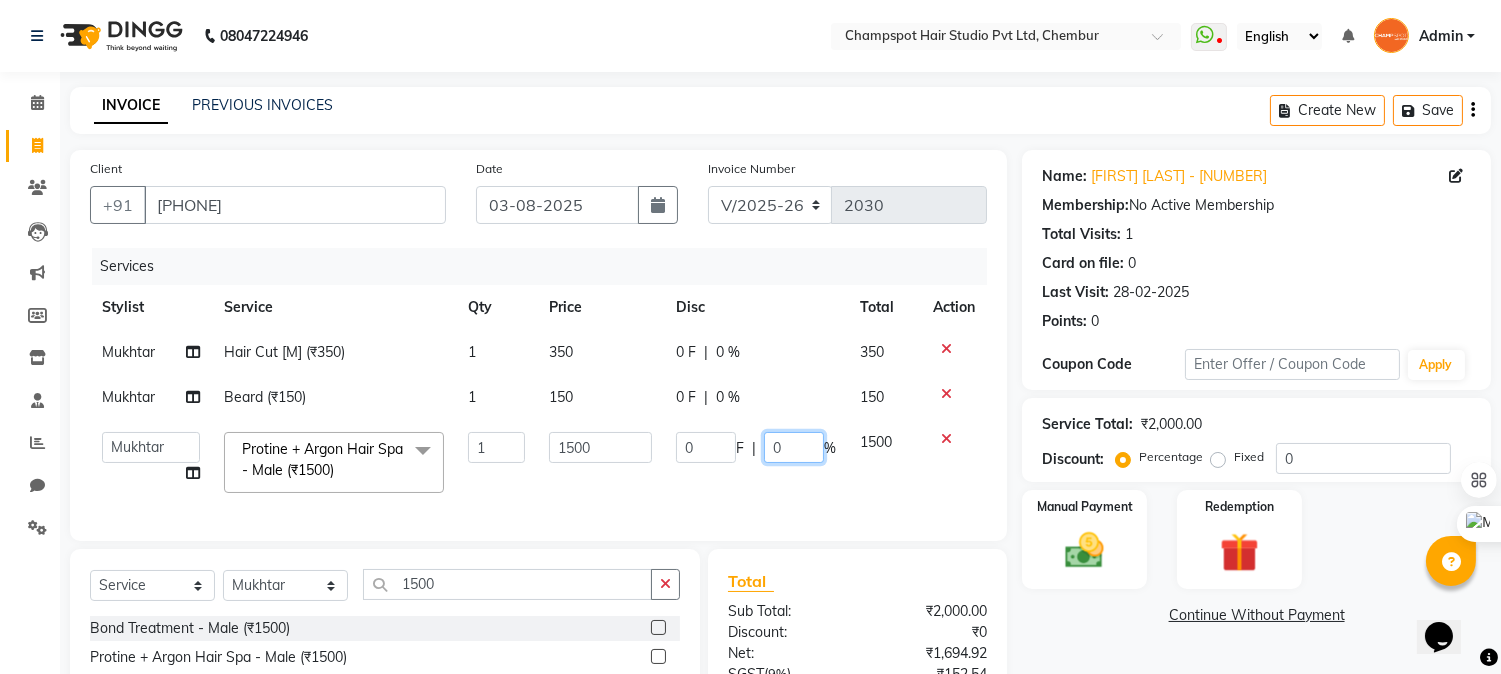 click on "0" 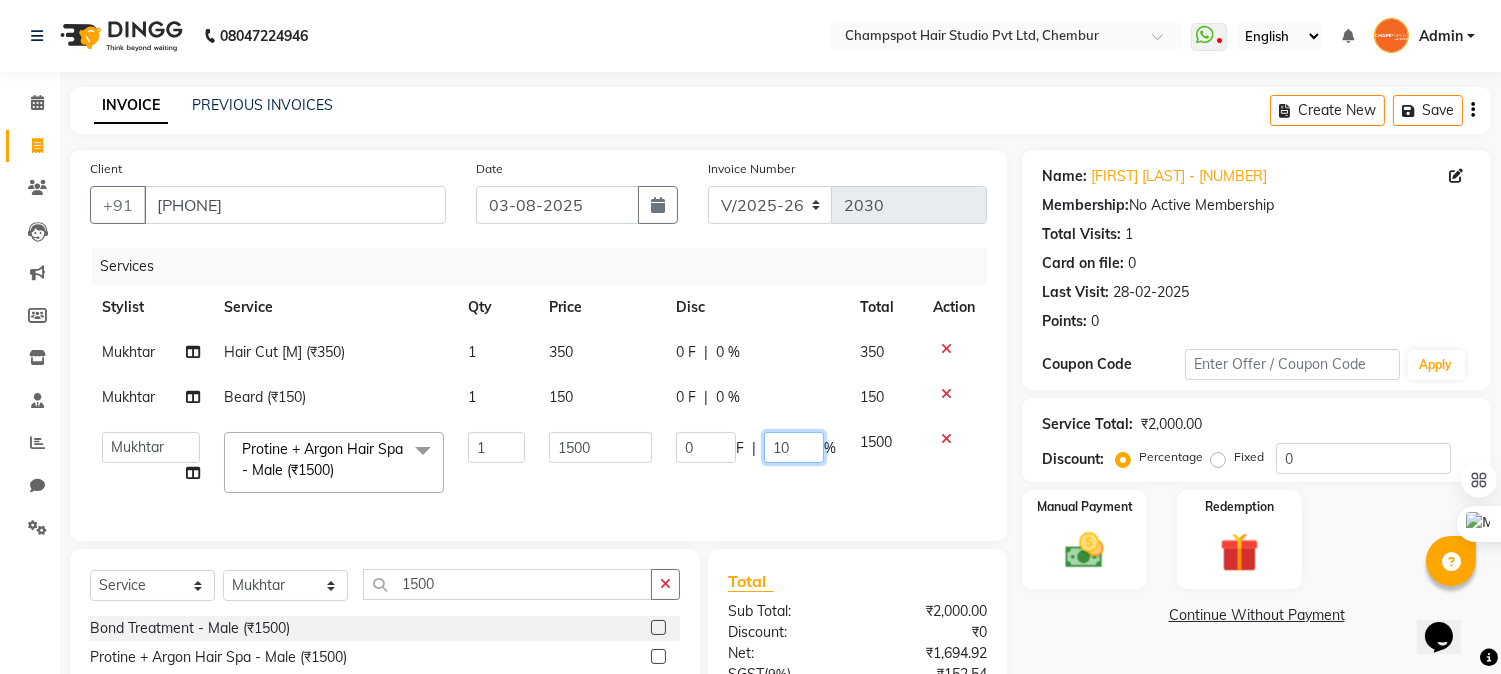 type on "1" 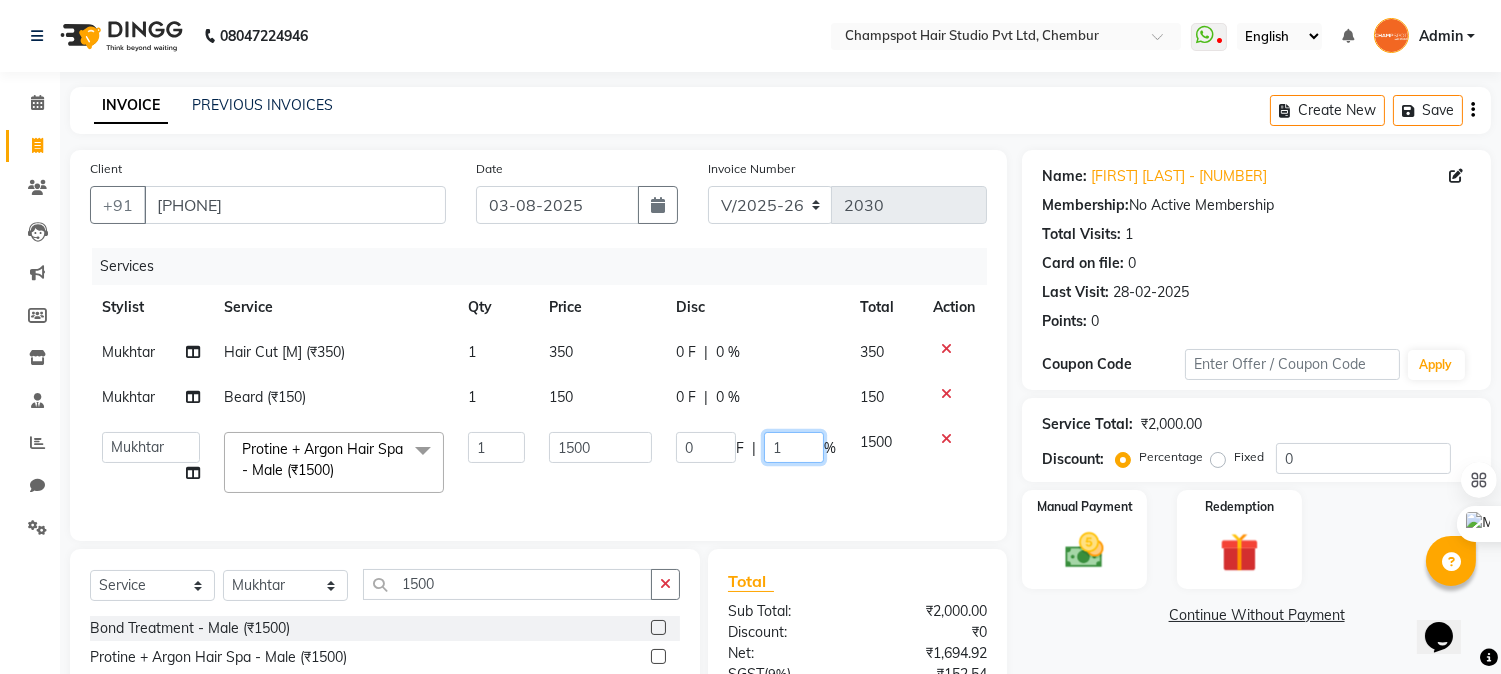 type 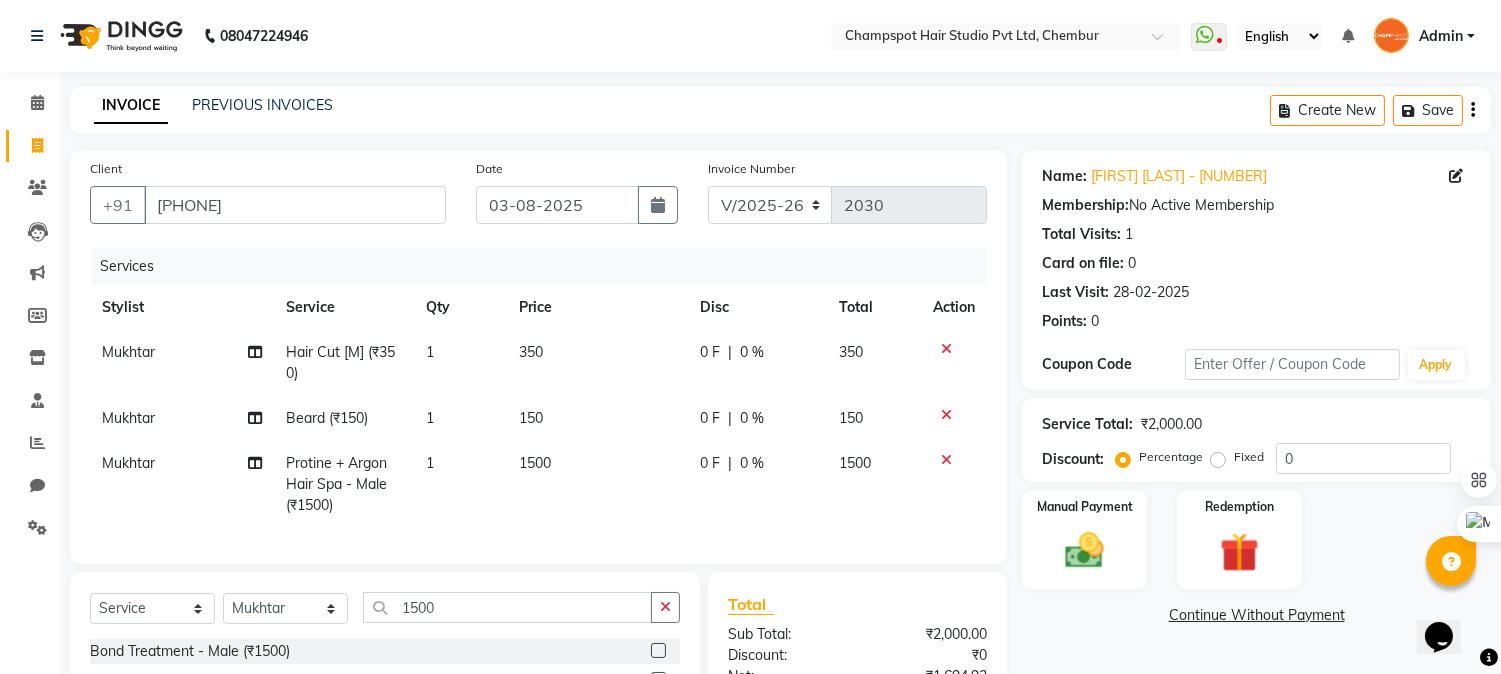 click on "1500" 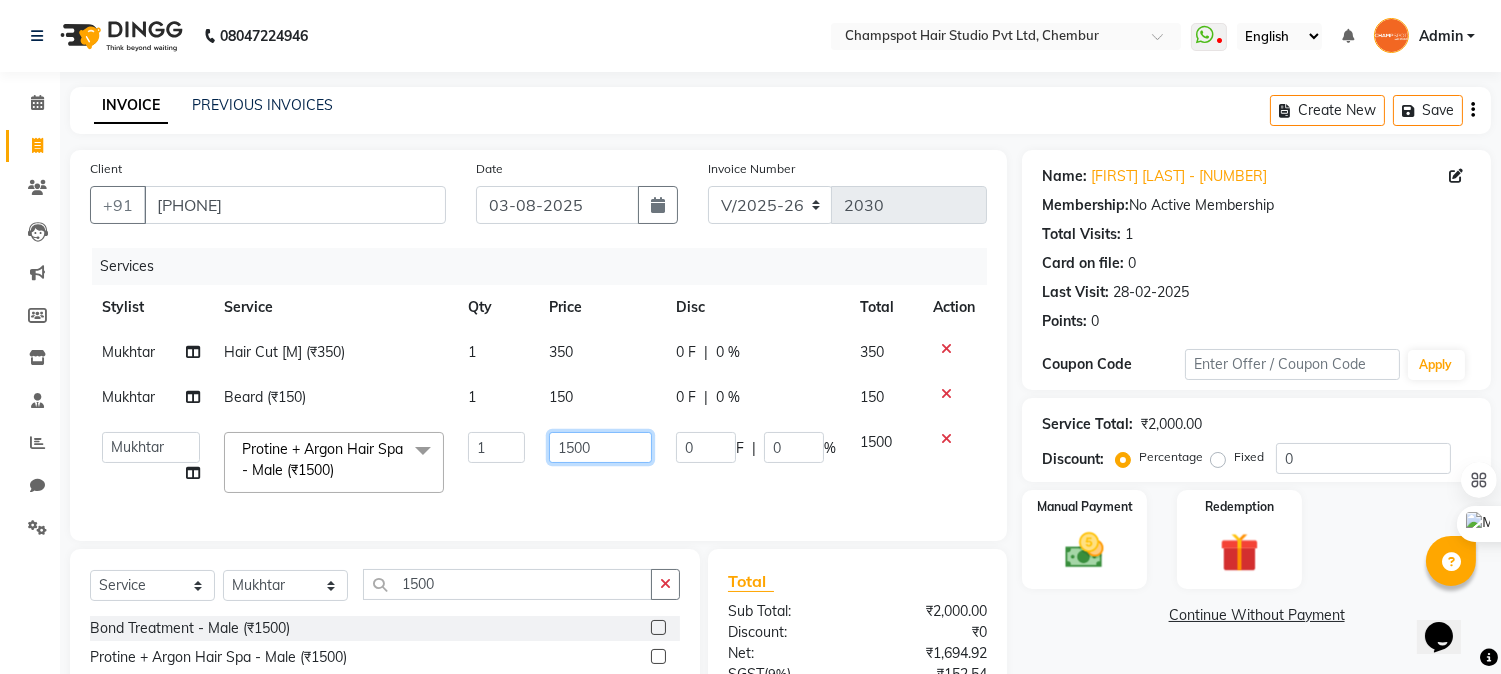 drag, startPoint x: 606, startPoint y: 448, endPoint x: 537, endPoint y: 446, distance: 69.02898 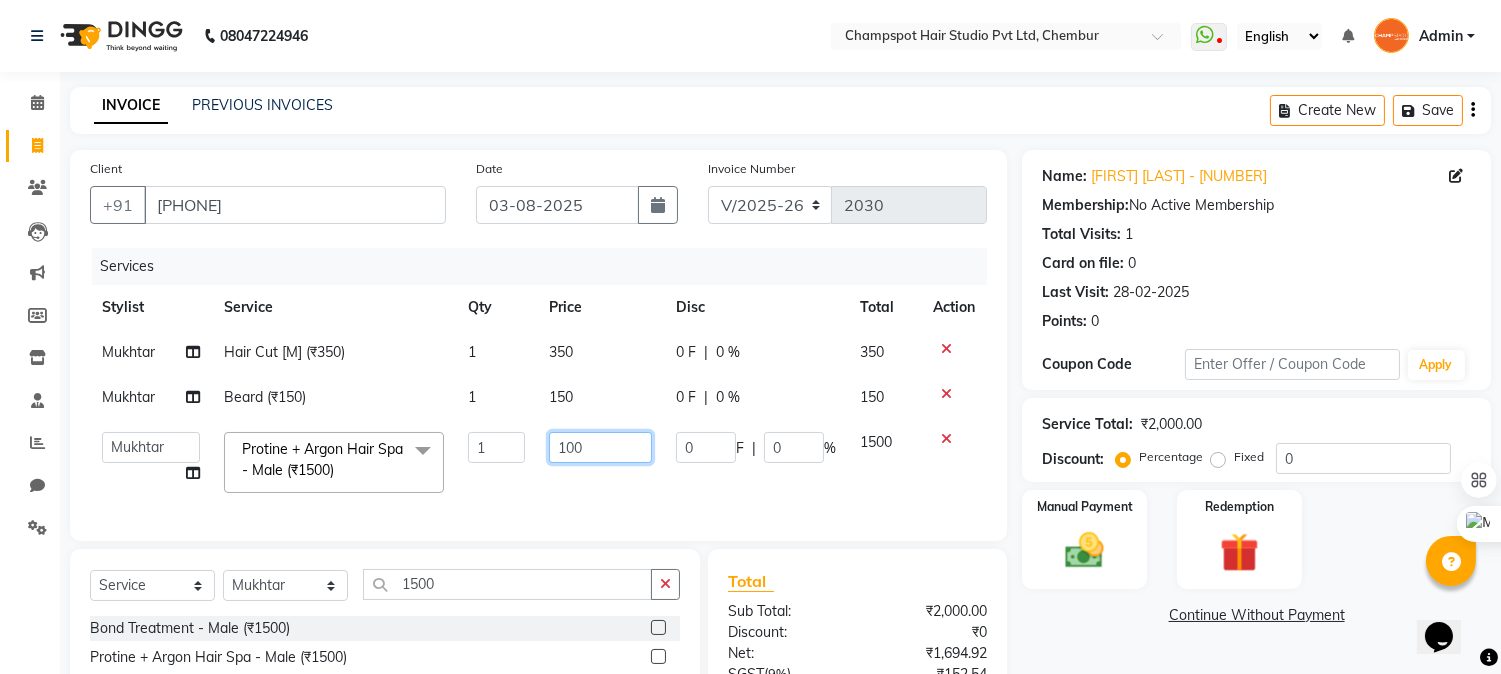 type on "1000" 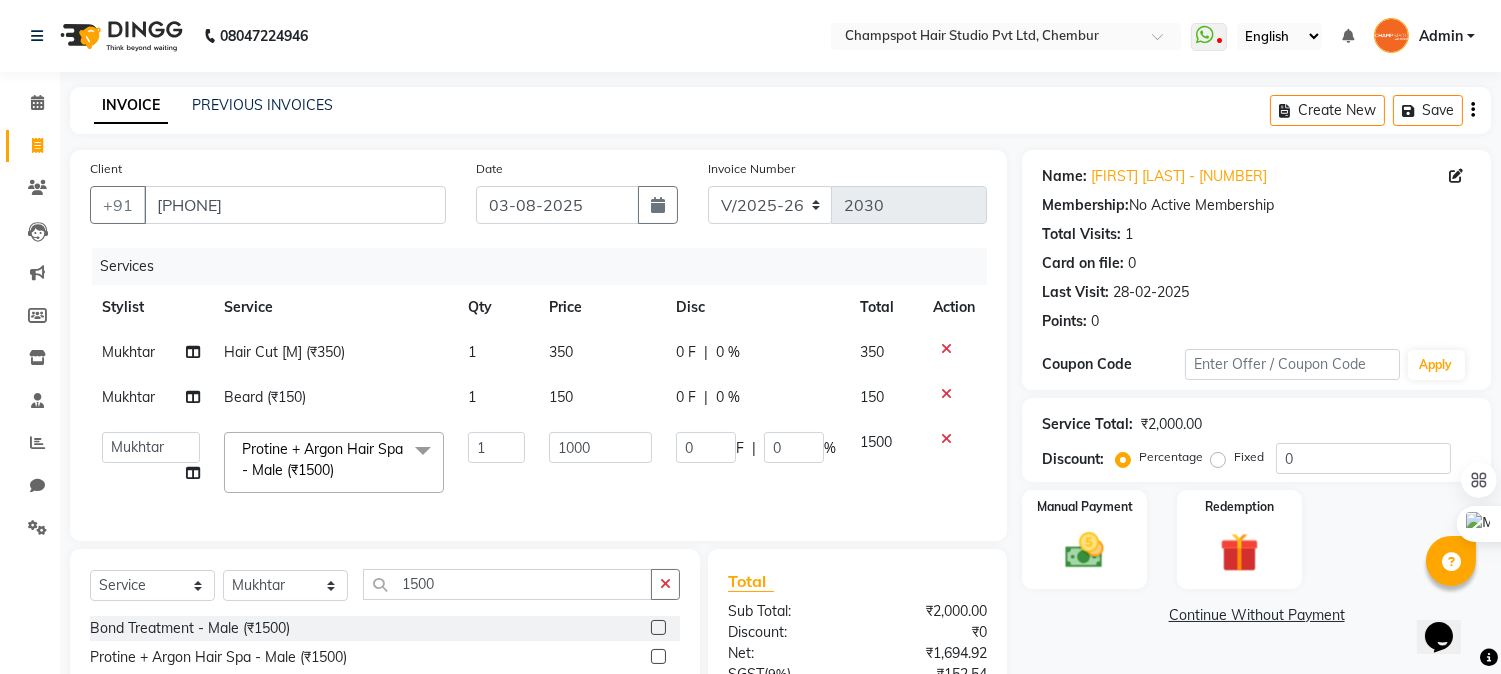 click on "1000" 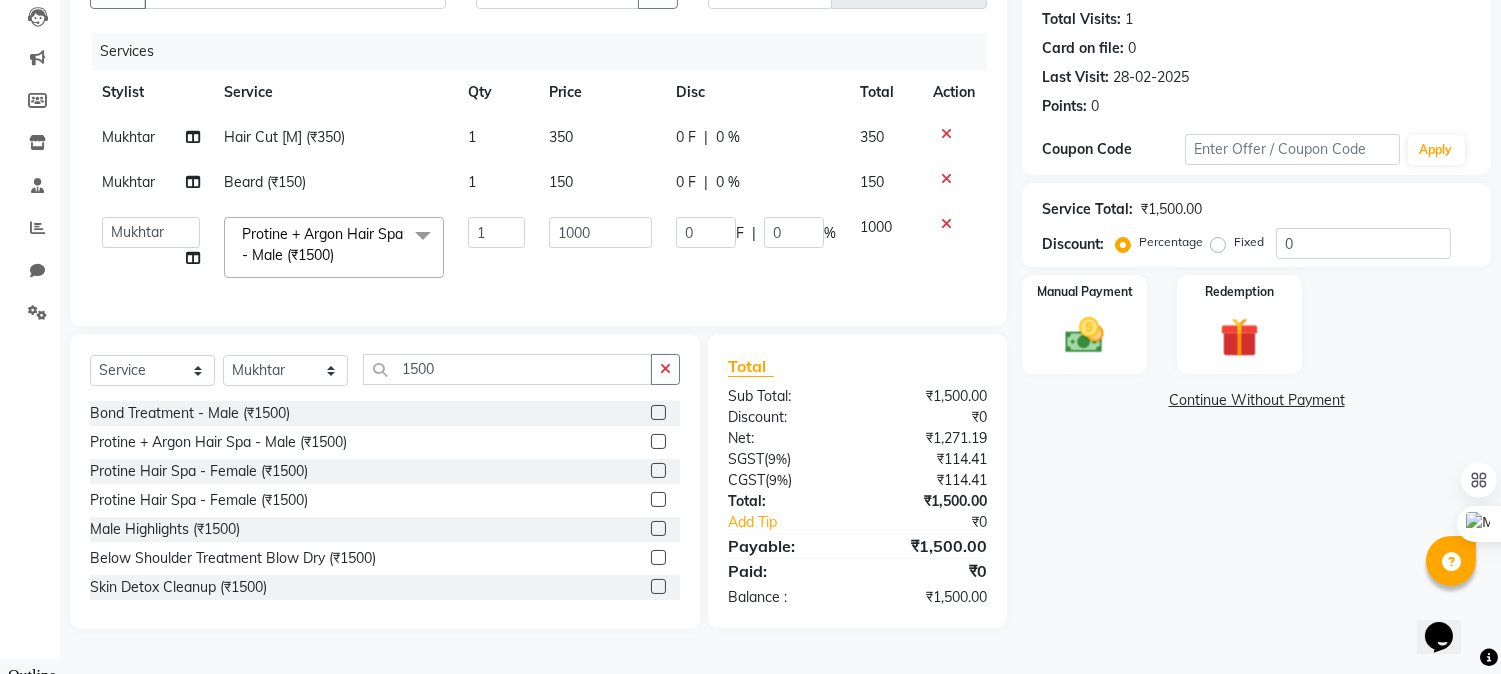 scroll, scrollTop: 216, scrollLeft: 0, axis: vertical 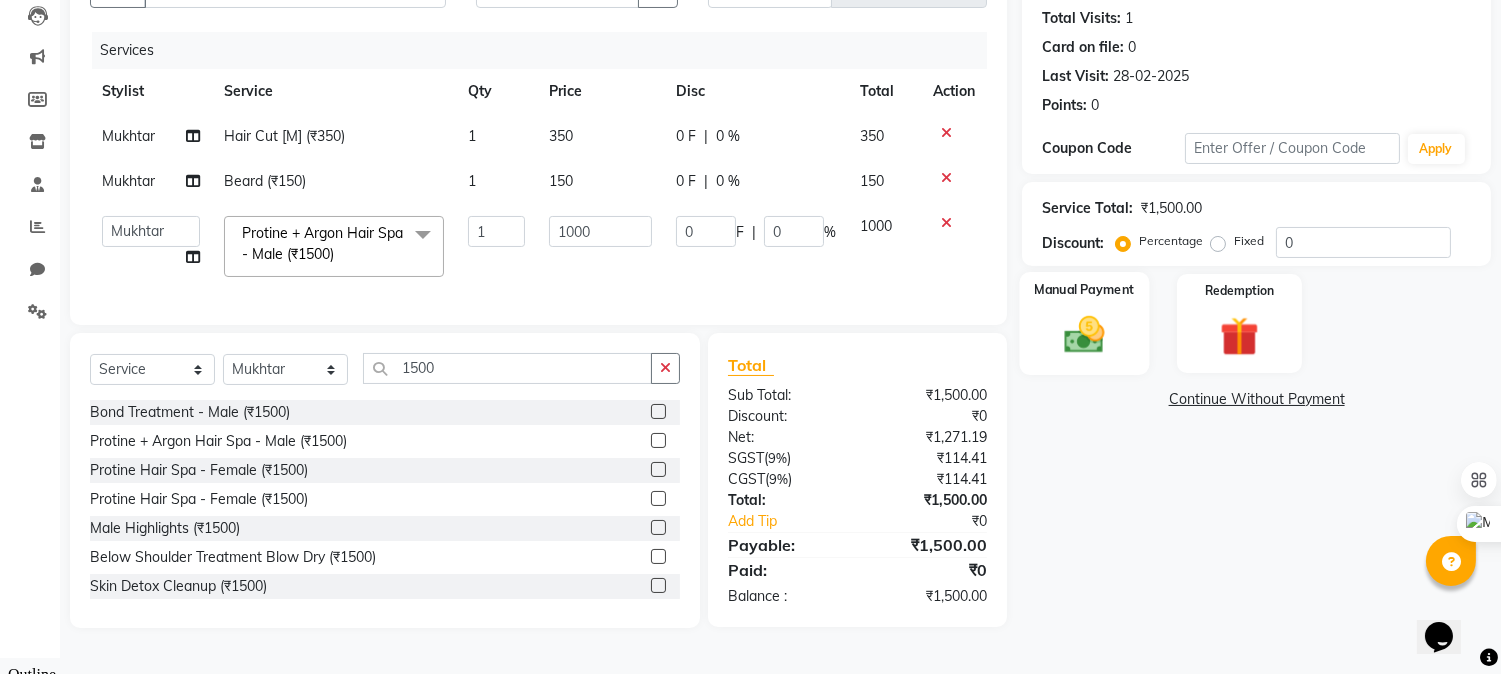 click 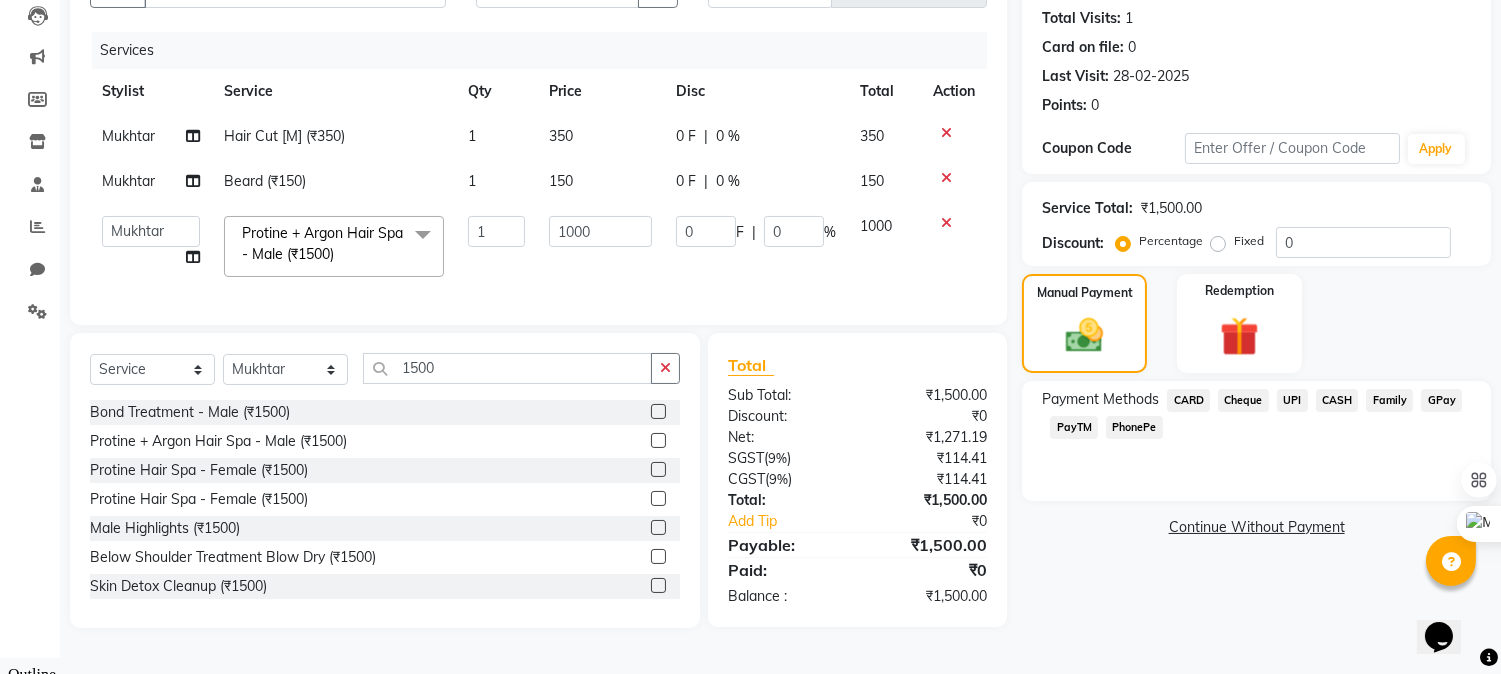 click on "UPI" 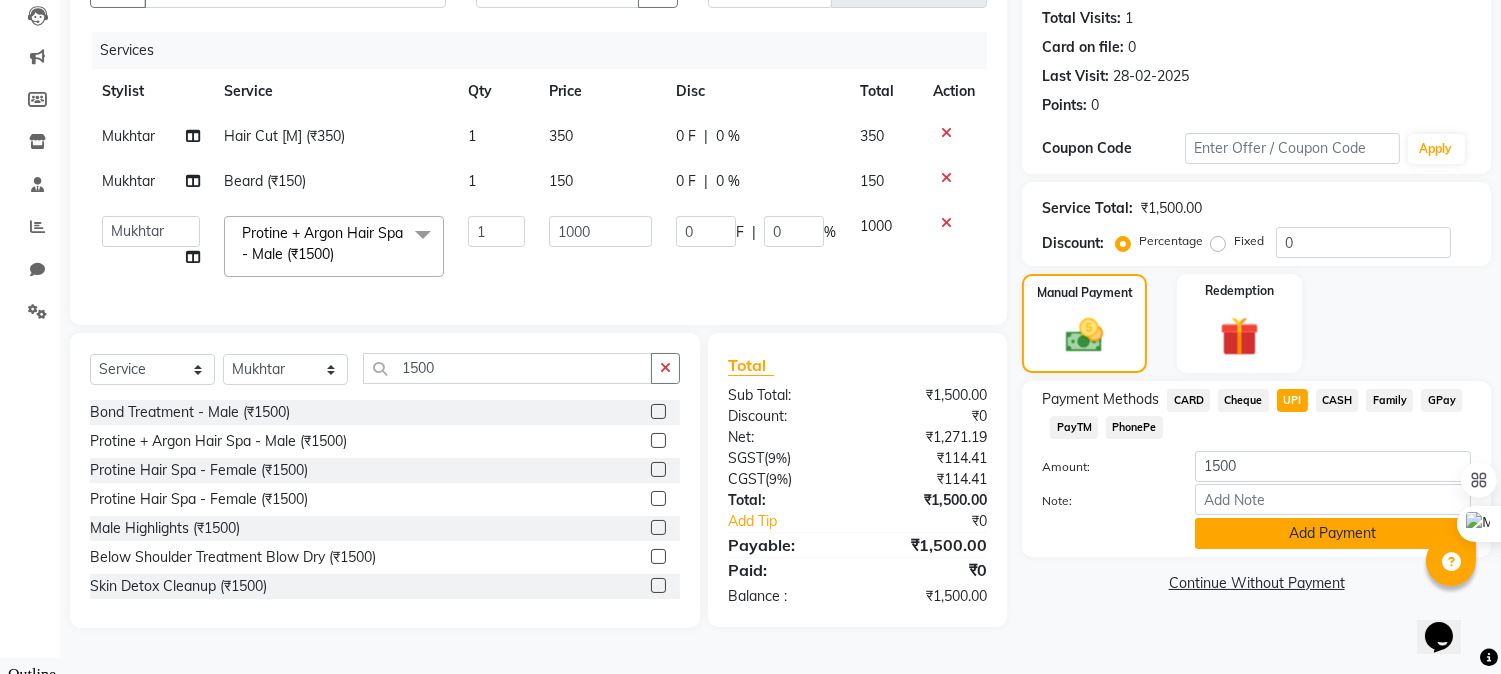 click on "Add Payment" 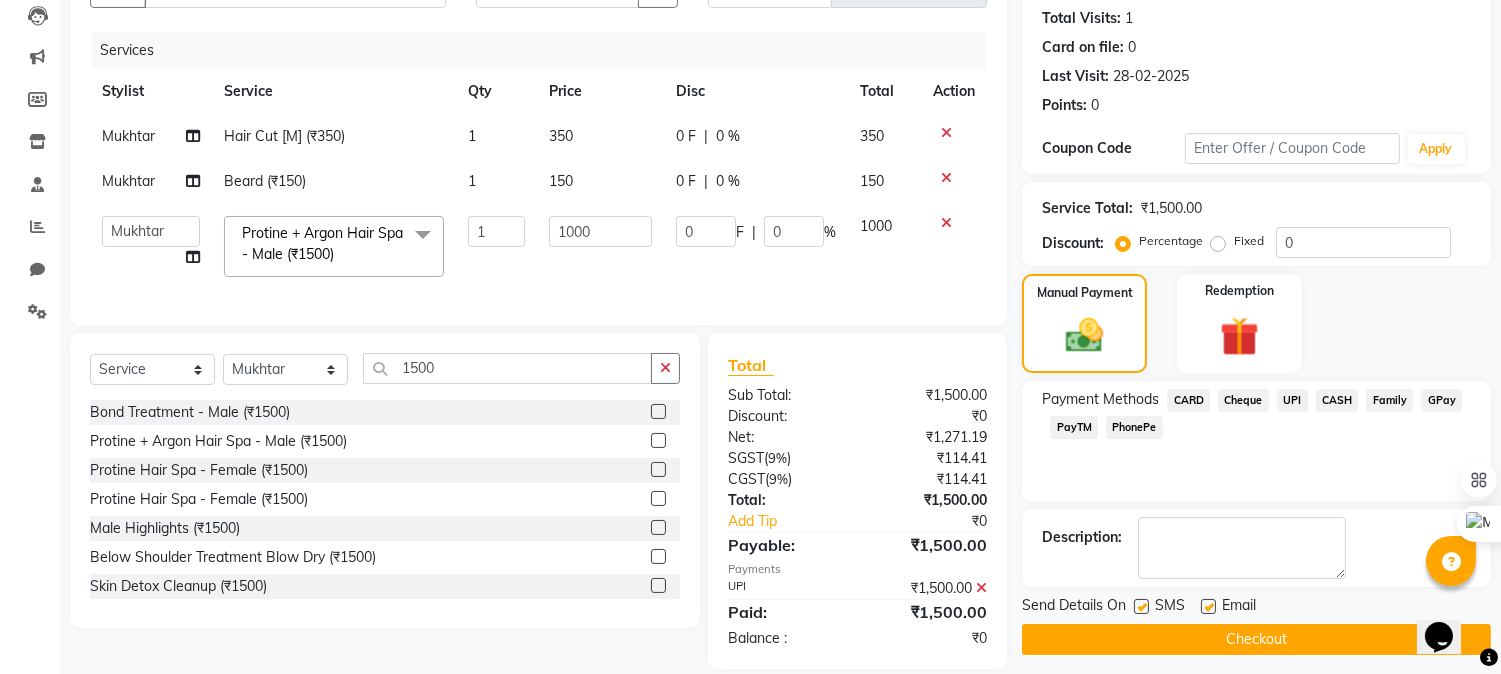 scroll, scrollTop: 257, scrollLeft: 0, axis: vertical 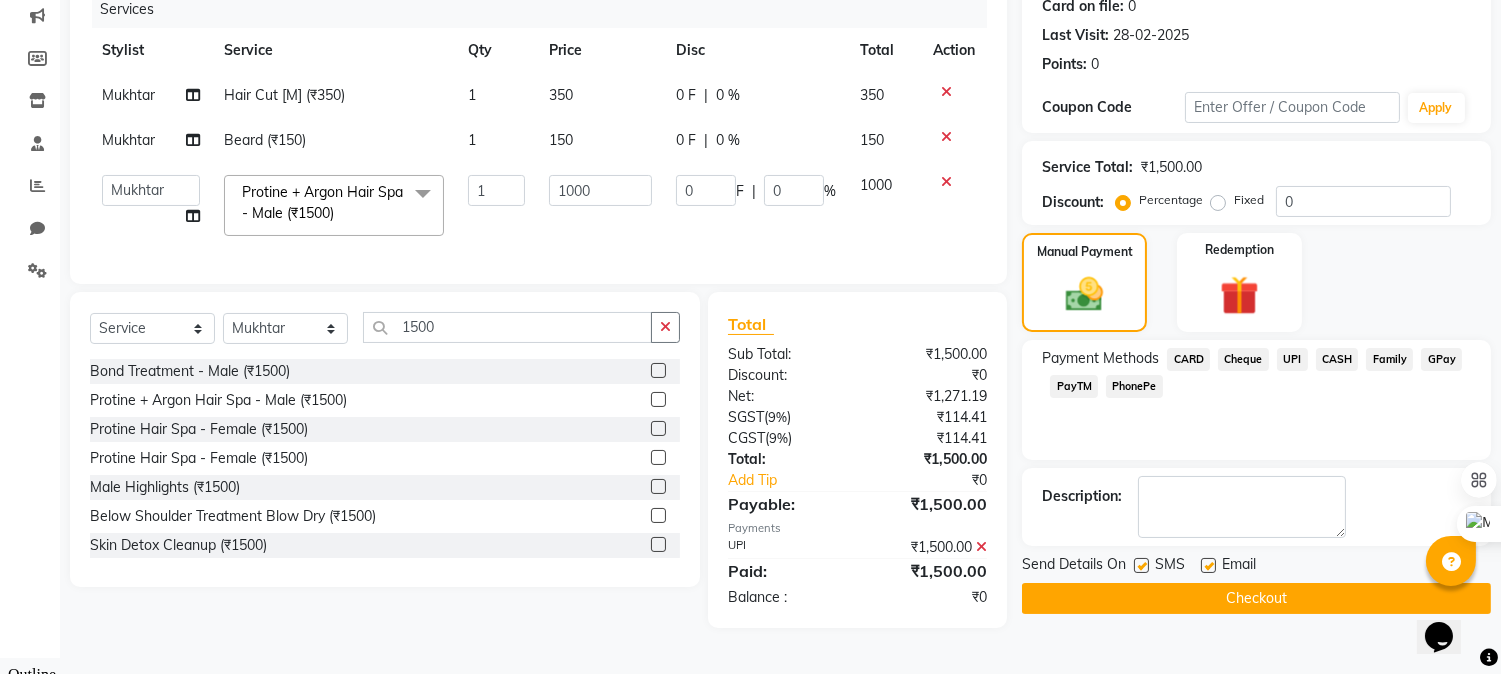 click on "Checkout" 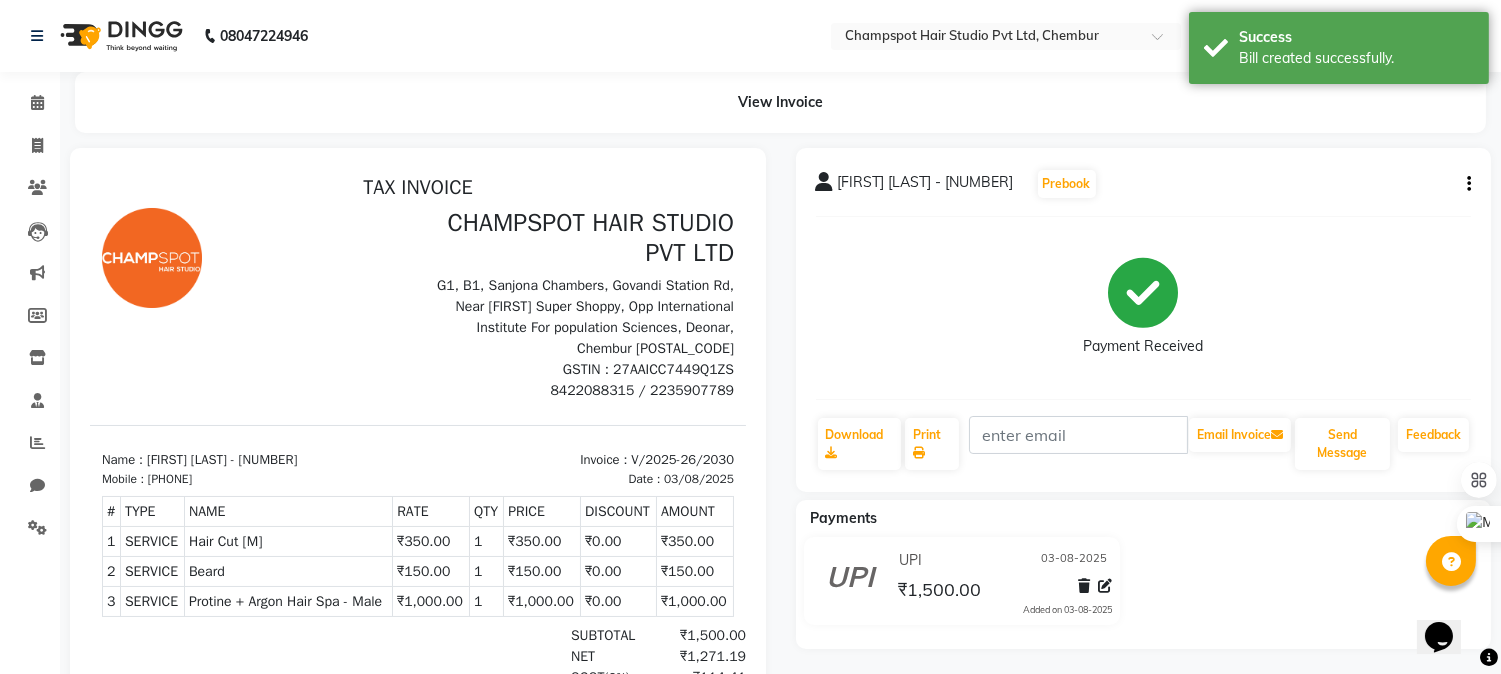 scroll, scrollTop: 0, scrollLeft: 0, axis: both 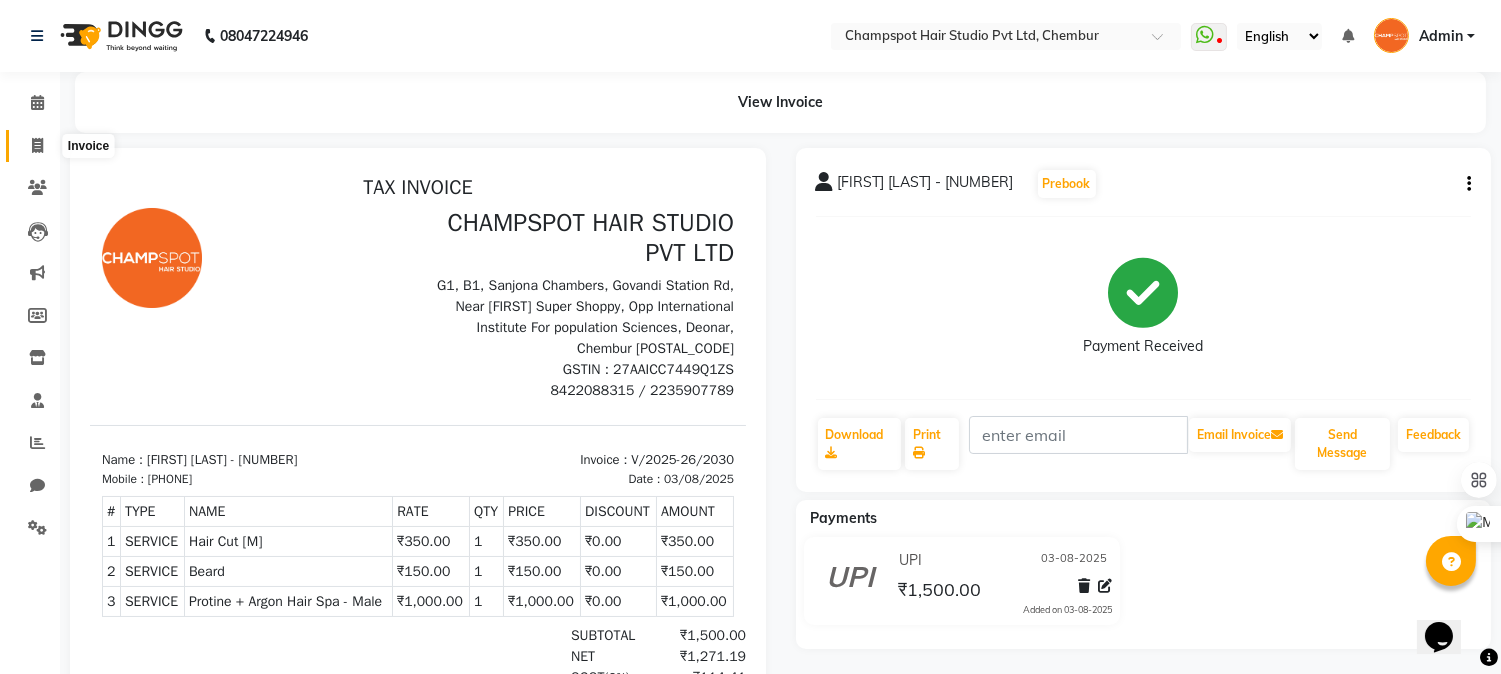 click 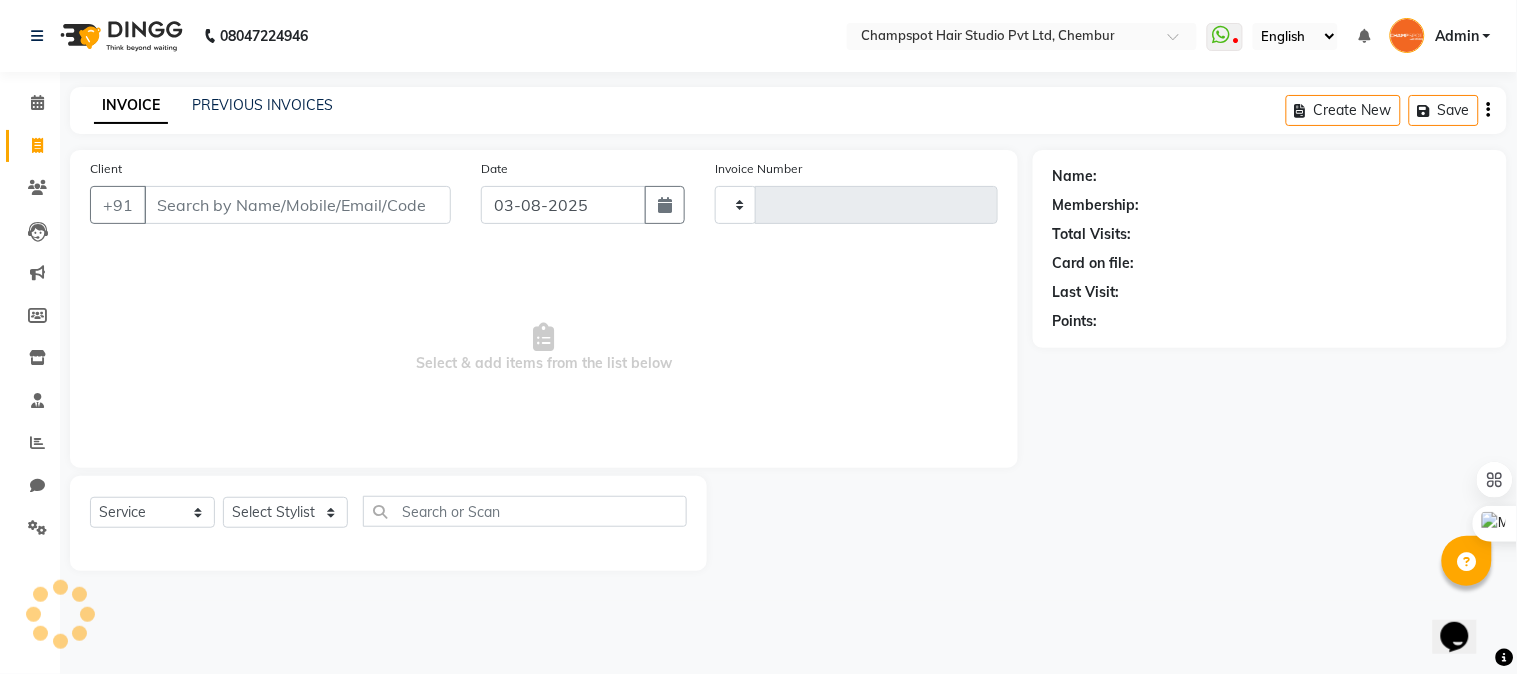 type on "2031" 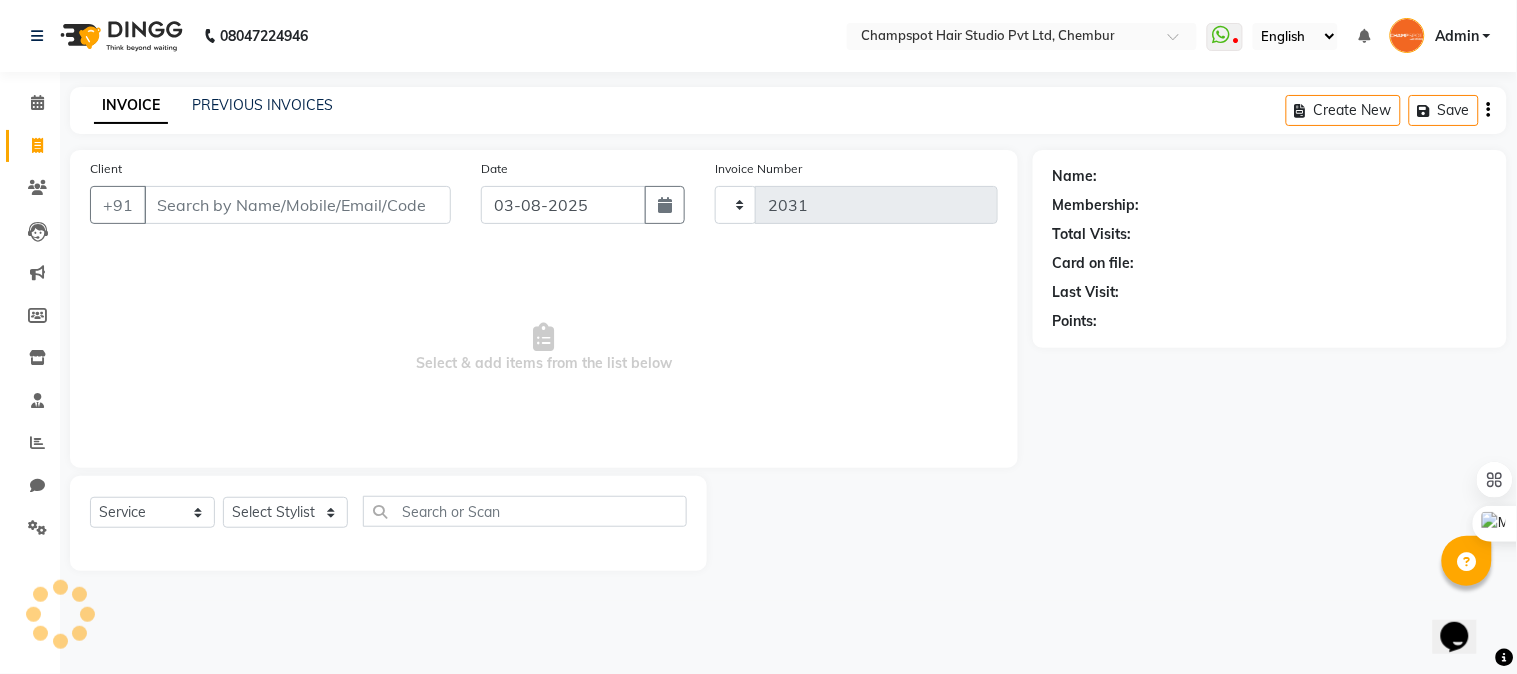 select on "7690" 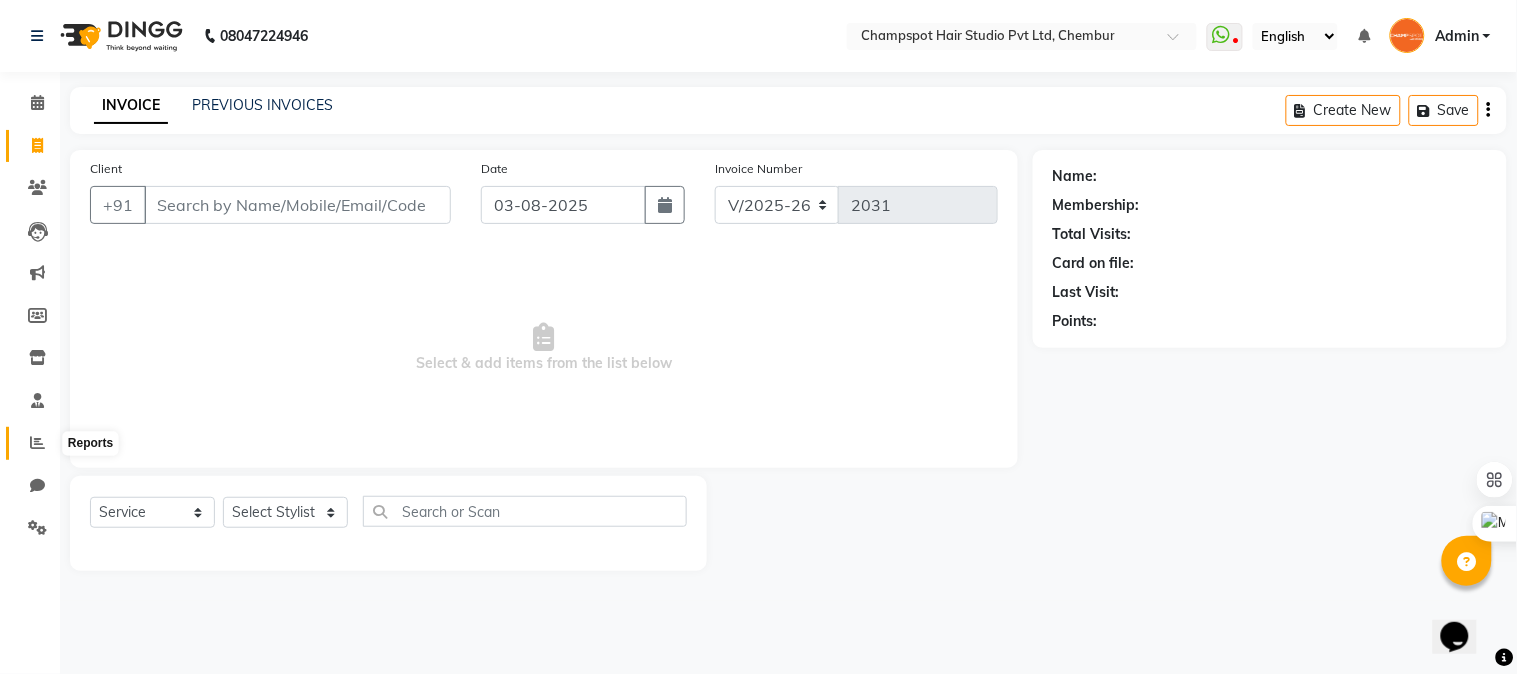 drag, startPoint x: 28, startPoint y: 435, endPoint x: 0, endPoint y: 390, distance: 53 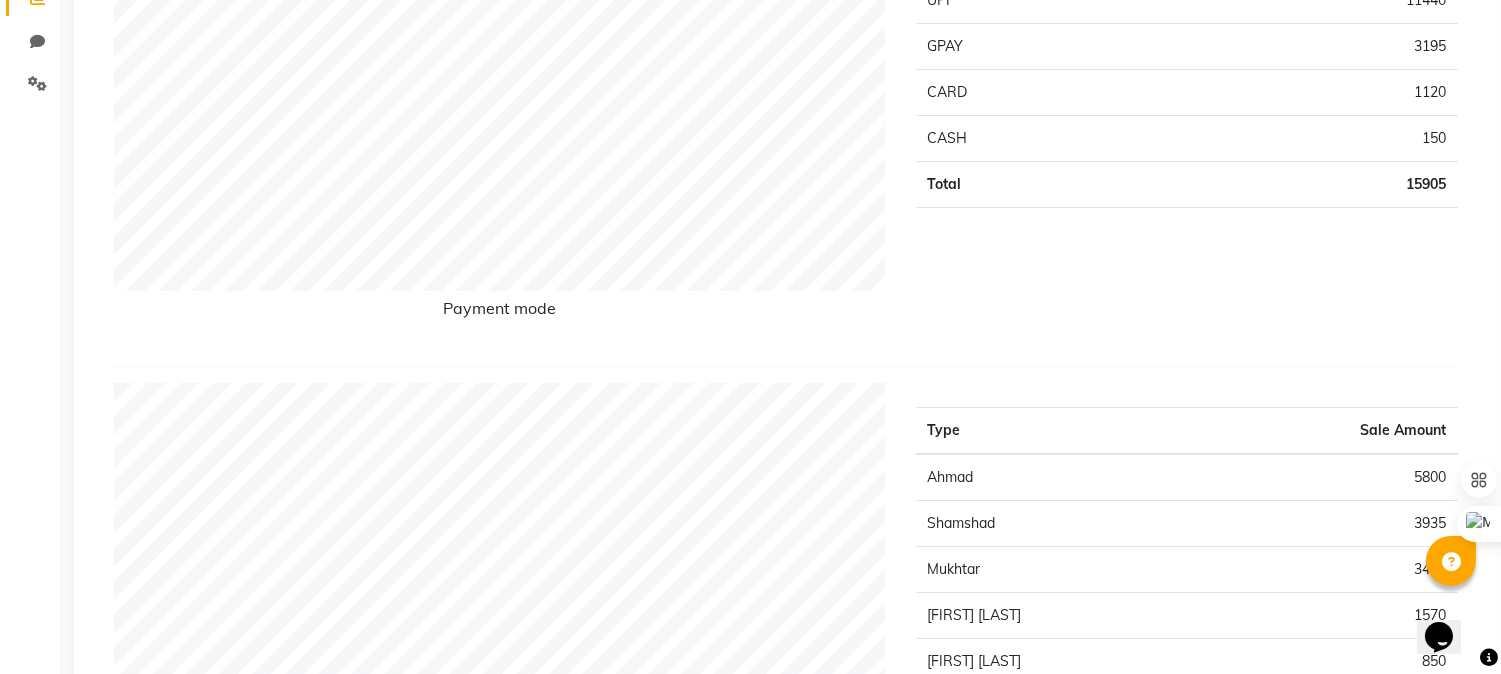 scroll, scrollTop: 0, scrollLeft: 0, axis: both 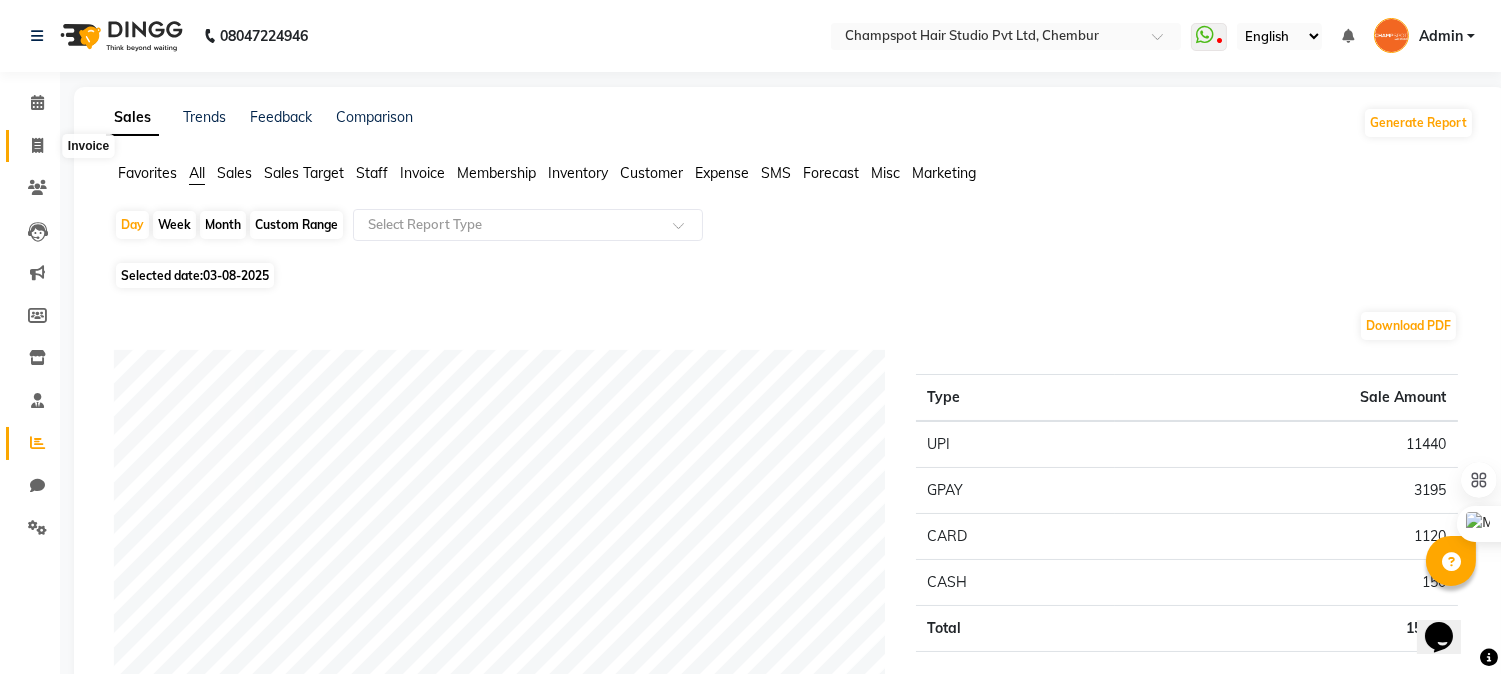 click 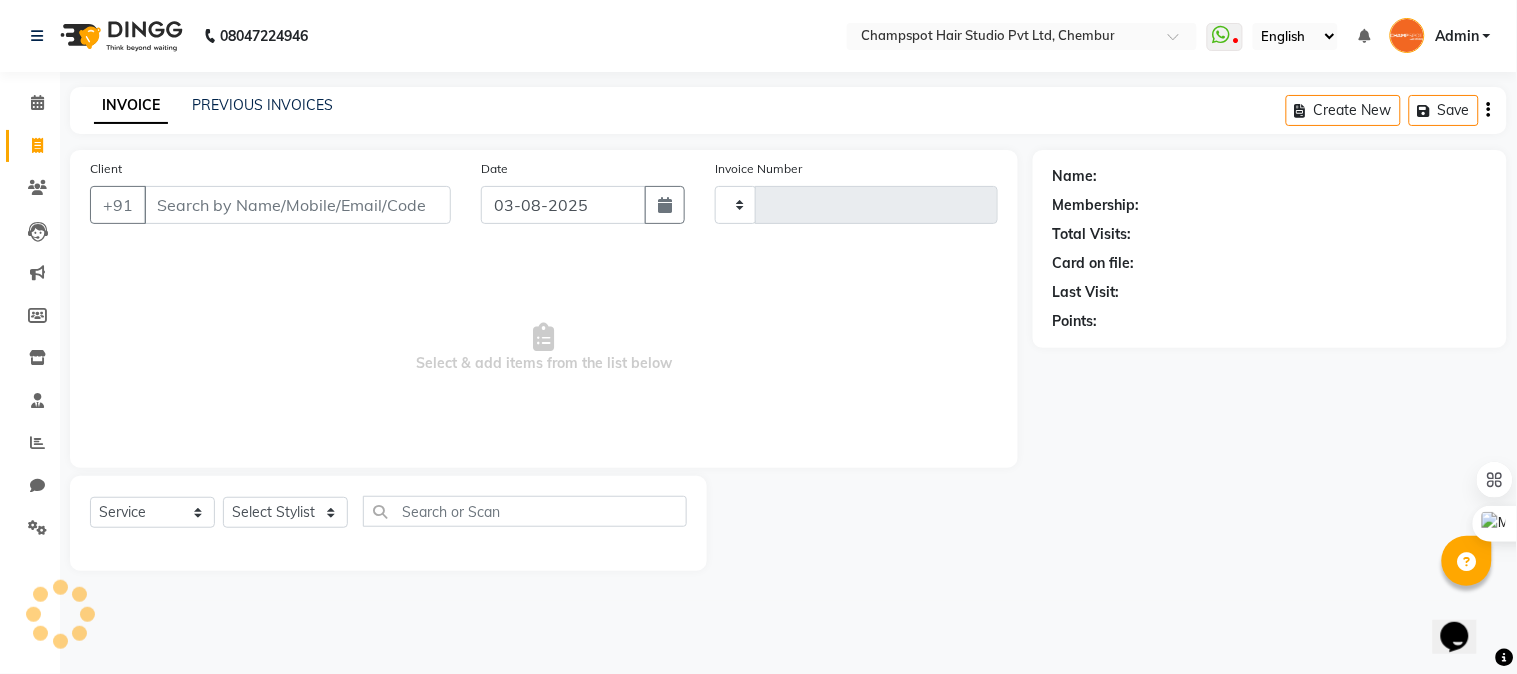 type on "2031" 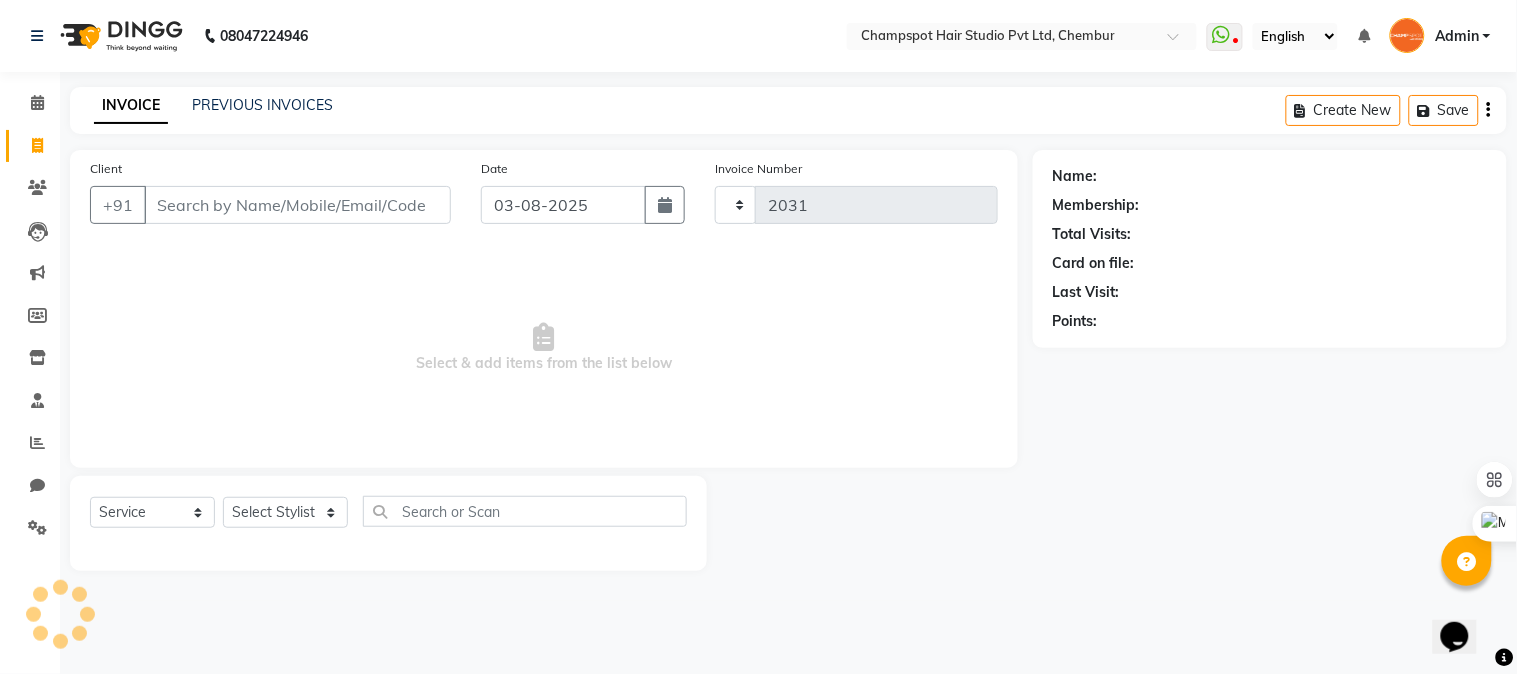 select on "7690" 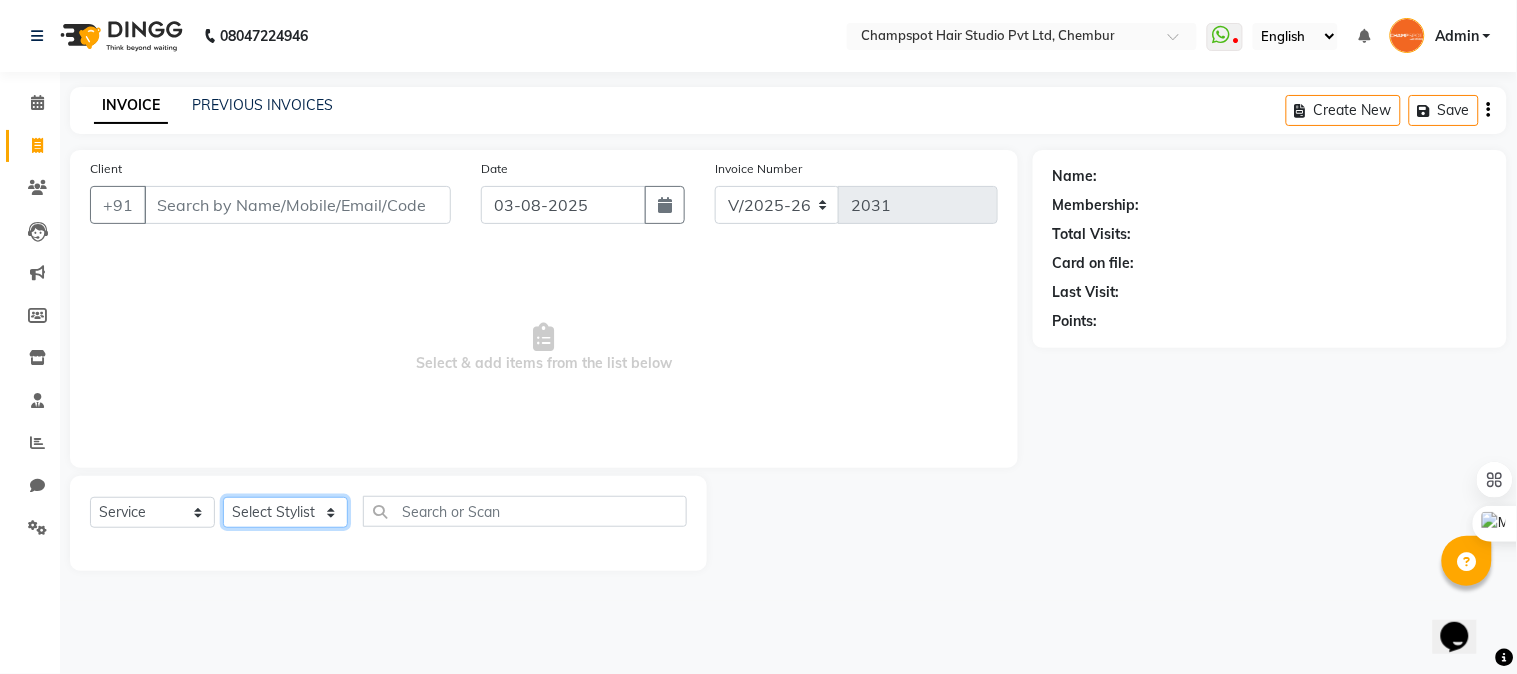click on "Select Stylist Admin [FIRST] [LAST] [FIRST] [LAST] 	[FIRST] [LAST] [FIRST] [LAST] [FIRST] [LAST]" 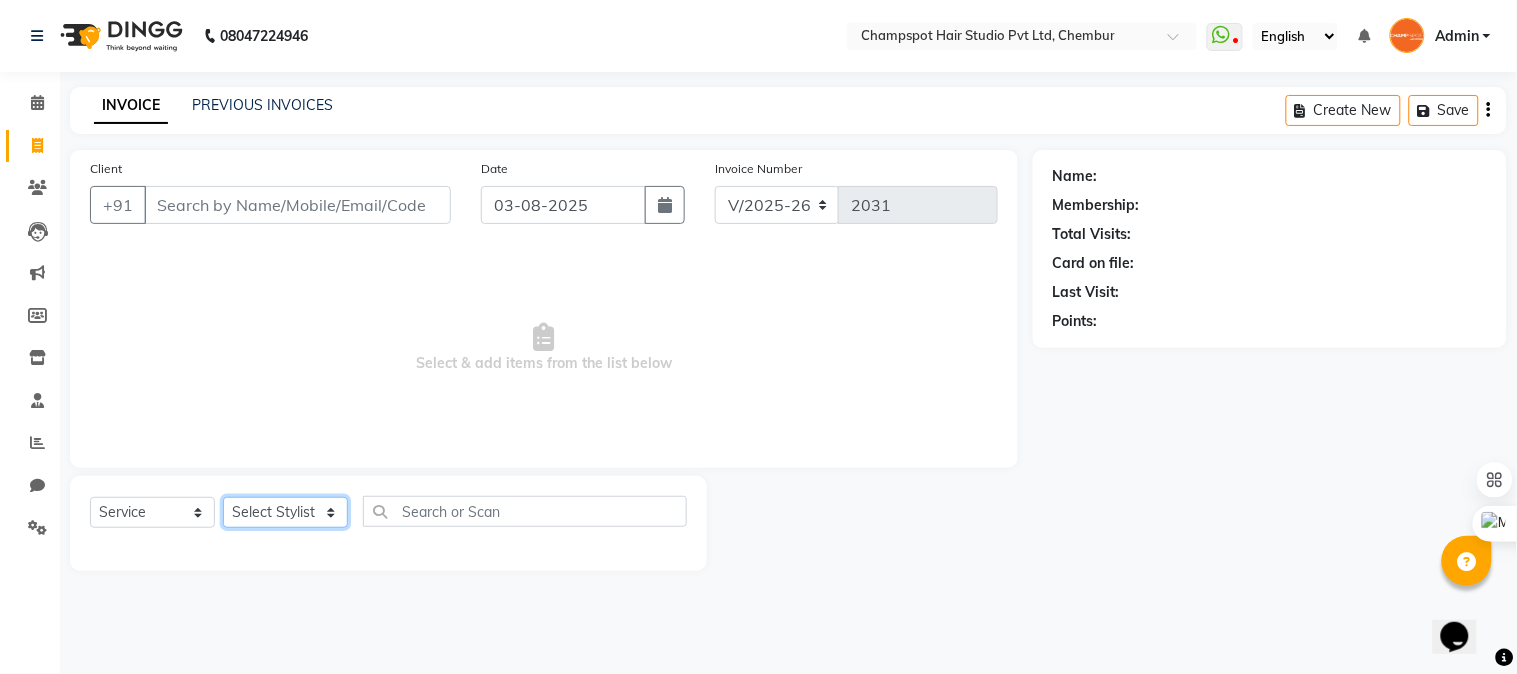 select on "69007" 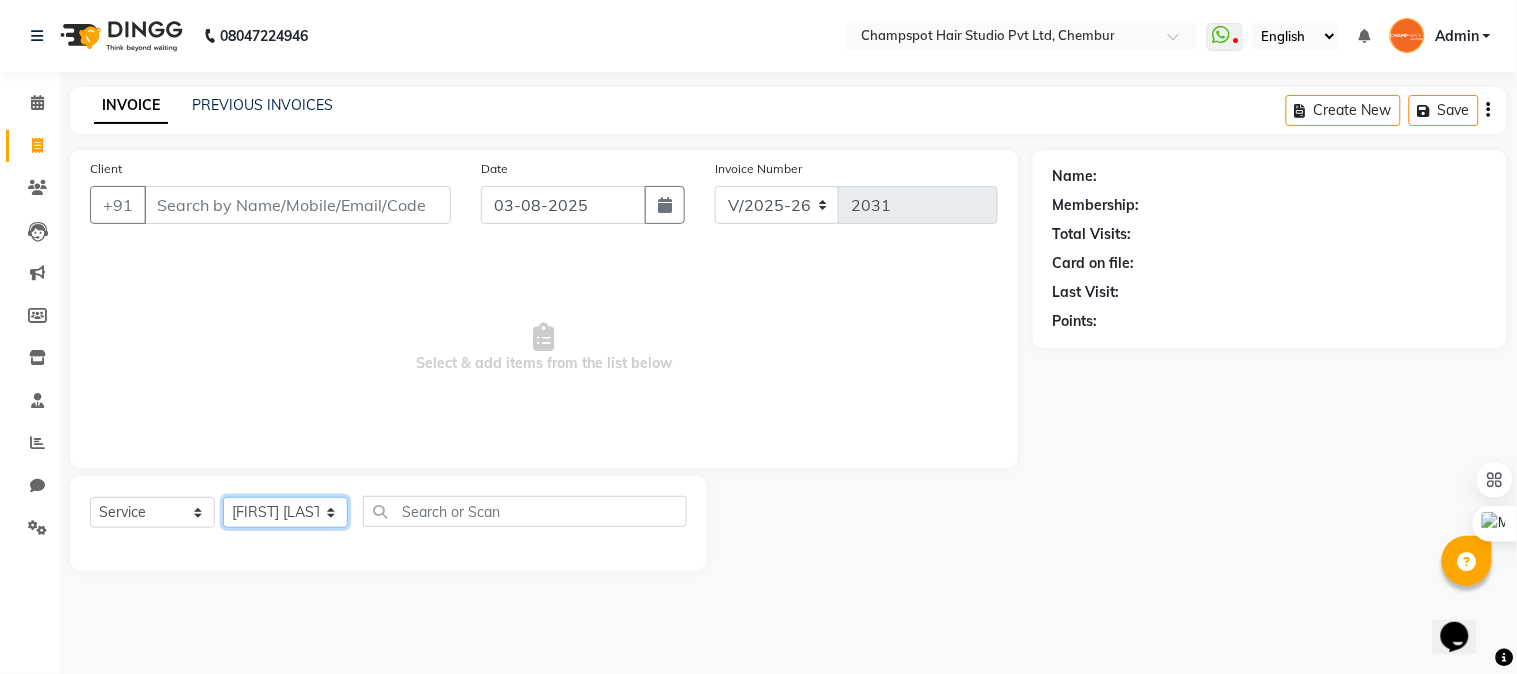 click on "Select Stylist Admin [FIRST] [LAST] [FIRST] [LAST] 	[FIRST] [LAST] [FIRST] [LAST] [FIRST] [LAST]" 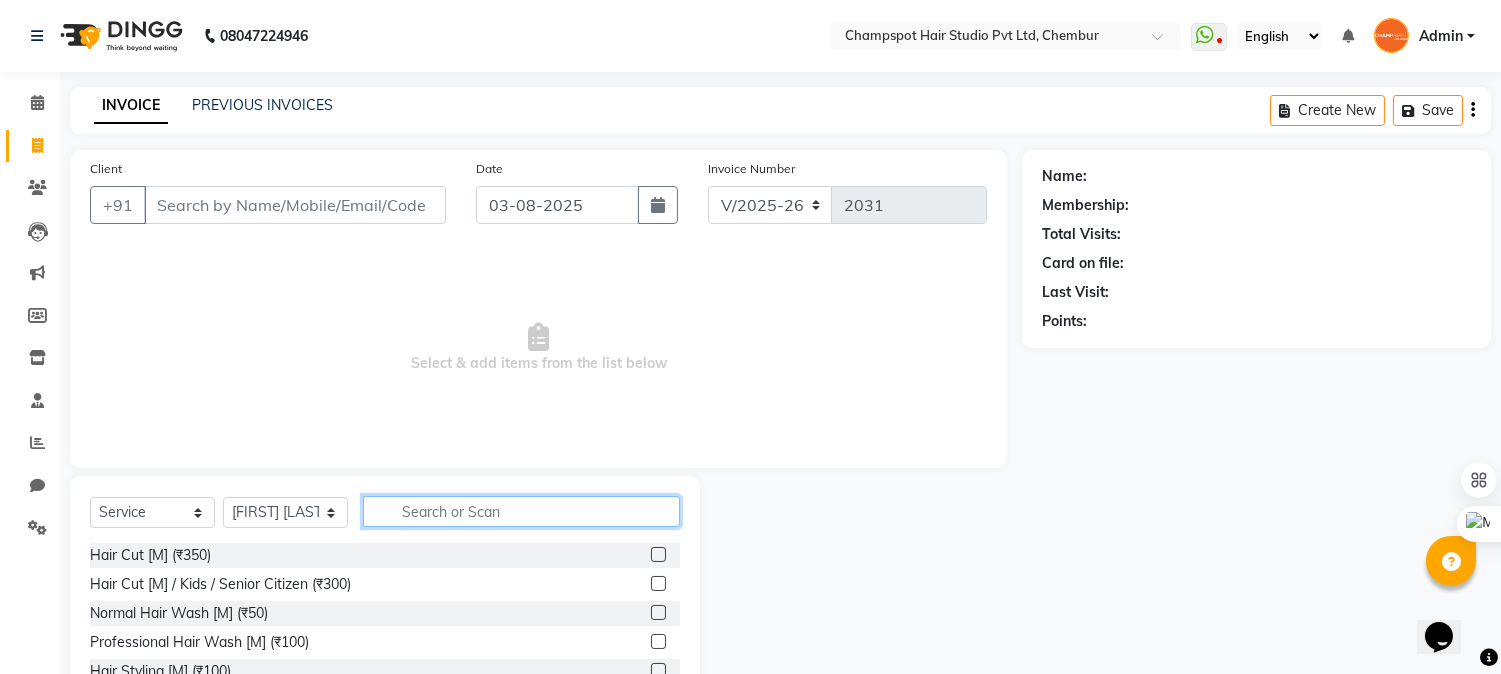 click 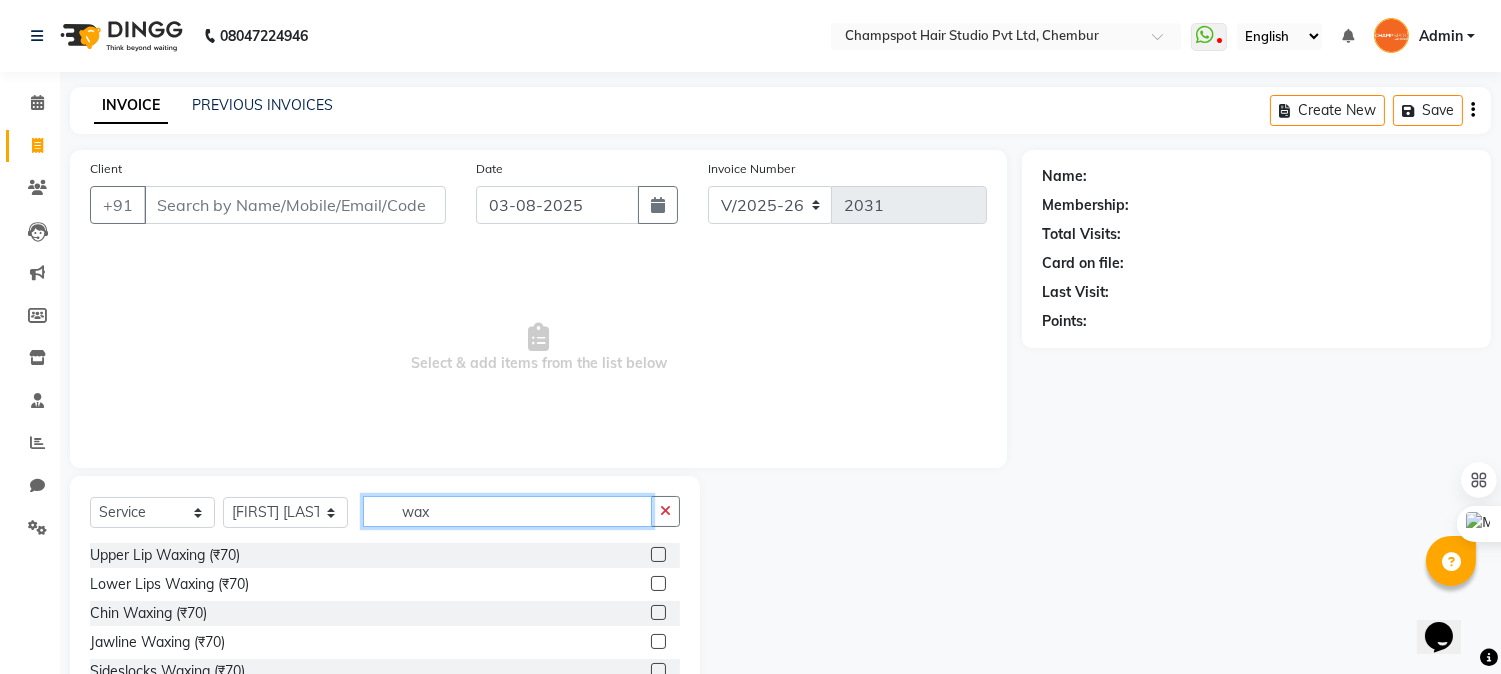 scroll, scrollTop: 126, scrollLeft: 0, axis: vertical 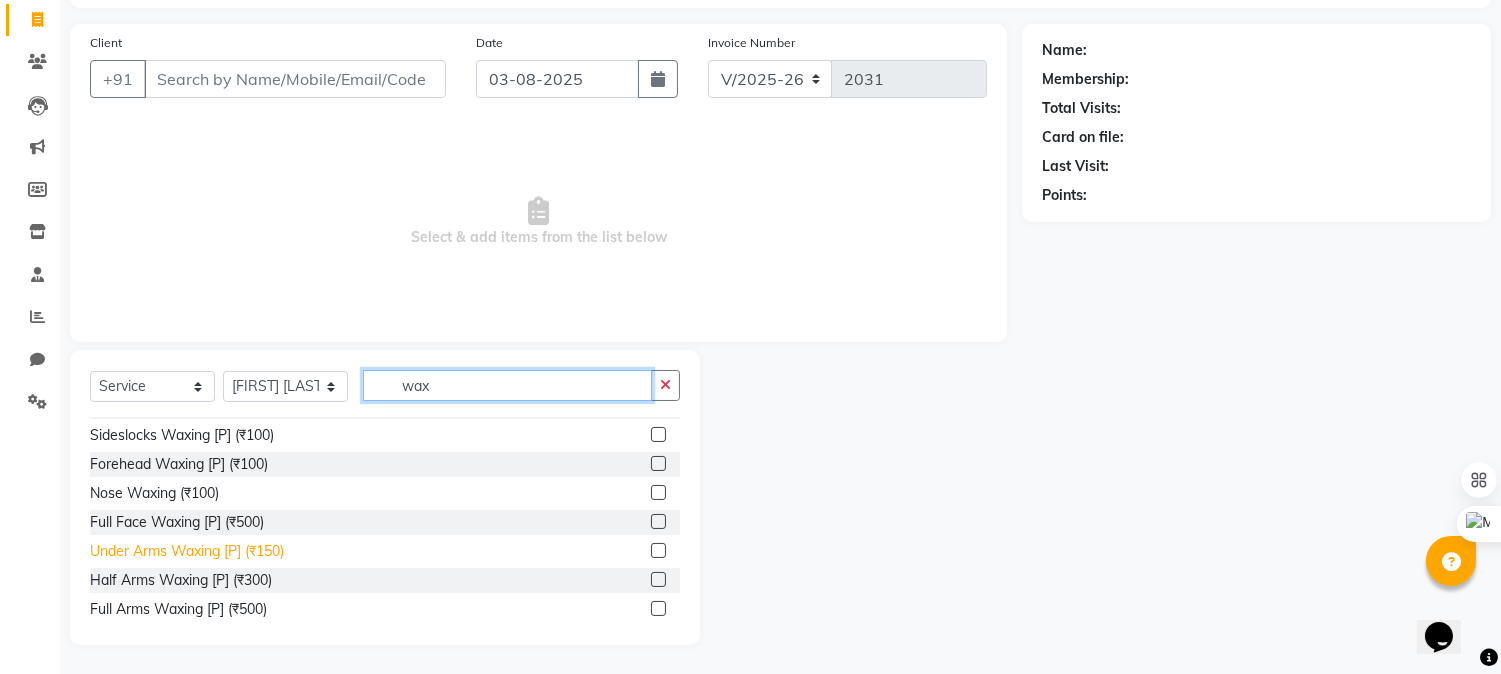 type on "wax" 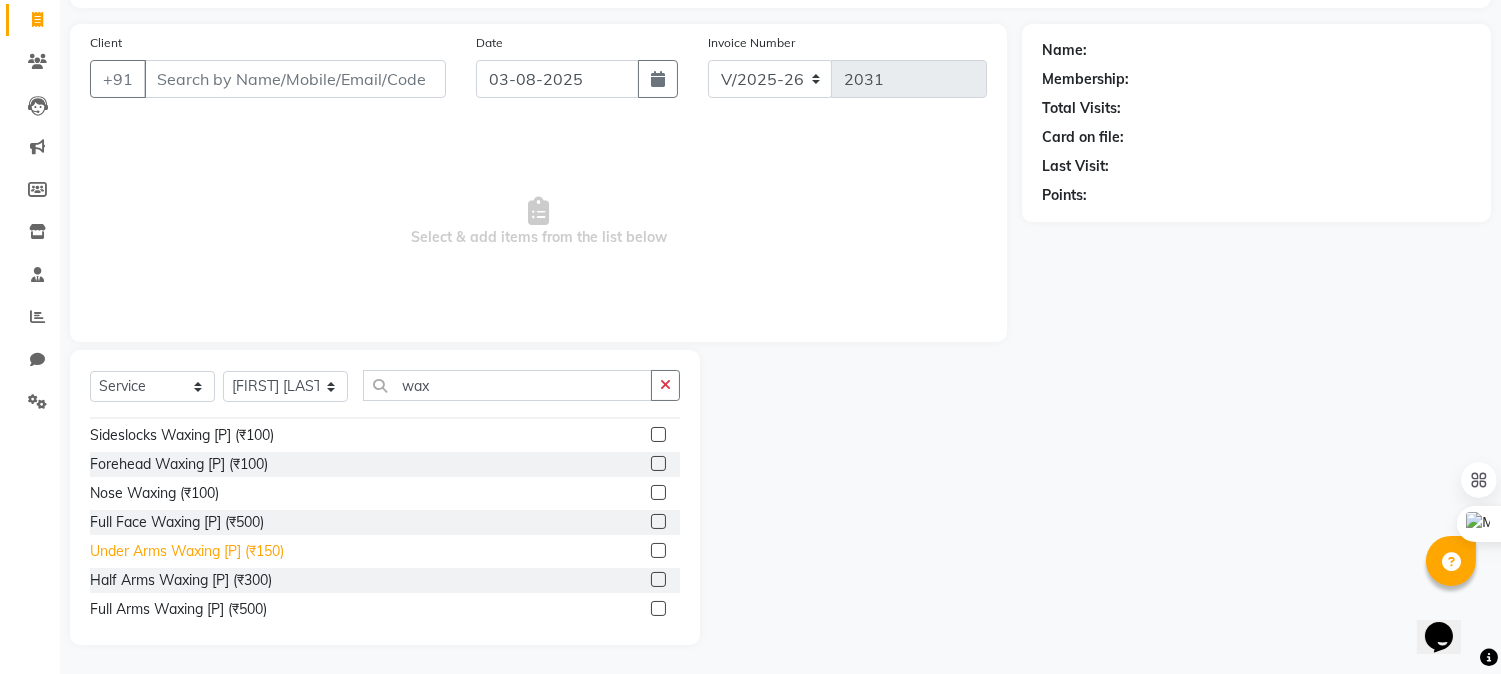 click on "Under Arms Waxing [P] (₹150)" 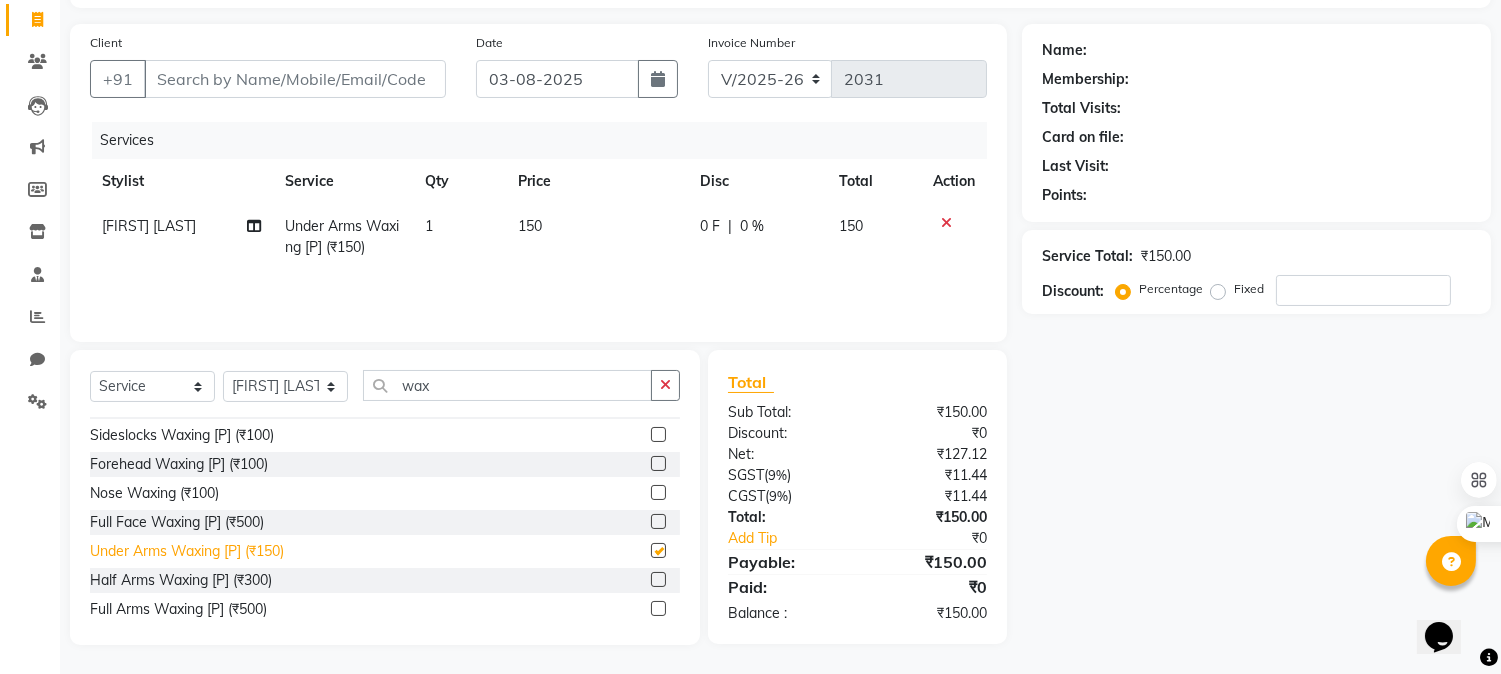 checkbox on "false" 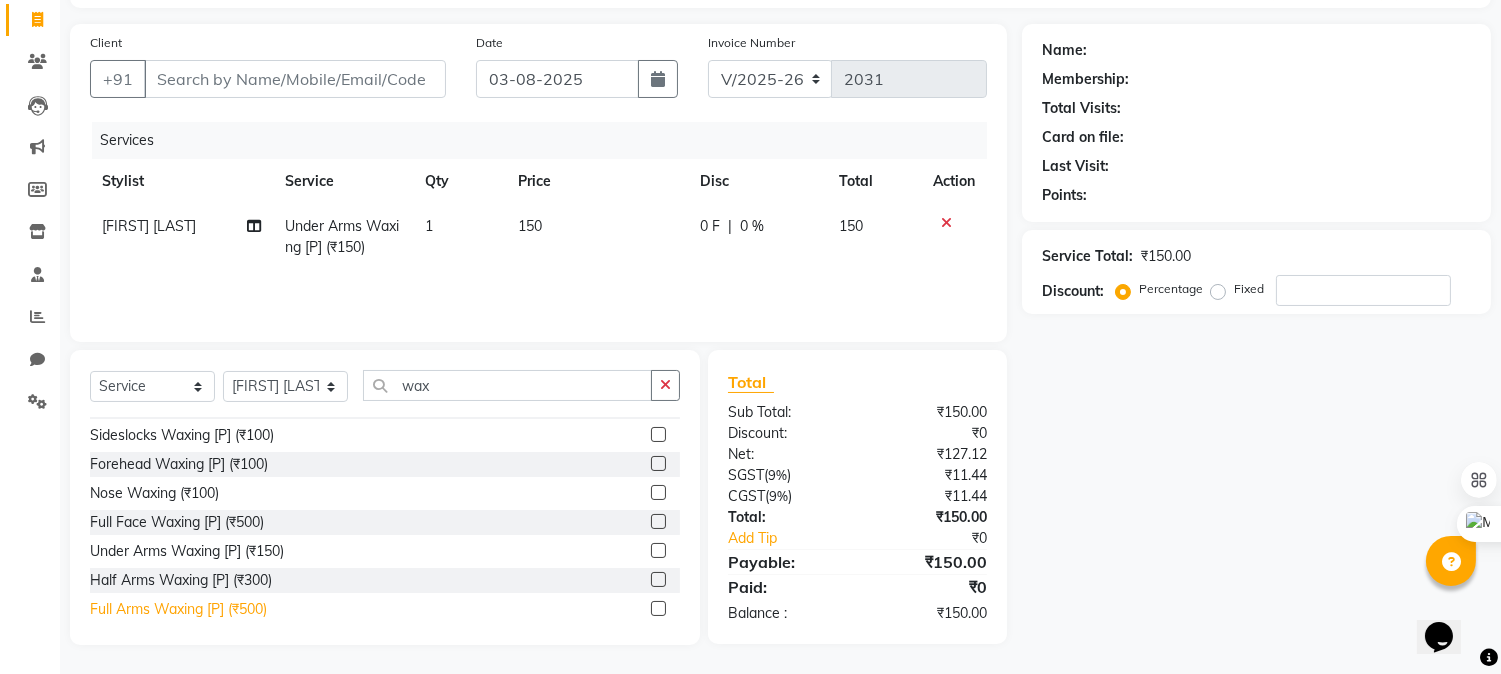 click on "Full Arms Waxing [P] (₹500)" 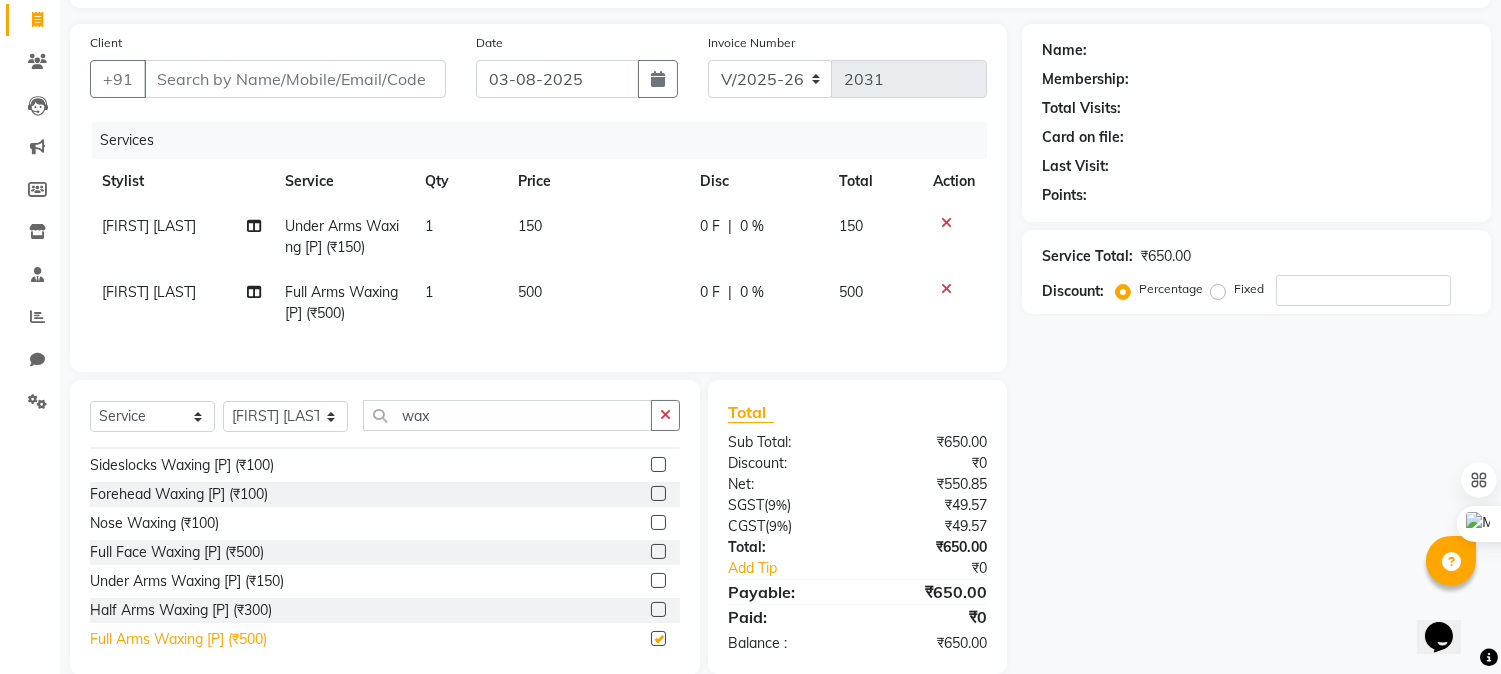 checkbox on "false" 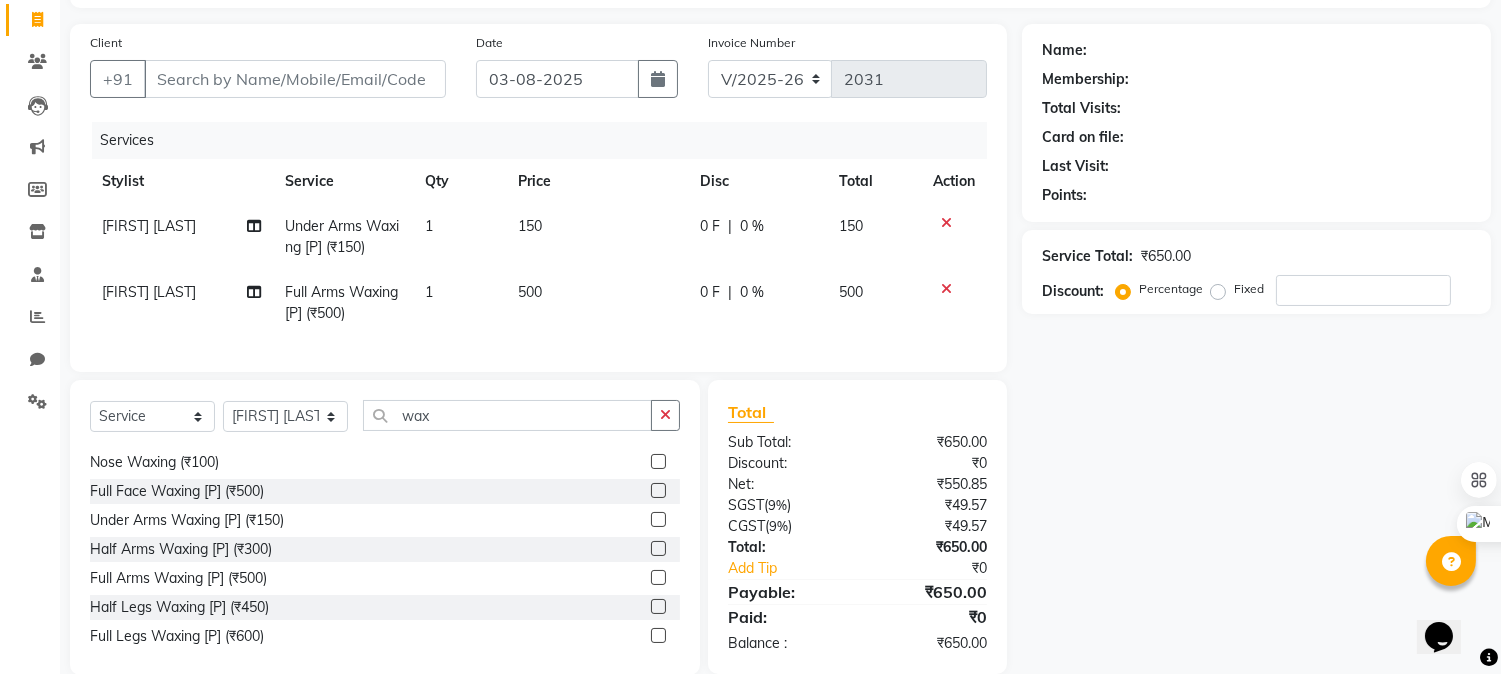 scroll, scrollTop: 888, scrollLeft: 0, axis: vertical 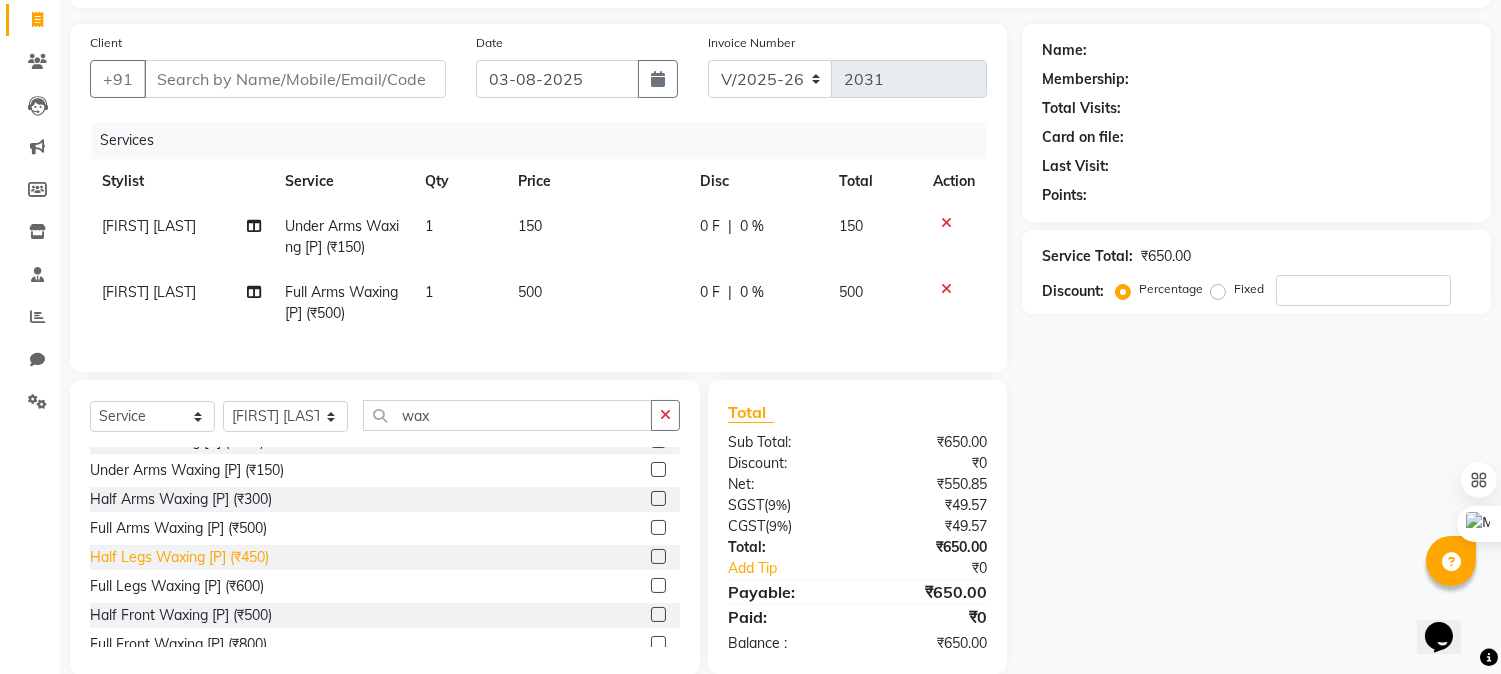 click on "Half Legs Waxing [P] (₹450)" 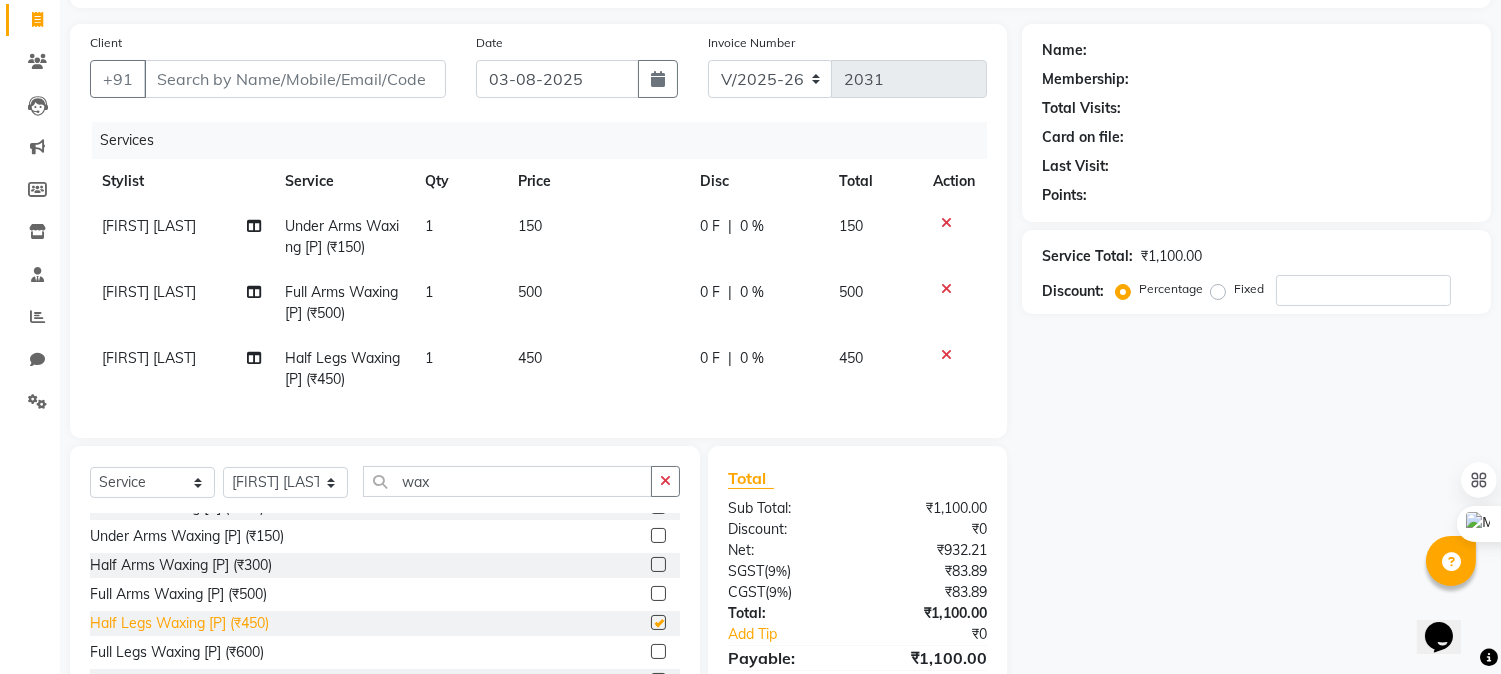 checkbox on "false" 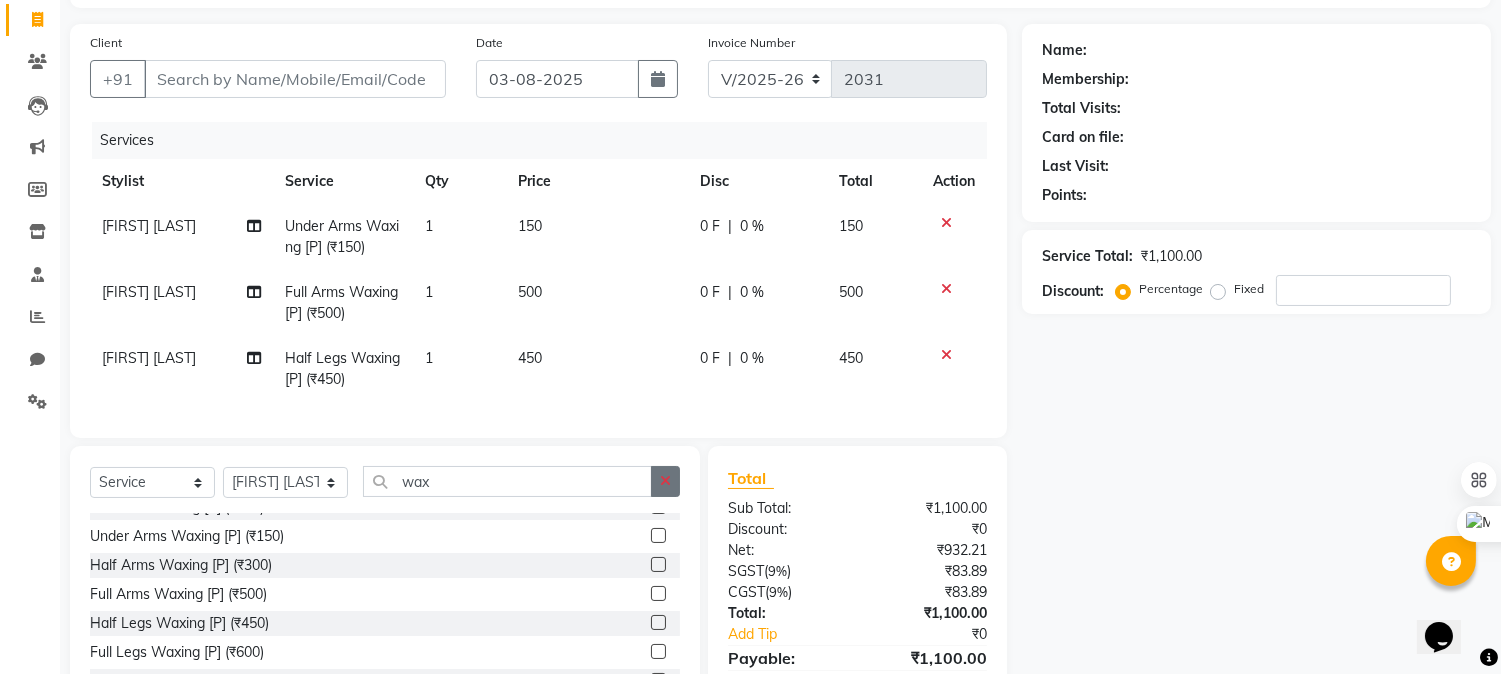 click 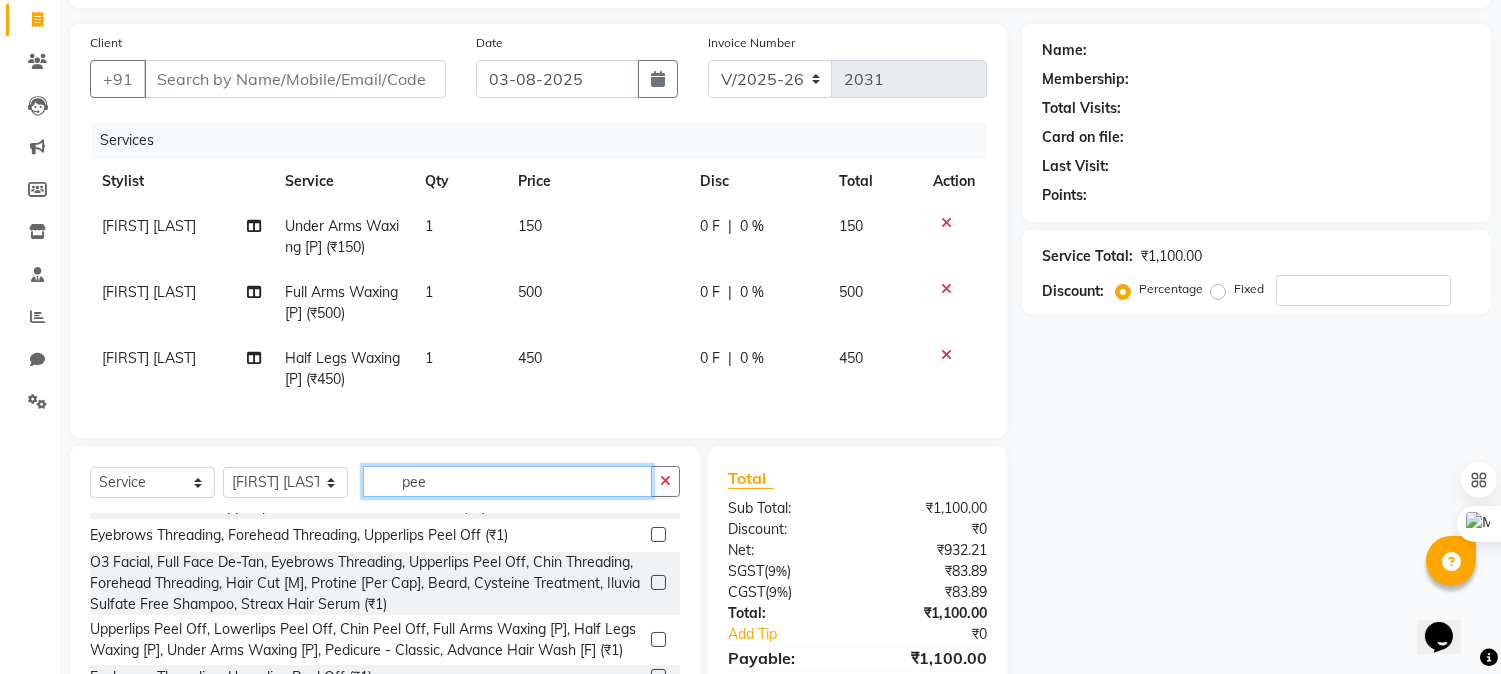 scroll, scrollTop: 281, scrollLeft: 0, axis: vertical 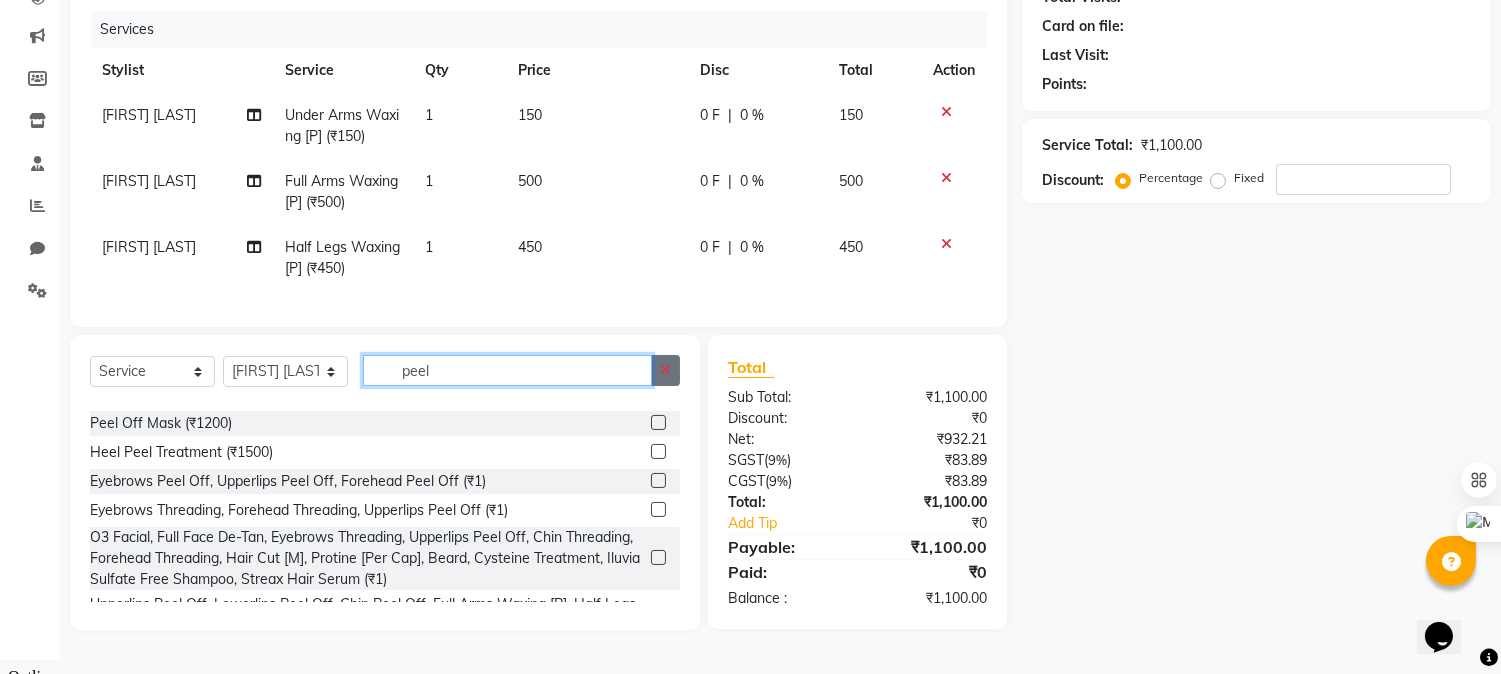 type on "peel" 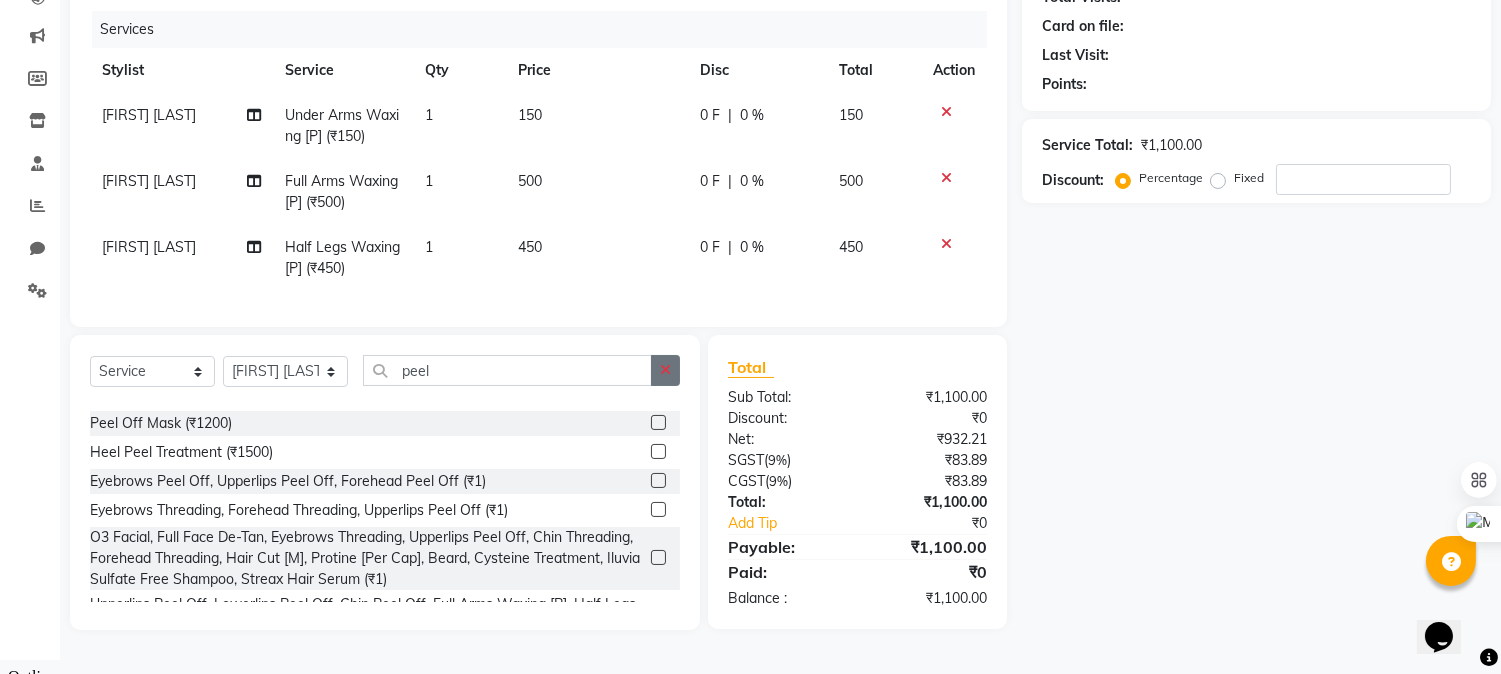 click 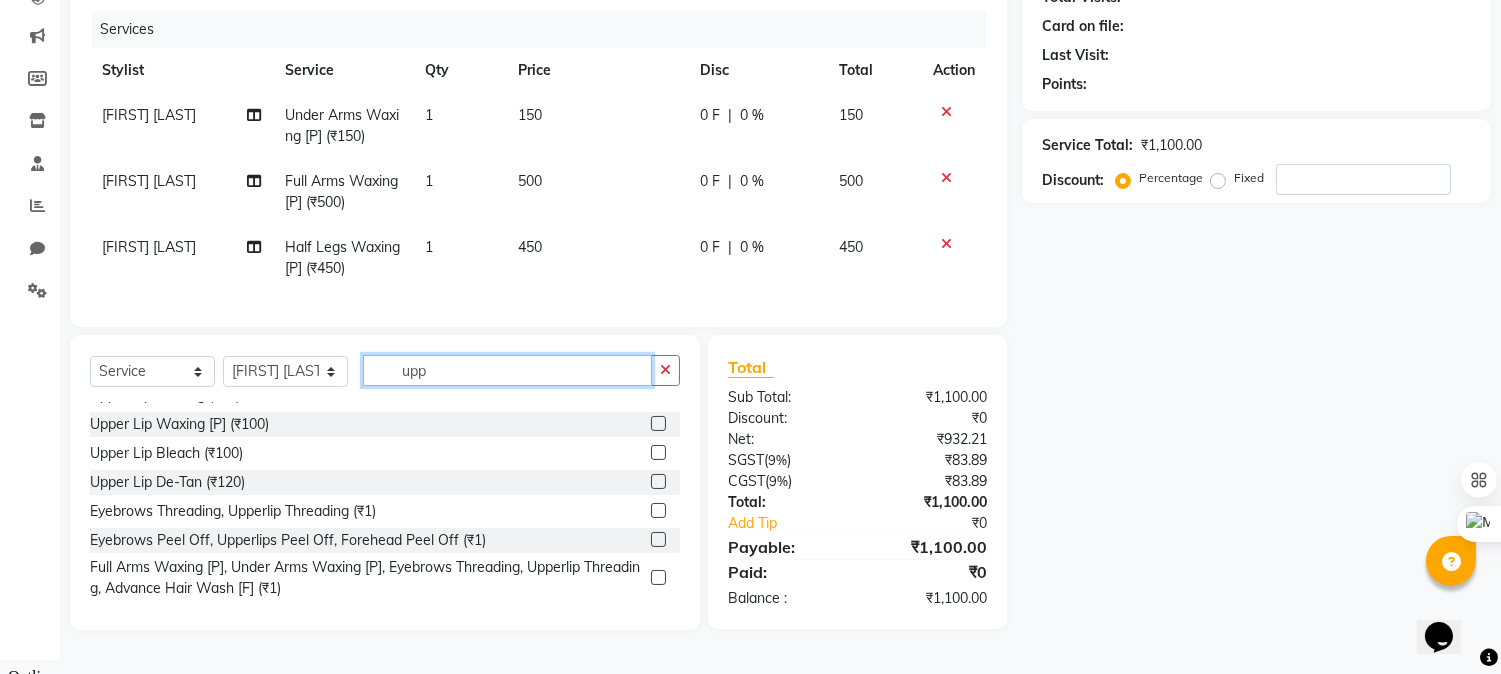 scroll, scrollTop: 0, scrollLeft: 0, axis: both 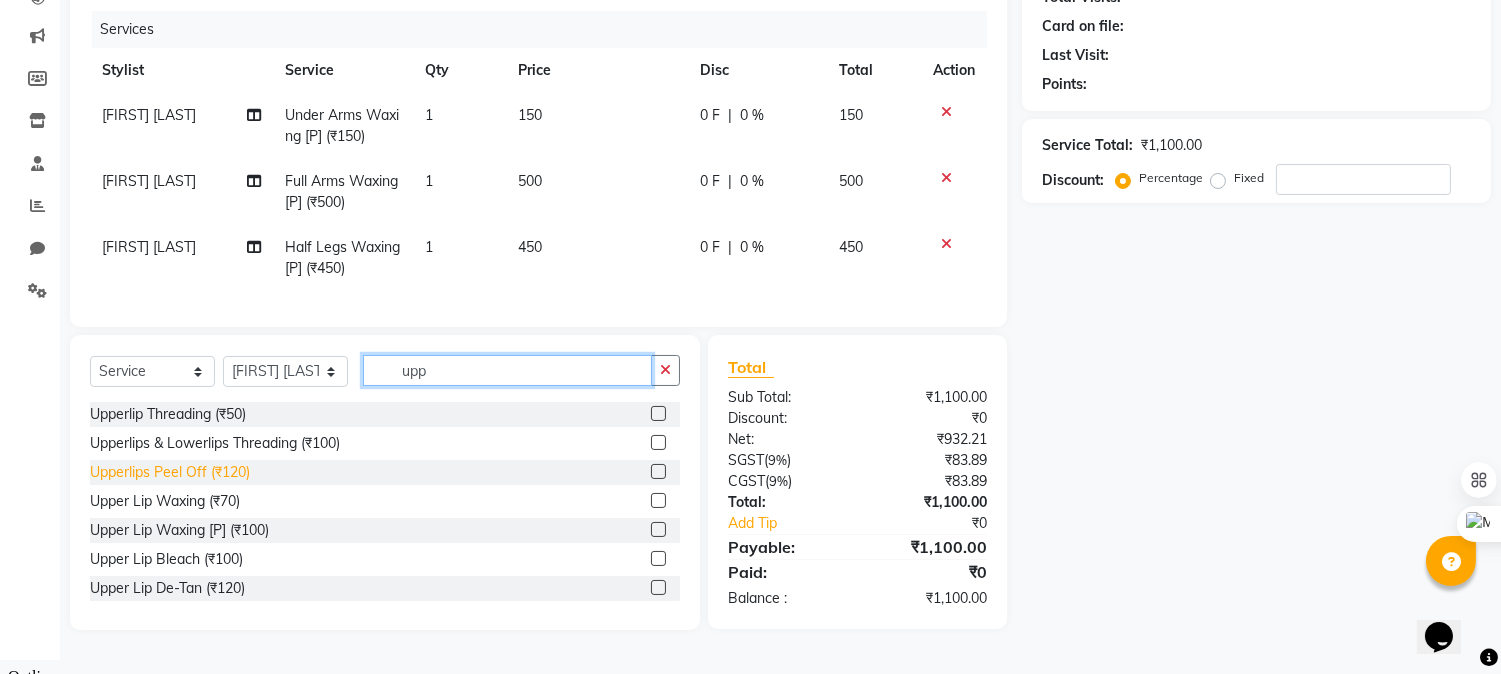 type on "upp" 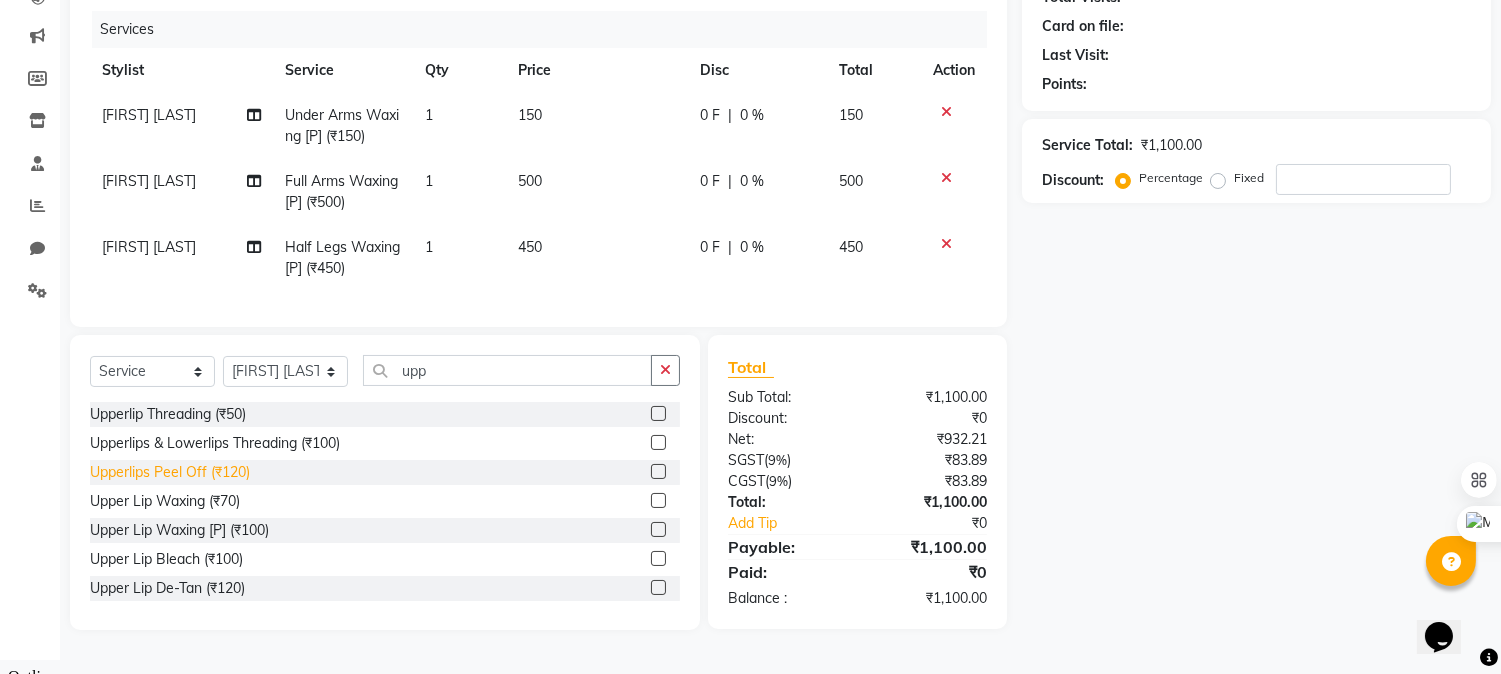 click on "Upperlips Peel Off (₹120)" 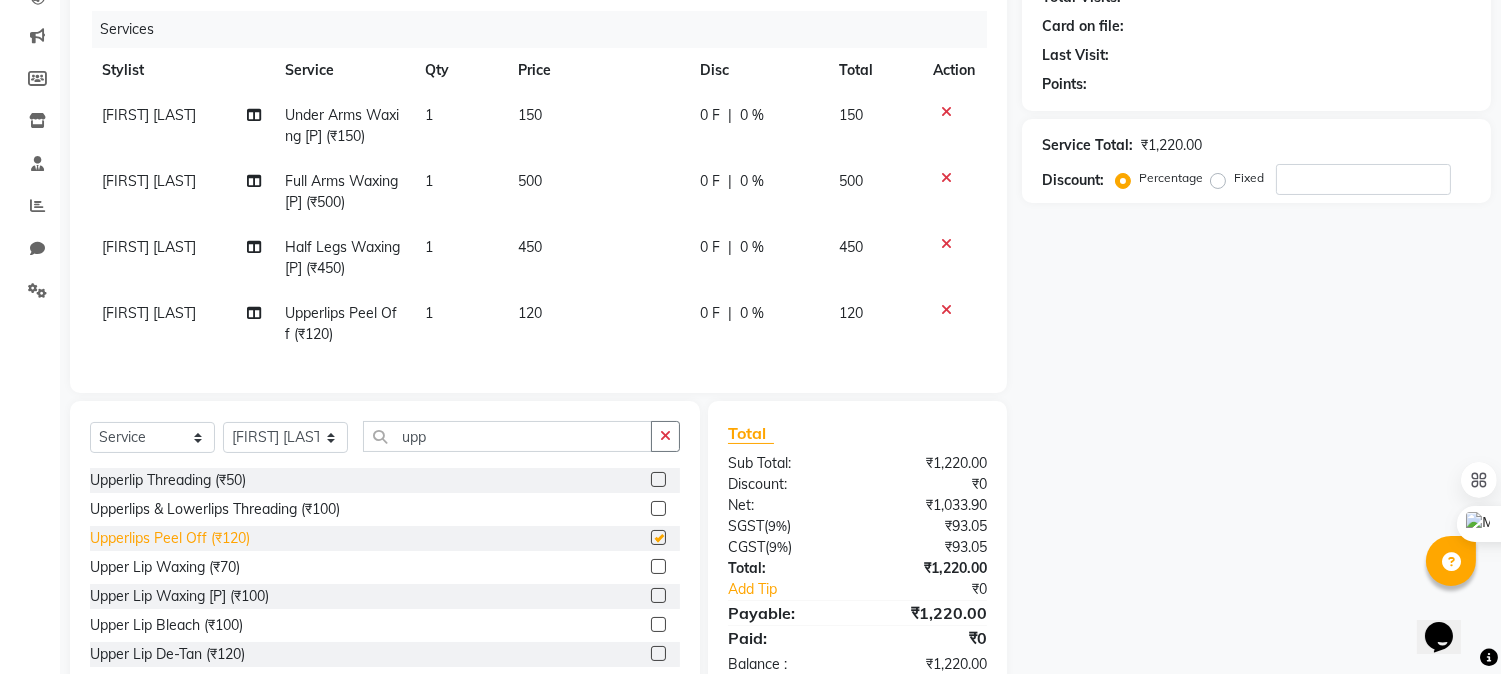 checkbox on "false" 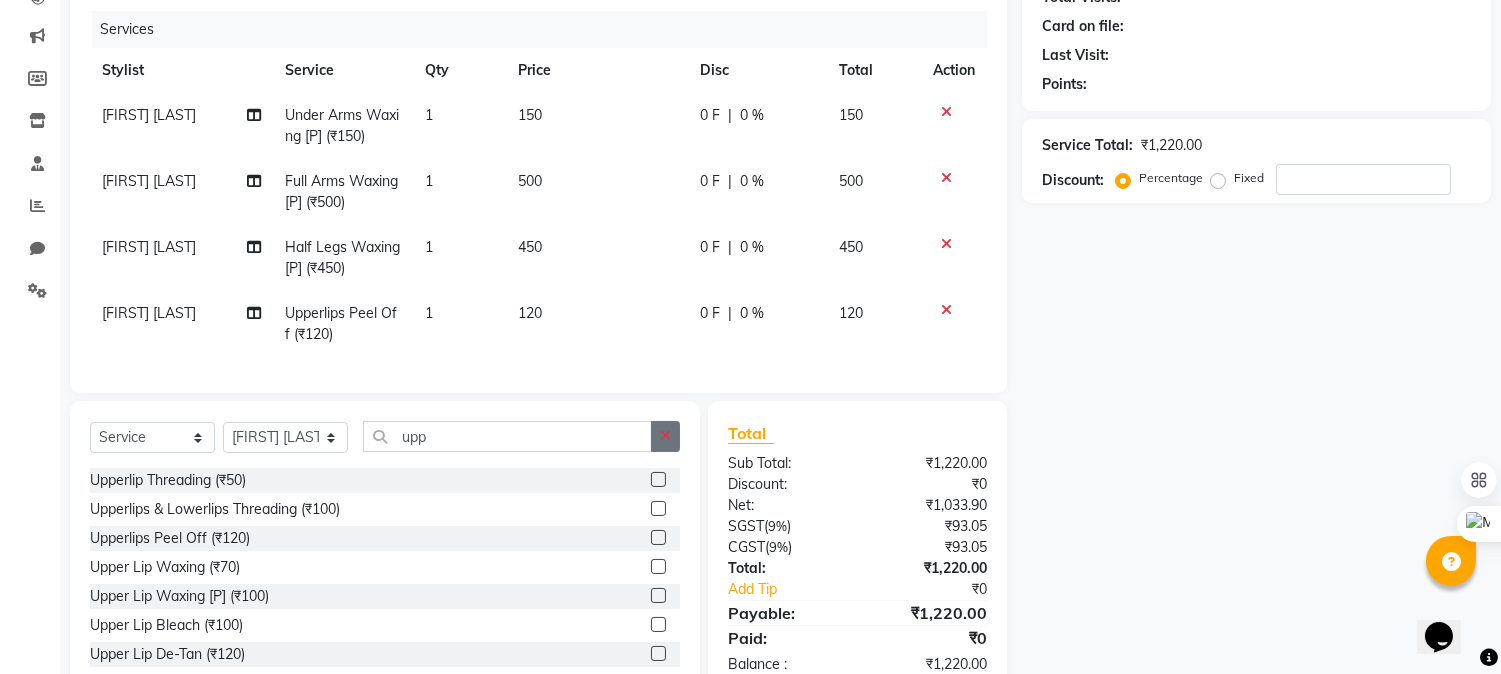 click 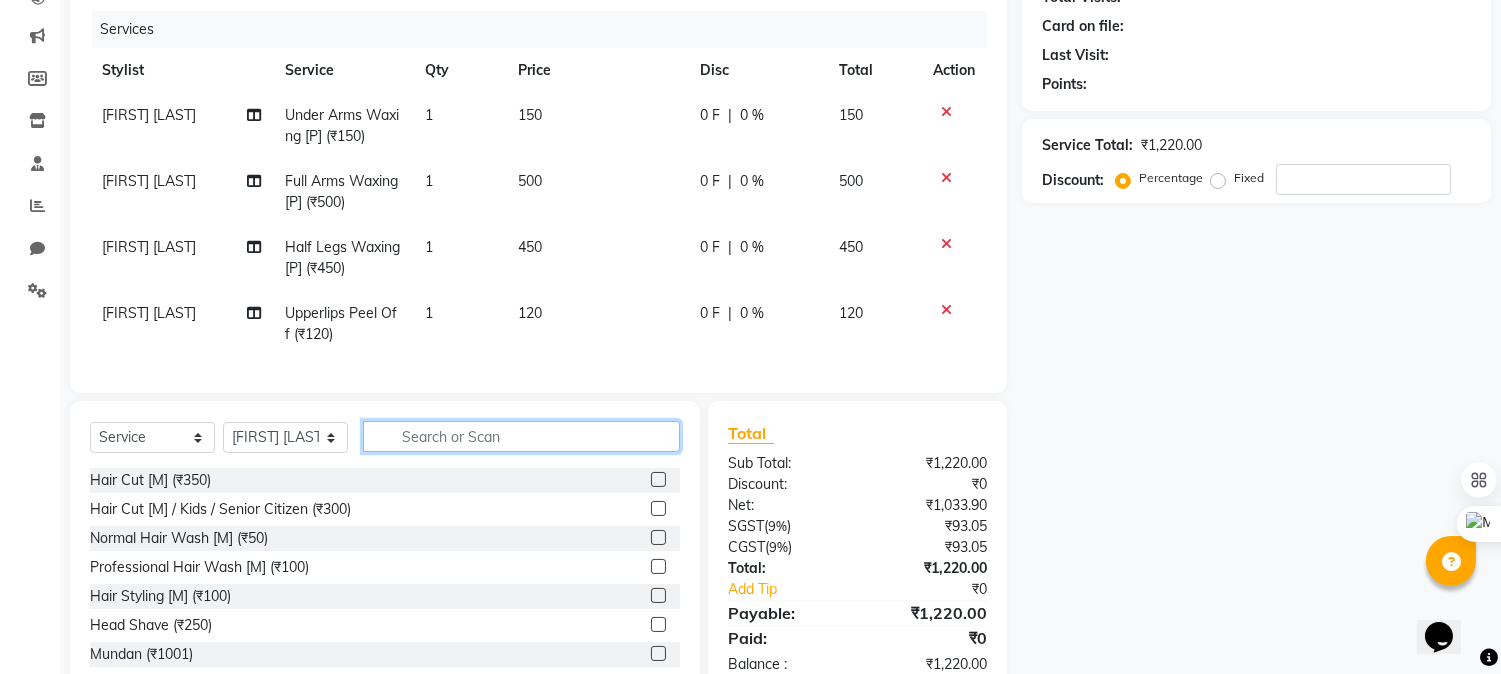 click 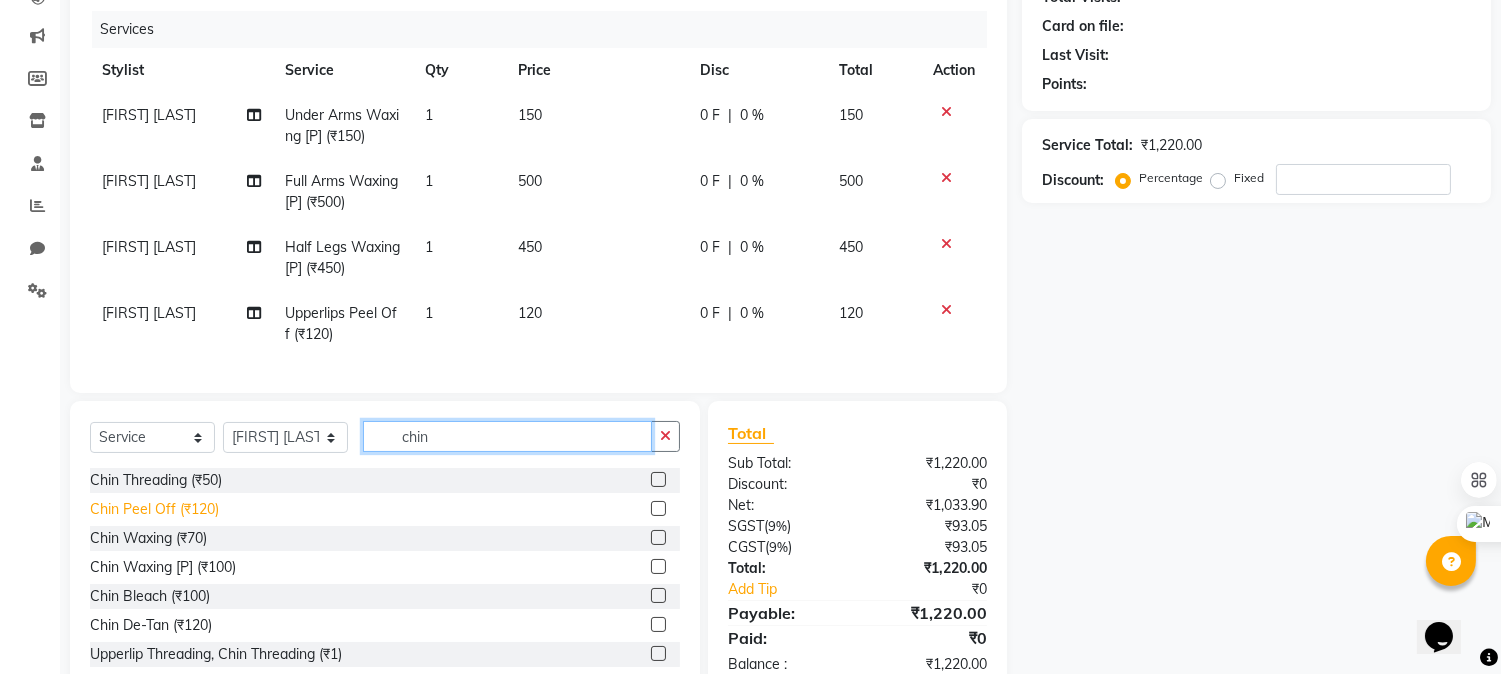 type on "chin" 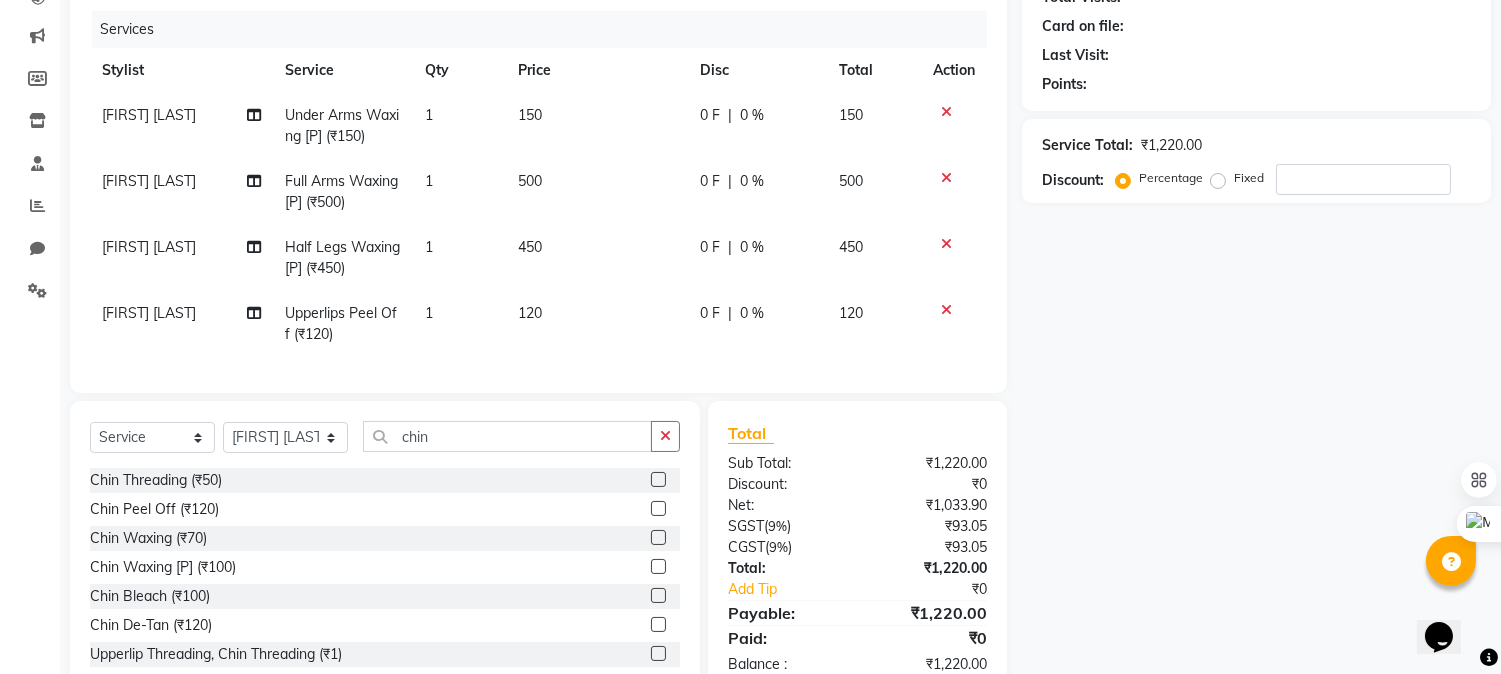 click on "Chin Peel Off (₹120)" 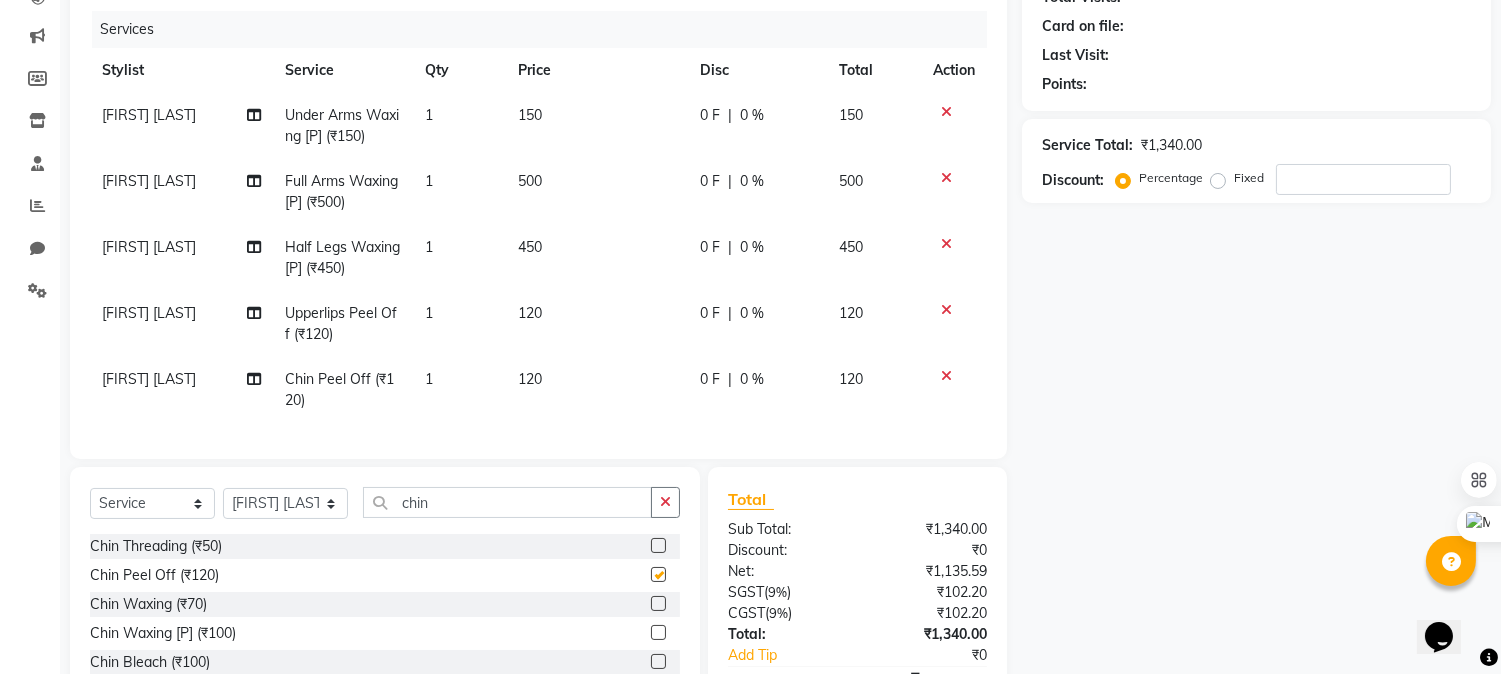 checkbox on "false" 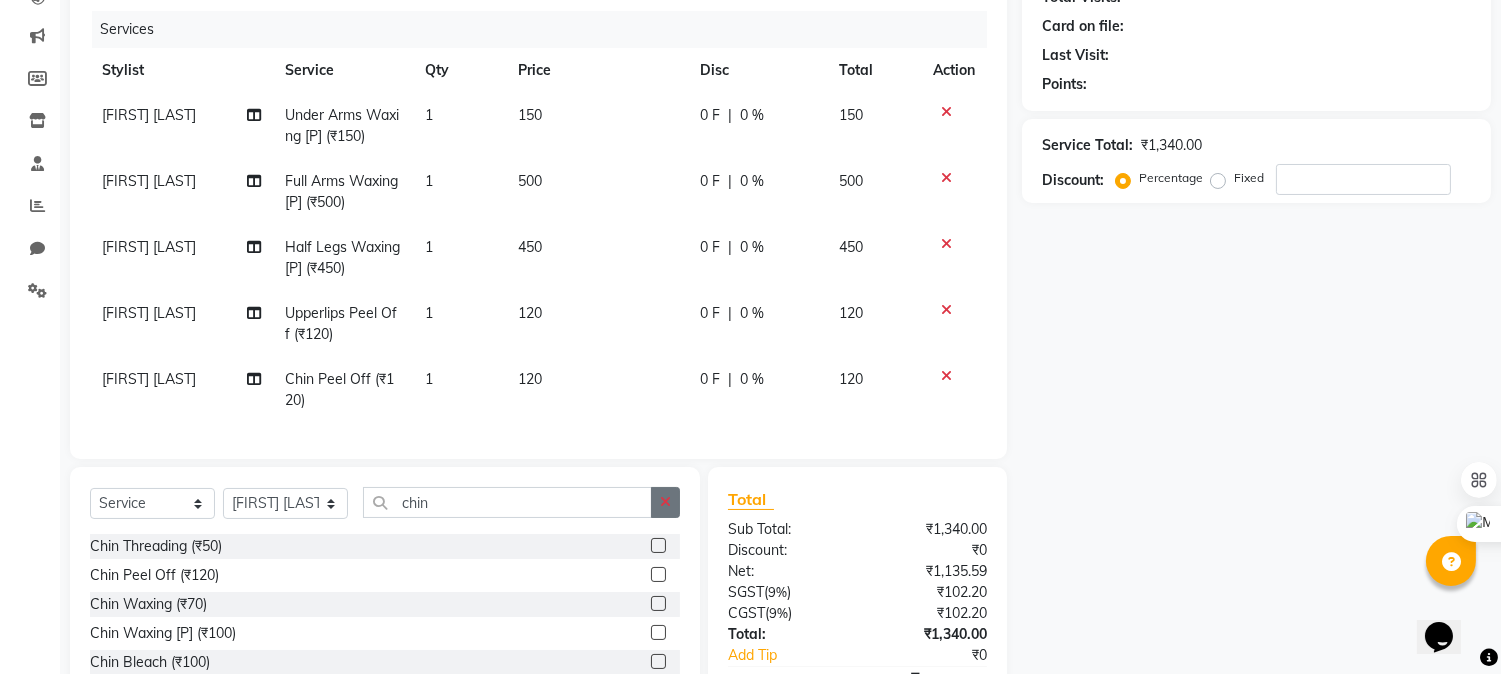 click 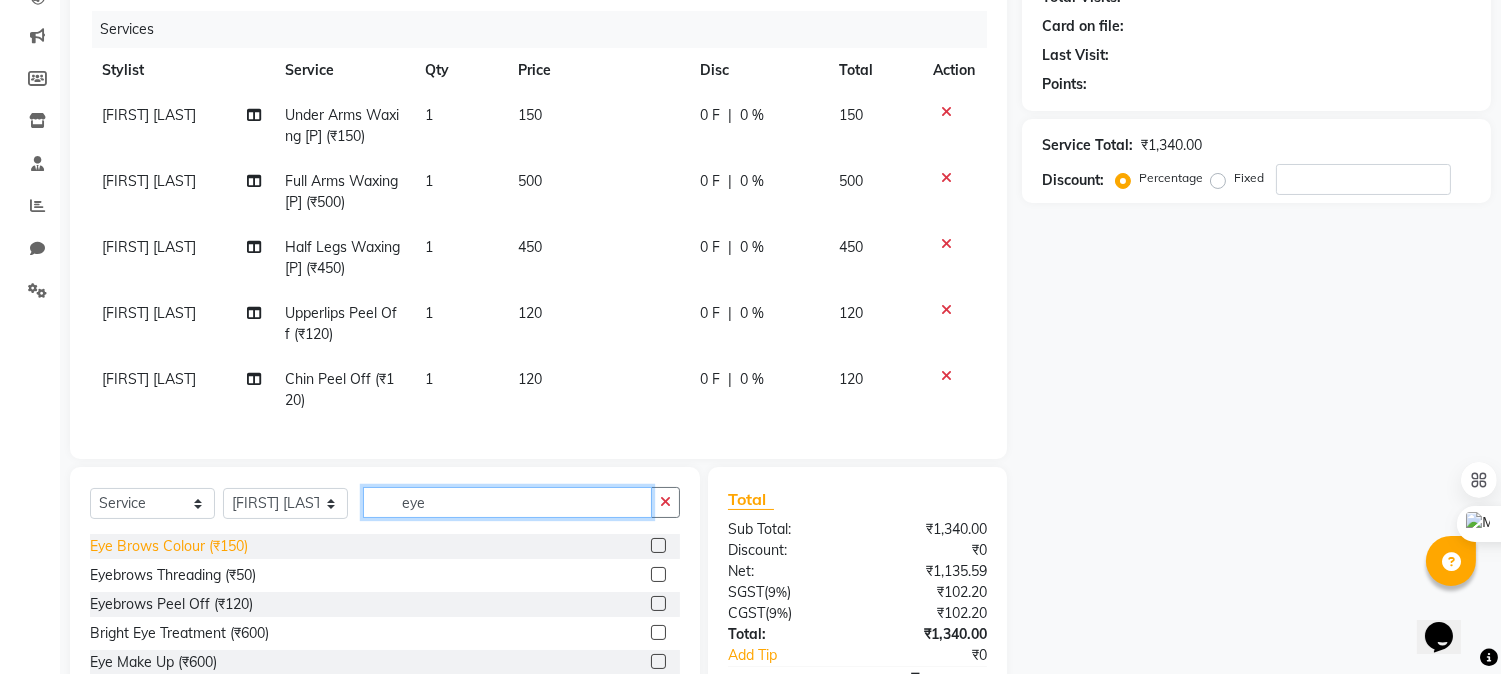 type on "eye" 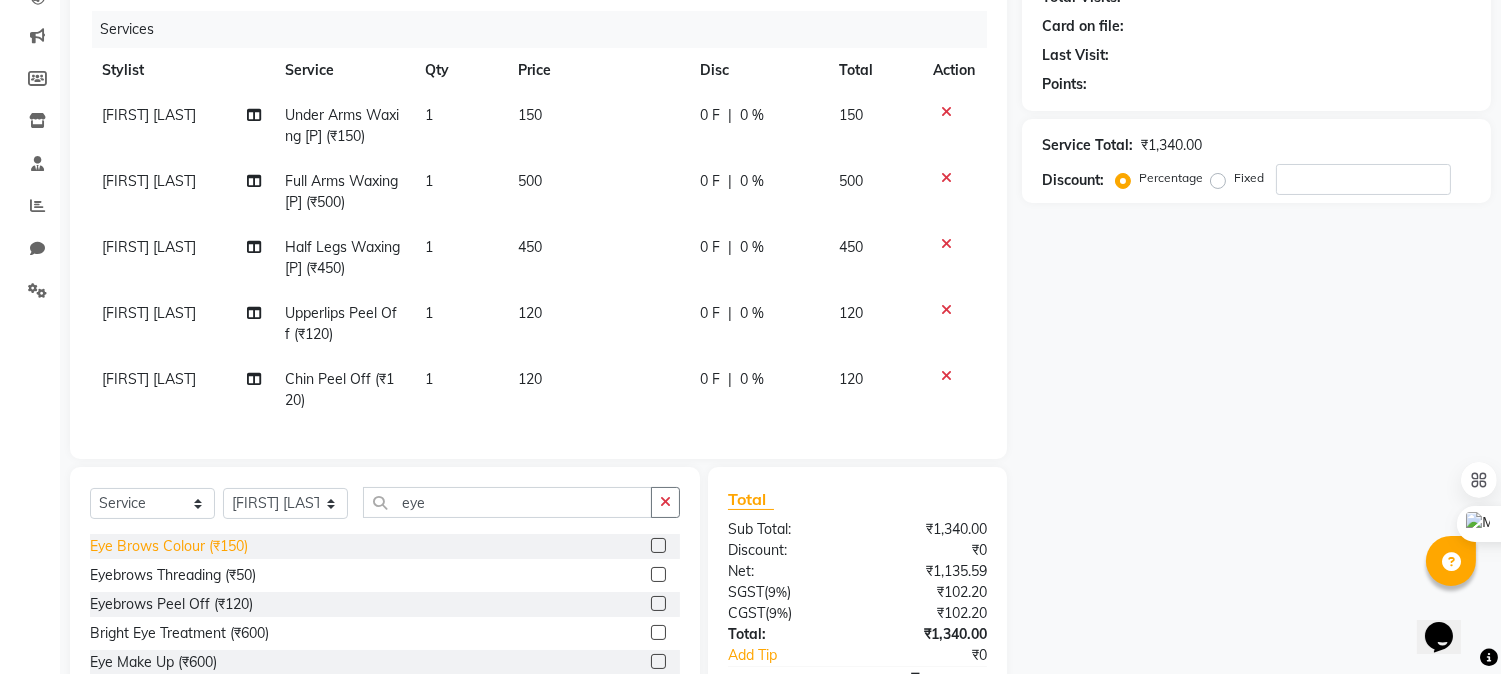 click on "Eye Brows Colour (₹150)" 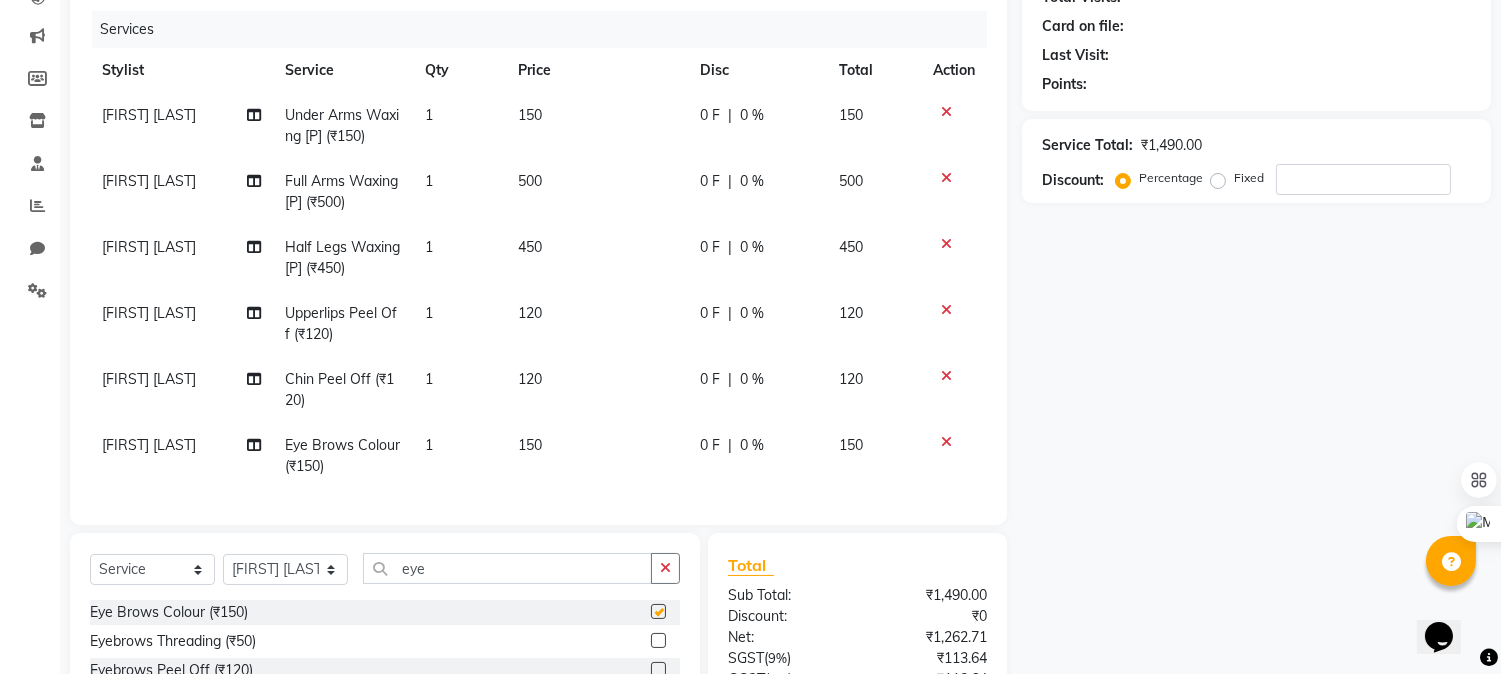 checkbox on "false" 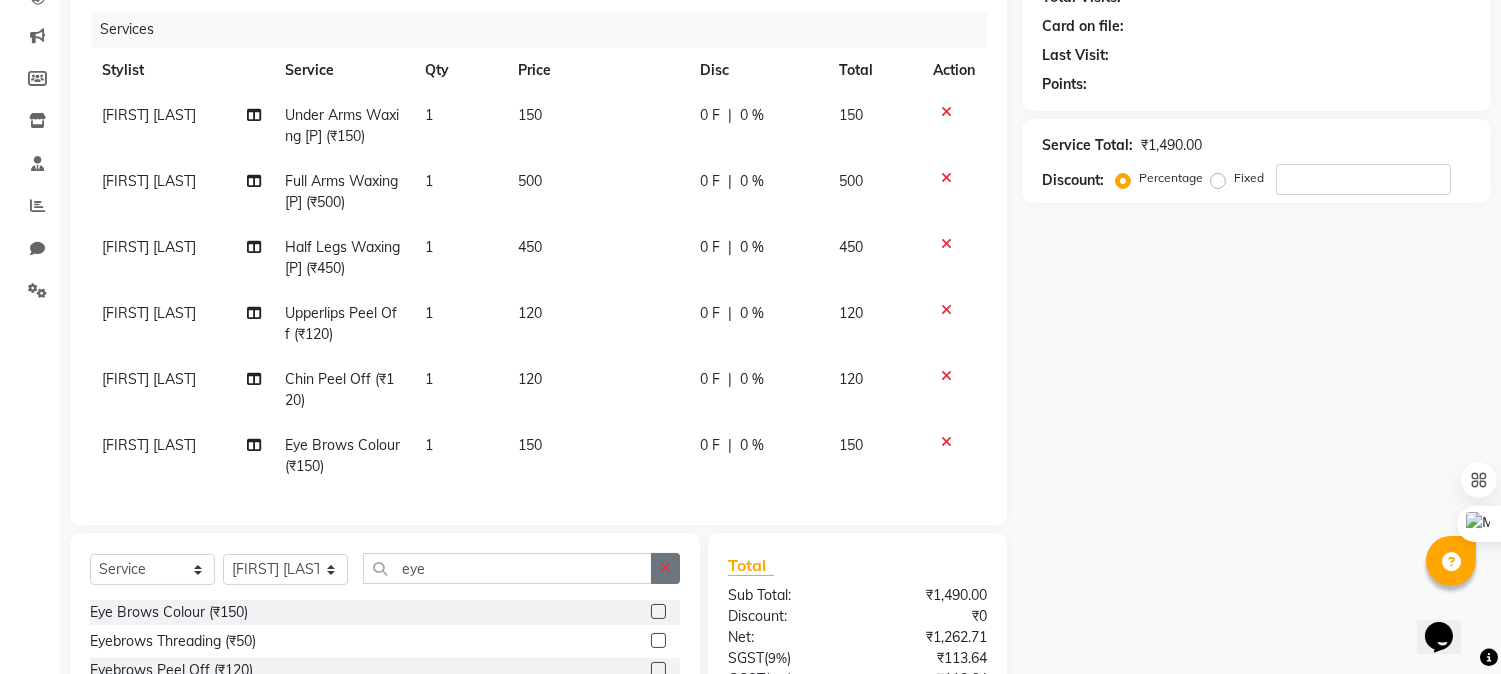 click 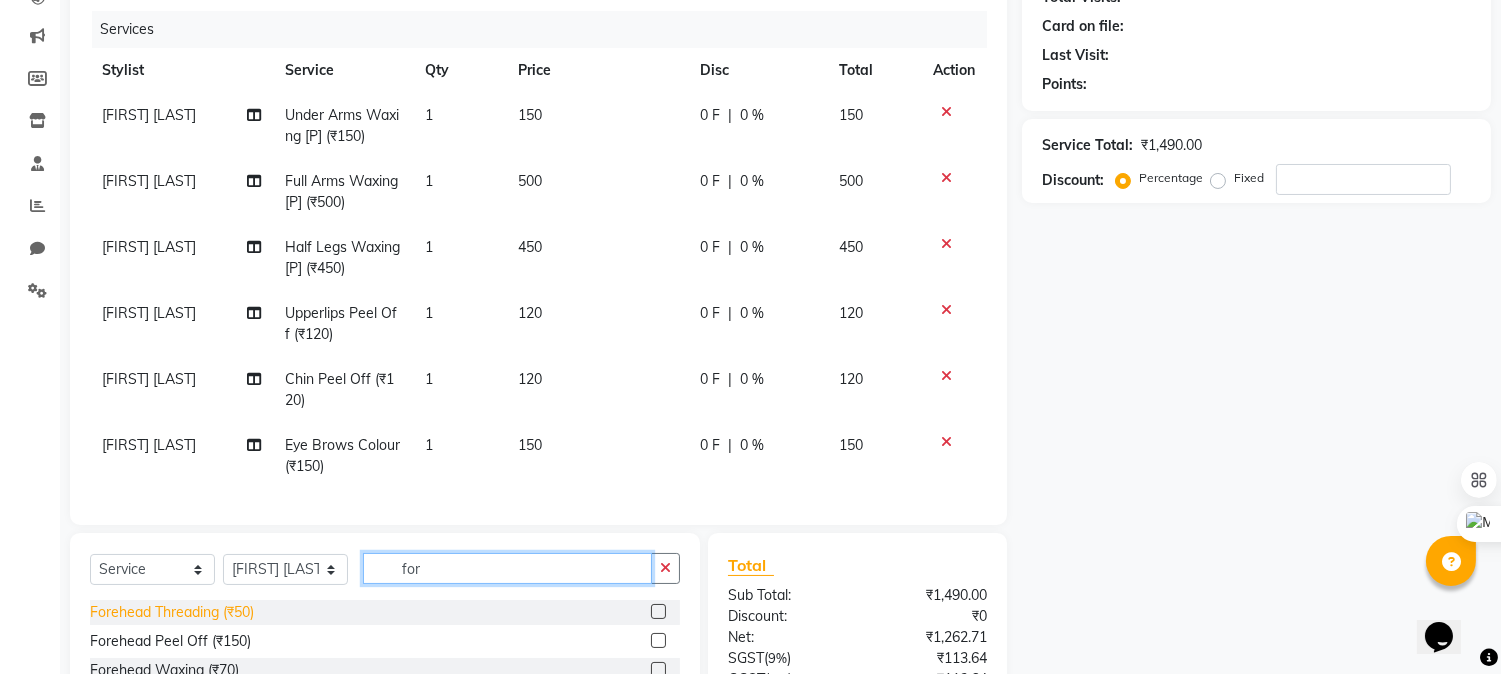 type on "for" 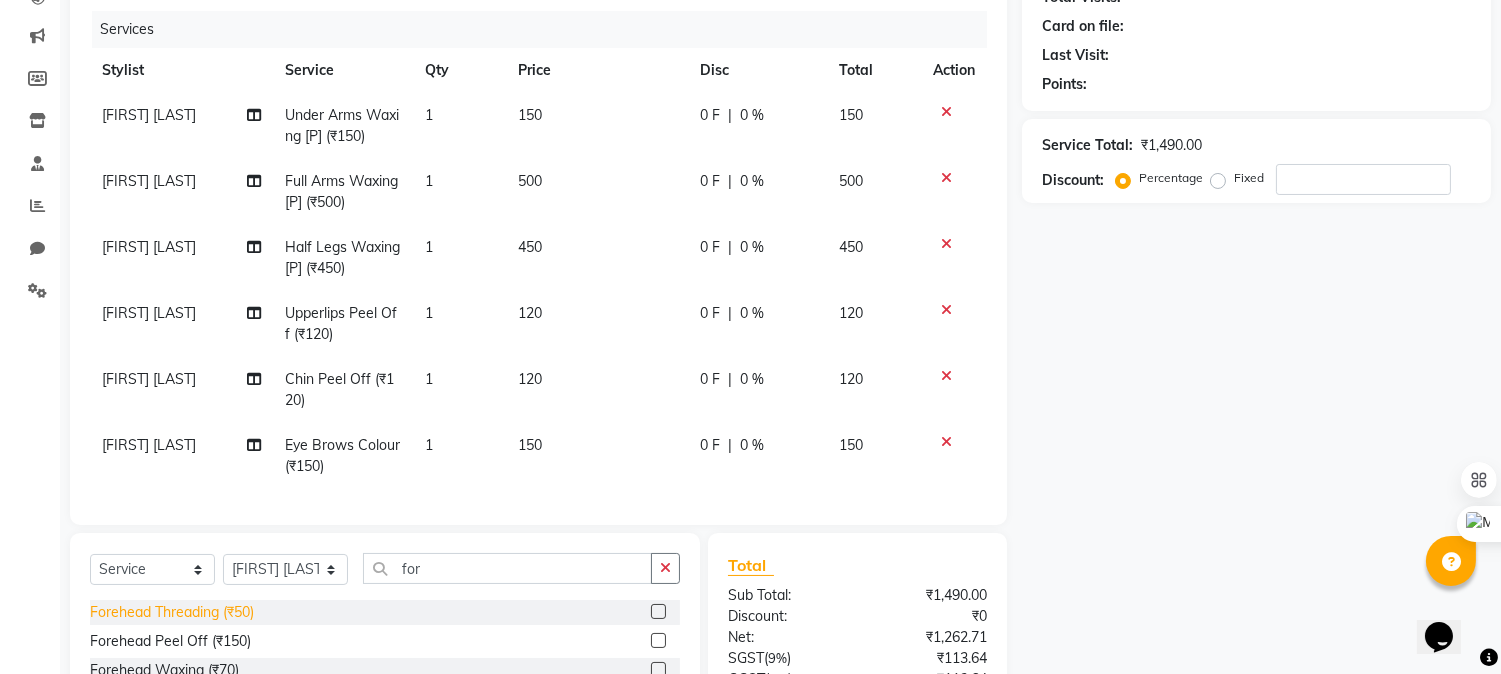 click on "Forehead Threading (₹50)" 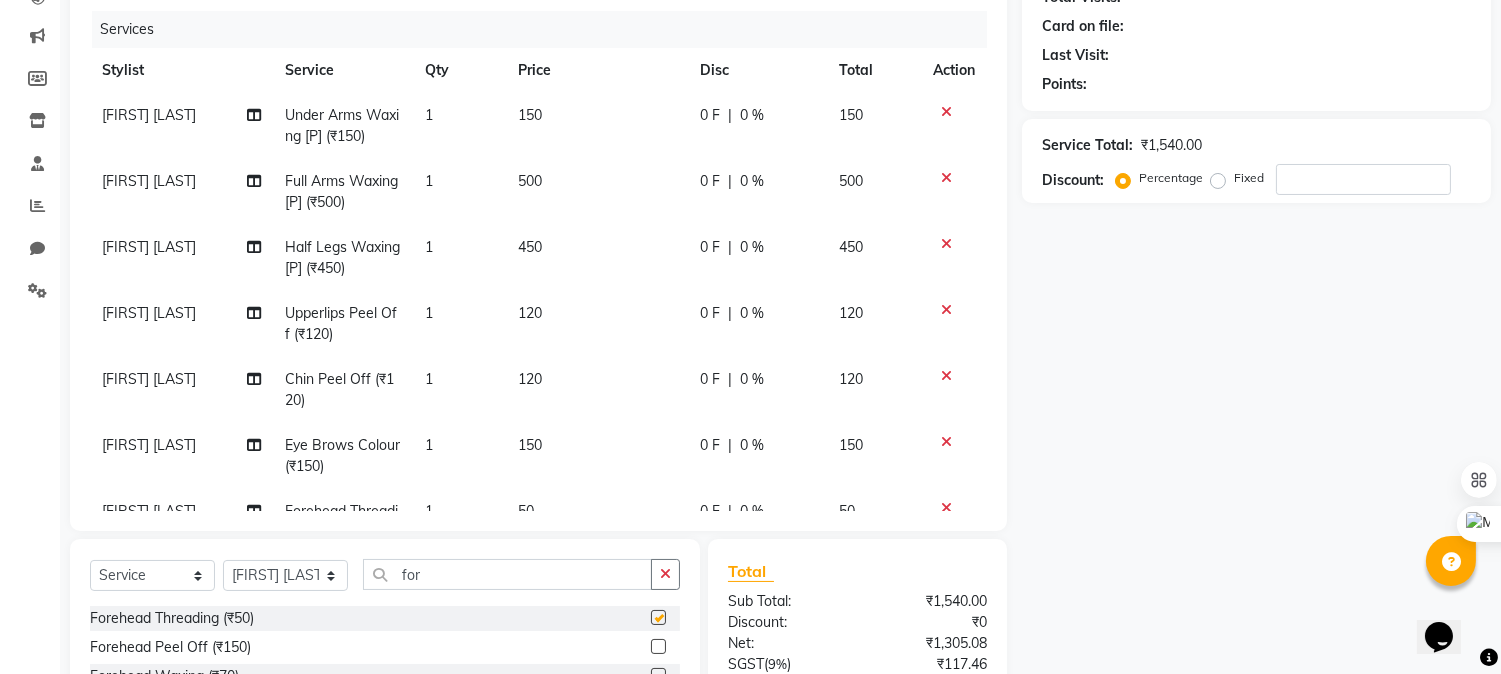 checkbox on "false" 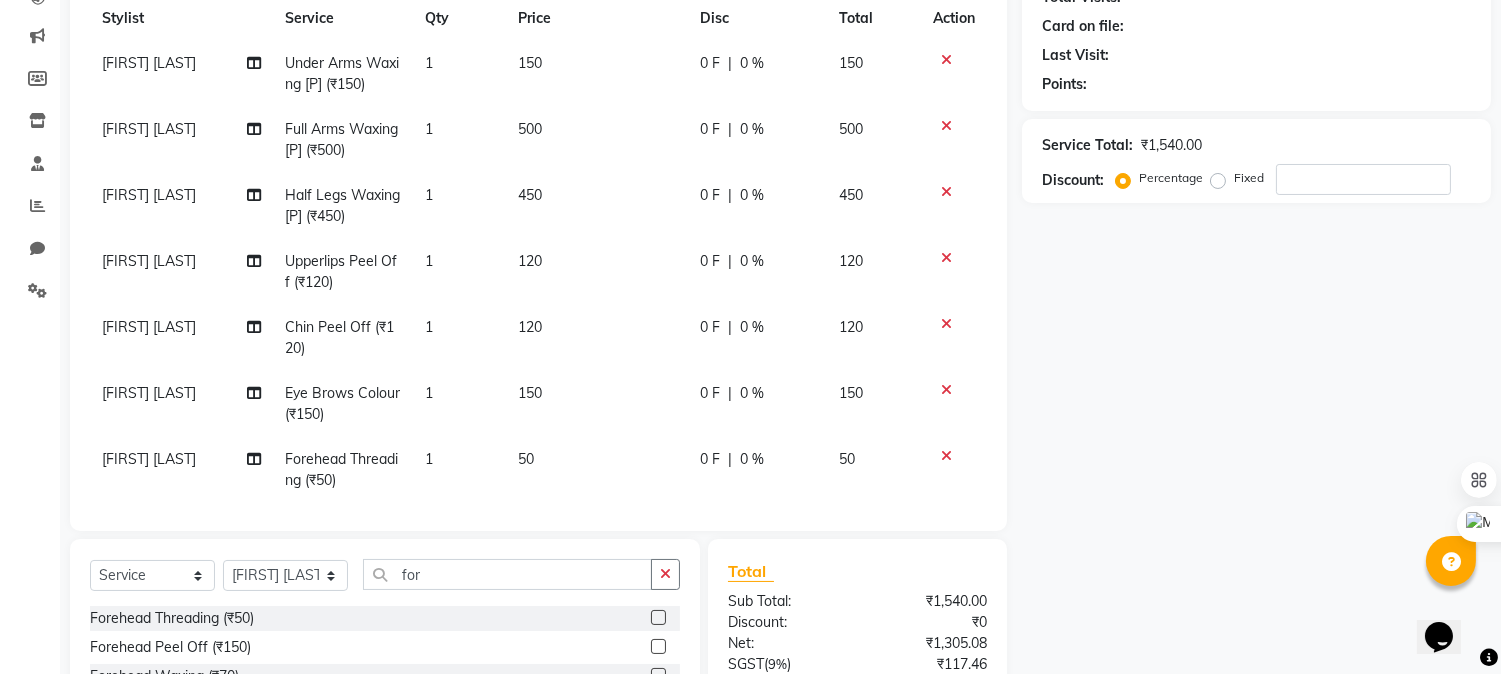 scroll, scrollTop: 76, scrollLeft: 0, axis: vertical 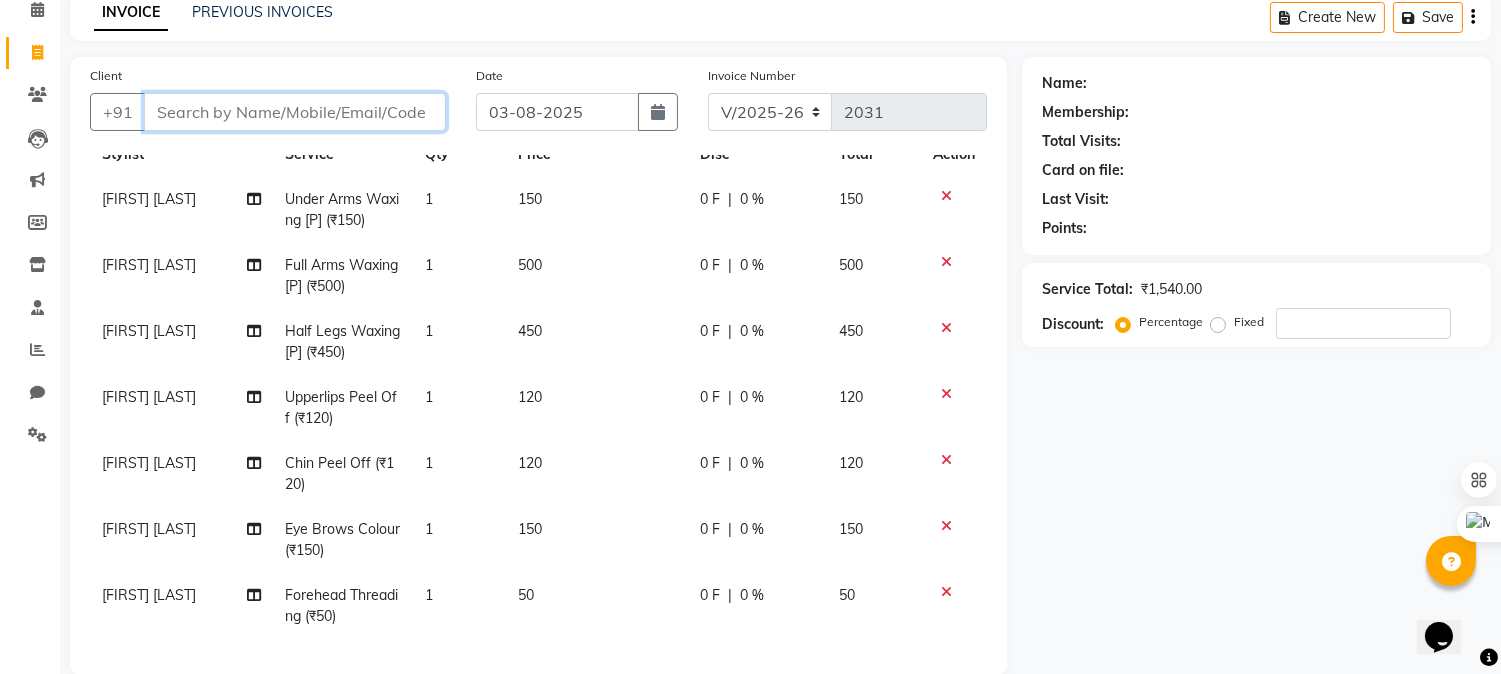 click on "Client" at bounding box center (295, 112) 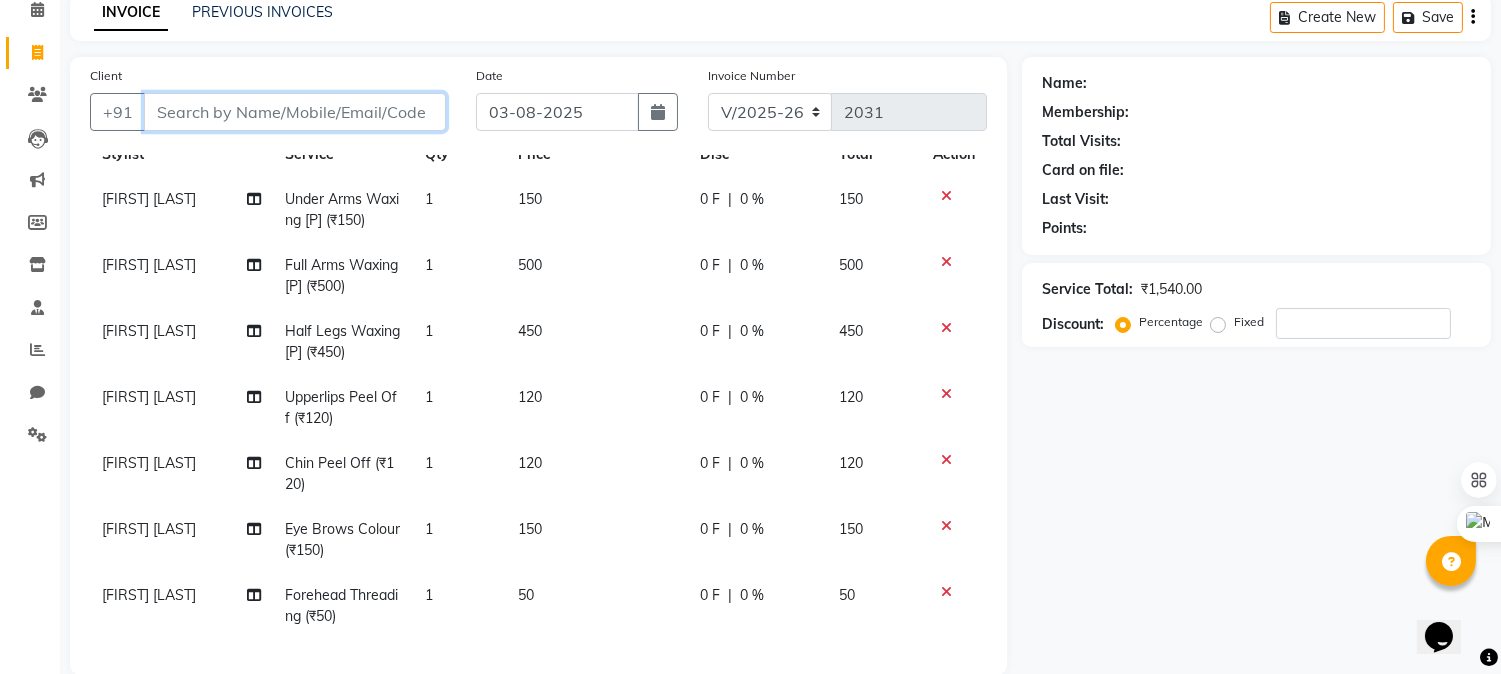 type on "9" 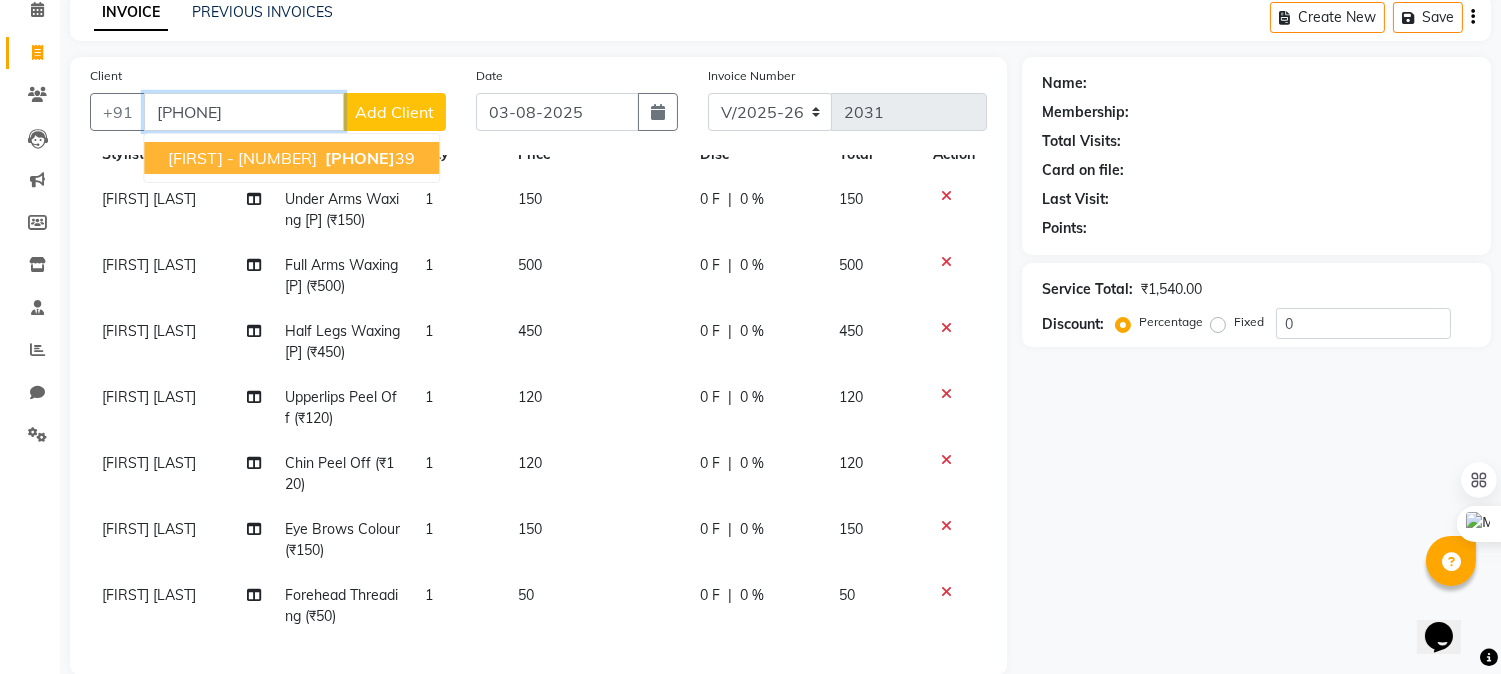 click on "[PHONE]" at bounding box center [360, 158] 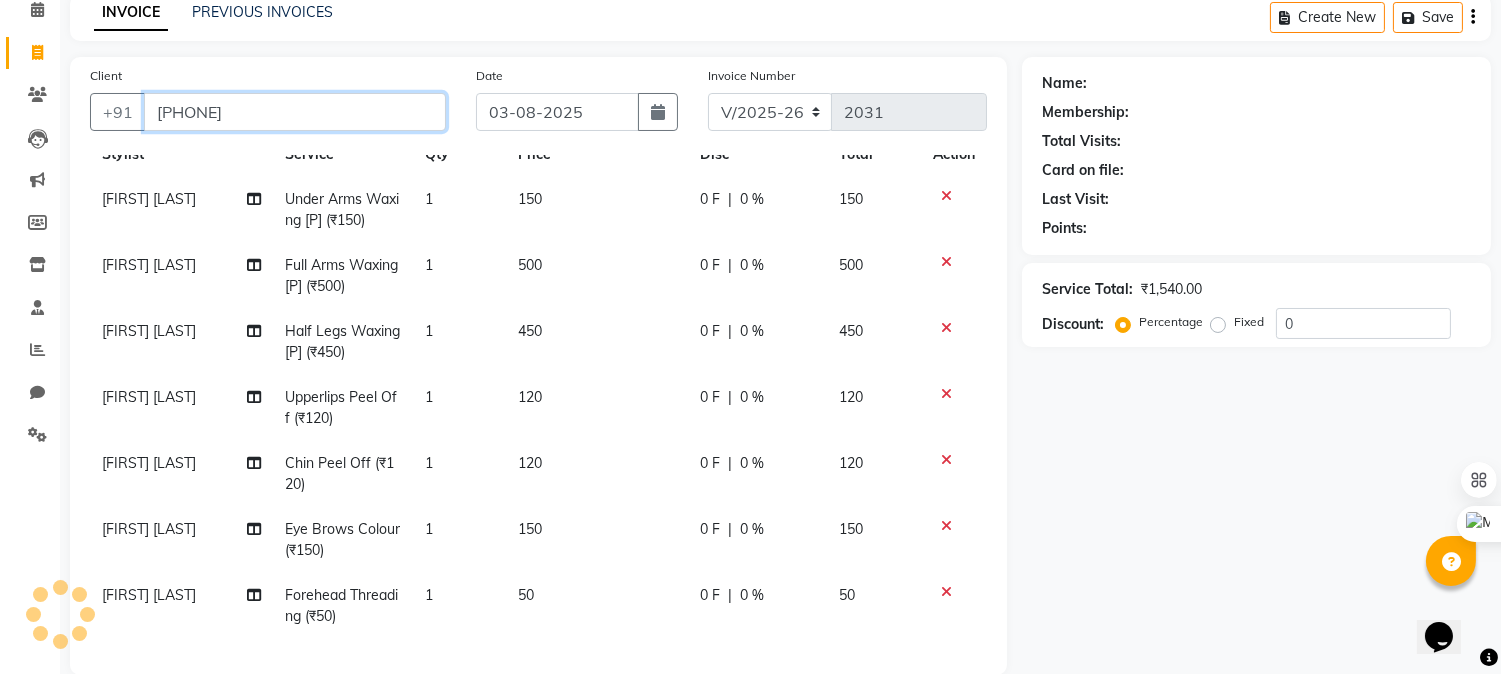type on "[PHONE]" 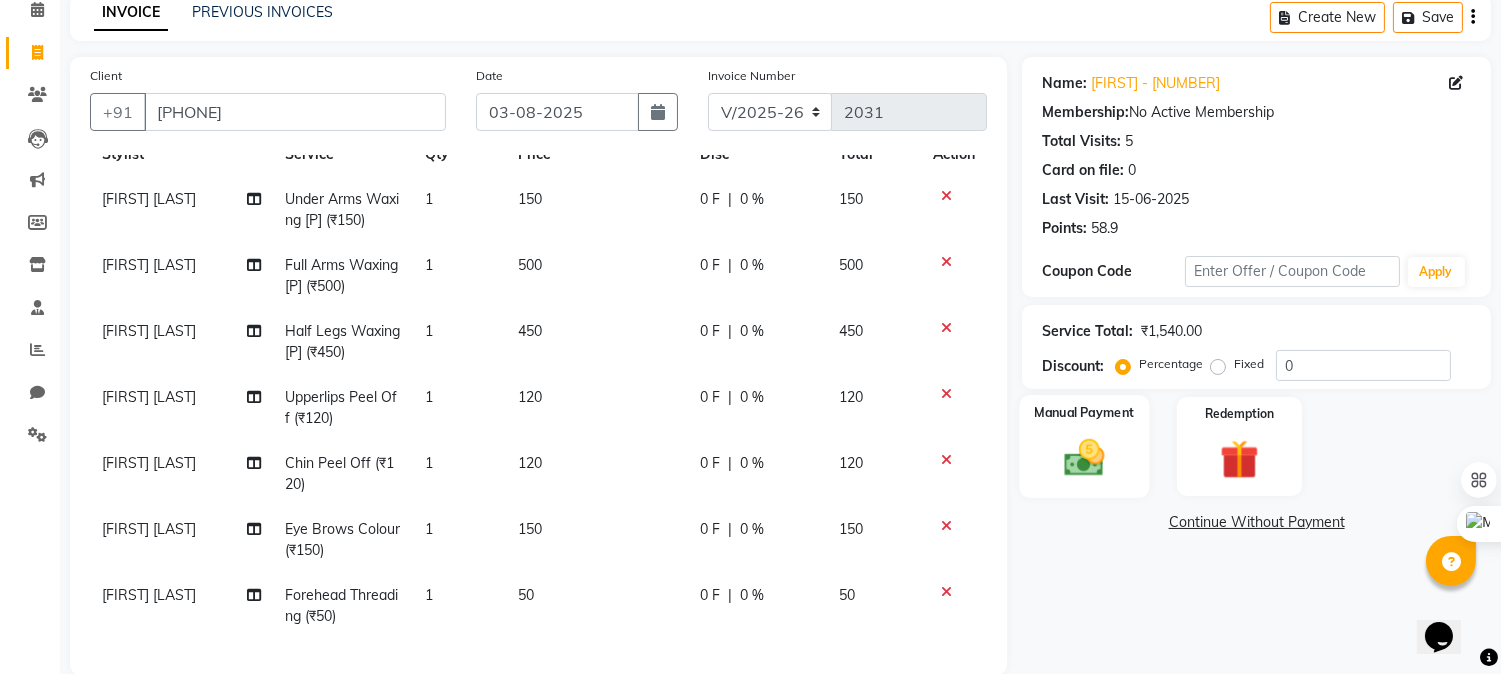 click 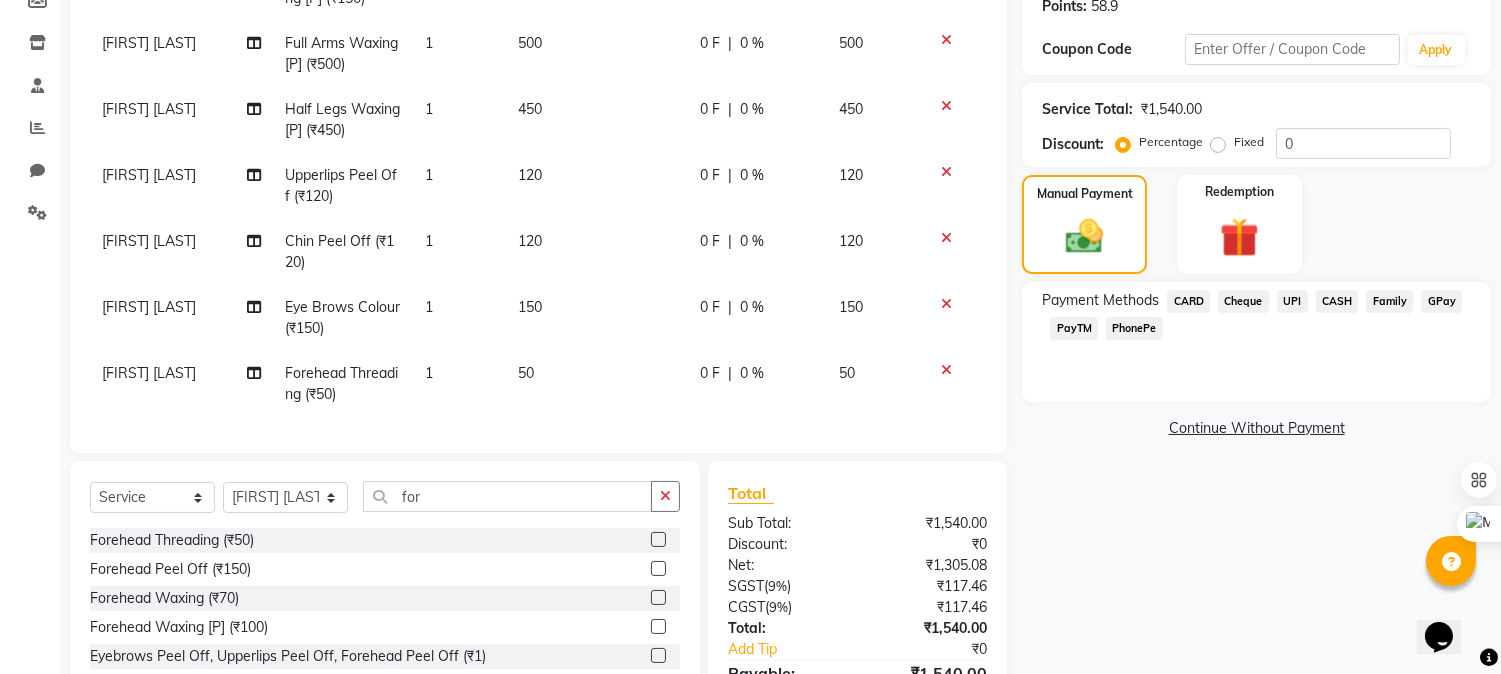 scroll, scrollTop: 426, scrollLeft: 0, axis: vertical 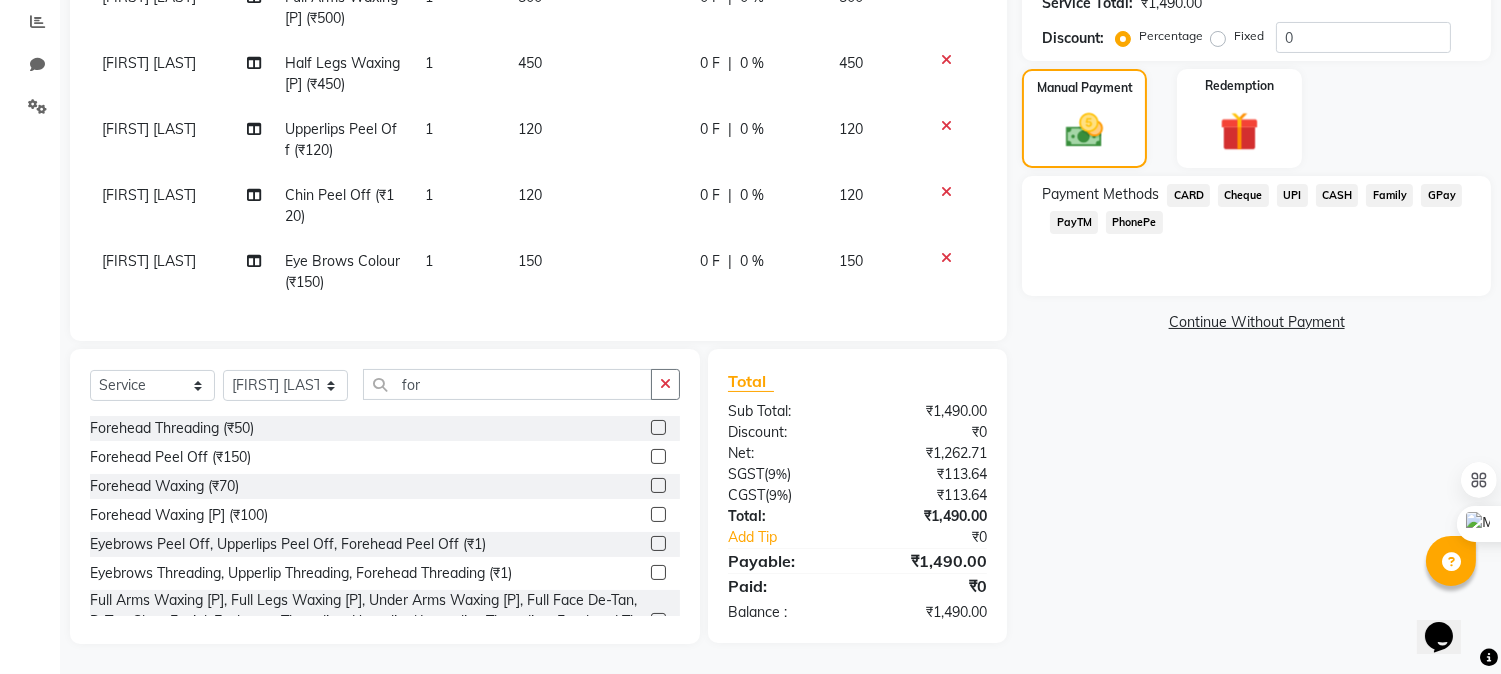click on "CARD" 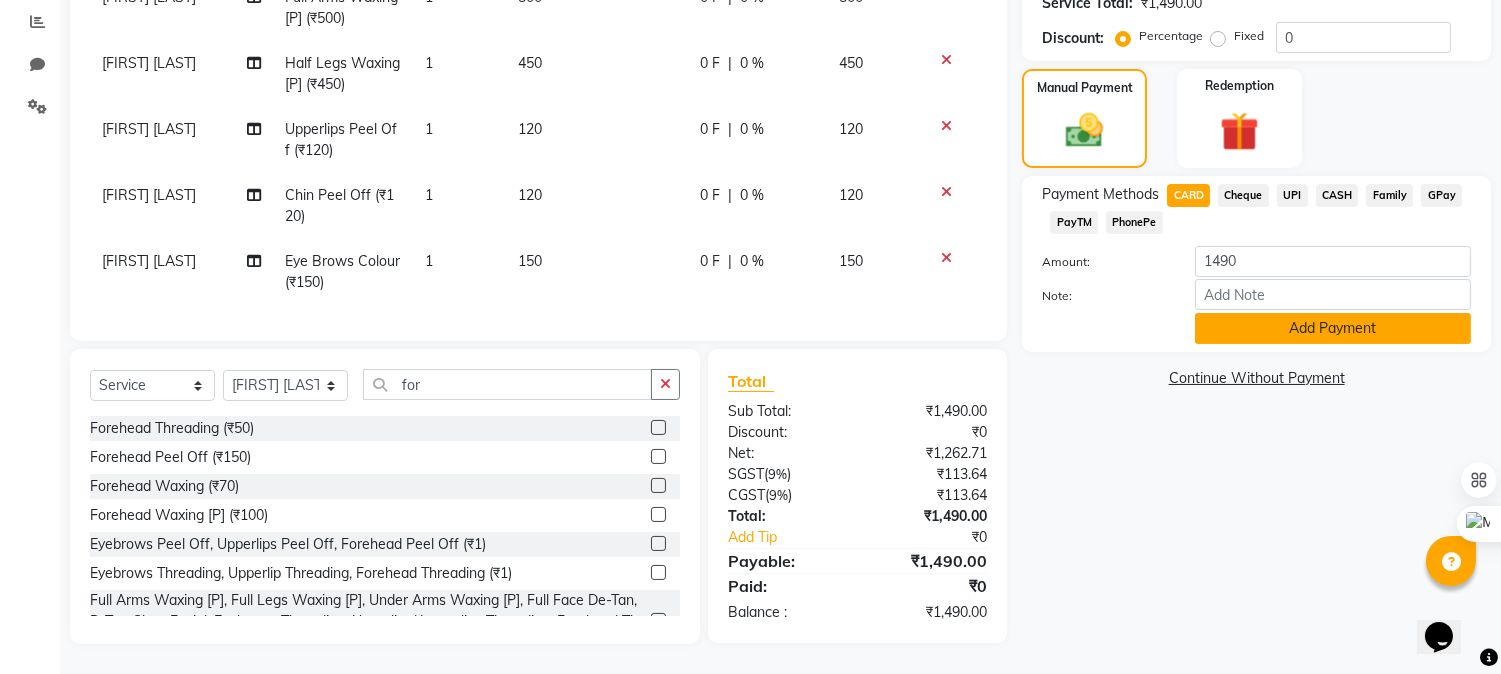 click on "Add Payment" 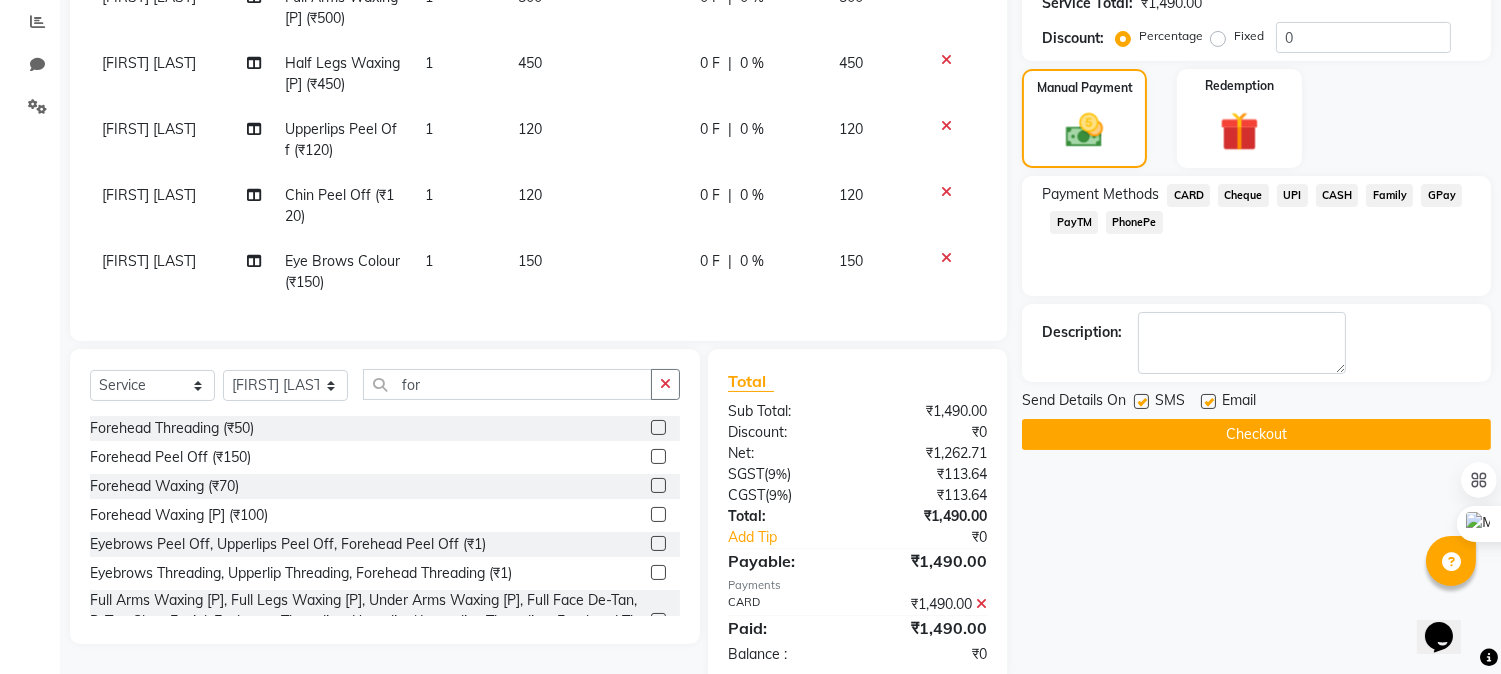scroll, scrollTop: 461, scrollLeft: 0, axis: vertical 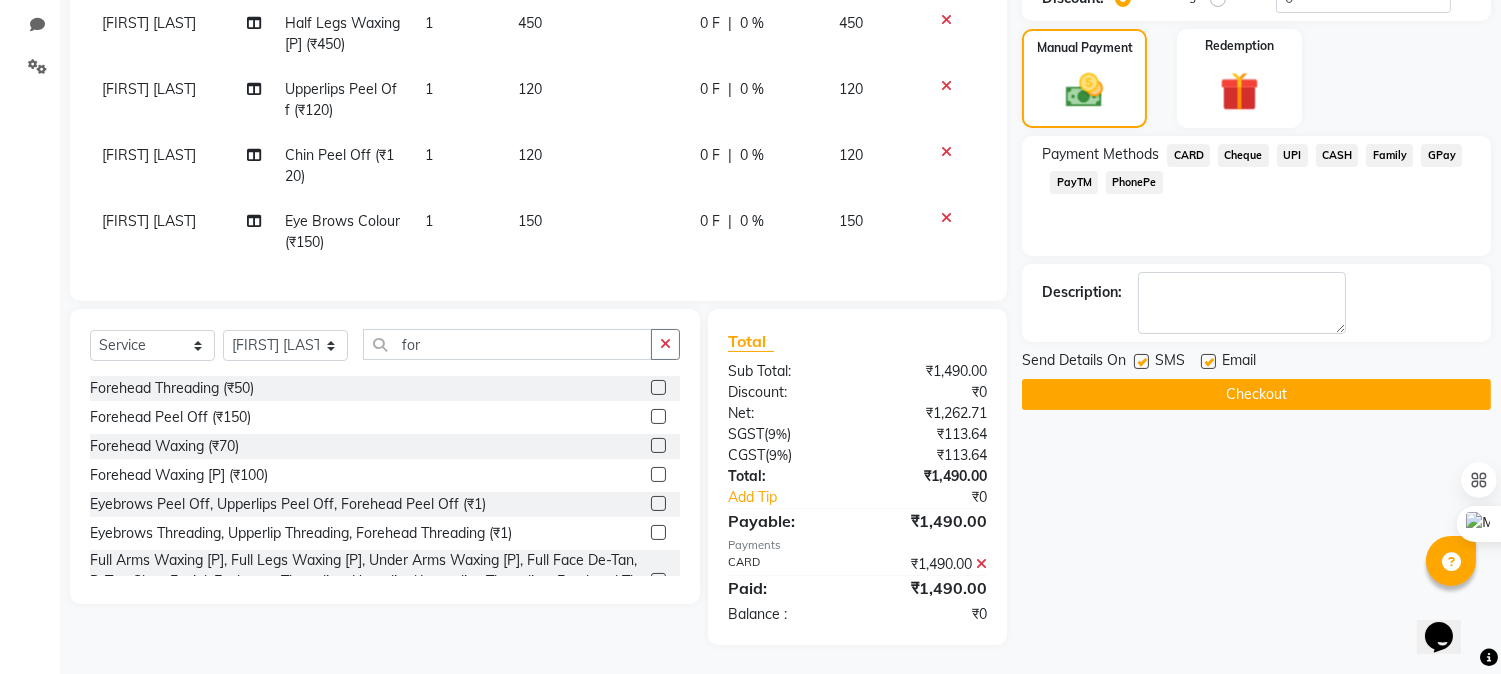 click on "Checkout" 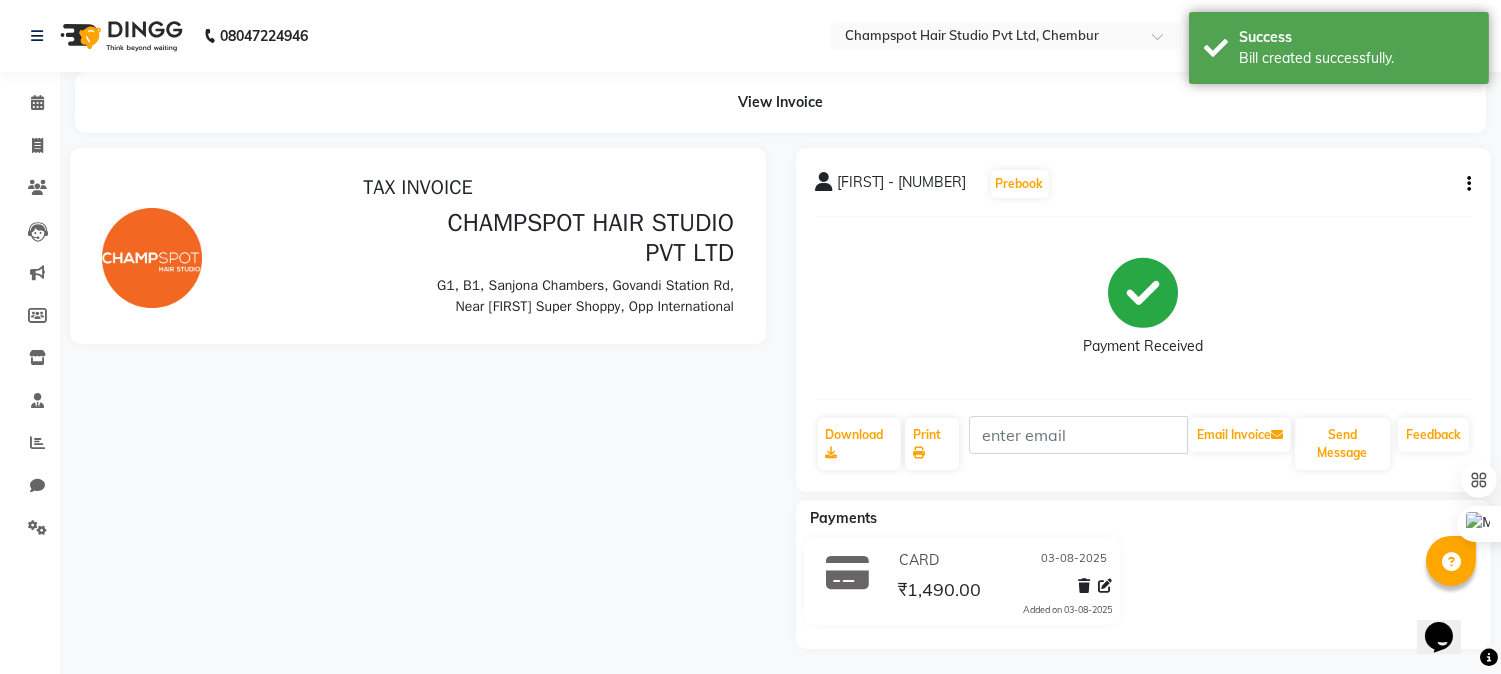 scroll, scrollTop: 0, scrollLeft: 0, axis: both 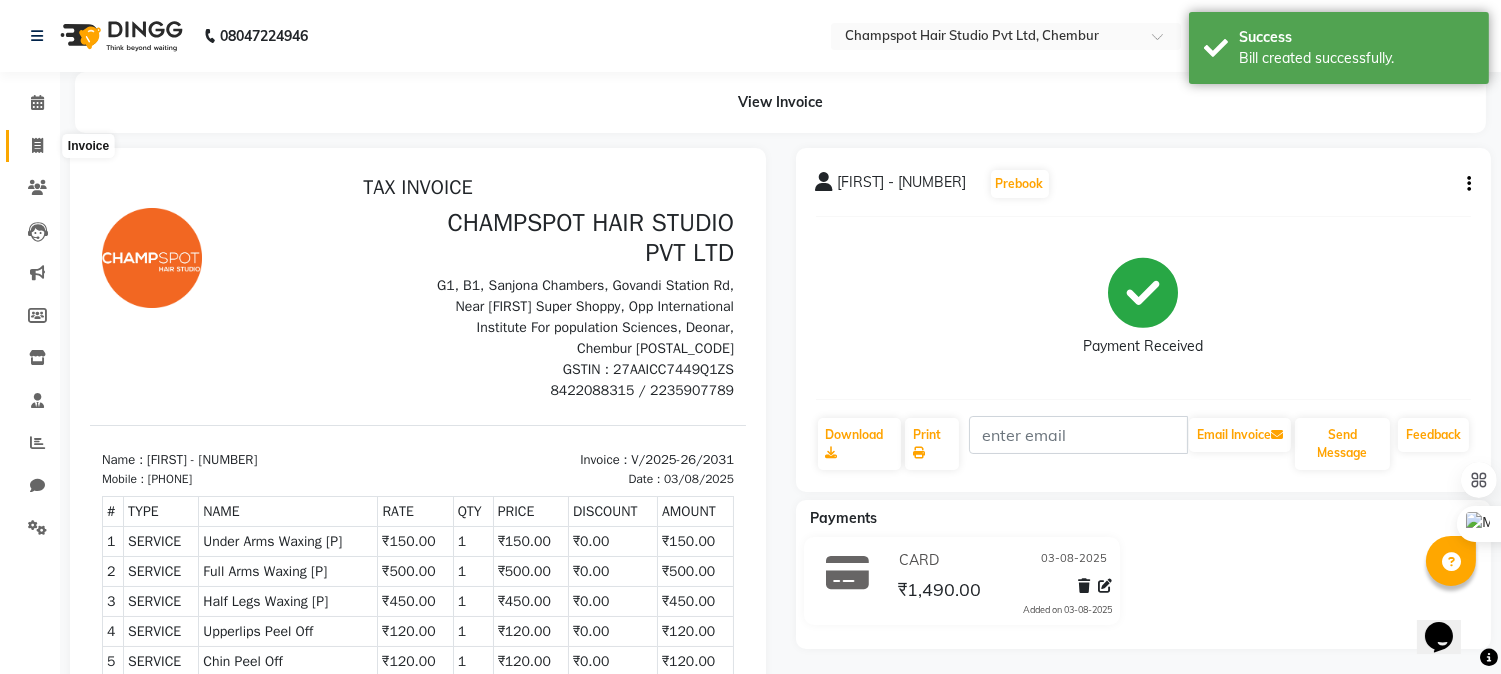 click 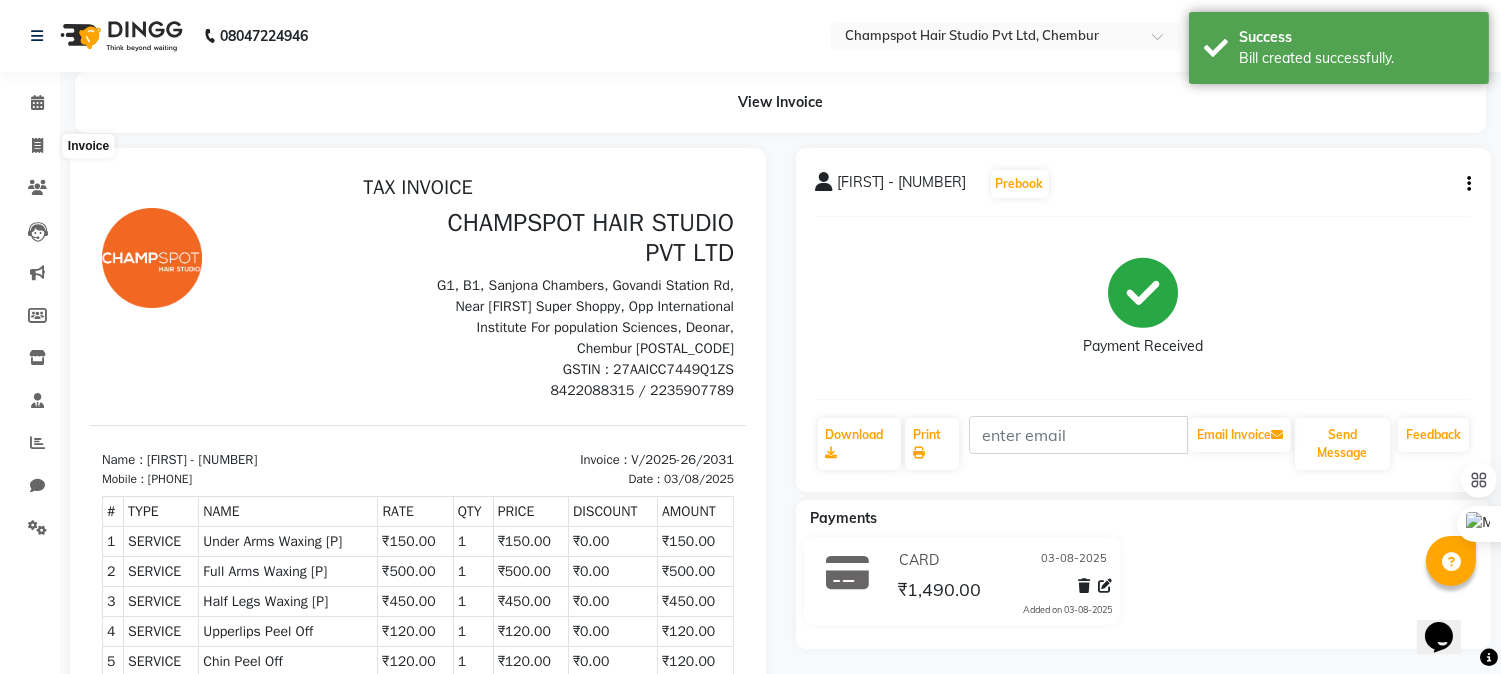 select on "service" 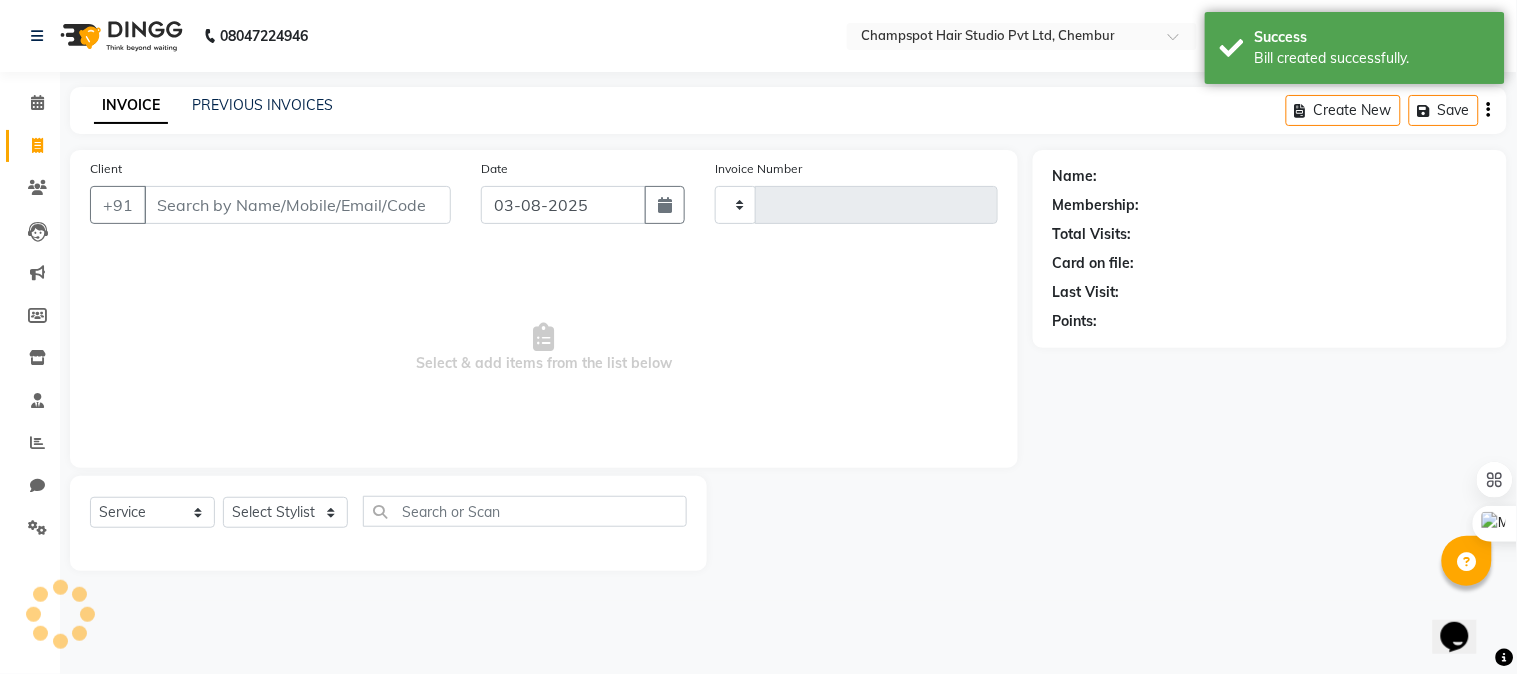 type on "2032" 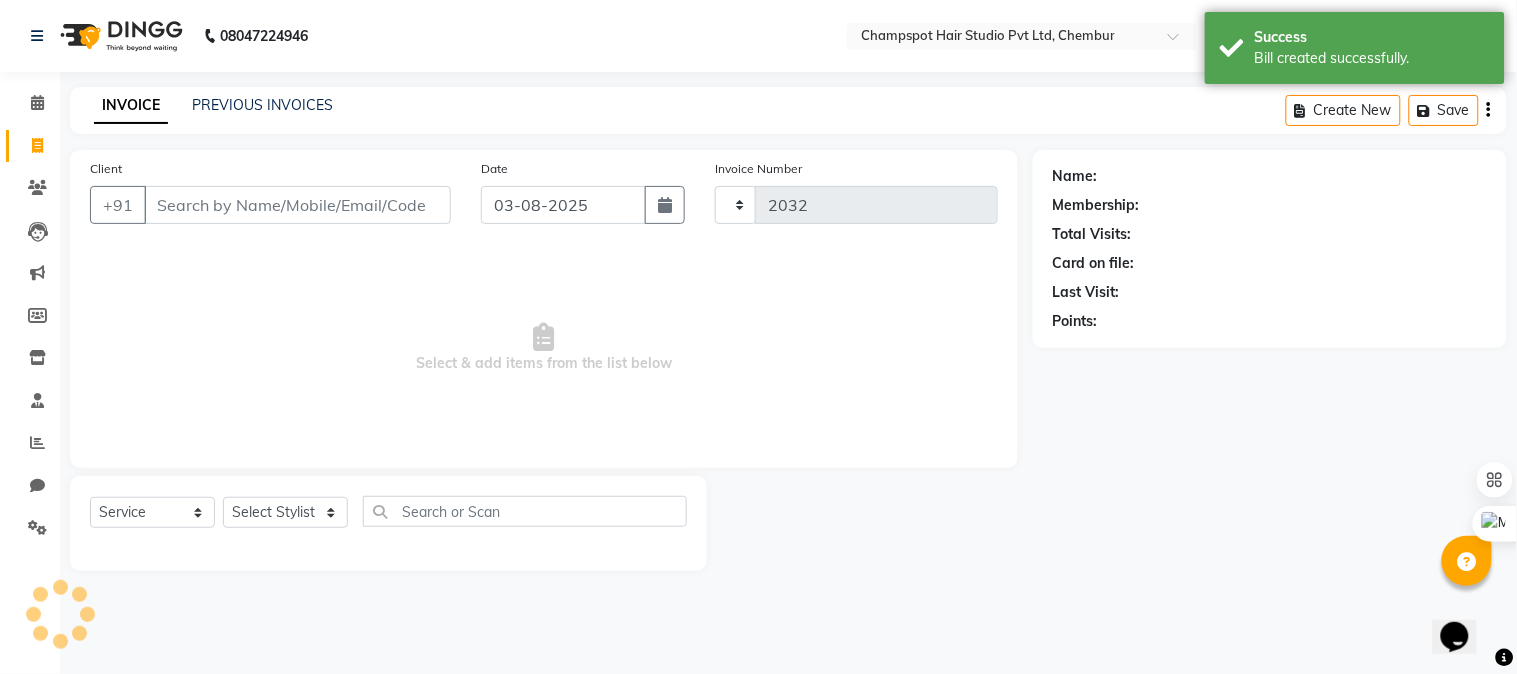 select on "7690" 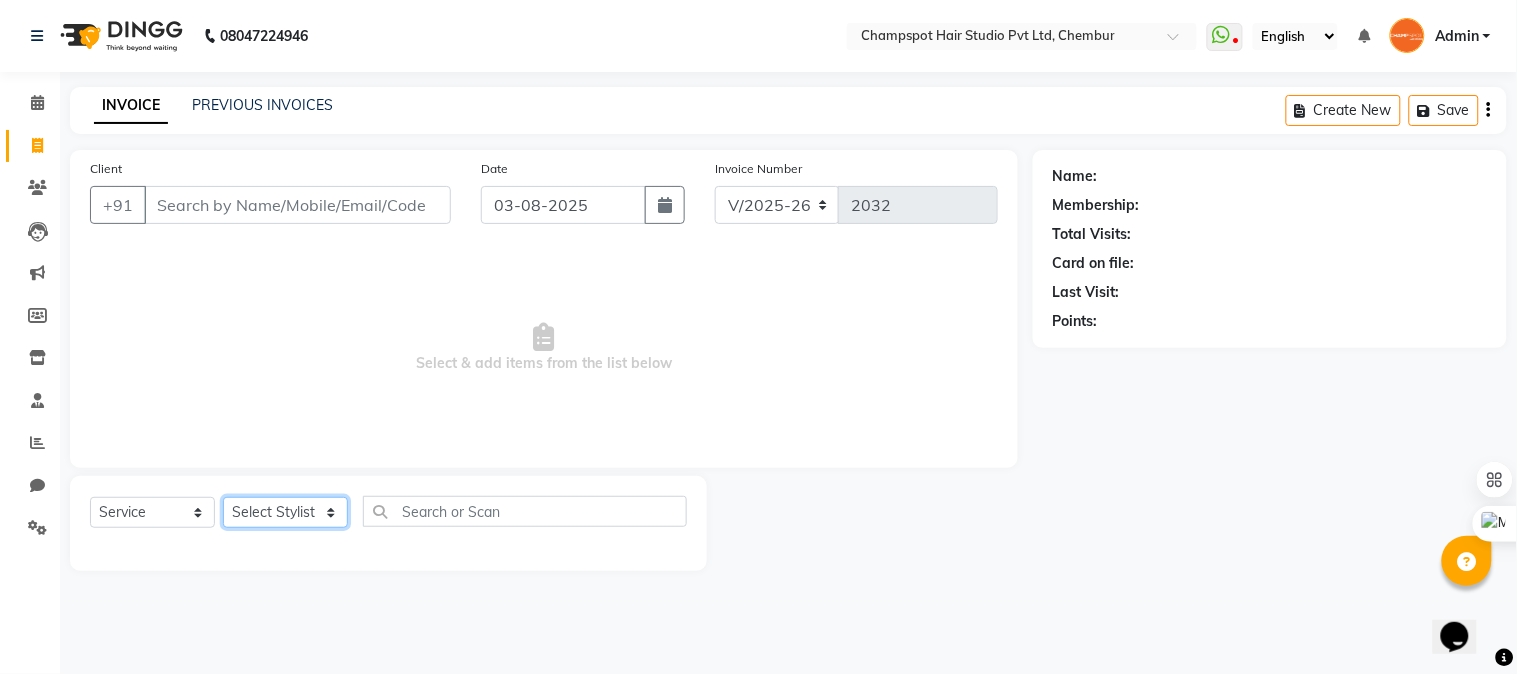 click on "Select Stylist Admin [FIRST] [LAST] [FIRST] [LAST] 	[FIRST] [LAST] [FIRST] [LAST] [FIRST] [LAST]" 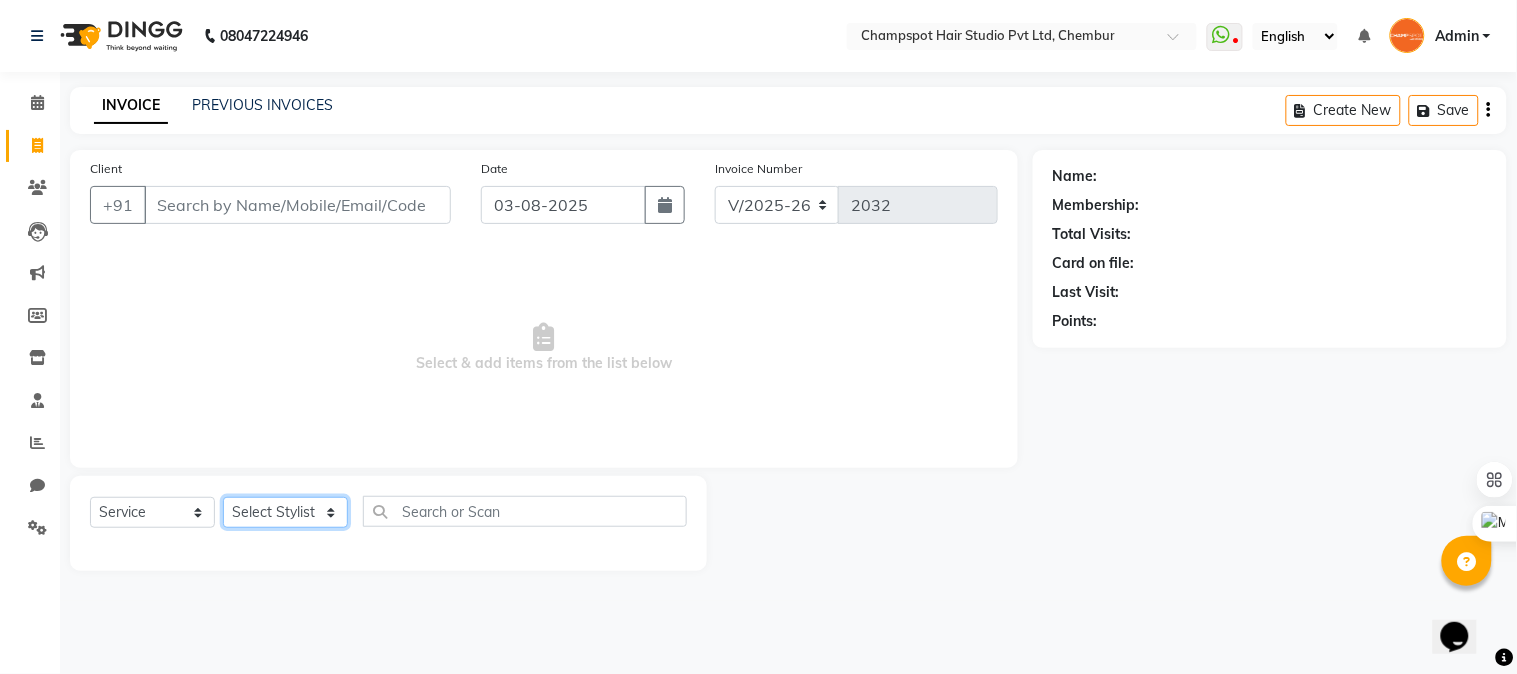 select on "69008" 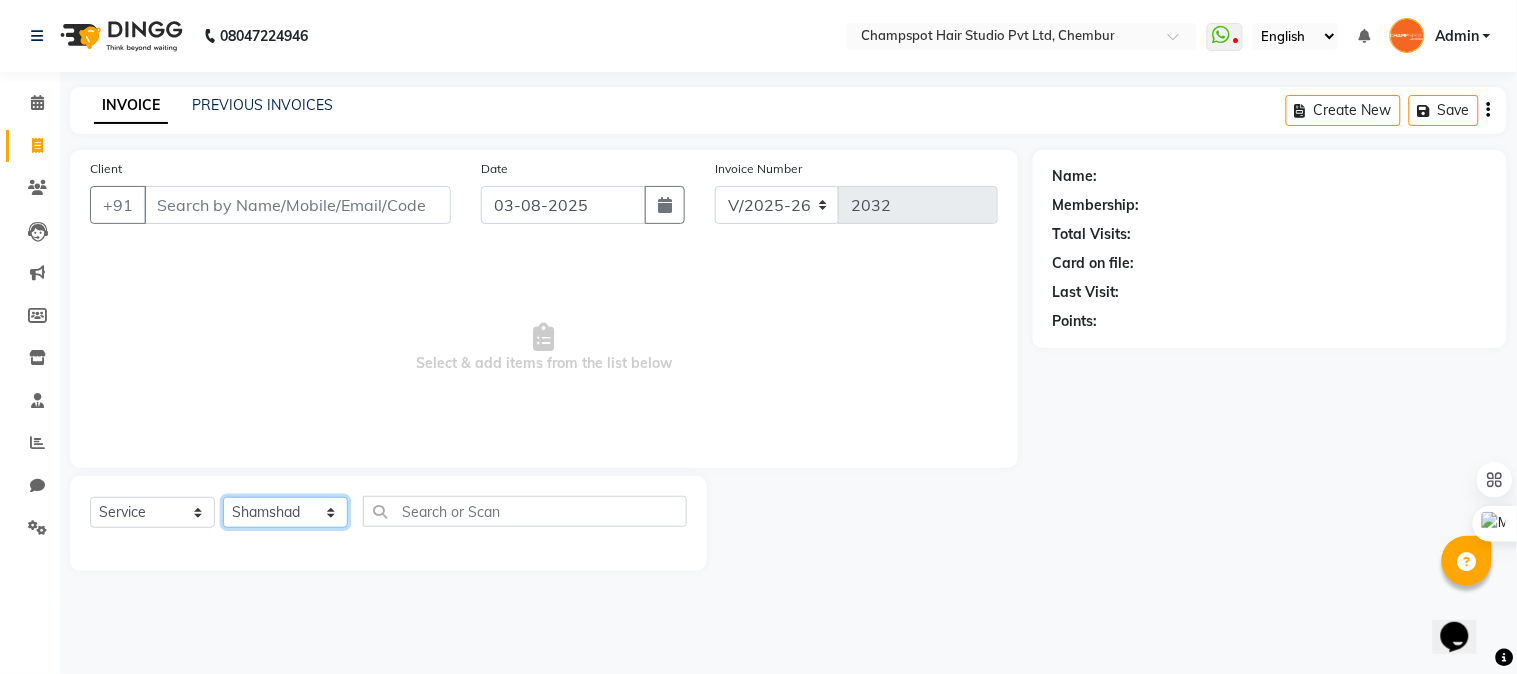 click on "Select Stylist Admin [FIRST] [LAST] [FIRST] [LAST] 	[FIRST] [LAST] [FIRST] [LAST] [FIRST] [LAST]" 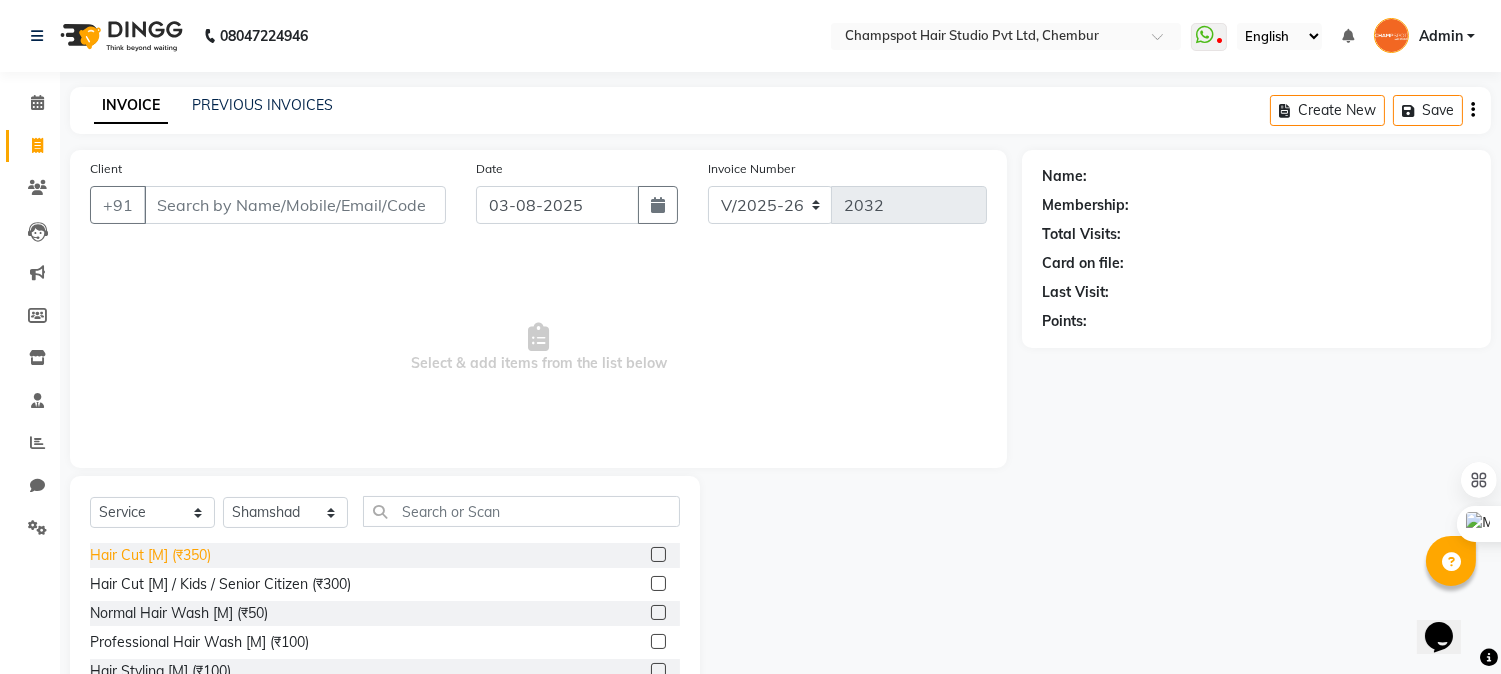 click on "Hair Cut [M] (₹350)" 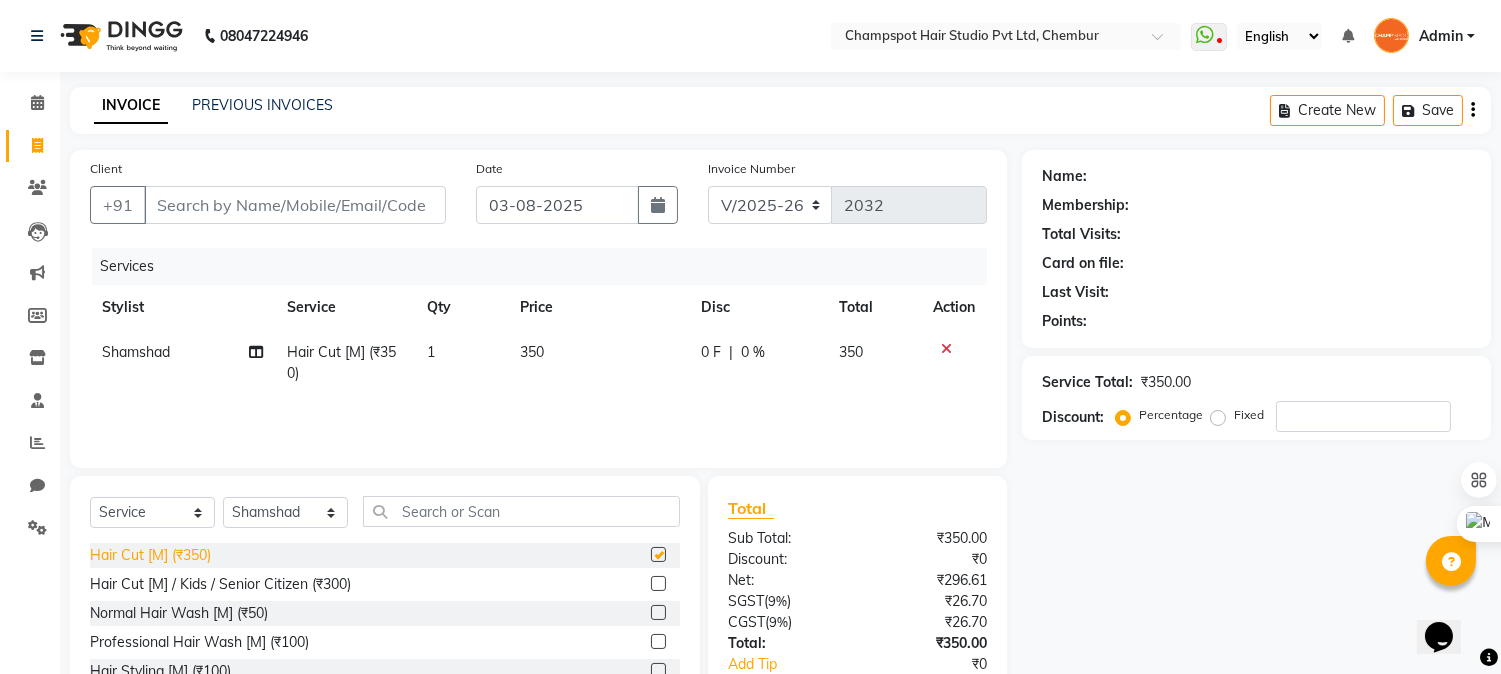 checkbox on "false" 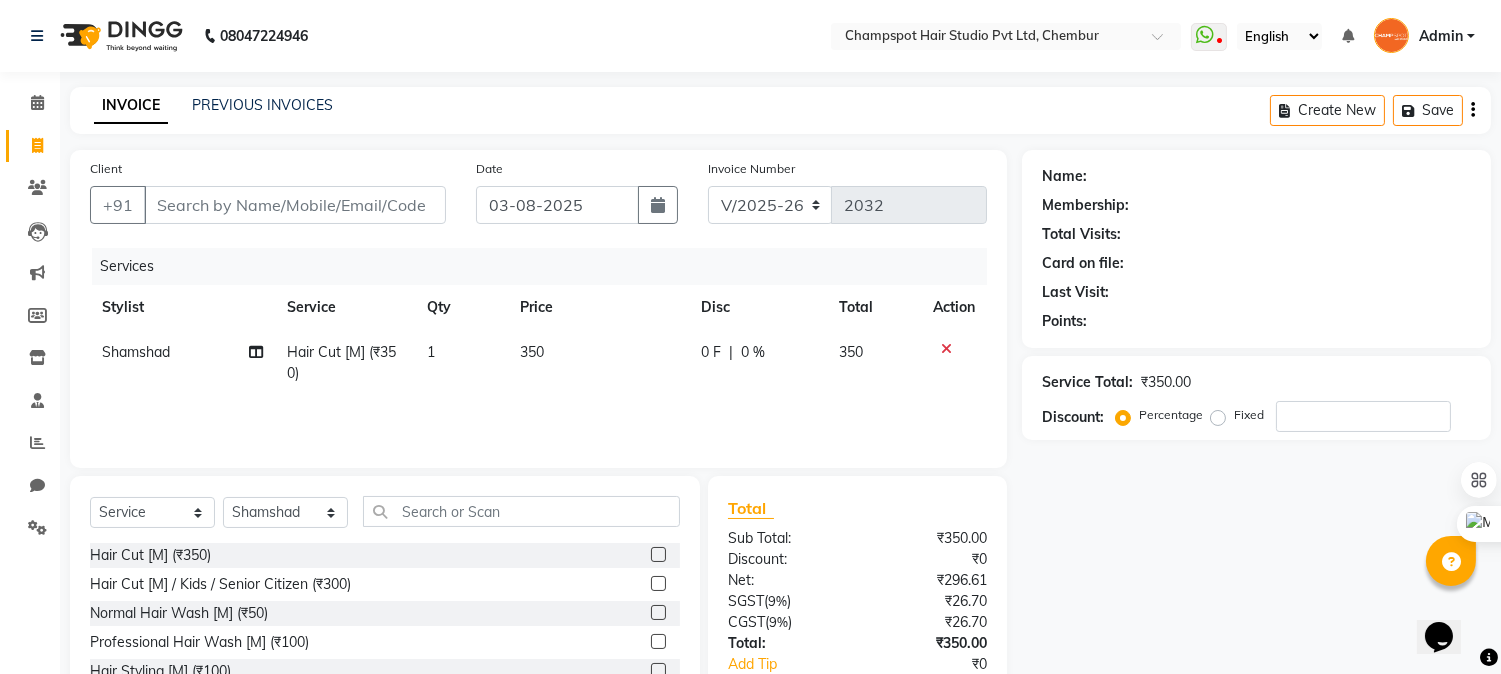 click 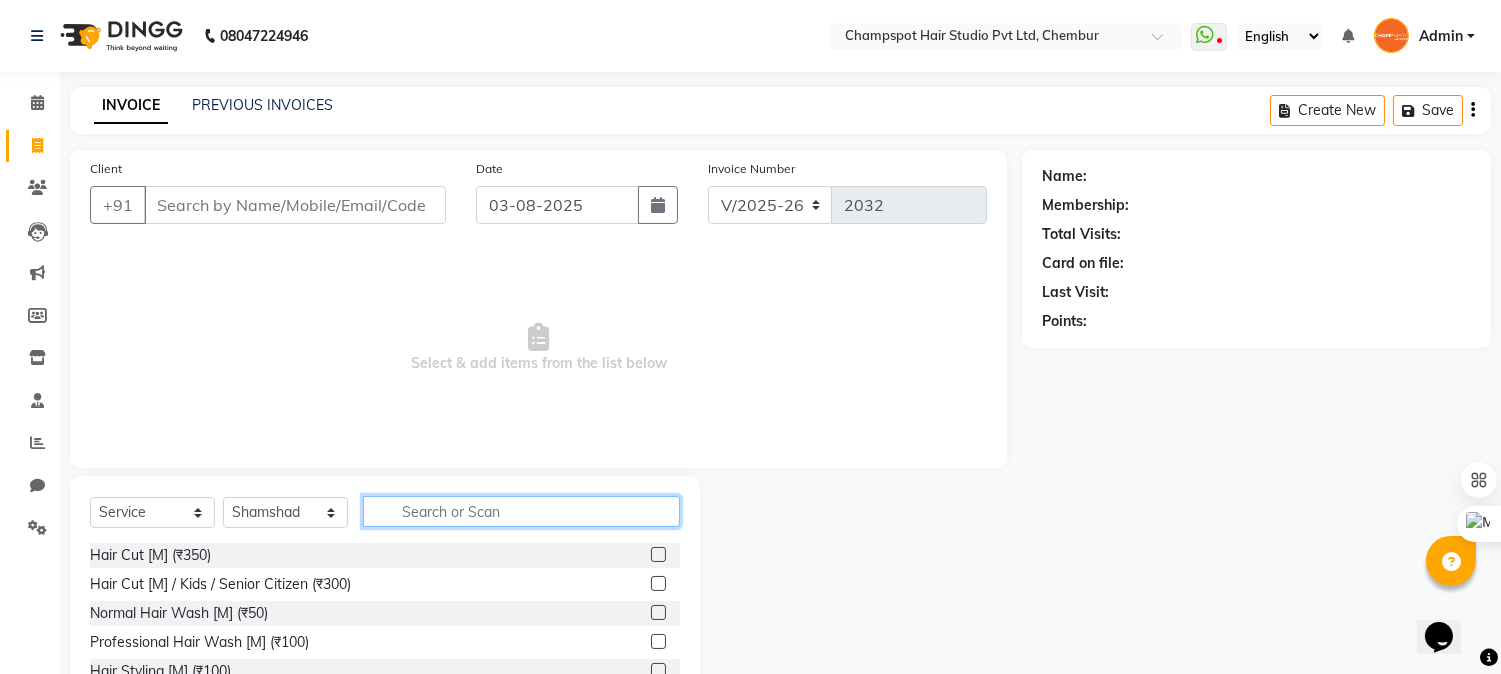 click 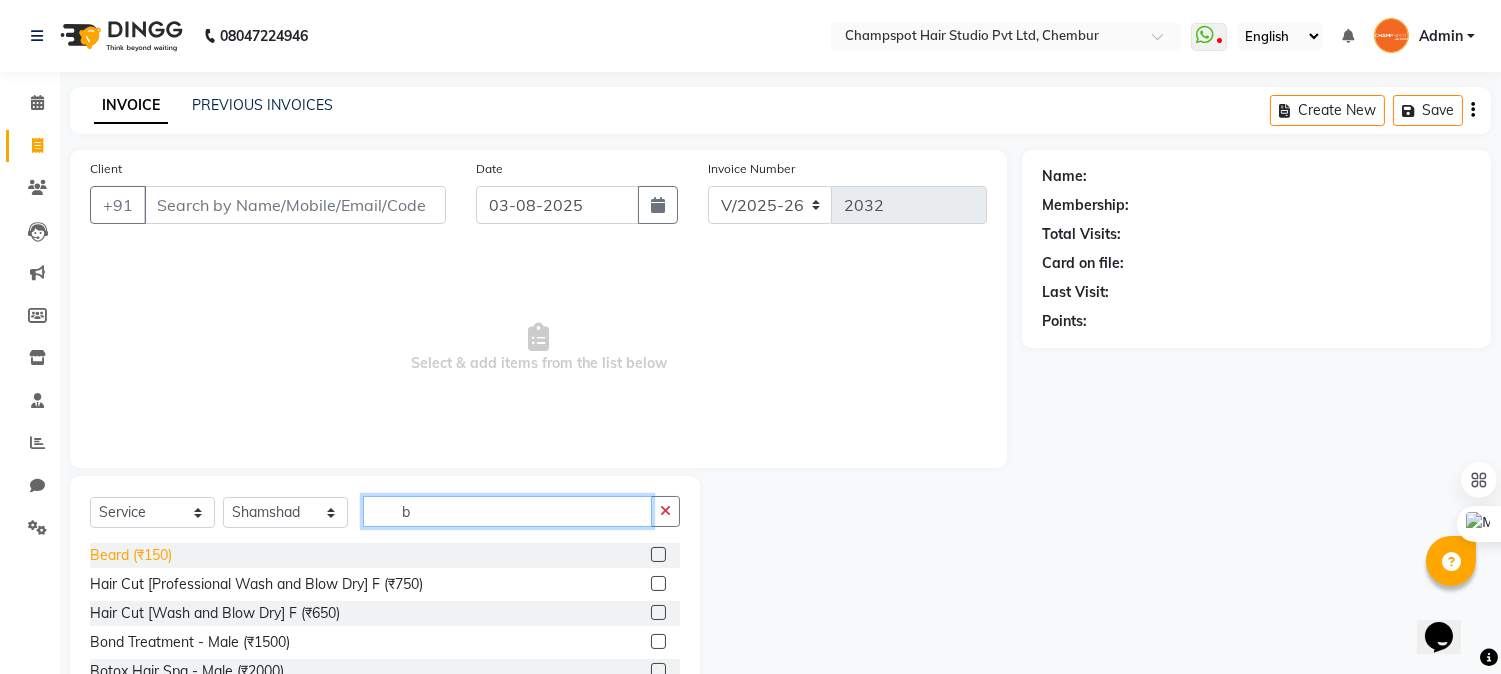 type on "b" 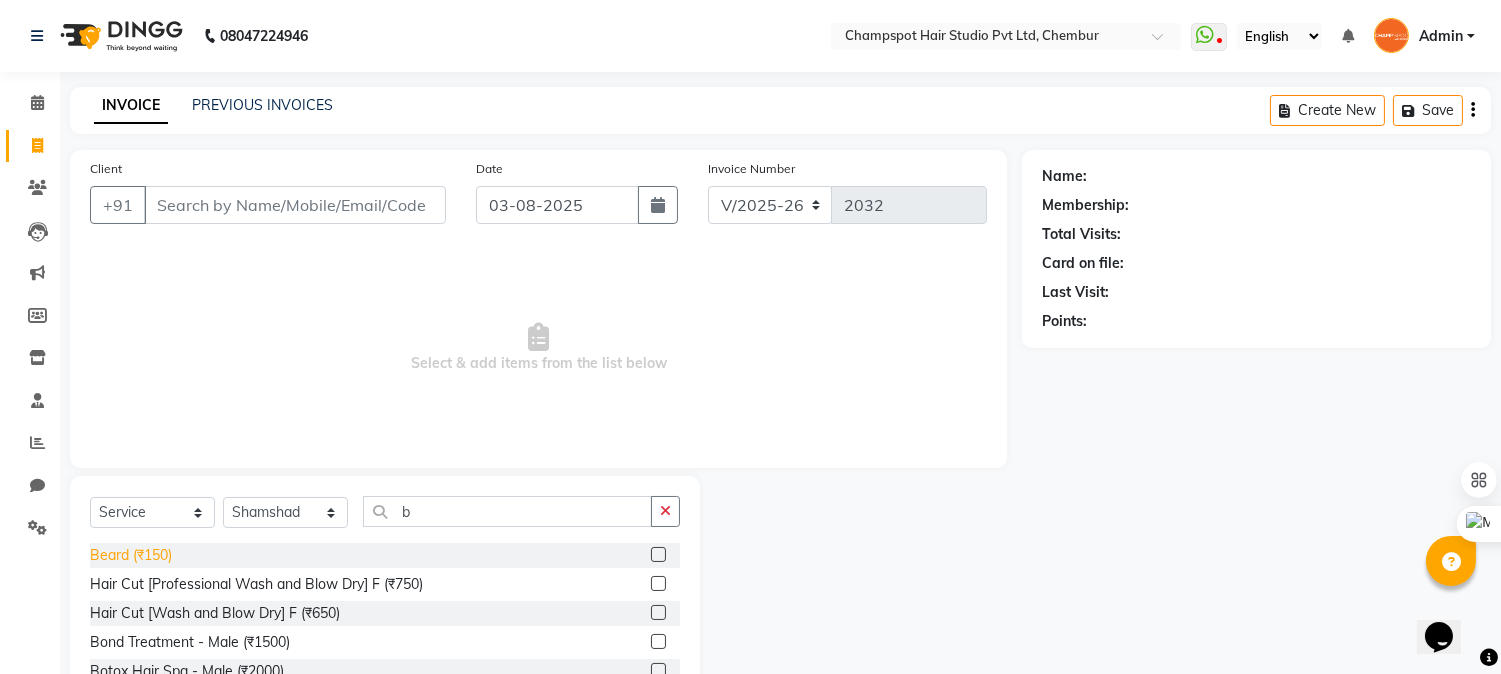 click on "Beard (₹150)" 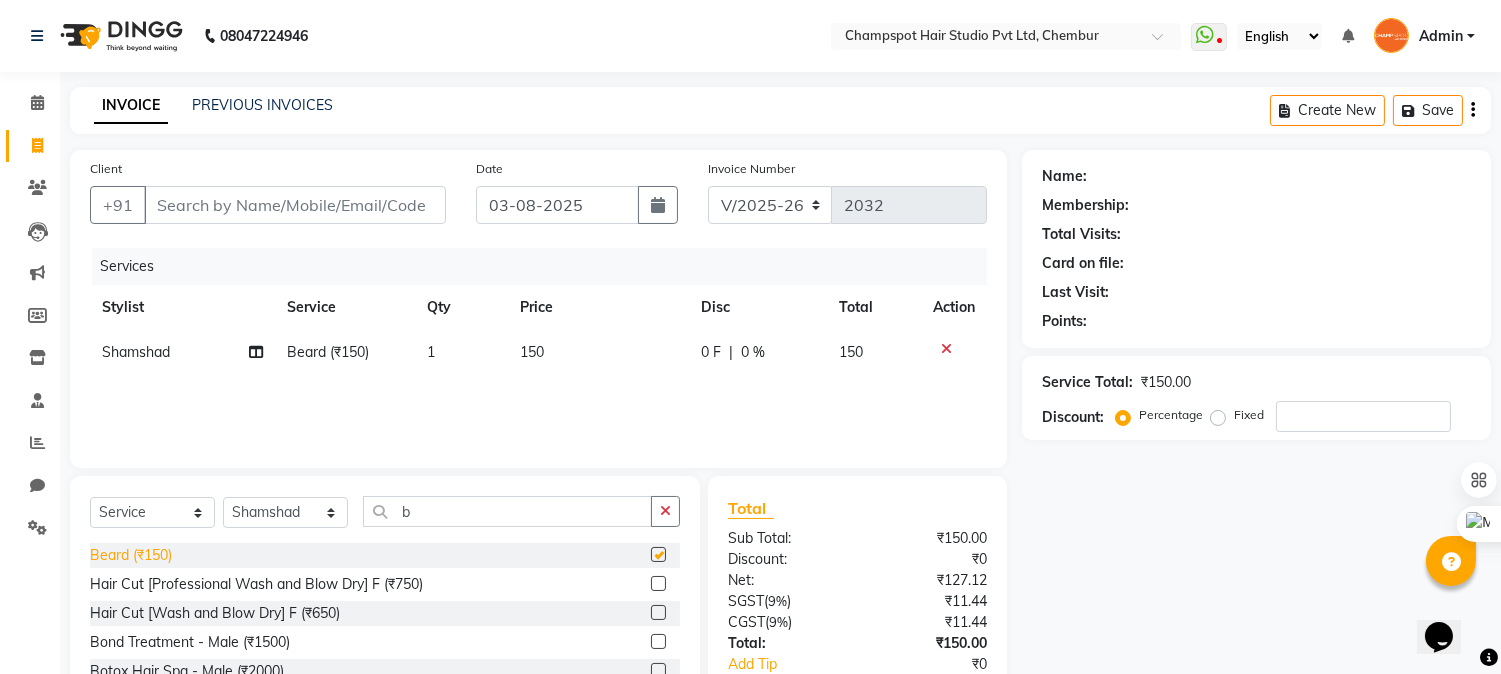 checkbox on "false" 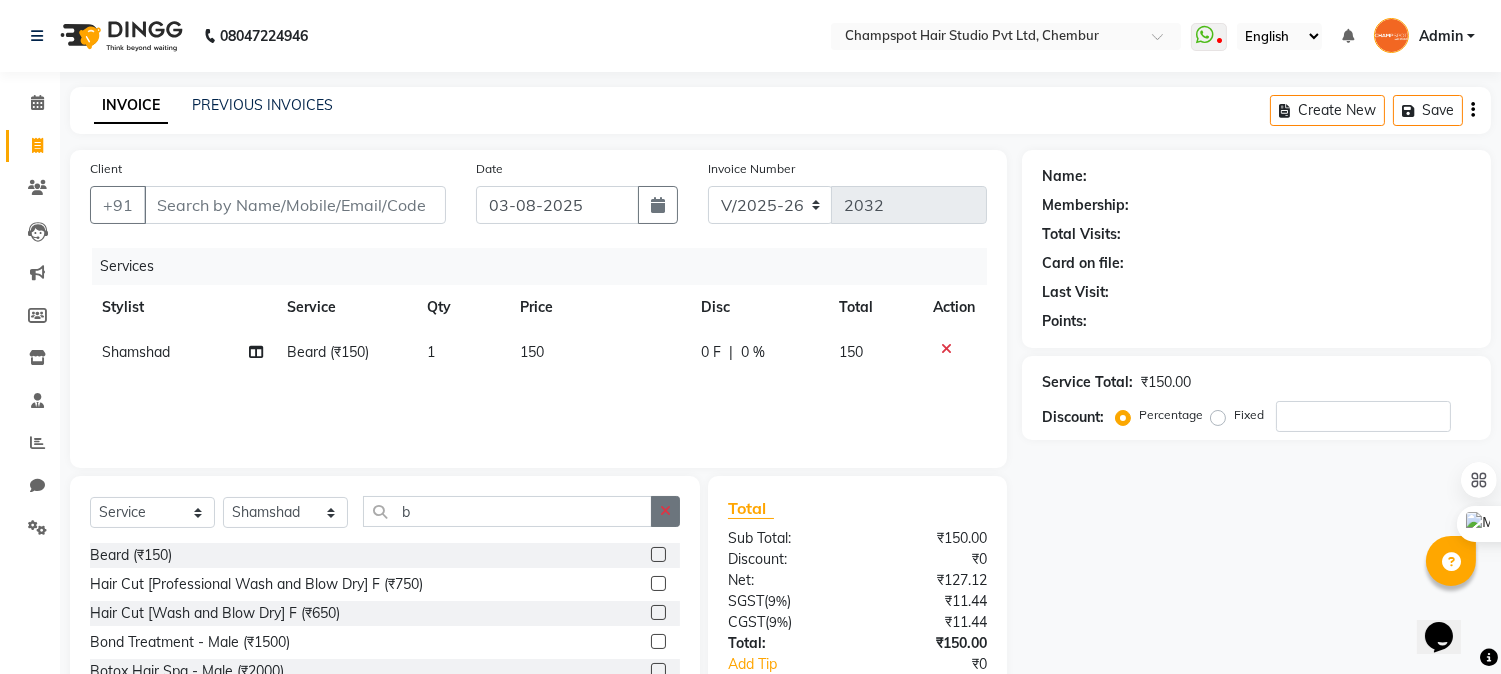 click 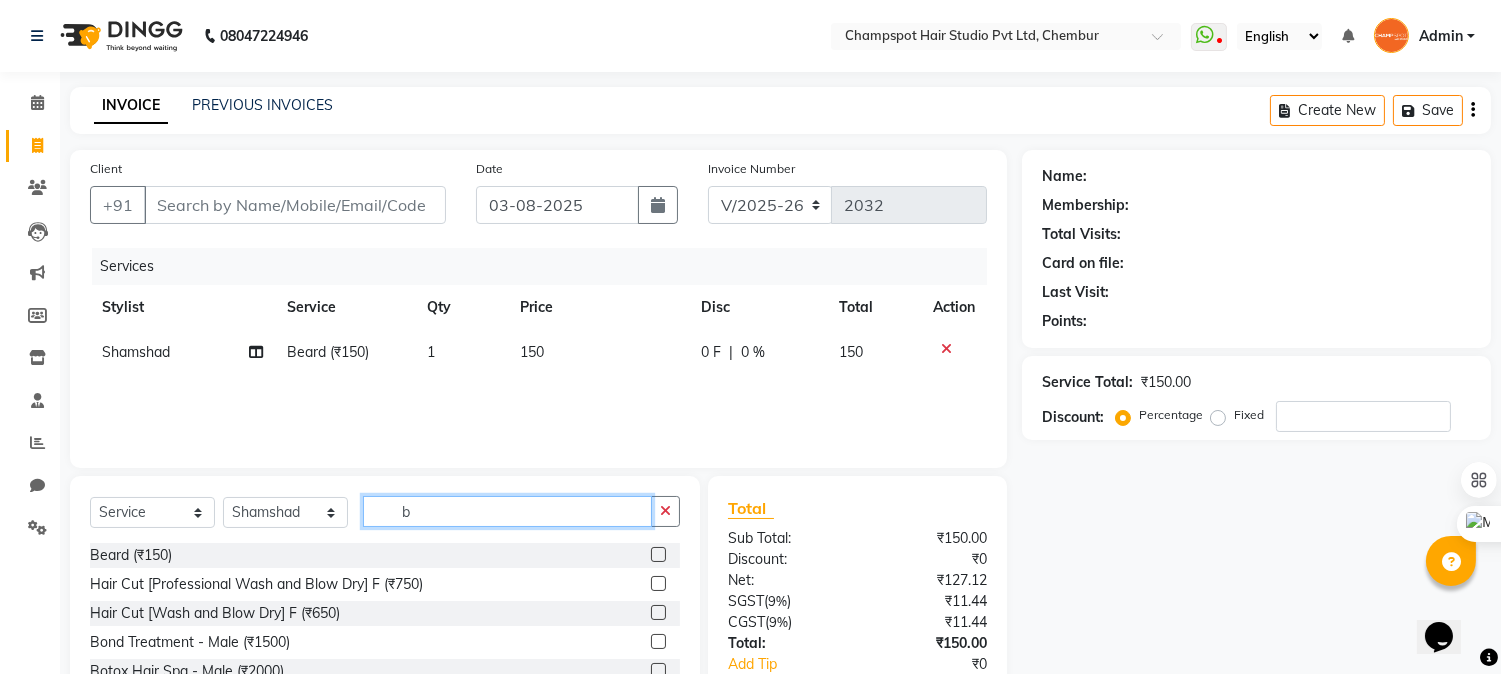 type 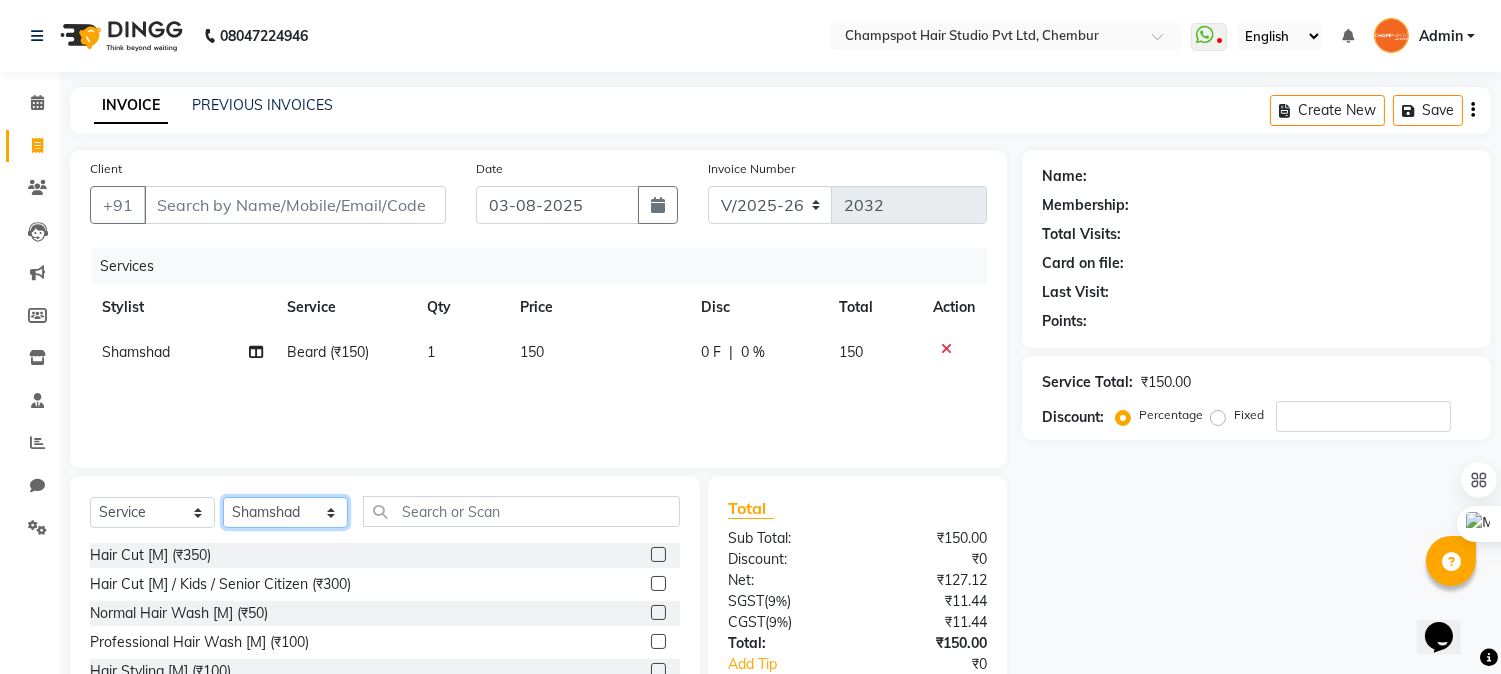 click on "Select Stylist Admin [FIRST] [LAST] [FIRST] [LAST] 	[FIRST] [LAST] [FIRST] [LAST] [FIRST] [LAST]" 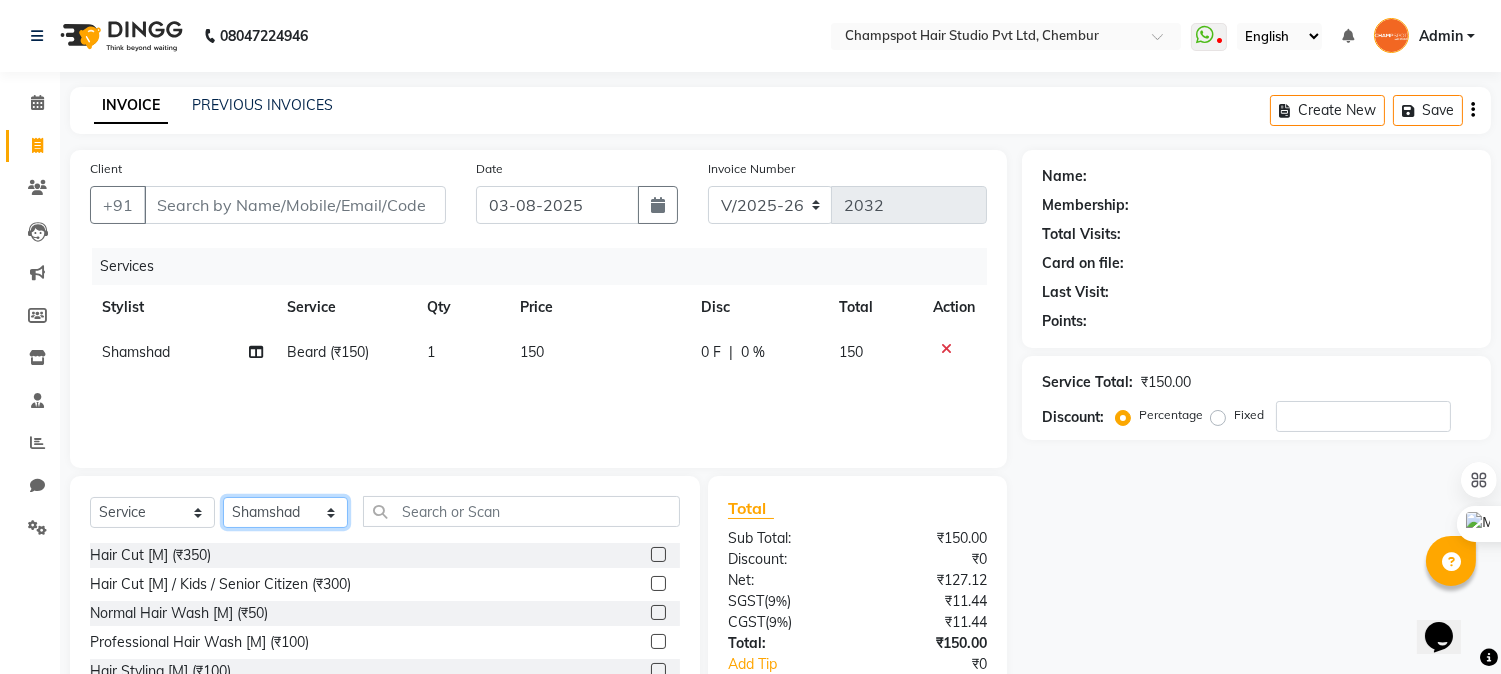 select on "69007" 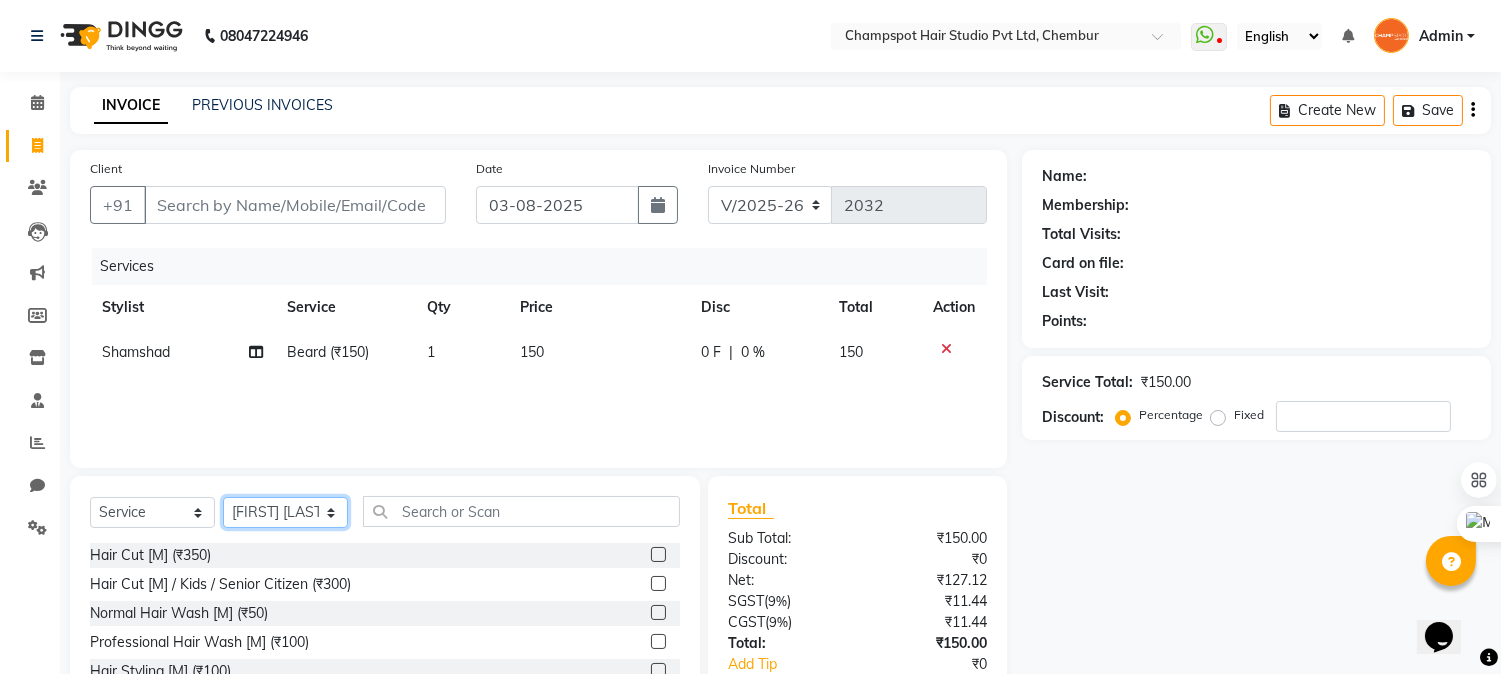click on "Select Stylist Admin [FIRST] [LAST] [FIRST] [LAST] 	[FIRST] [LAST] [FIRST] [LAST] [FIRST] [LAST]" 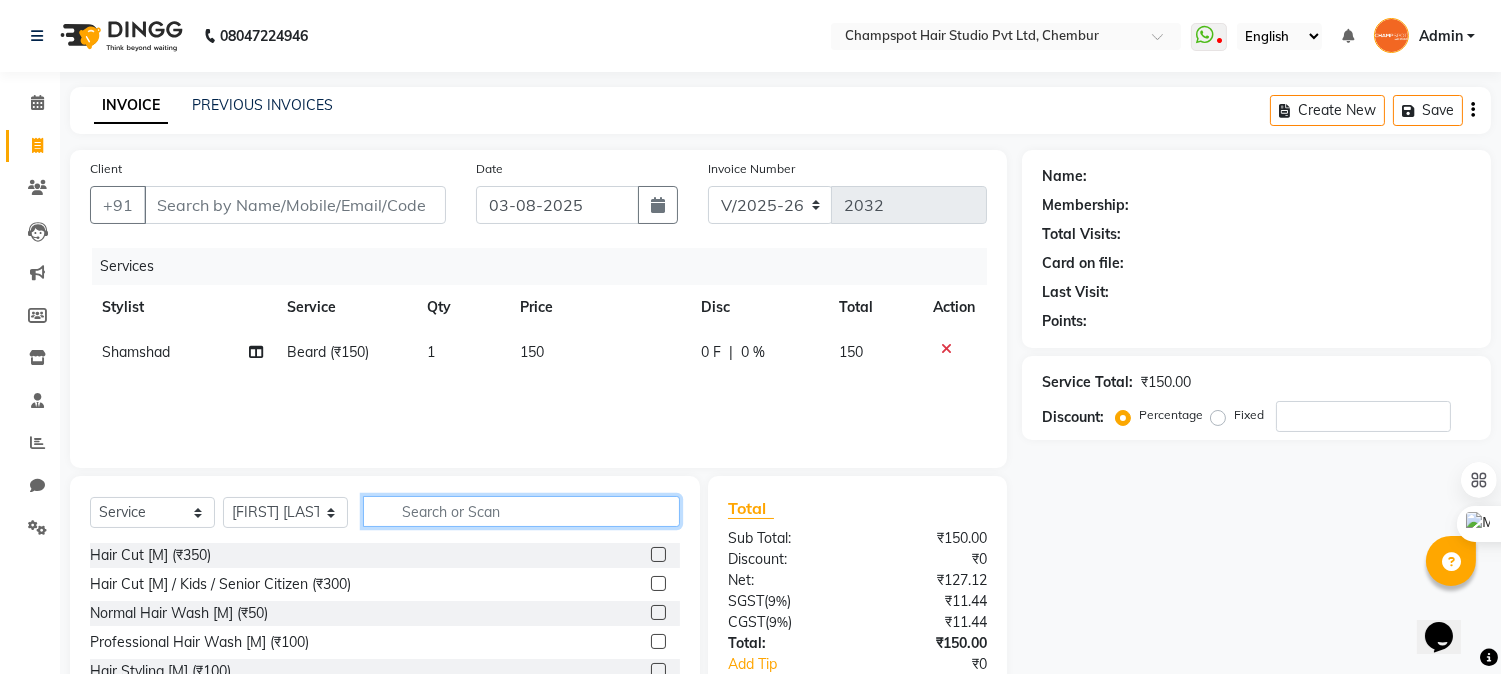 click 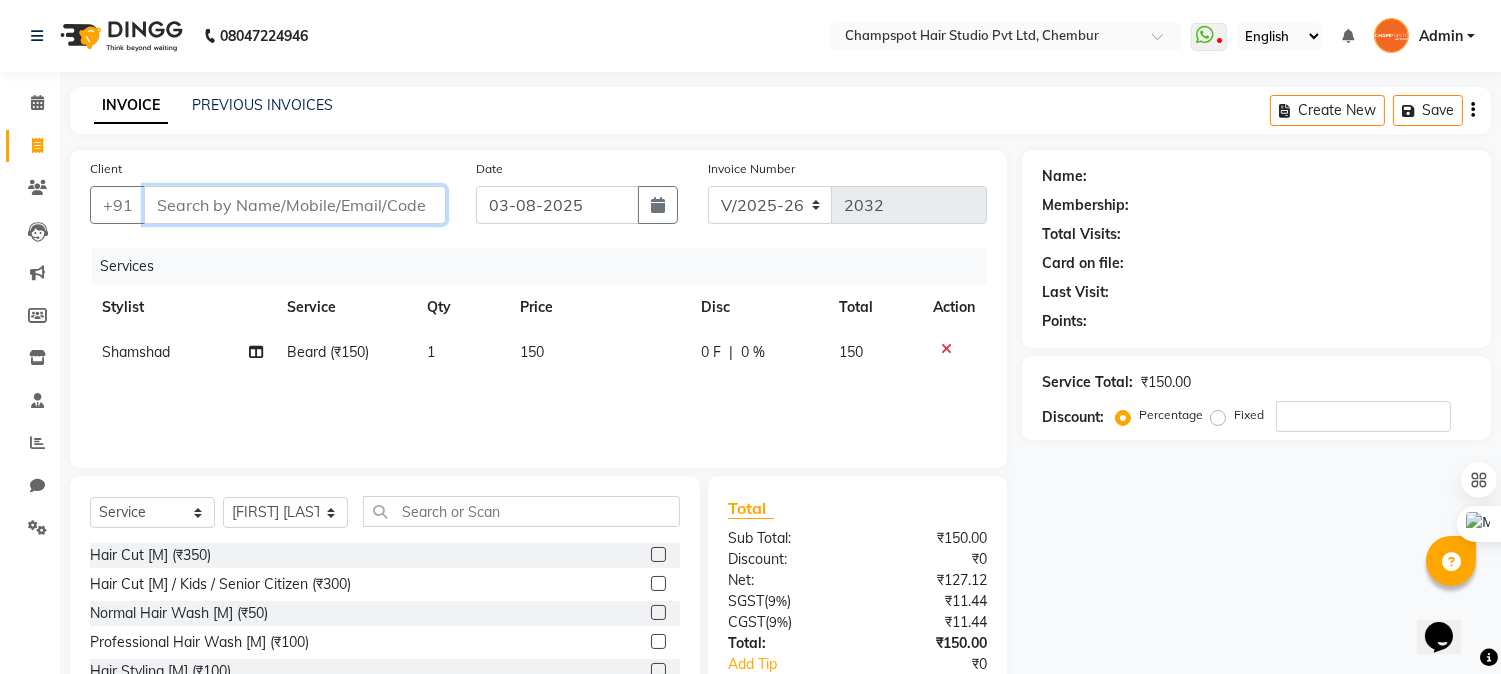 click on "Client" at bounding box center (295, 205) 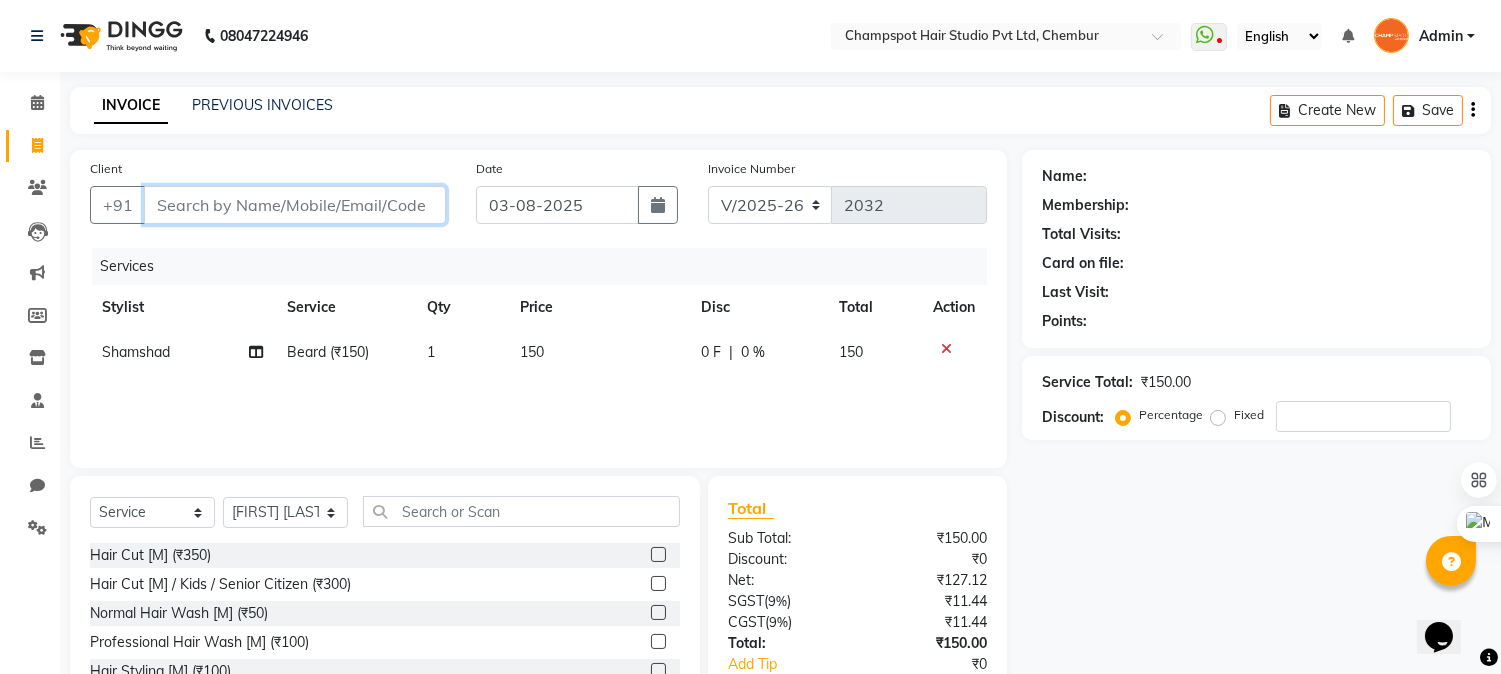 type on "9" 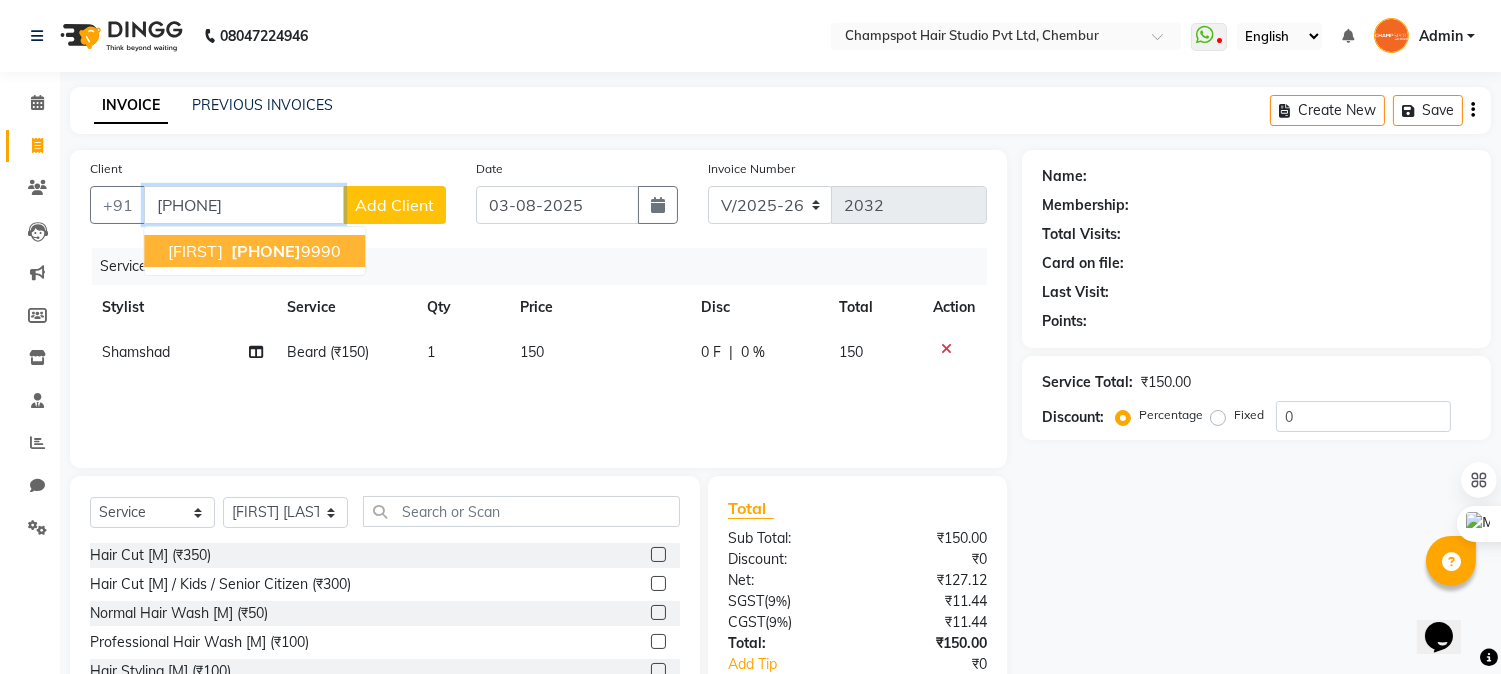 click on "[PHONE]" at bounding box center [266, 251] 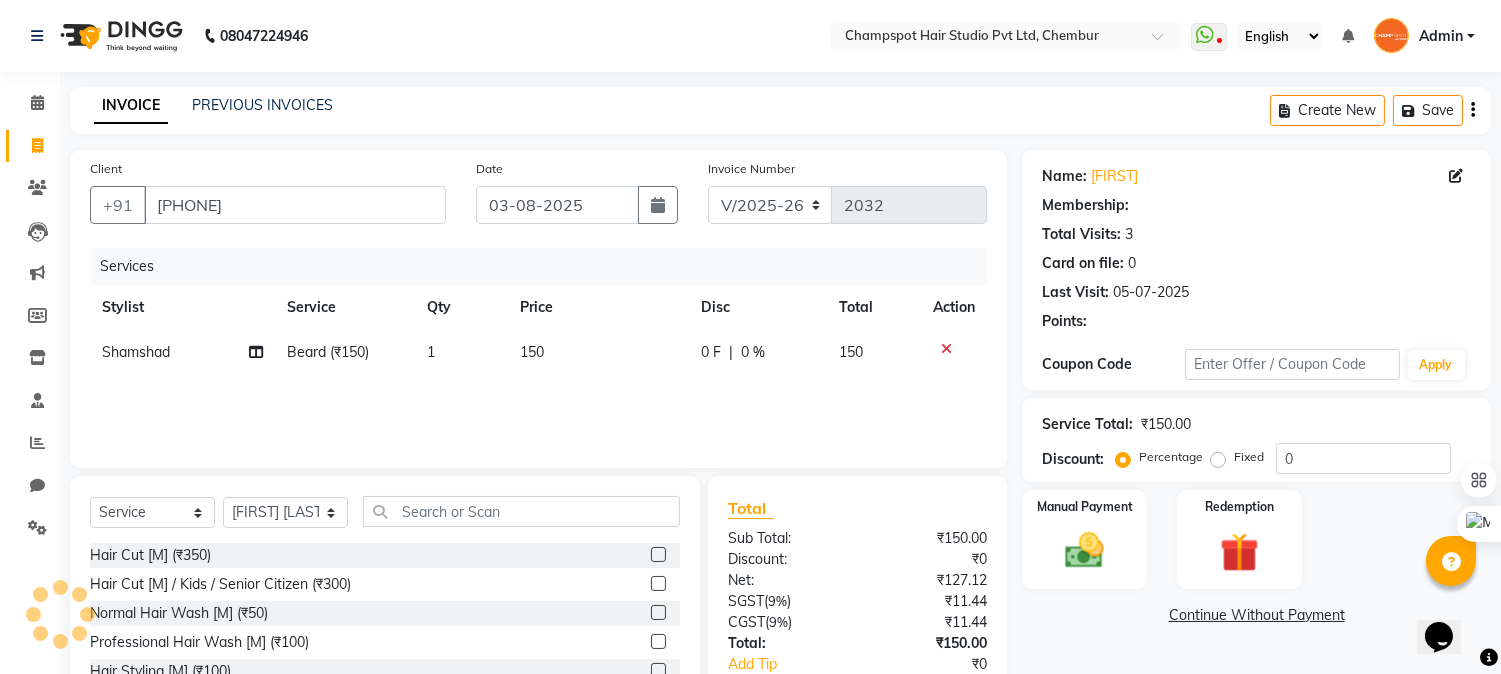select on "1: Object" 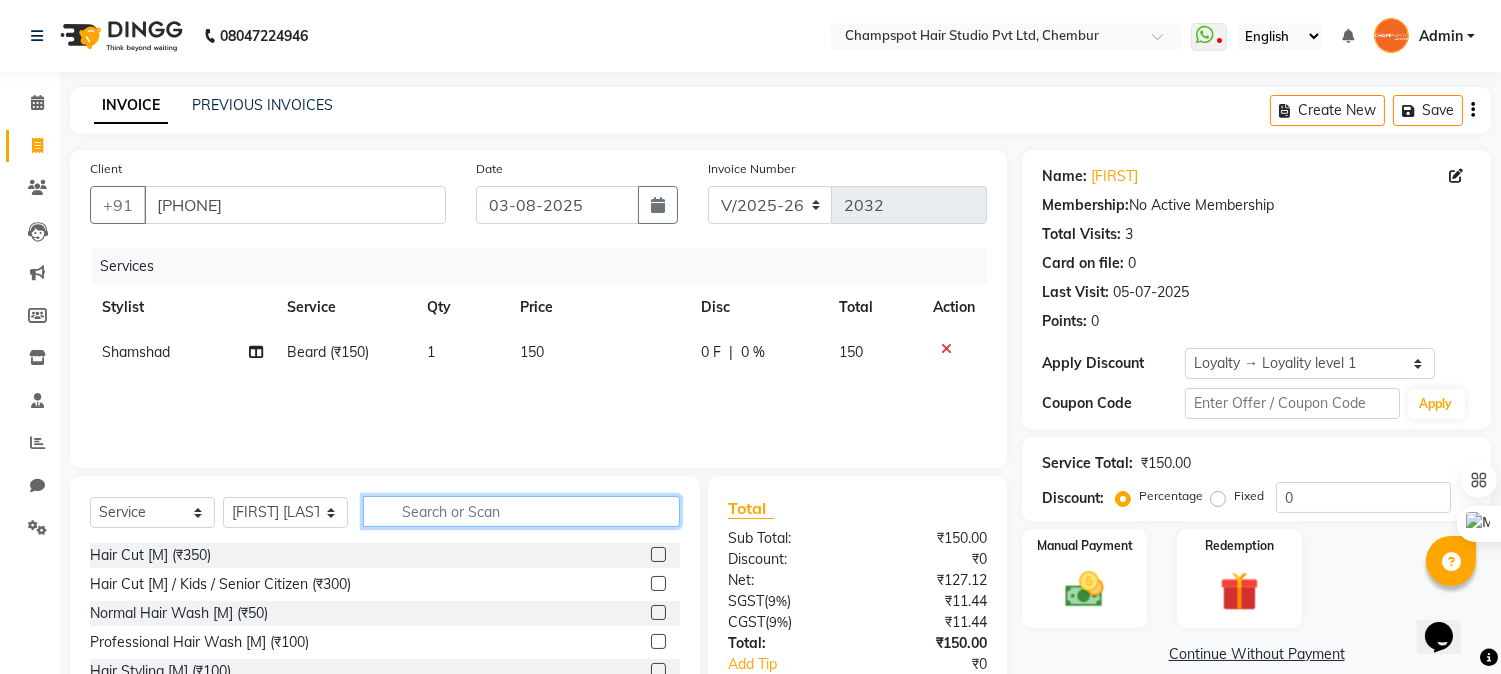 click 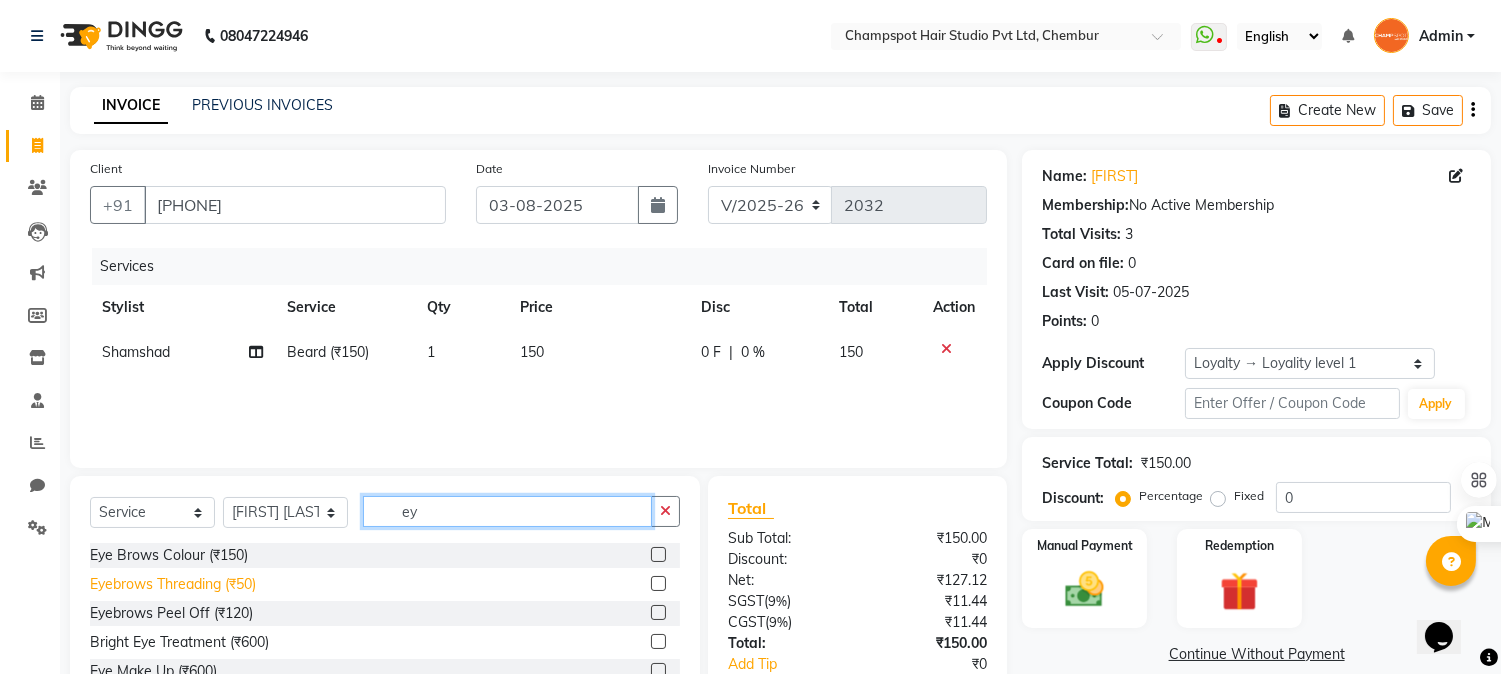 type on "ey" 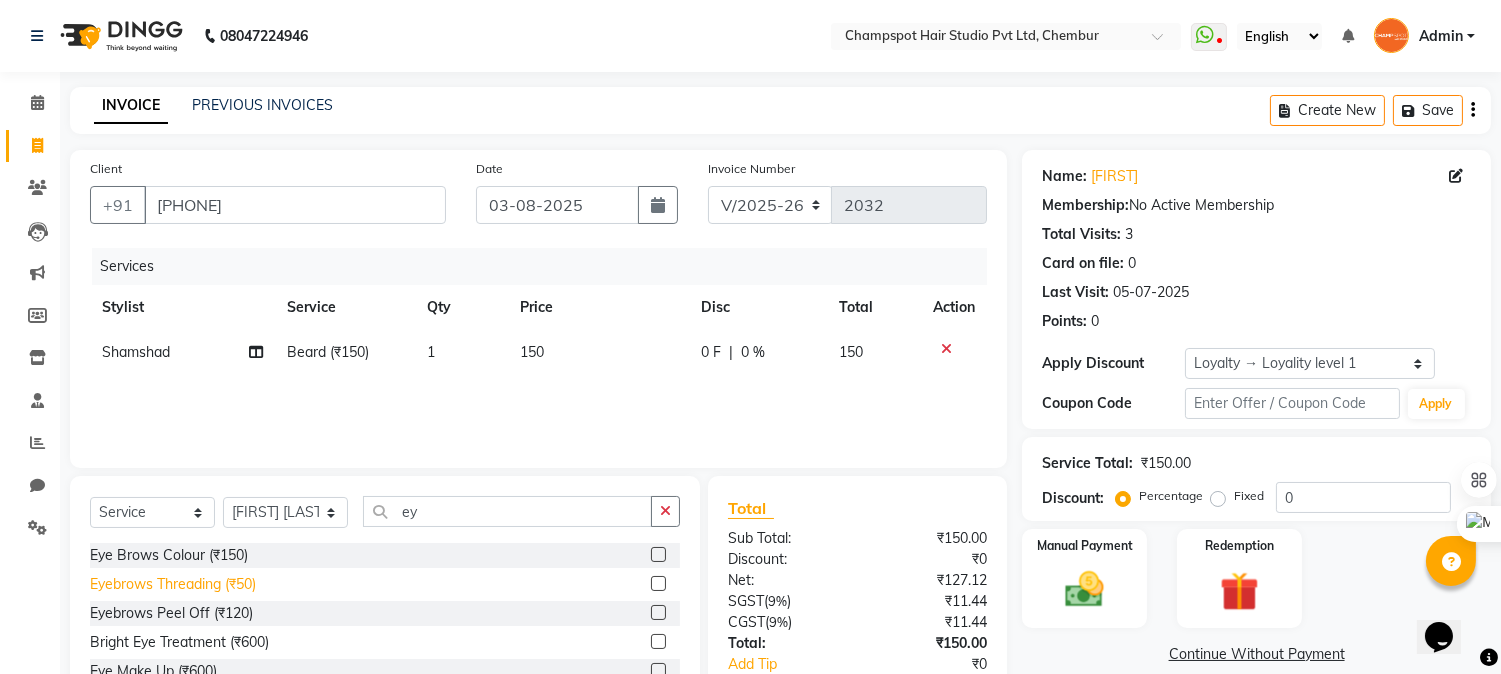 click on "Eyebrows Threading (₹50)" 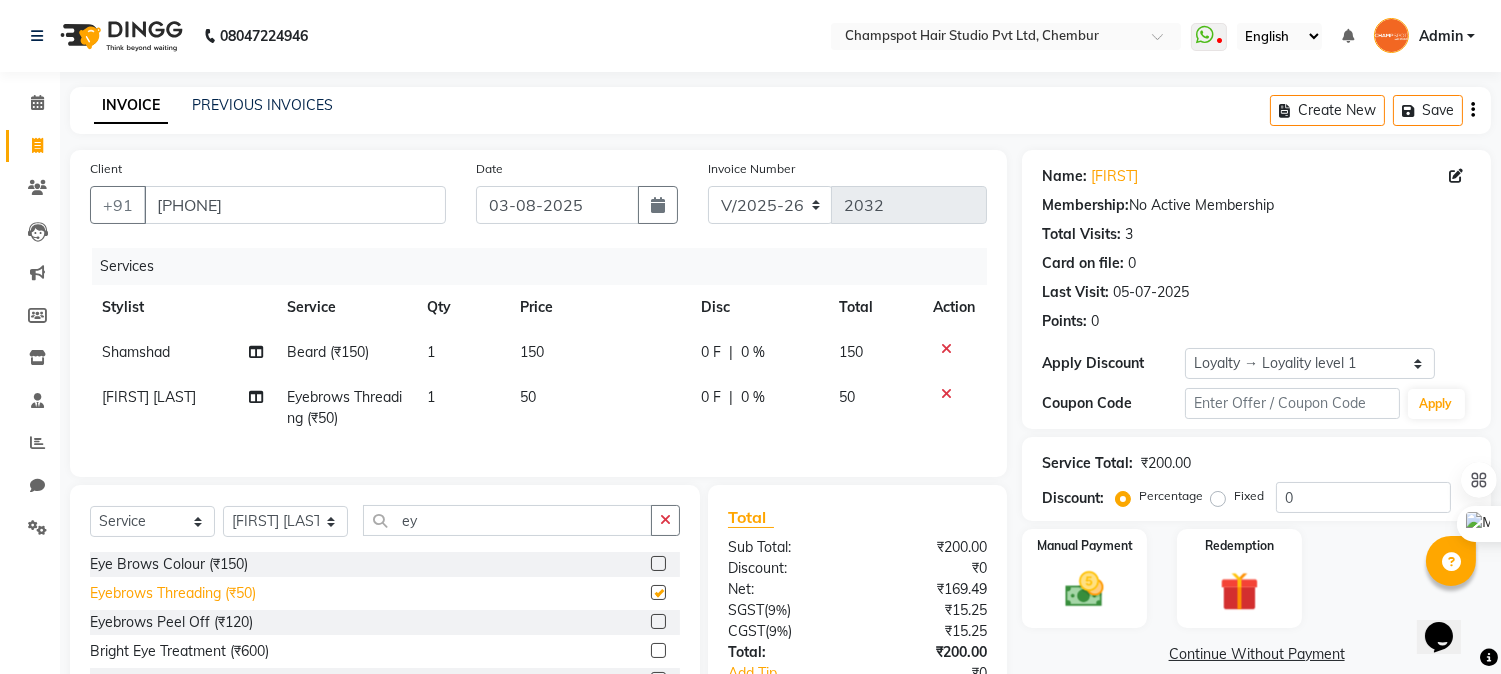 checkbox on "false" 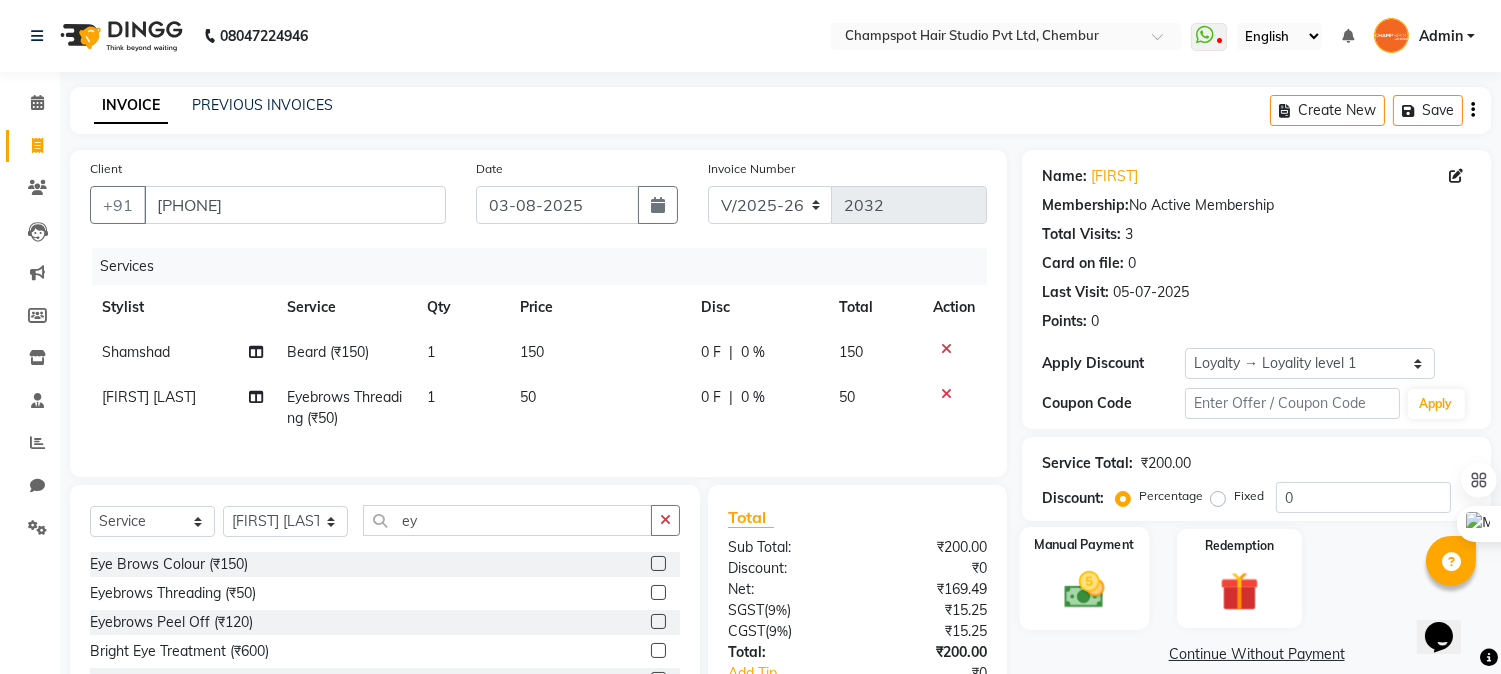 click 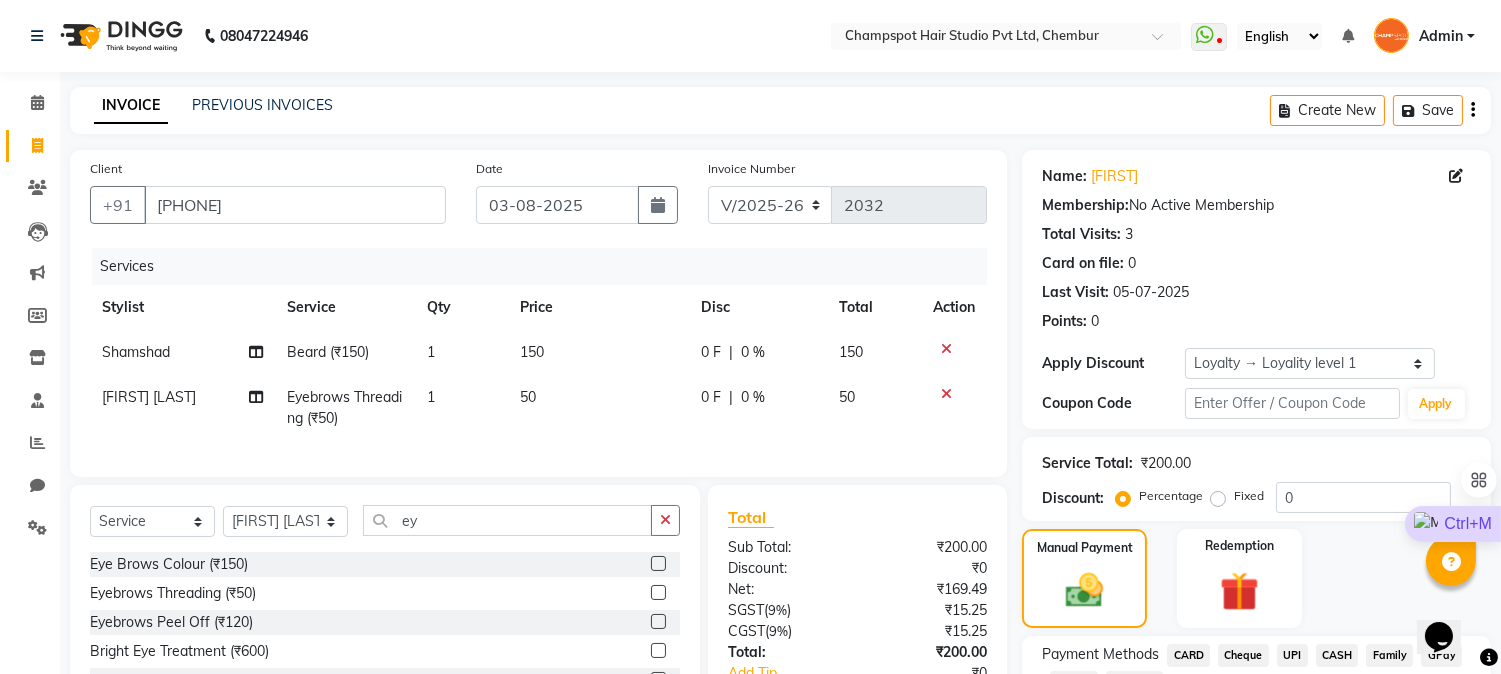 scroll, scrollTop: 152, scrollLeft: 0, axis: vertical 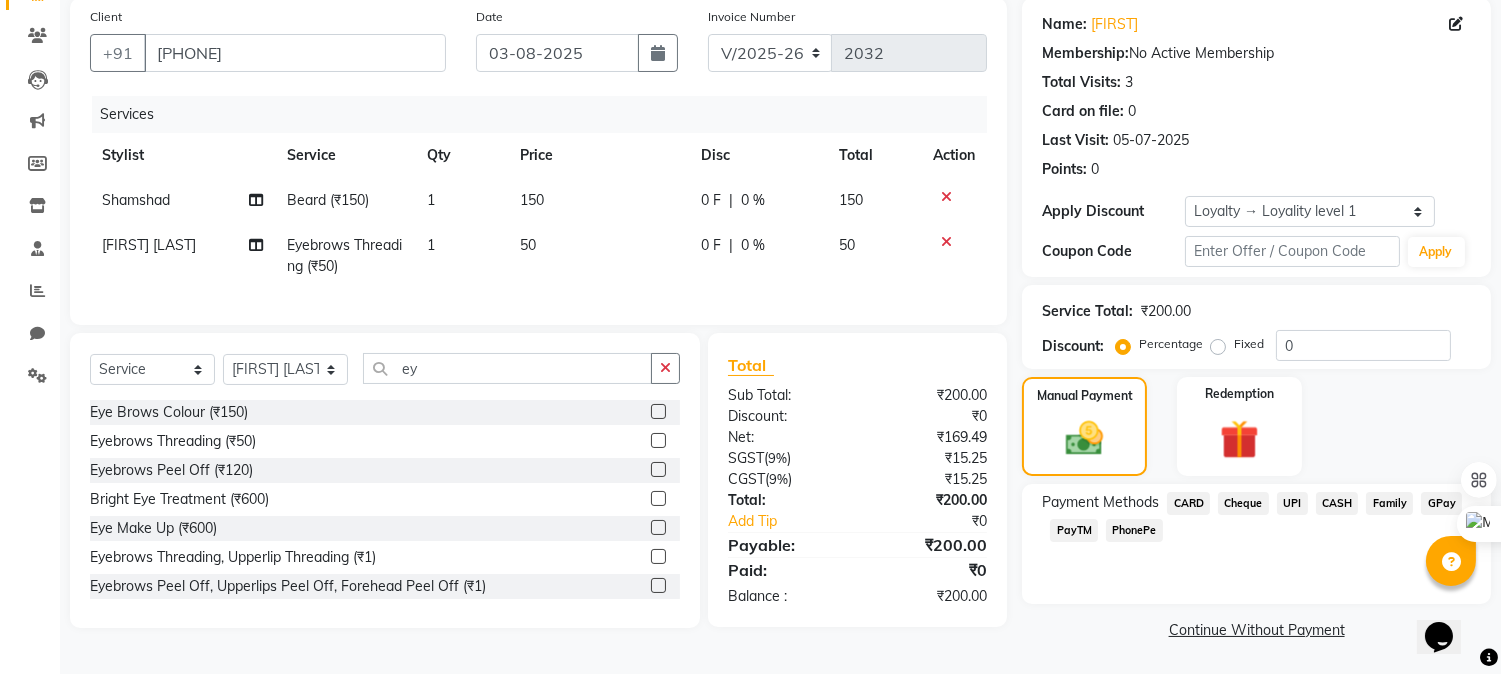 click on "UPI" 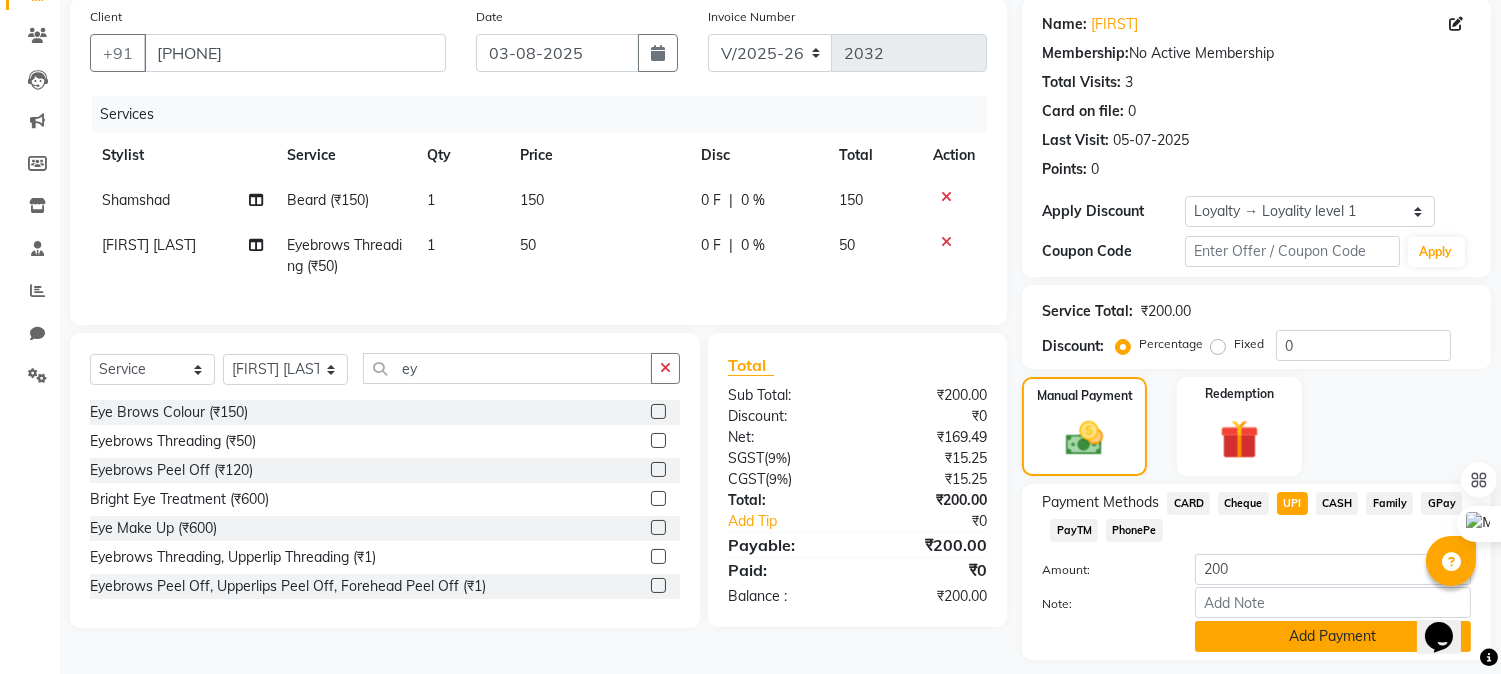 click on "Add Payment" 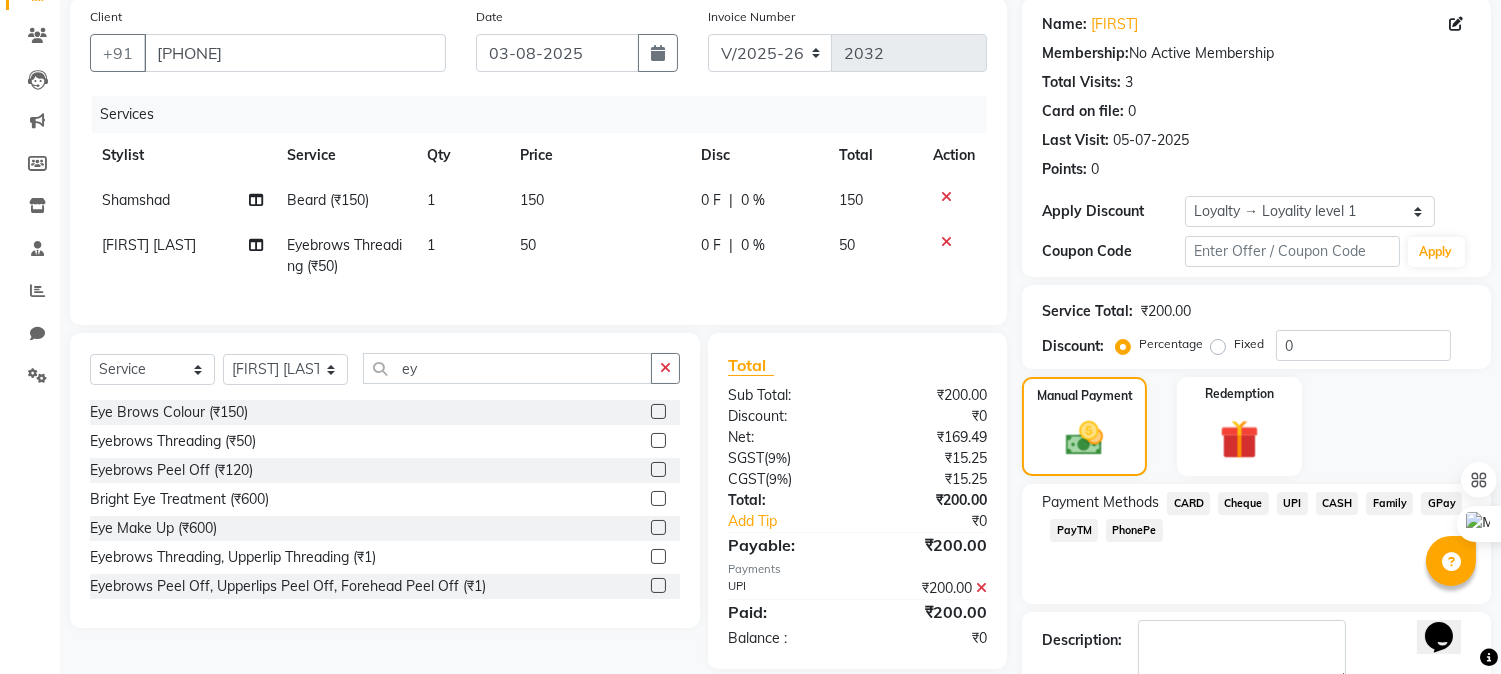scroll, scrollTop: 292, scrollLeft: 0, axis: vertical 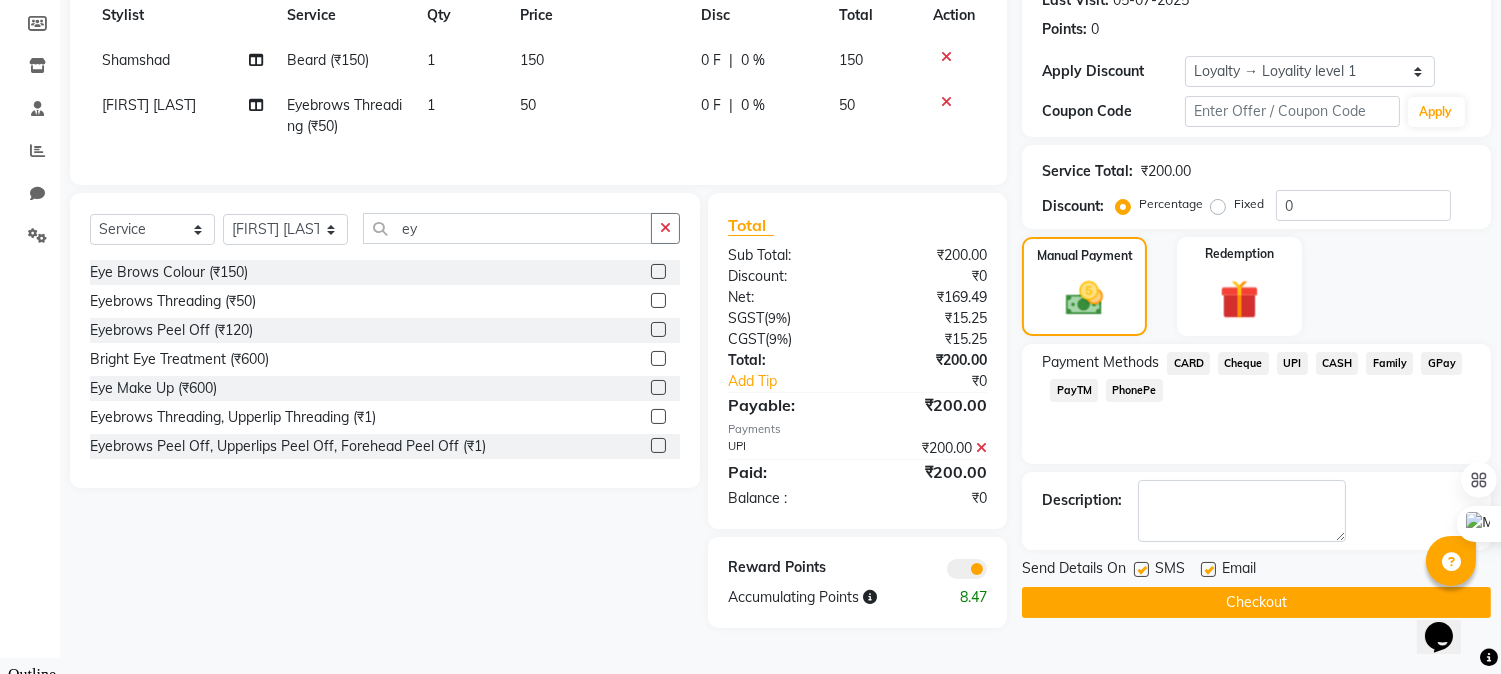 click on "Checkout" 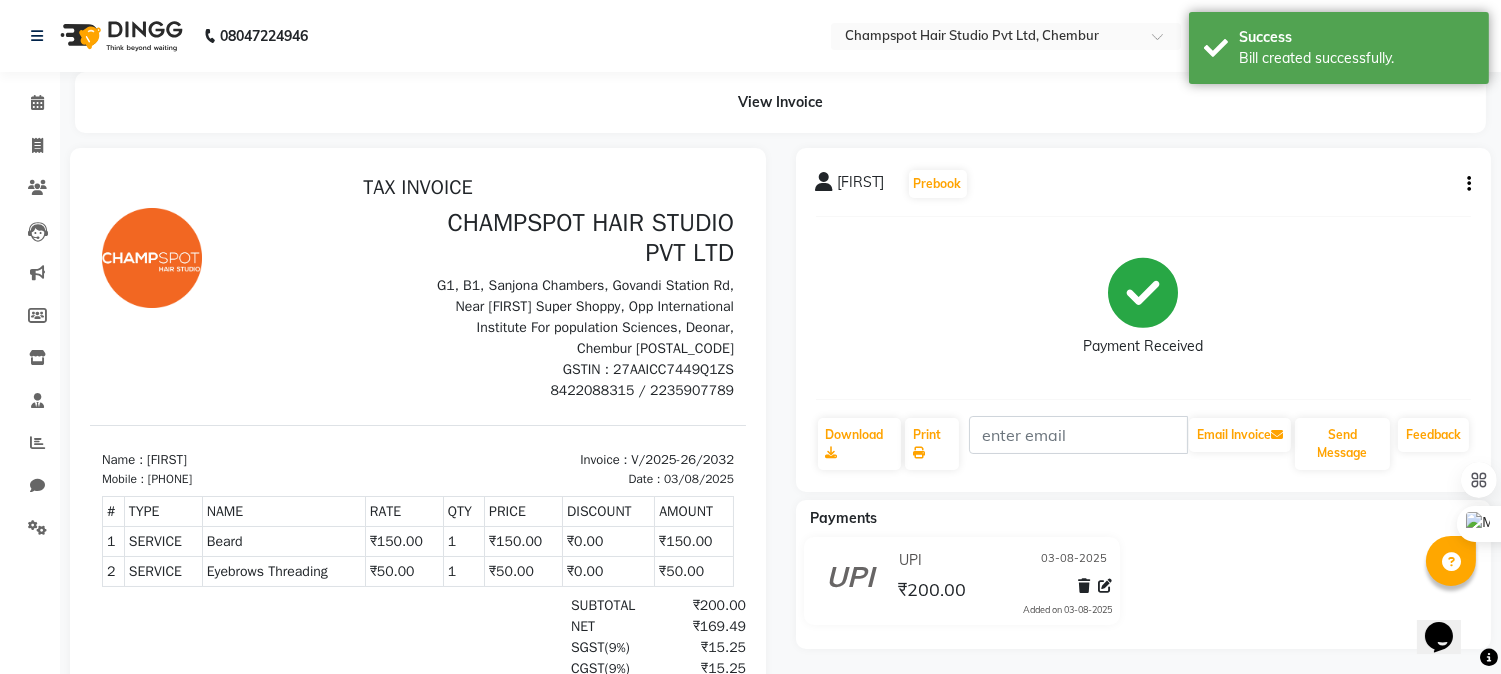 scroll, scrollTop: 0, scrollLeft: 0, axis: both 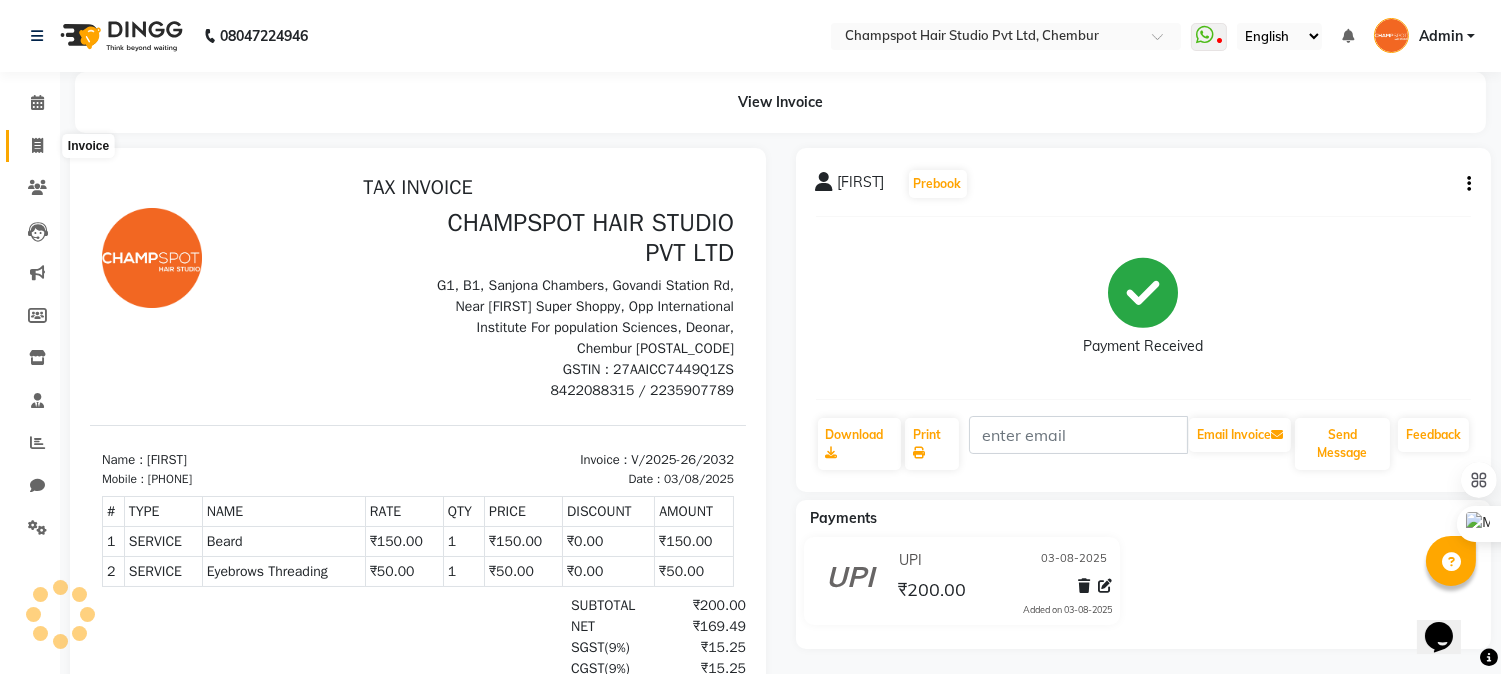 click 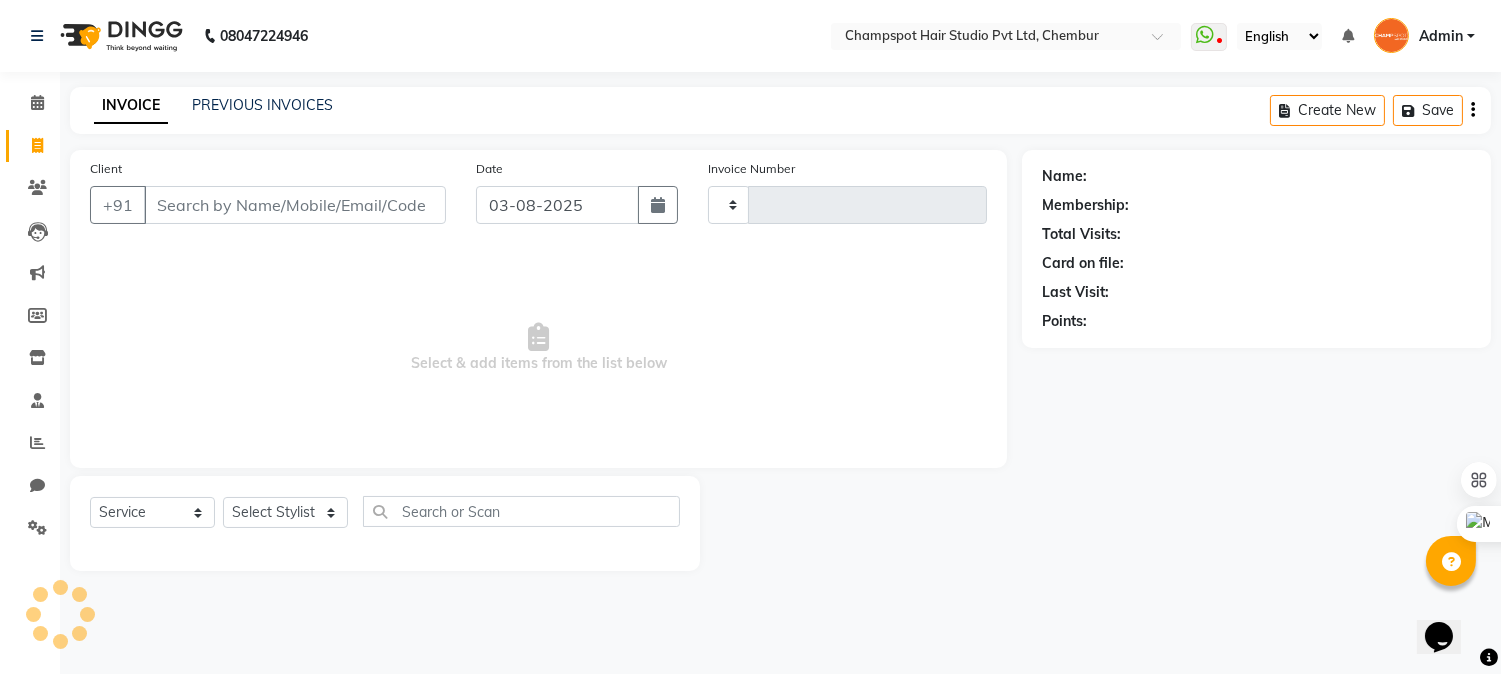 type on "2033" 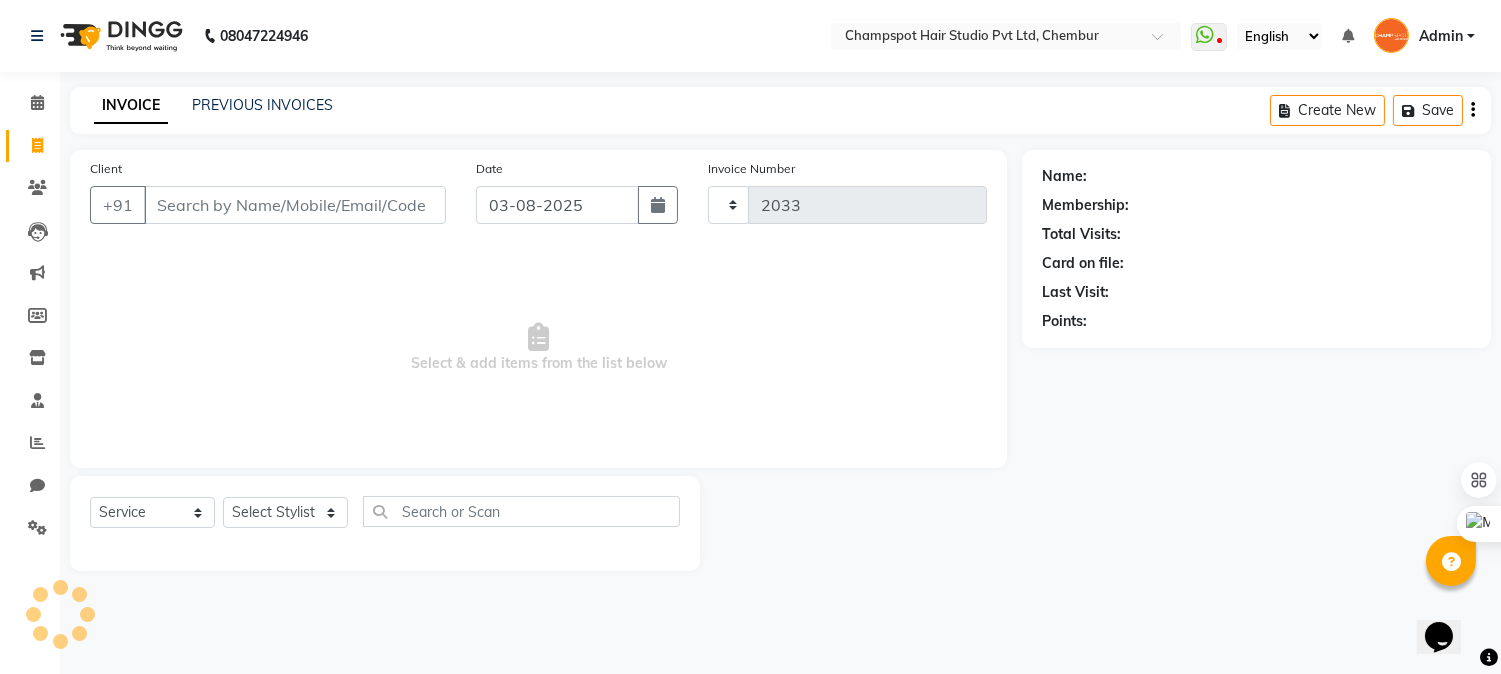 select on "7690" 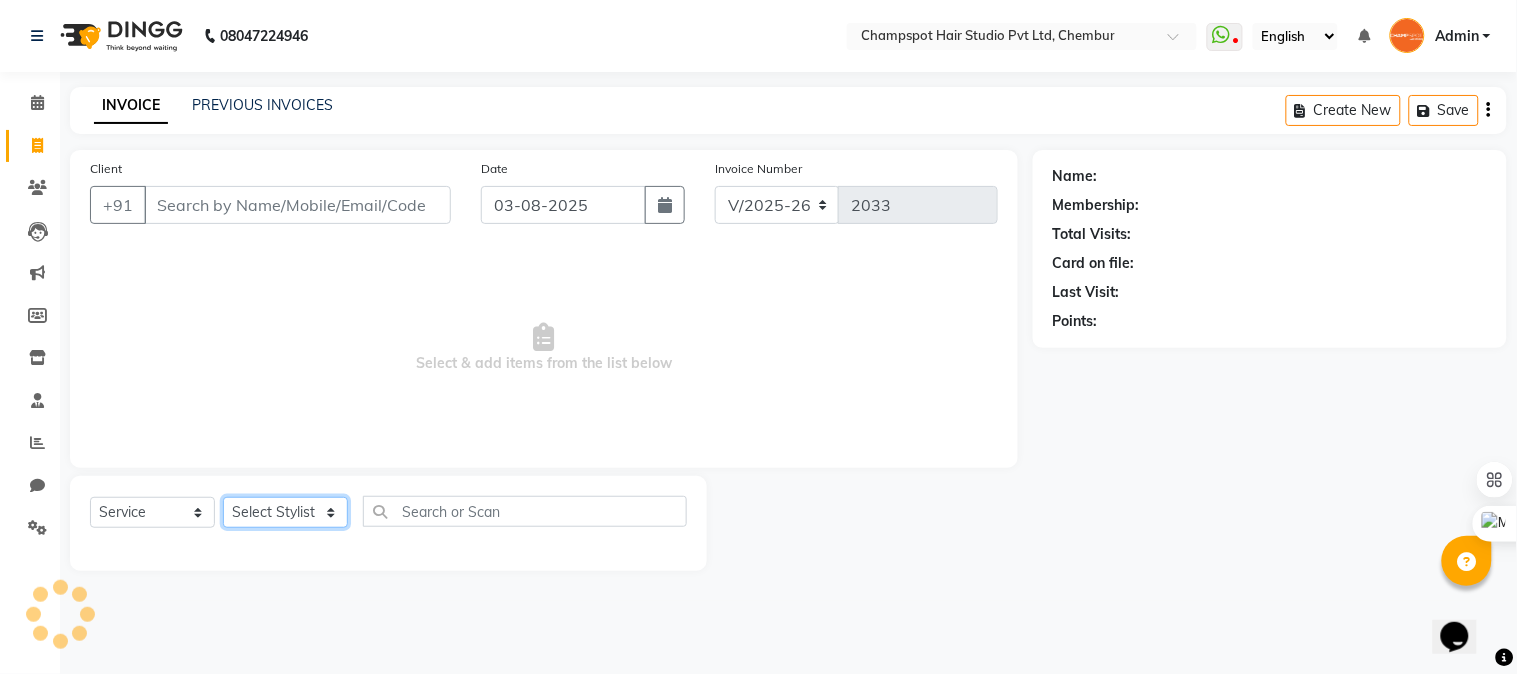 click on "Select Stylist" 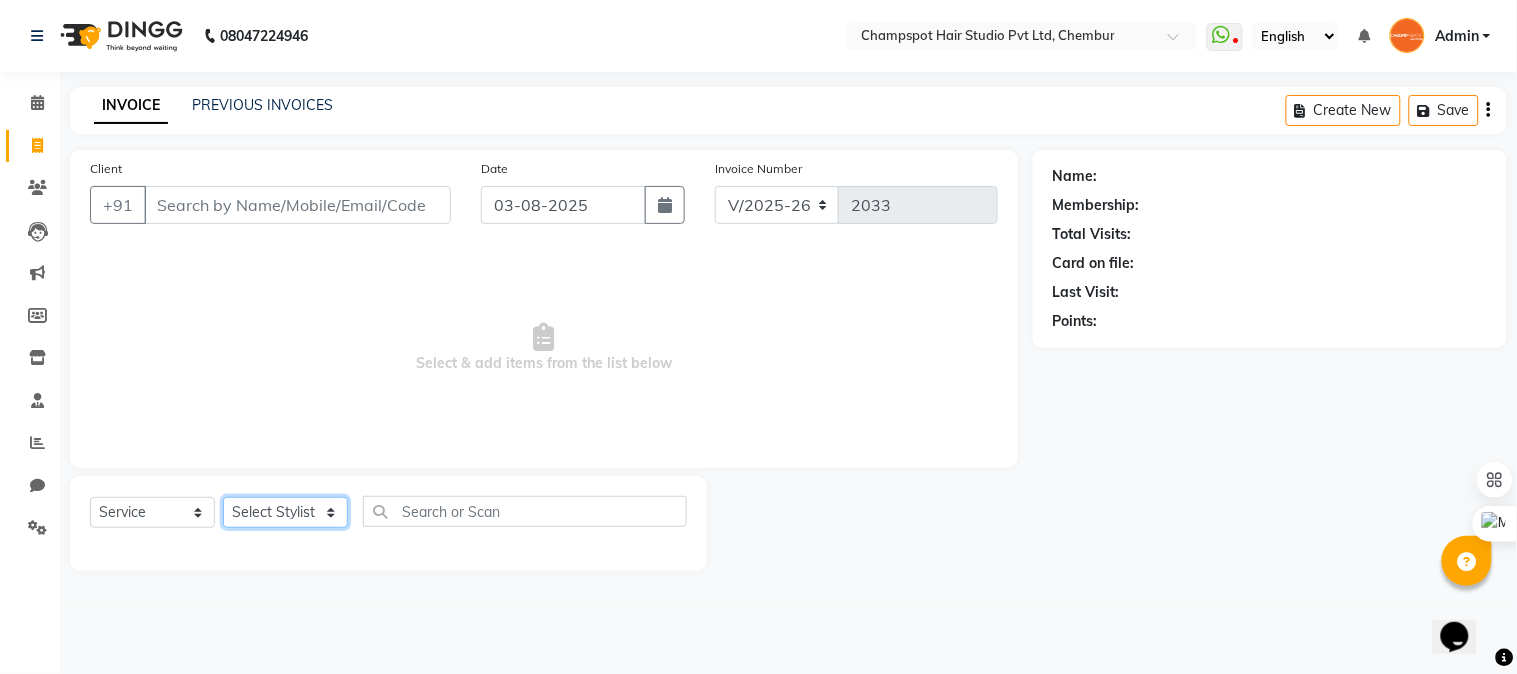 select on "69007" 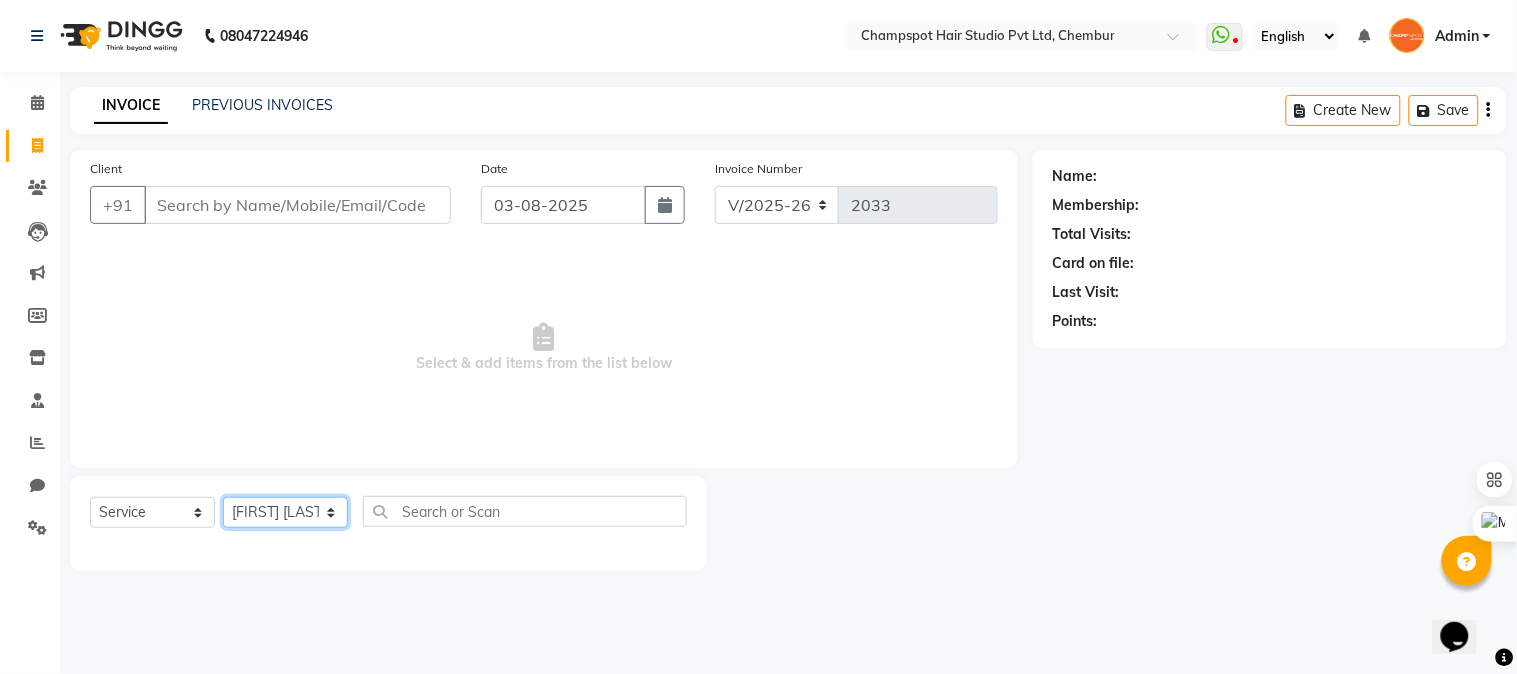 click on "Select Stylist Admin [FIRST] [LAST] [FIRST] [LAST] 	[FIRST] [LAST] [FIRST] [LAST] [FIRST] [LAST]" 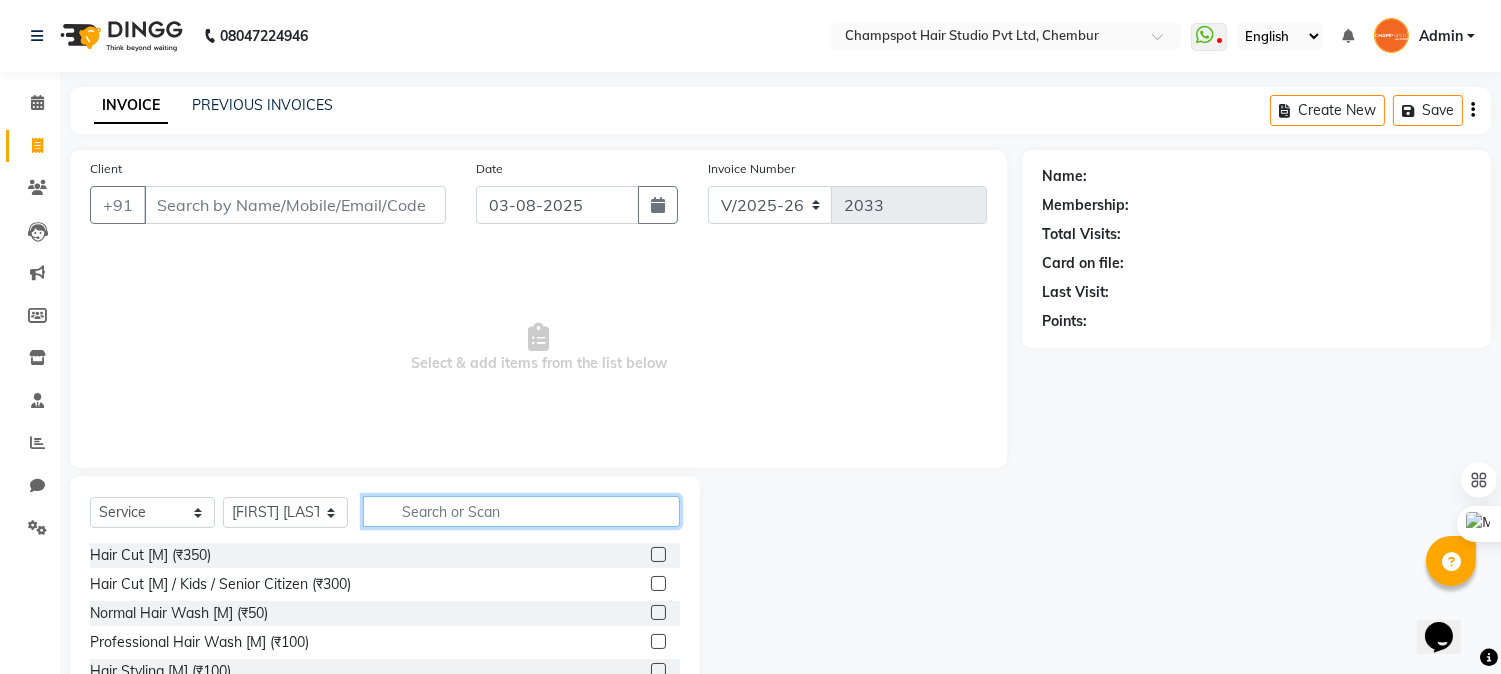 click 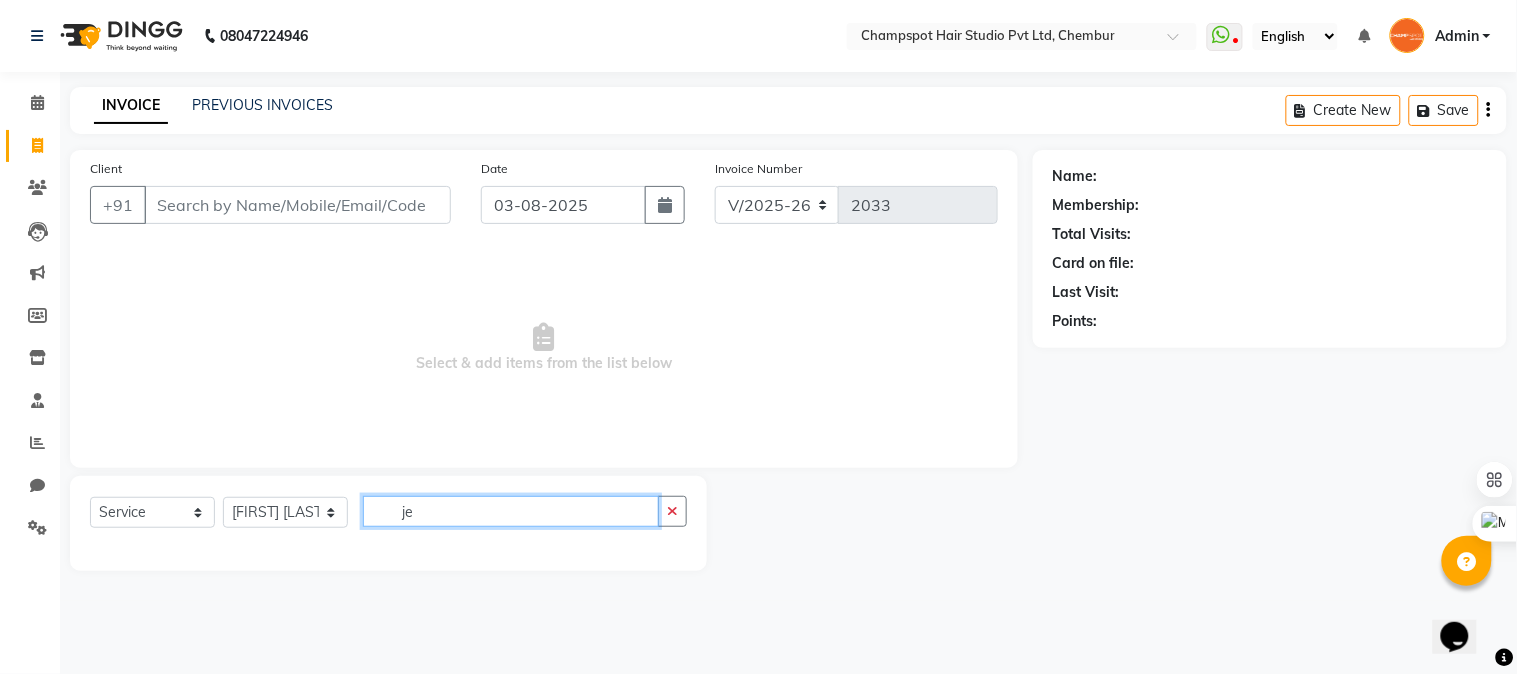 type on "j" 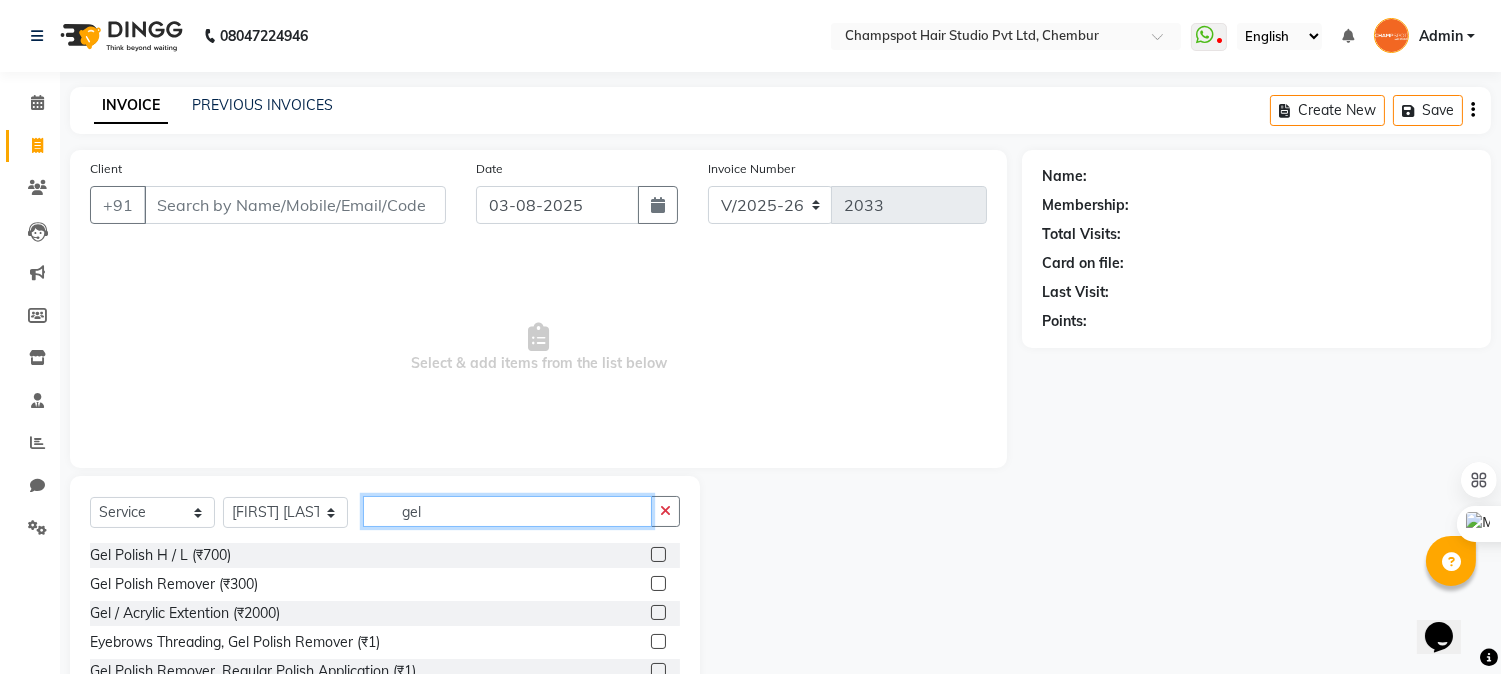 type on "gel" 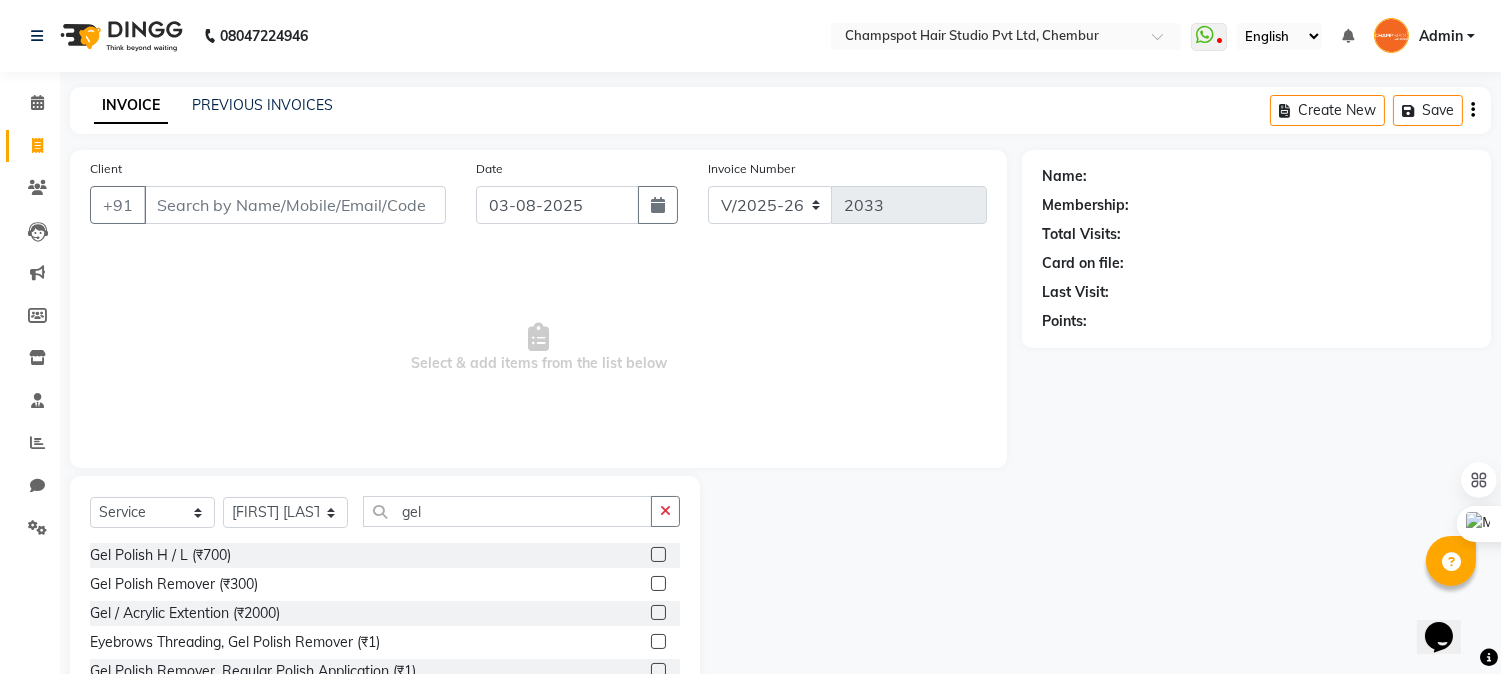 click 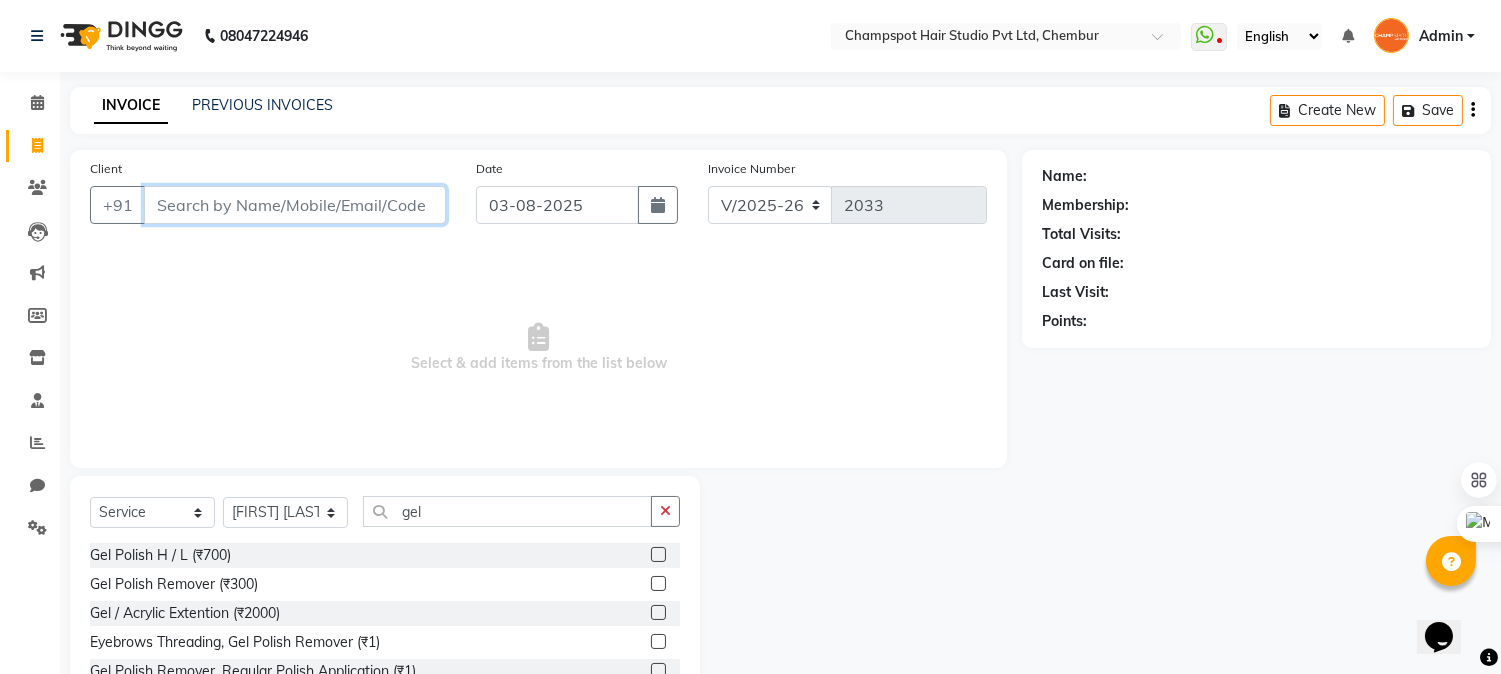 click on "Client" at bounding box center (295, 205) 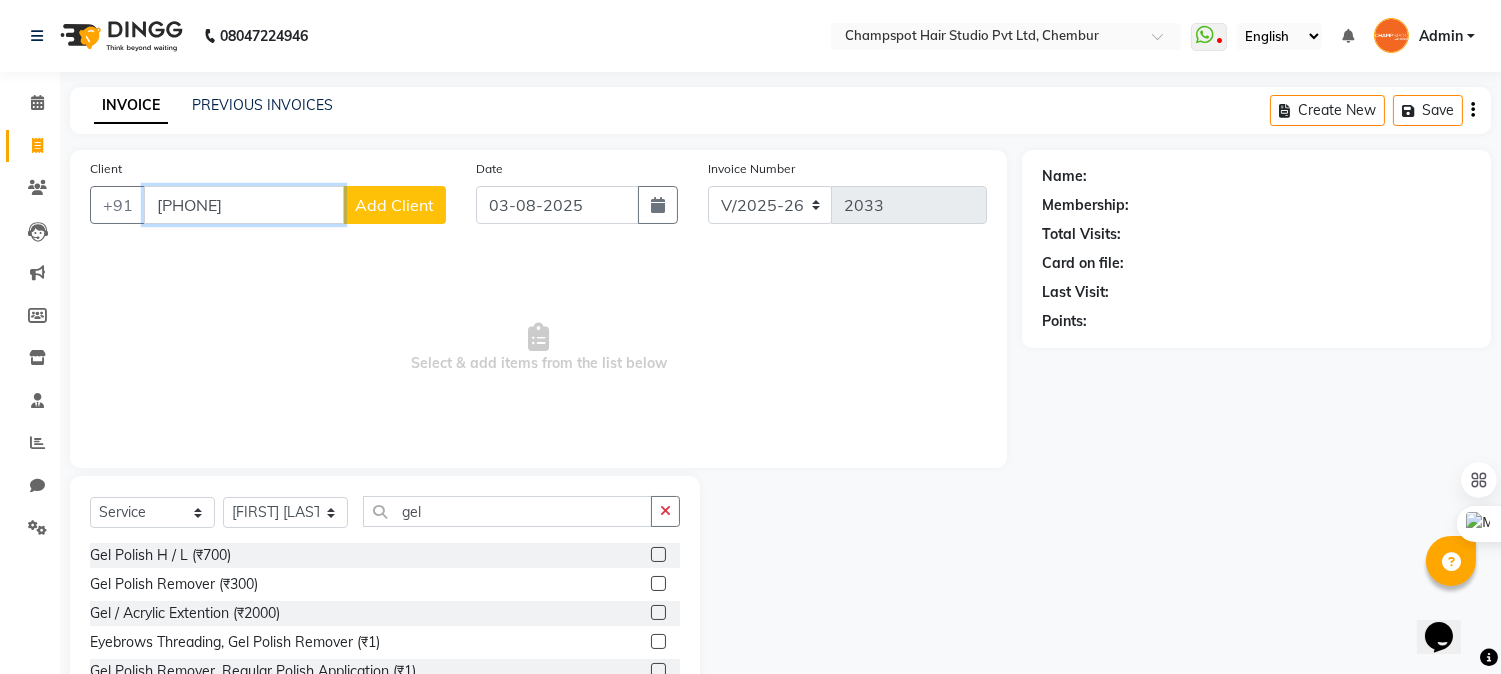 click on "[PHONE]" at bounding box center [244, 205] 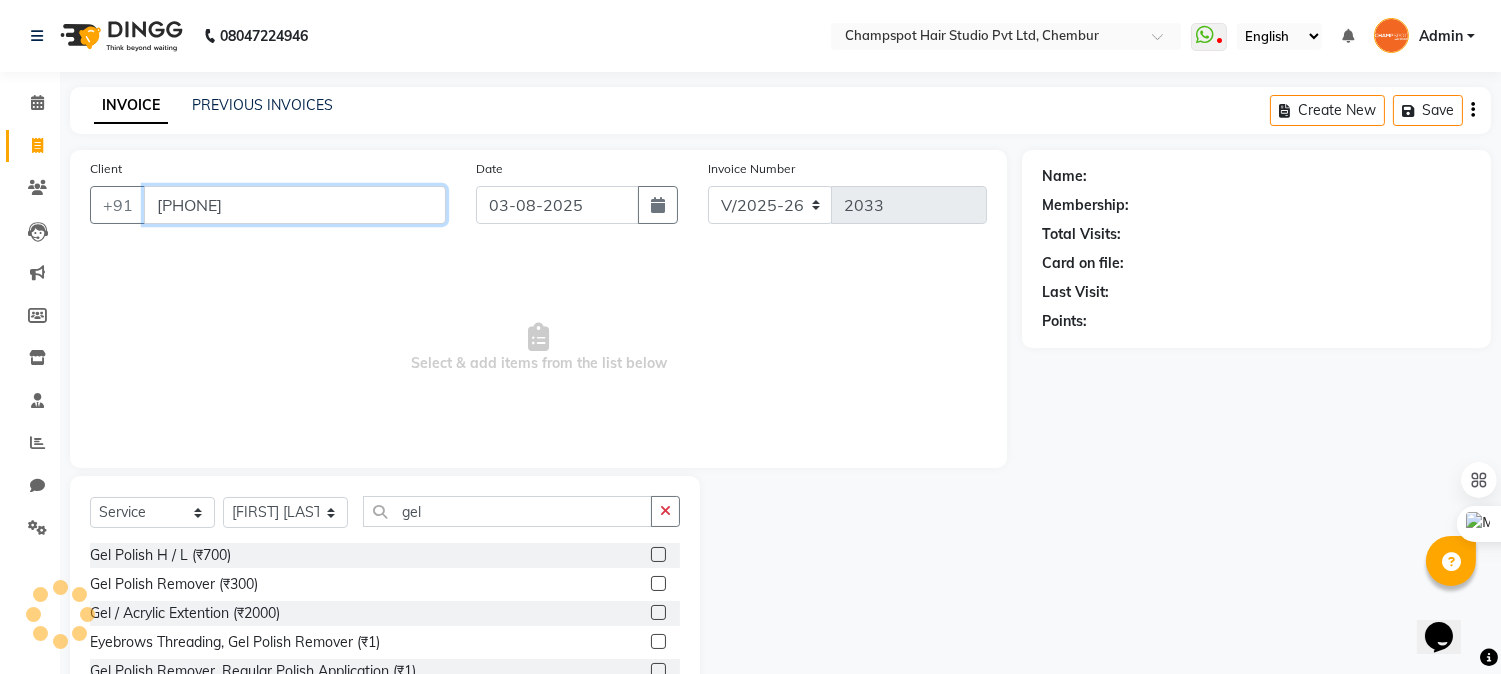 type on "[PHONE]" 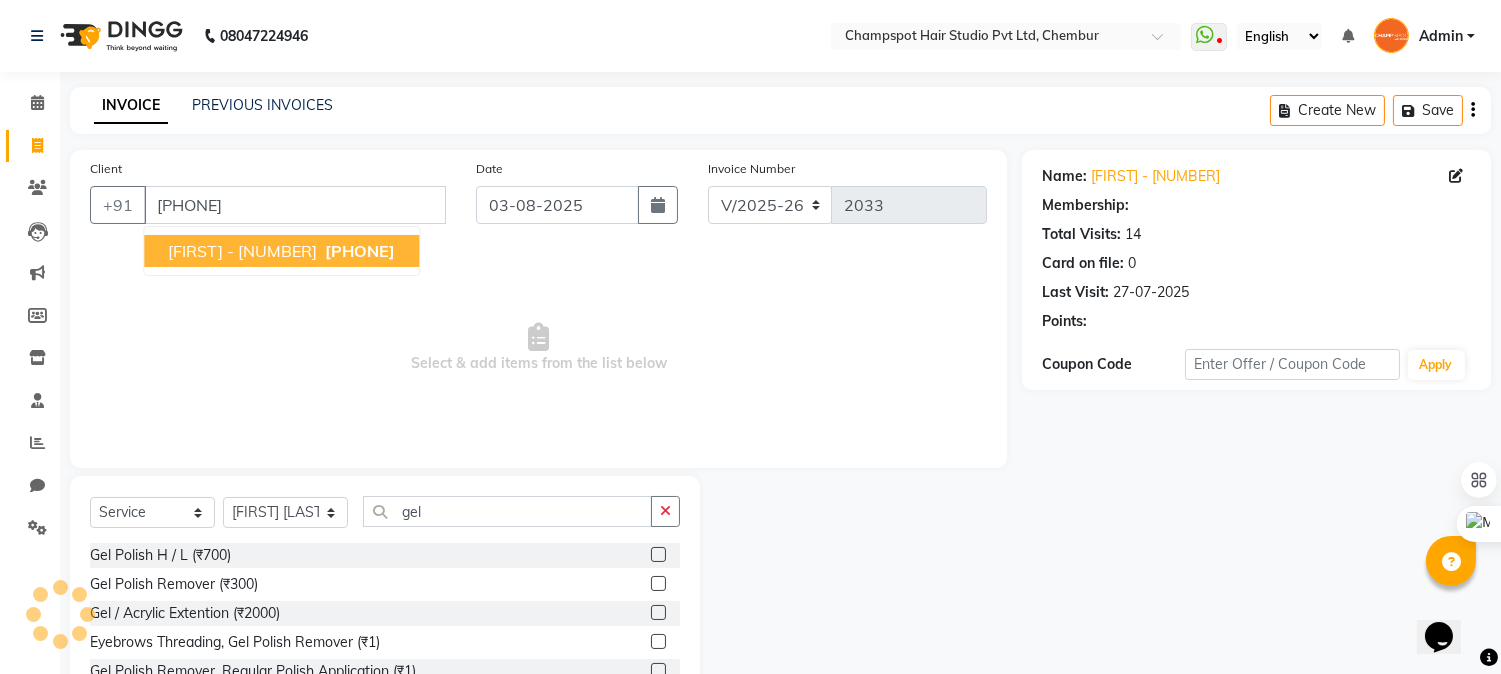 select on "2: Object" 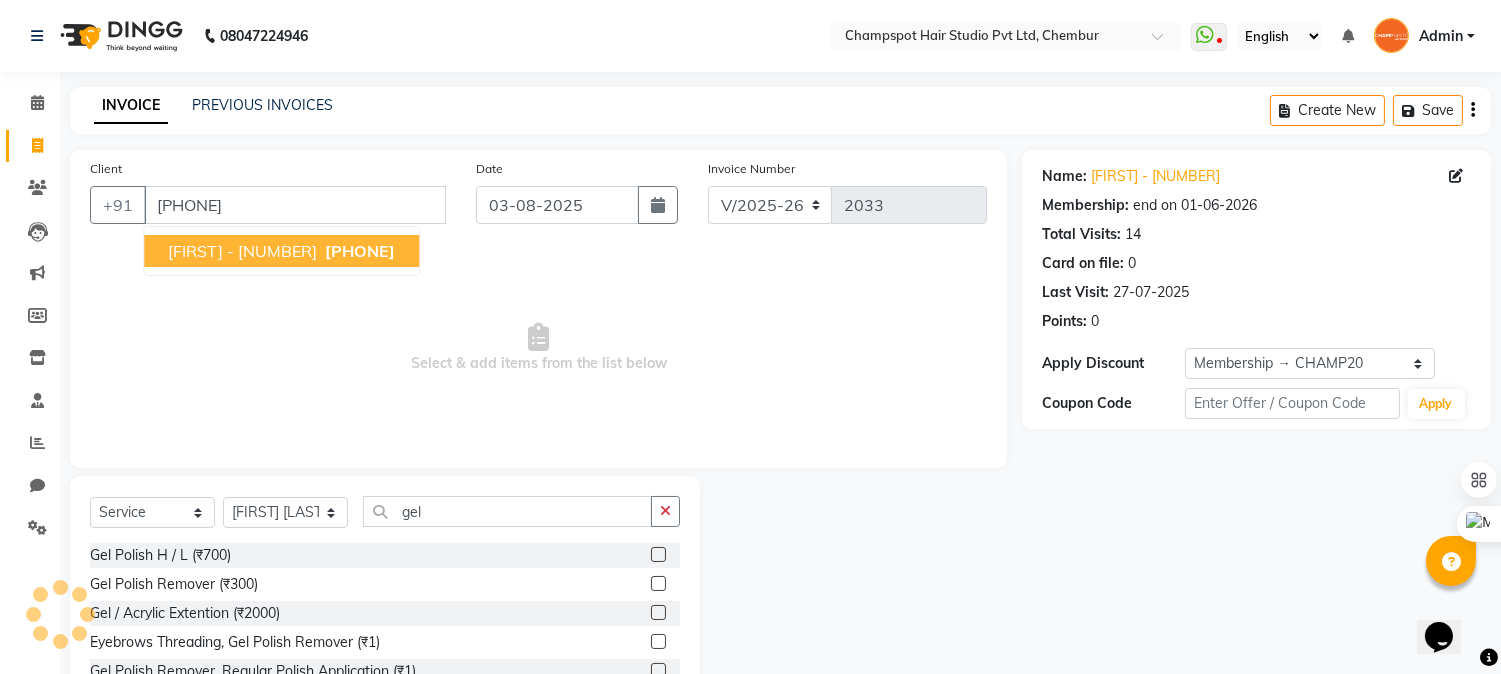 click on "[FIRST] - [NUMBER]" at bounding box center (242, 251) 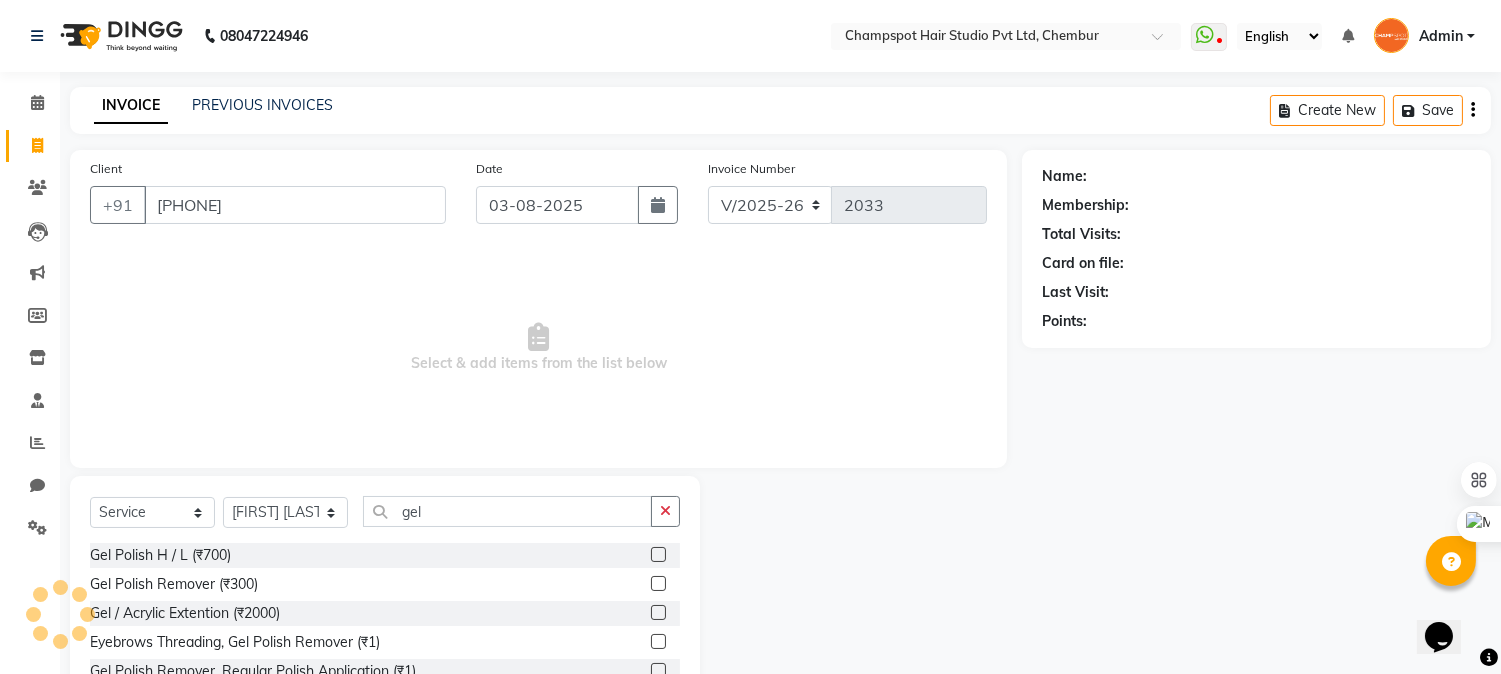 select on "2: Object" 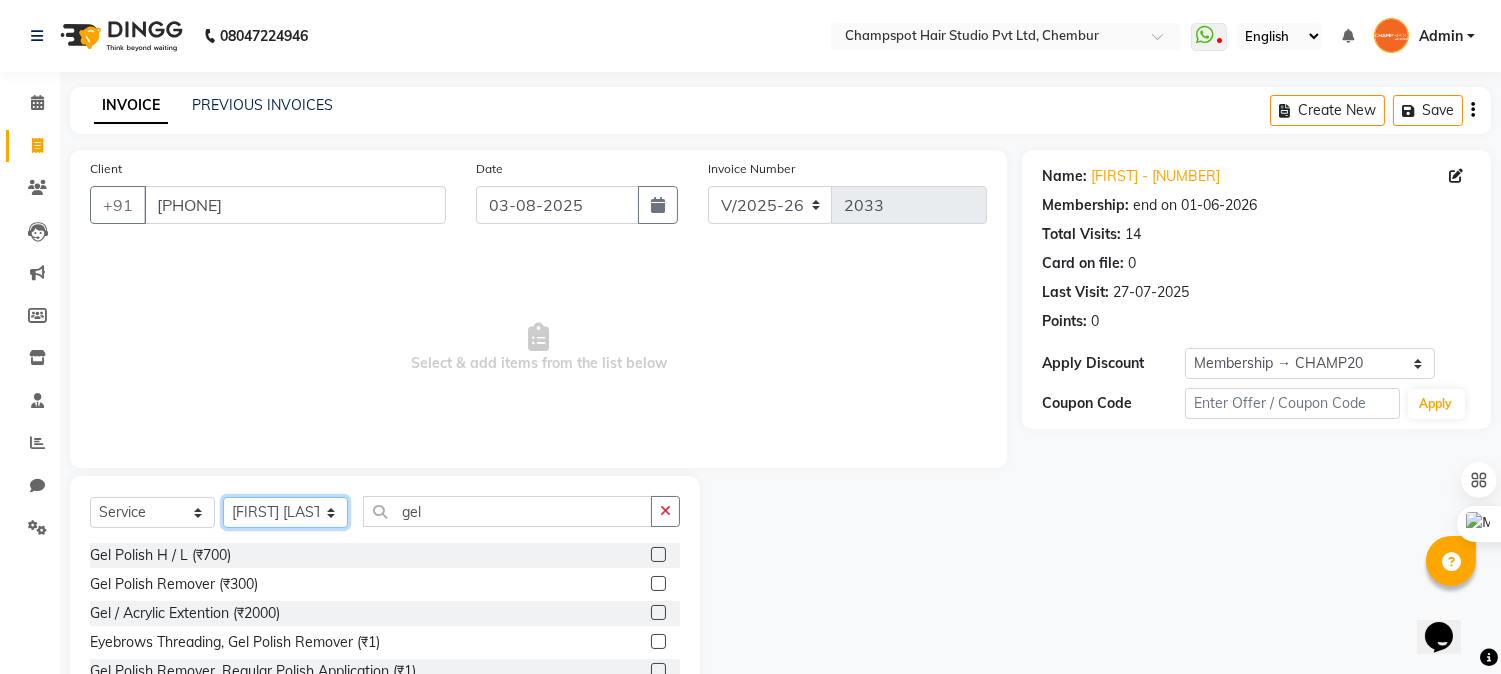 click on "Select Stylist Admin [FIRST] [LAST] [FIRST] [LAST] 	[FIRST] [LAST] [FIRST] [LAST] [FIRST] [LAST]" 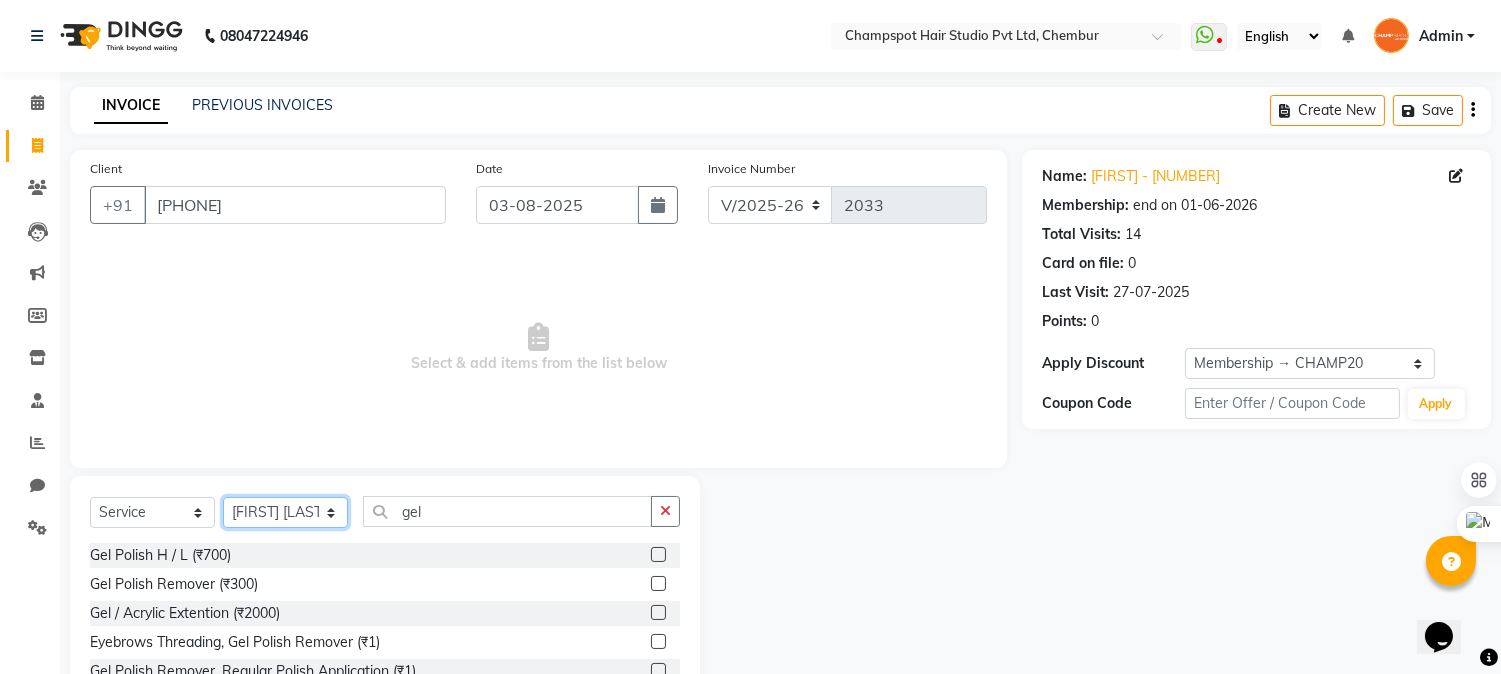 select on "69005" 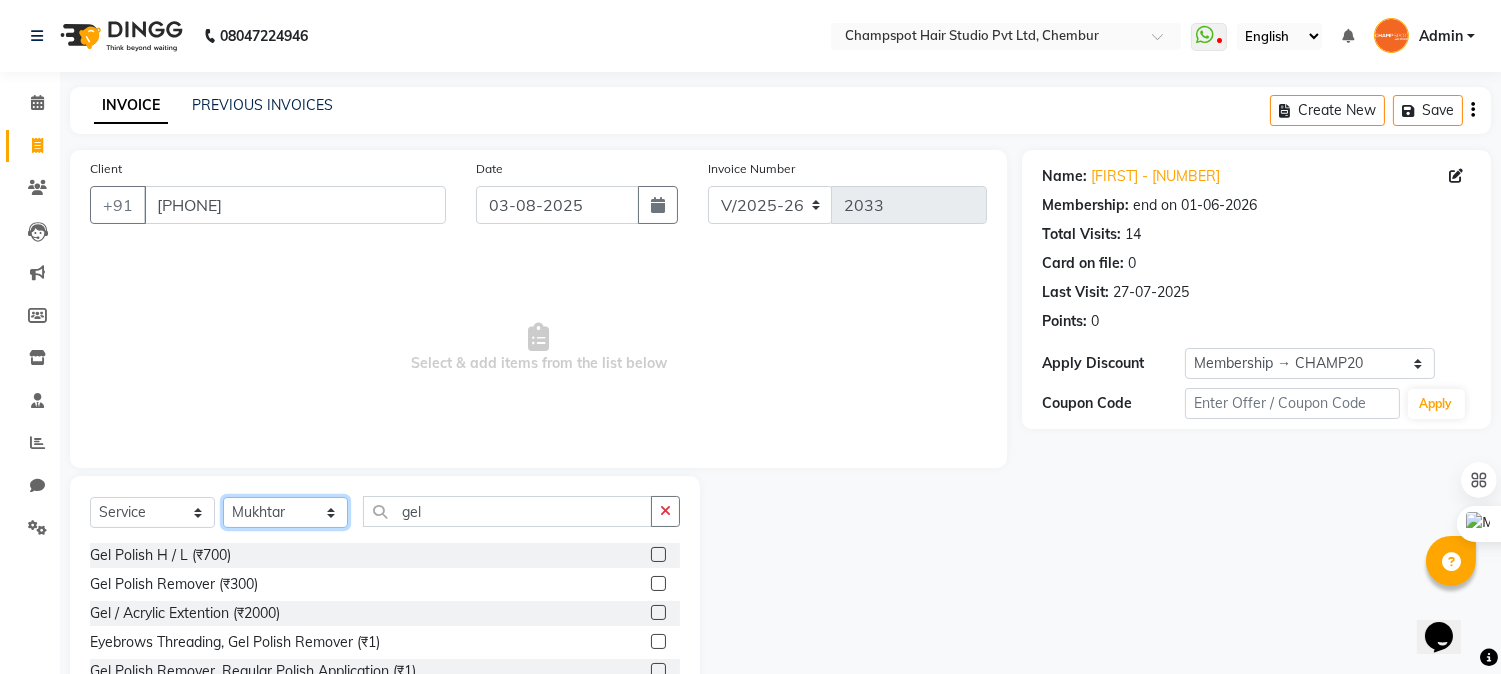 click on "Select Stylist Admin [FIRST] [LAST] [FIRST] [LAST] 	[FIRST] [LAST] [FIRST] [LAST] [FIRST] [LAST]" 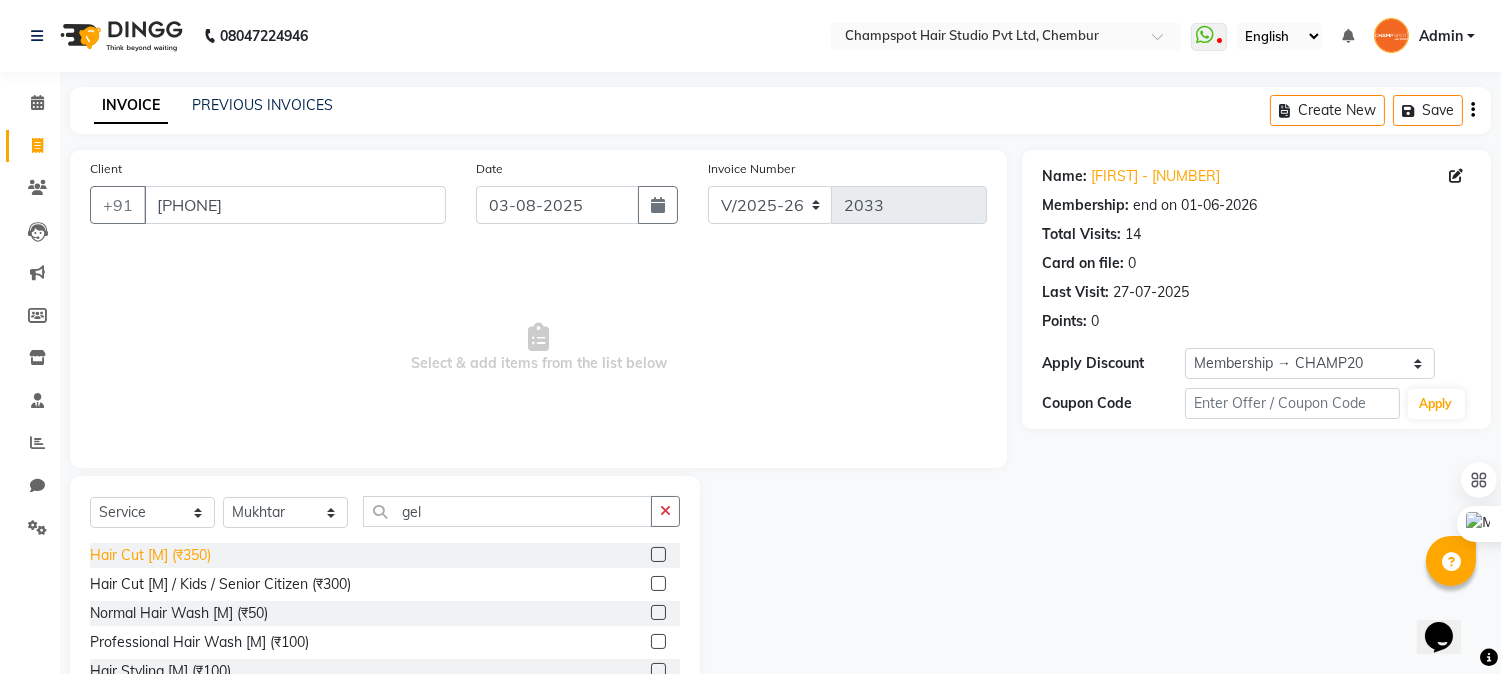 click on "Hair Cut [M] (₹350)" 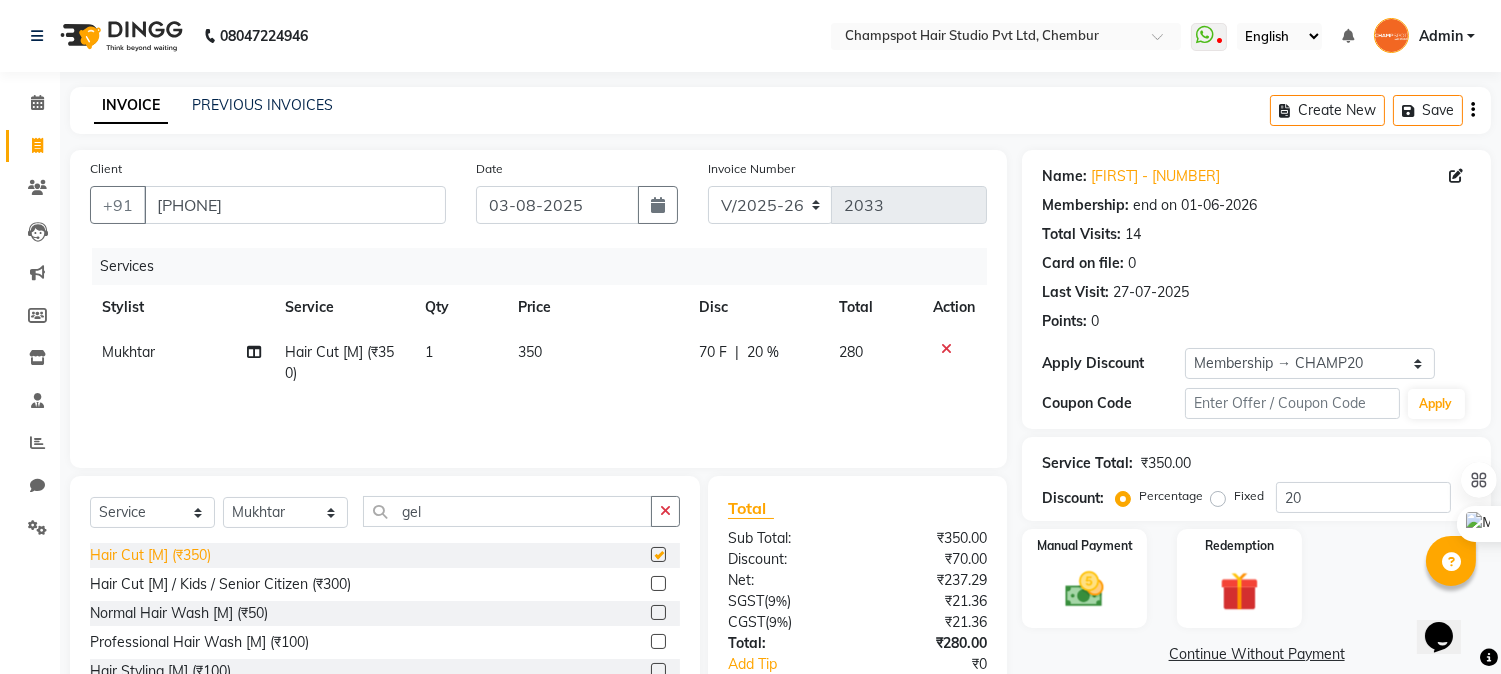 checkbox on "false" 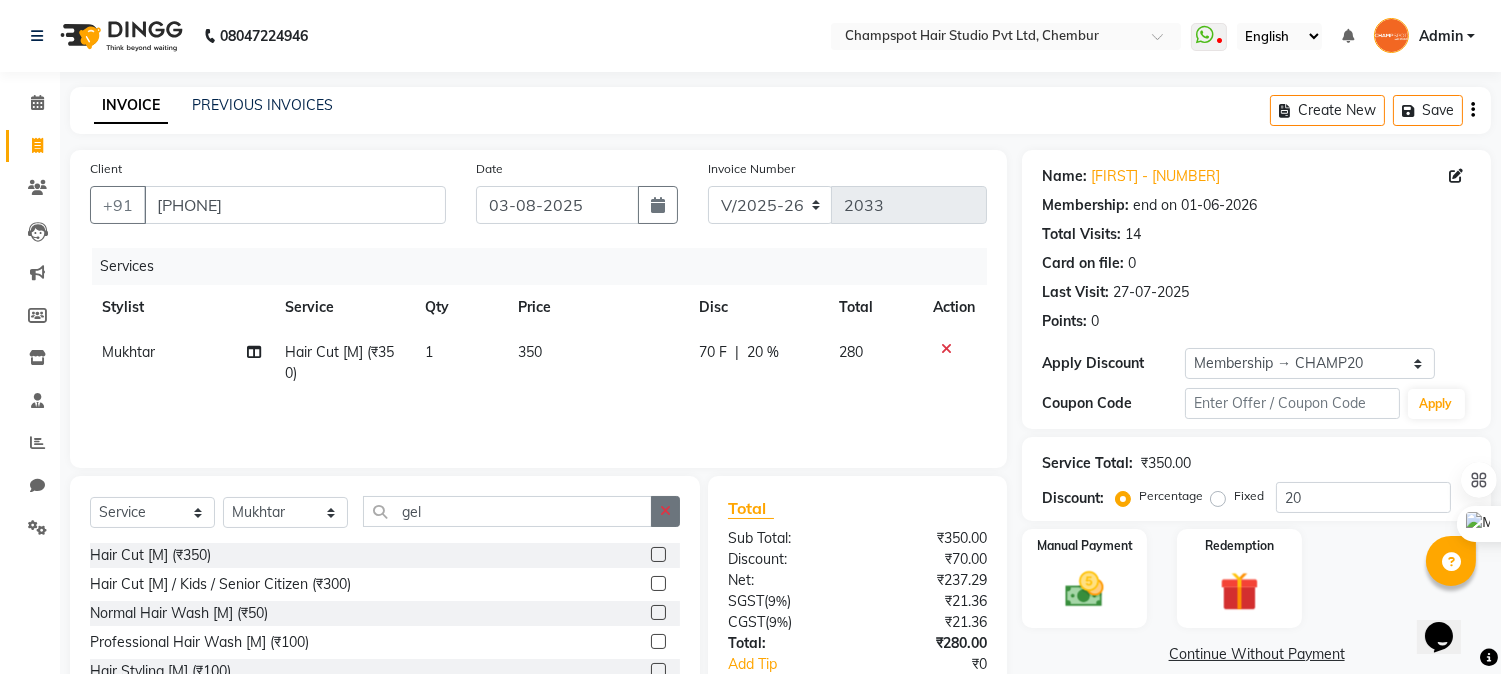 click 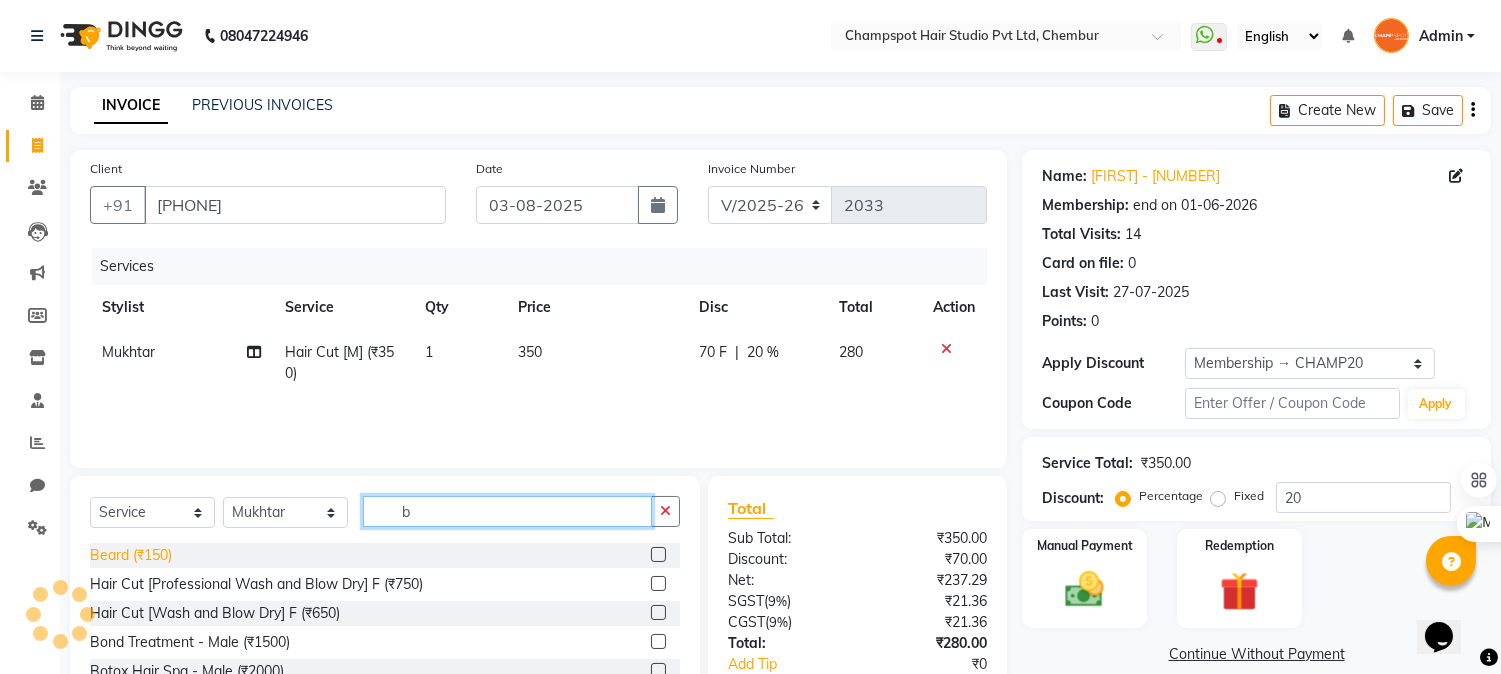 type on "b" 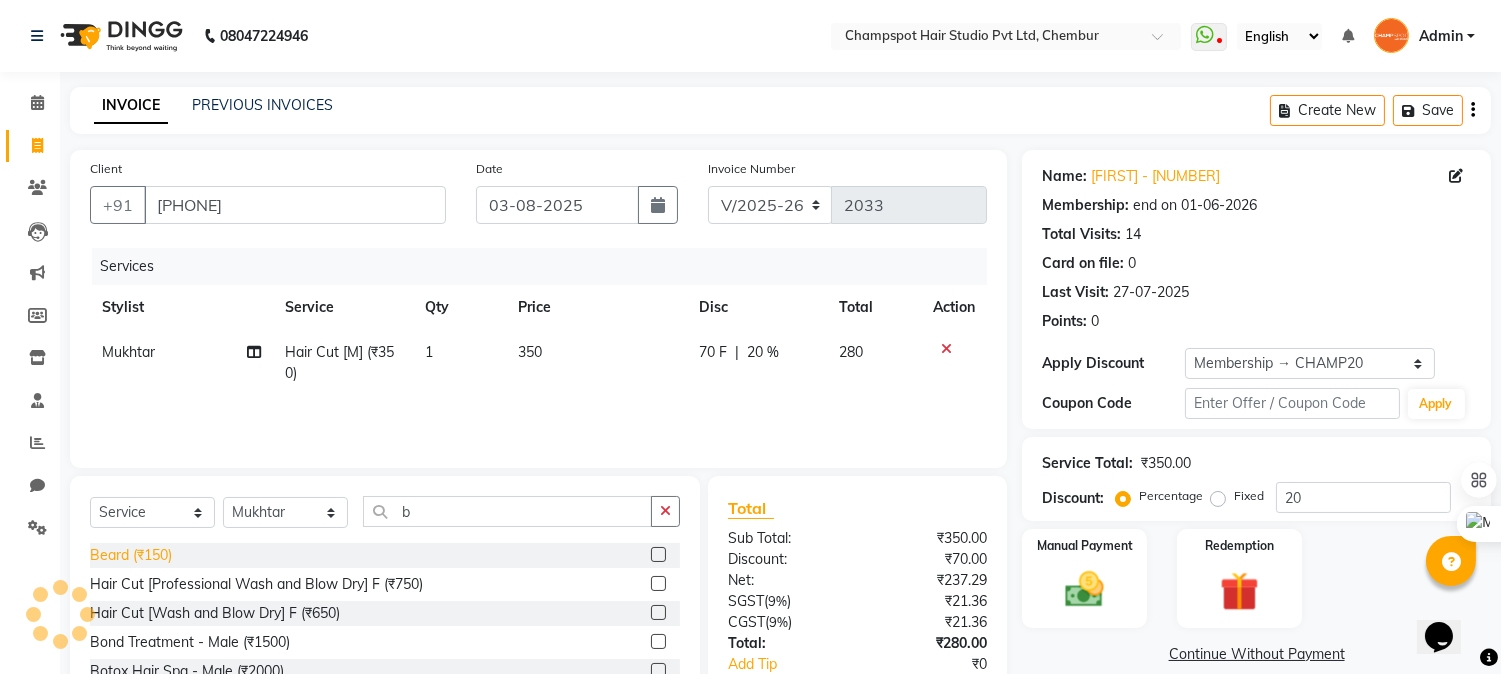 click on "Beard (₹150)" 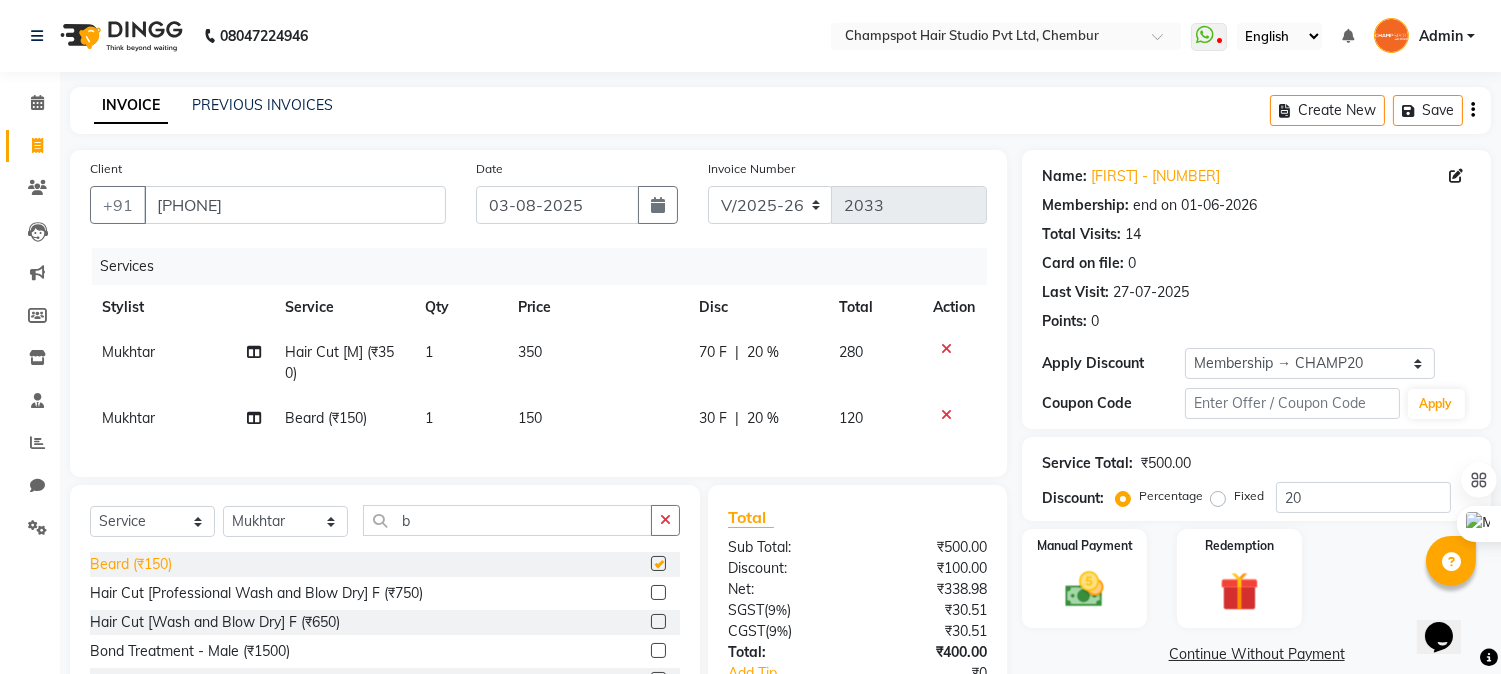 checkbox on "false" 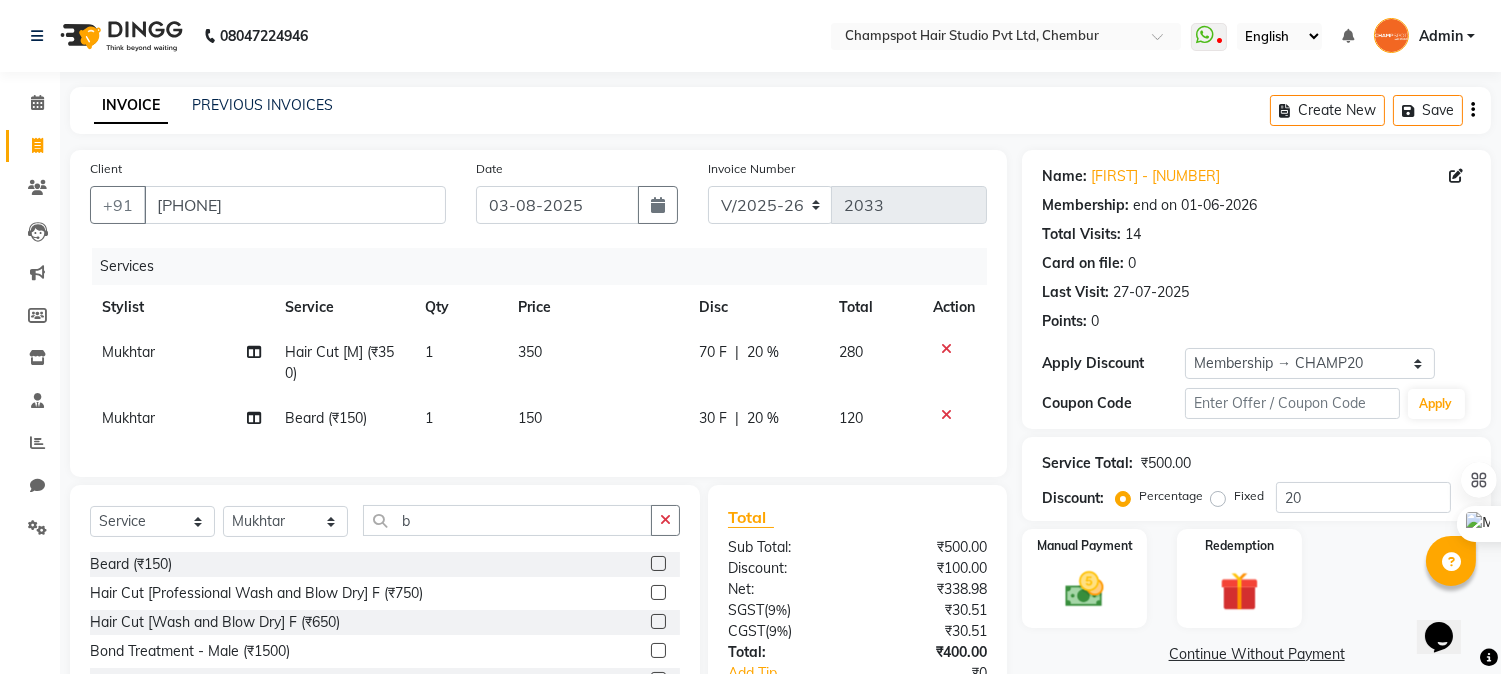scroll, scrollTop: 152, scrollLeft: 0, axis: vertical 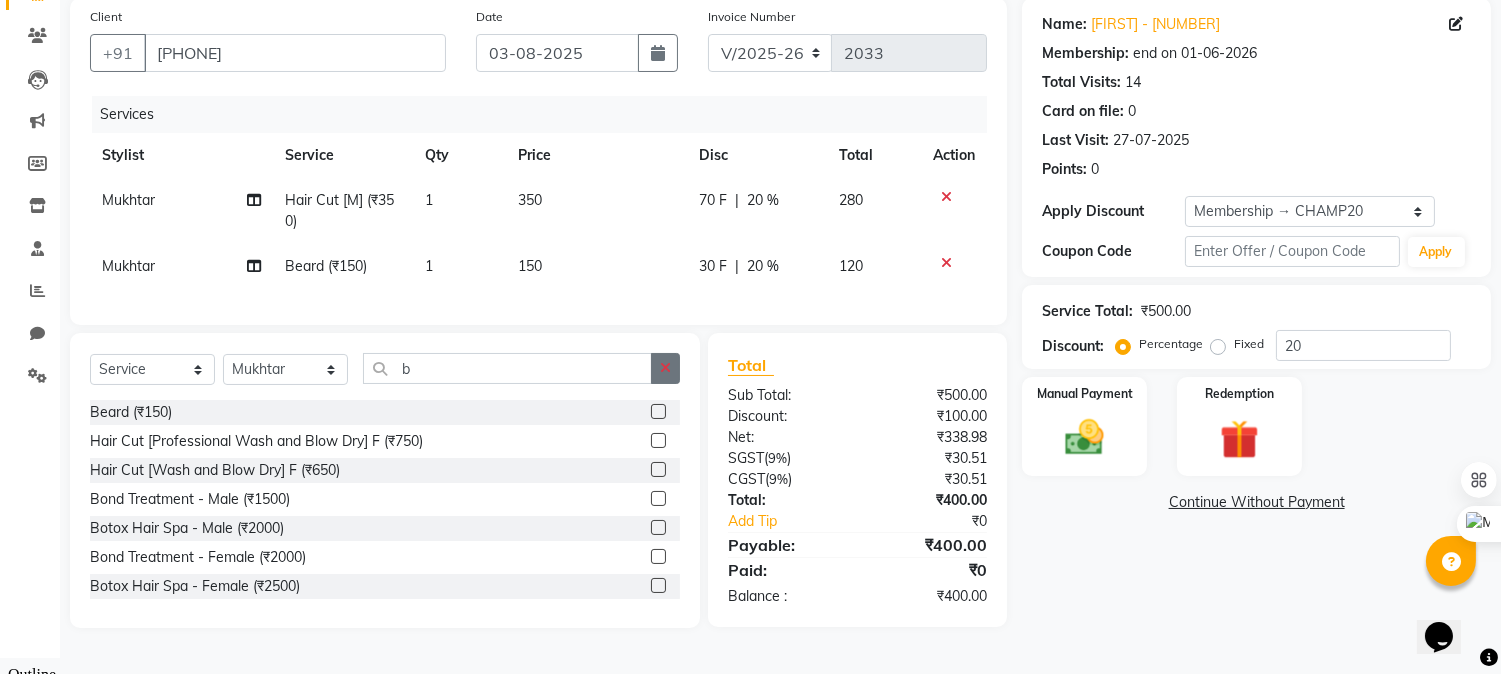 click 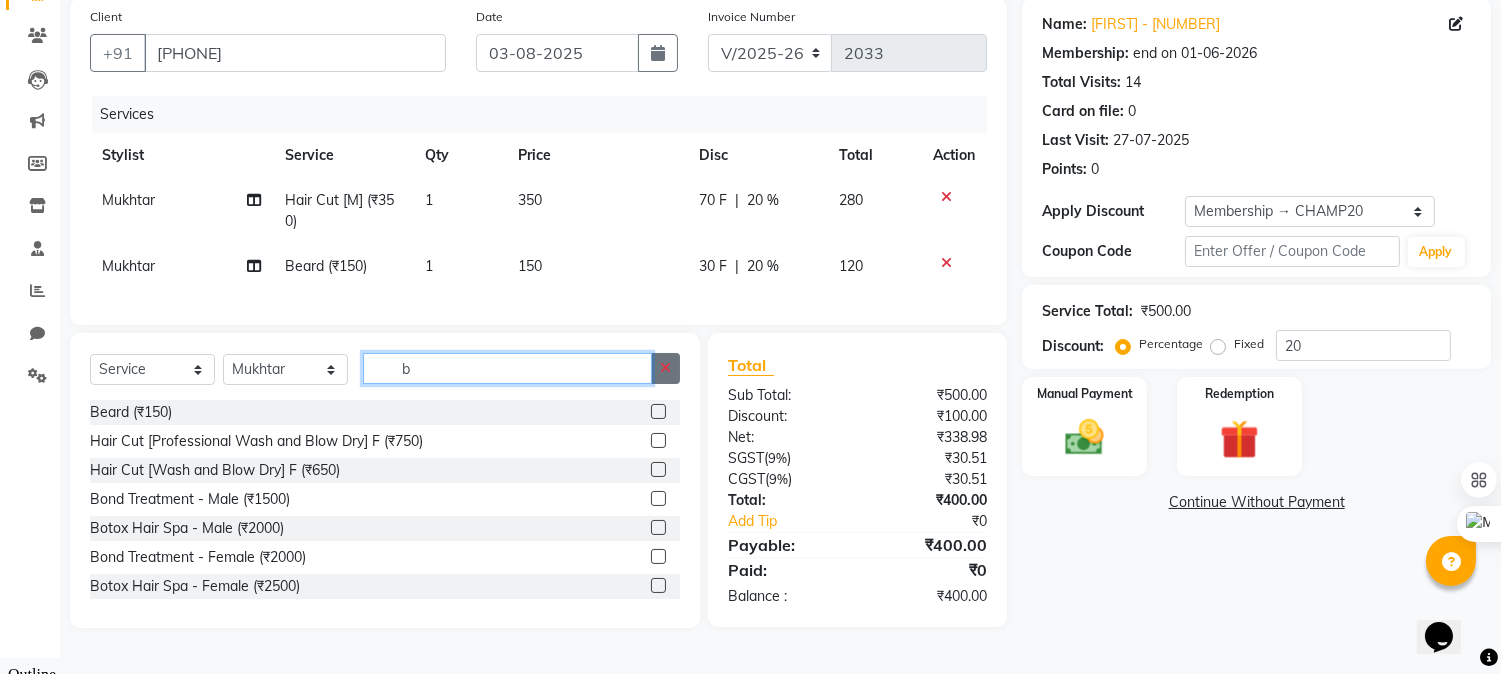type 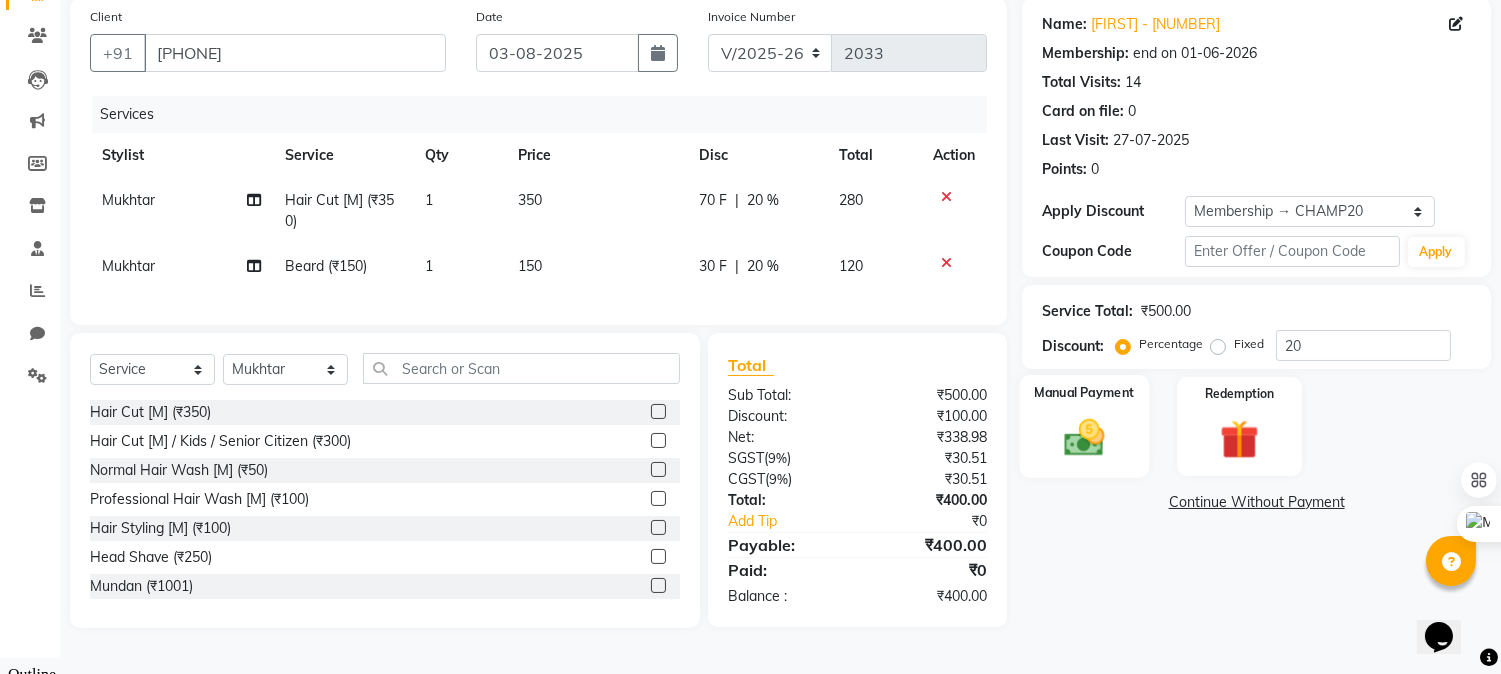 click 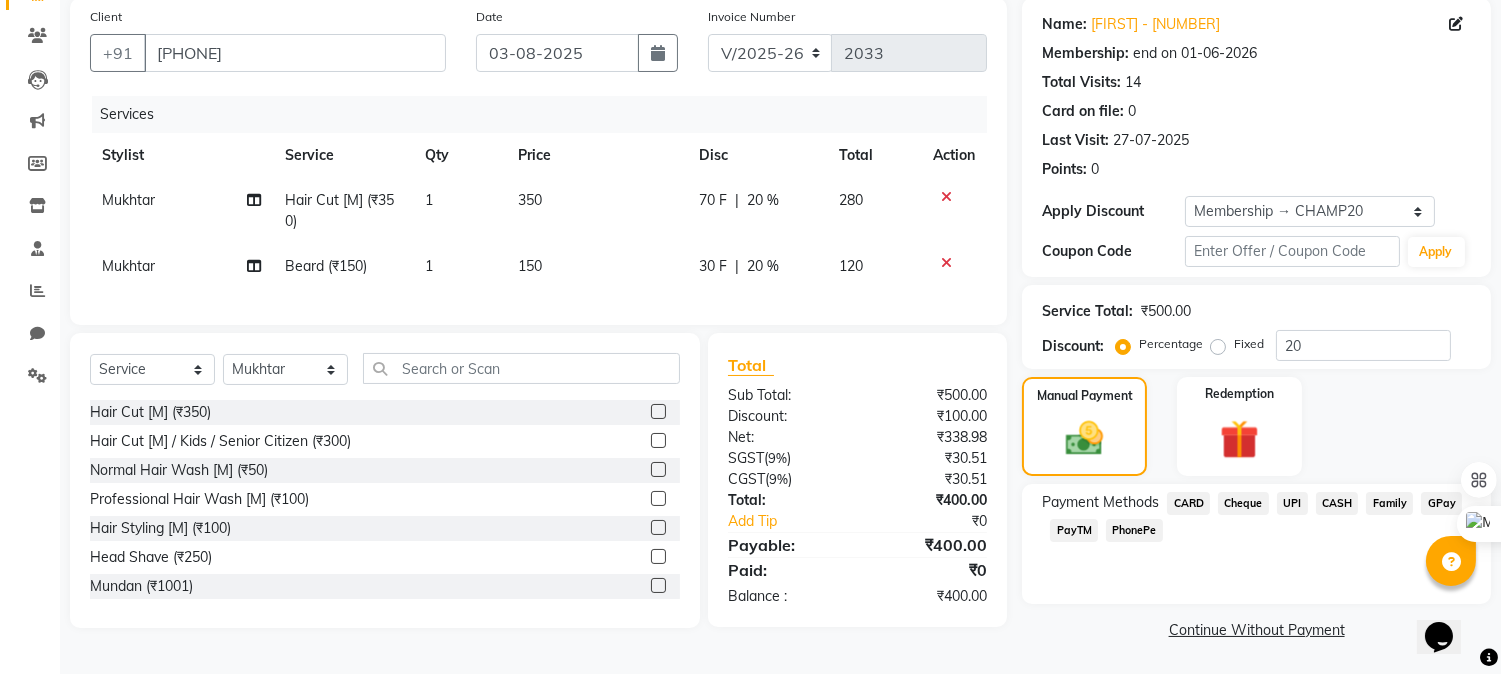 click on "UPI" 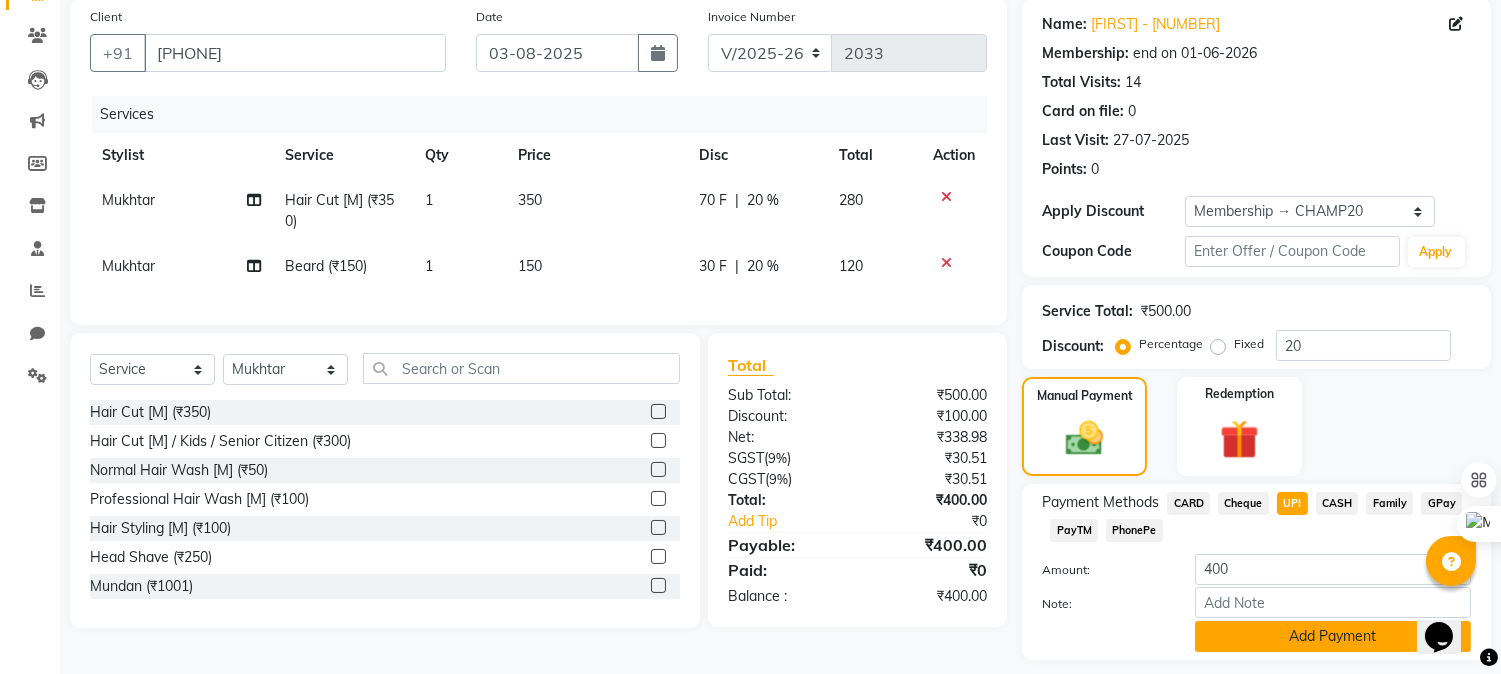 click on "Add Payment" 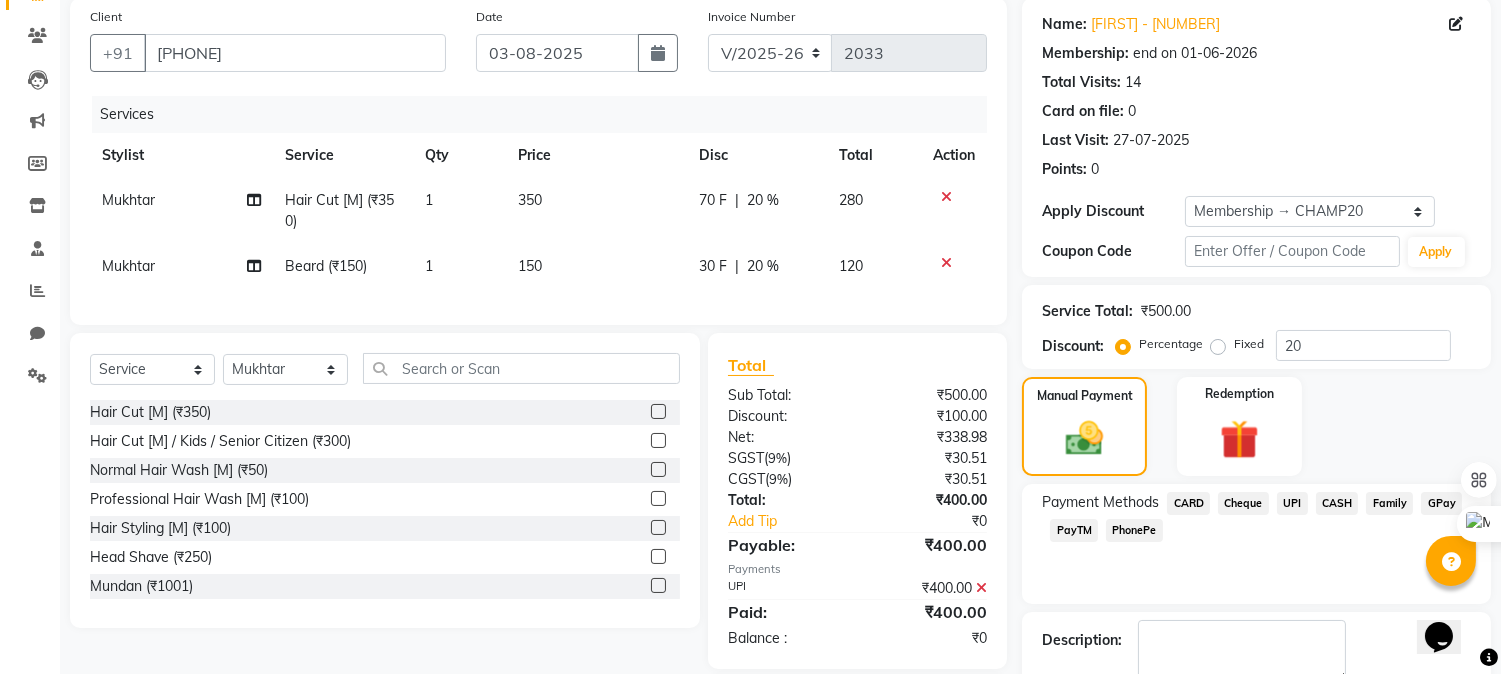 scroll, scrollTop: 265, scrollLeft: 0, axis: vertical 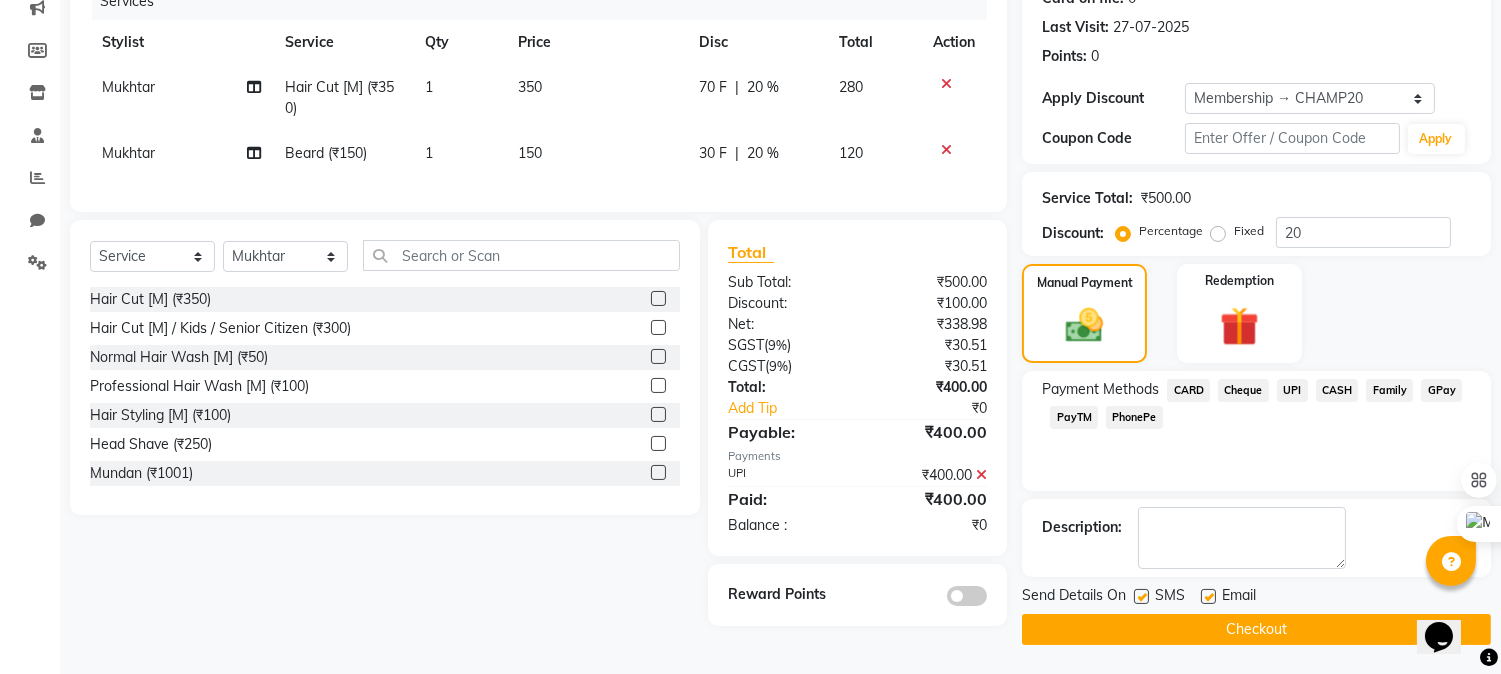 click on "Checkout" 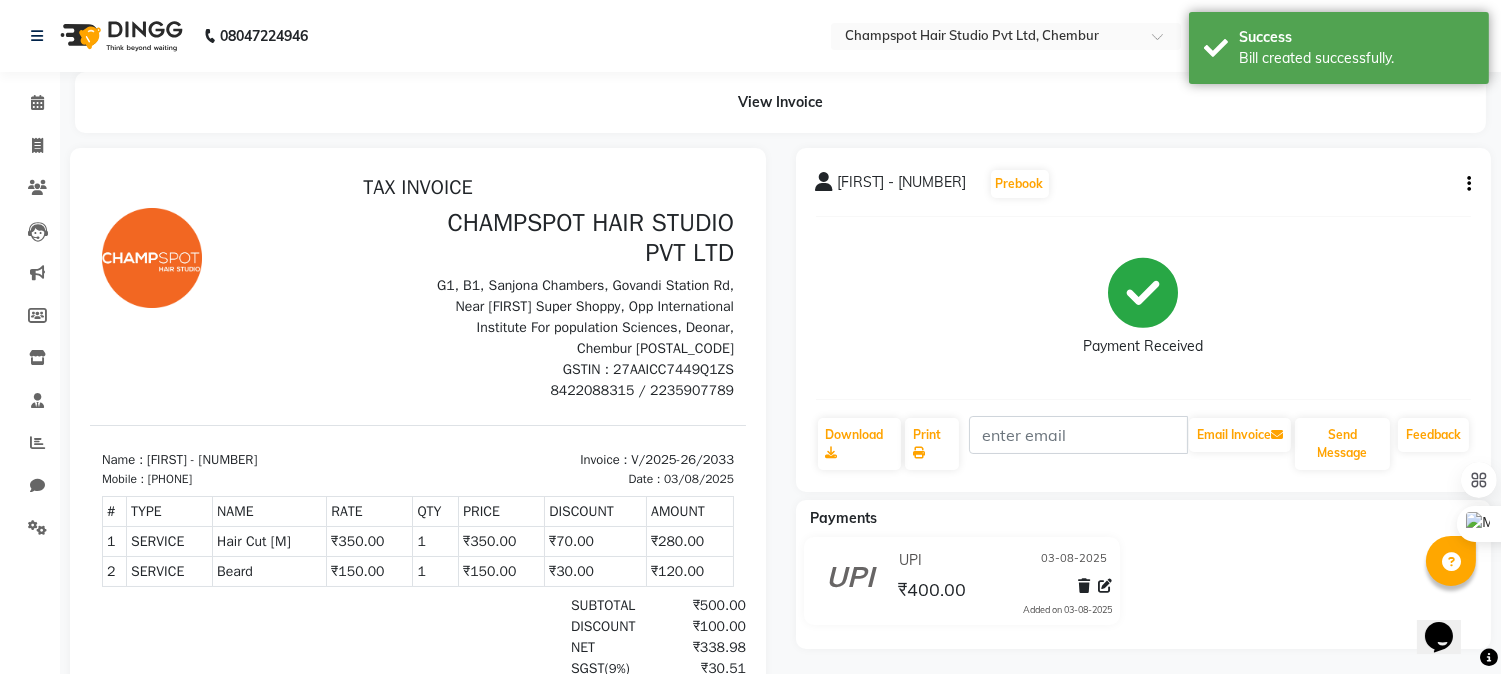scroll, scrollTop: 0, scrollLeft: 0, axis: both 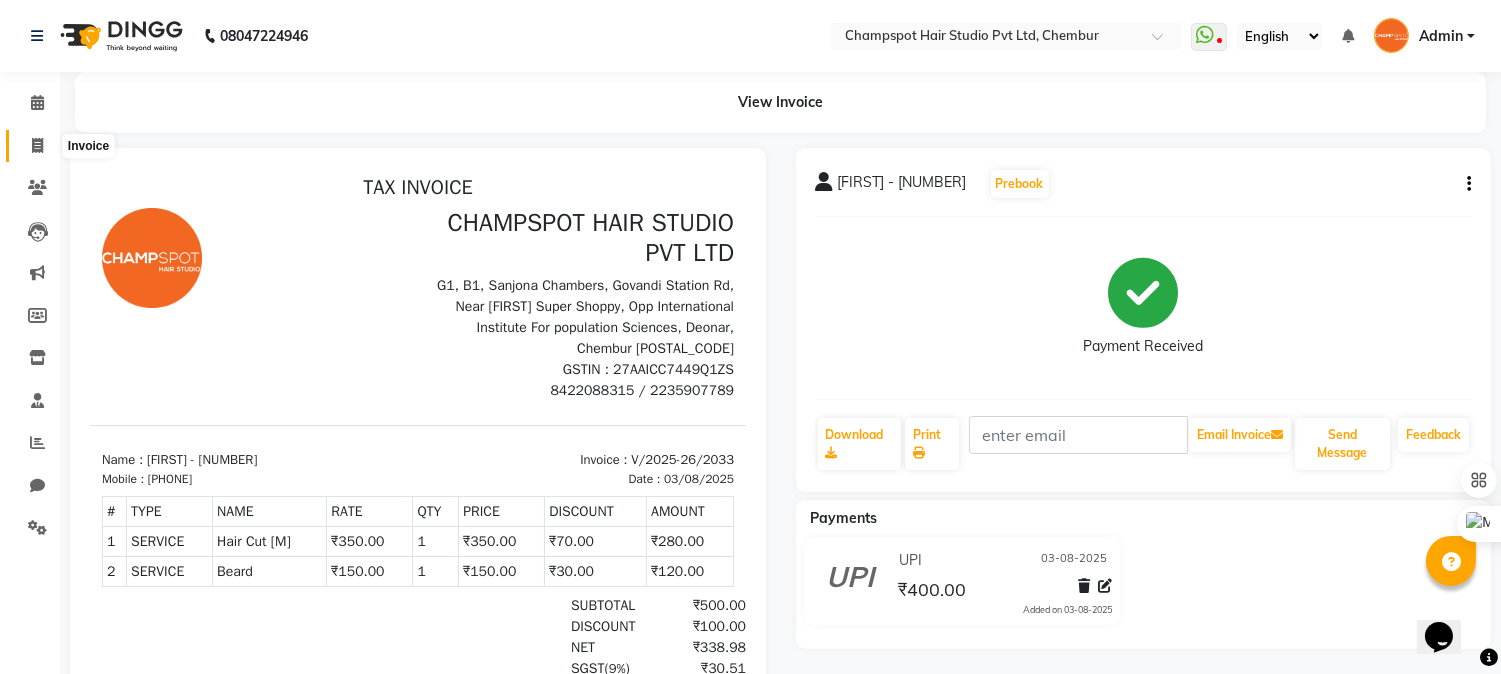 click 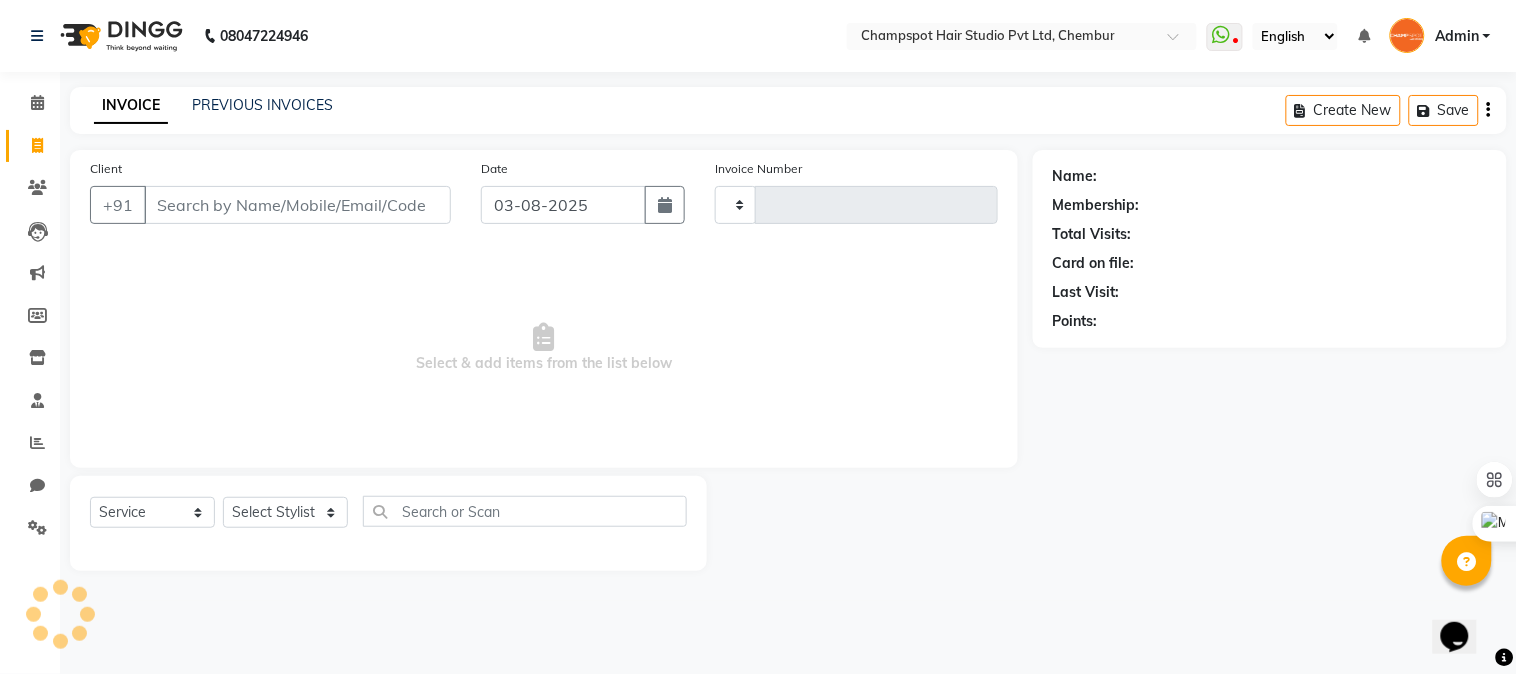 type on "2034" 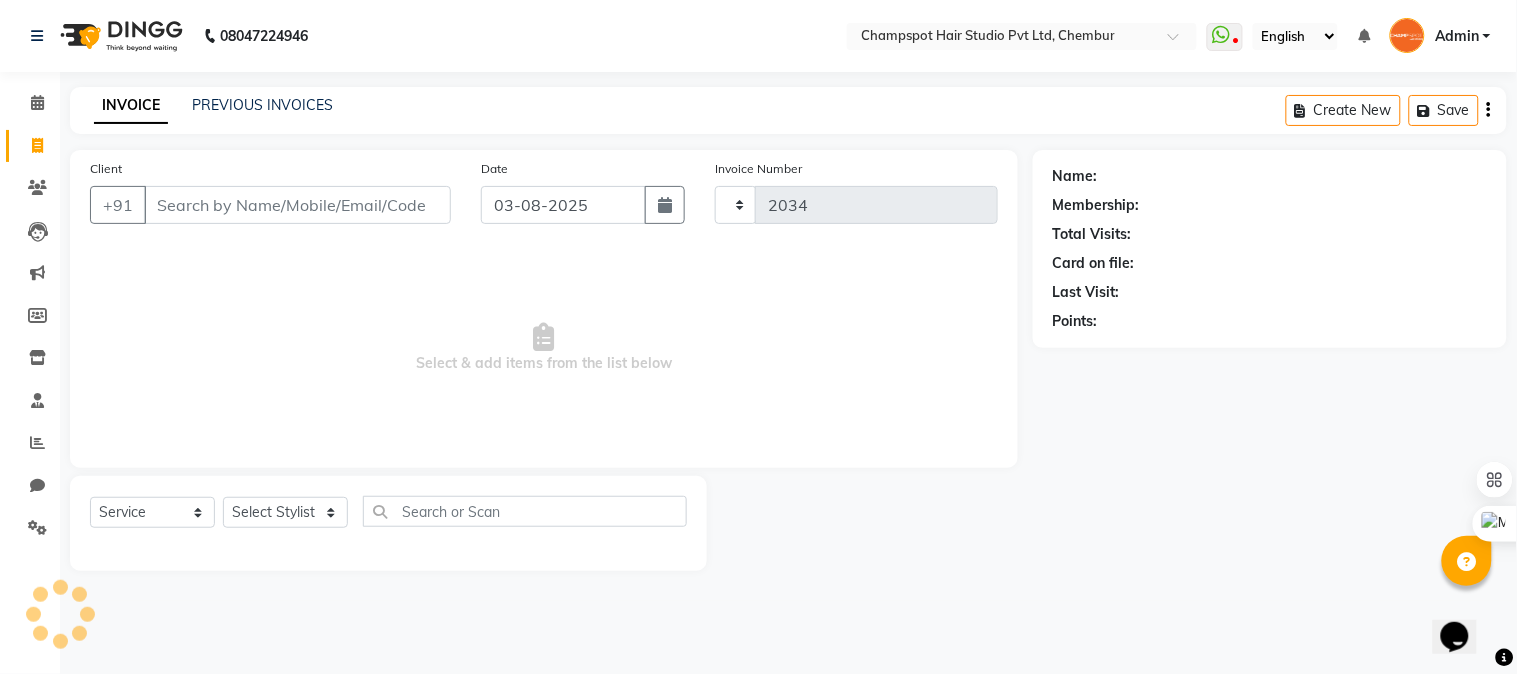 select on "7690" 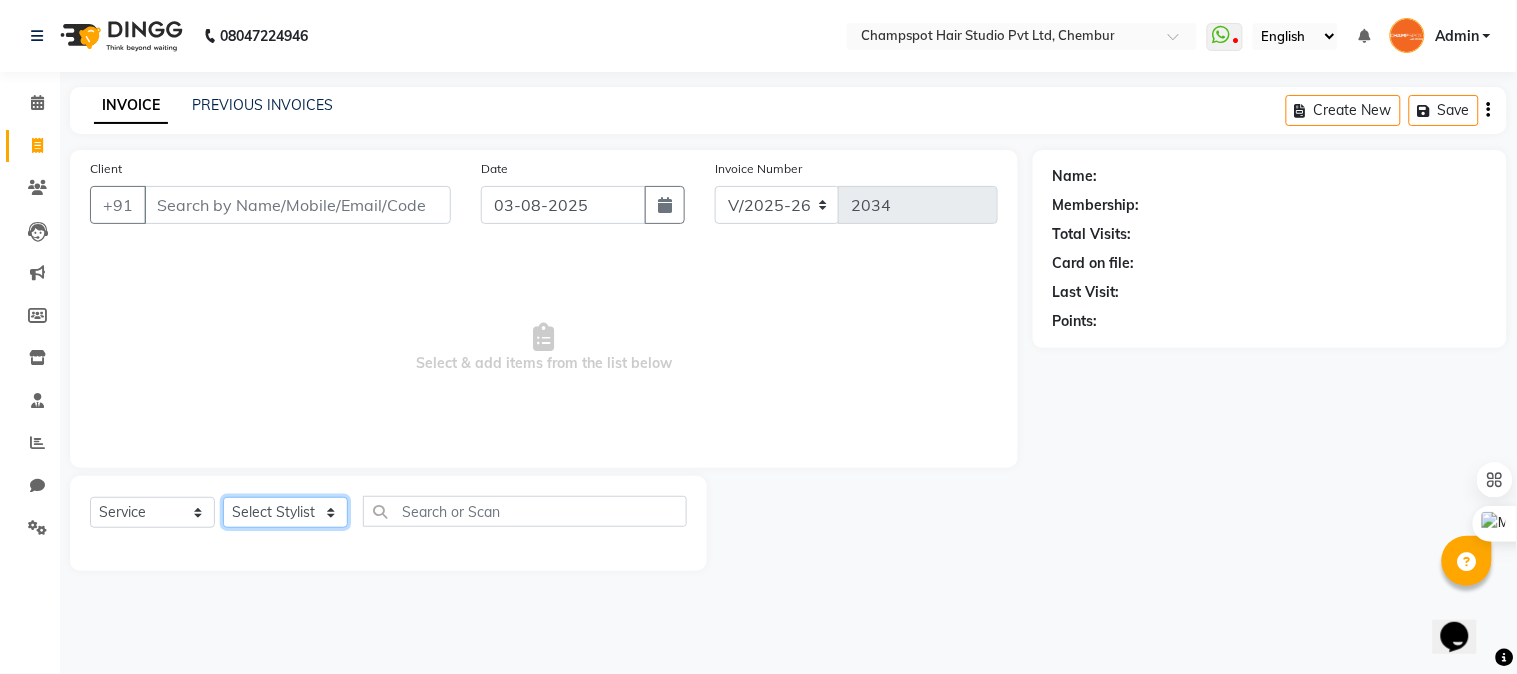 click on "Select Stylist Admin [FIRST] [LAST] [FIRST] [LAST] 	[FIRST] [LAST] [FIRST] [LAST] [FIRST] [LAST]" 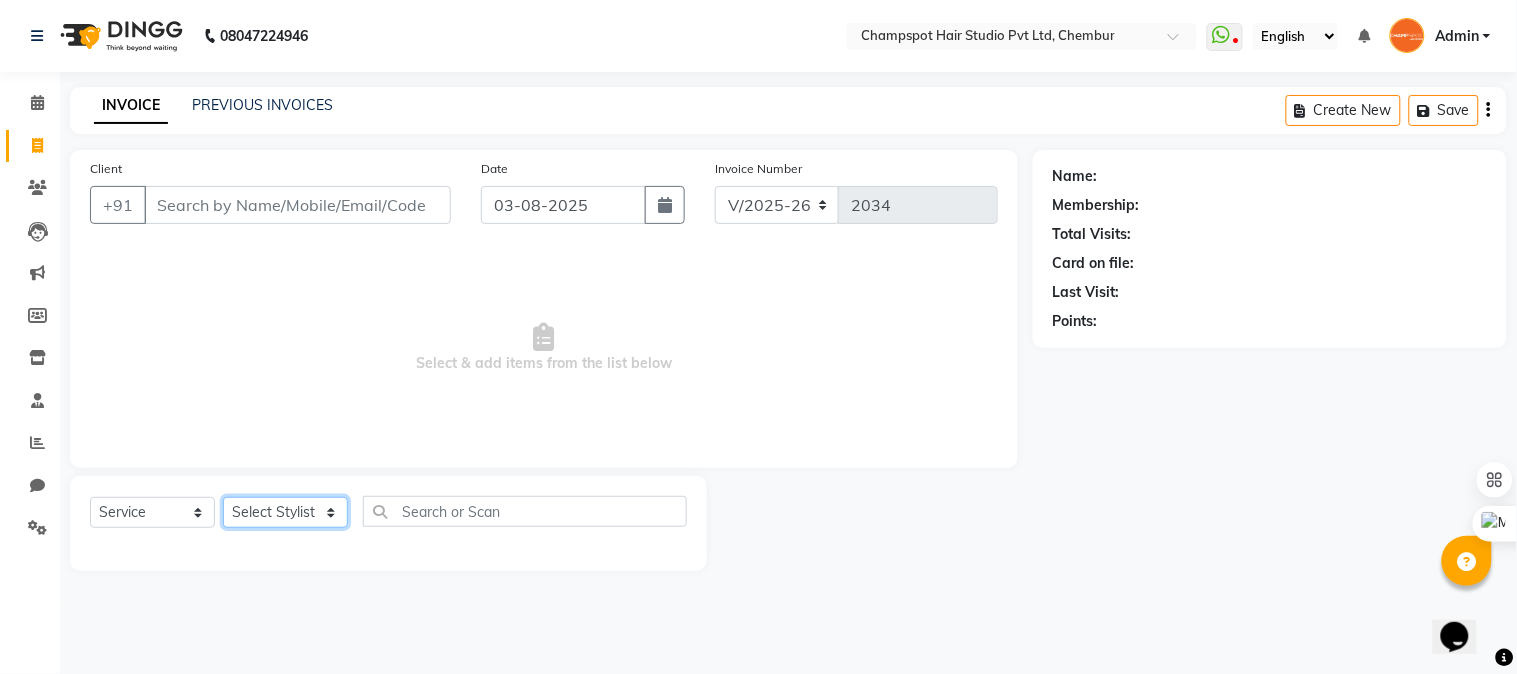 select on "70454" 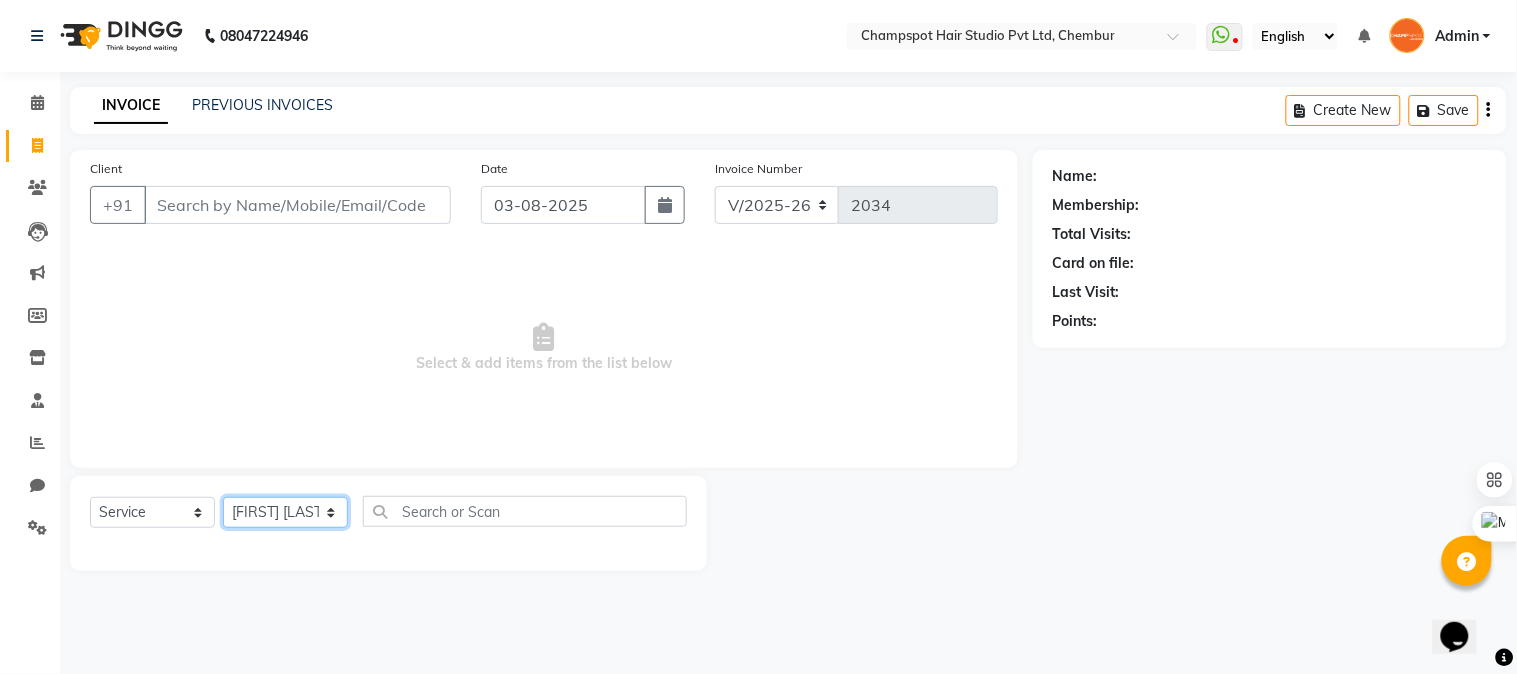 click on "Select Stylist Admin [FIRST] [LAST] [FIRST] [LAST] 	[FIRST] [LAST] [FIRST] [LAST] [FIRST] [LAST]" 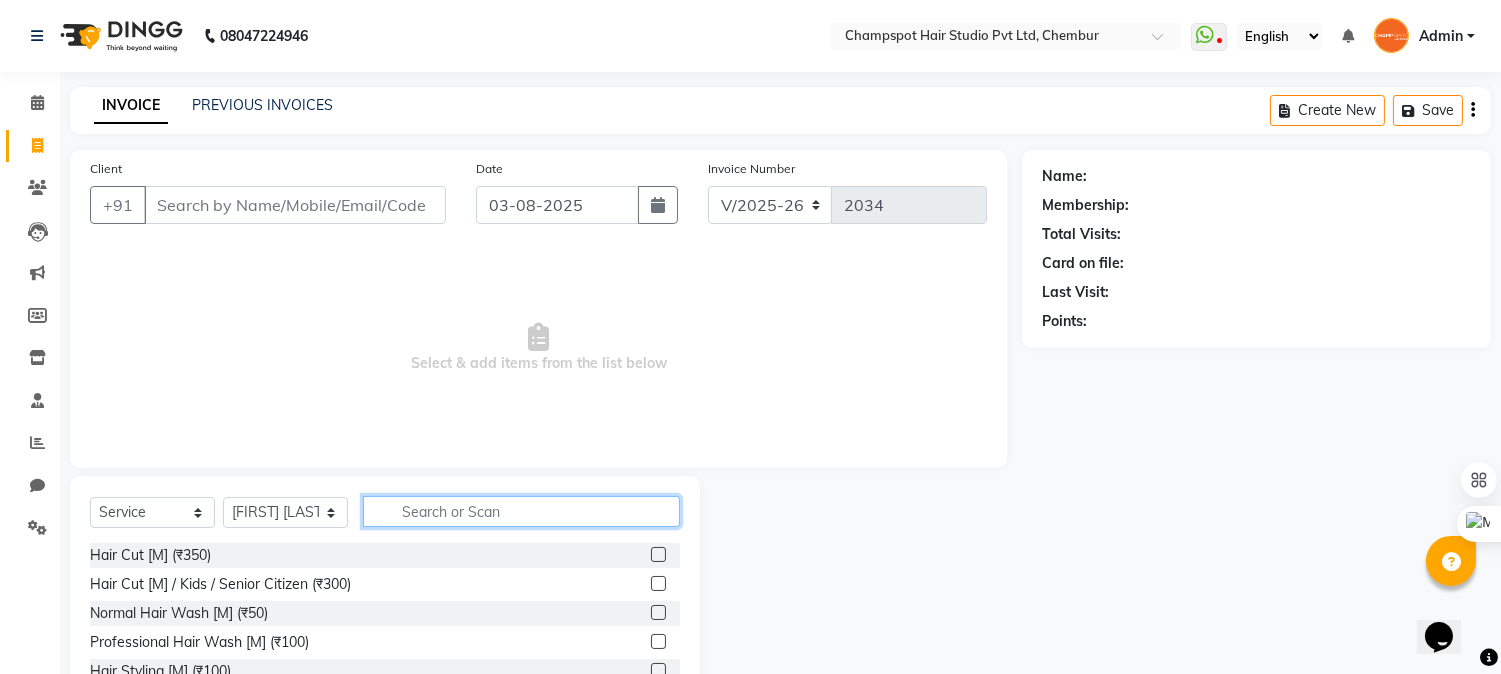 click 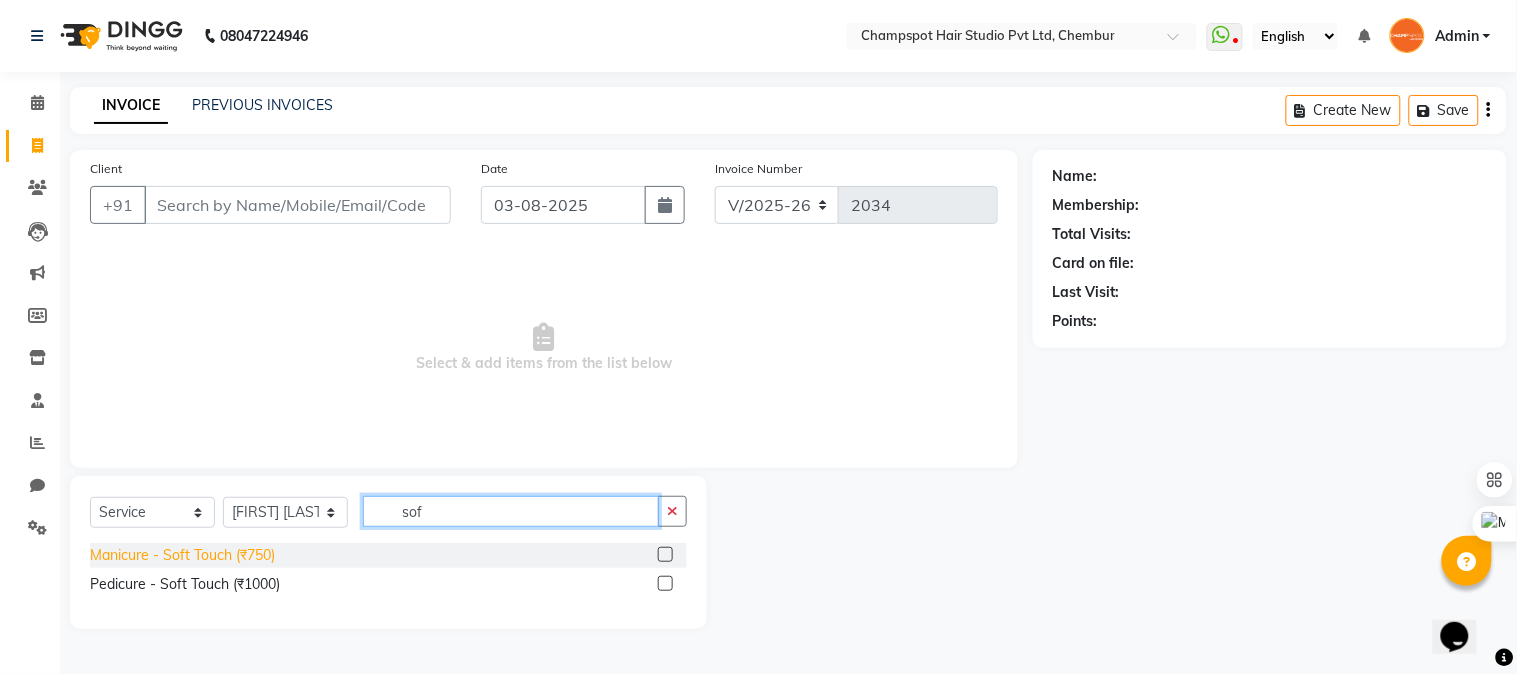 type on "sof" 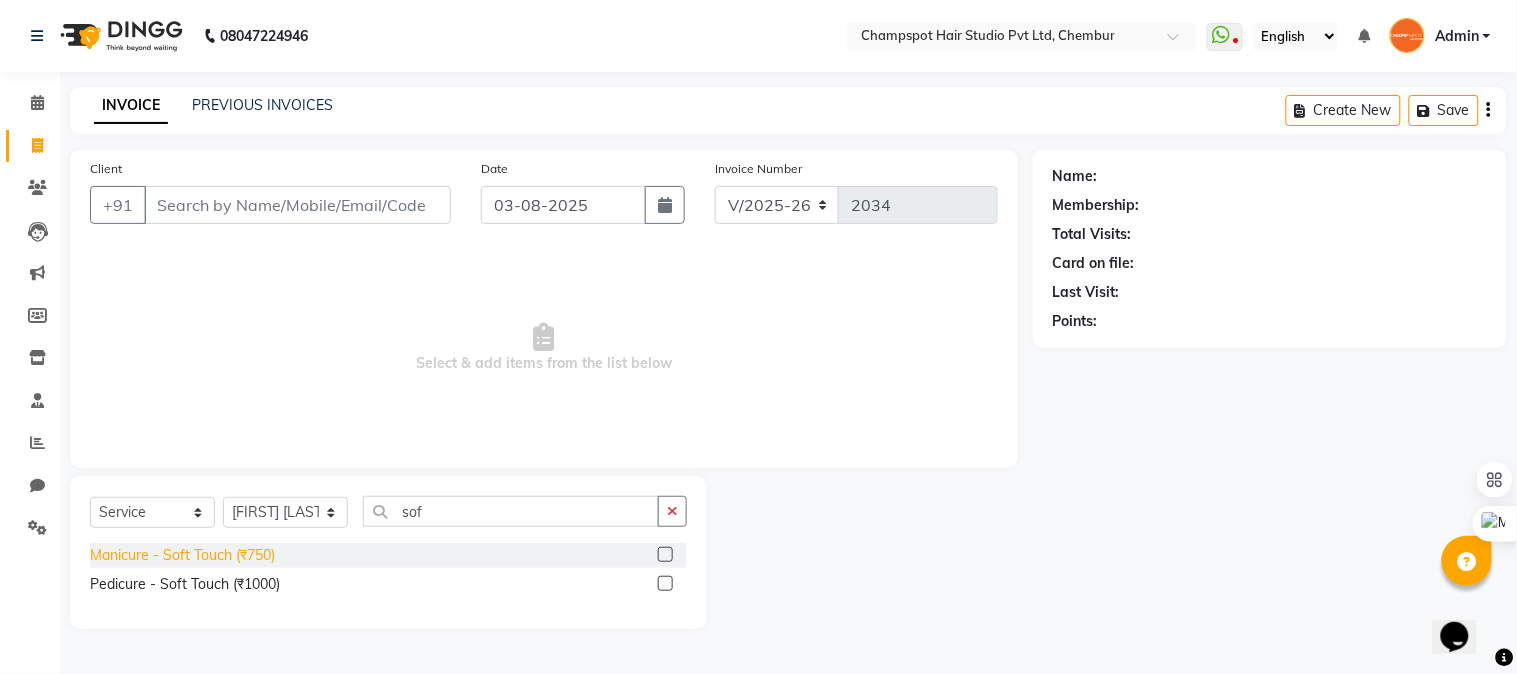 click on "Manicure - Soft Touch (₹750)" 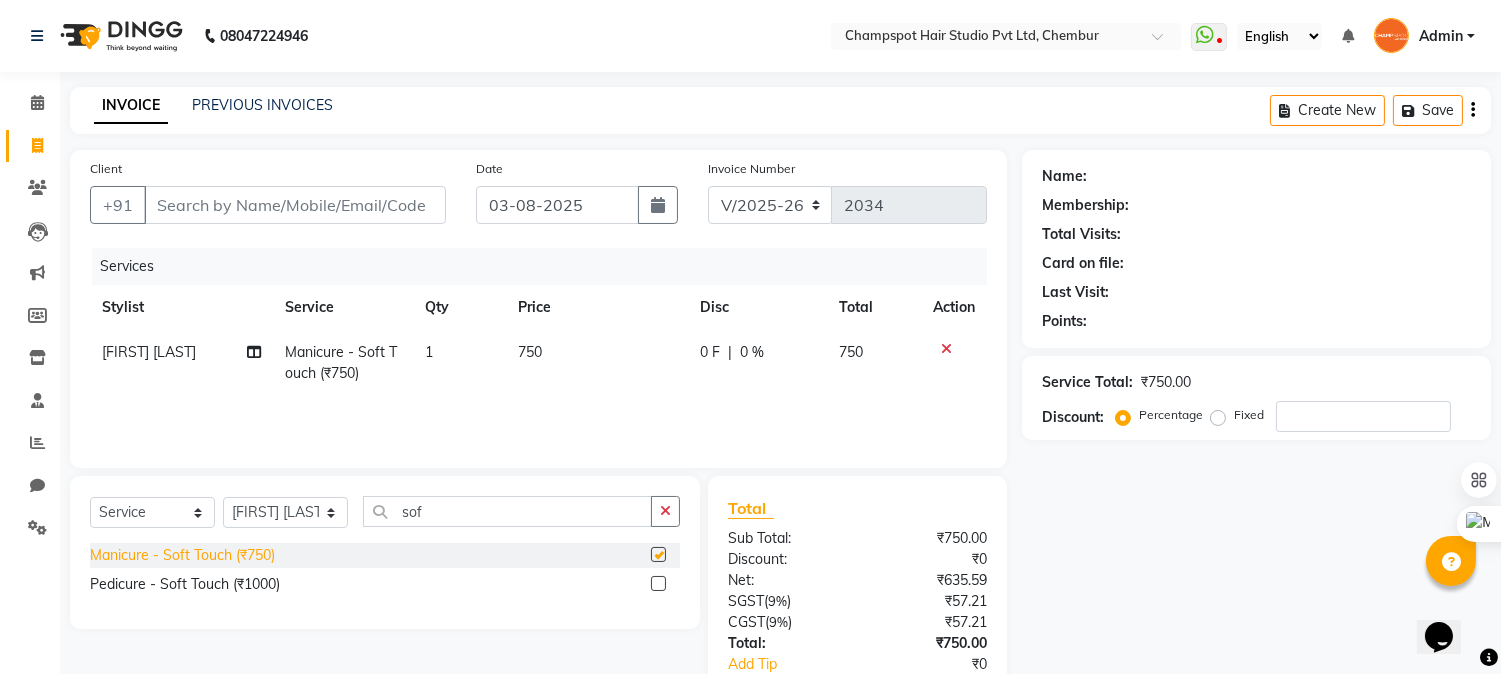 checkbox on "false" 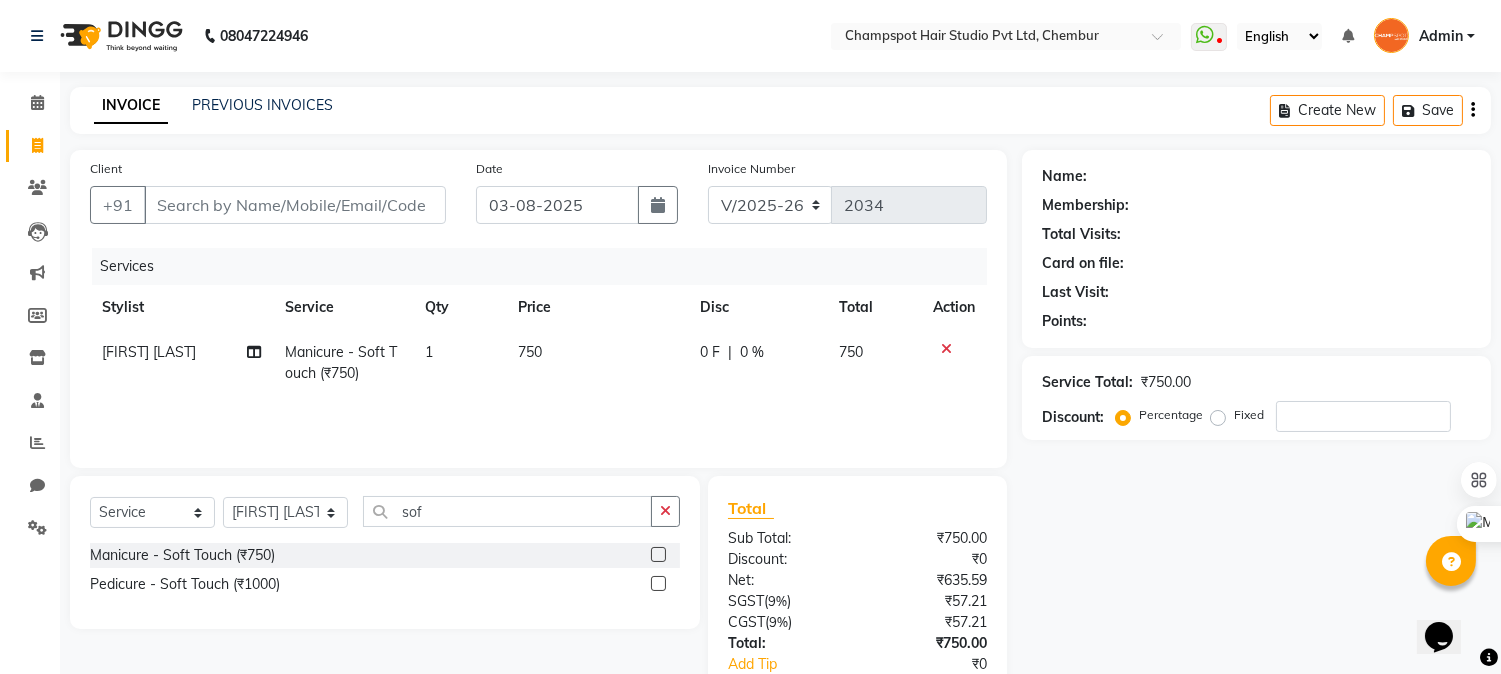 click 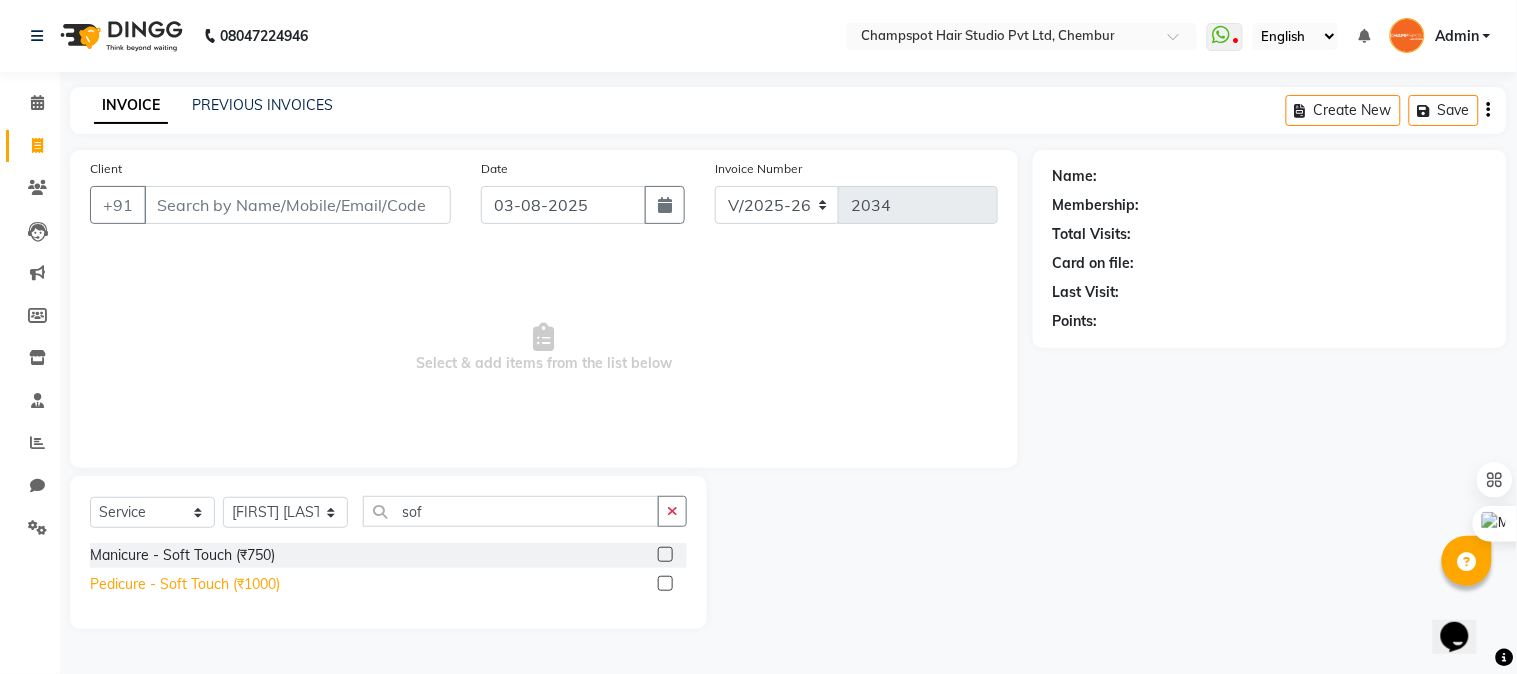 click on "Pedicure - Soft Touch (₹1000)" 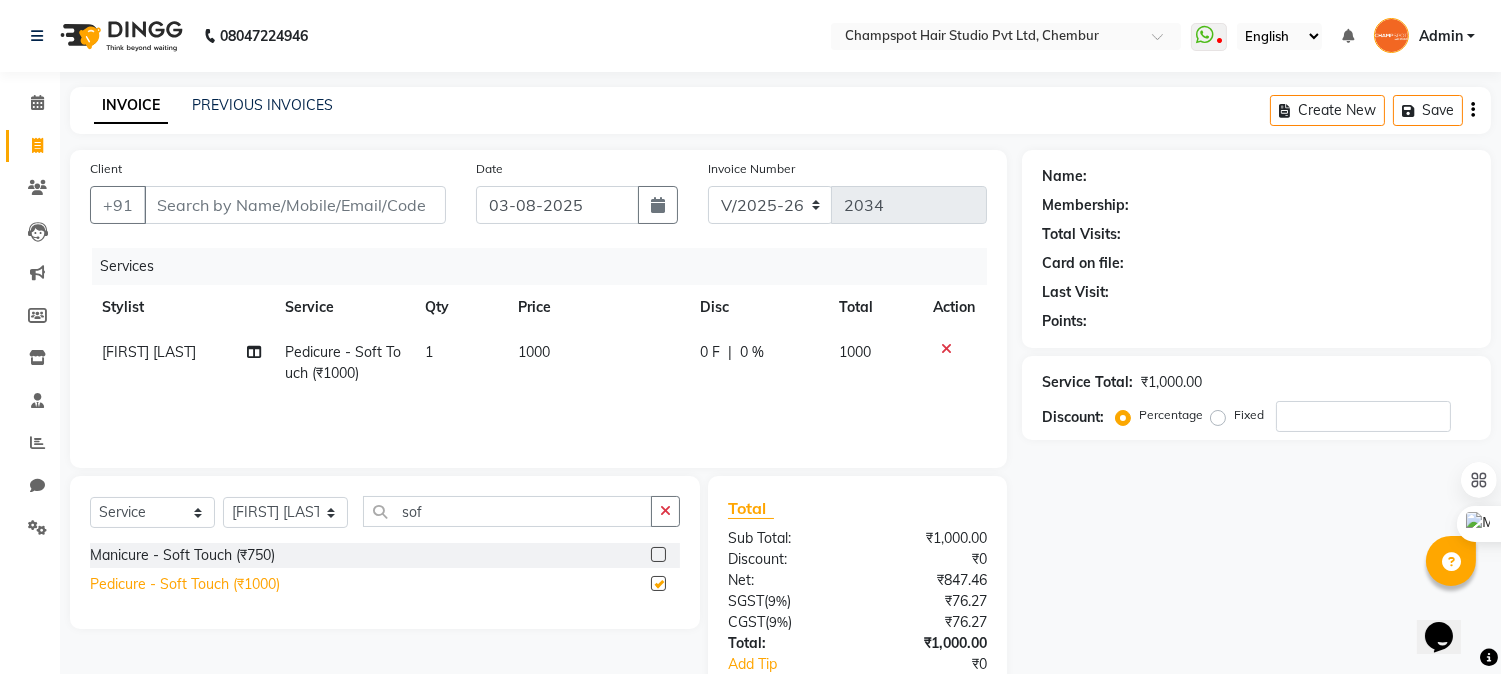 checkbox on "false" 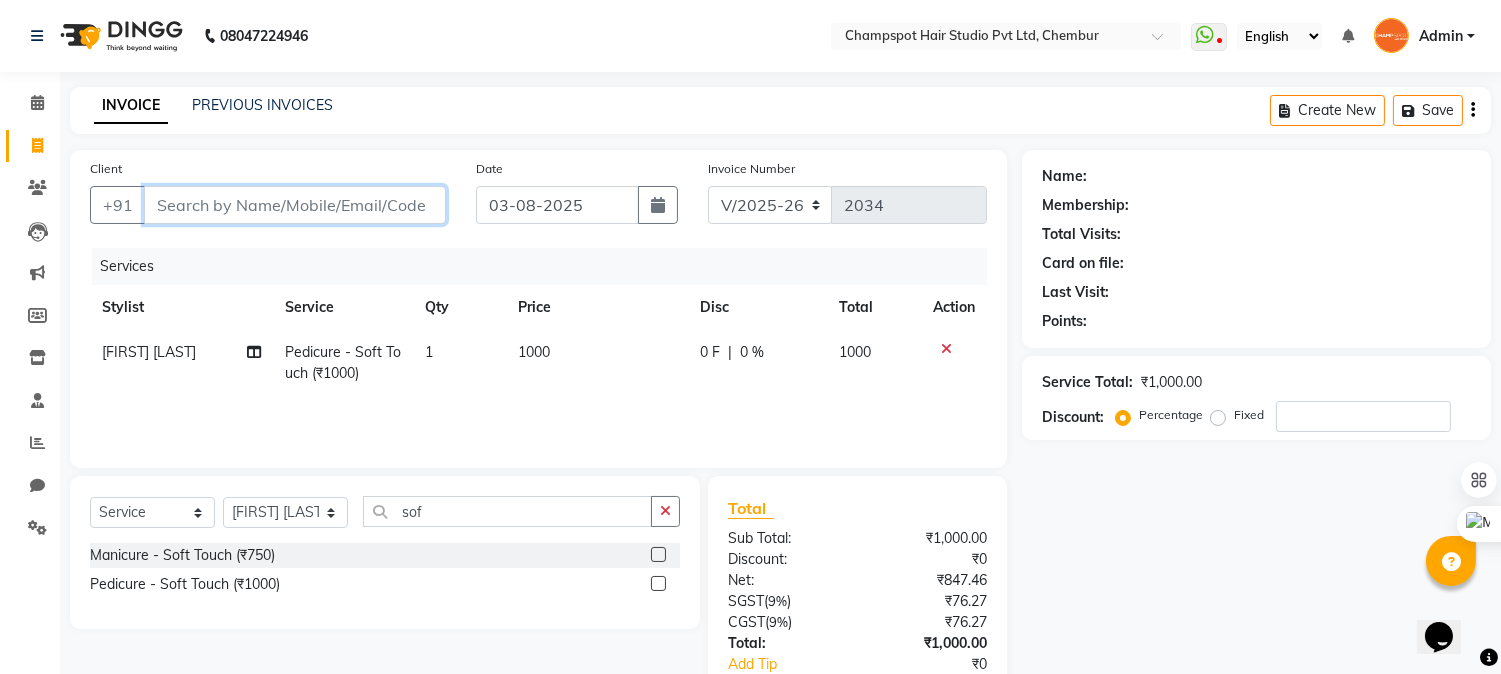 click on "Client" at bounding box center [295, 205] 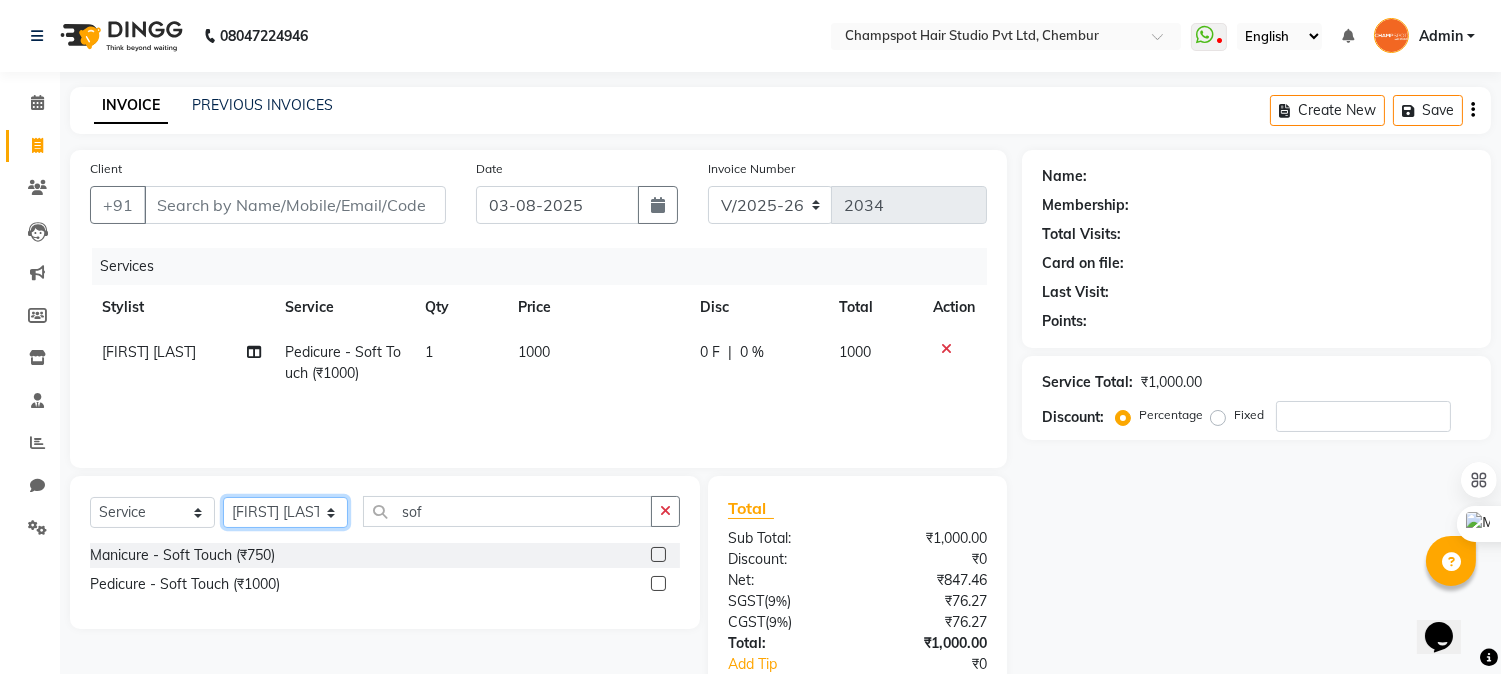 click on "Select Stylist Admin [FIRST] [LAST] [FIRST] [LAST] 	[FIRST] [LAST] [FIRST] [LAST] [FIRST] [LAST]" 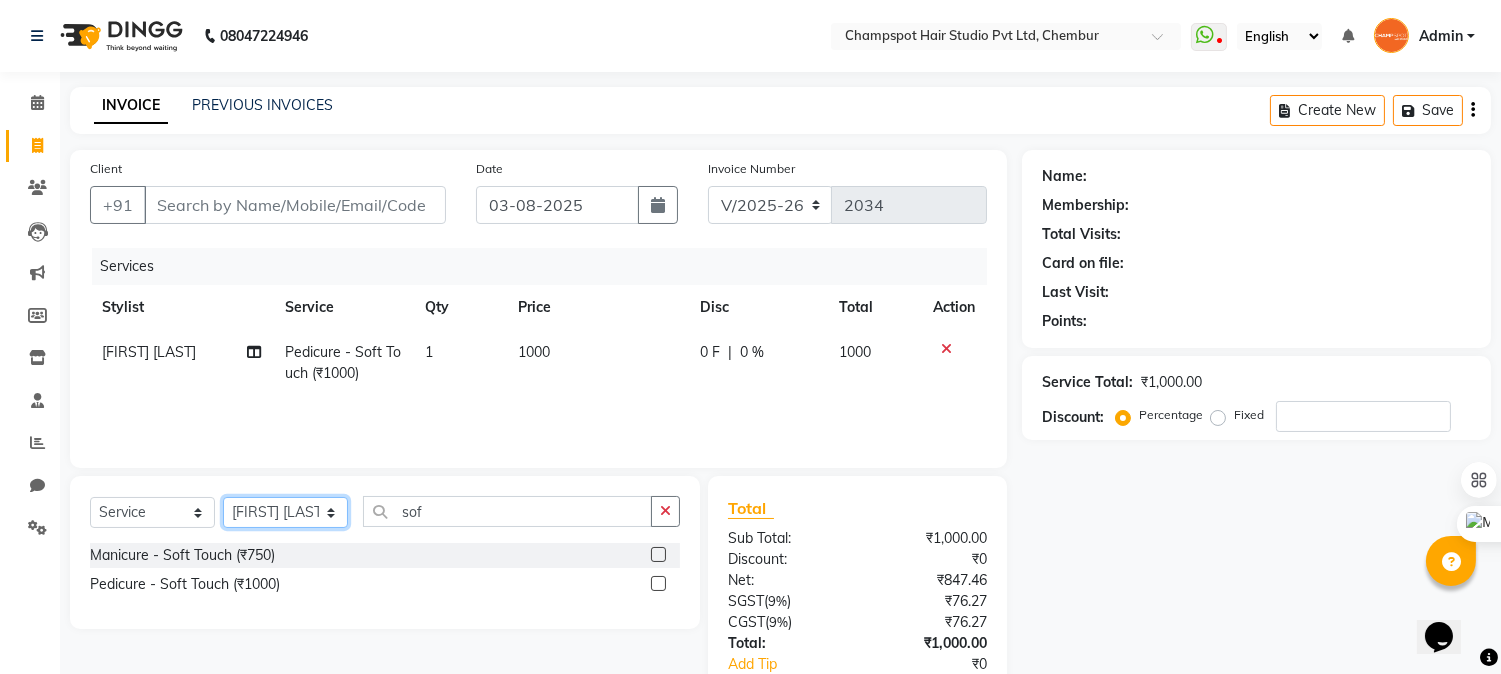 select on "69007" 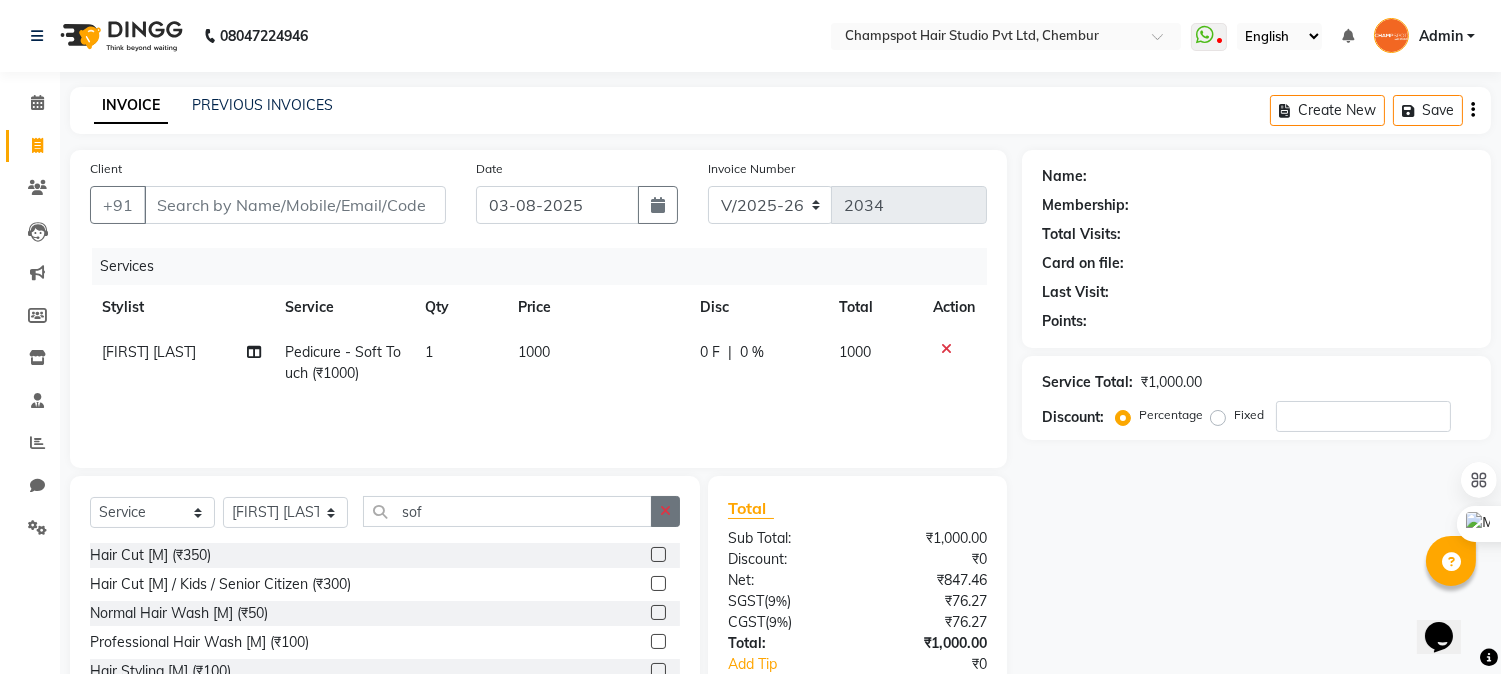 click 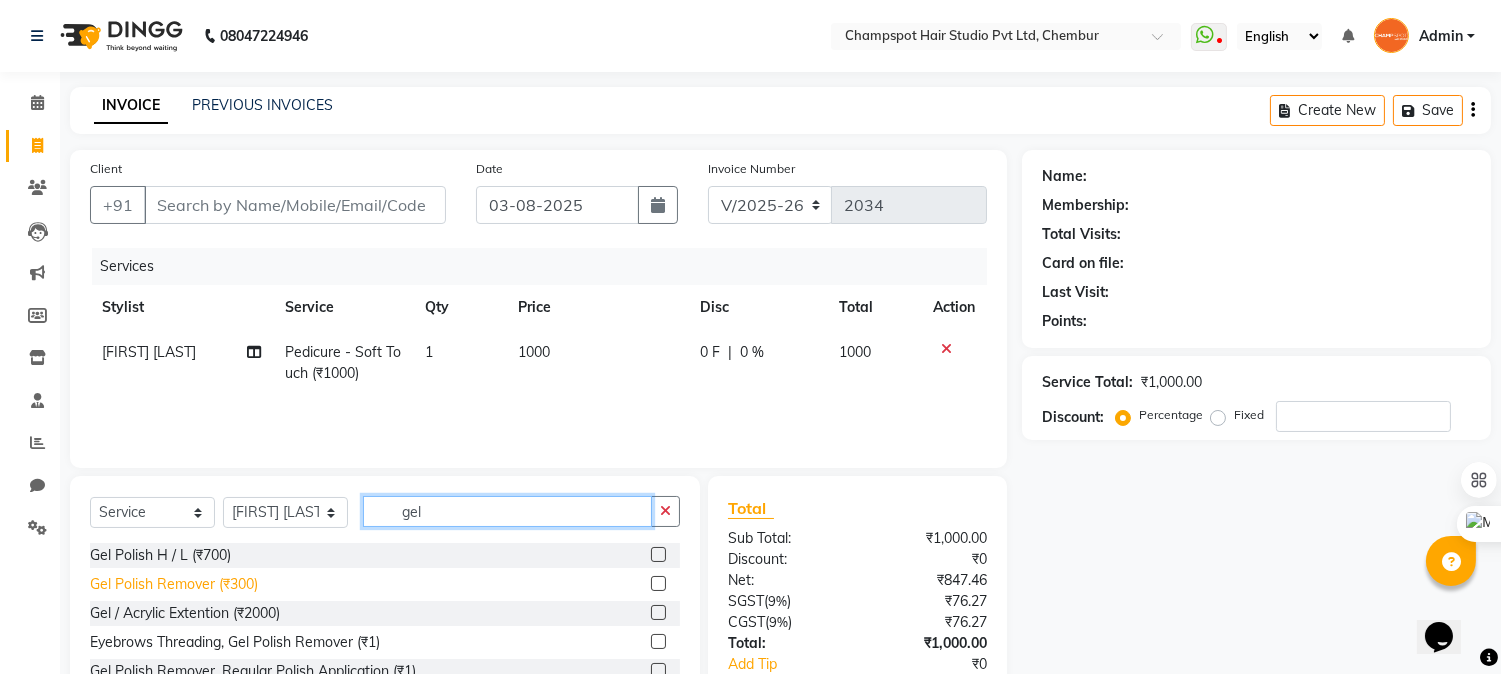 type on "gel" 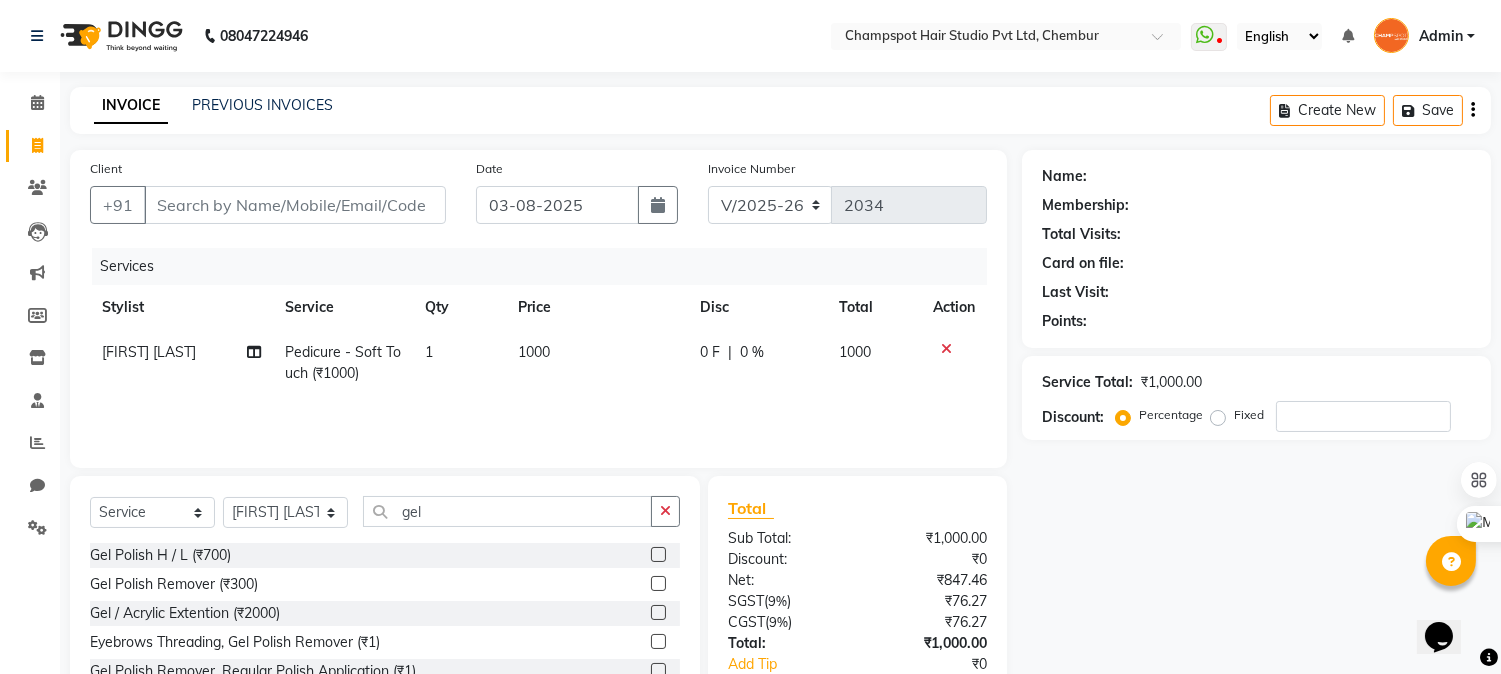 click on "Gel Polish Remover (₹300)" 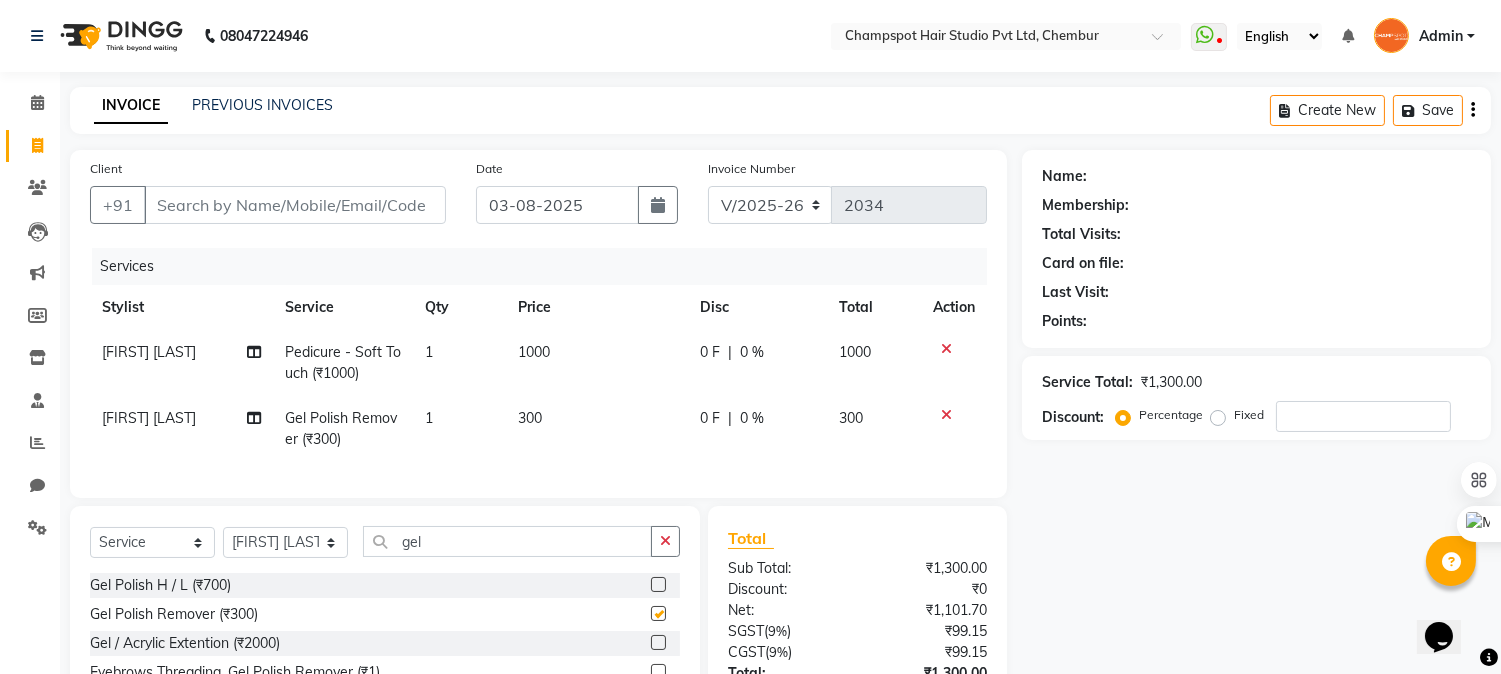 checkbox on "false" 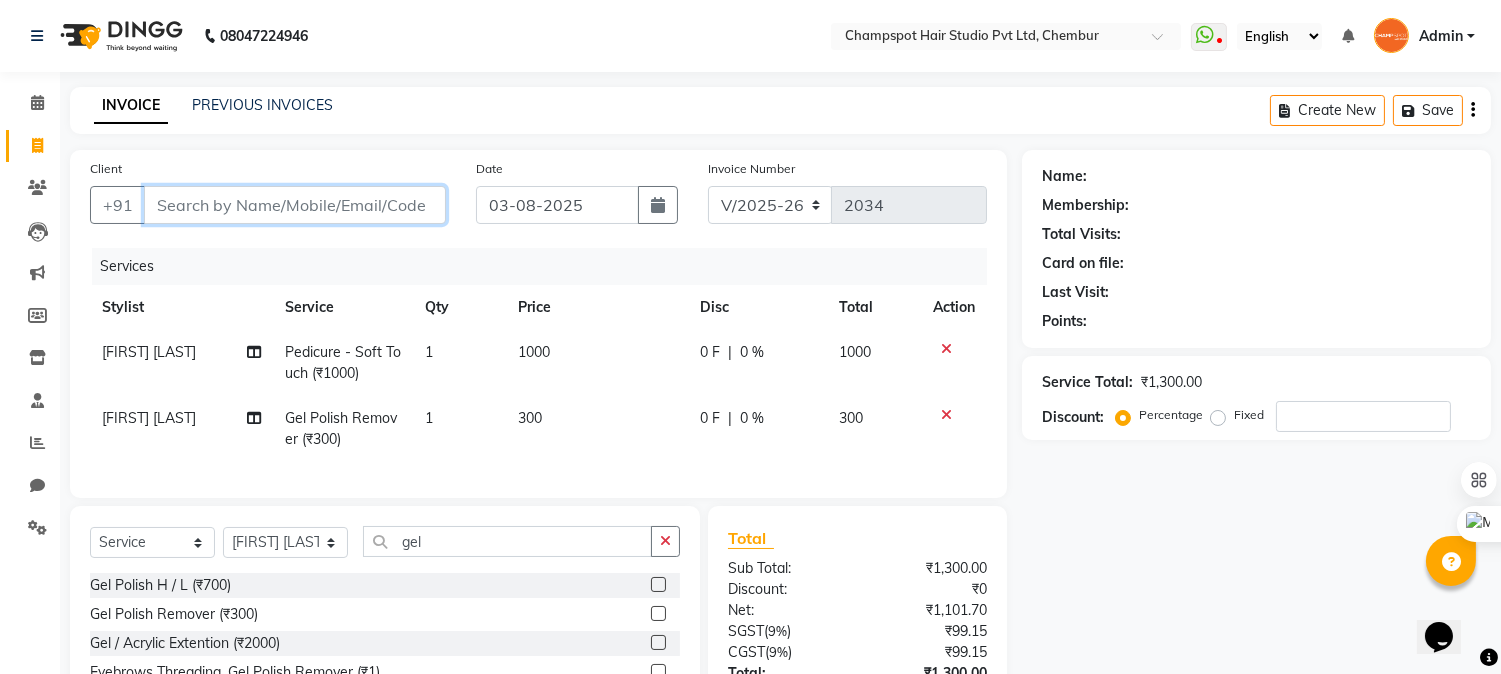 click on "Client" at bounding box center [295, 205] 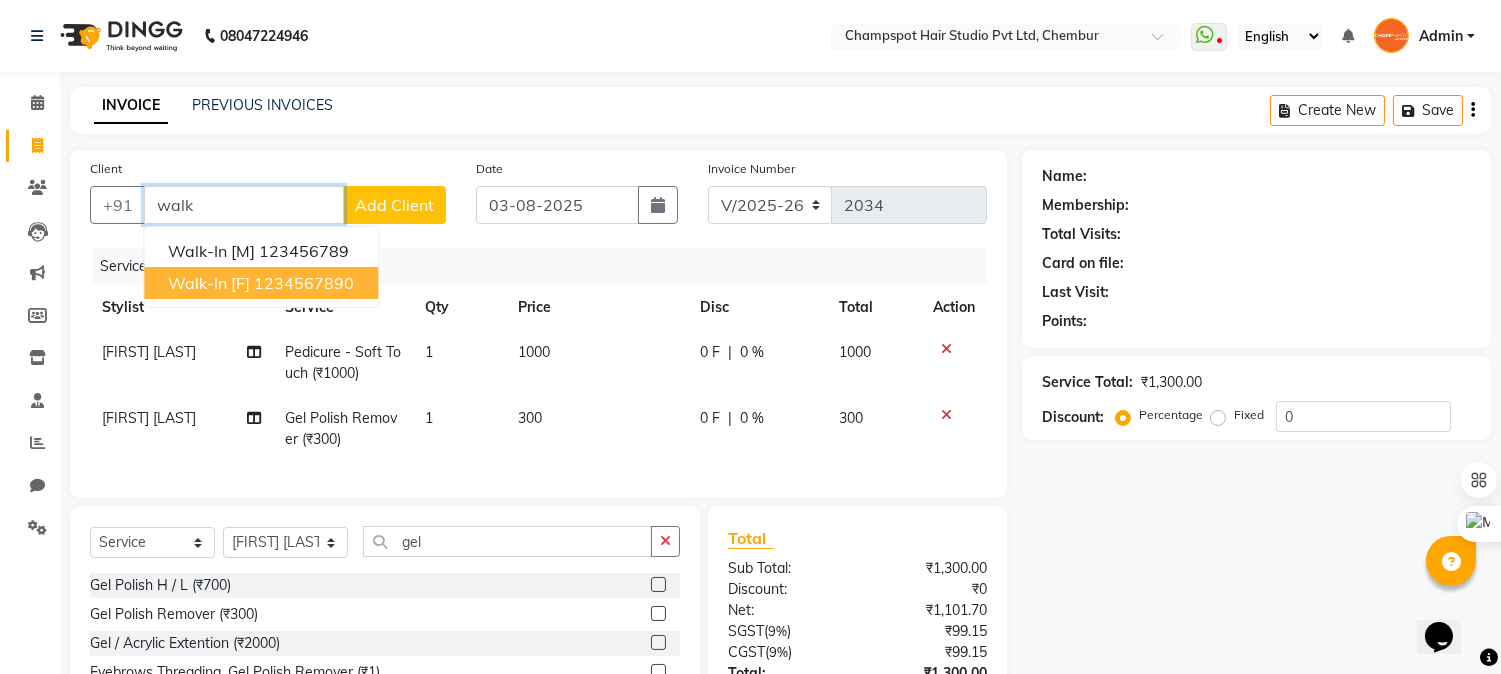 click on "1234567890" at bounding box center [304, 283] 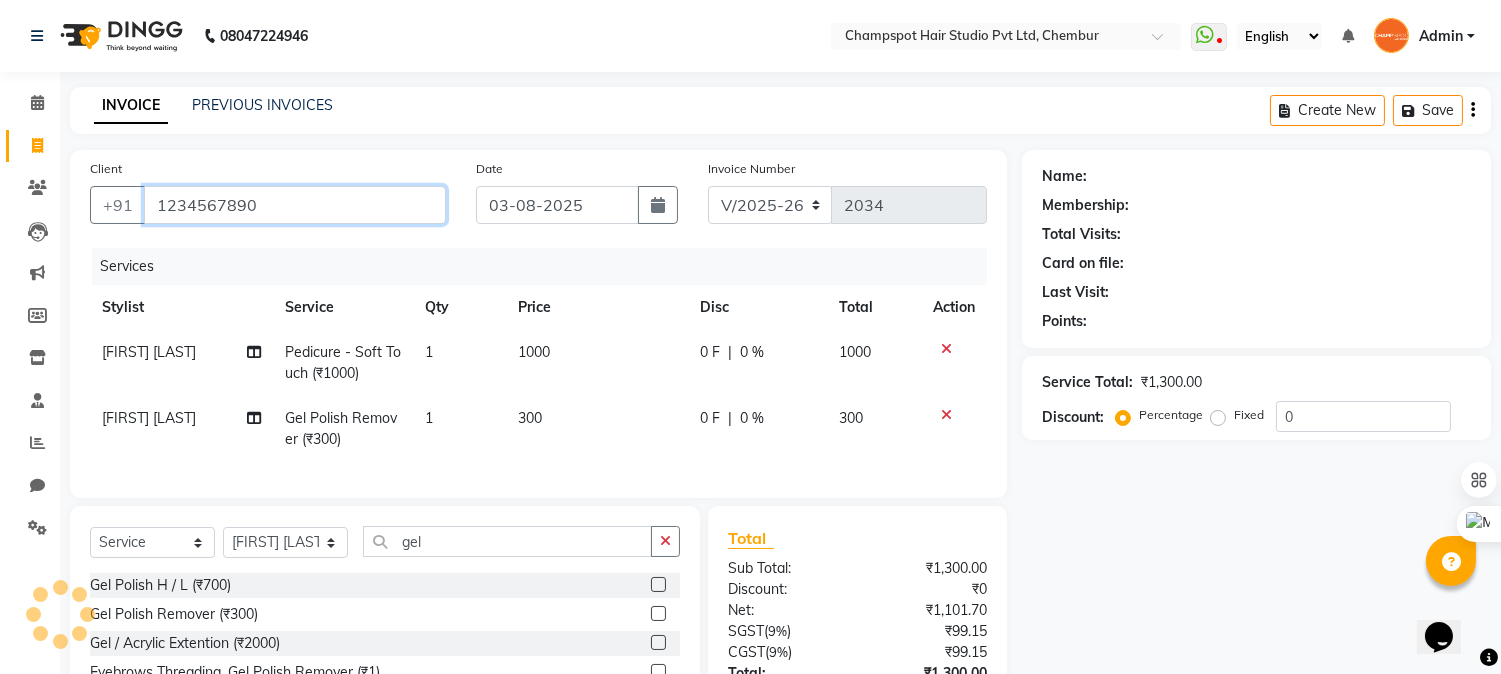 type on "1234567890" 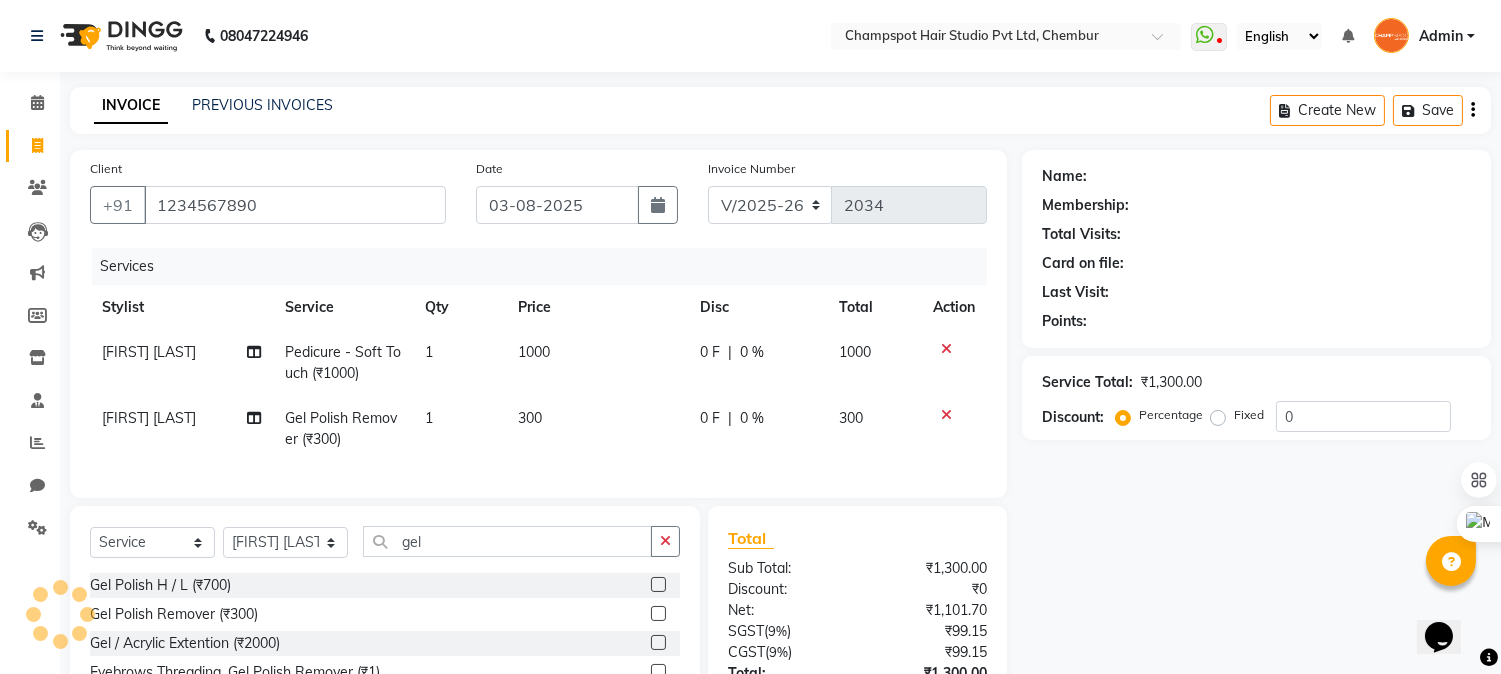 select on "1: Object" 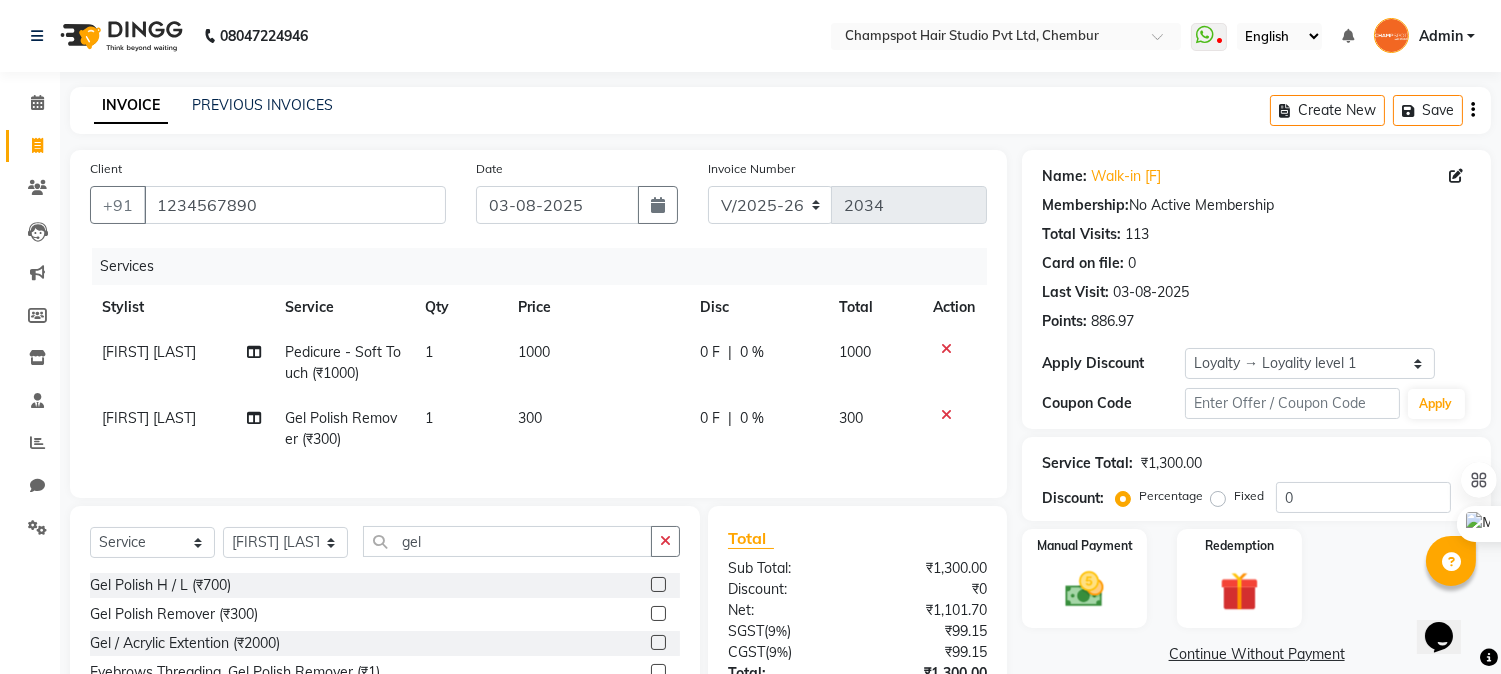 scroll, scrollTop: 173, scrollLeft: 0, axis: vertical 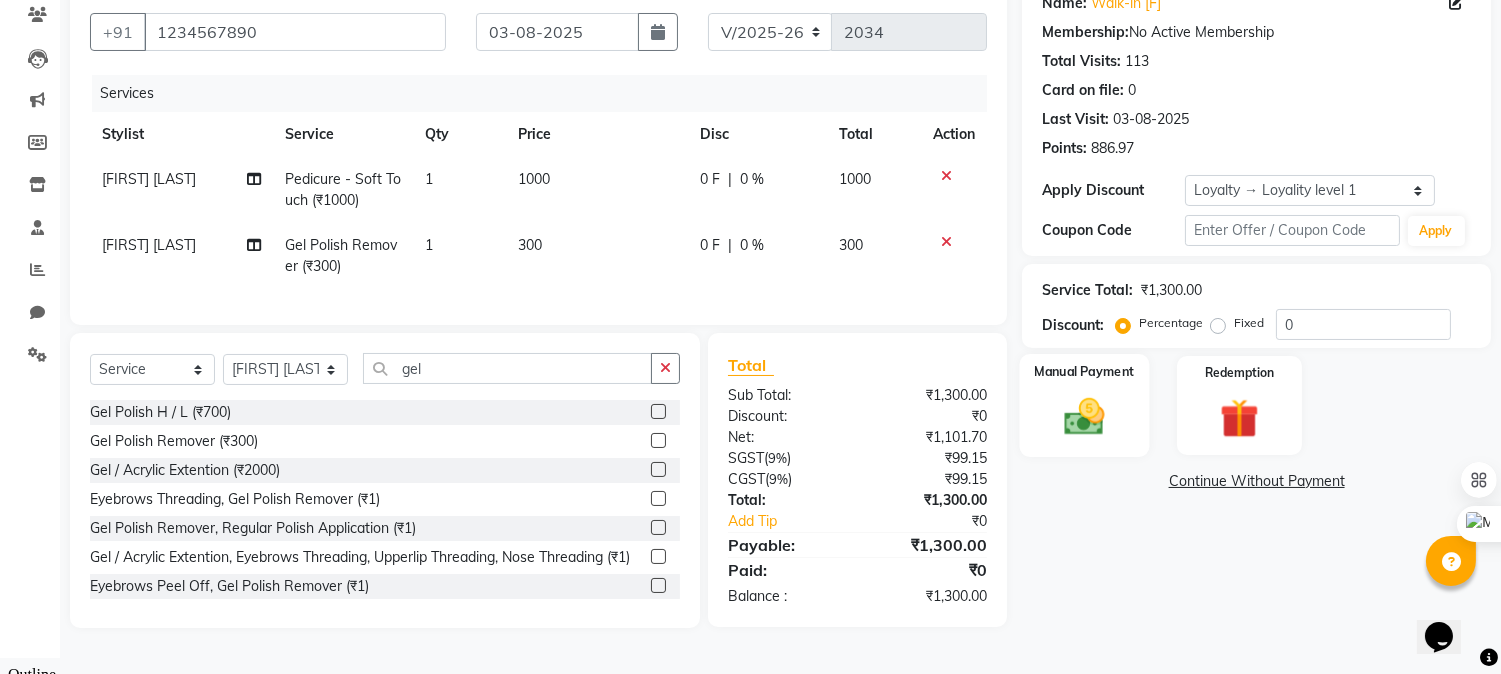 click 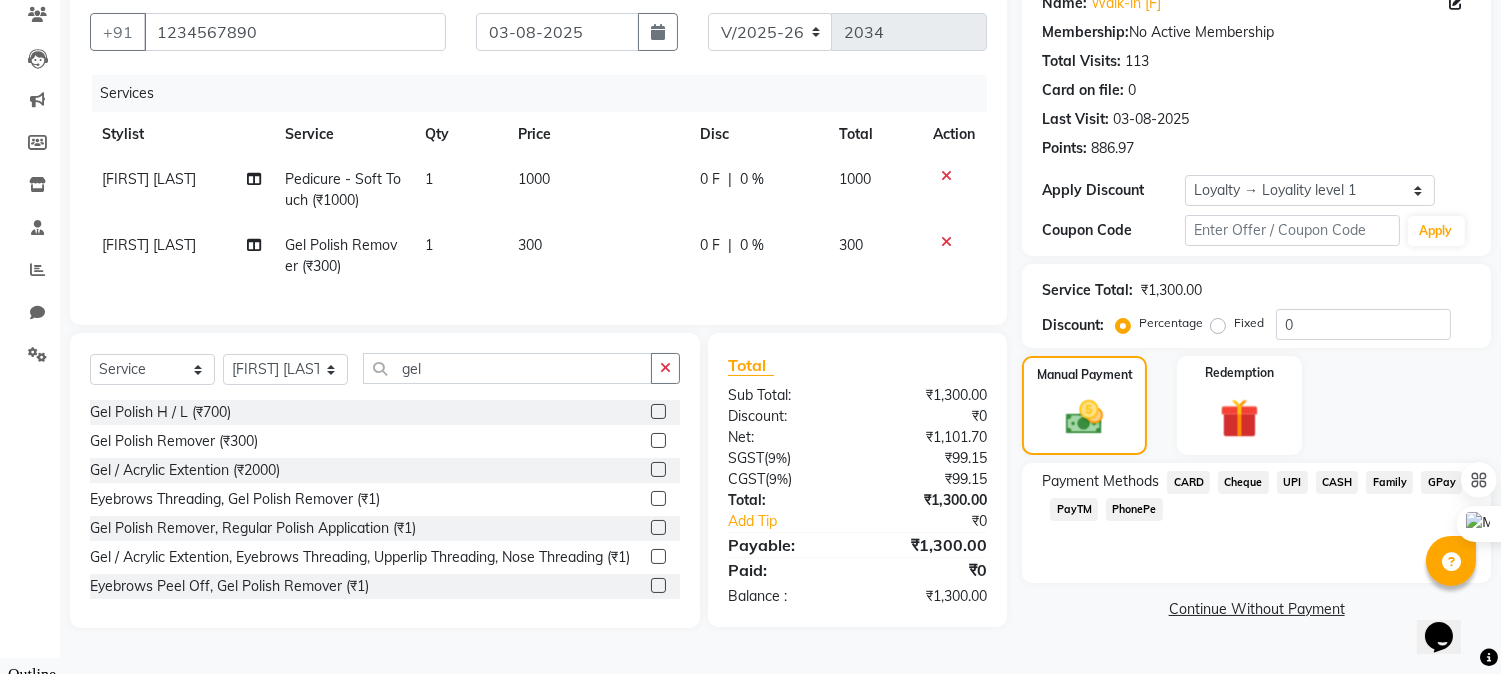 click on "CASH" 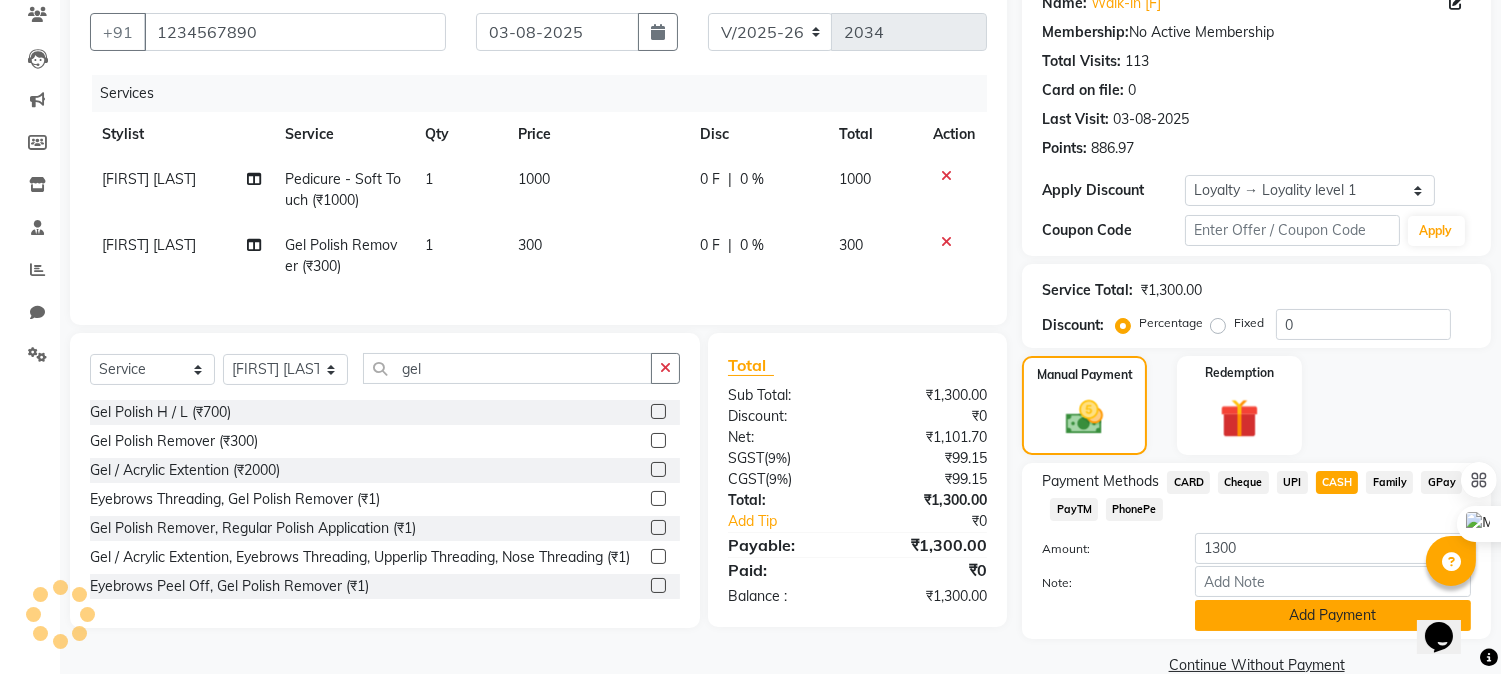 click on "Add Payment" 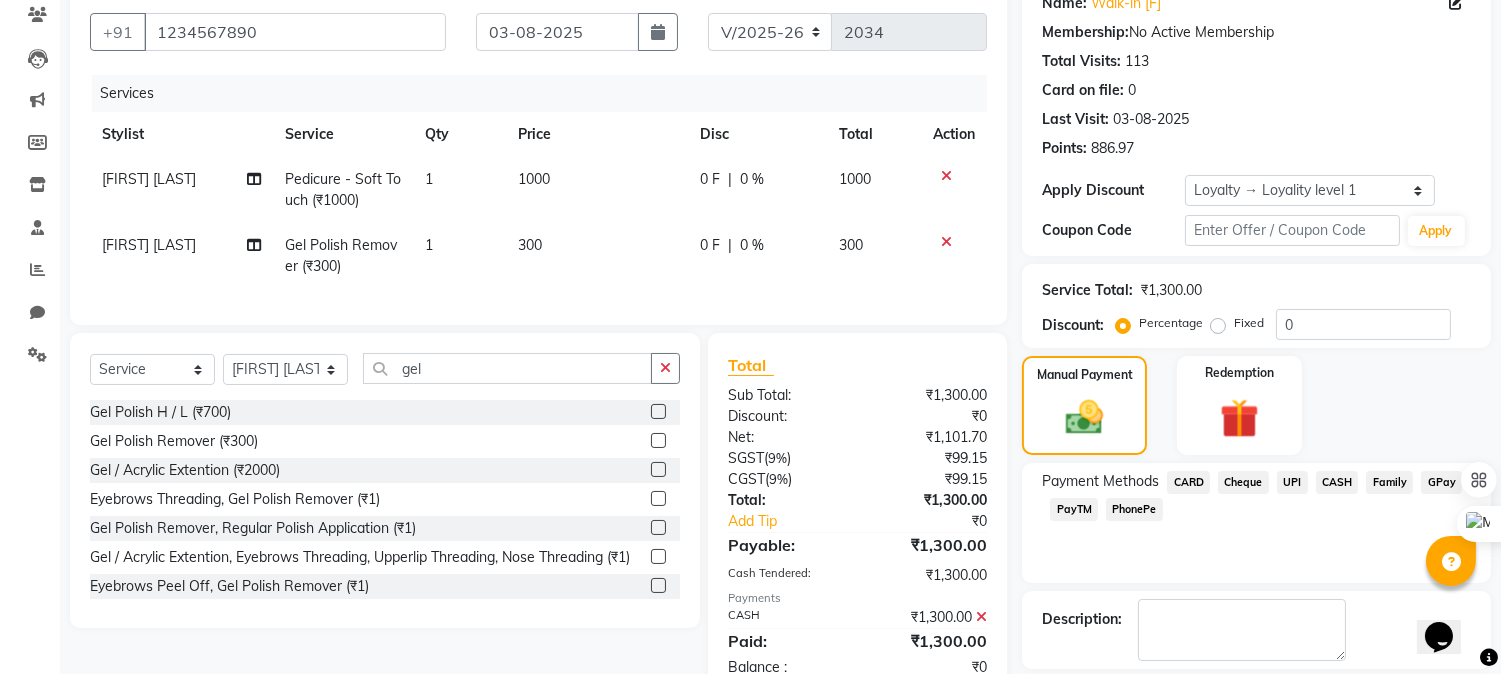 scroll, scrollTop: 342, scrollLeft: 0, axis: vertical 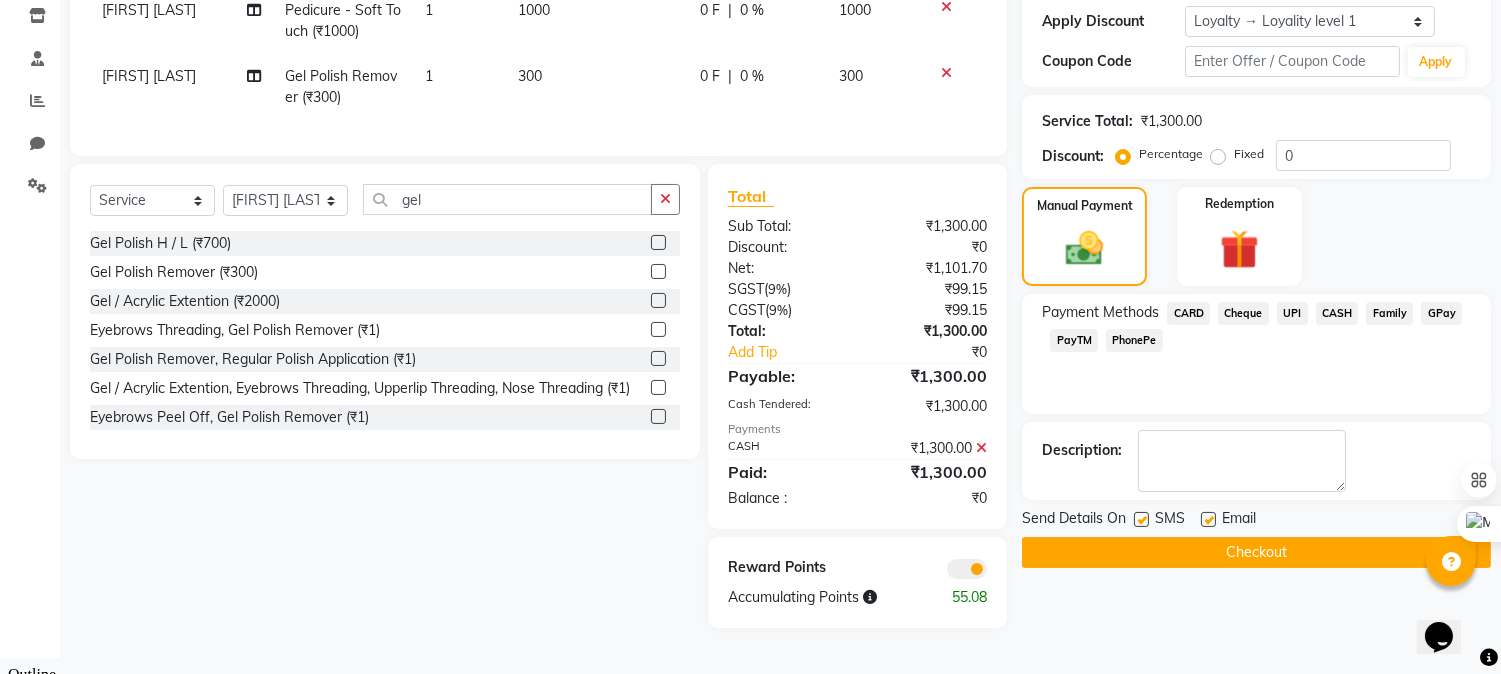 click on "Checkout" 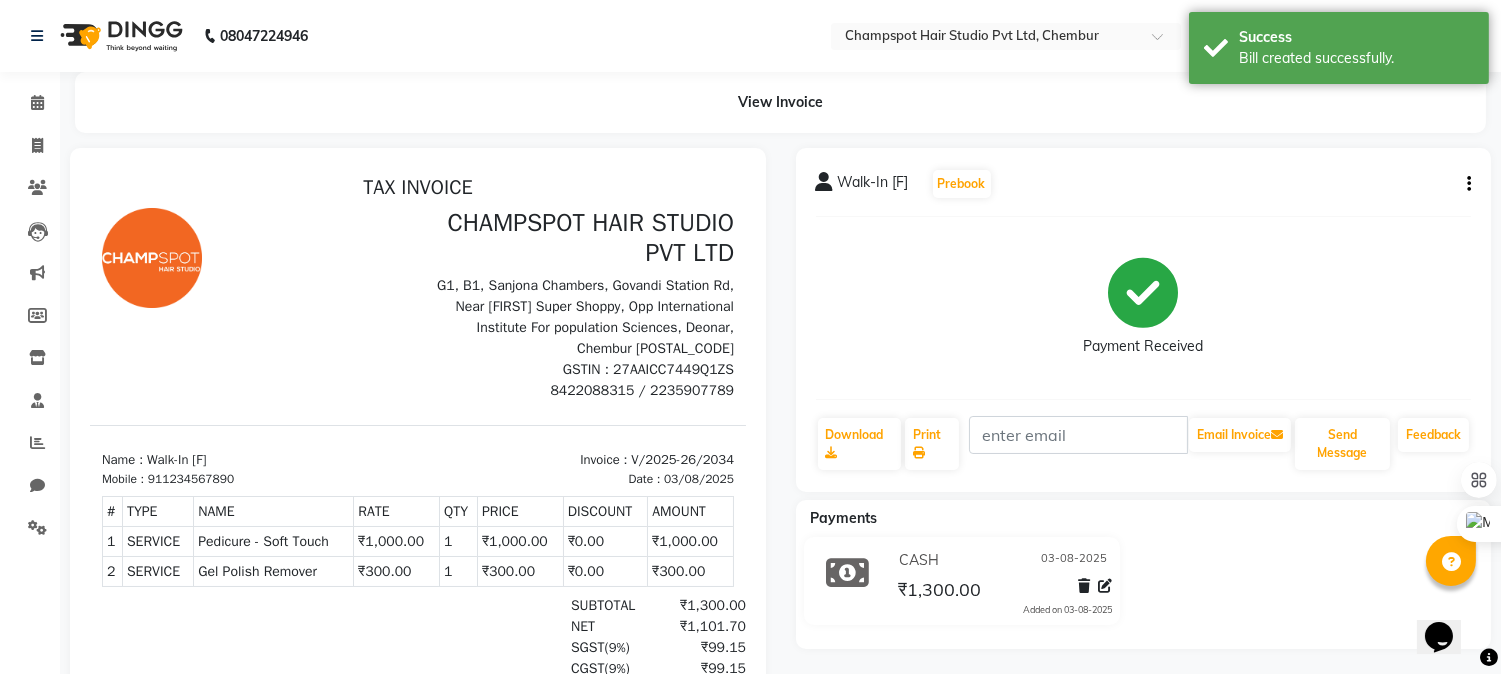 scroll, scrollTop: 0, scrollLeft: 0, axis: both 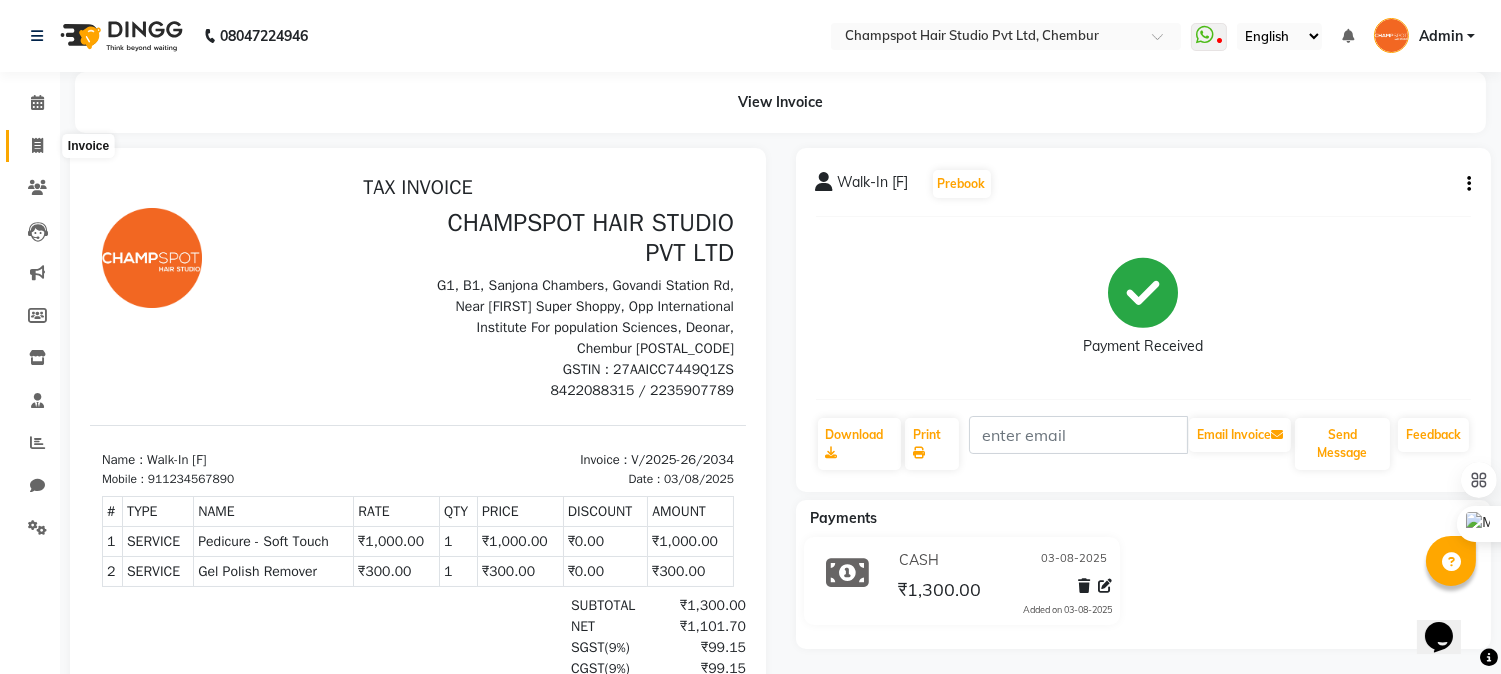 click 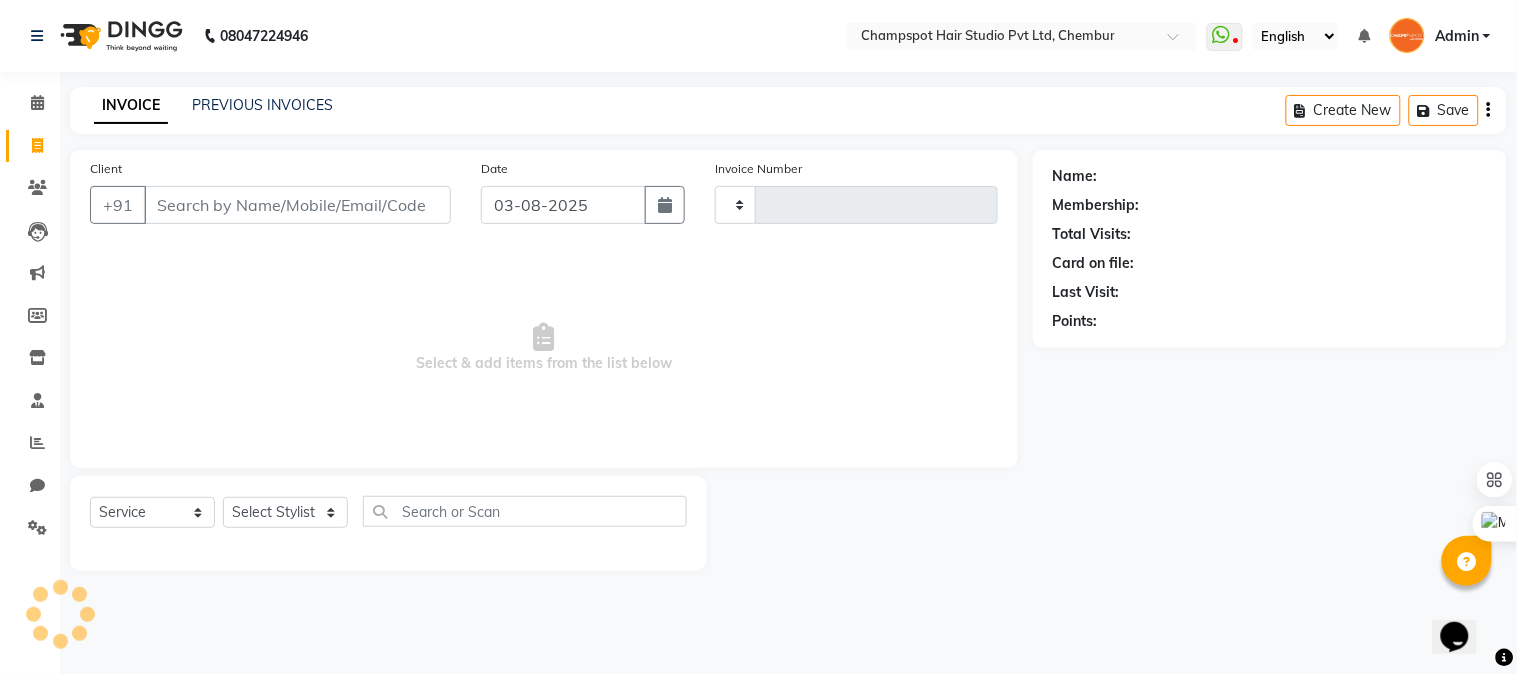 type on "2035" 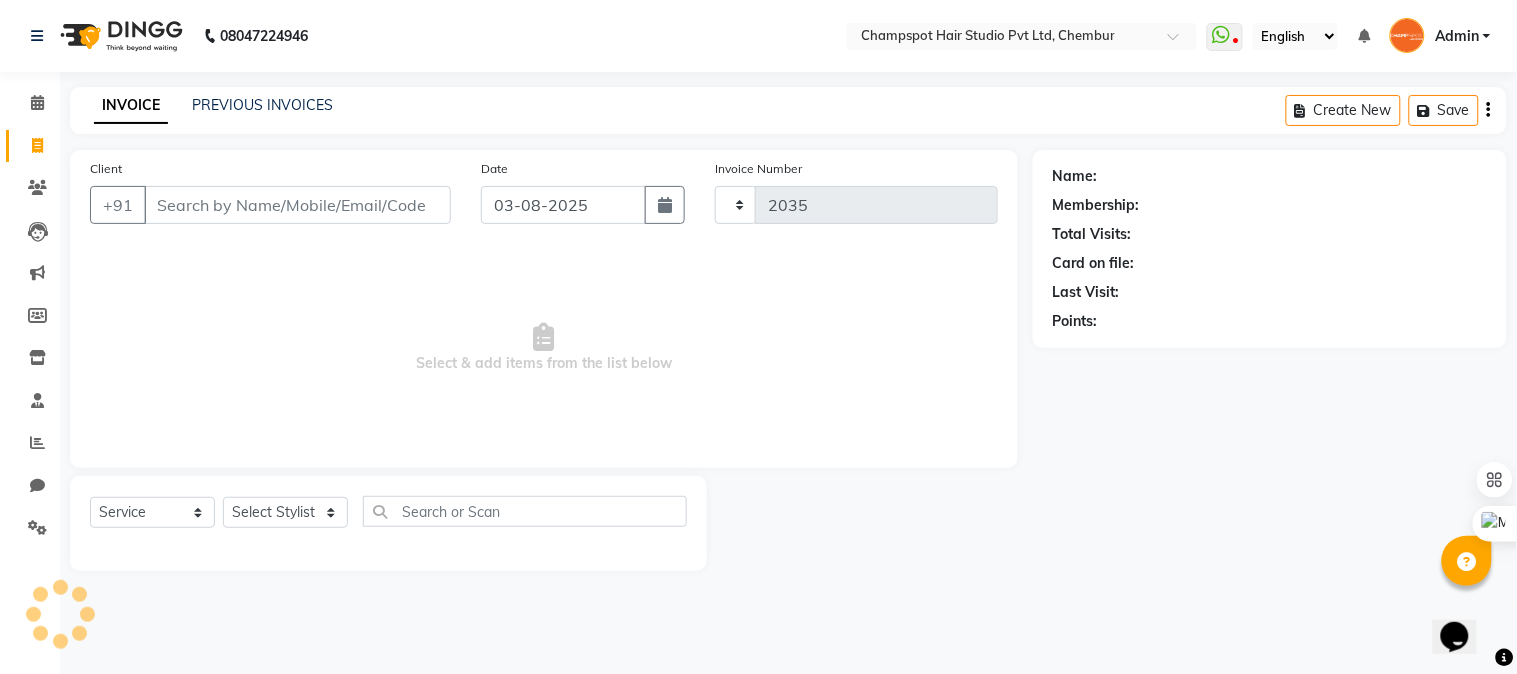 select on "7690" 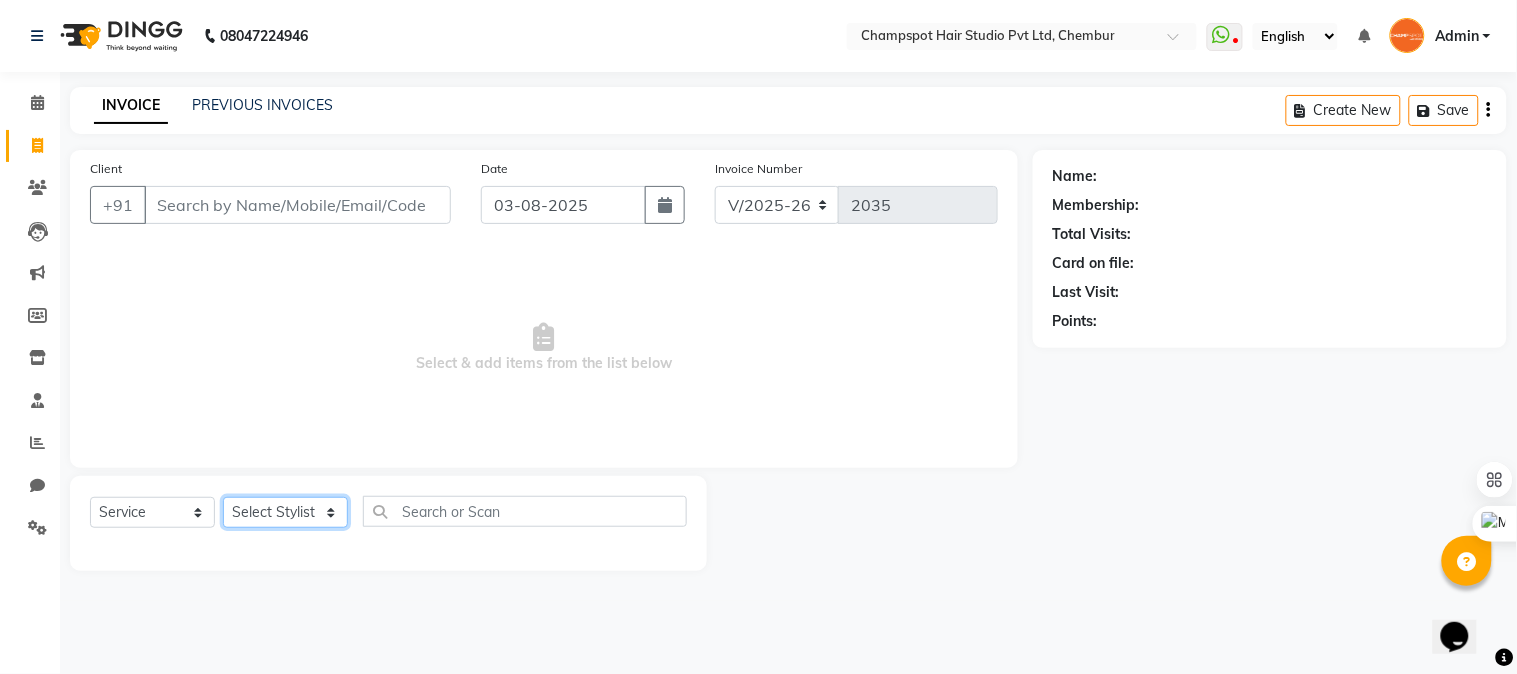 click on "Select Stylist Admin [FIRST] [LAST] [FIRST] [LAST] 	[FIRST] [LAST] [FIRST] [LAST] [FIRST] [LAST]" 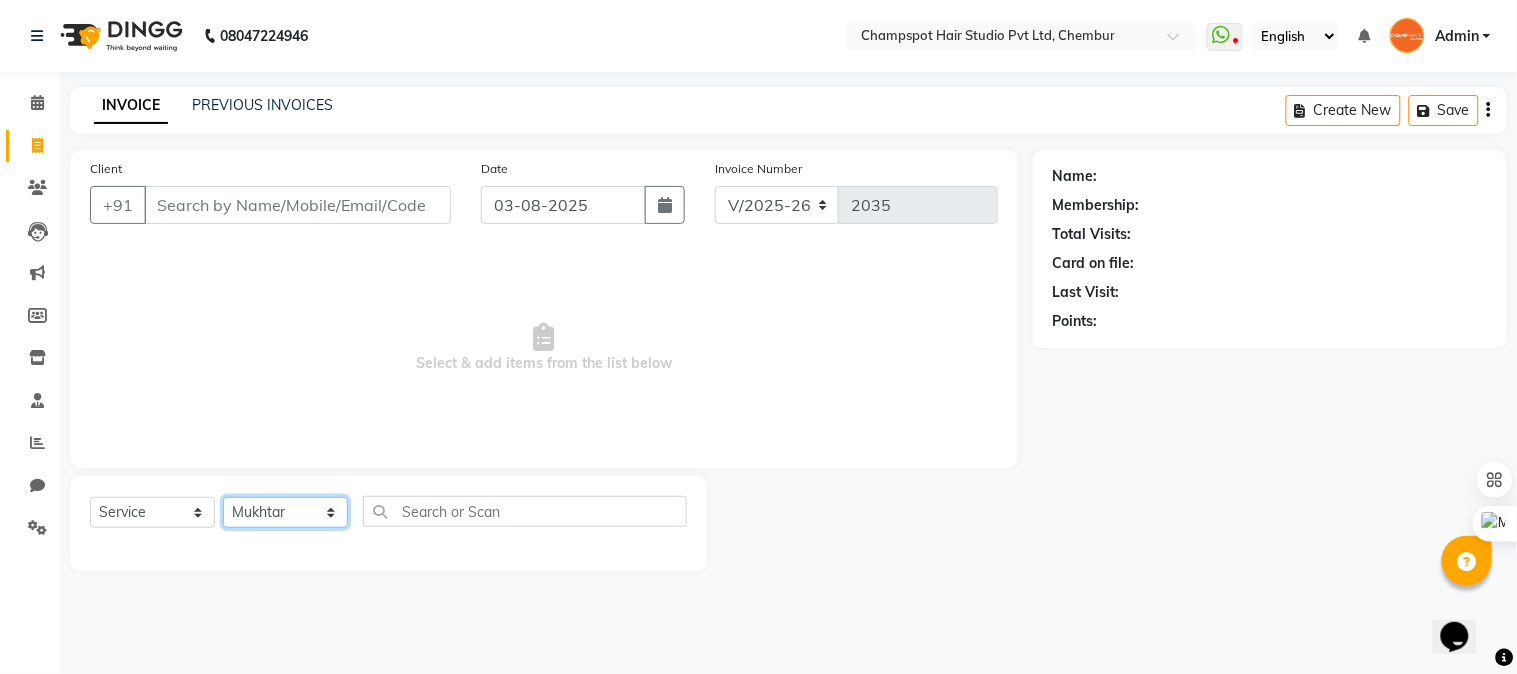 click on "Select Stylist Admin [FIRST] [LAST] [FIRST] [LAST] 	[FIRST] [LAST] [FIRST] [LAST] [FIRST] [LAST]" 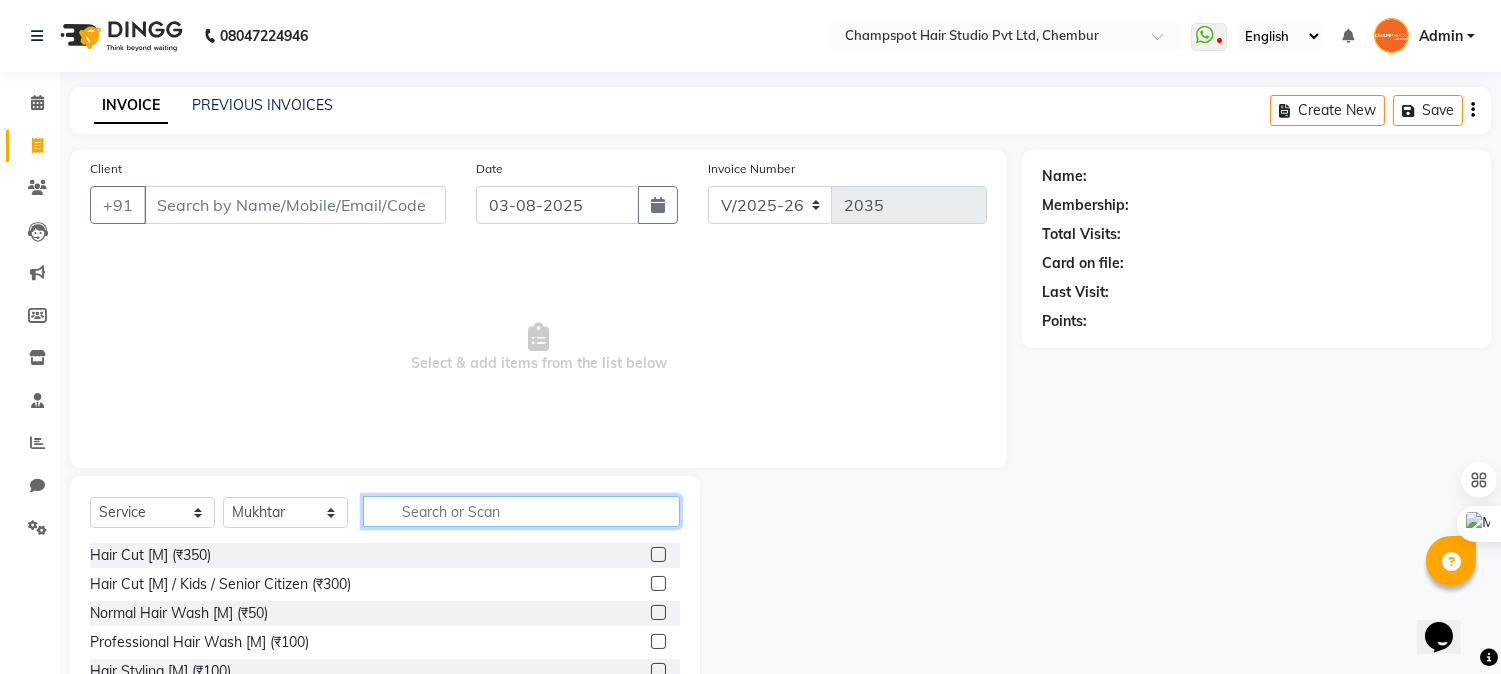 click 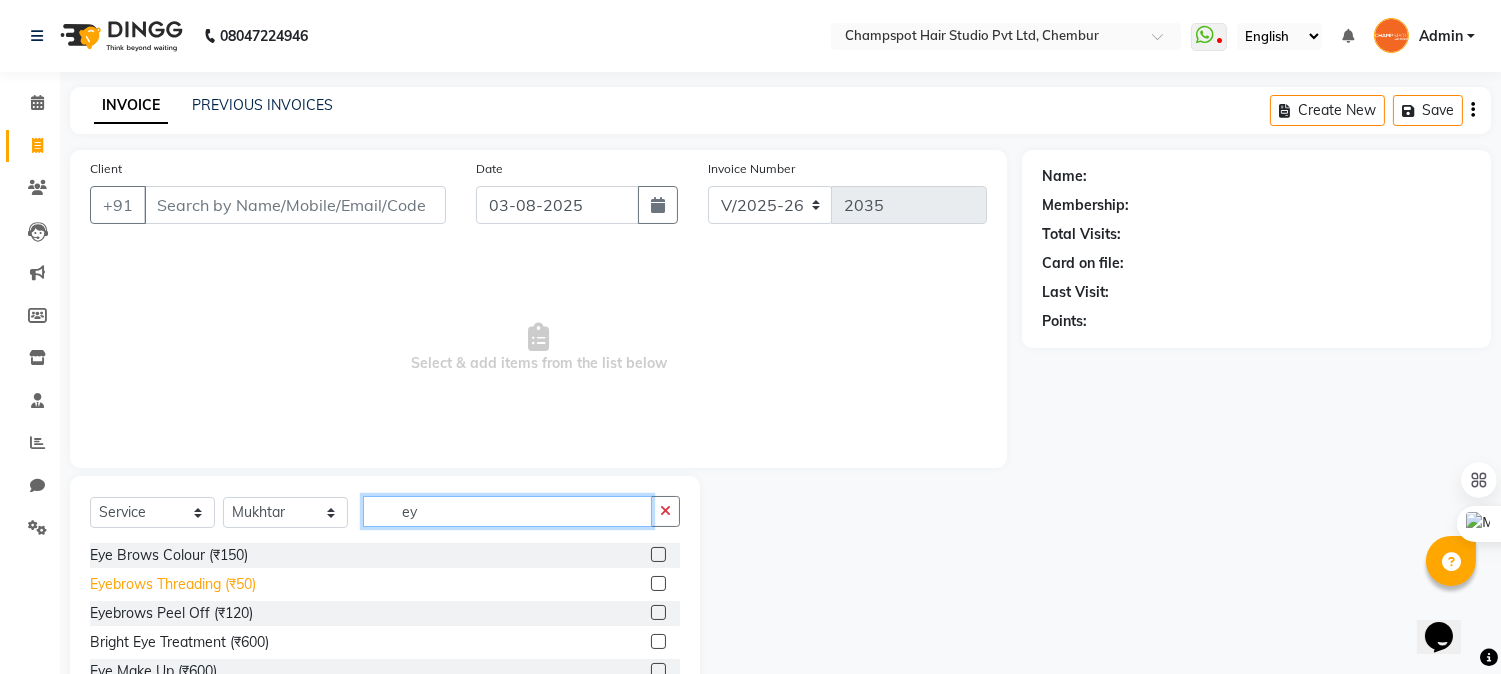 type on "ey" 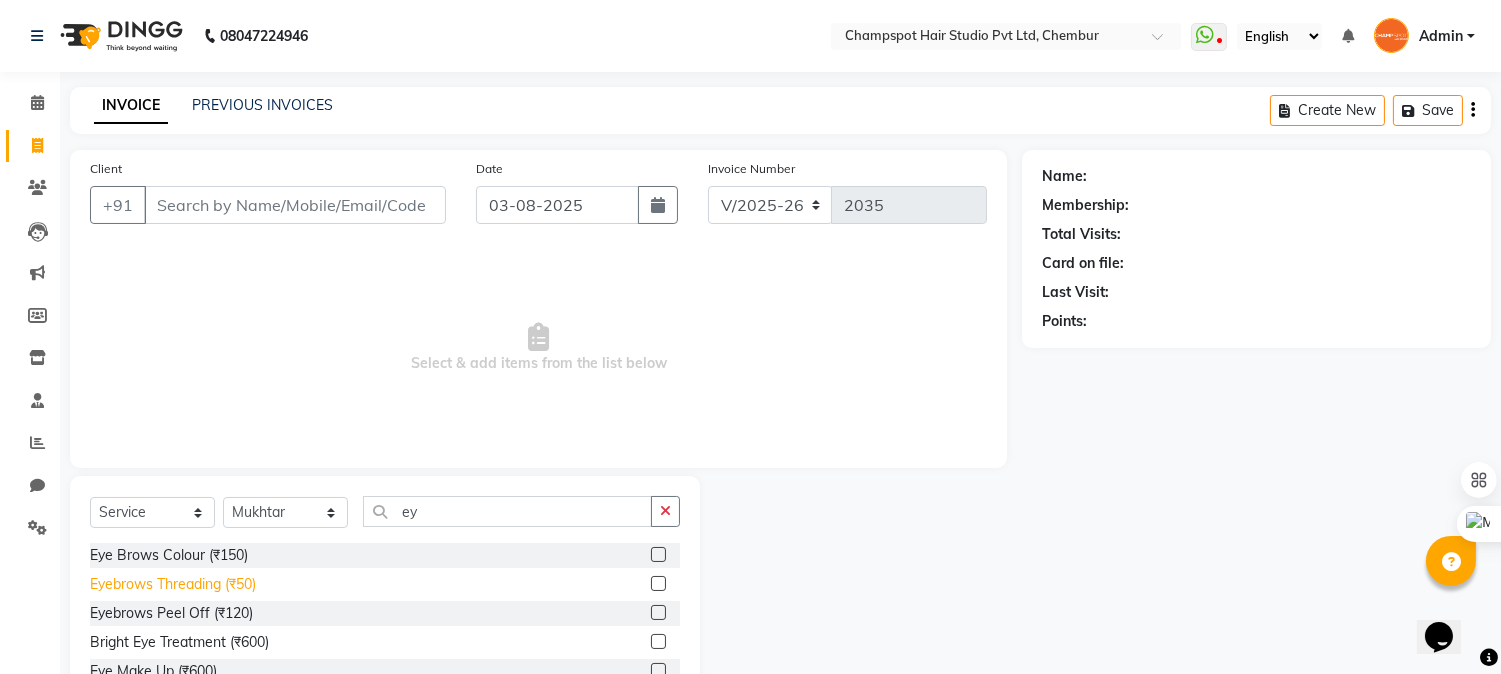 click on "Eyebrows Threading (₹50)" 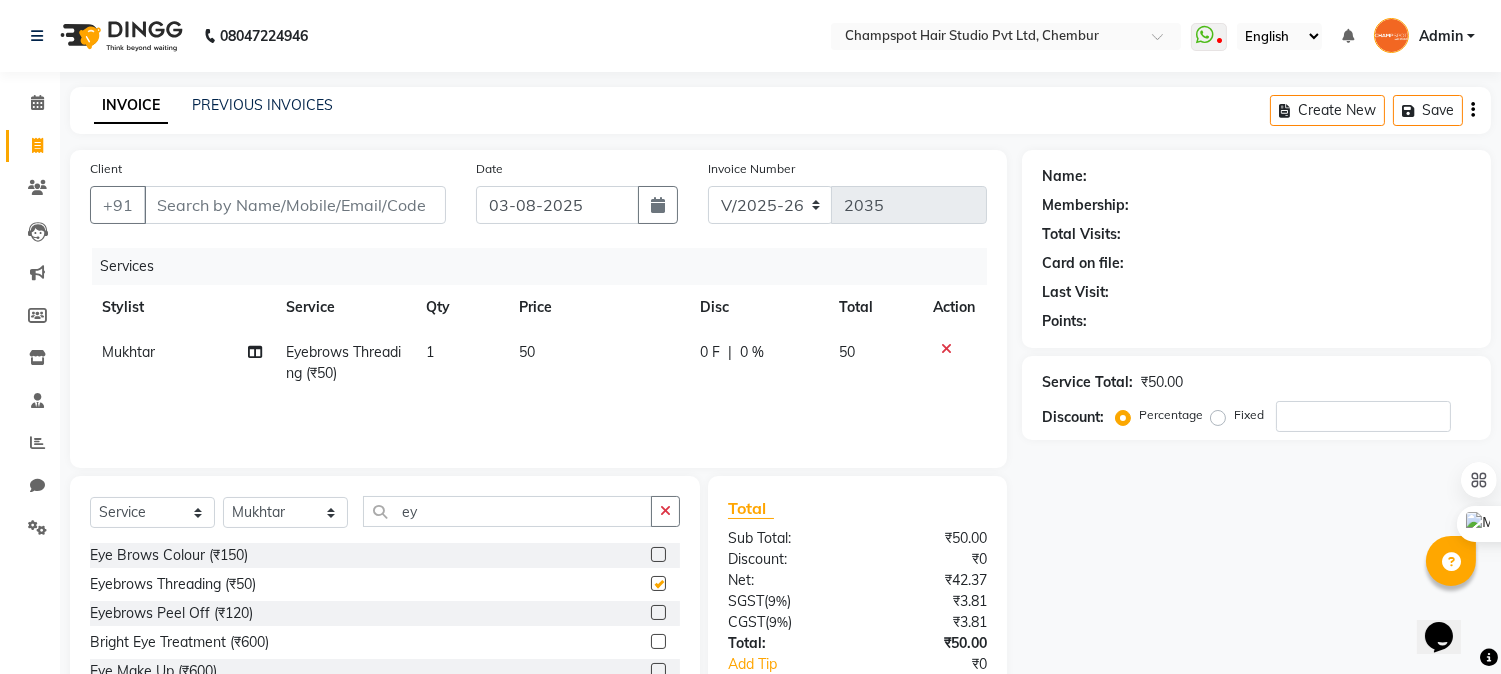 checkbox on "false" 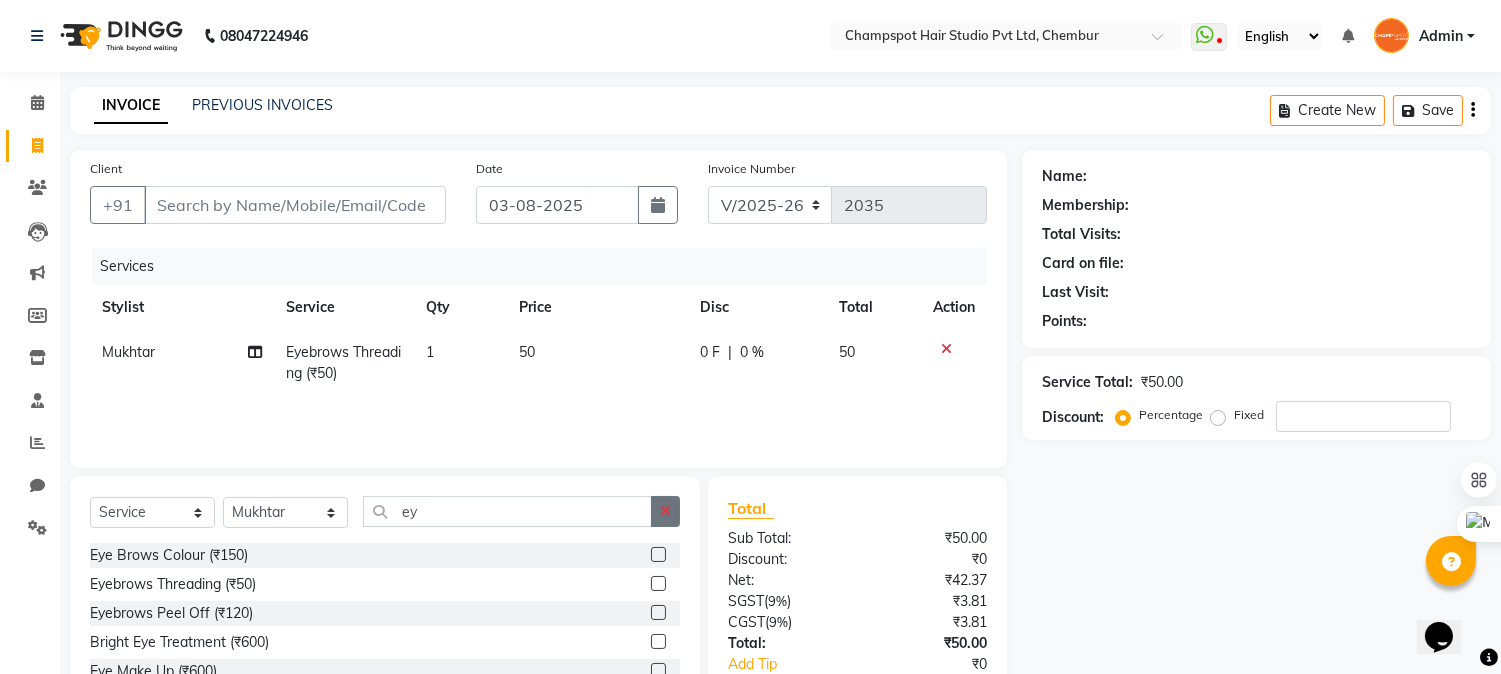 click 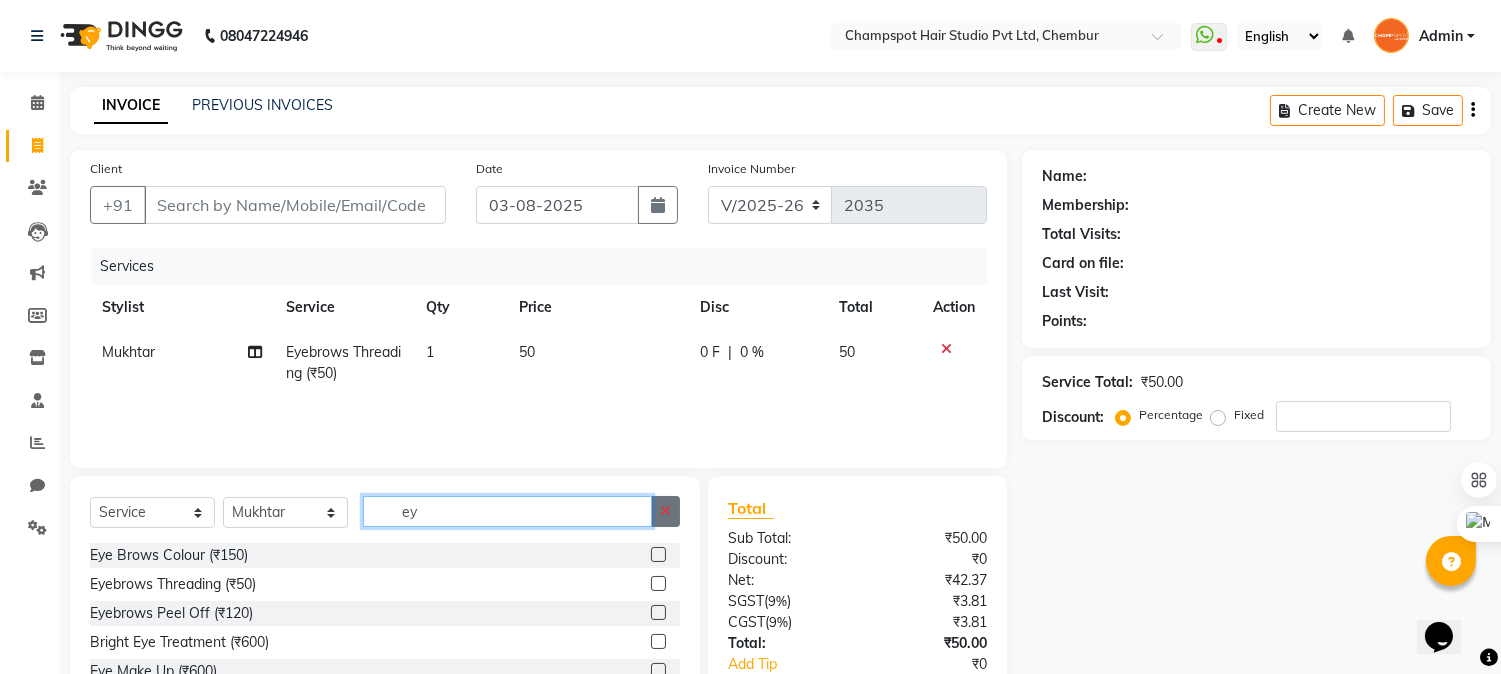 type 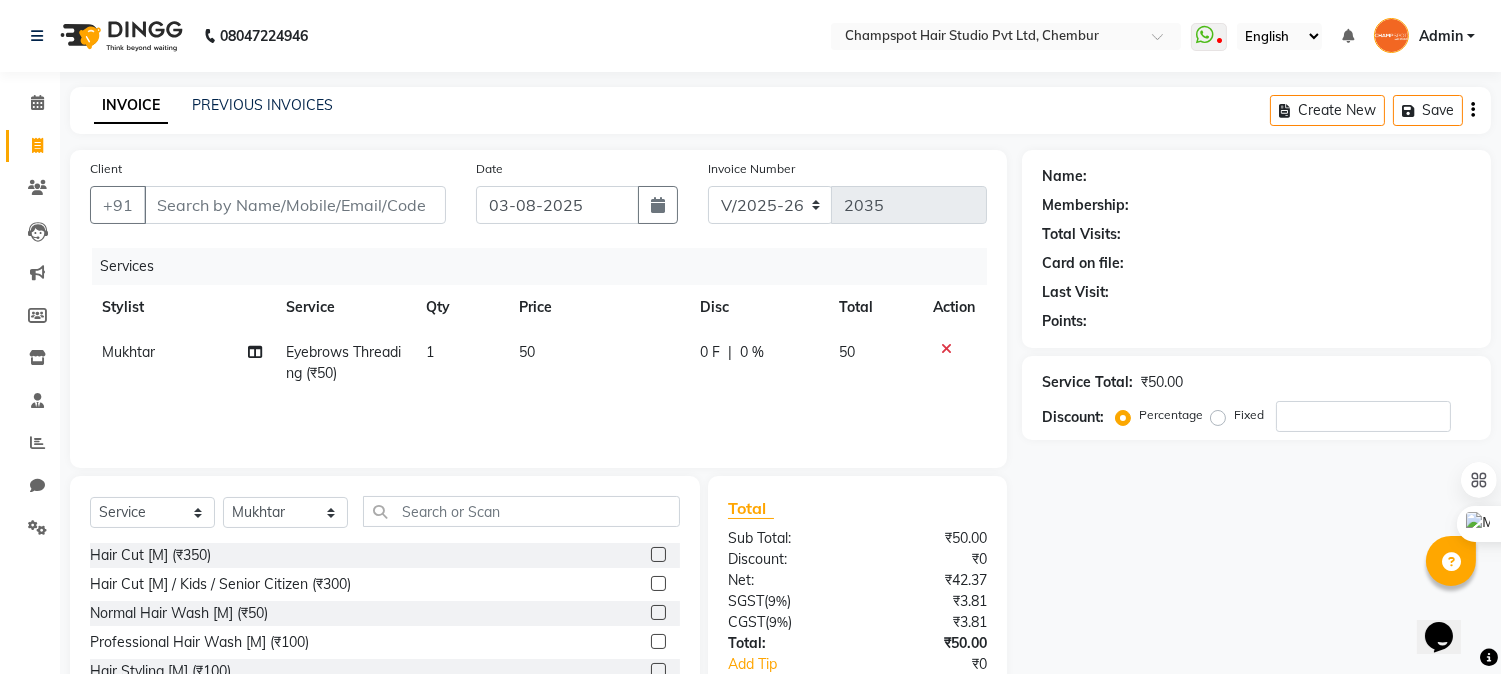 click 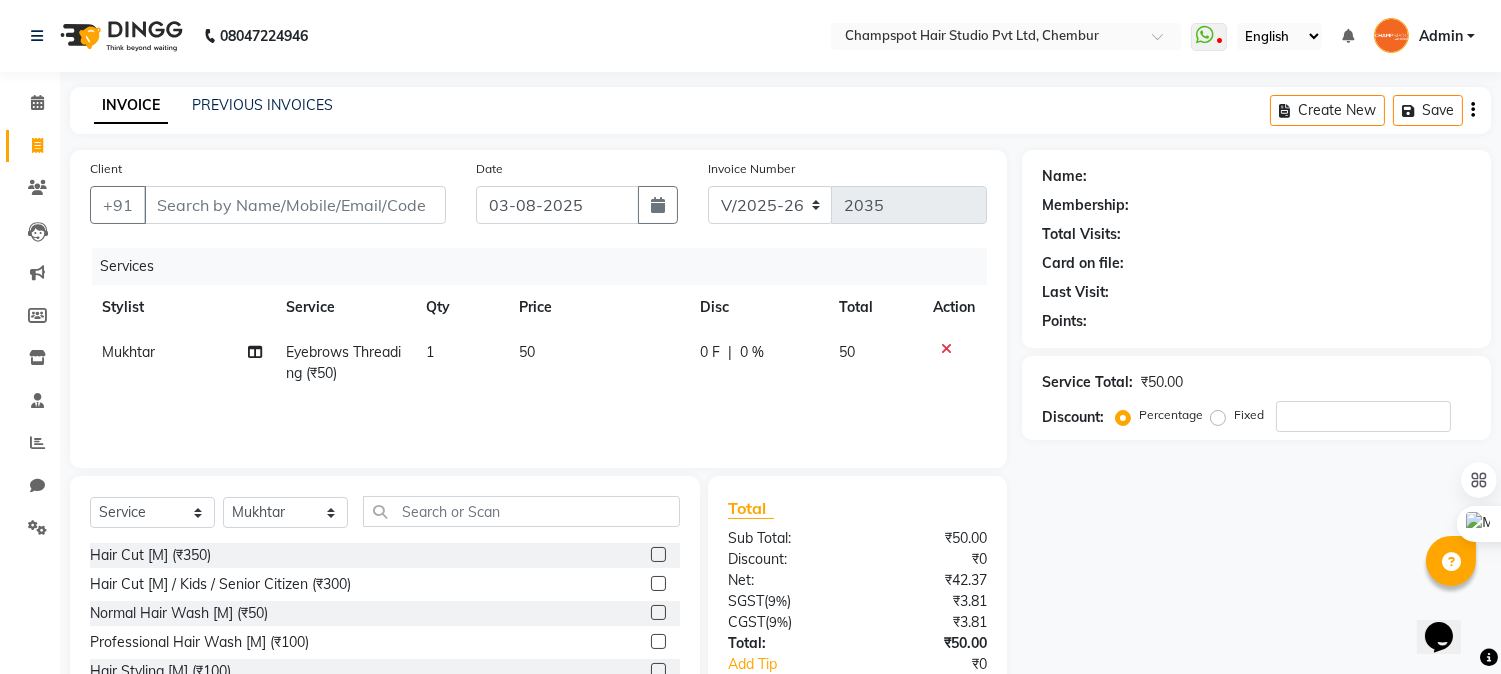 click 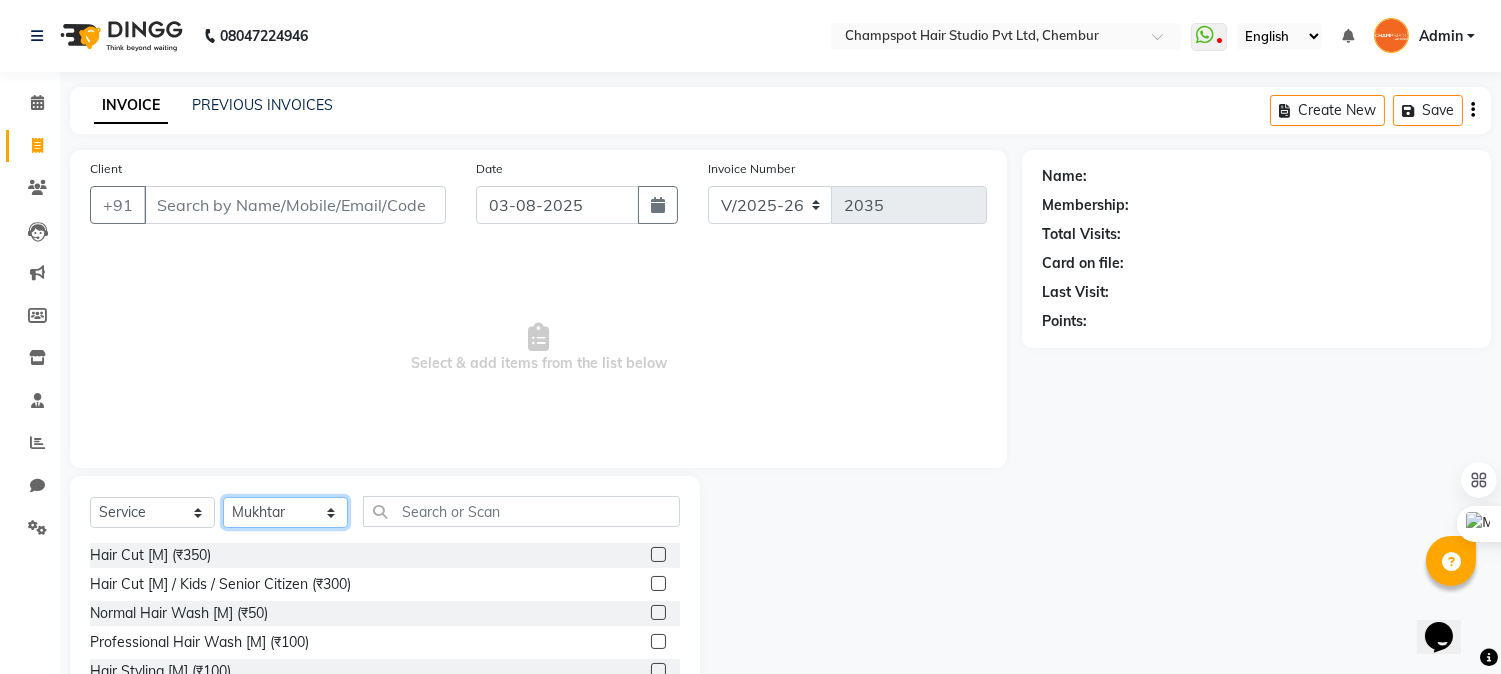 click on "Select Stylist Admin [FIRST] [LAST] [FIRST] [LAST] 	[FIRST] [LAST] [FIRST] [LAST] [FIRST] [LAST]" 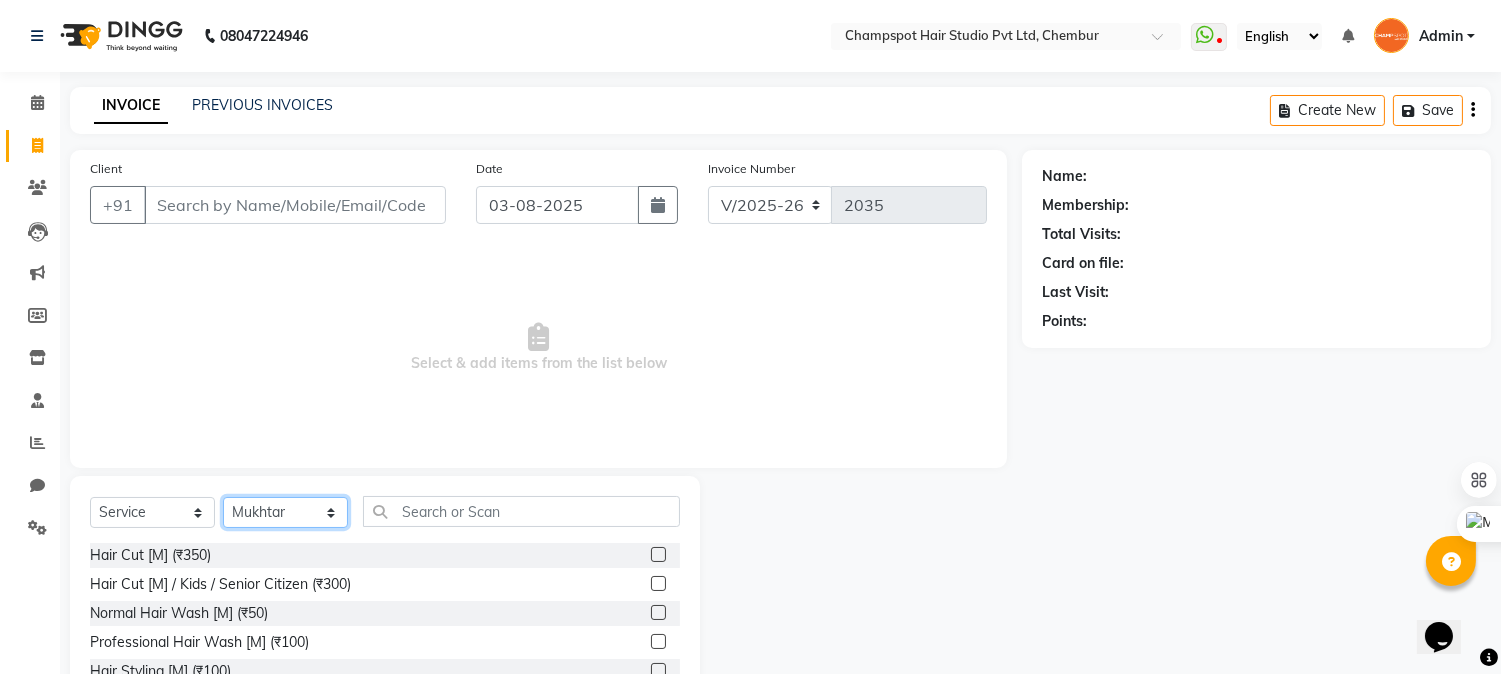 select on "69009" 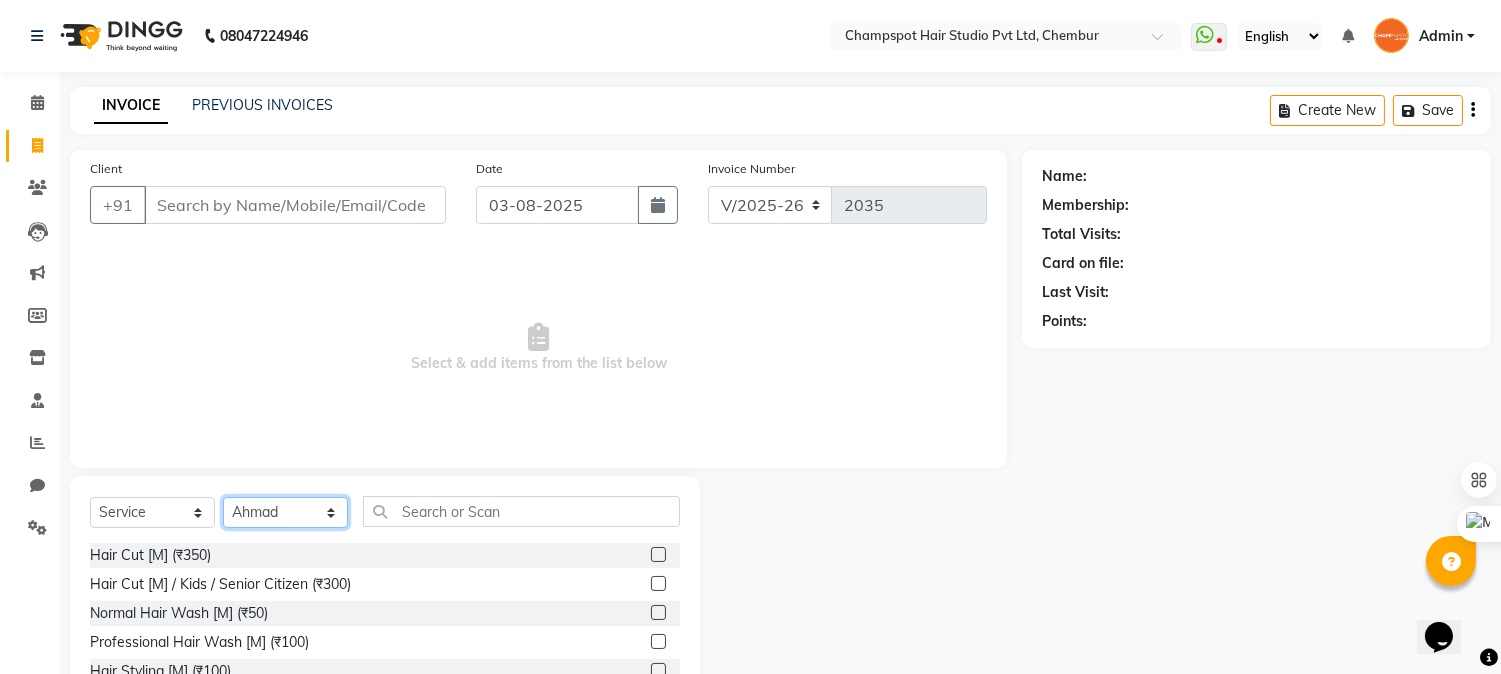 click on "Select Stylist Admin [FIRST] [LAST] [FIRST] [LAST] 	[FIRST] [LAST] [FIRST] [LAST] [FIRST] [LAST]" 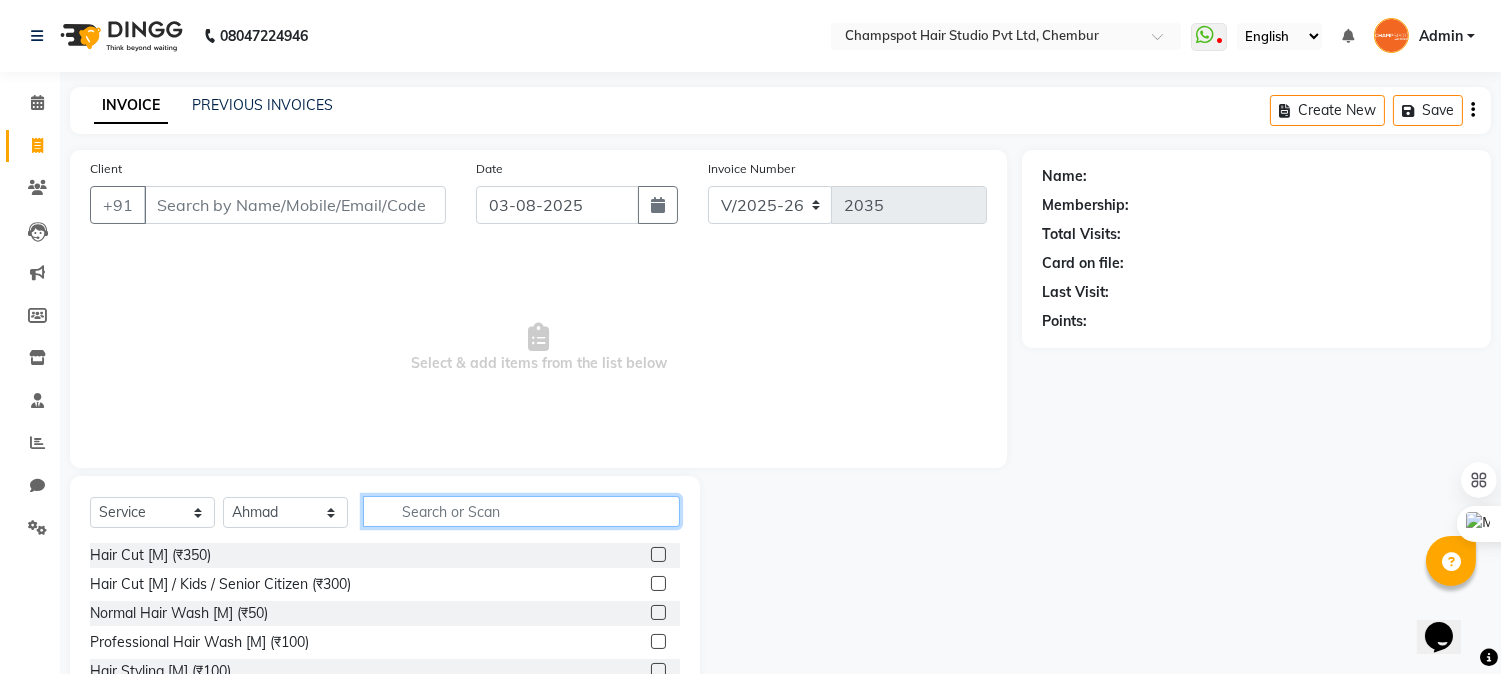 click 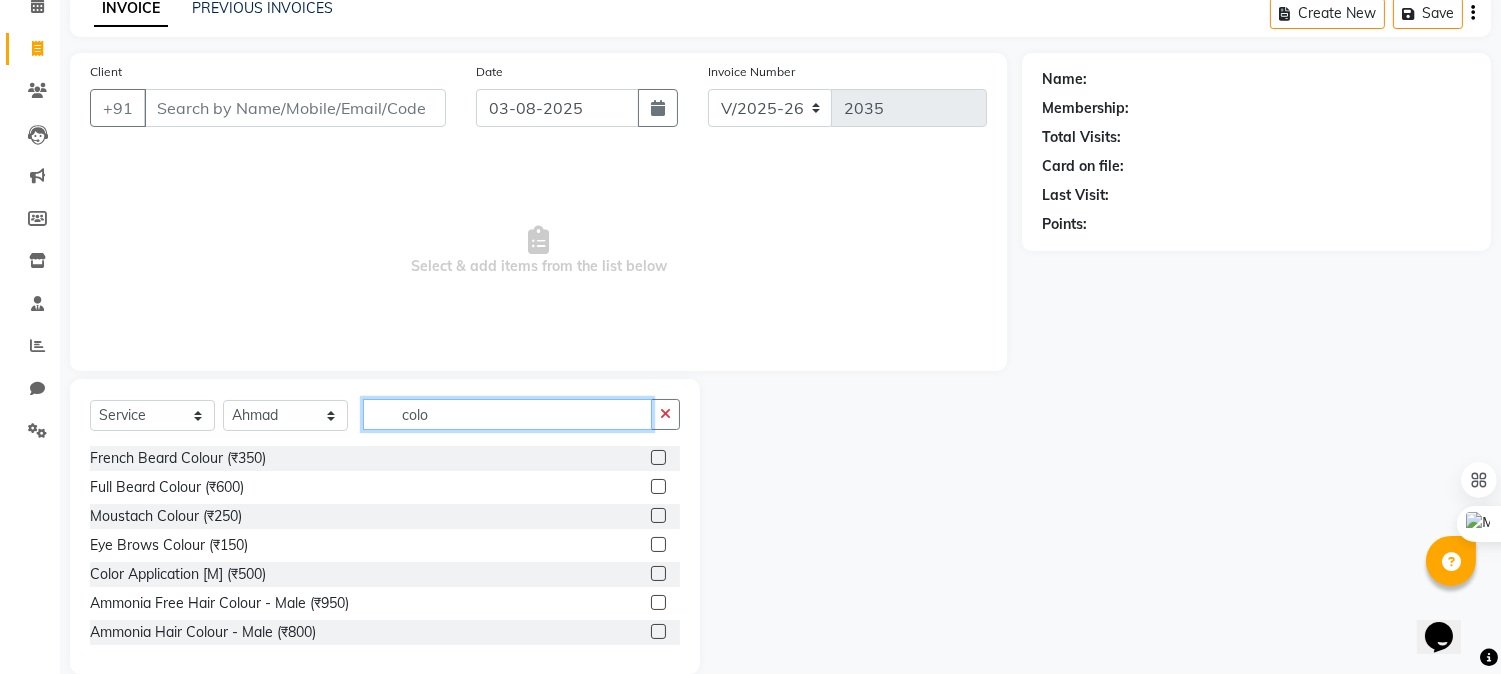 scroll, scrollTop: 111, scrollLeft: 0, axis: vertical 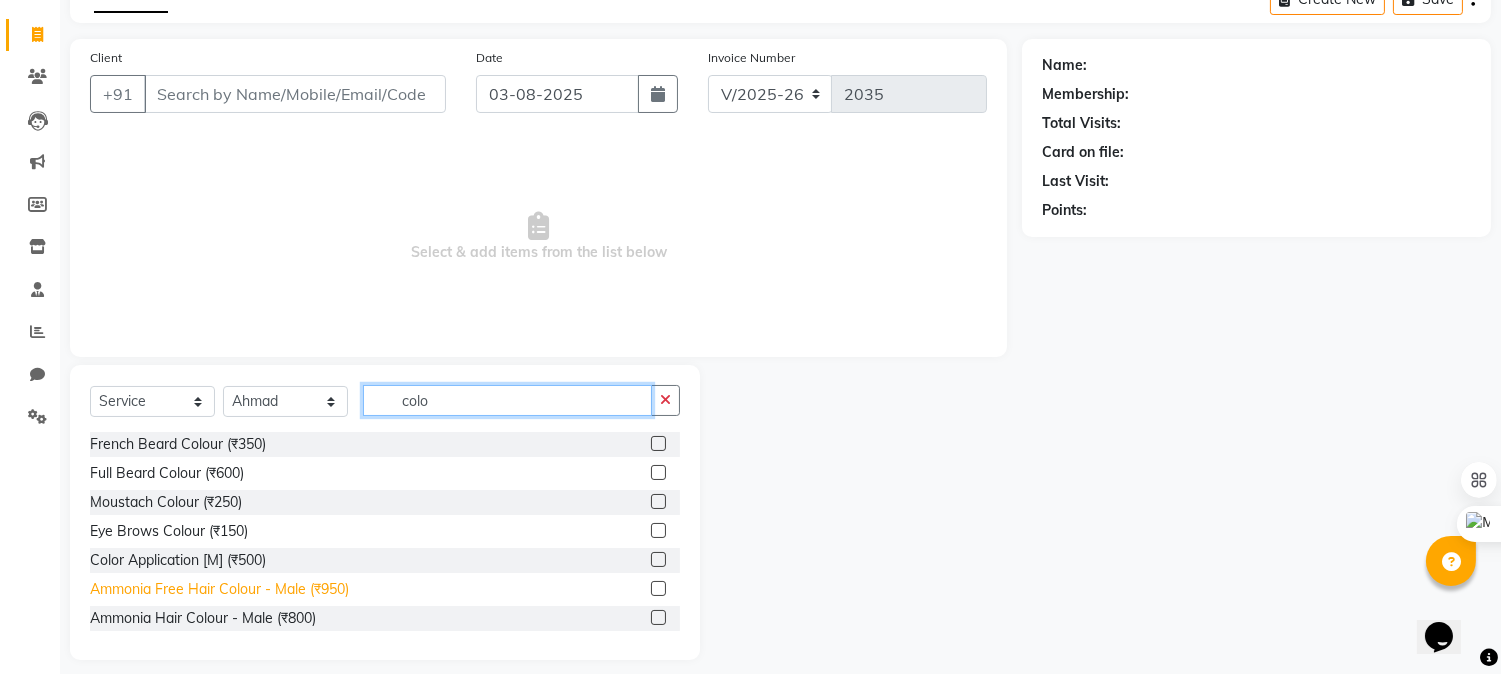 type on "colo" 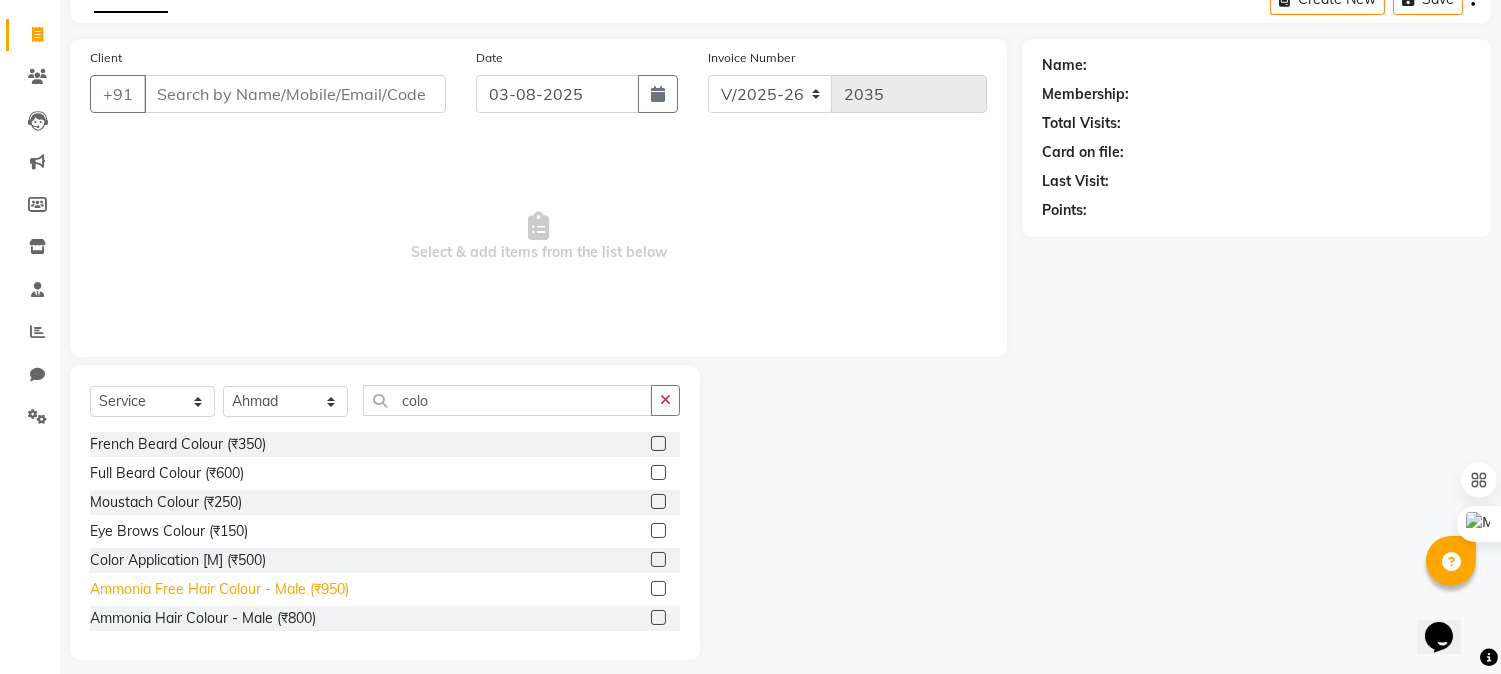 click on "Ammonia Free Hair Colour - Male (₹950)" 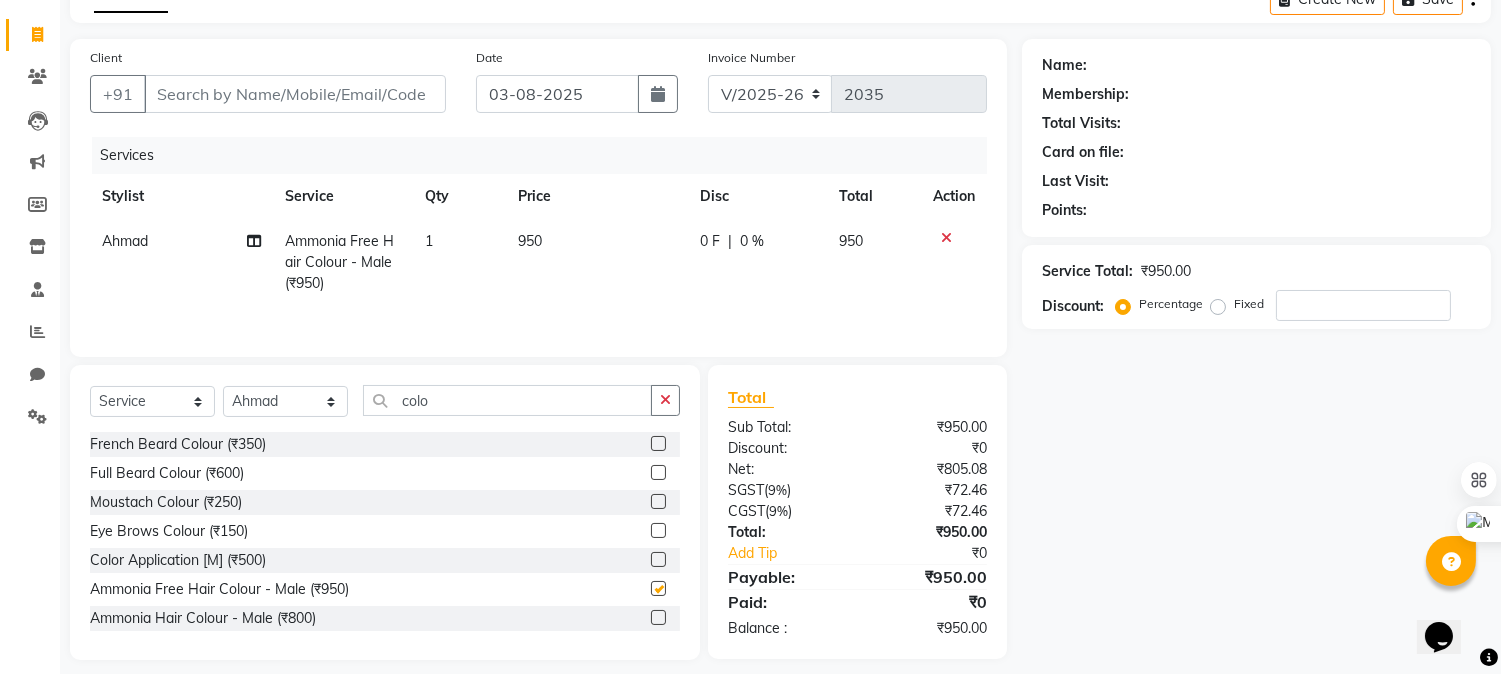 checkbox on "false" 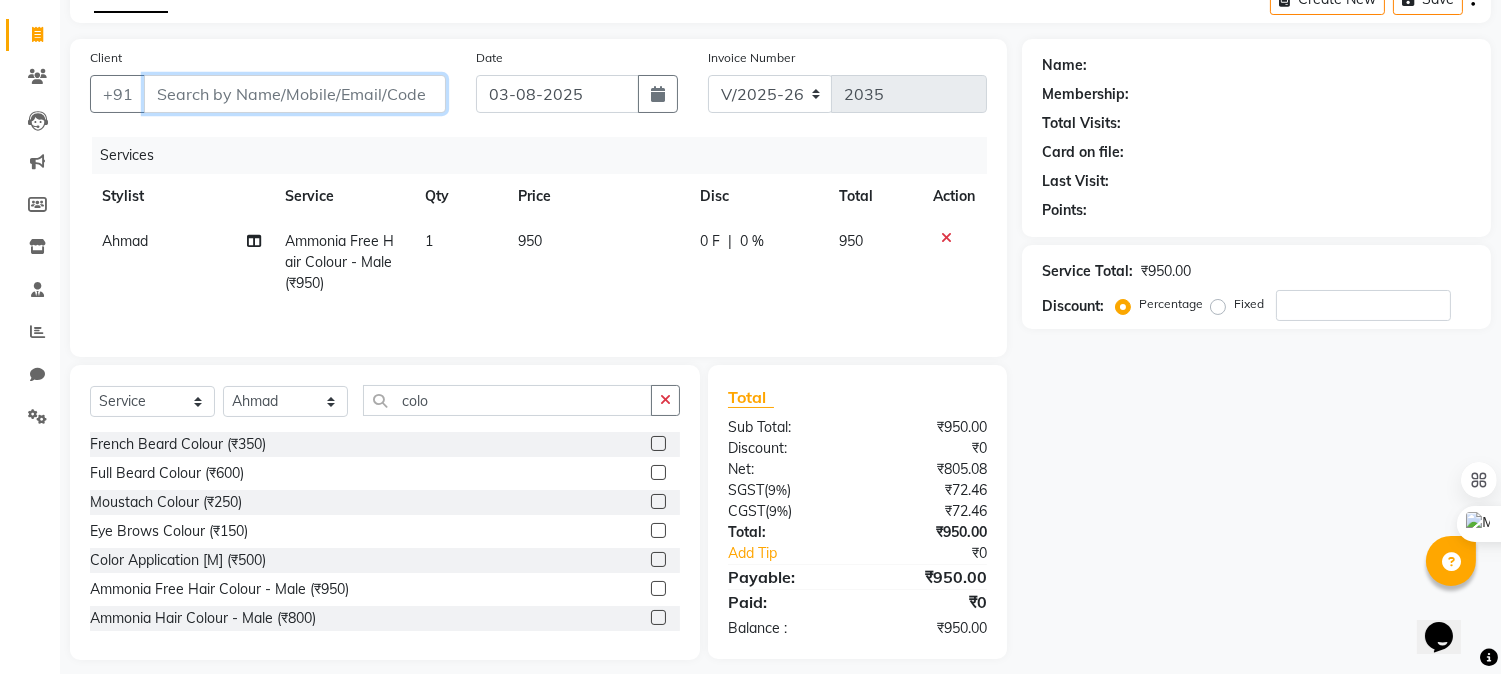 click on "Client" at bounding box center [295, 94] 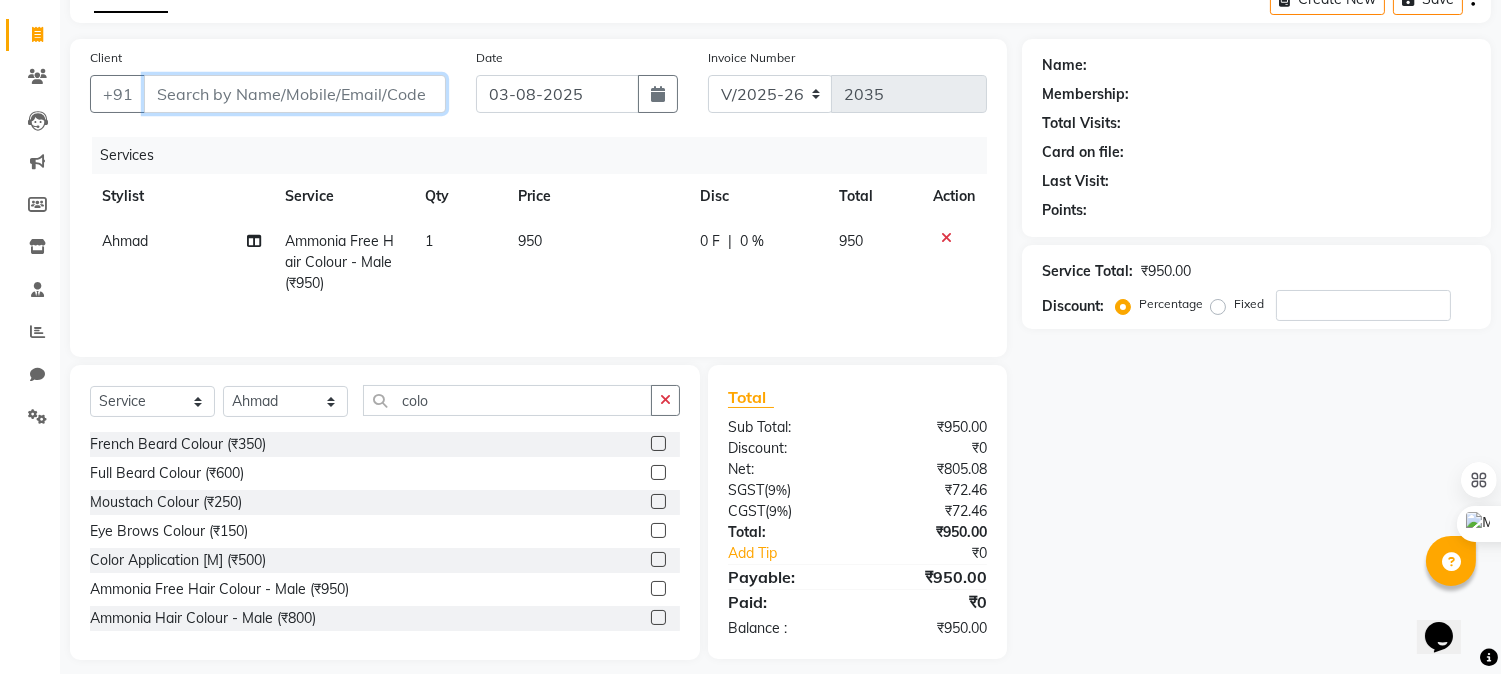 type on "9" 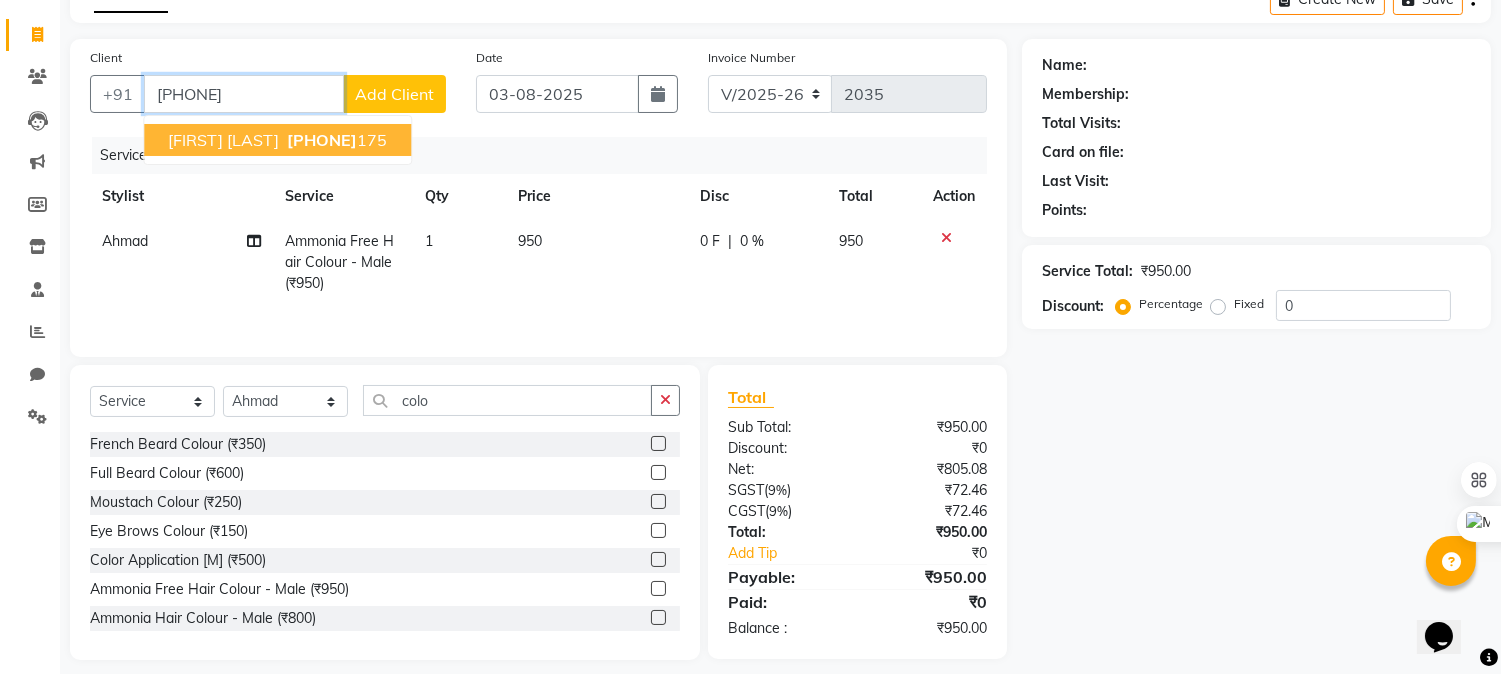 click on "[PHONE]" at bounding box center (322, 140) 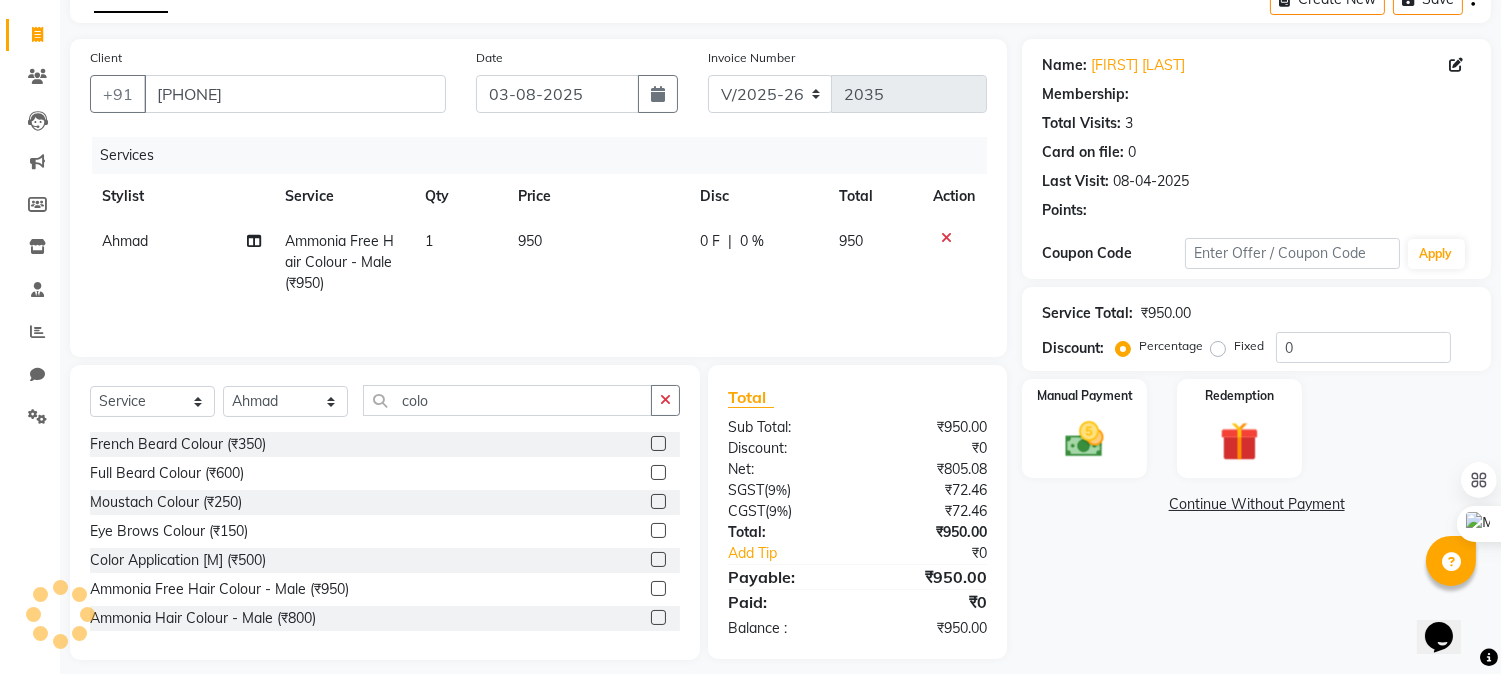 select on "1: Object" 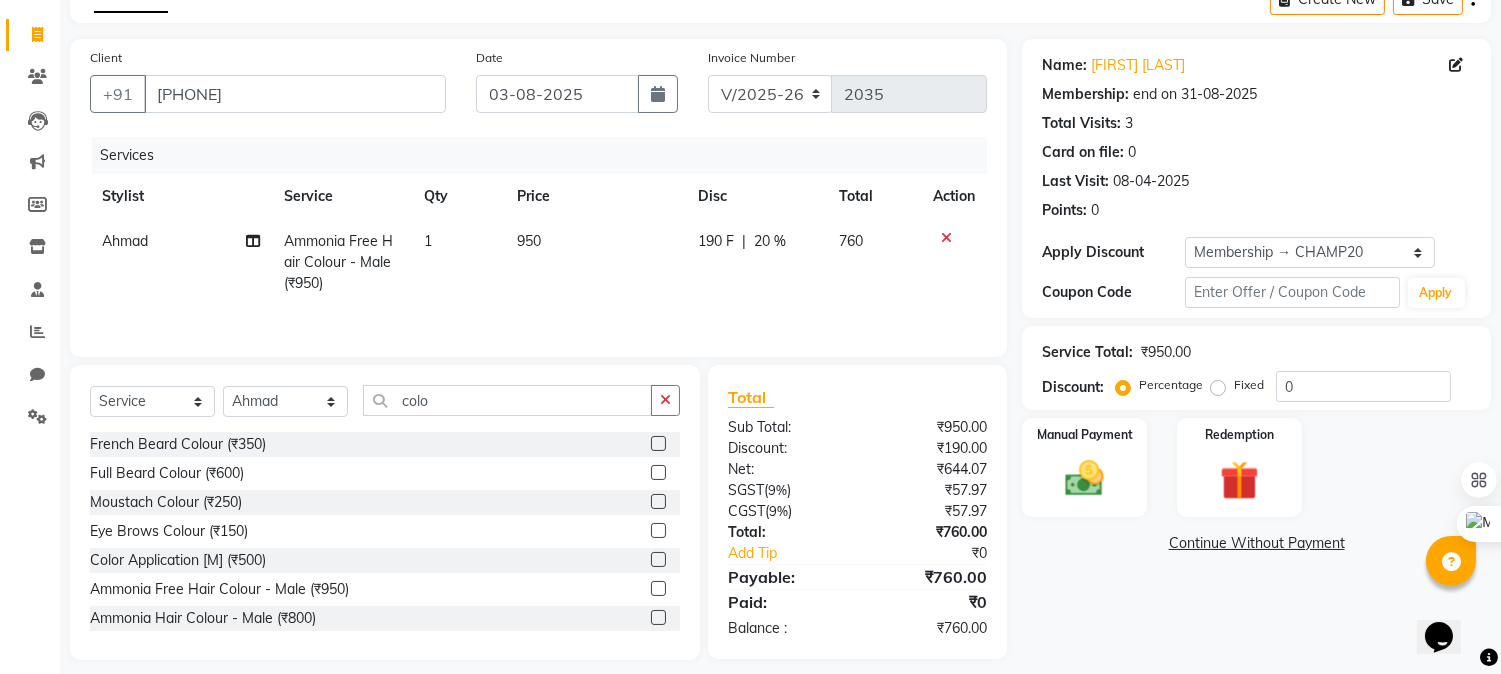 type on "20" 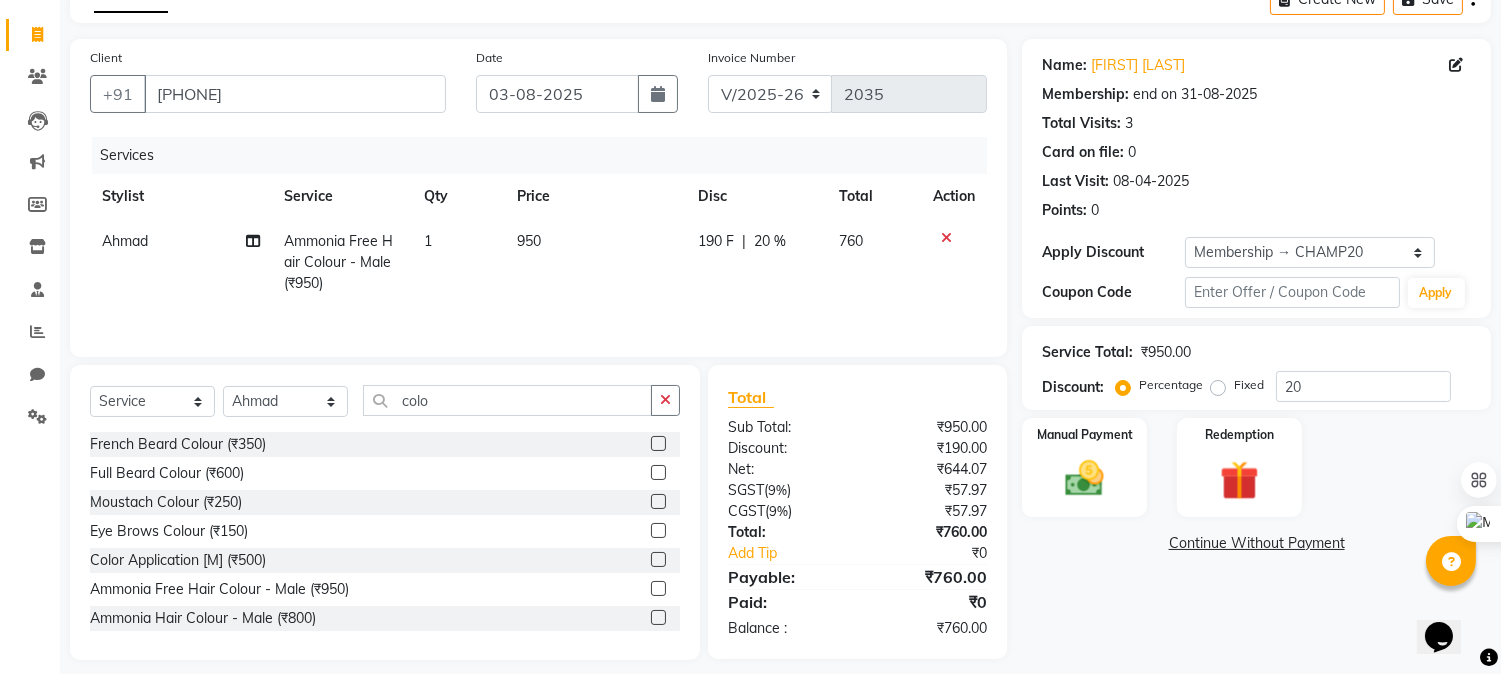 scroll, scrollTop: 128, scrollLeft: 0, axis: vertical 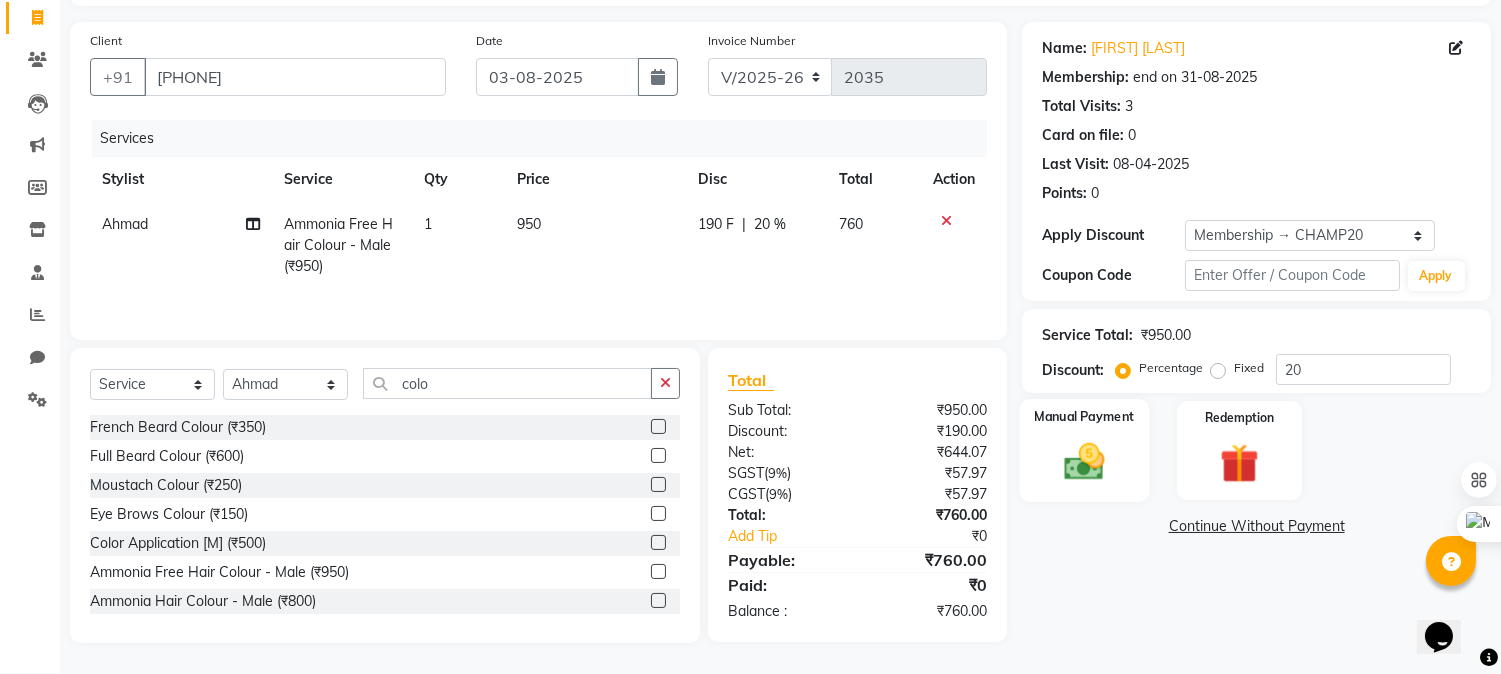 click 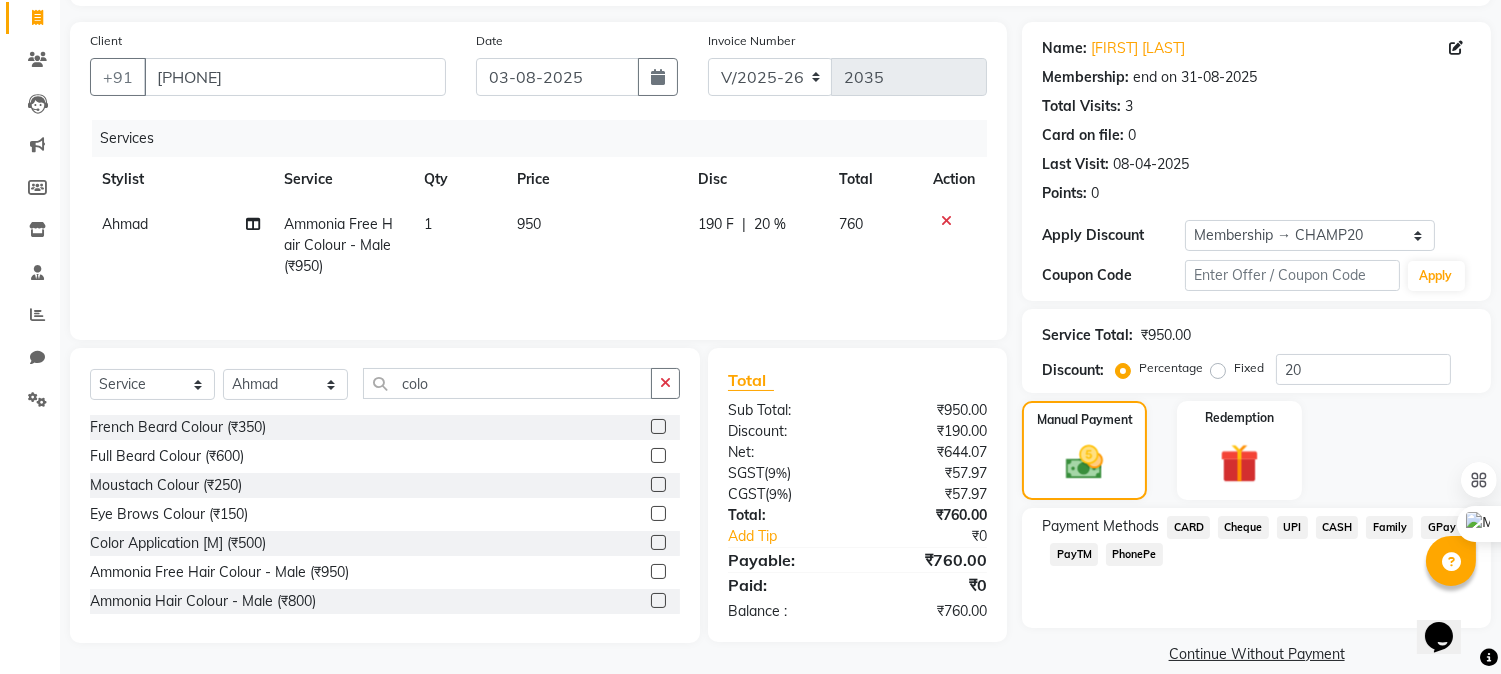click on "UPI" 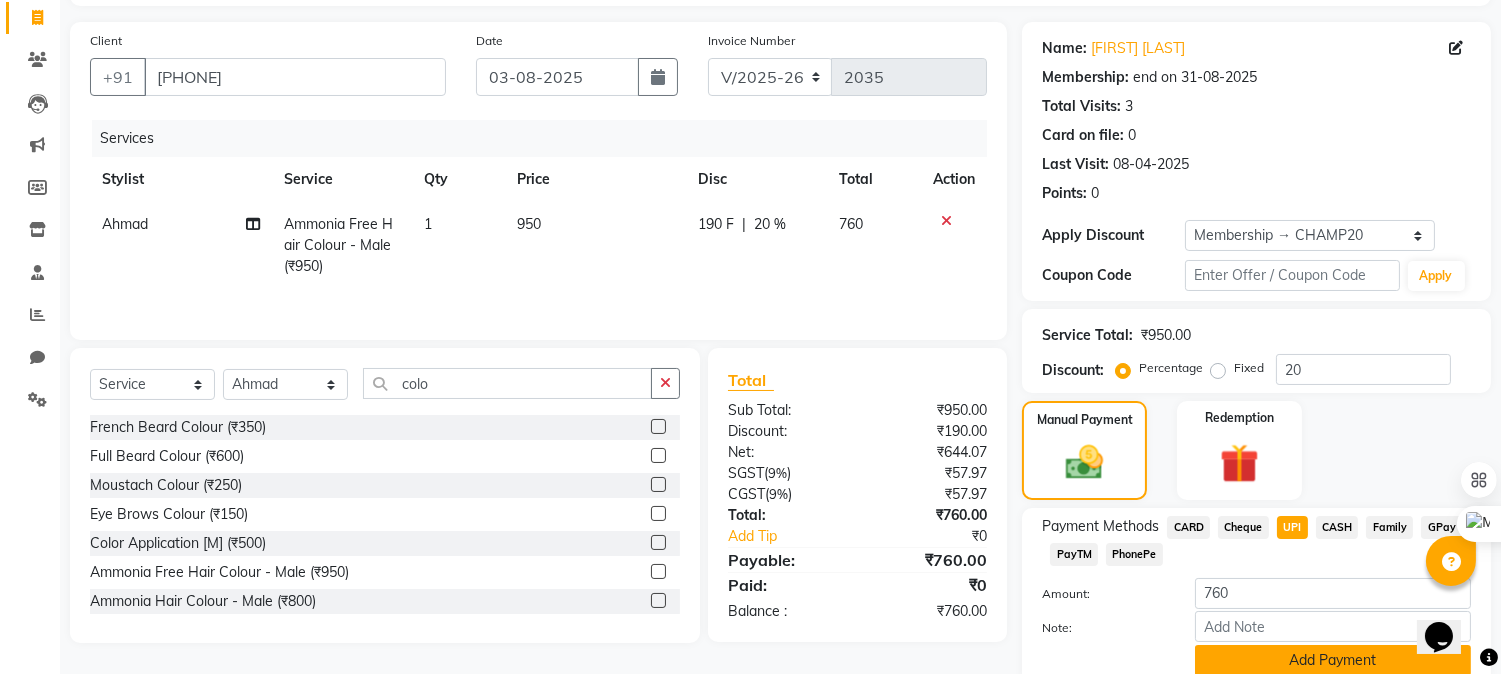 scroll, scrollTop: 208, scrollLeft: 0, axis: vertical 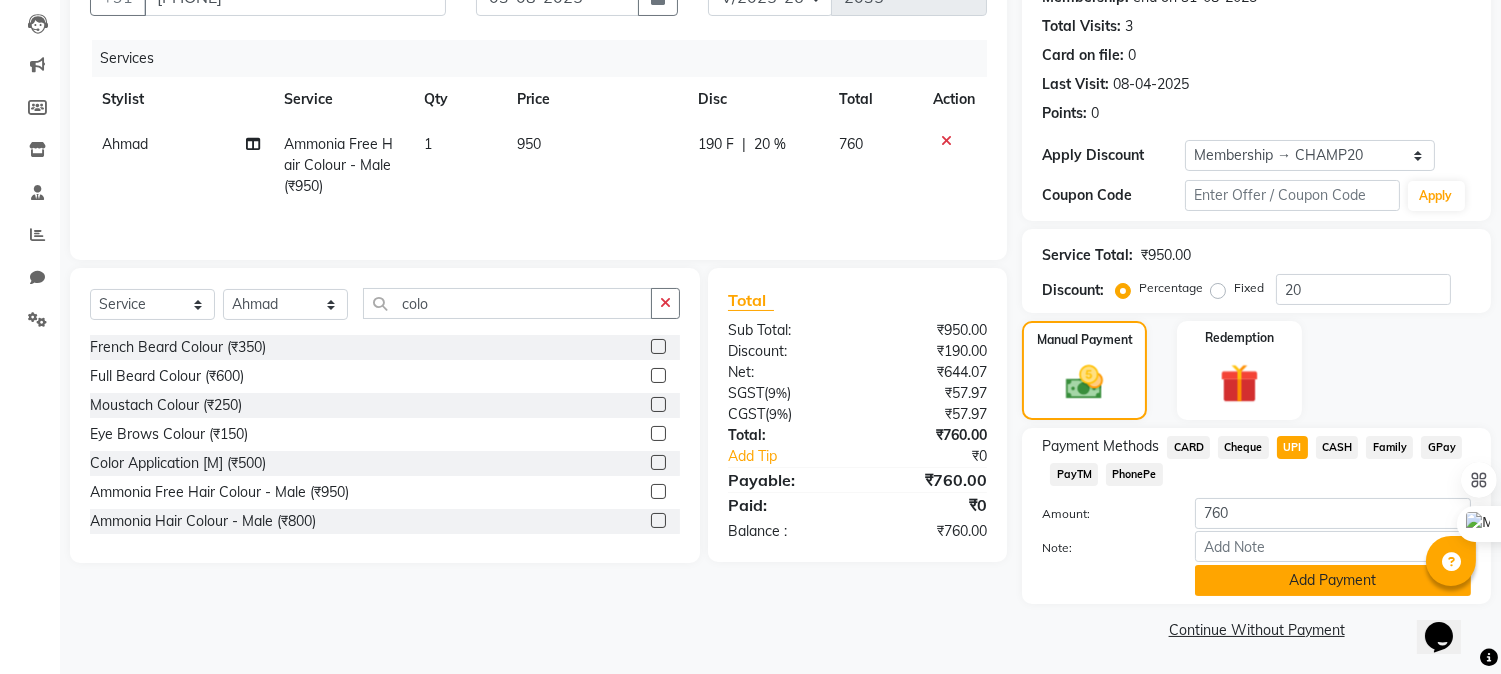 click on "Add Payment" 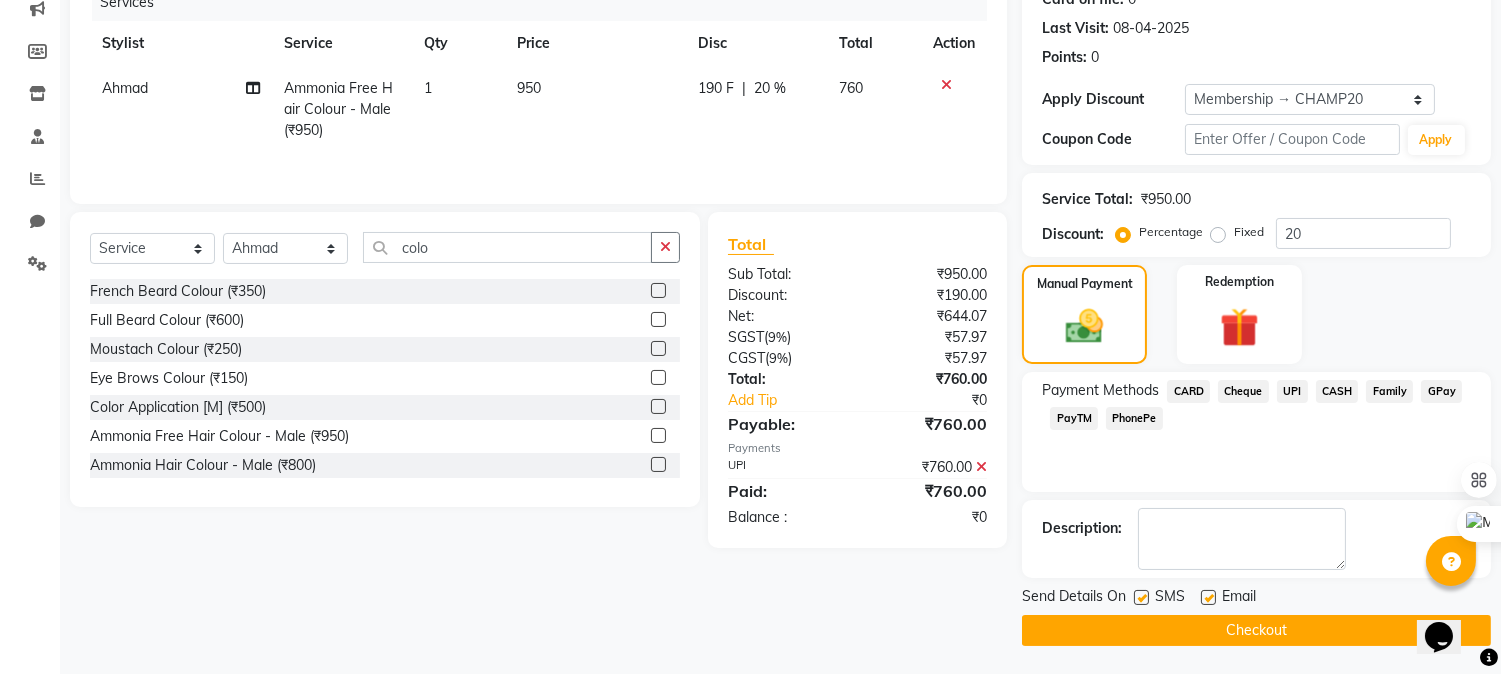 scroll, scrollTop: 265, scrollLeft: 0, axis: vertical 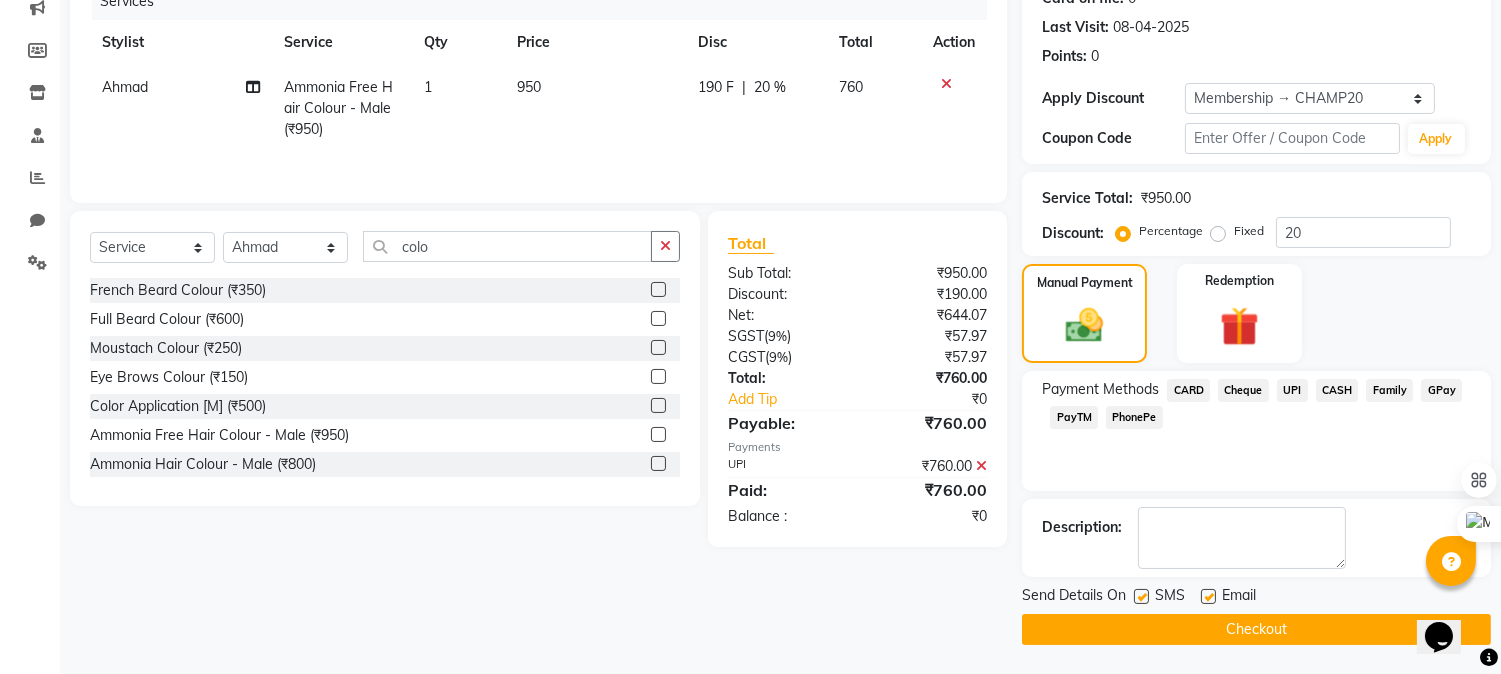 click on "Checkout" 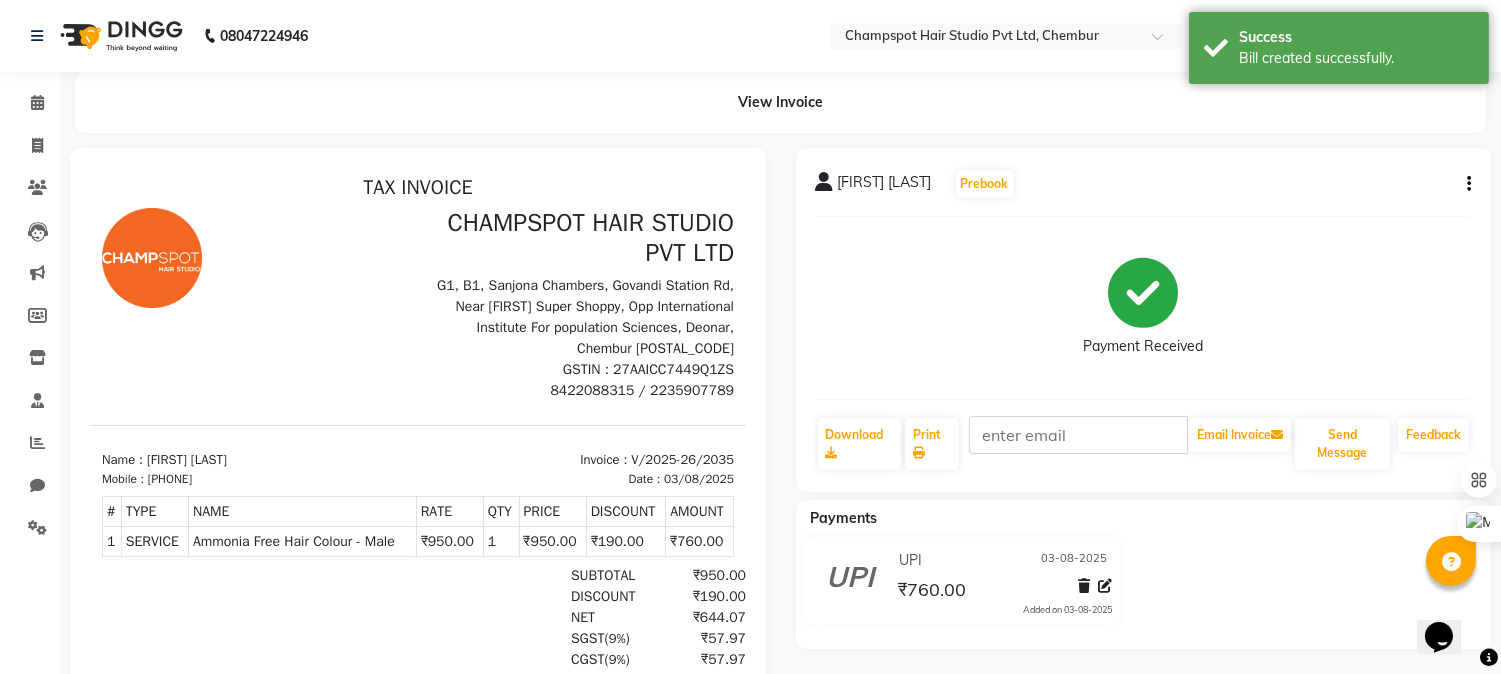 scroll, scrollTop: 0, scrollLeft: 0, axis: both 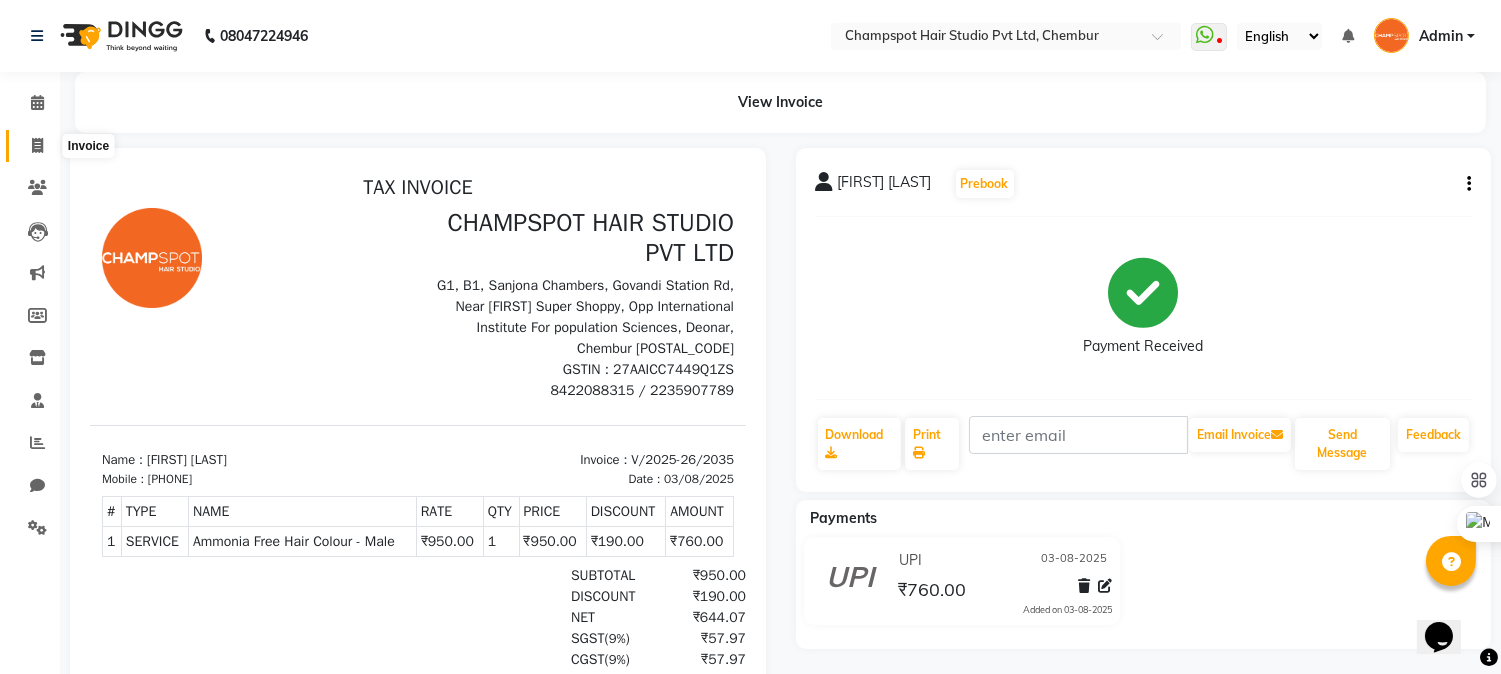 click 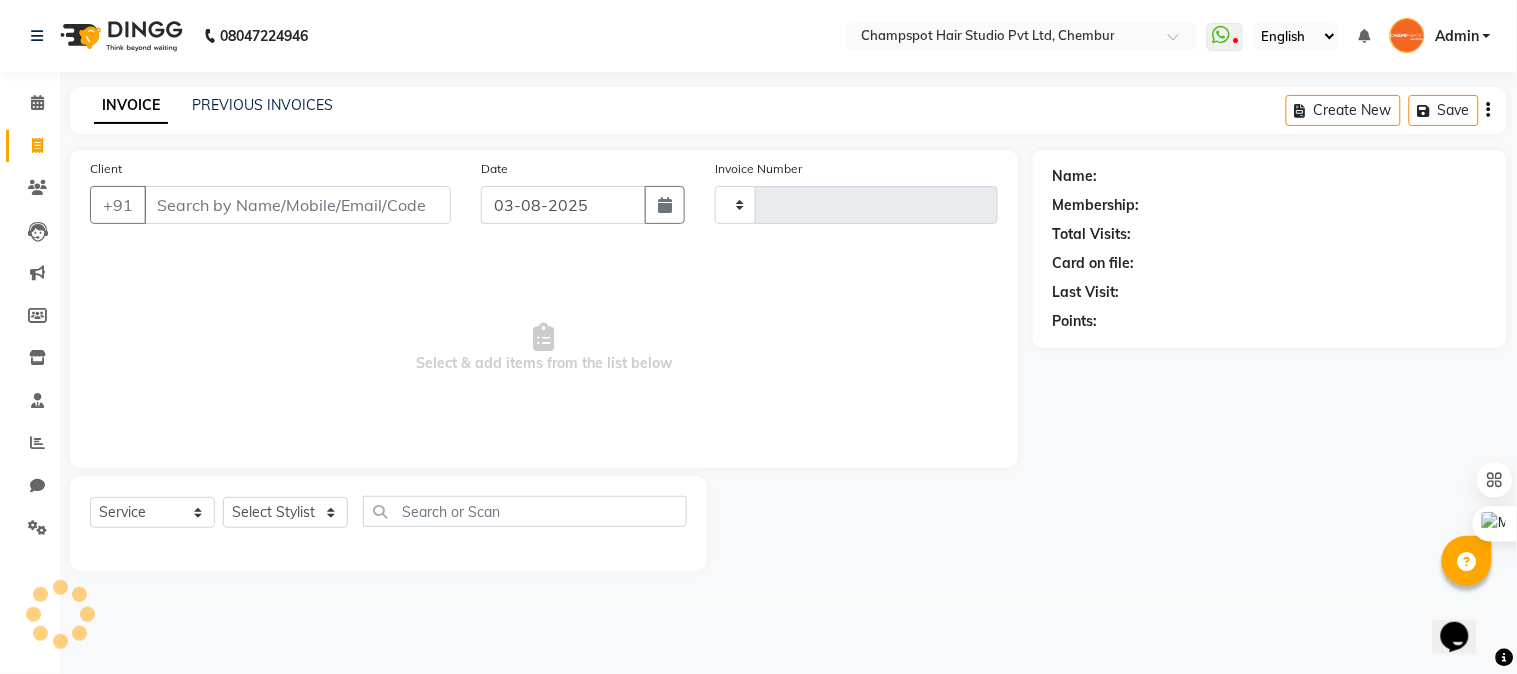 type 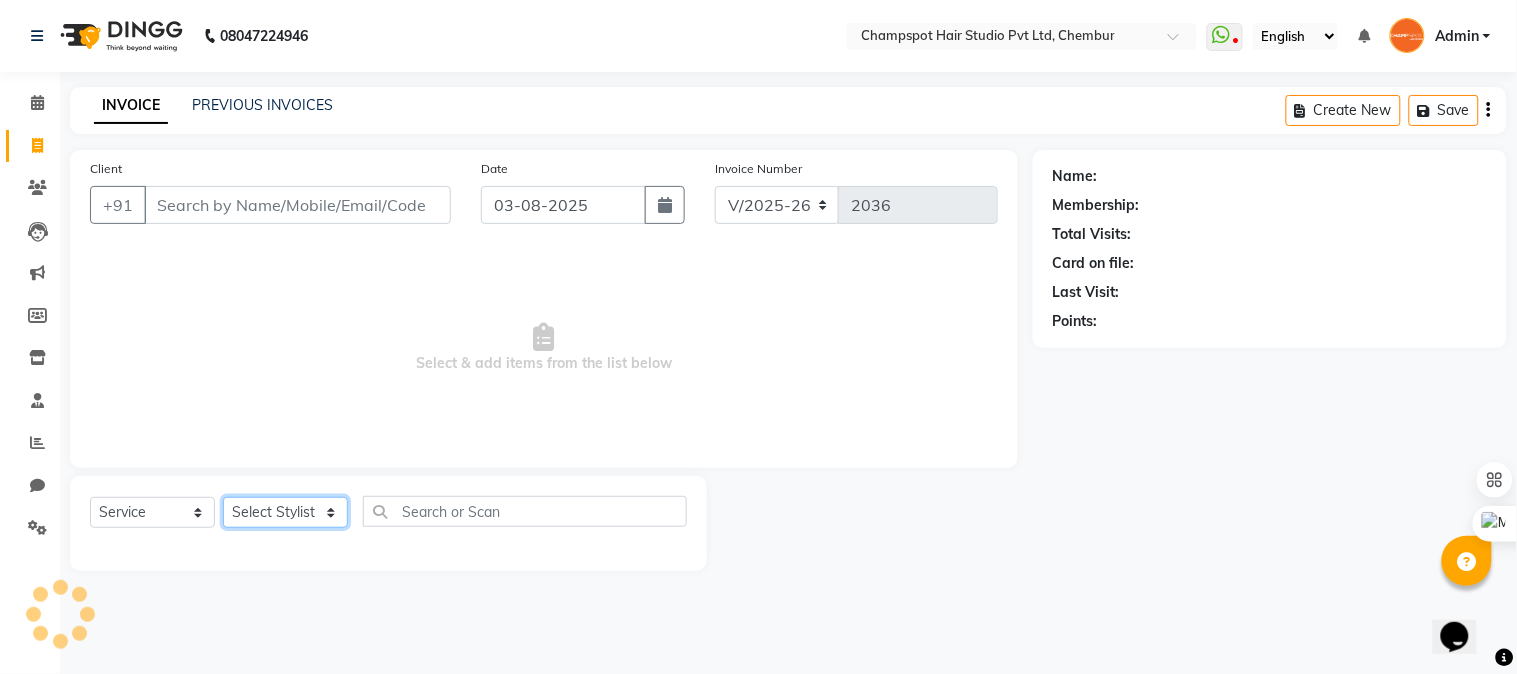 click on "Select Stylist Admin [FIRST] [LAST] [FIRST] [LAST] 	[FIRST] [LAST] [FIRST] [LAST] [FIRST] [LAST]" 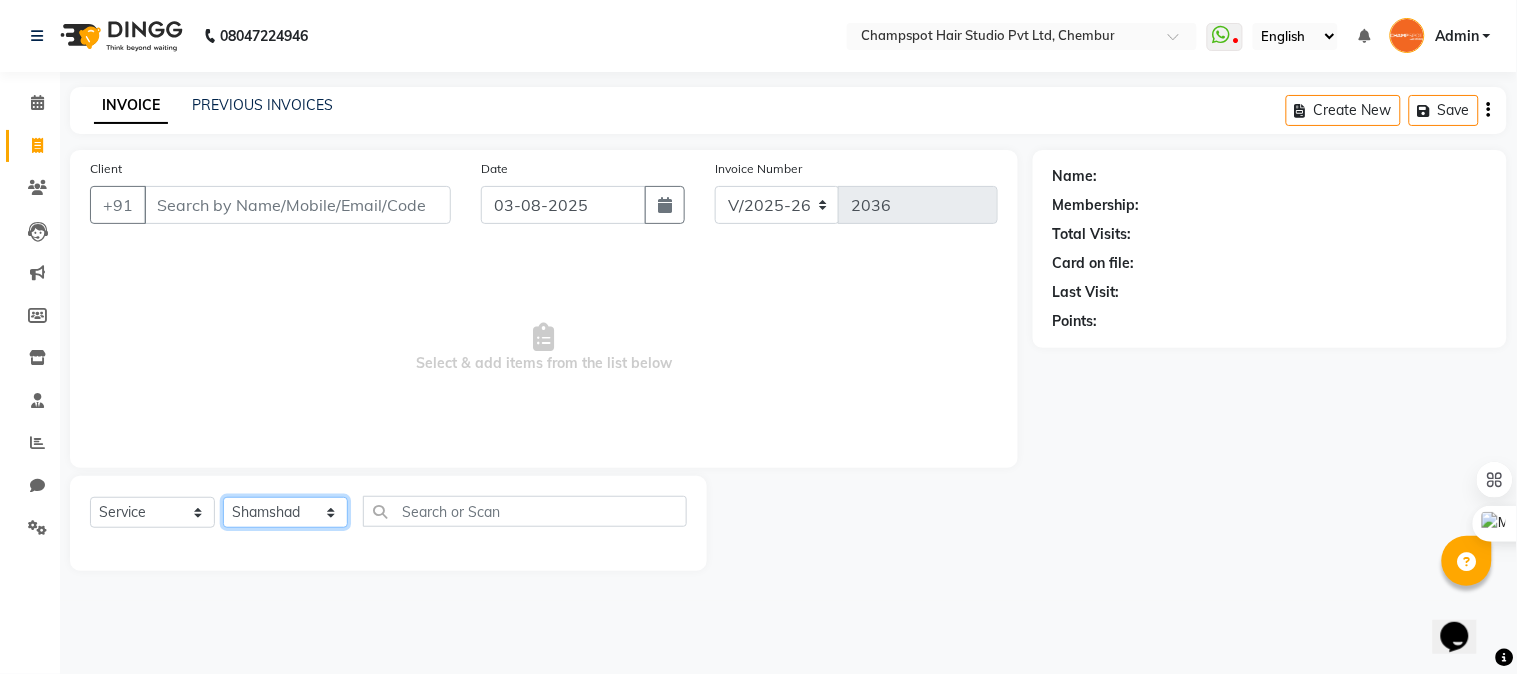 click on "Select Stylist Admin [FIRST] [LAST] [FIRST] [LAST] 	[FIRST] [LAST] [FIRST] [LAST] [FIRST] [LAST]" 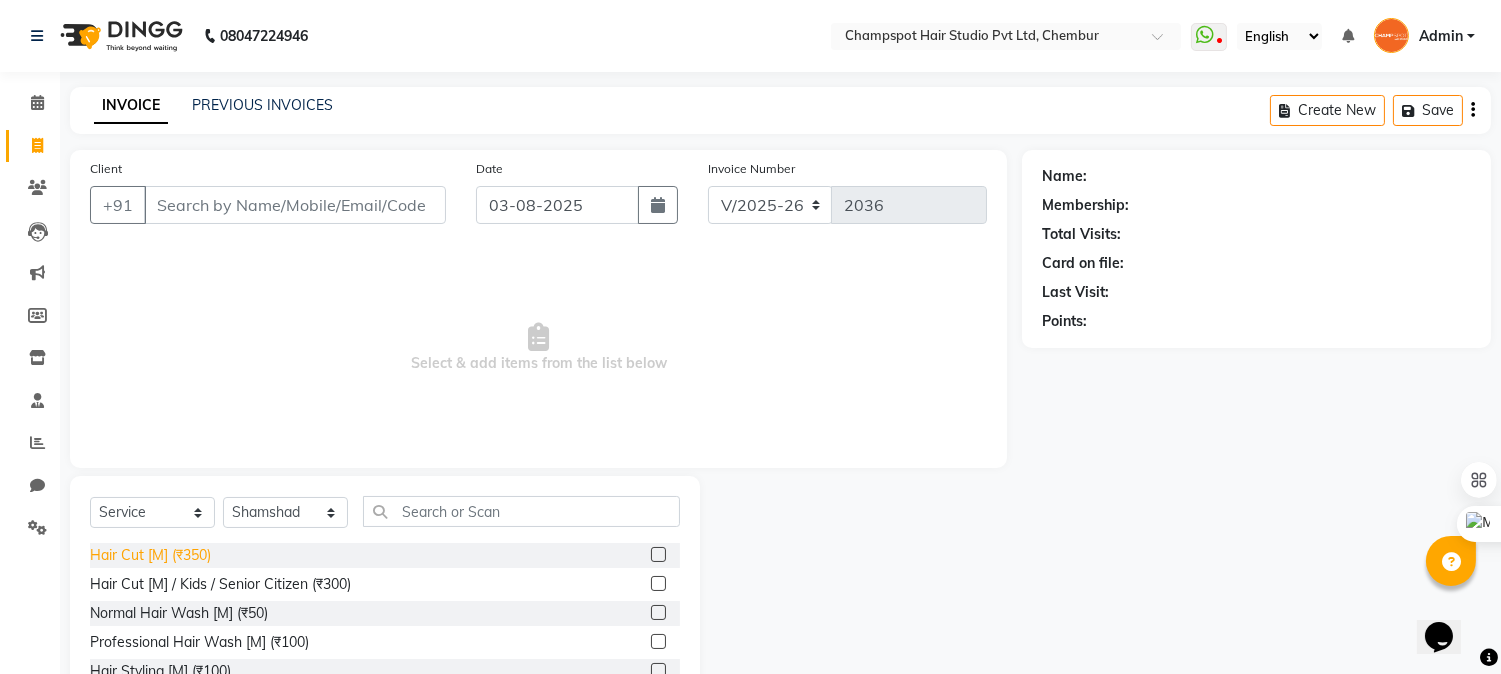 click on "Hair Cut [M] (₹350)" 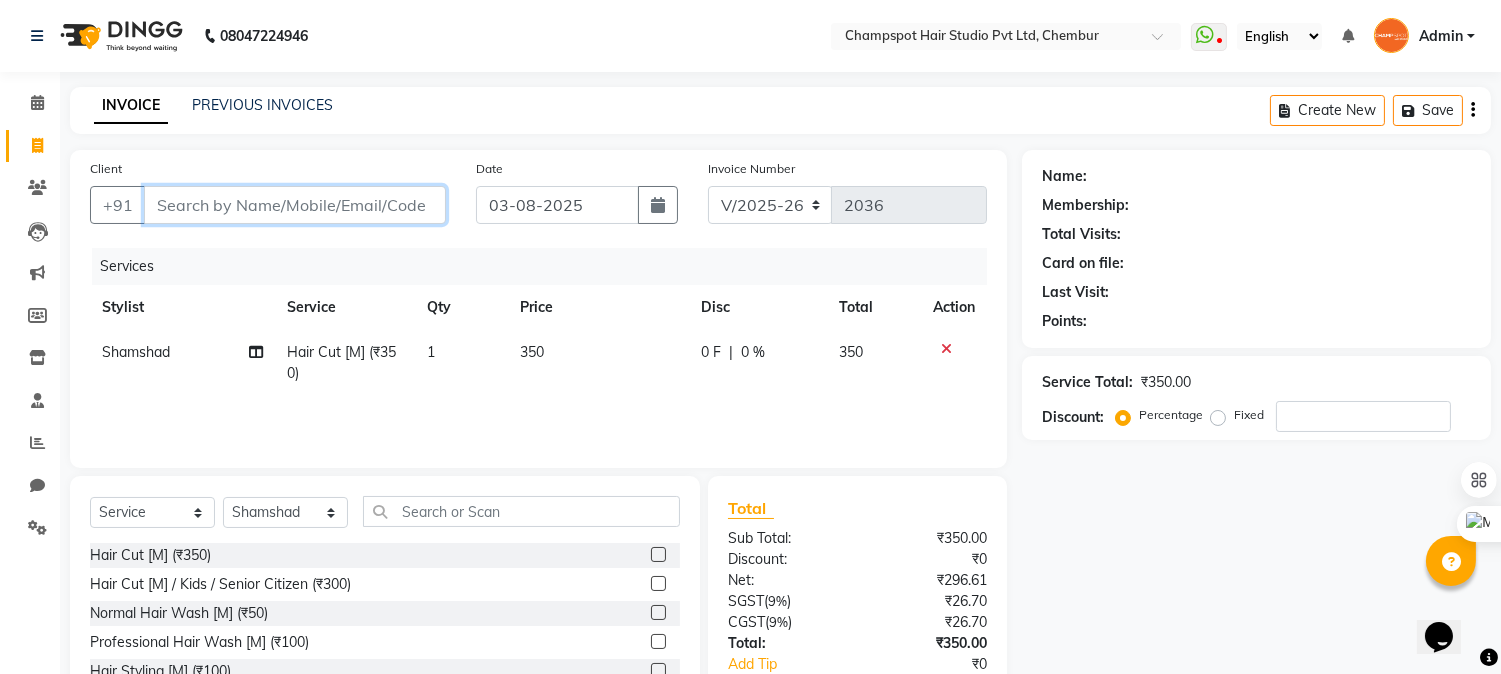 click on "Client" at bounding box center (295, 205) 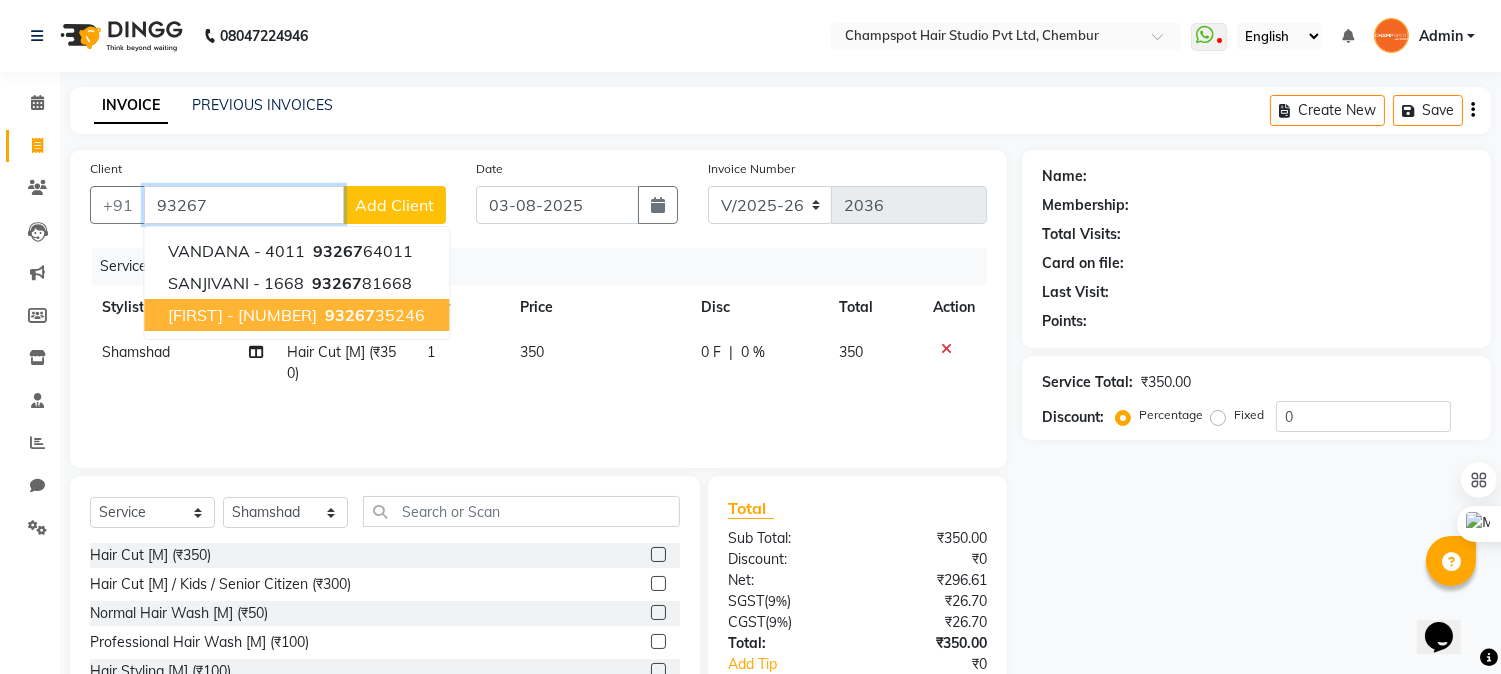 click on "[PHONE]" at bounding box center [373, 315] 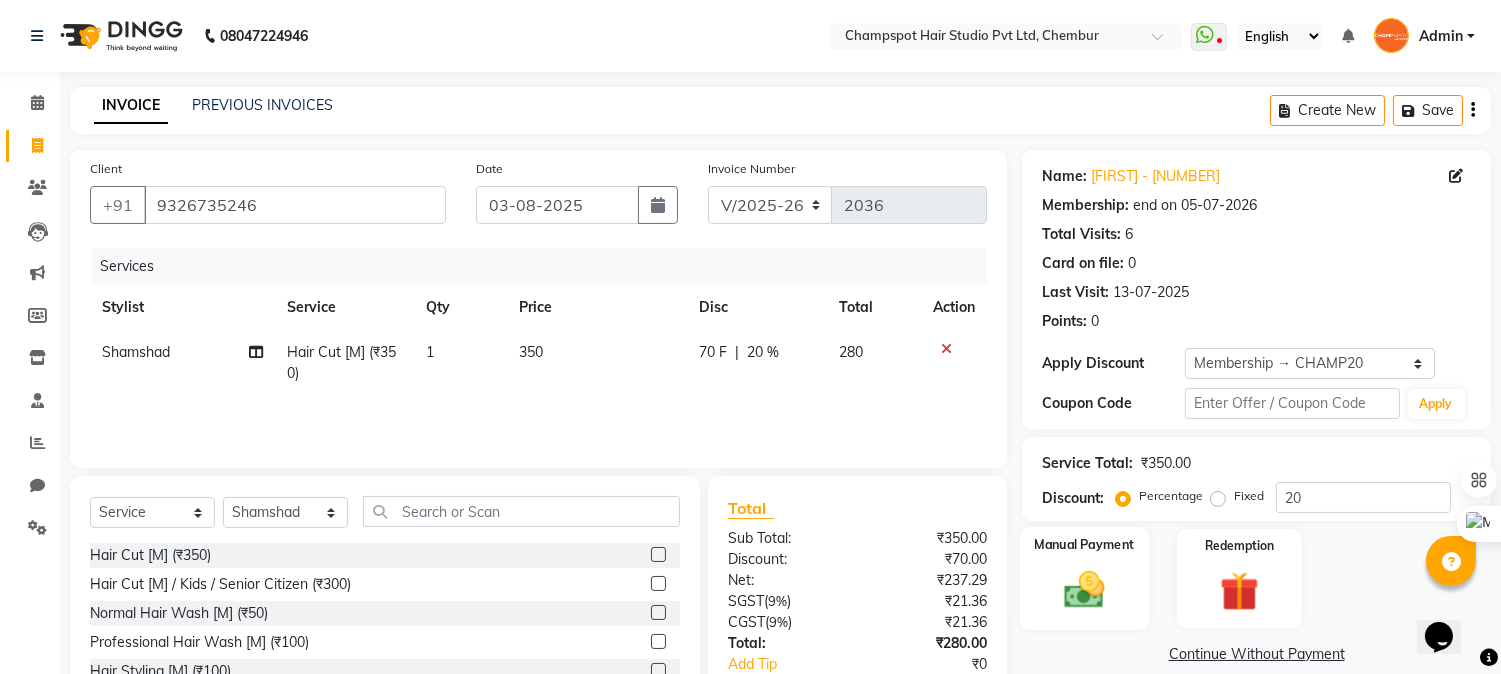 click 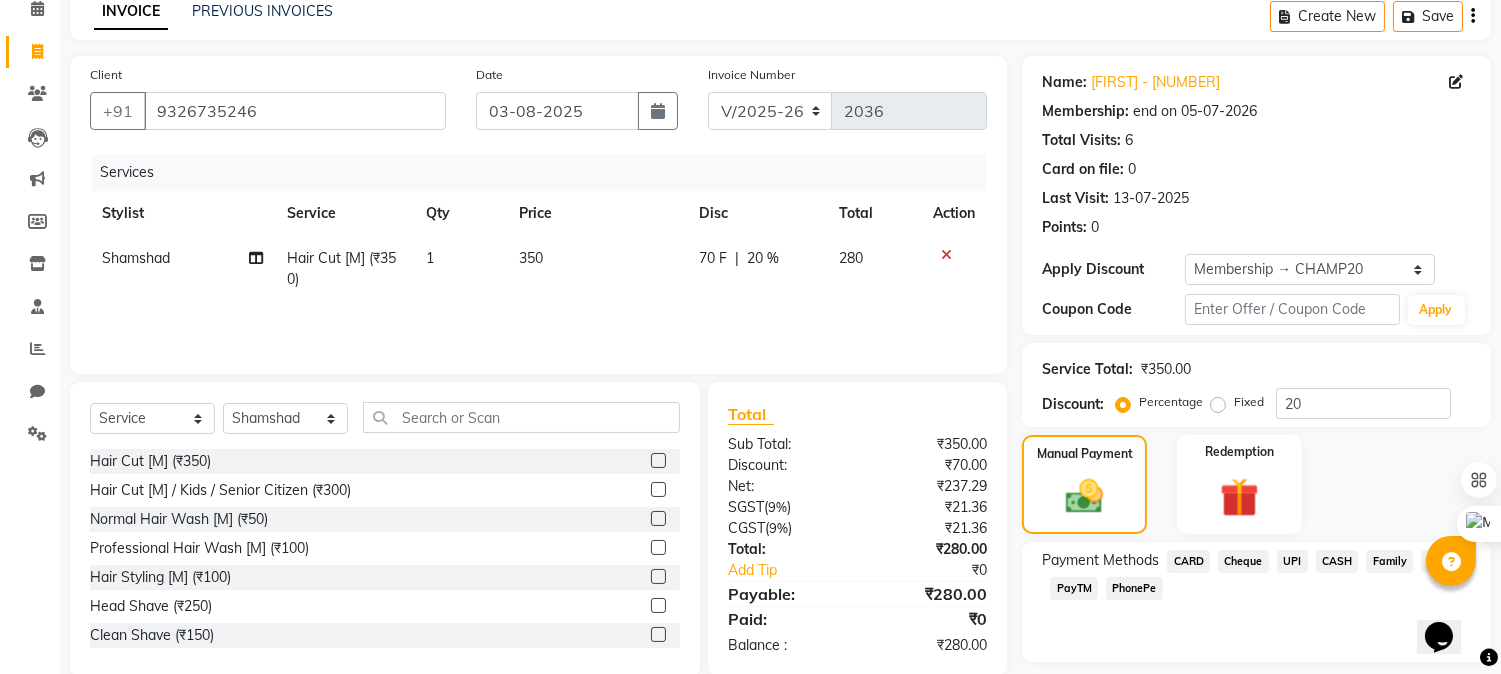scroll, scrollTop: 152, scrollLeft: 0, axis: vertical 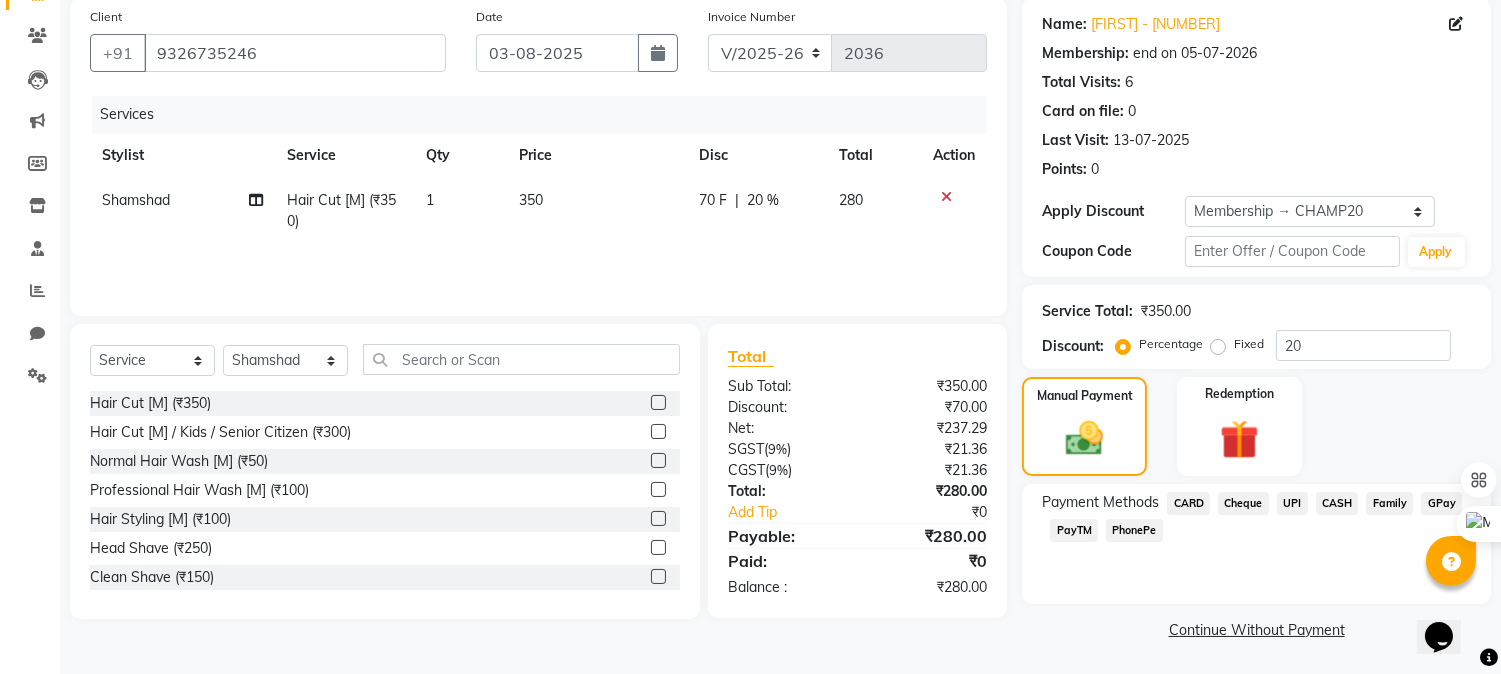 click on "UPI" 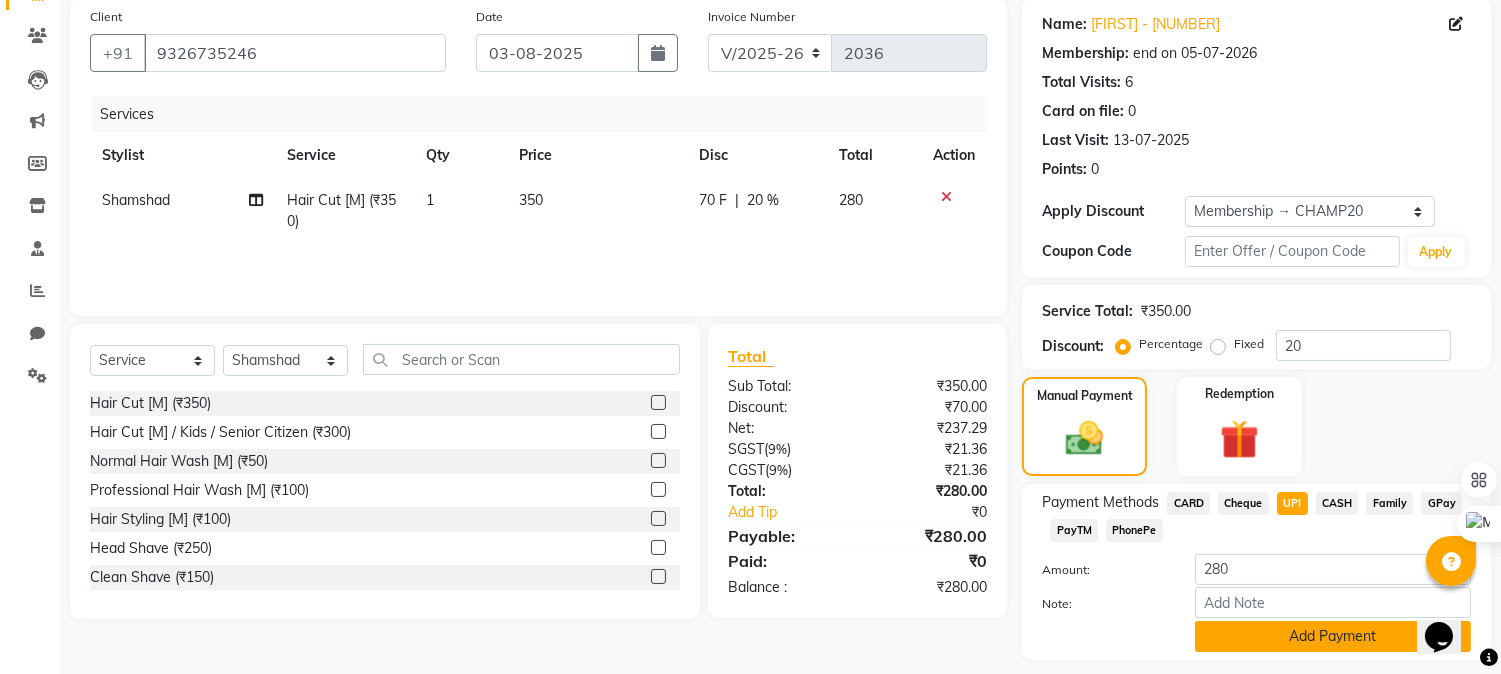 click on "Add Payment" 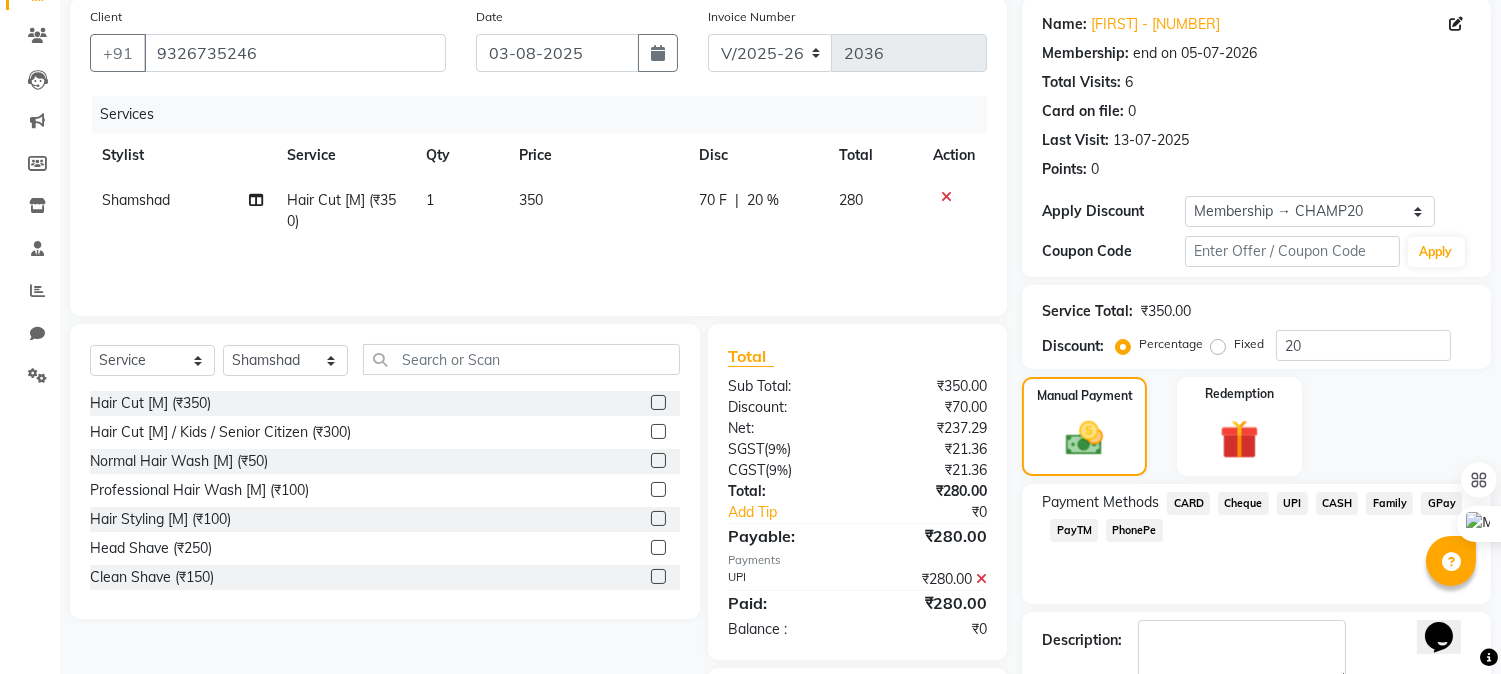 scroll, scrollTop: 265, scrollLeft: 0, axis: vertical 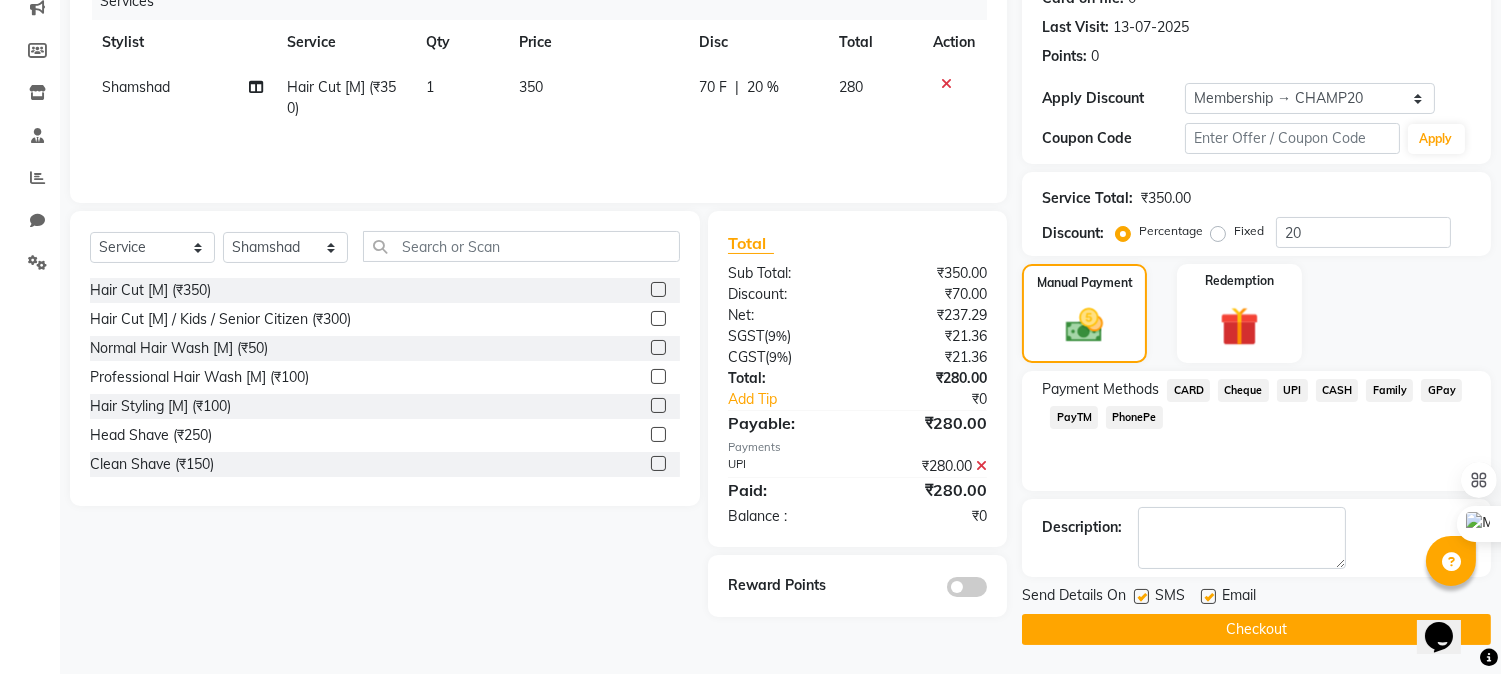 click on "Checkout" 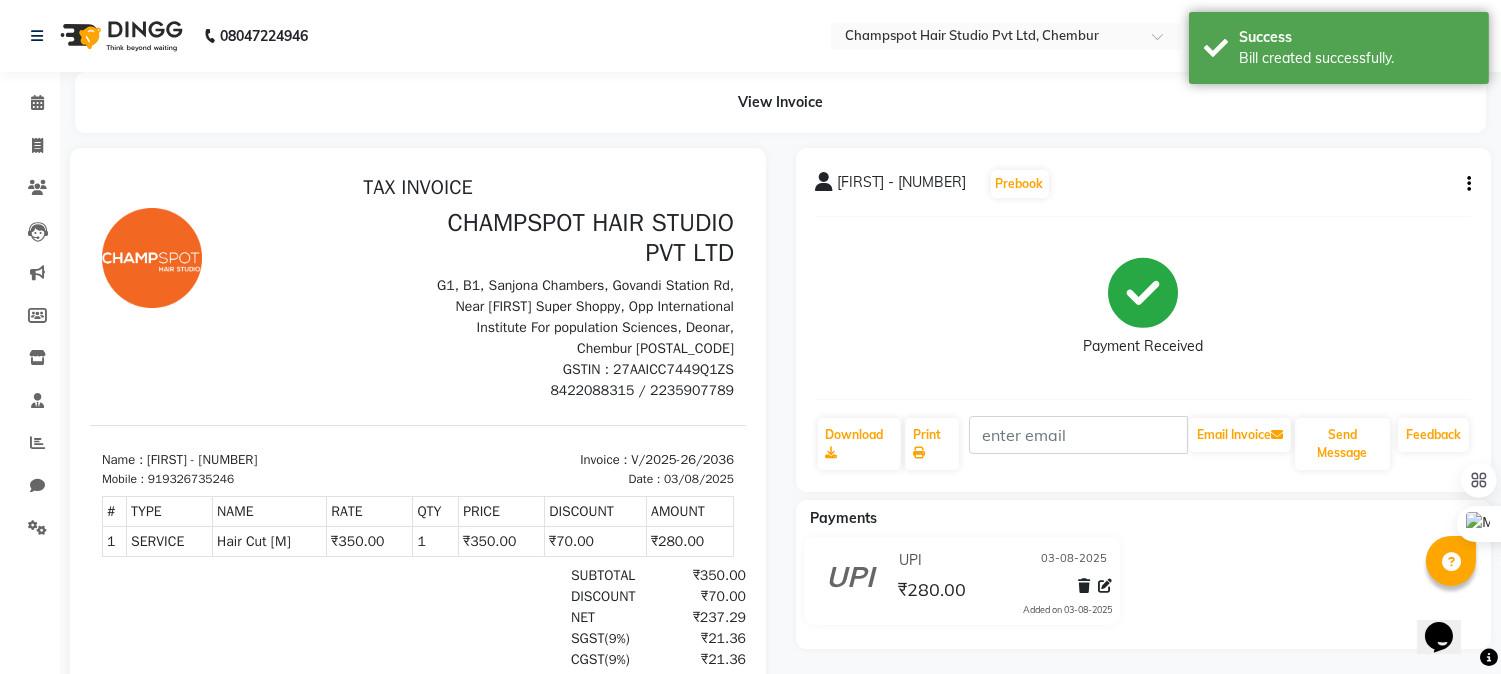 scroll, scrollTop: 0, scrollLeft: 0, axis: both 